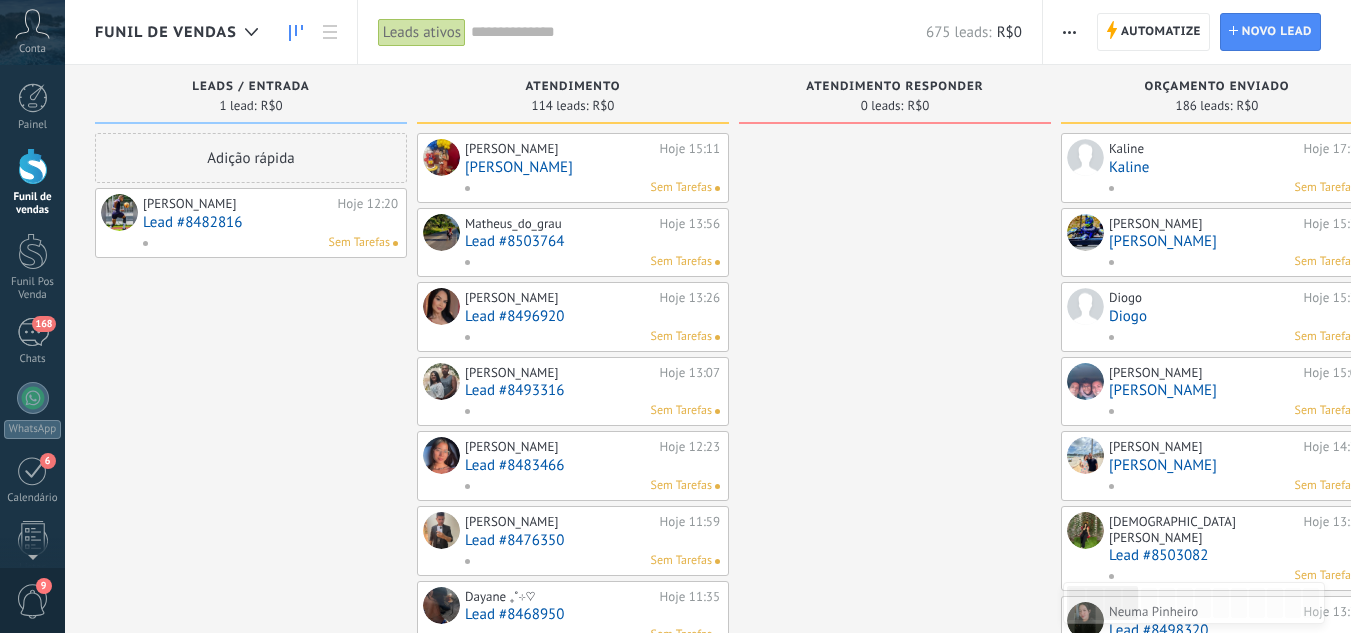 scroll, scrollTop: 0, scrollLeft: 0, axis: both 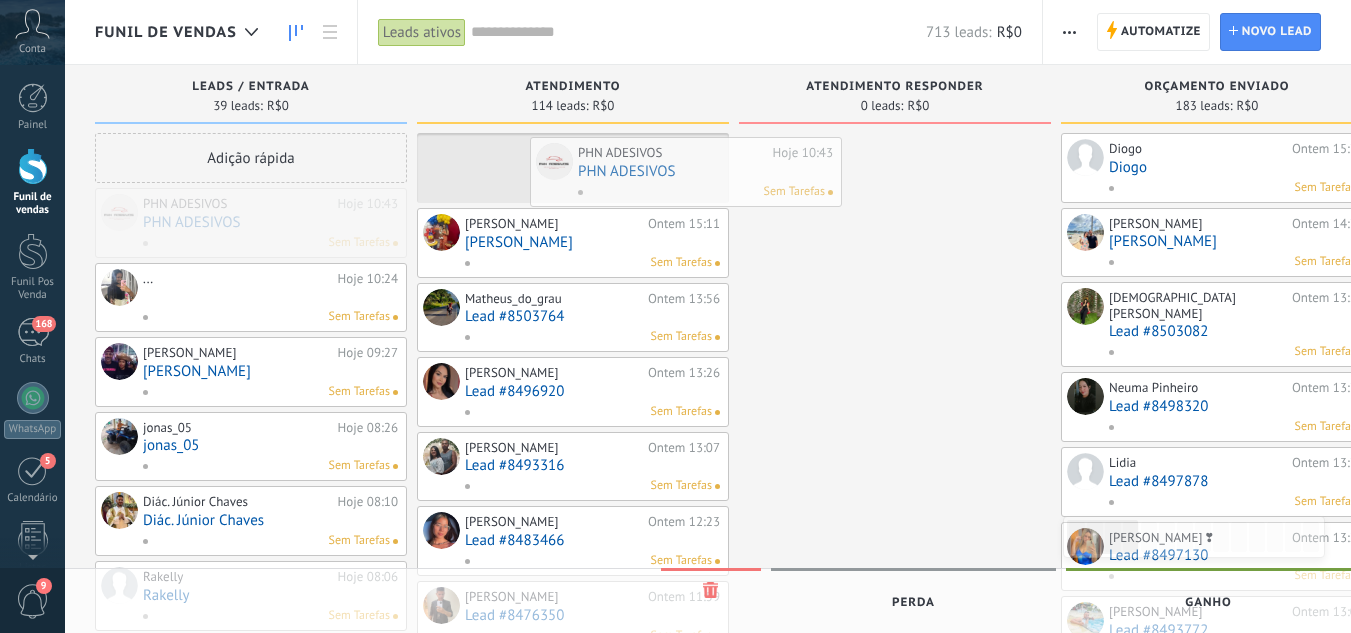 drag, startPoint x: 186, startPoint y: 224, endPoint x: 621, endPoint y: 173, distance: 437.97946 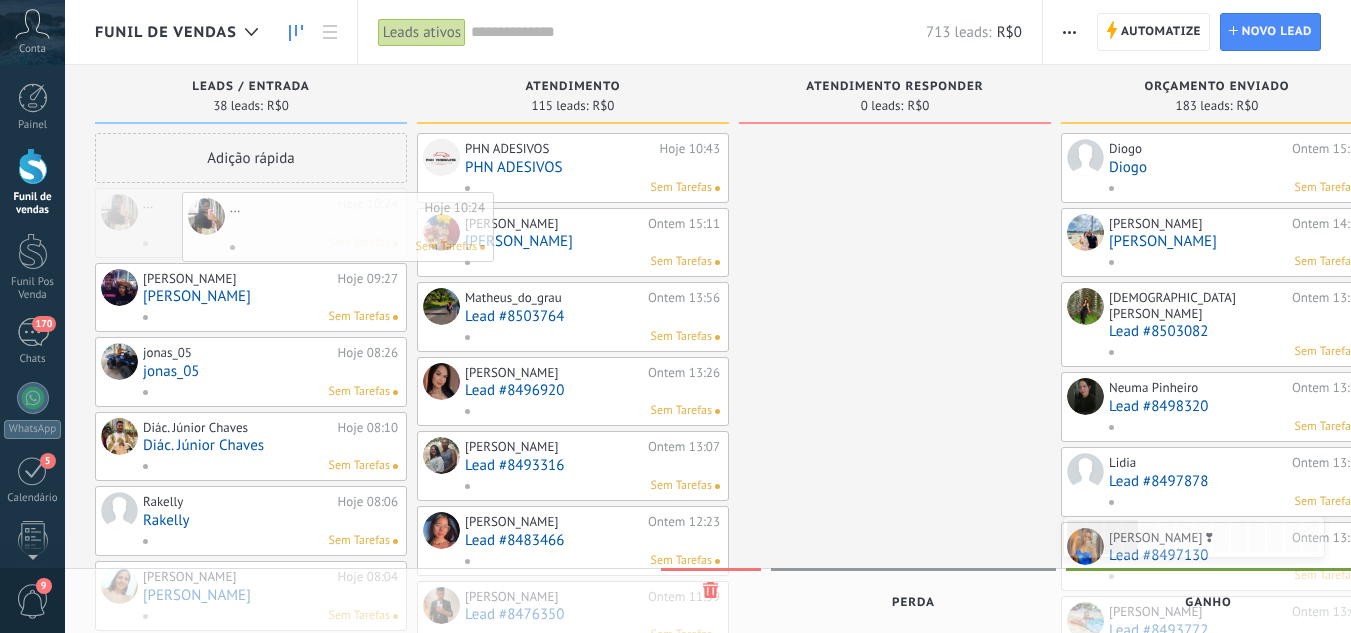 drag, startPoint x: 150, startPoint y: 213, endPoint x: 194, endPoint y: 211, distance: 44.04543 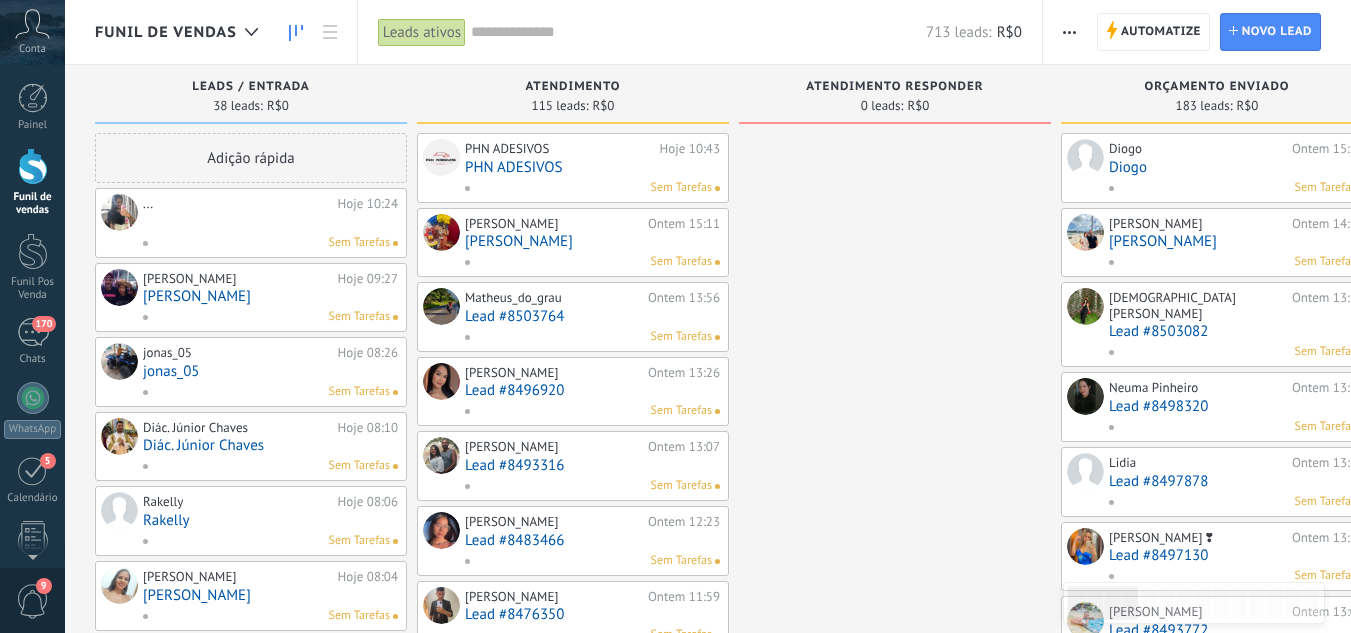 click at bounding box center [270, 222] 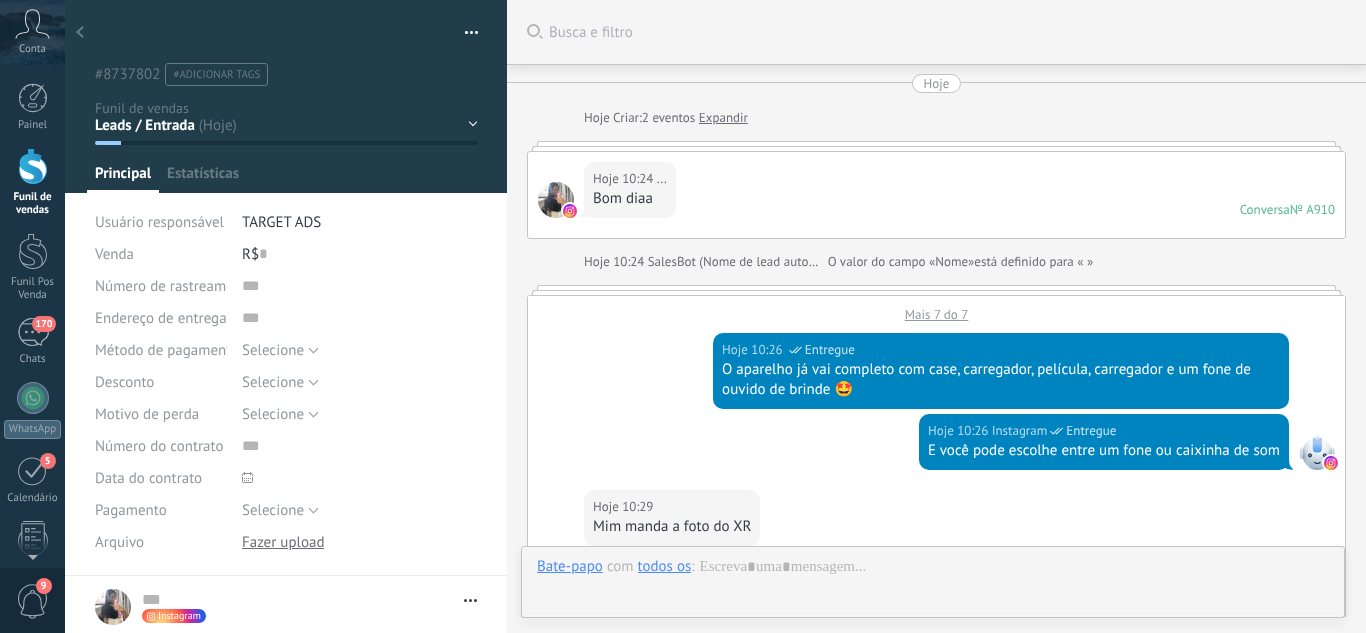 scroll, scrollTop: 30, scrollLeft: 0, axis: vertical 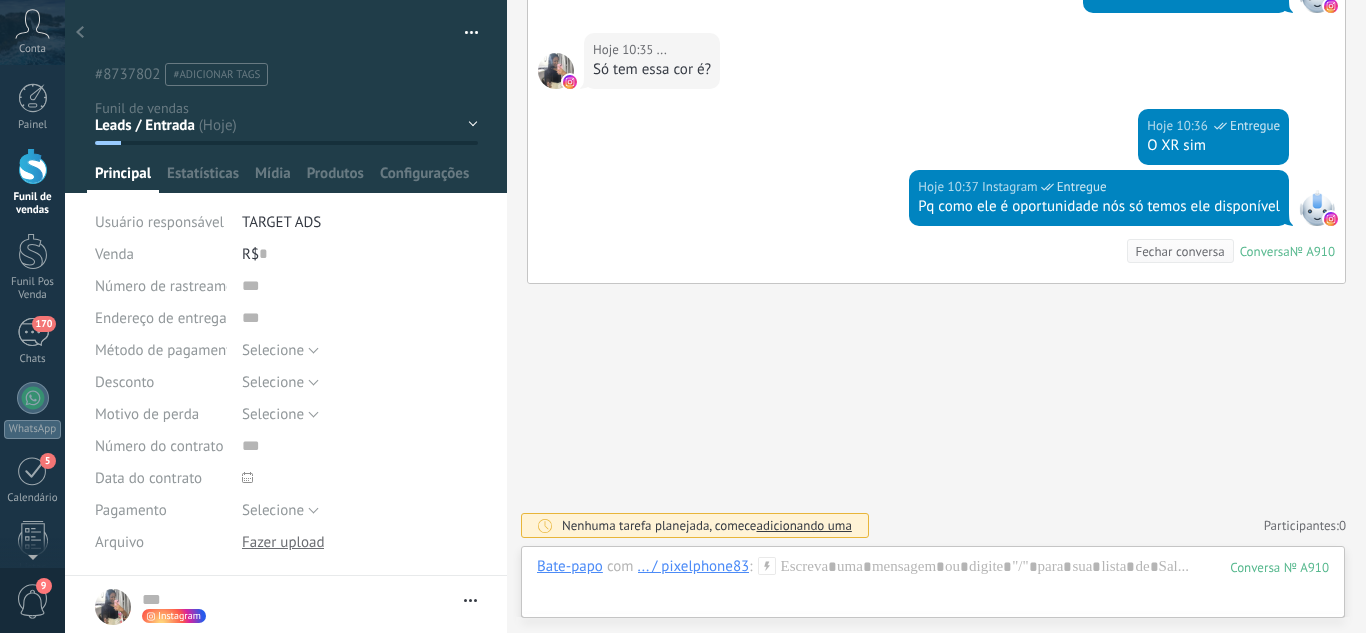 click at bounding box center (80, 33) 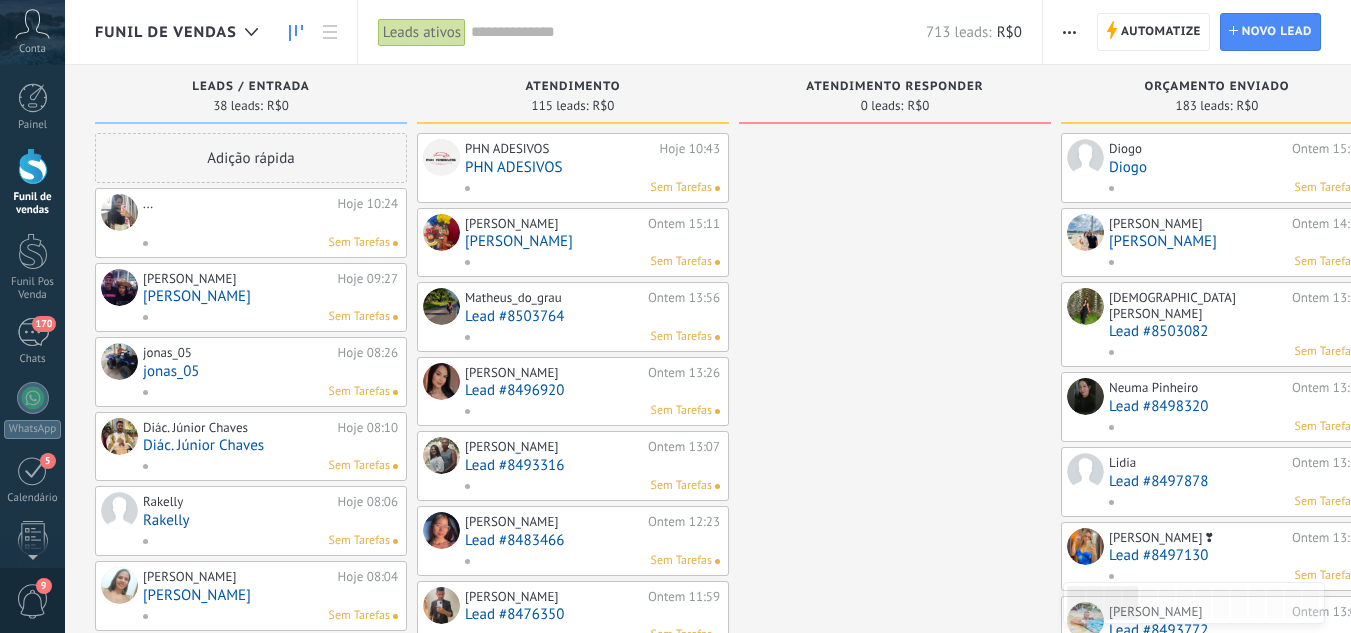 click on "..." at bounding box center [238, 204] 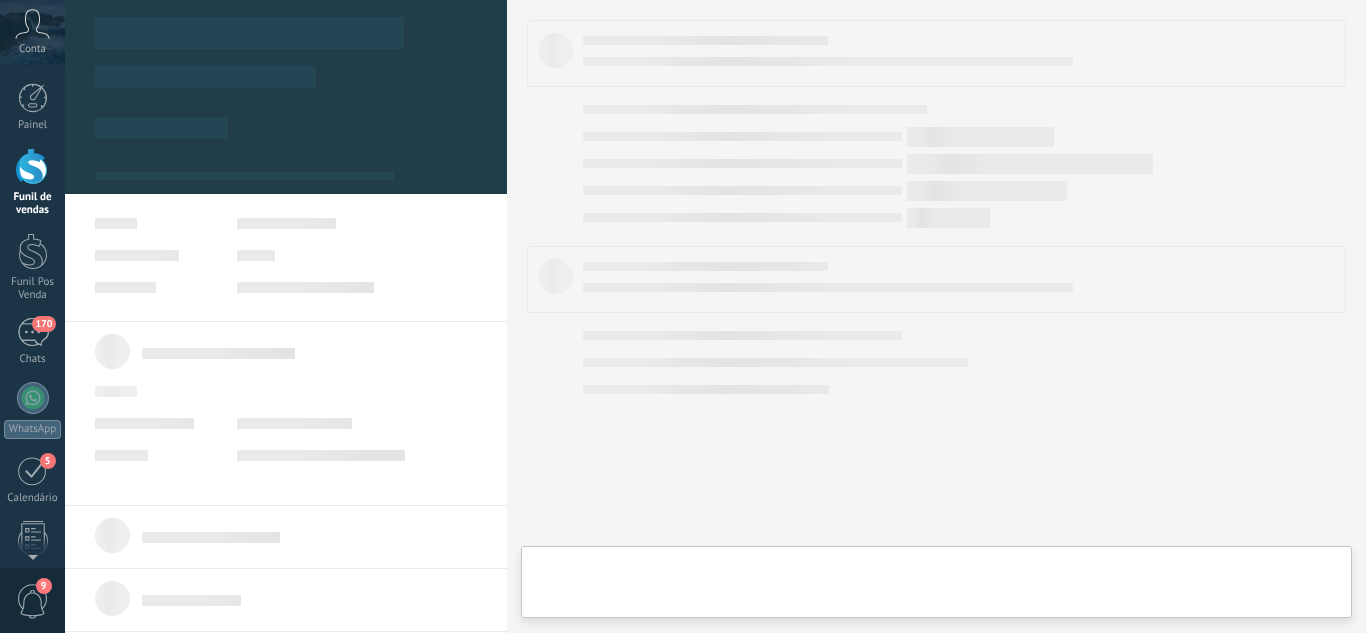 type 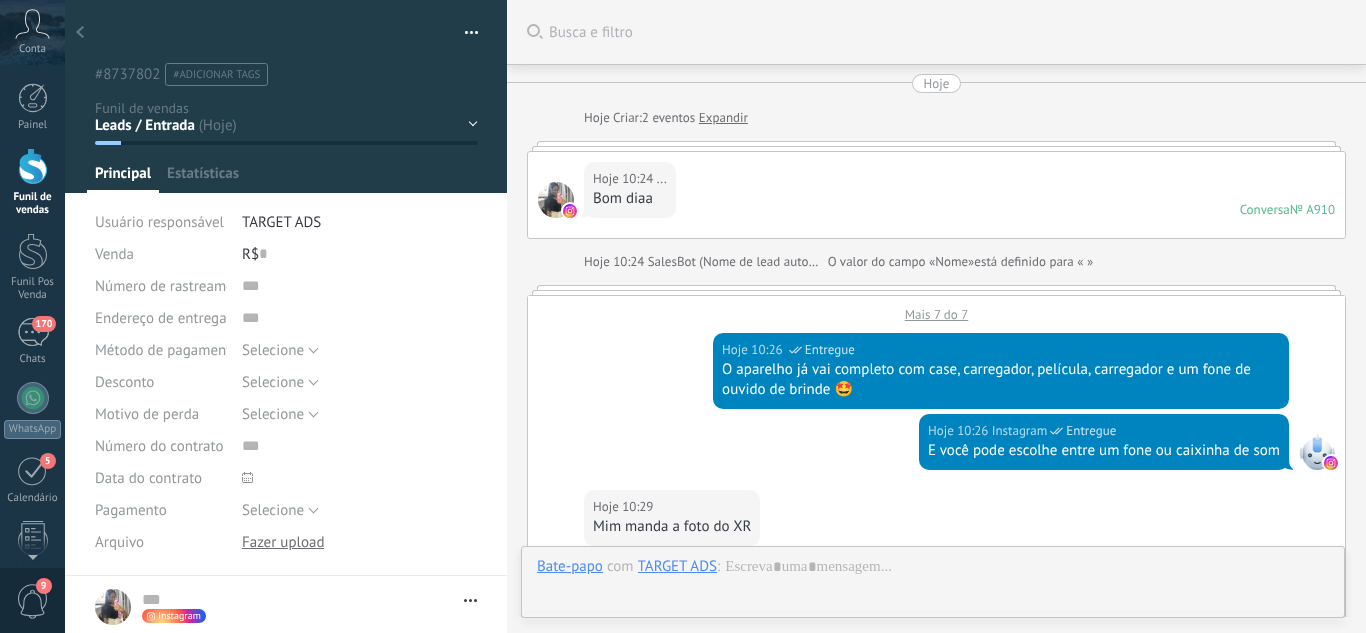scroll, scrollTop: 30, scrollLeft: 0, axis: vertical 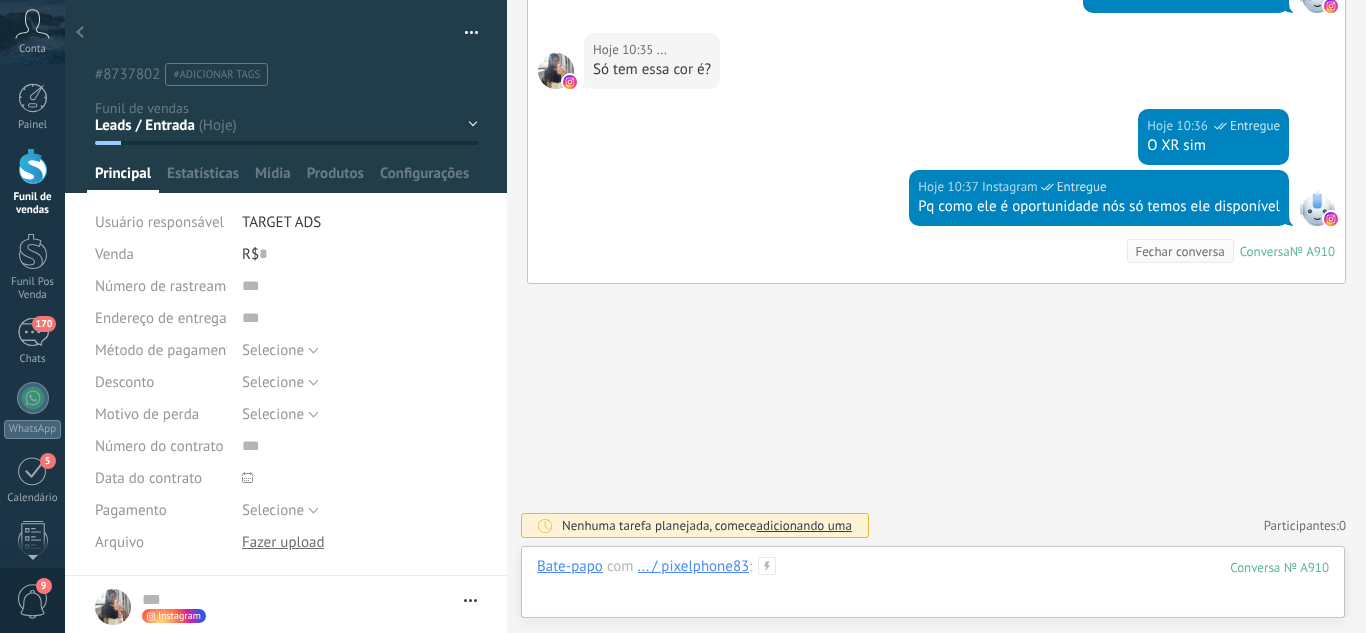 click at bounding box center [933, 587] 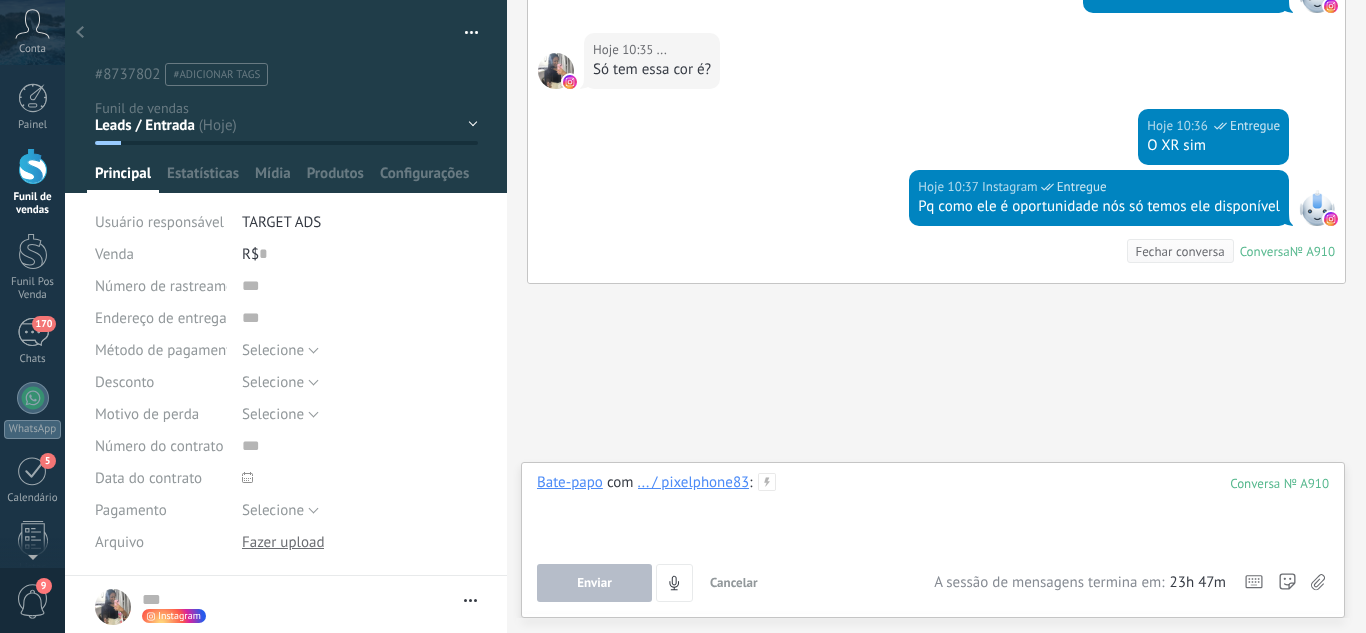 type 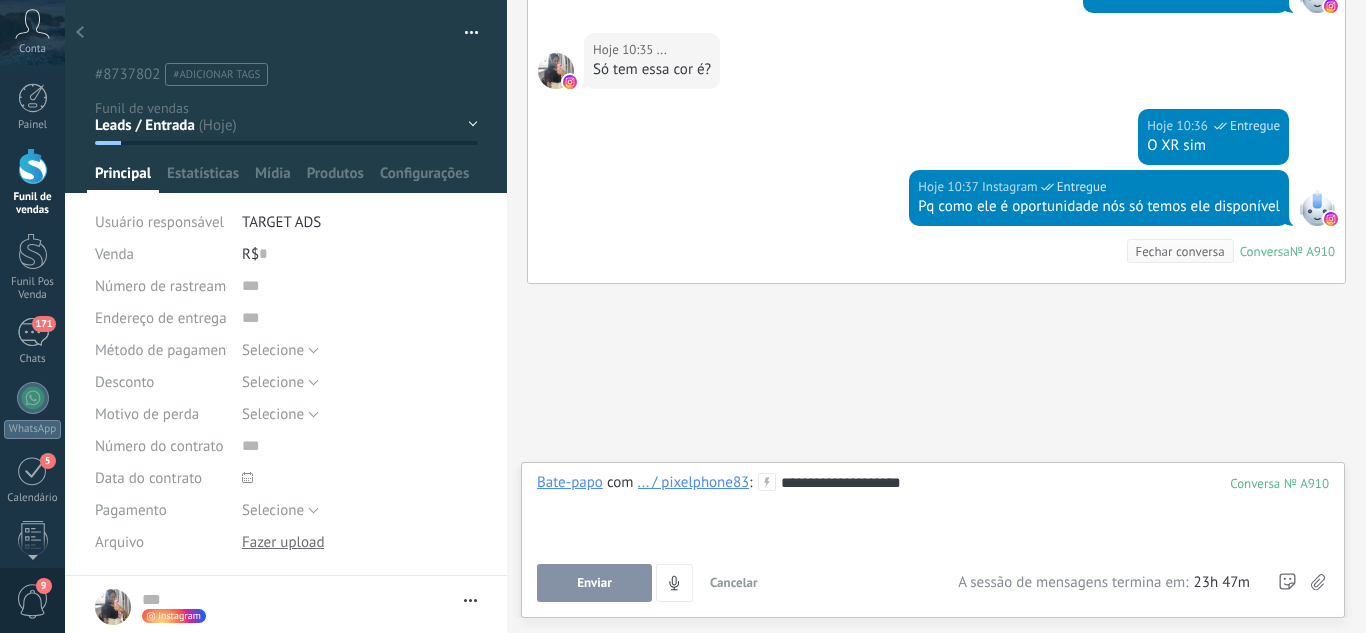click on "Enviar" at bounding box center (594, 583) 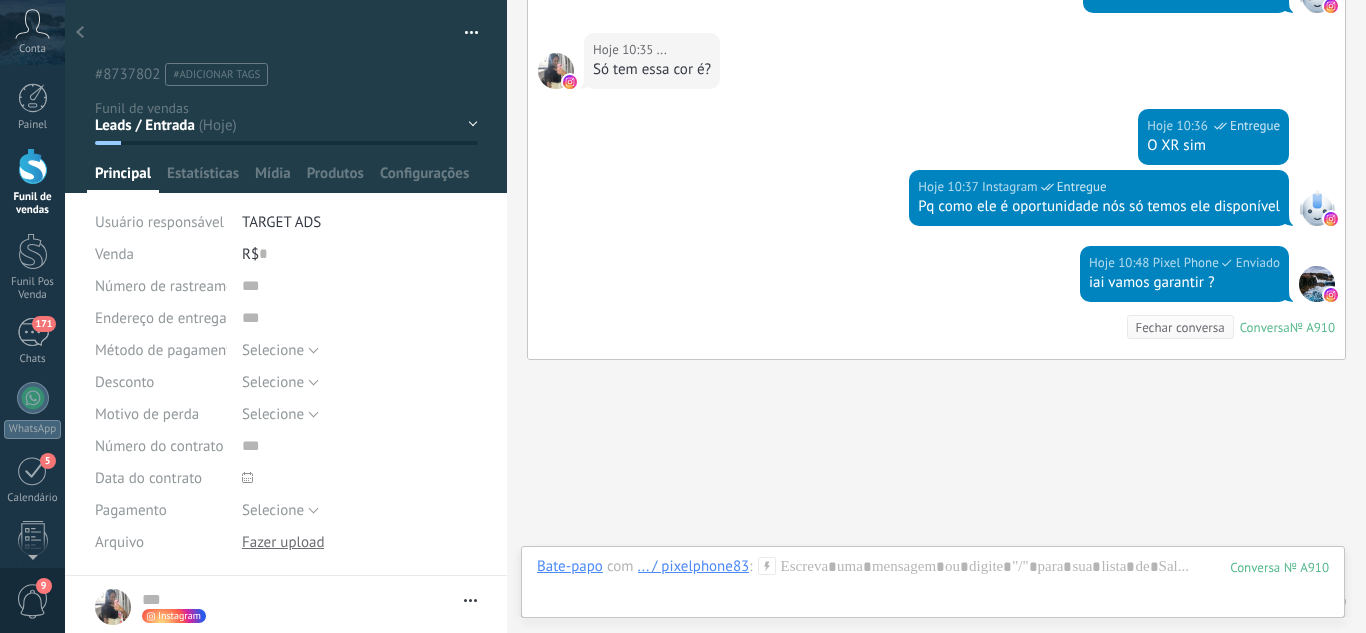 scroll, scrollTop: 1025, scrollLeft: 0, axis: vertical 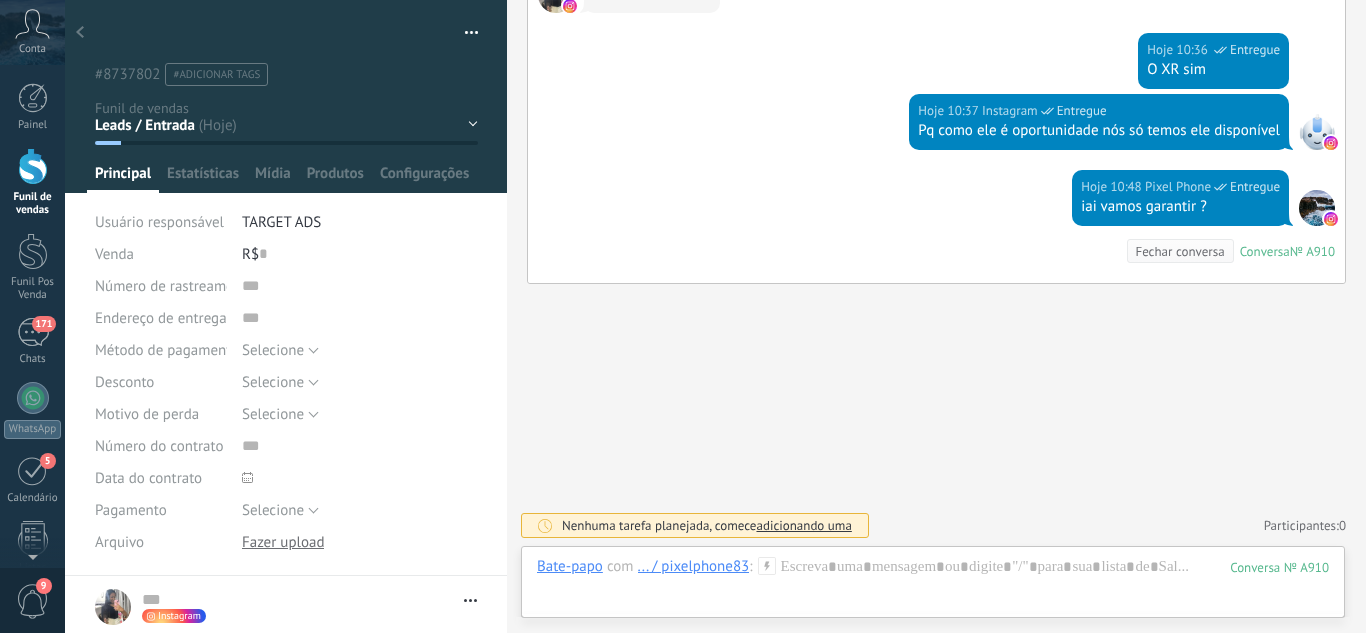 click on "Leads / Entrada
Atendimento
Atendimento Responder
Orçamento Enviado
Orçamento Responder
Negociação / Fechamento
-" at bounding box center (0, 0) 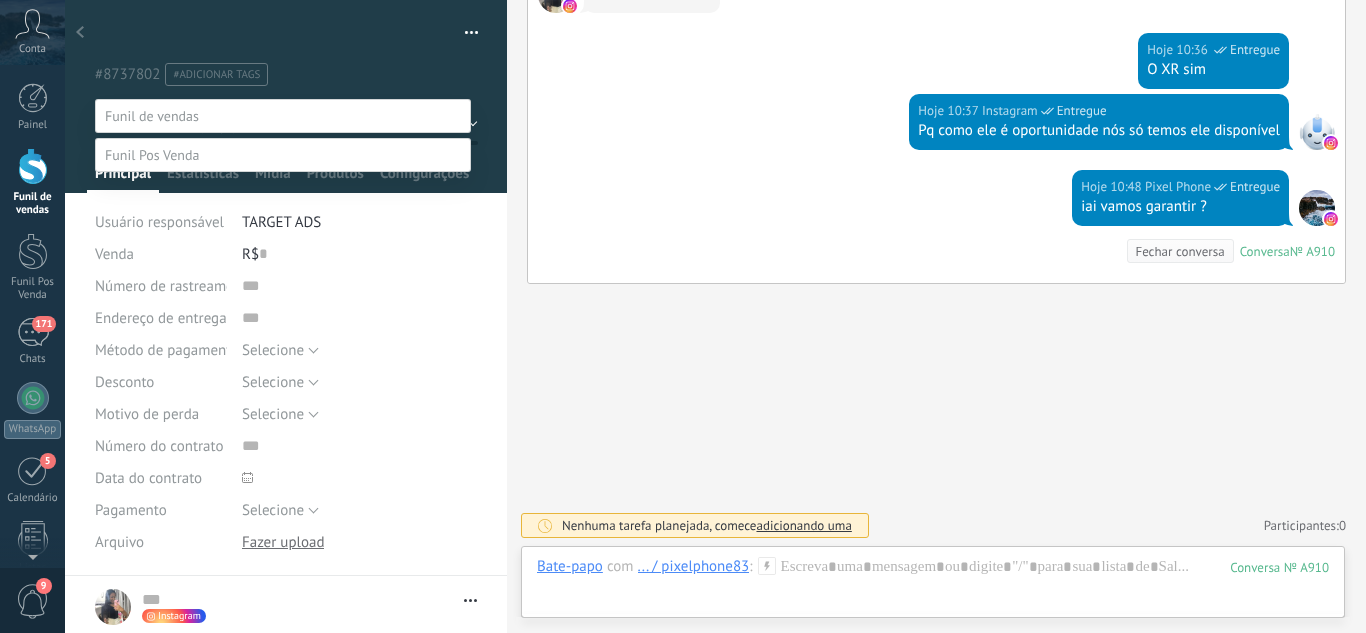 click at bounding box center [283, 116] 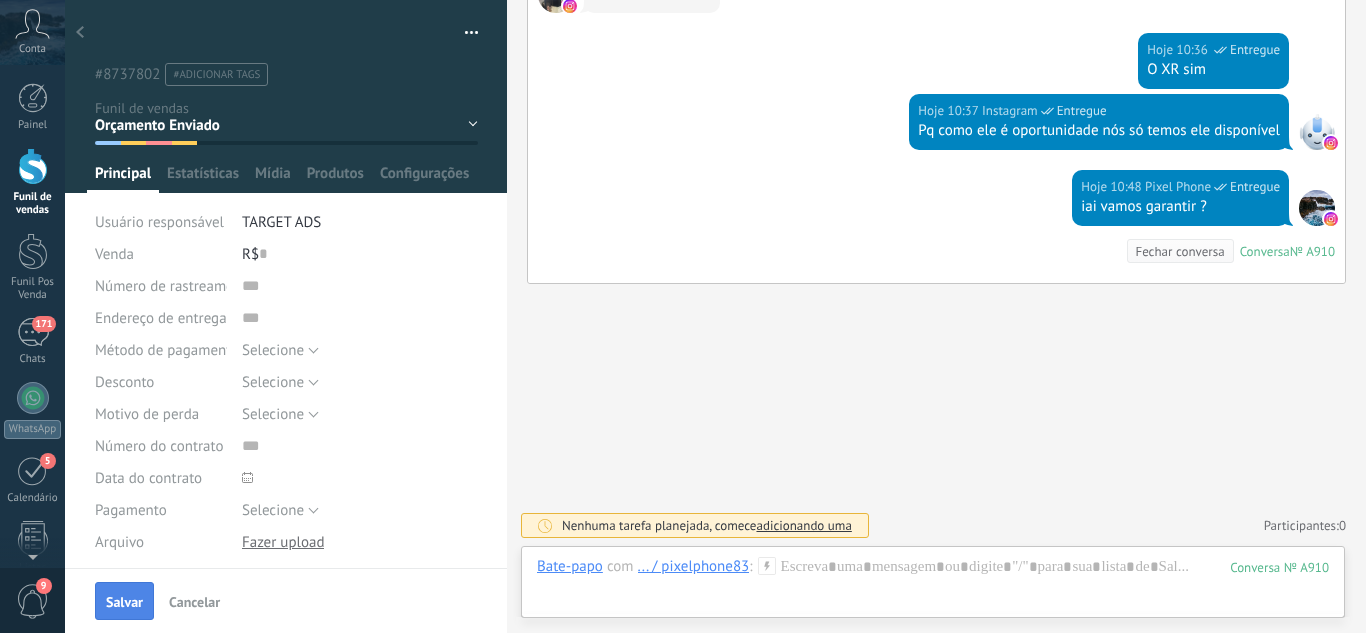 click on "Salvar" at bounding box center [124, 602] 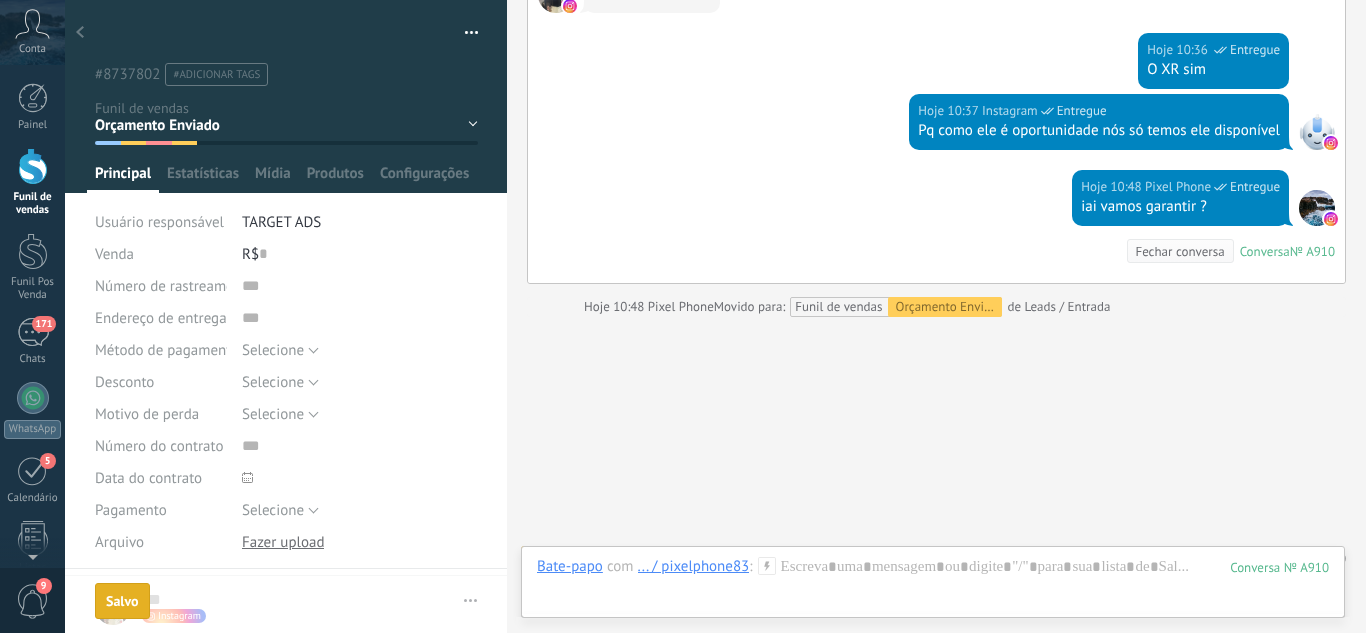 scroll, scrollTop: 1058, scrollLeft: 0, axis: vertical 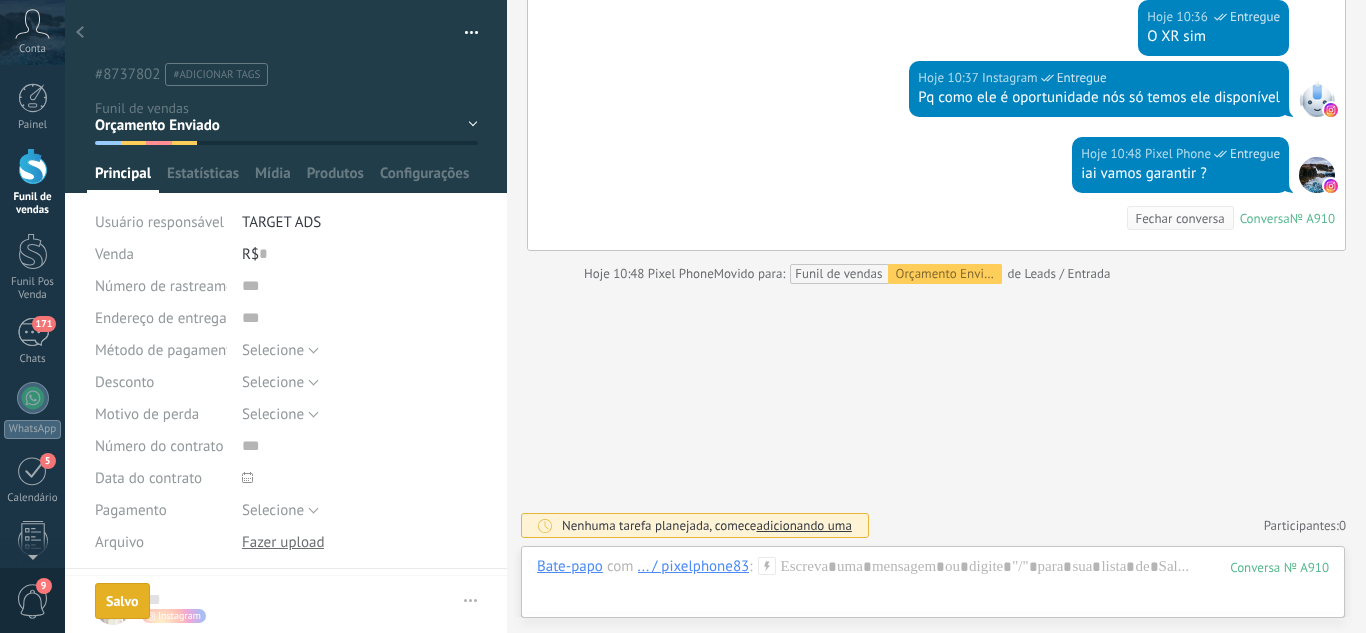 click at bounding box center [80, 33] 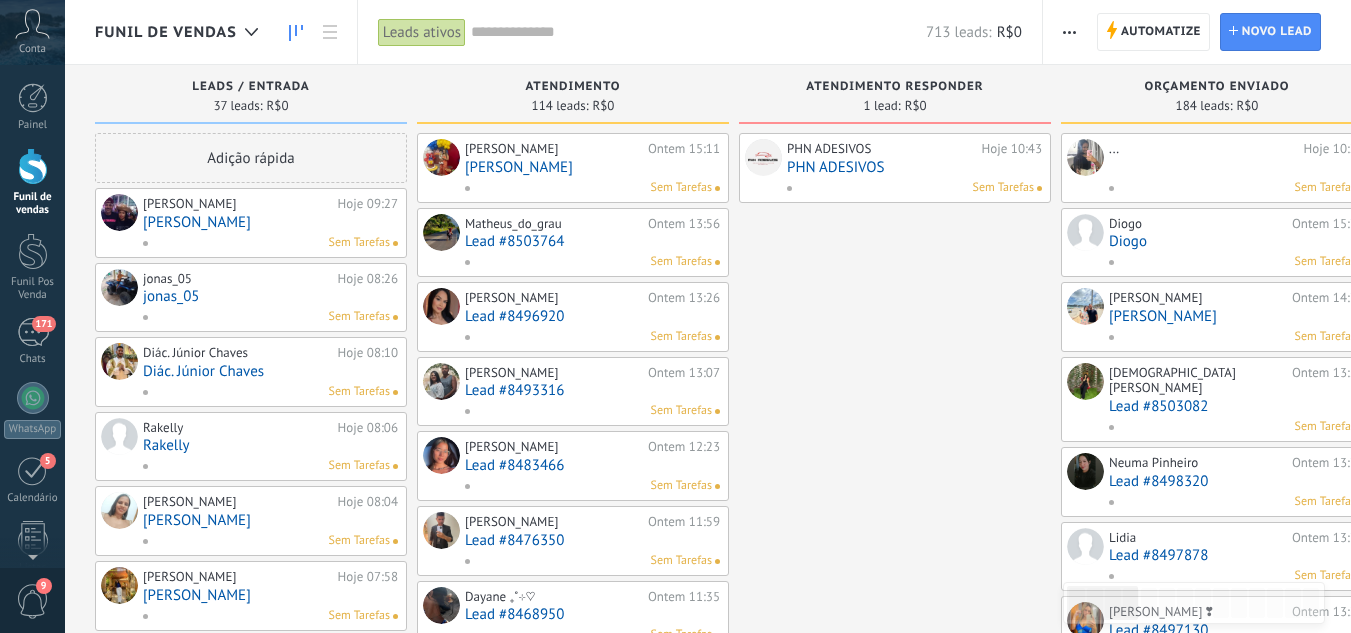 click on "[PERSON_NAME]" at bounding box center (270, 222) 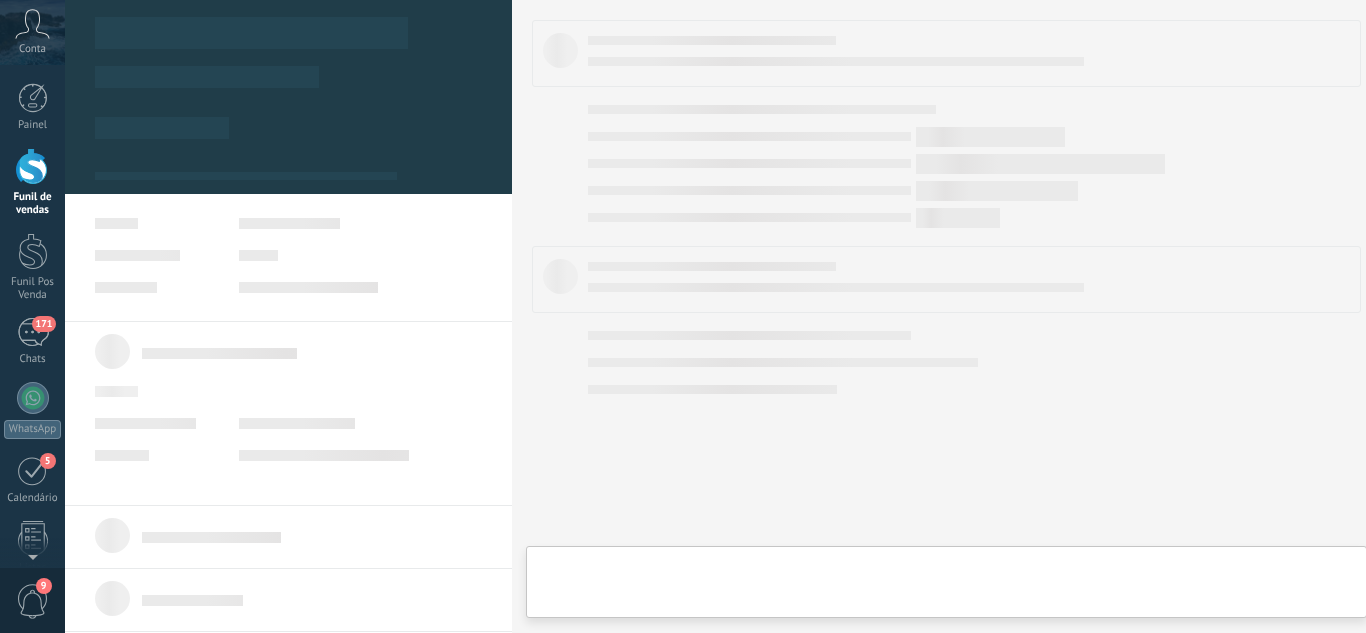type on "**********" 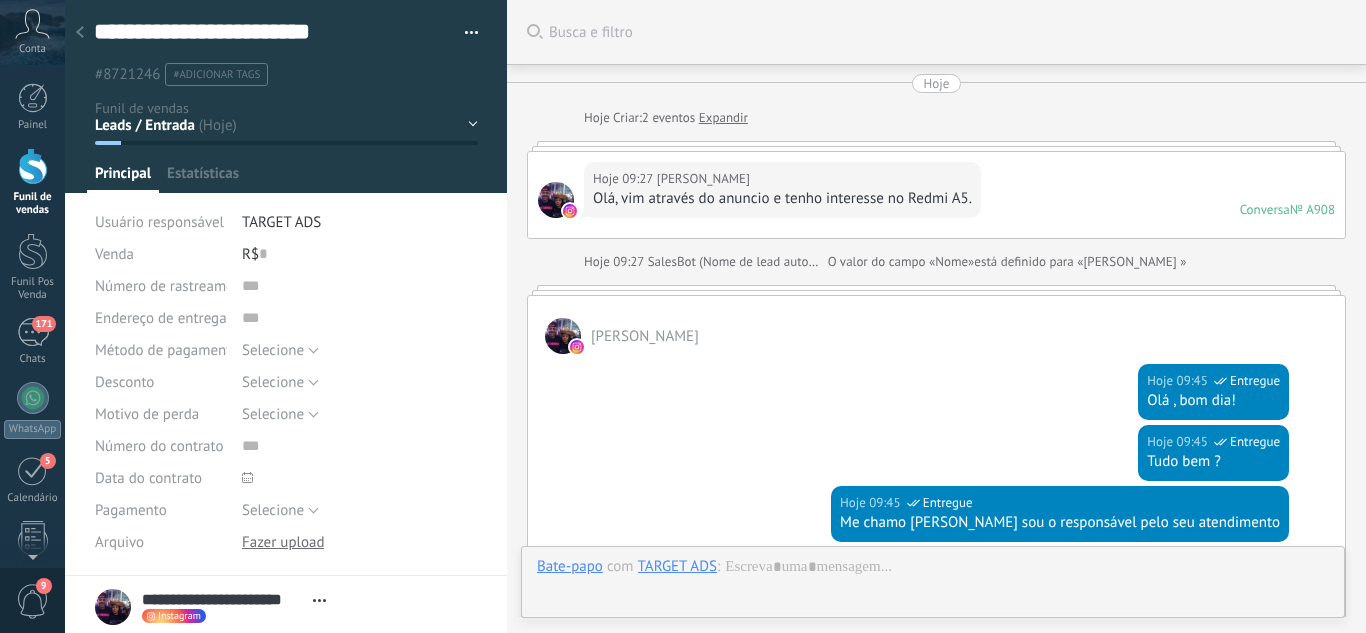 scroll, scrollTop: 30, scrollLeft: 0, axis: vertical 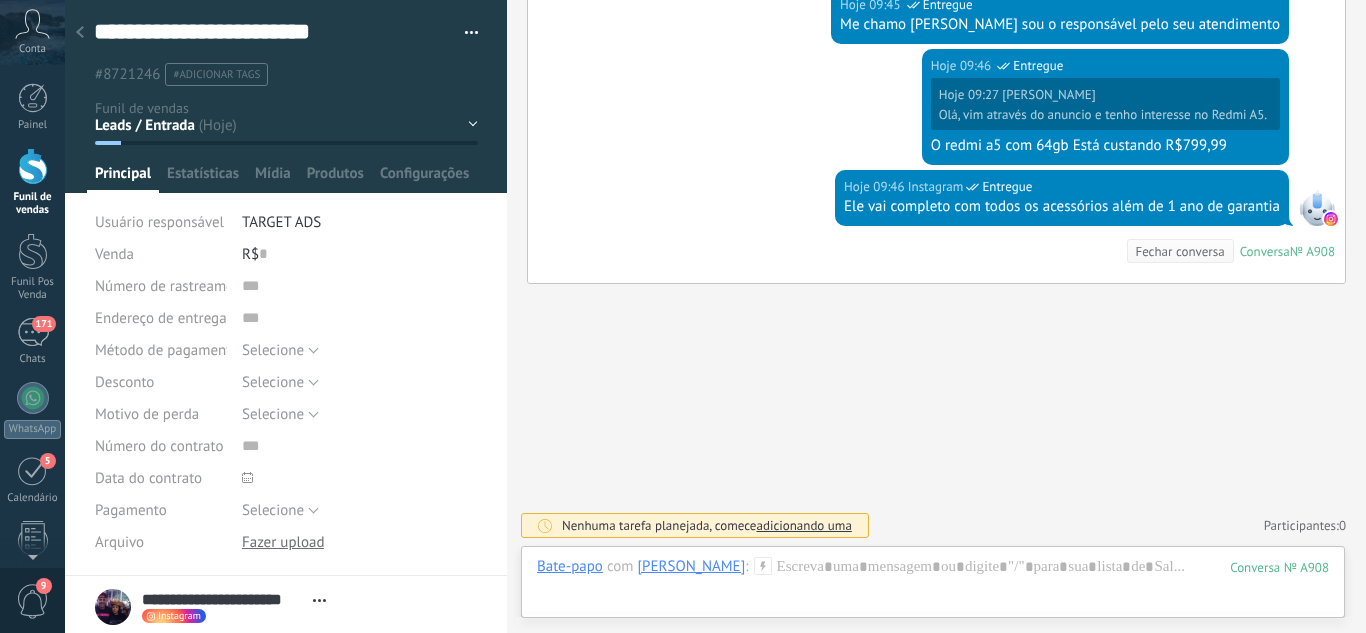 click on "Leads / Entrada
Atendimento
Atendimento Responder
Orçamento Enviado
Orçamento Responder
Negociação / Fechamento
-" at bounding box center [0, 0] 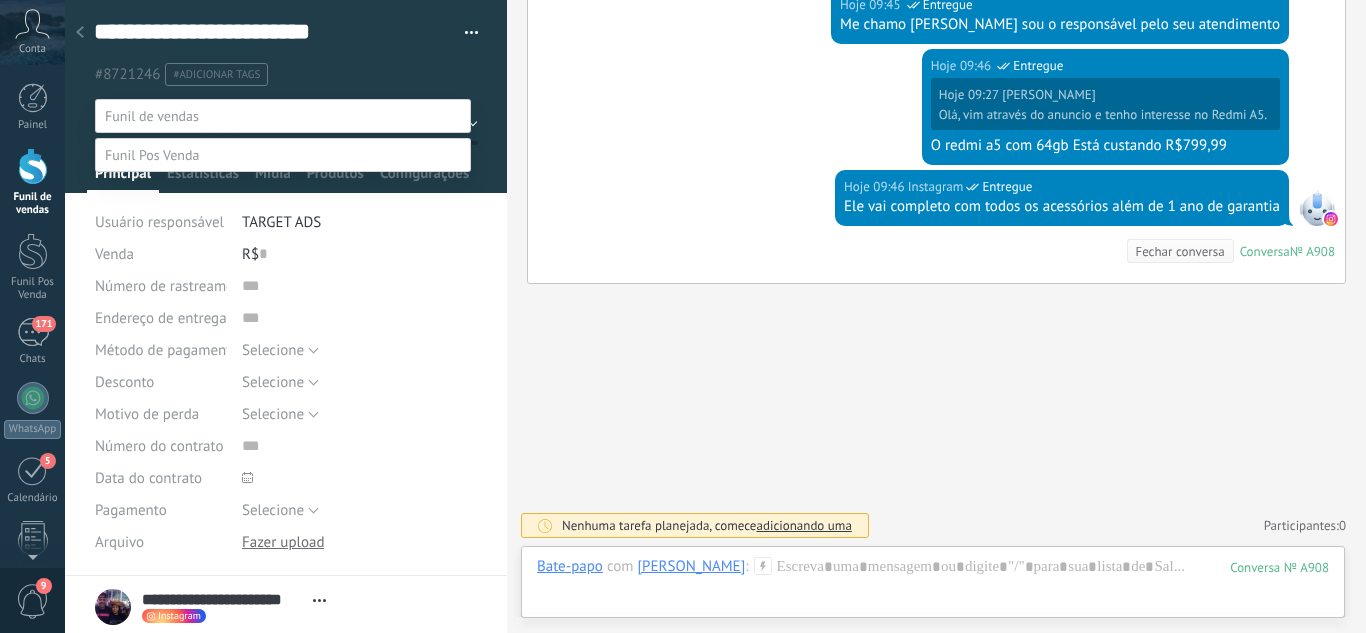 click on "Orçamento Enviado" at bounding box center [0, 0] 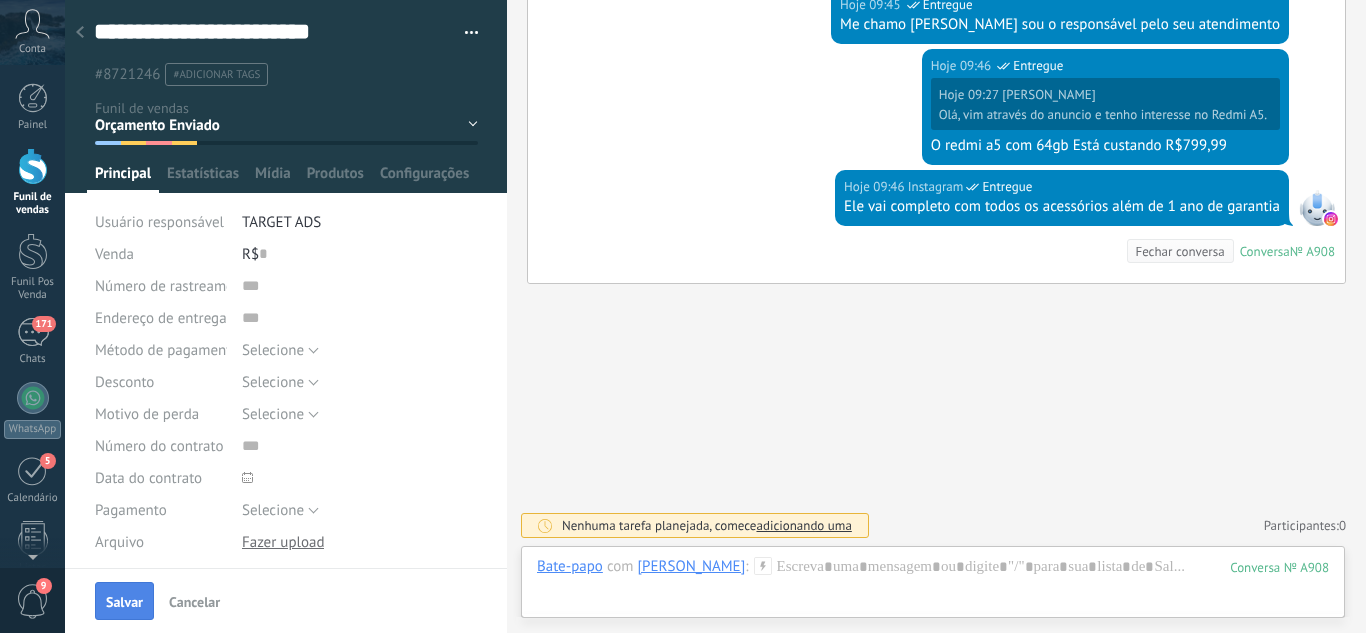 click on "Salvar" at bounding box center (124, 601) 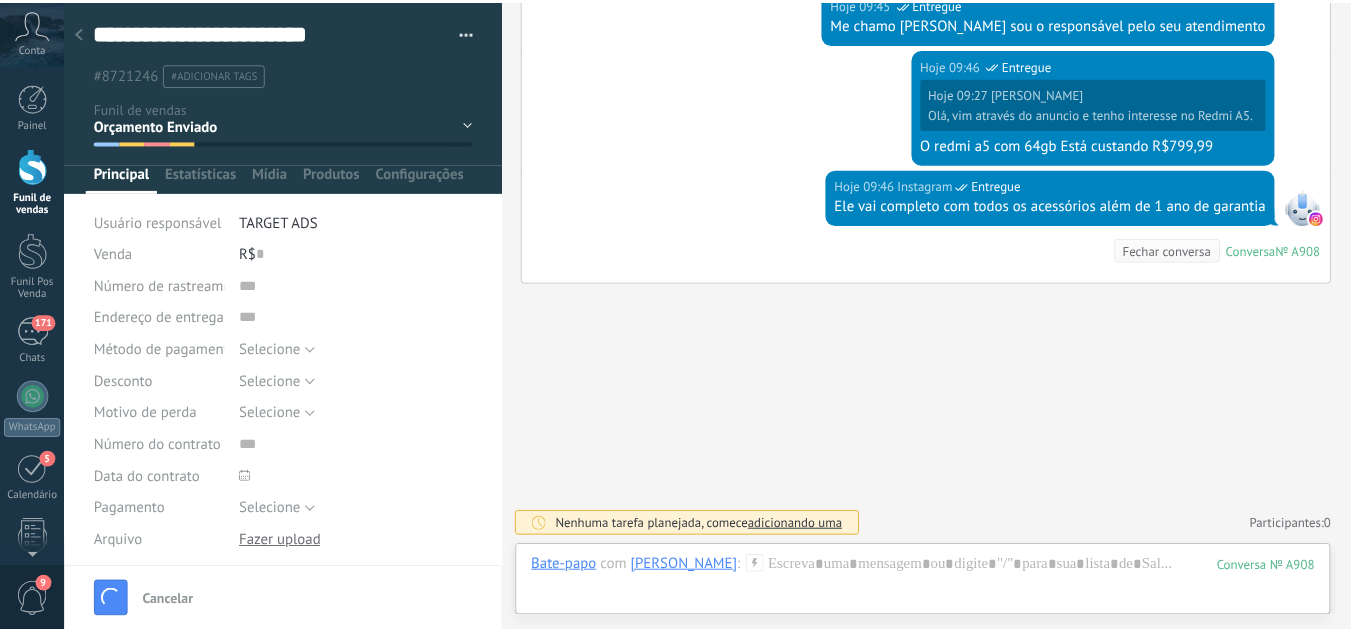 scroll, scrollTop: 531, scrollLeft: 0, axis: vertical 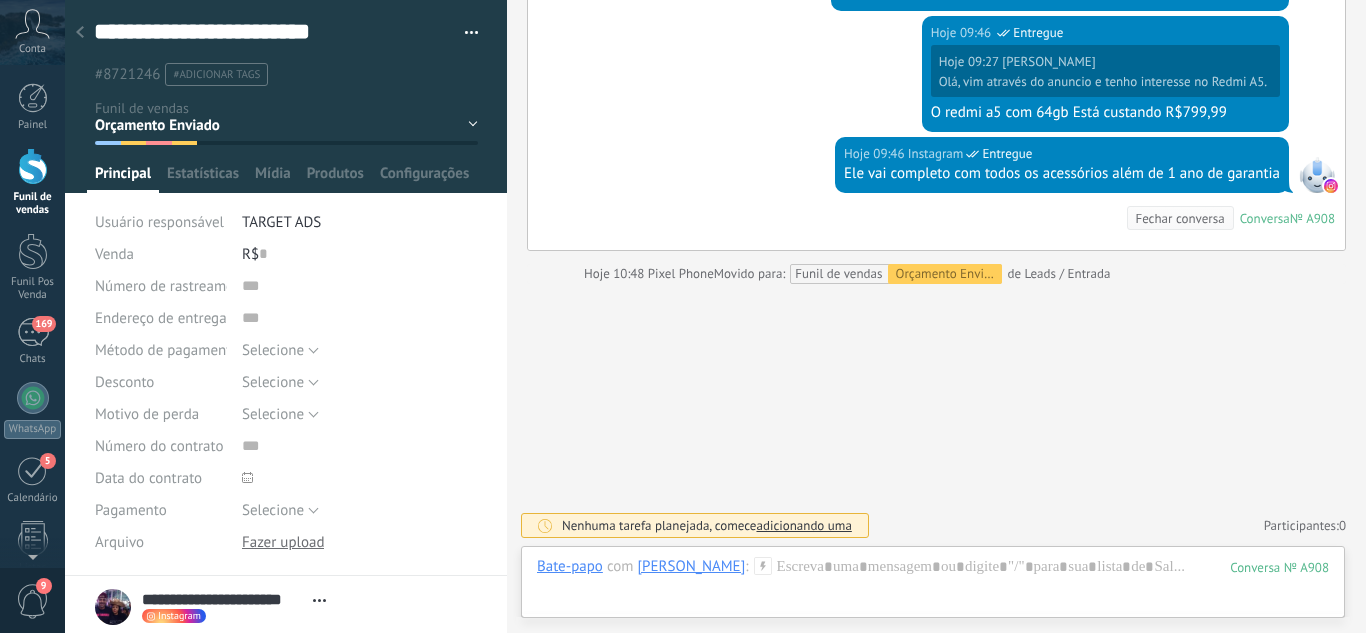 click 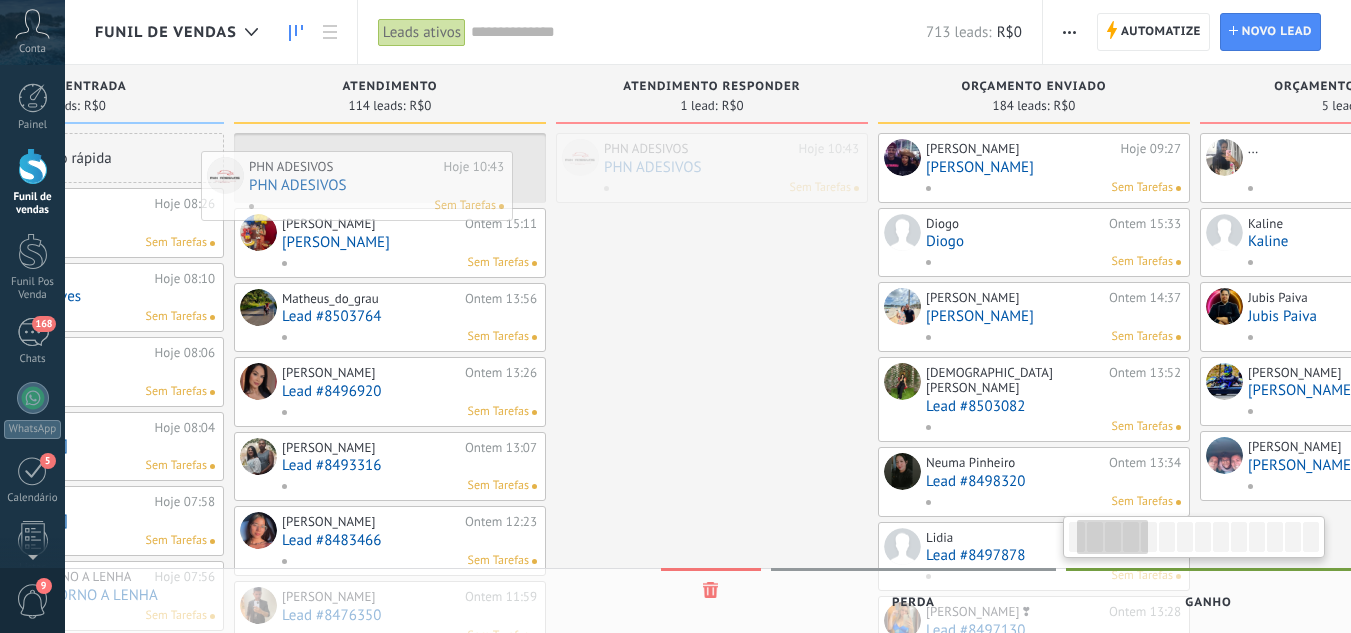 drag, startPoint x: 830, startPoint y: 164, endPoint x: 292, endPoint y: 182, distance: 538.301 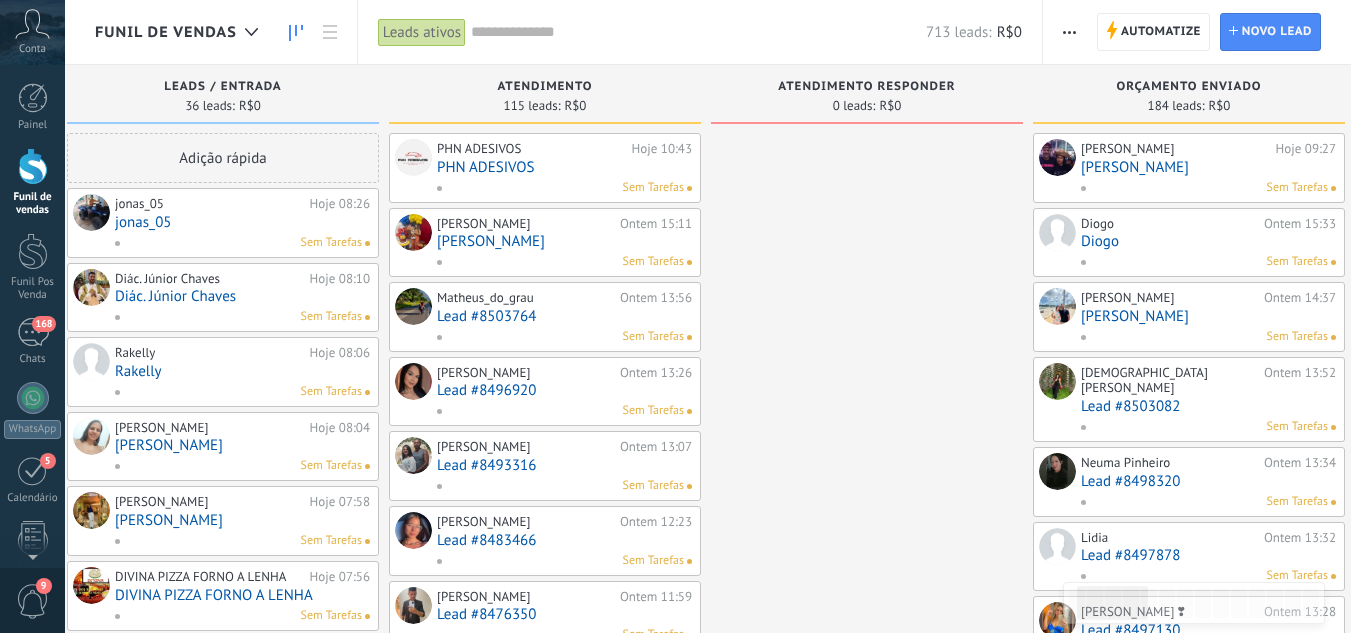 drag, startPoint x: 790, startPoint y: 280, endPoint x: 812, endPoint y: 280, distance: 22 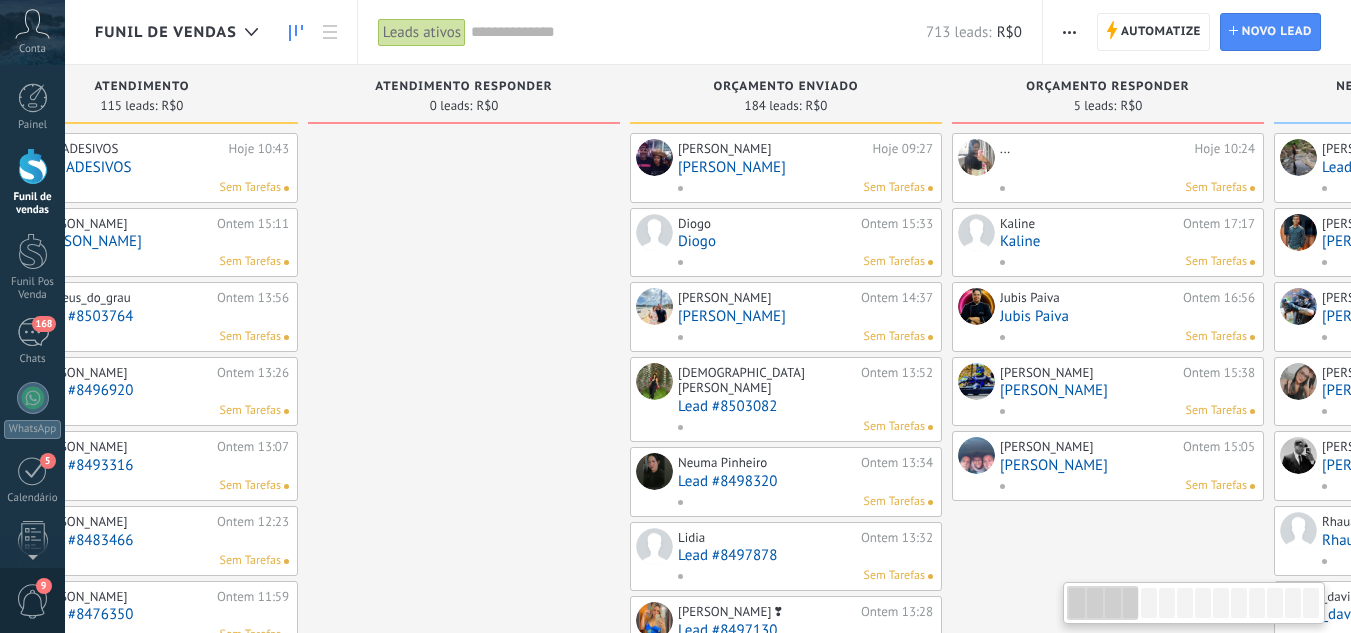 drag, startPoint x: 810, startPoint y: 280, endPoint x: 387, endPoint y: 280, distance: 423 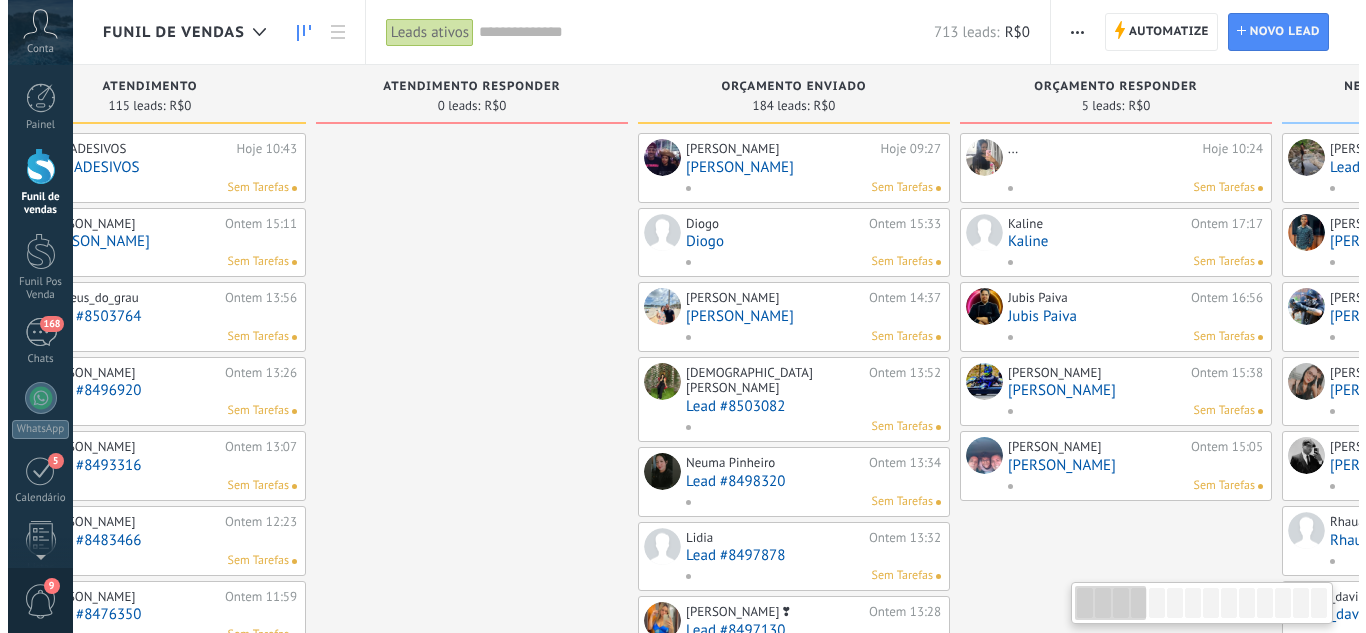 scroll, scrollTop: 0, scrollLeft: 438, axis: horizontal 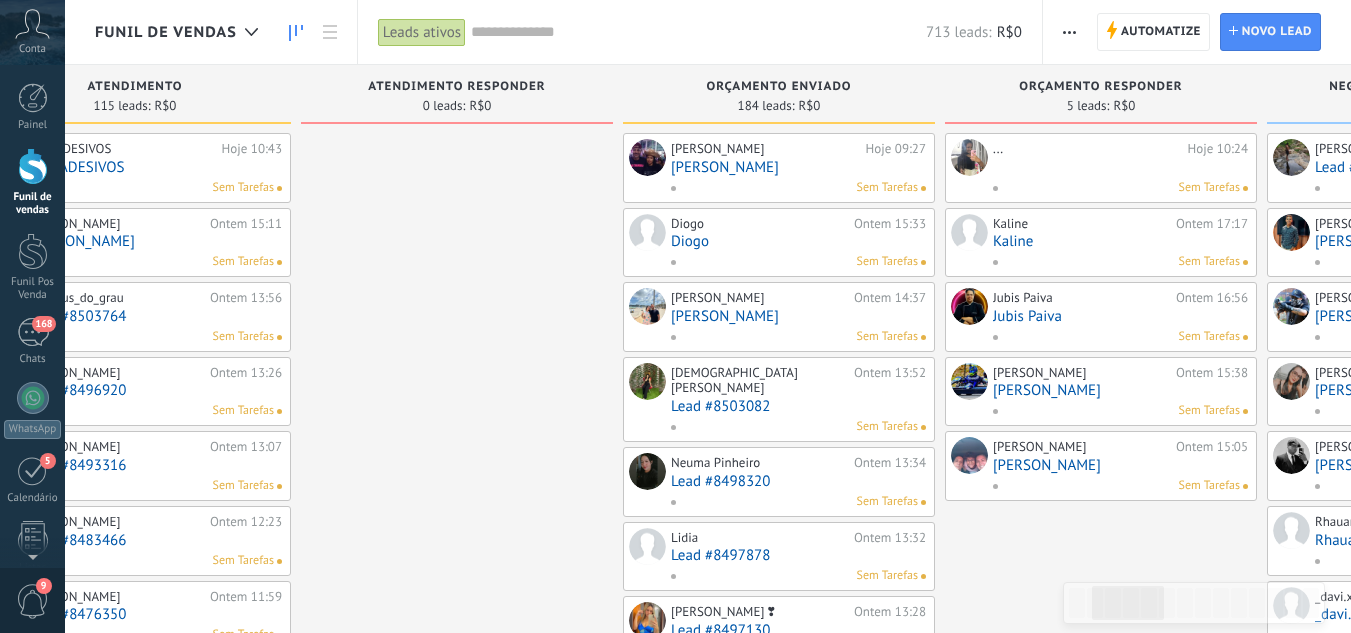 click at bounding box center (1120, 167) 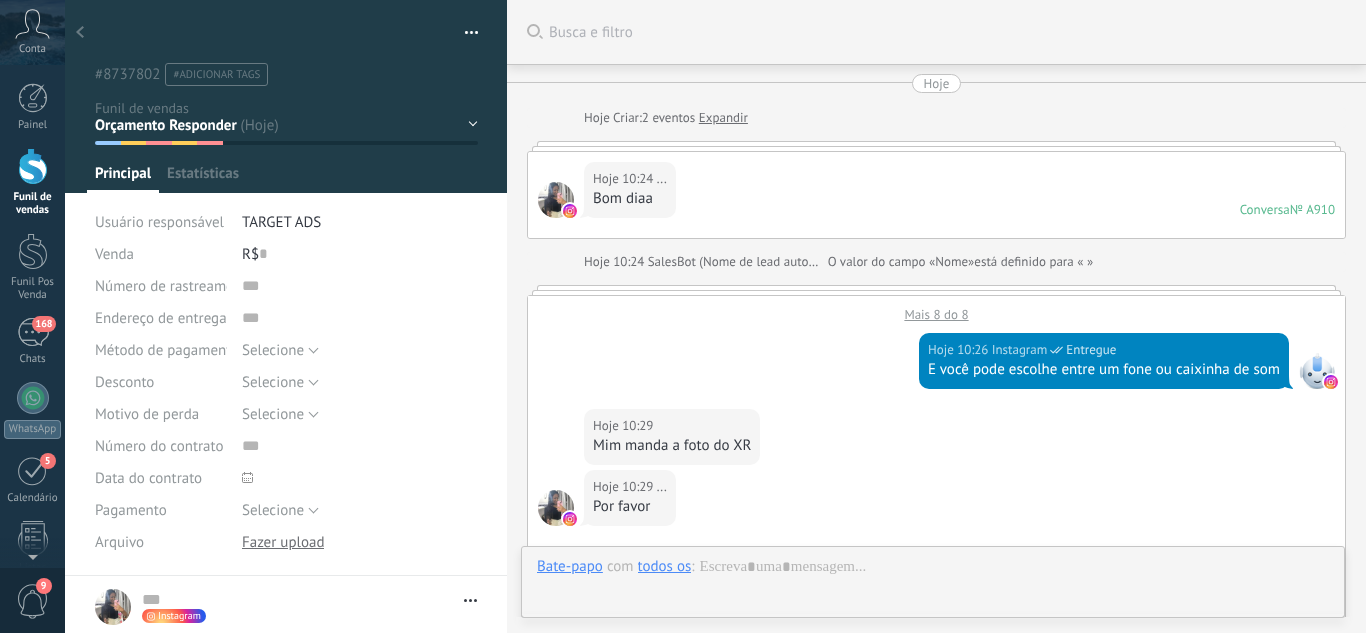 scroll, scrollTop: 30, scrollLeft: 0, axis: vertical 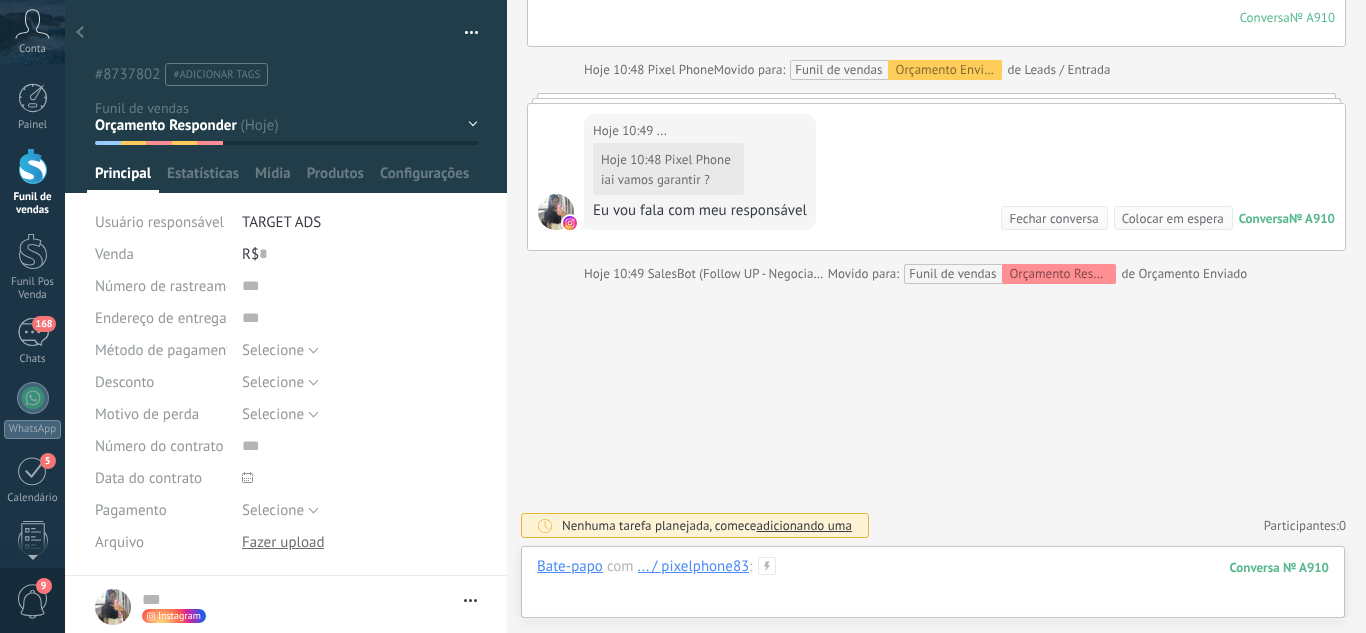 click at bounding box center (933, 587) 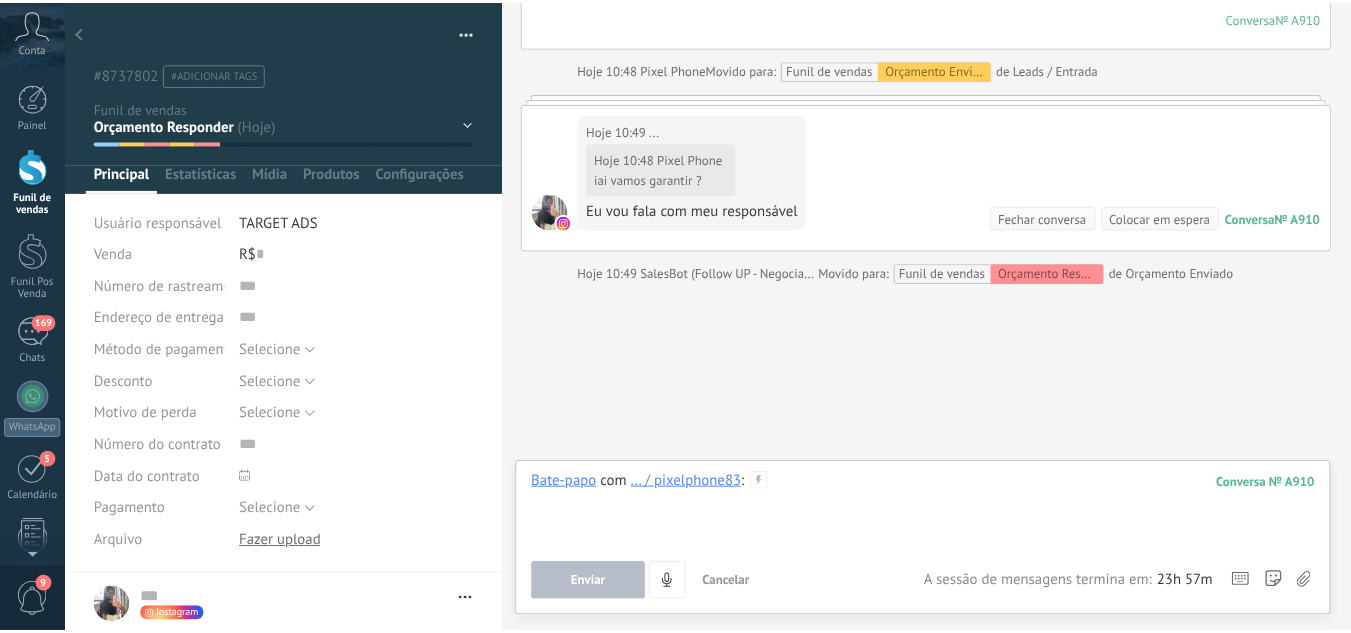 scroll, scrollTop: 1168, scrollLeft: 0, axis: vertical 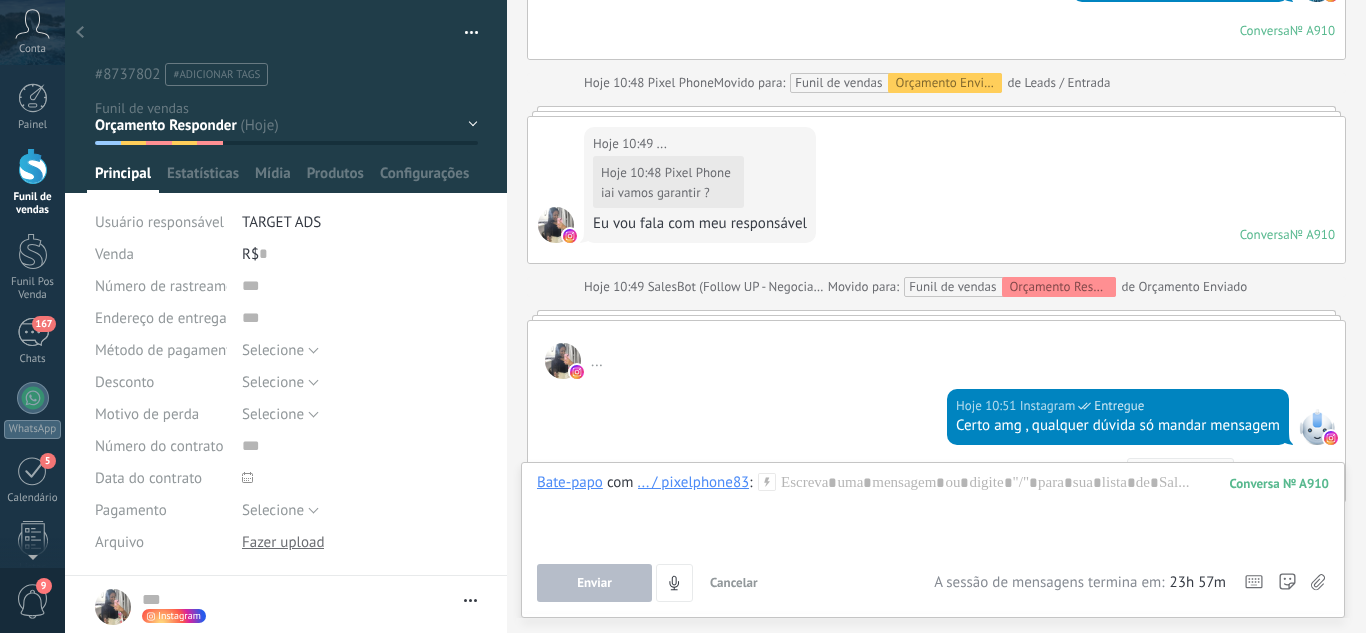 click on "Leads / Entrada
Atendimento
Atendimento Responder
Orçamento Enviado
Orçamento Responder
Negociação / Fechamento
-" at bounding box center [0, 0] 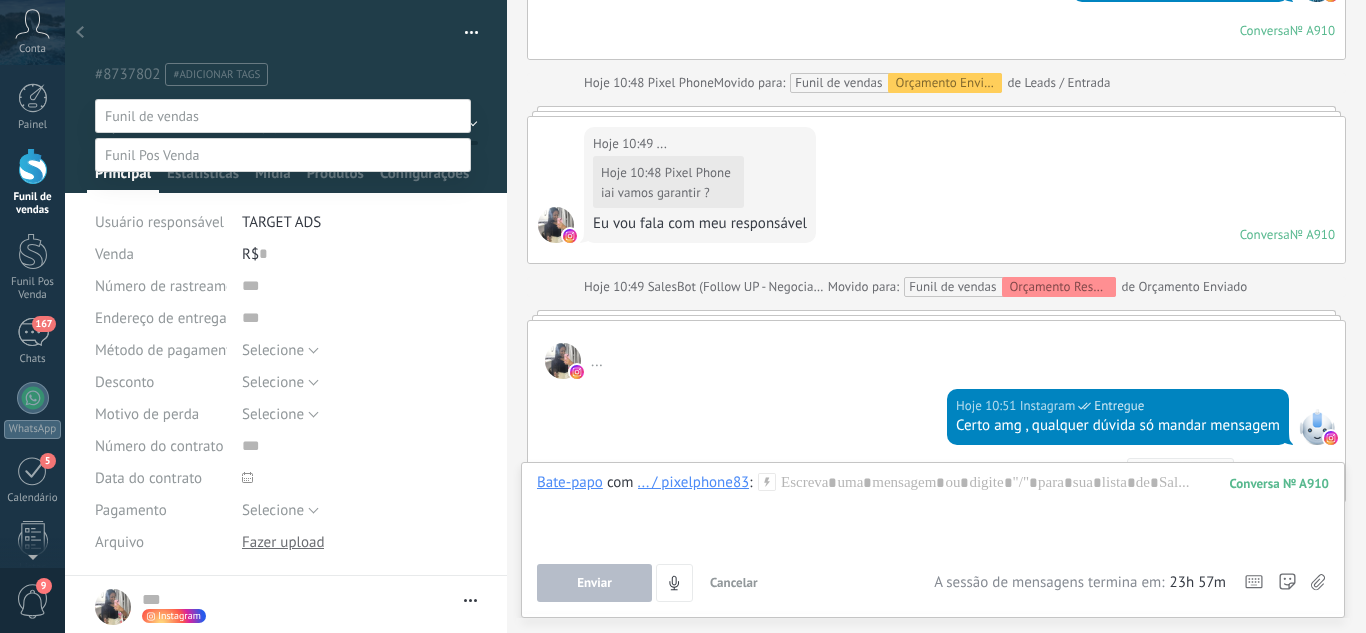 click at bounding box center [715, 316] 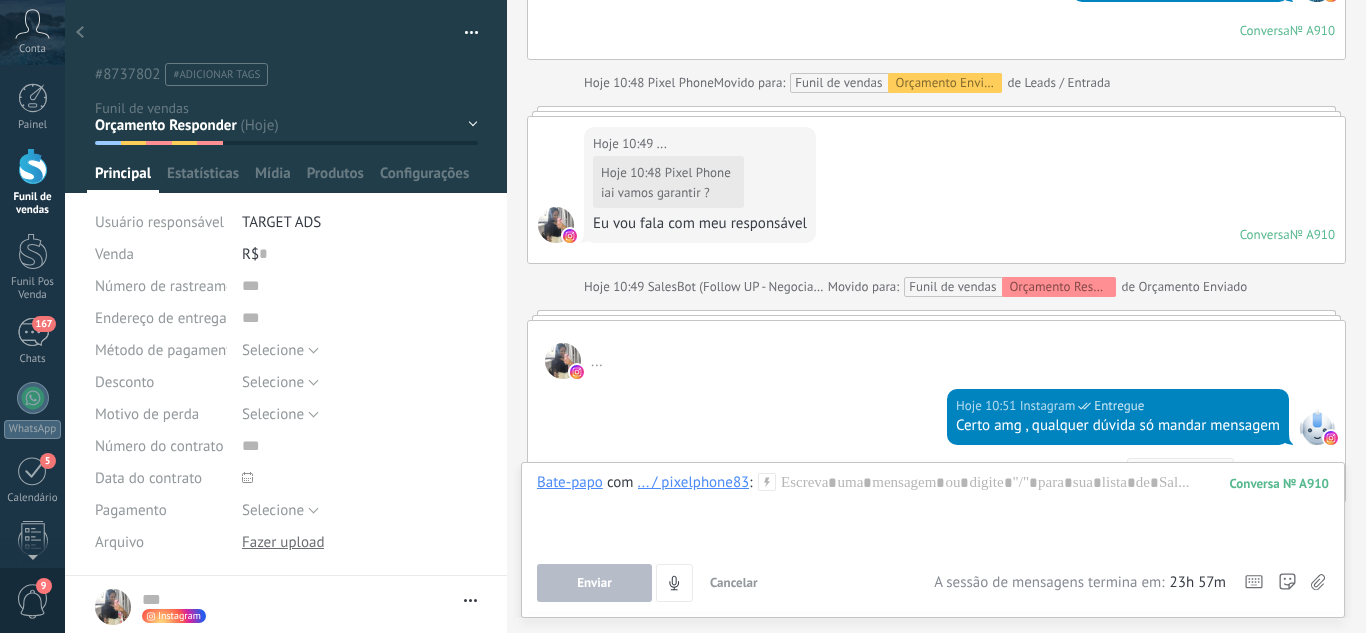 click 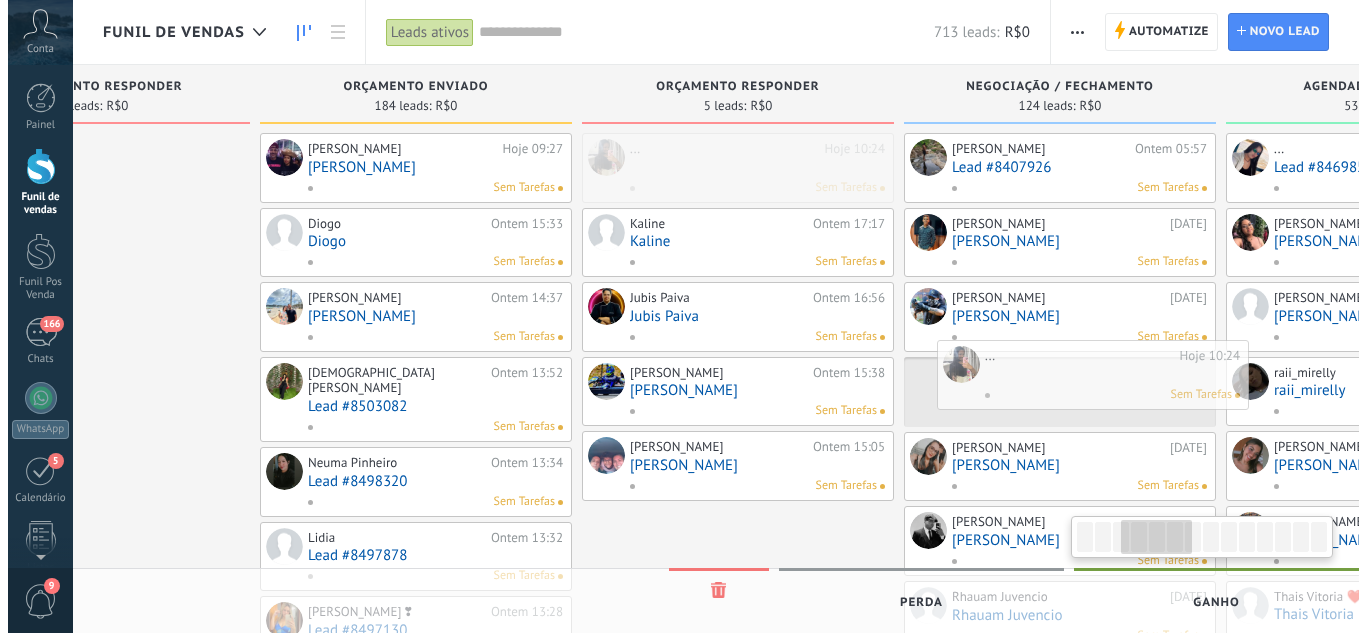 scroll, scrollTop: 0, scrollLeft: 826, axis: horizontal 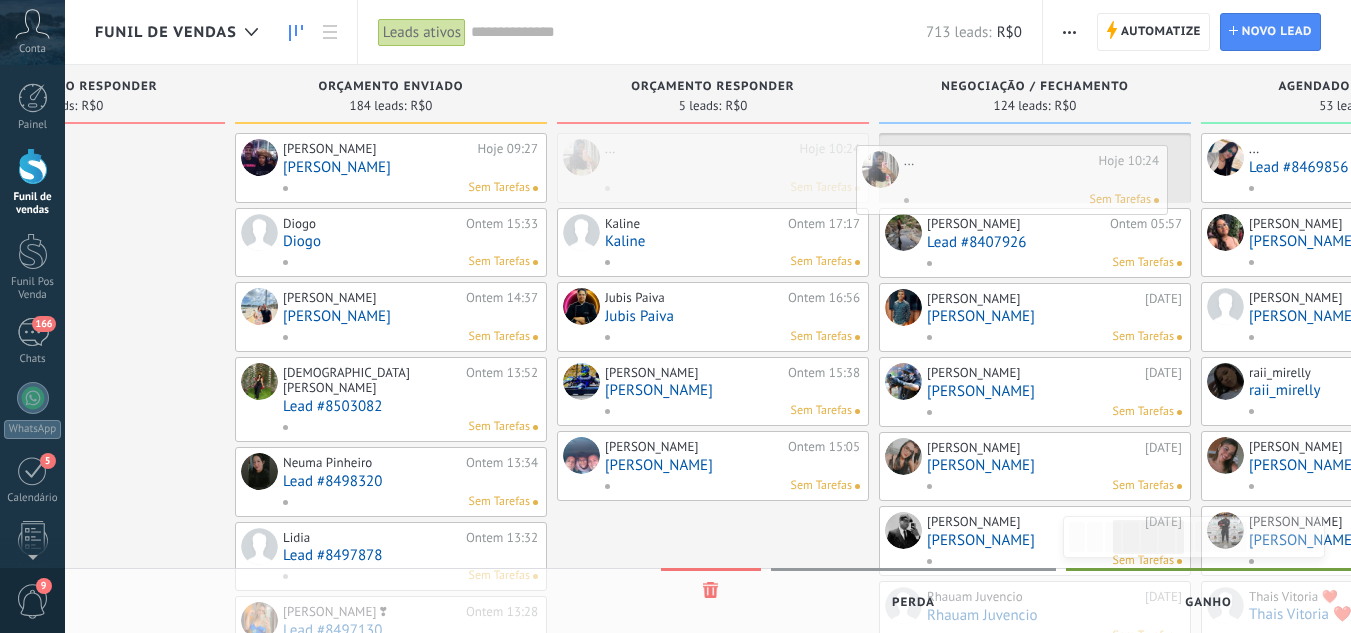 drag, startPoint x: 997, startPoint y: 143, endPoint x: 908, endPoint y: 155, distance: 89.80534 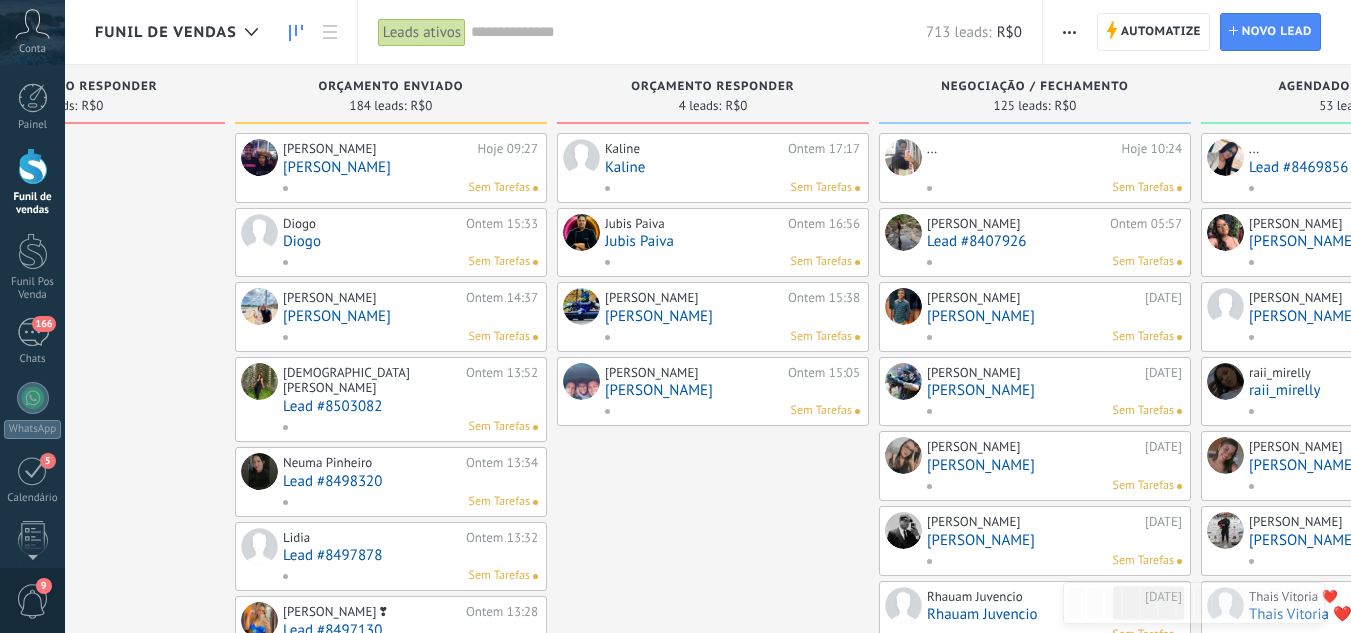 click on "Kaline" at bounding box center (732, 167) 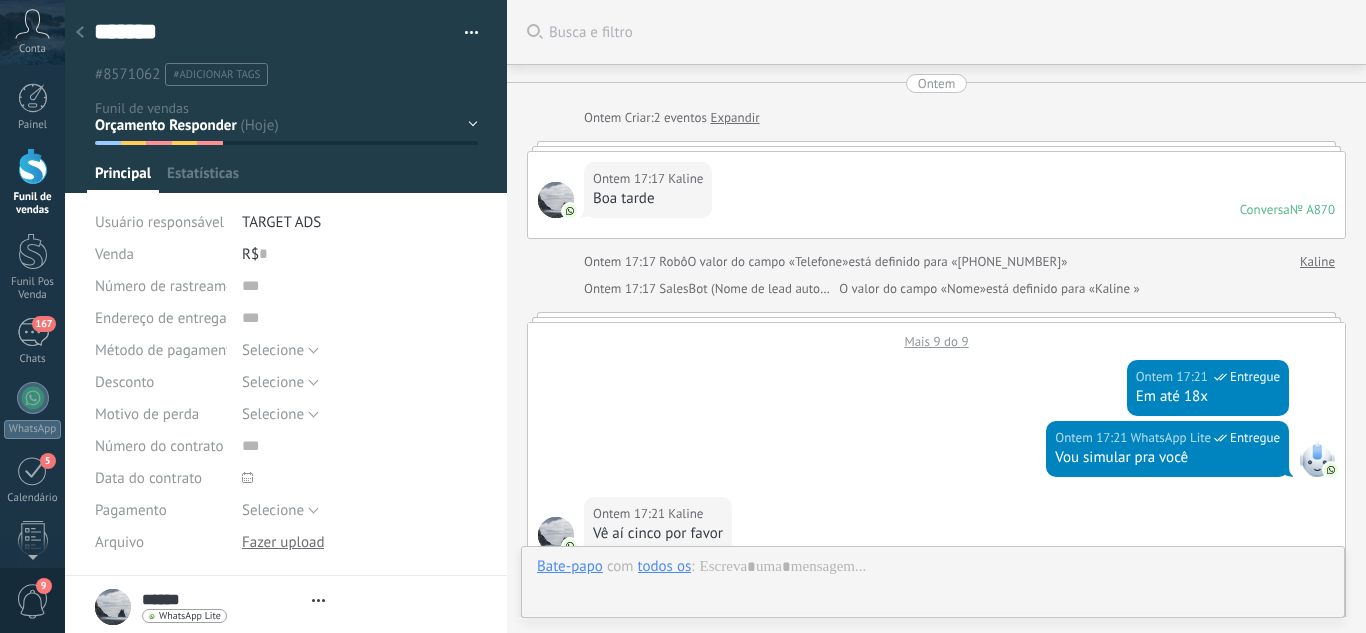 scroll, scrollTop: 2263, scrollLeft: 0, axis: vertical 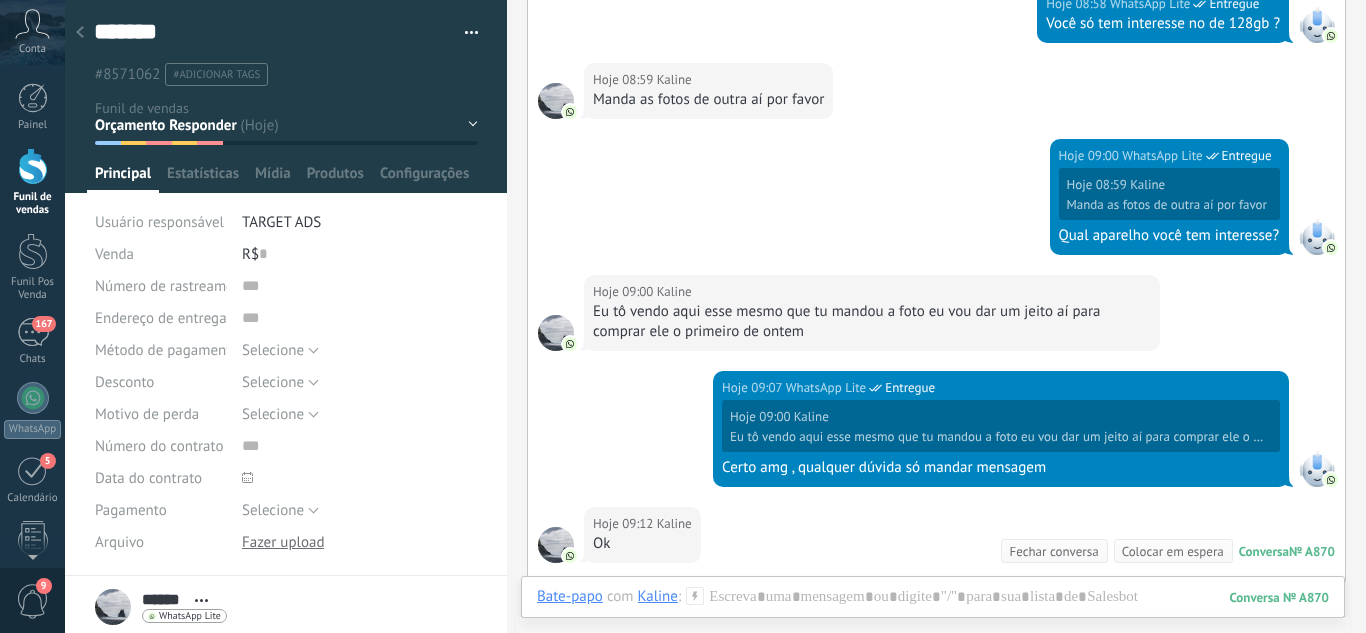 click on "Leads / Entrada
Atendimento
Atendimento Responder
Orçamento Enviado
Orçamento Responder
Negociação / Fechamento
-" at bounding box center (0, 0) 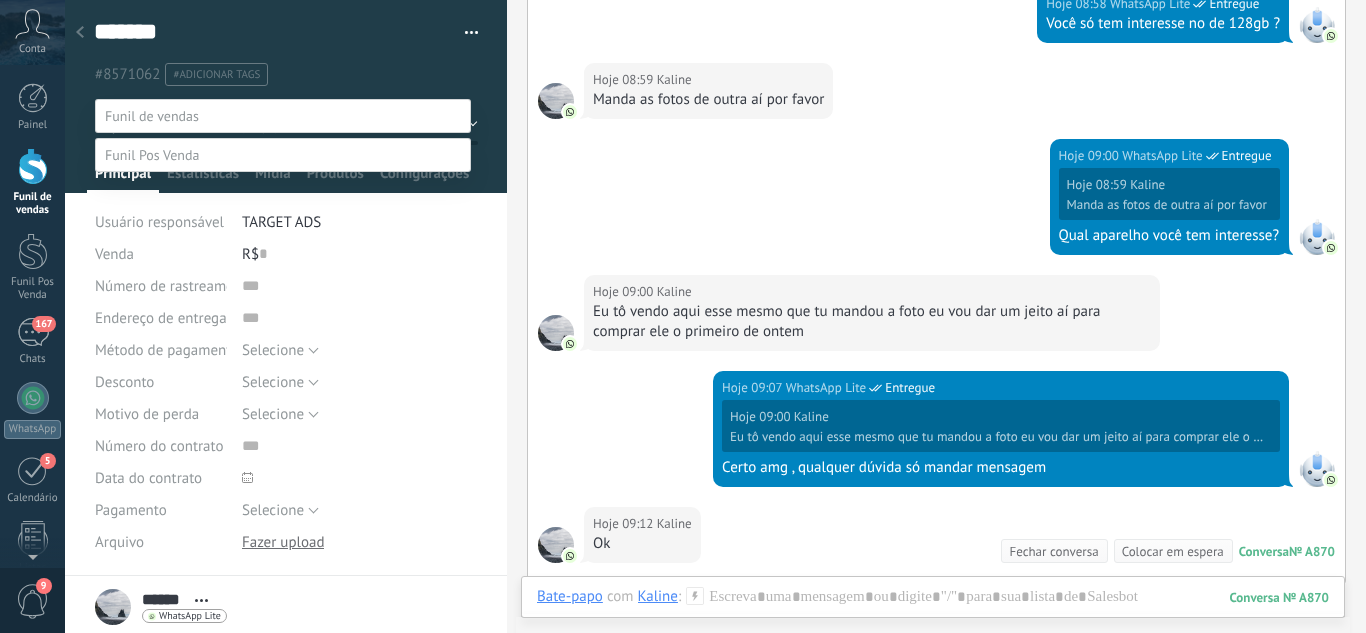 click on "Agendado Para Venda" at bounding box center [0, 0] 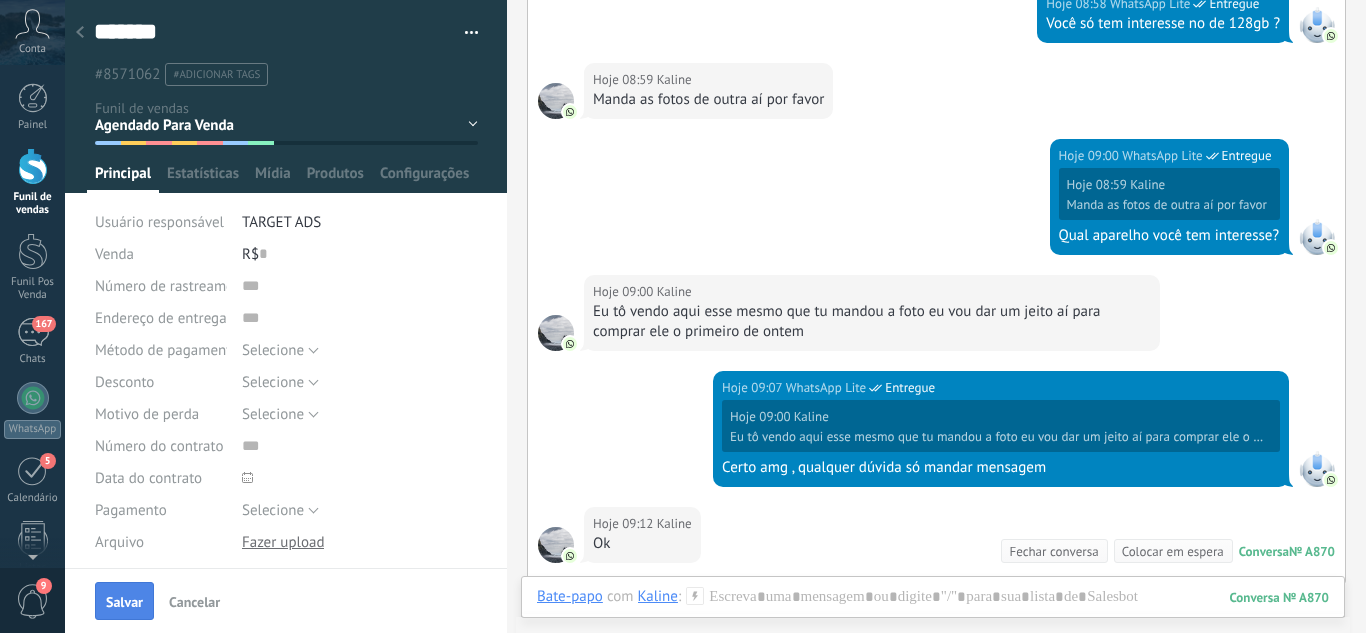 click on "Salvar" at bounding box center (124, 602) 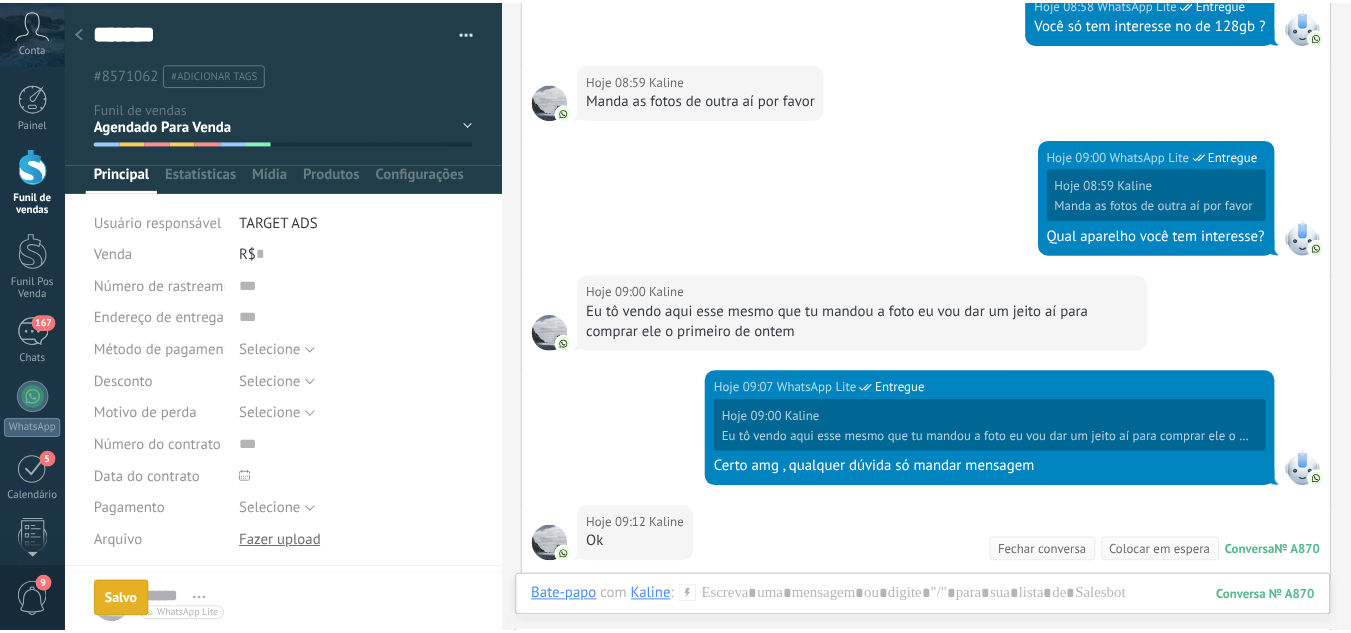 scroll, scrollTop: 1996, scrollLeft: 0, axis: vertical 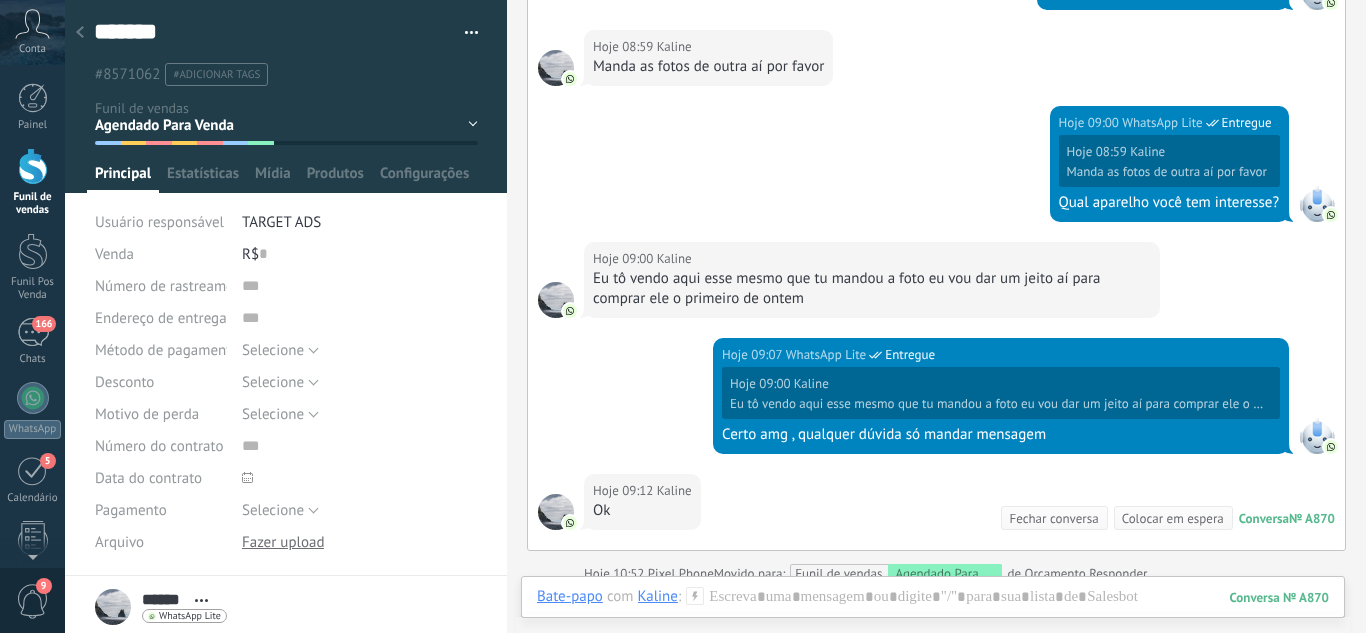click 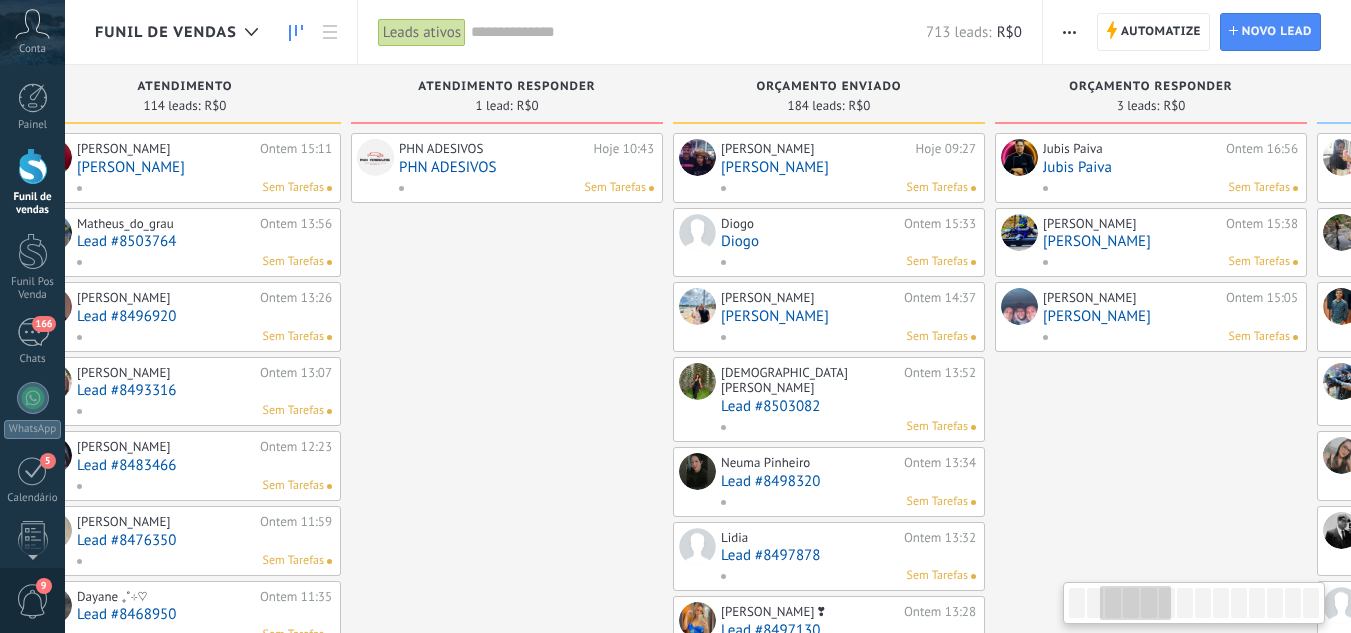 scroll, scrollTop: 0, scrollLeft: 623, axis: horizontal 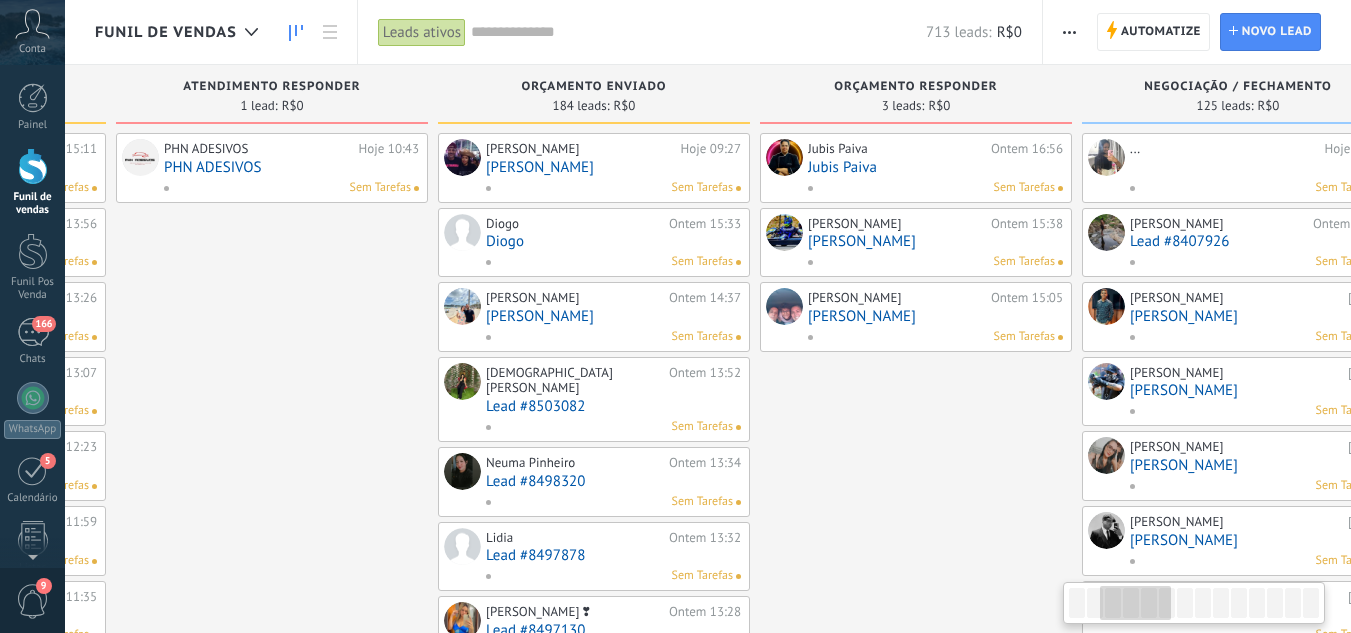 drag, startPoint x: 1022, startPoint y: 356, endPoint x: 404, endPoint y: 409, distance: 620.2685 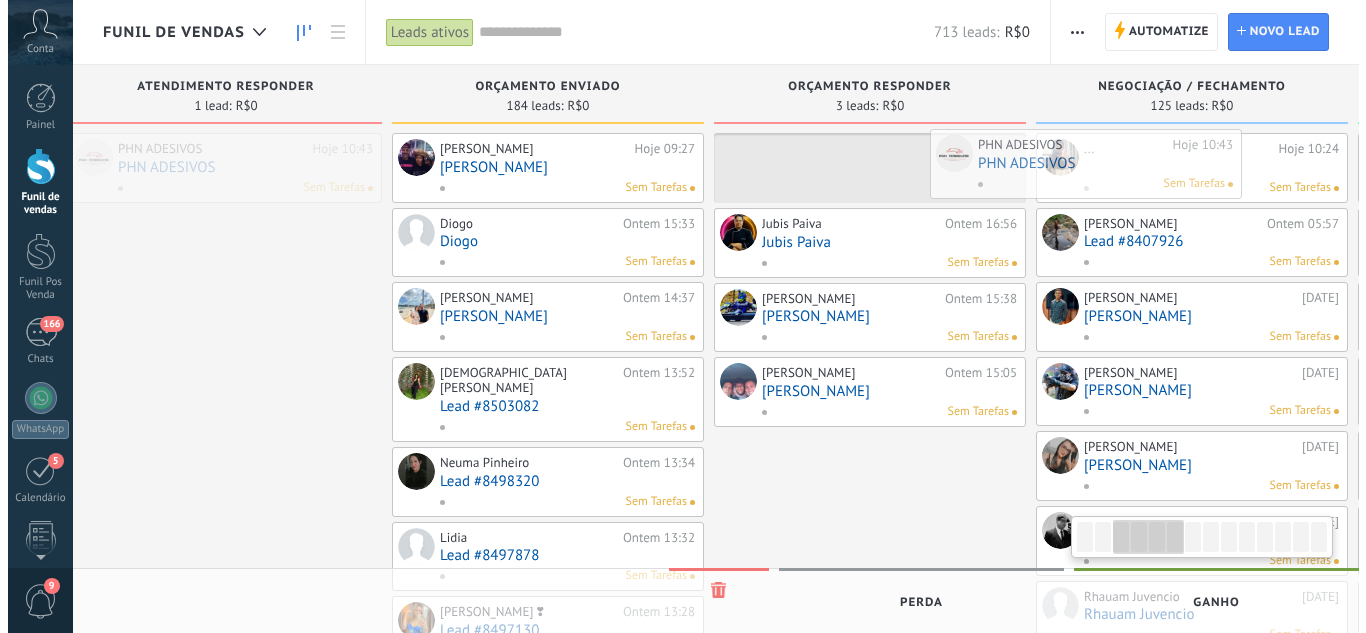 scroll, scrollTop: 0, scrollLeft: 699, axis: horizontal 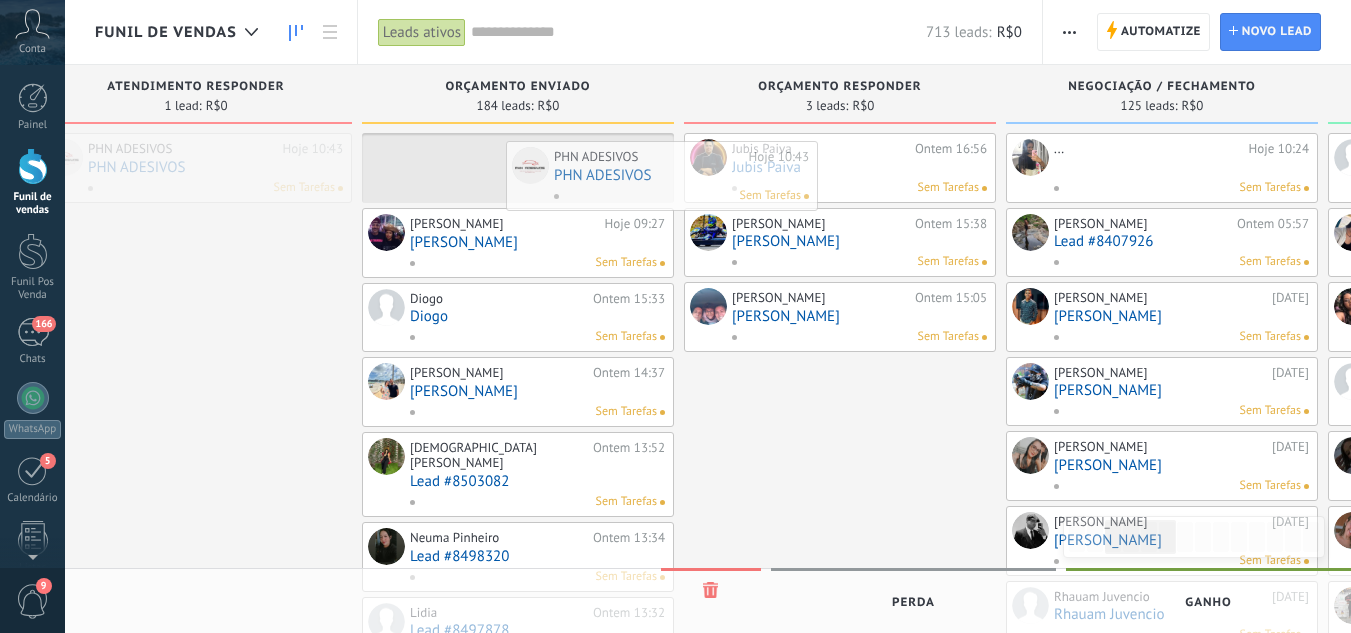 drag, startPoint x: 212, startPoint y: 166, endPoint x: 602, endPoint y: 174, distance: 390.08203 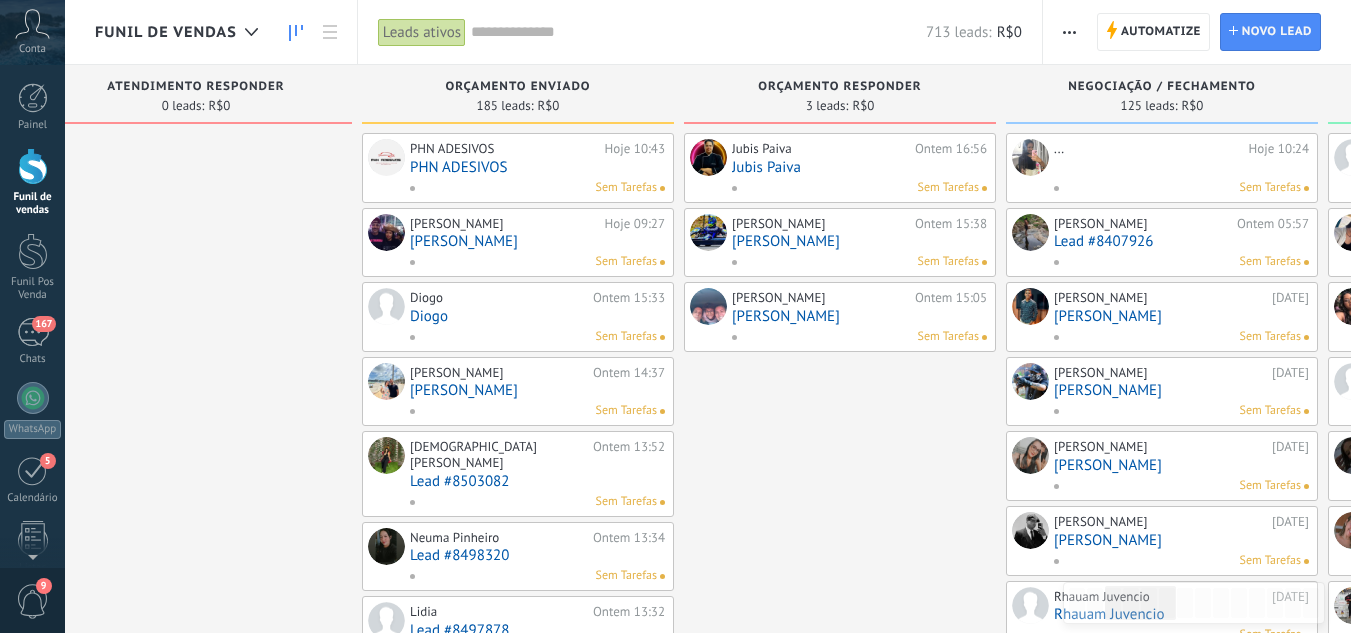 click on "[PERSON_NAME]" at bounding box center (859, 241) 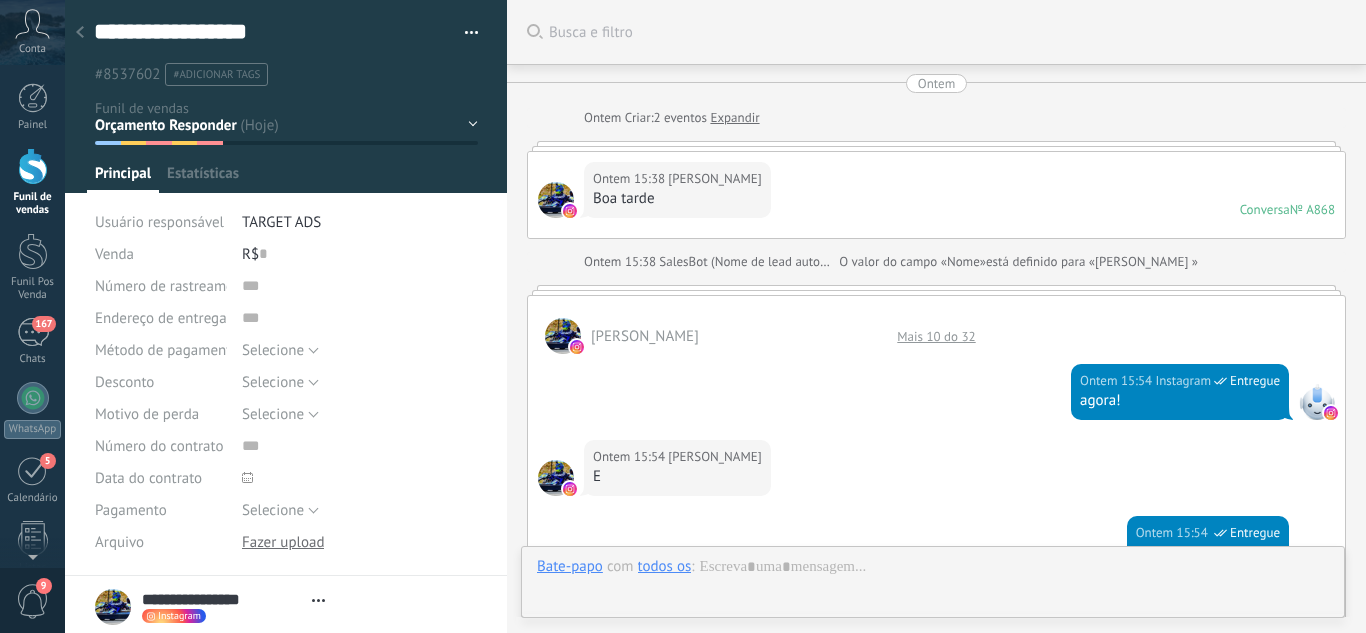 scroll, scrollTop: 30, scrollLeft: 0, axis: vertical 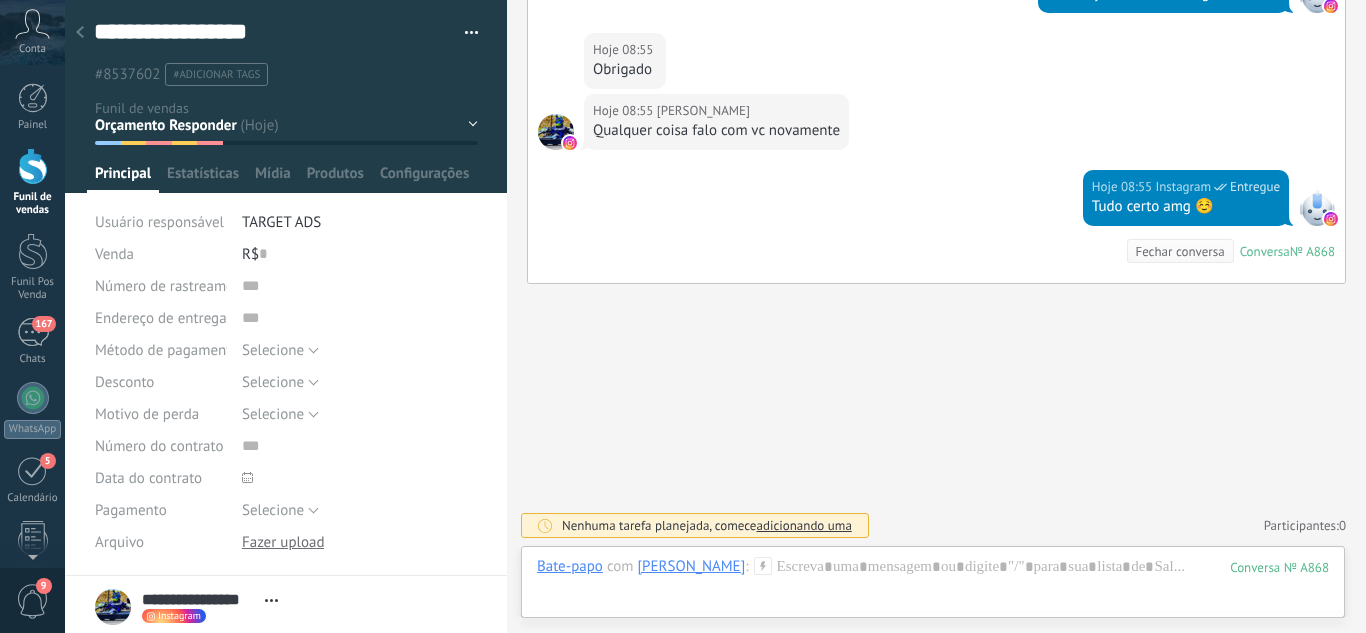 click on "Leads / Entrada
Atendimento
Atendimento Responder
Orçamento Enviado
Orçamento Responder
Negociação / Fechamento
-" at bounding box center (0, 0) 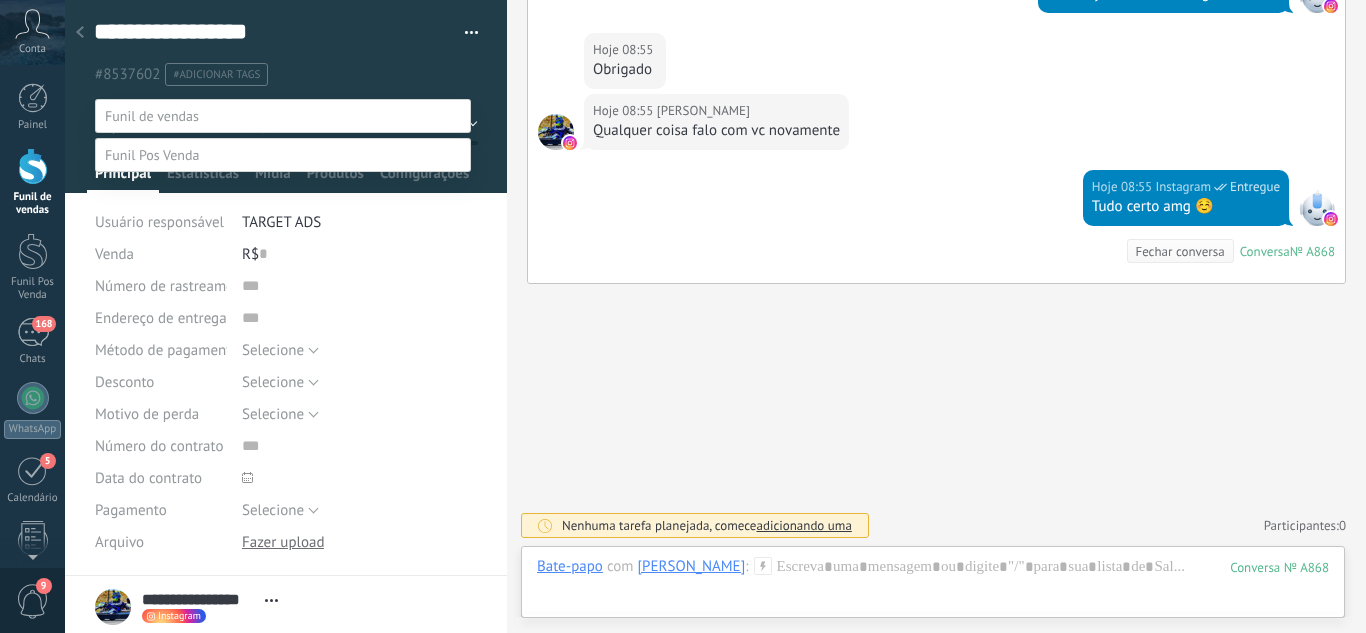click at bounding box center [715, 316] 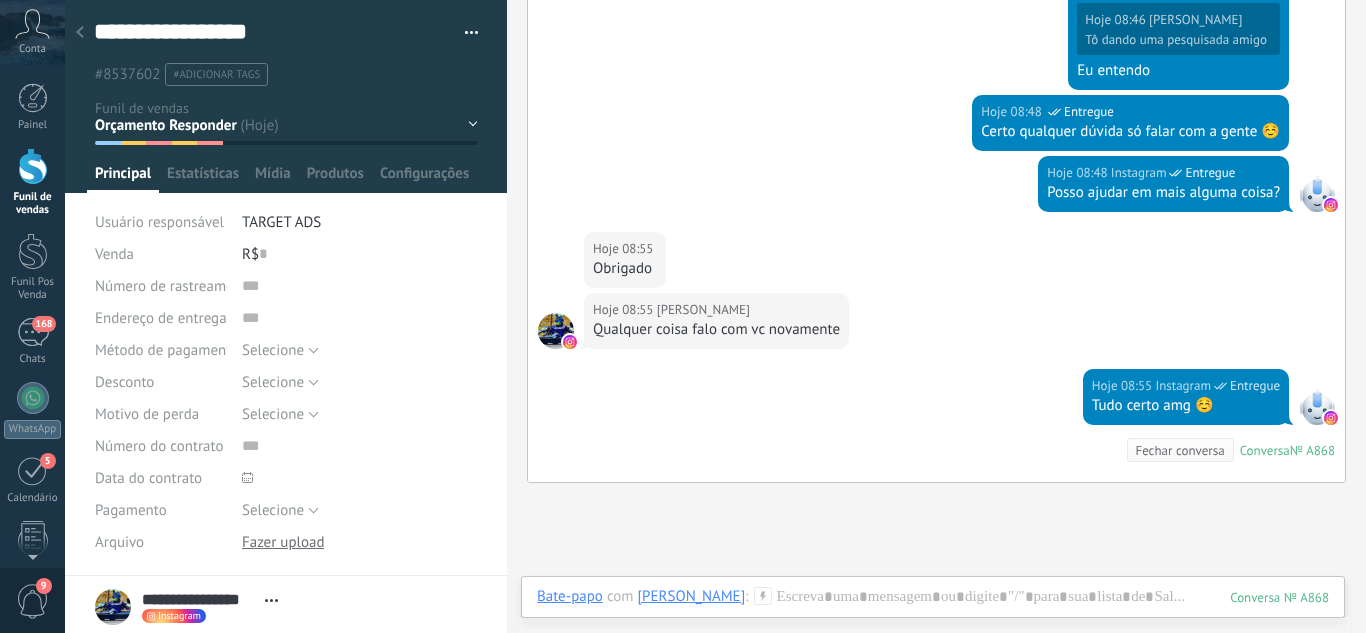 scroll, scrollTop: 2071, scrollLeft: 0, axis: vertical 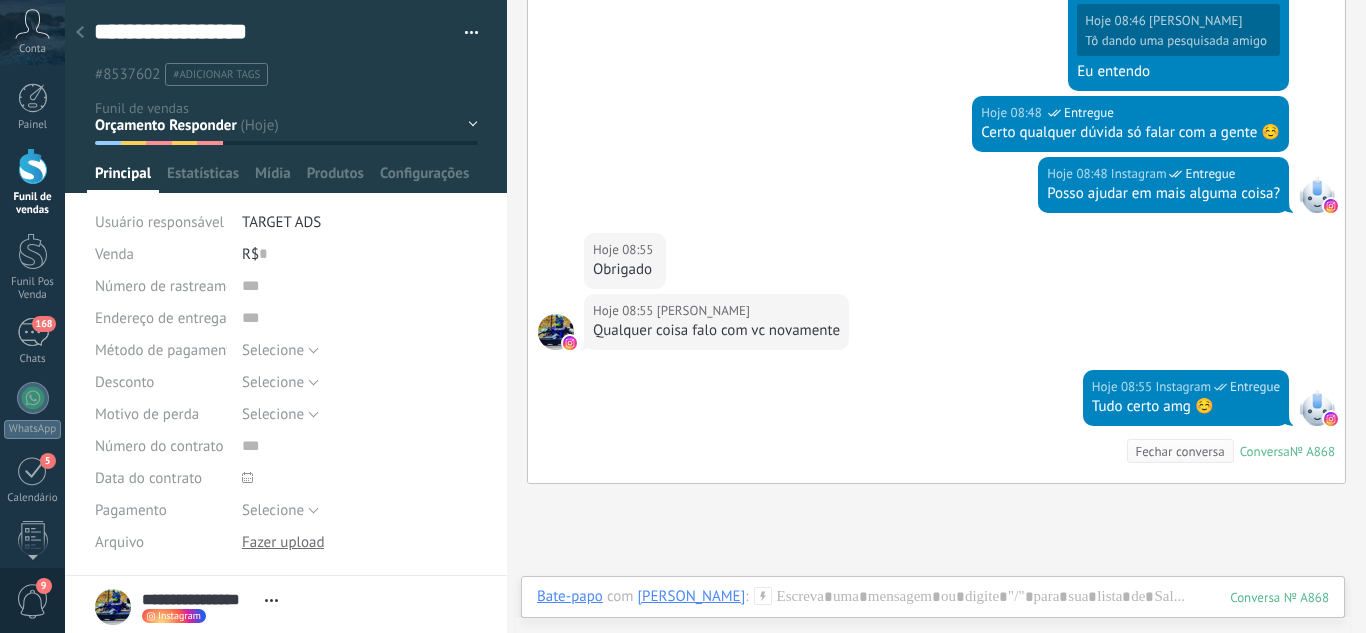 click on "Leads / Entrada
Atendimento
Atendimento Responder
Orçamento Enviado
Orçamento Responder
Negociação / Fechamento
-" at bounding box center (0, 0) 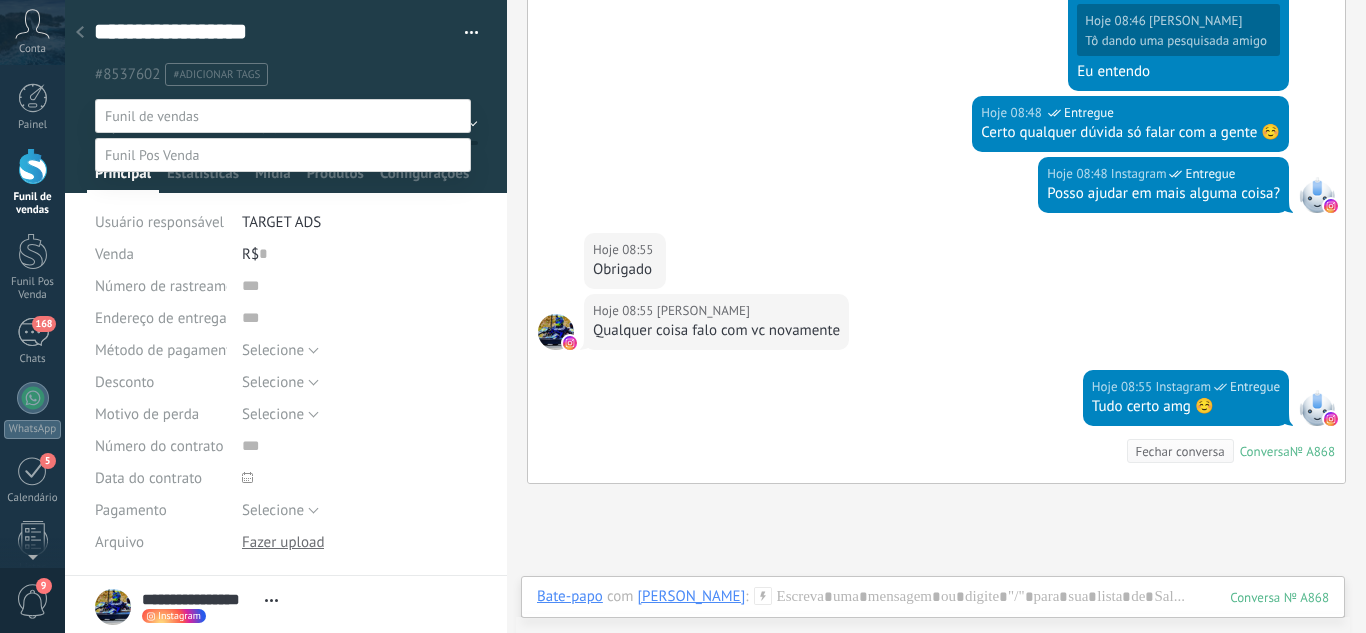 click on "Perdido / Desqualificado" at bounding box center (0, 0) 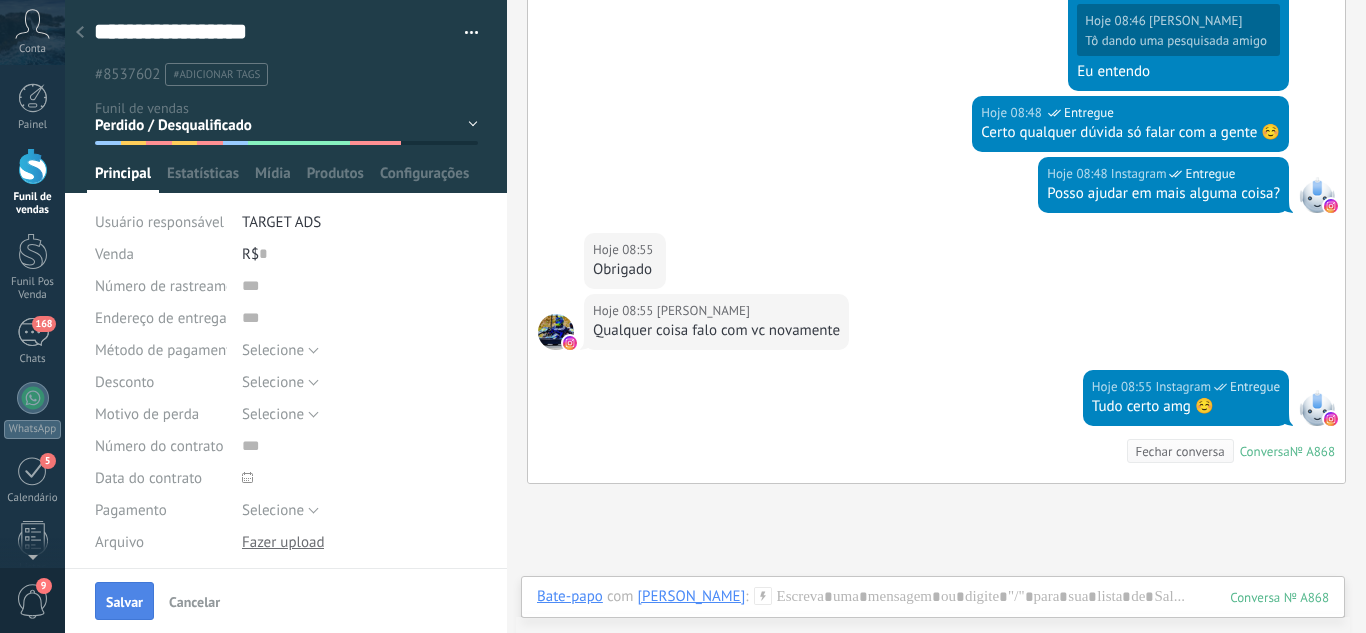 click on "Salvar" at bounding box center [124, 602] 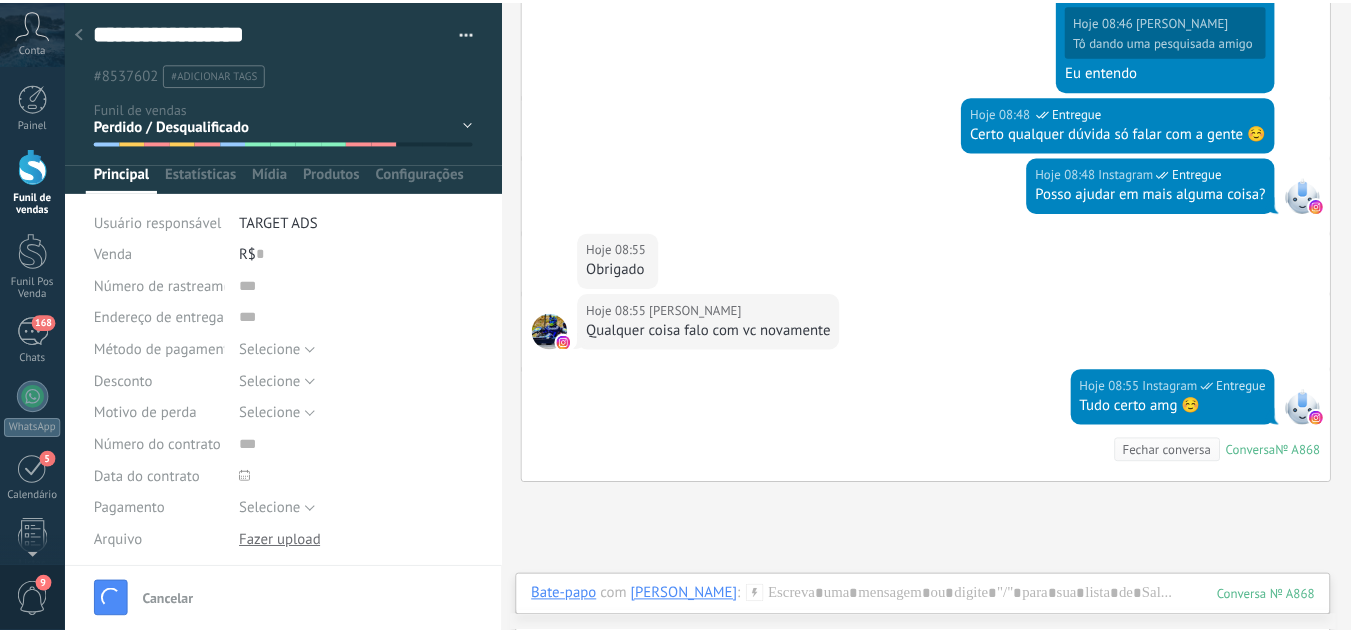 scroll, scrollTop: 2104, scrollLeft: 0, axis: vertical 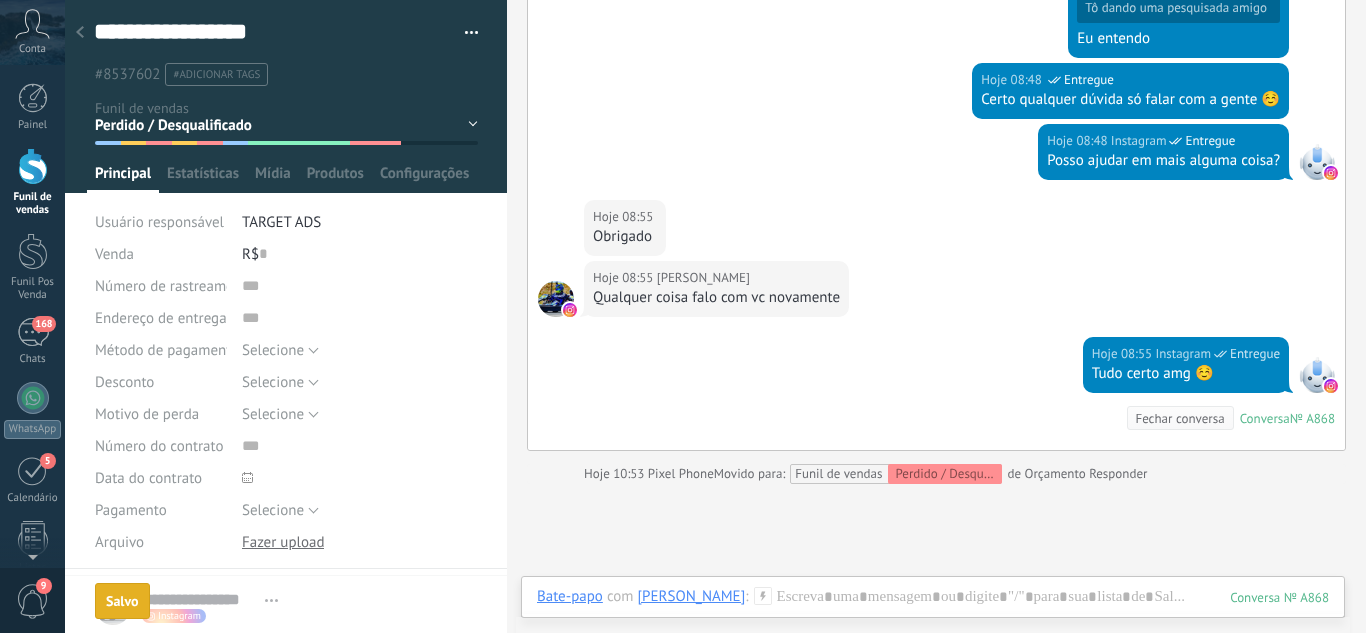 click at bounding box center (80, 33) 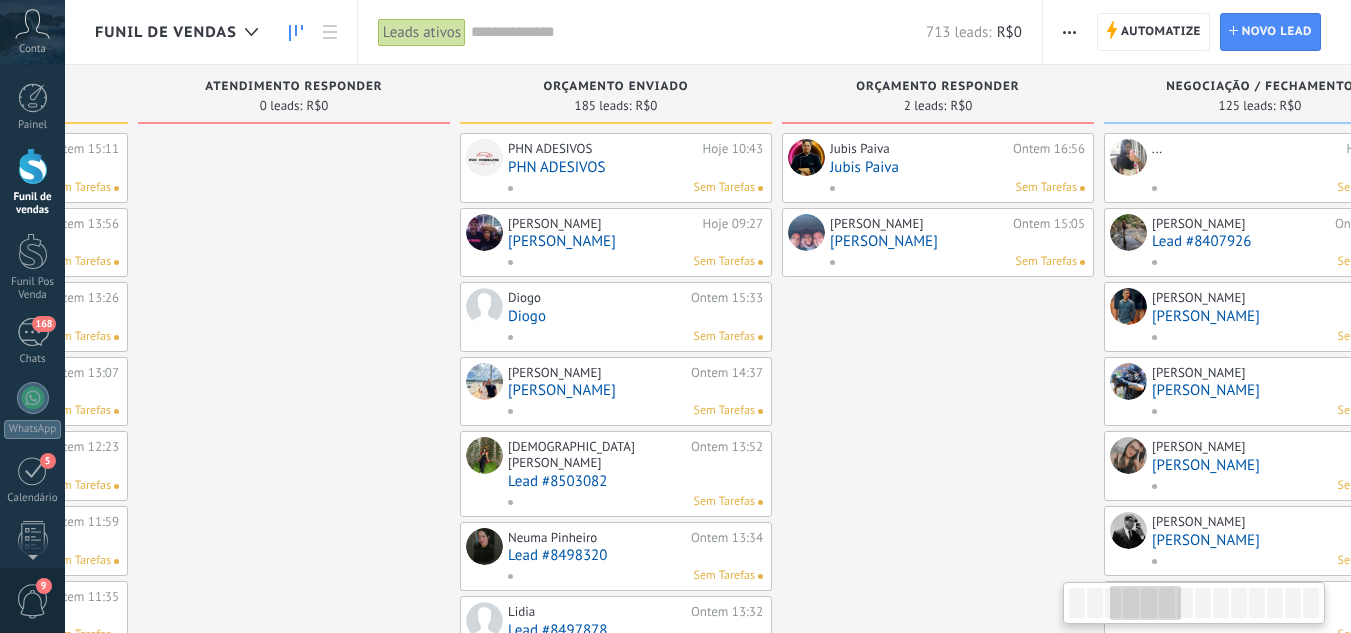 drag, startPoint x: 324, startPoint y: 345, endPoint x: 113, endPoint y: 337, distance: 211.15161 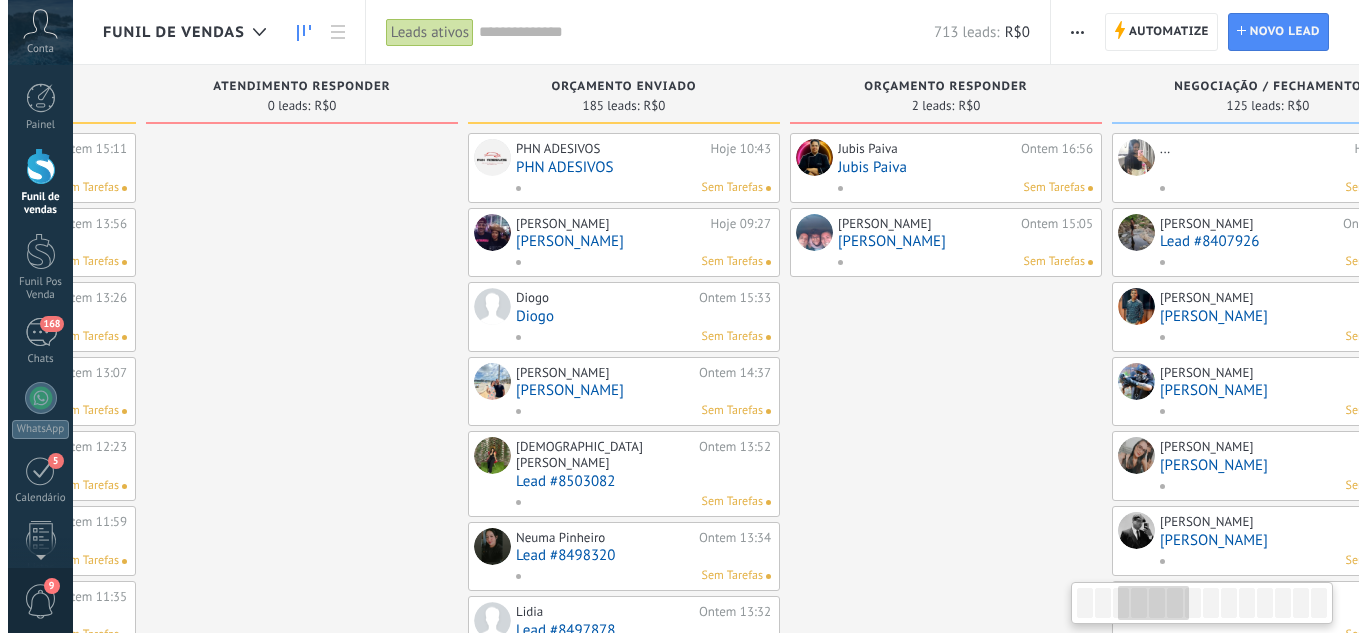 scroll, scrollTop: 0, scrollLeft: 843, axis: horizontal 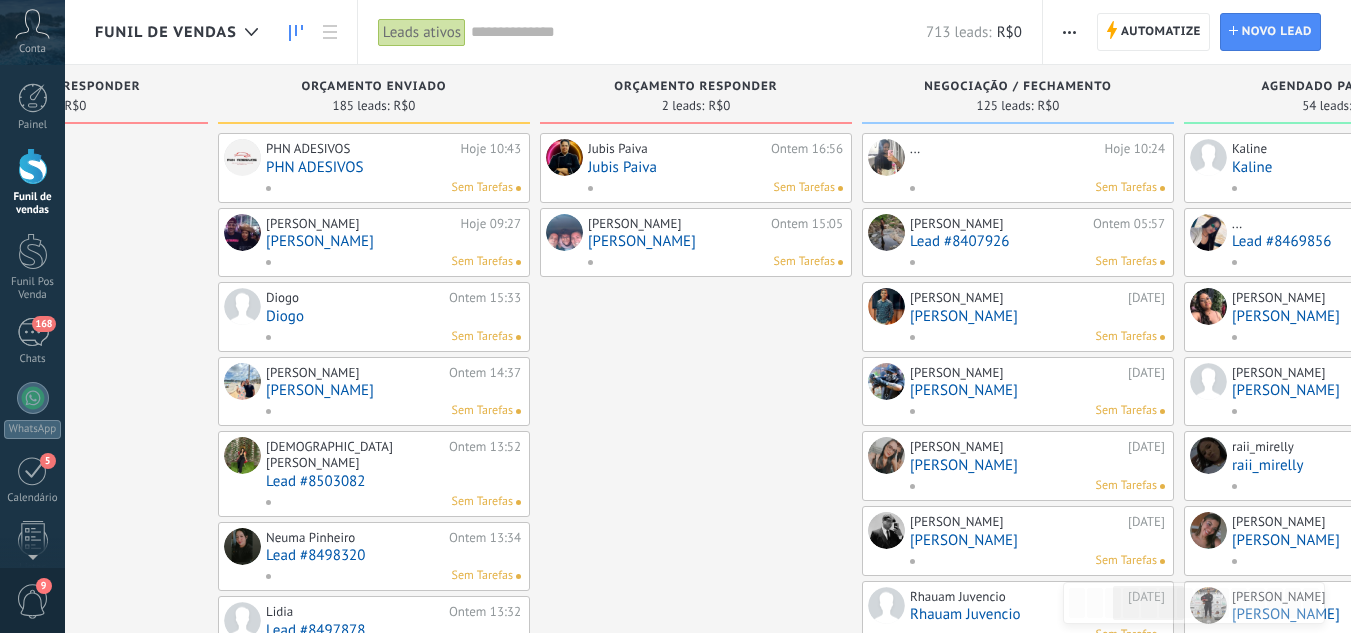 click on "[PERSON_NAME]" at bounding box center [715, 241] 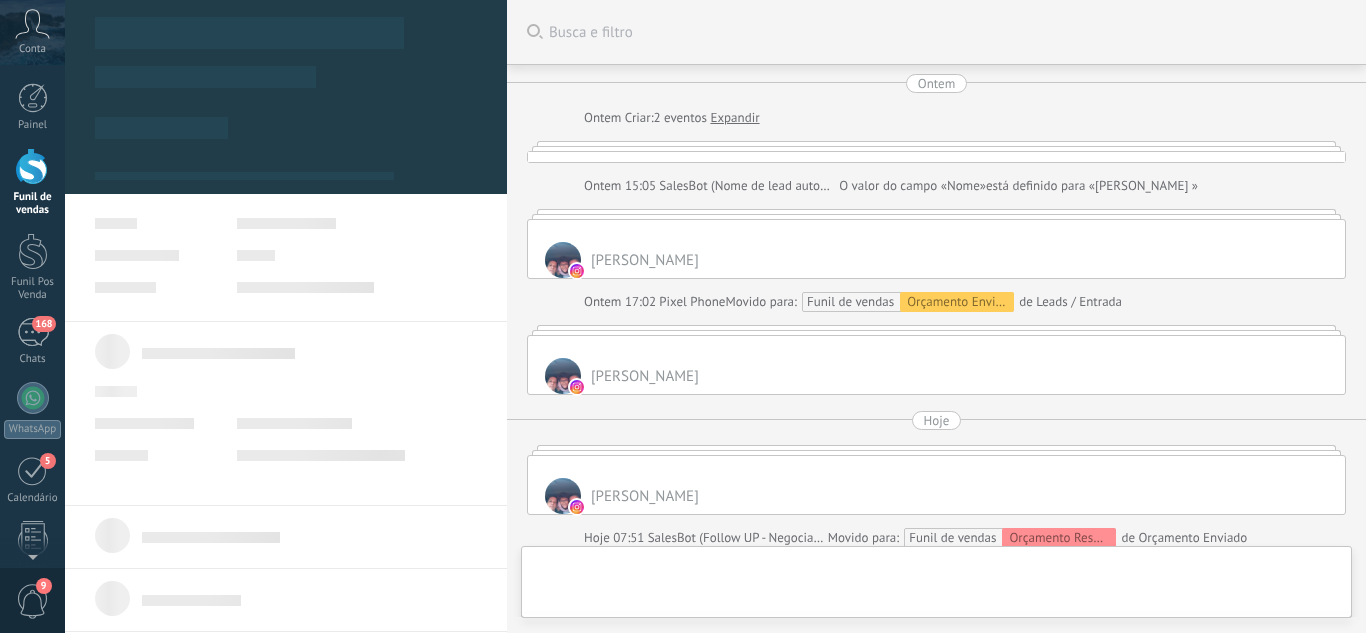 scroll, scrollTop: 30, scrollLeft: 0, axis: vertical 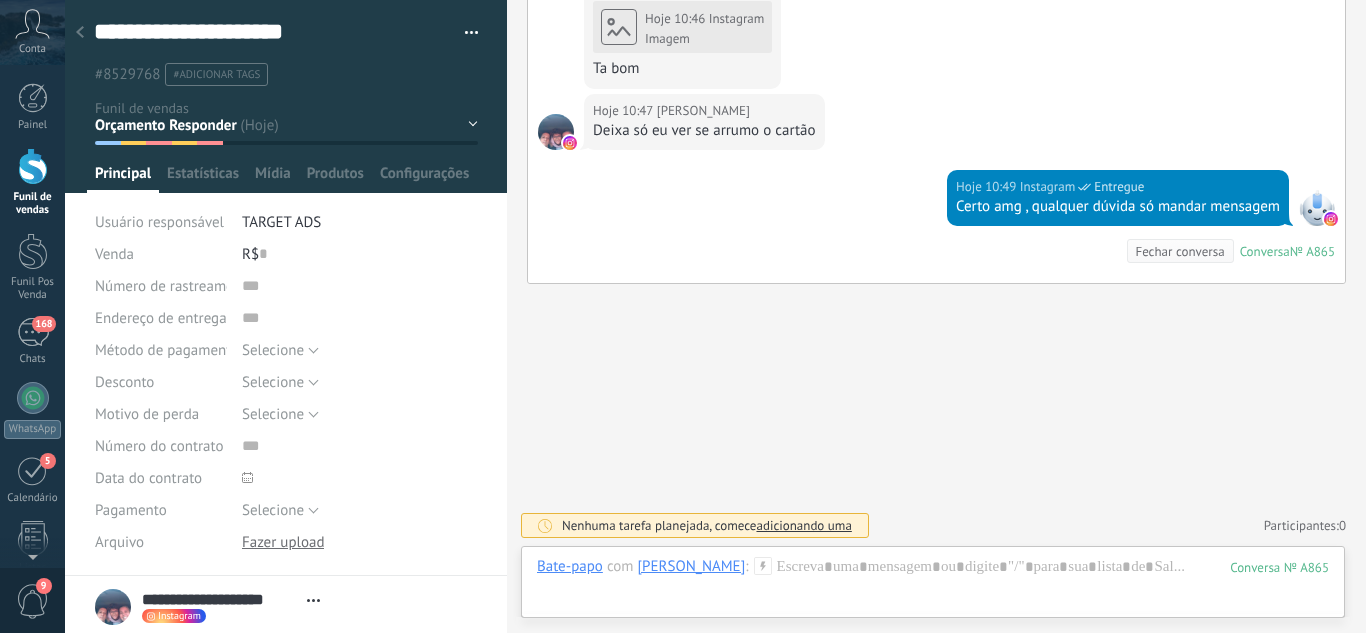 click on "Leads / Entrada
Atendimento
Atendimento Responder
Orçamento Enviado
Orçamento Responder
Negociação / Fechamento
-" at bounding box center (0, 0) 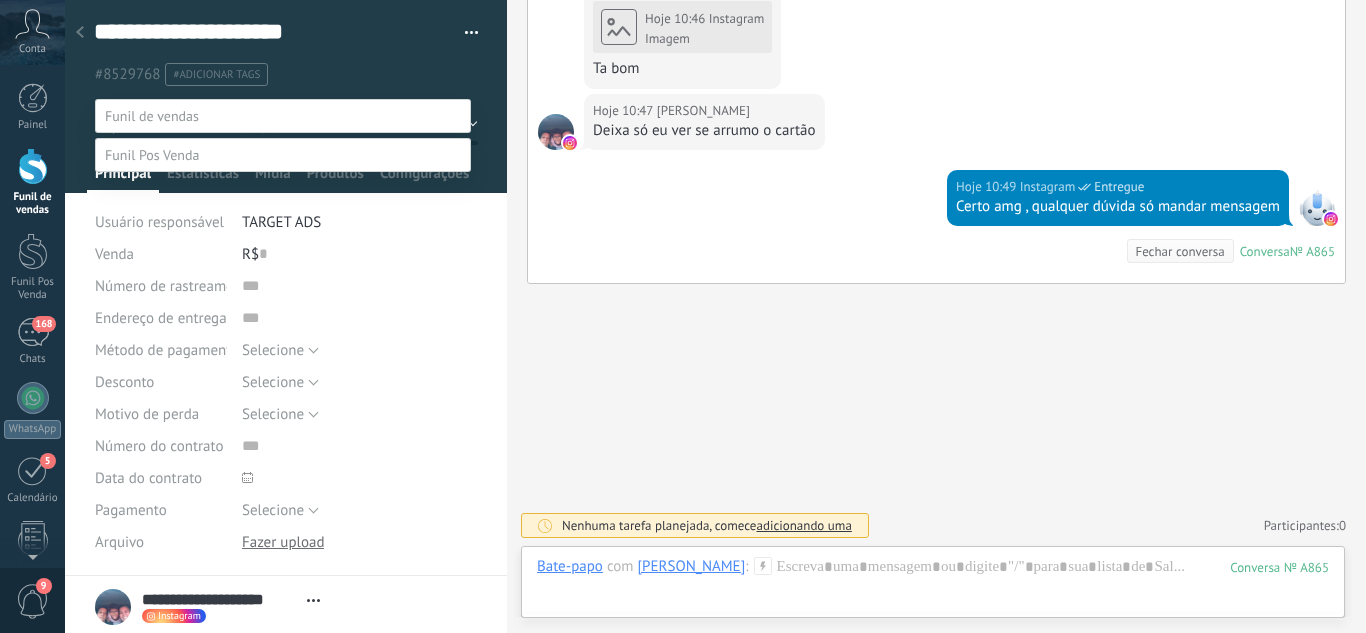 drag, startPoint x: 198, startPoint y: 295, endPoint x: 178, endPoint y: 309, distance: 24.41311 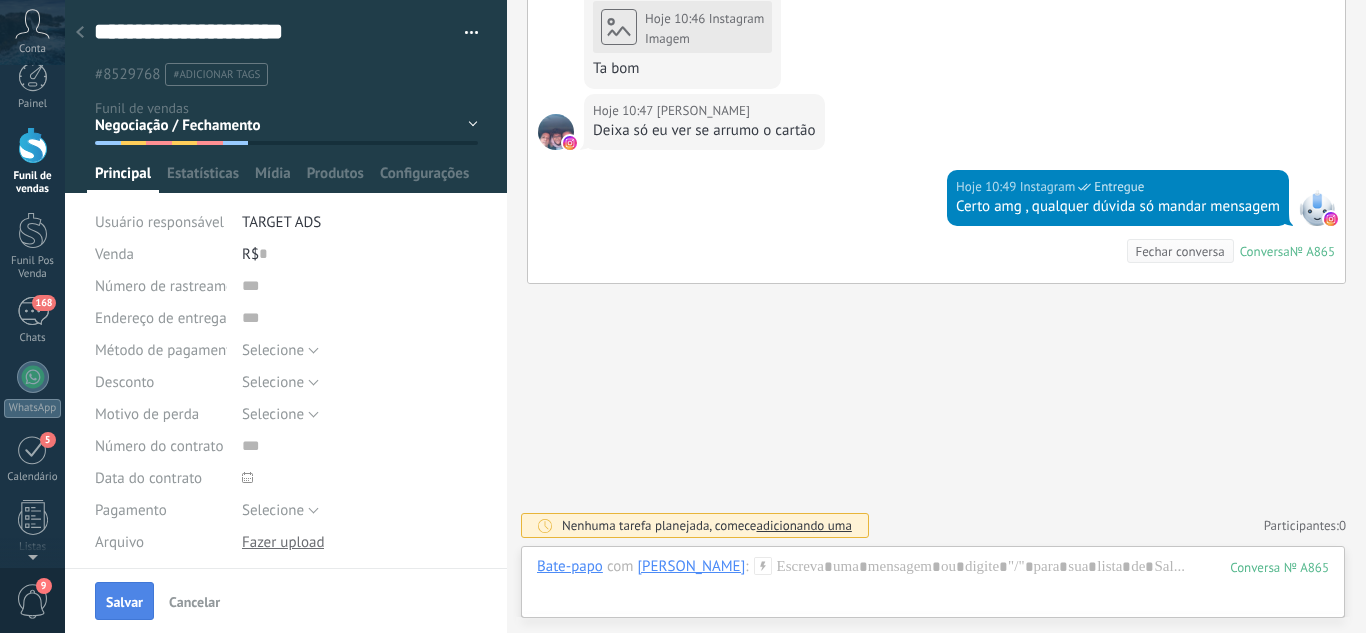 scroll, scrollTop: 0, scrollLeft: 0, axis: both 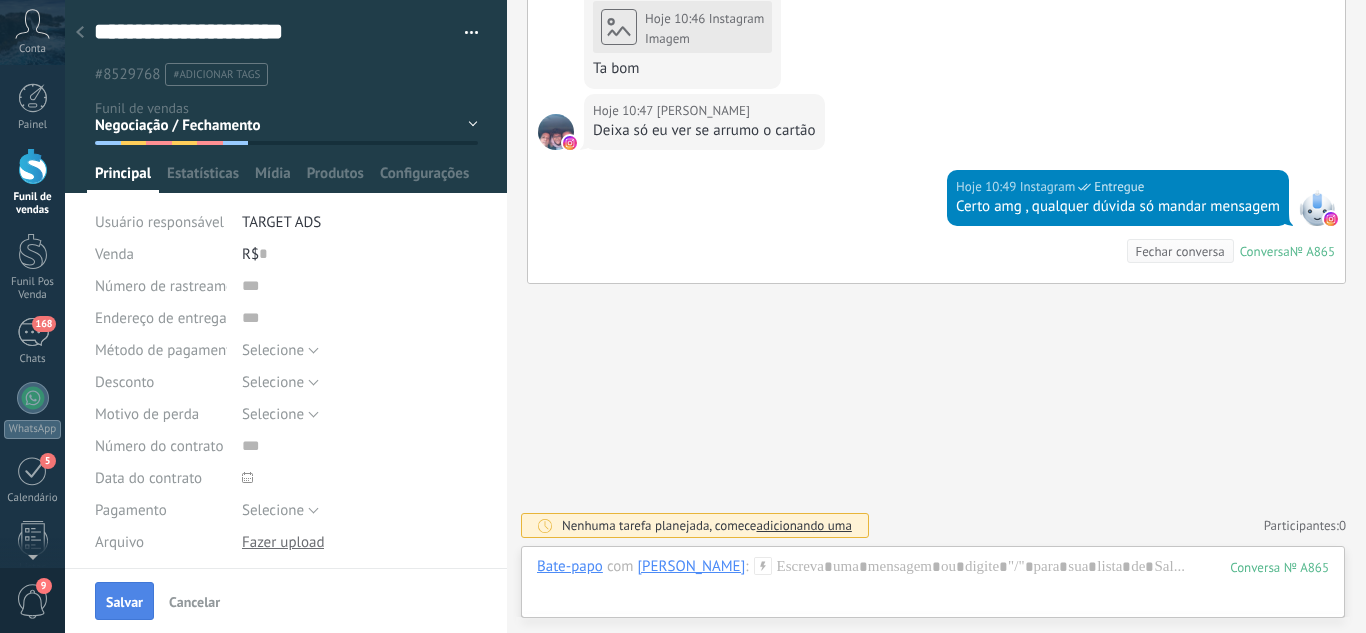 click on "Salvar" at bounding box center (124, 602) 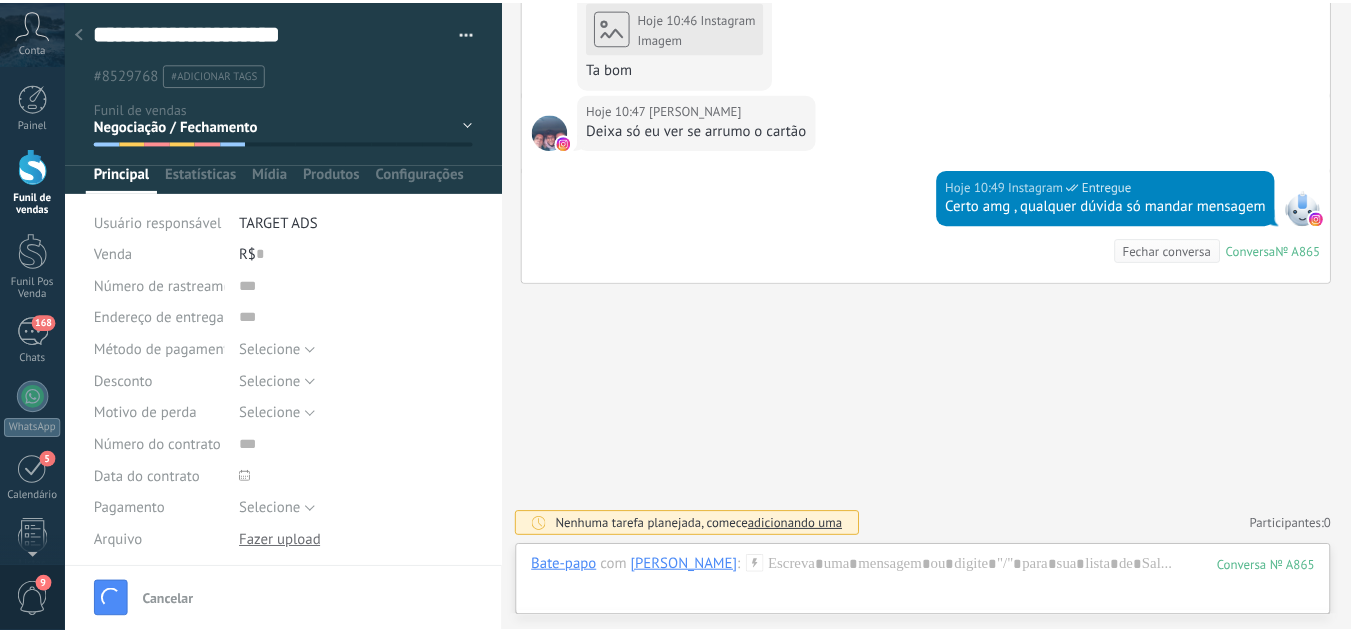 scroll, scrollTop: 2151, scrollLeft: 0, axis: vertical 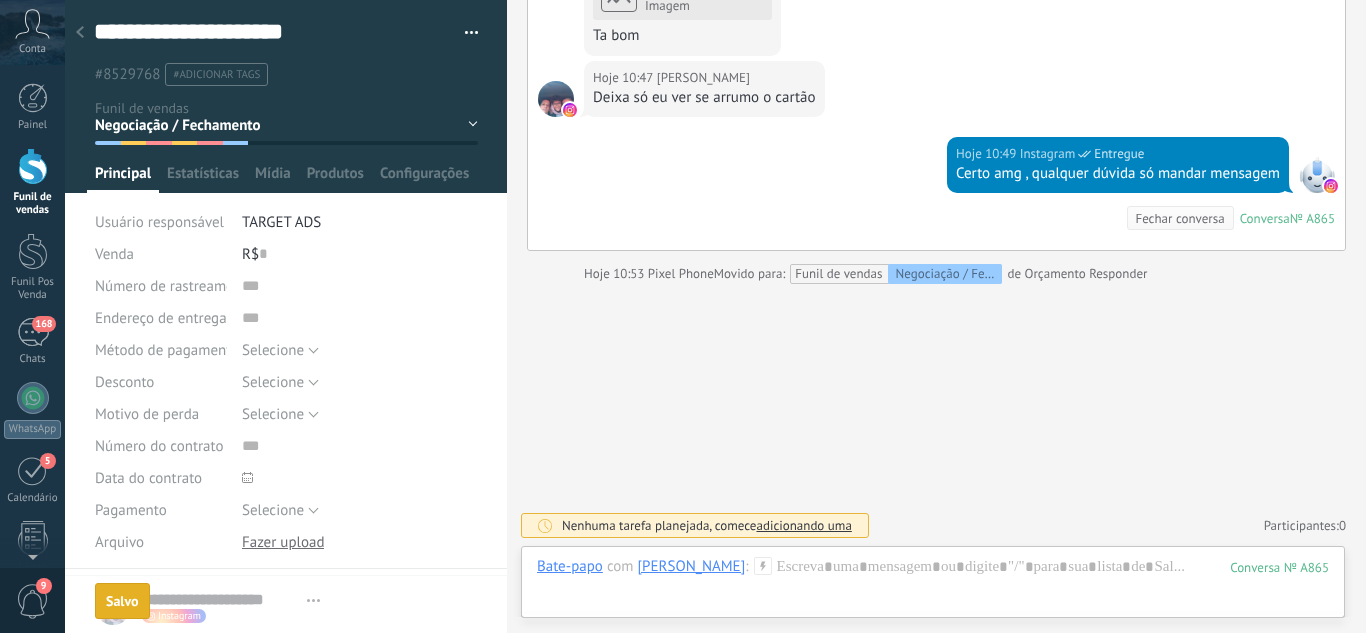 click at bounding box center [80, 33] 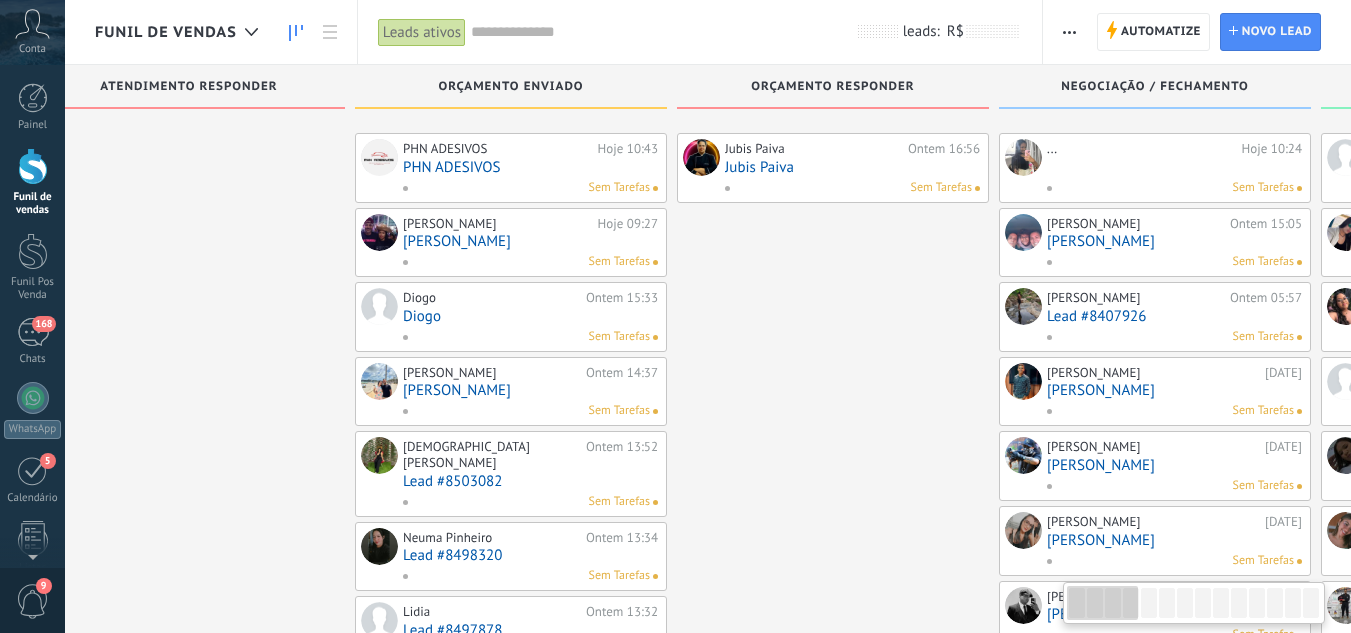 drag, startPoint x: 923, startPoint y: 342, endPoint x: 187, endPoint y: 352, distance: 736.06793 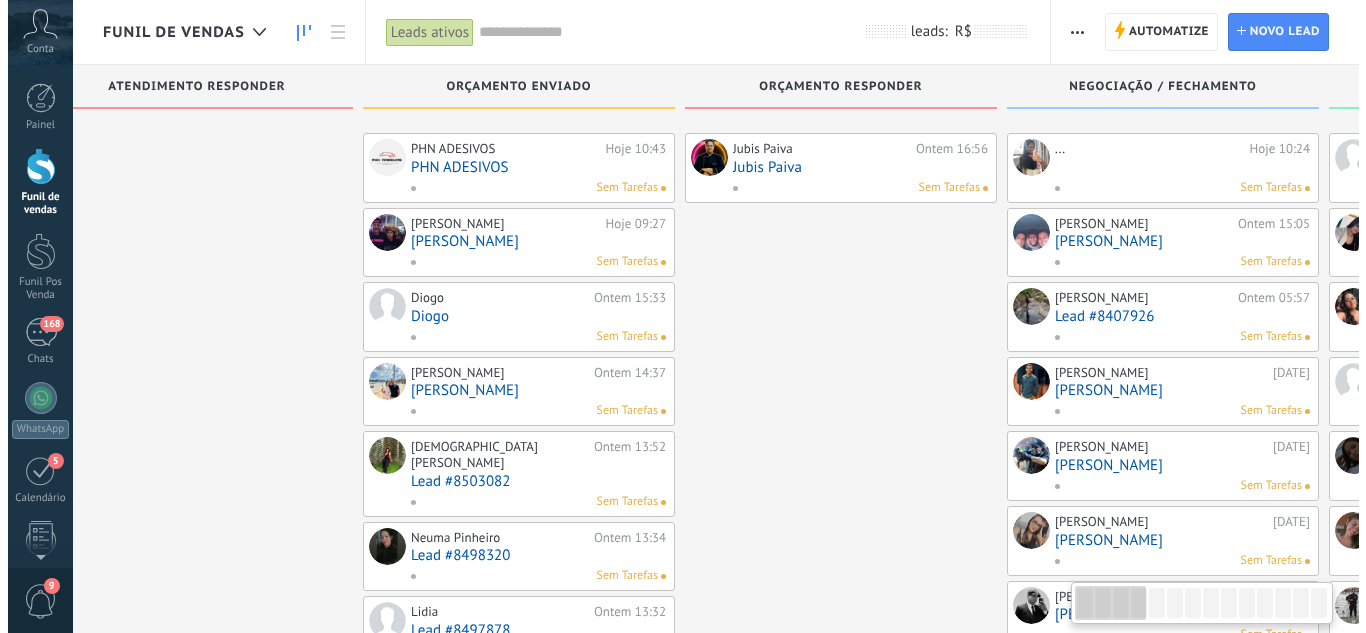 scroll, scrollTop: 0, scrollLeft: 736, axis: horizontal 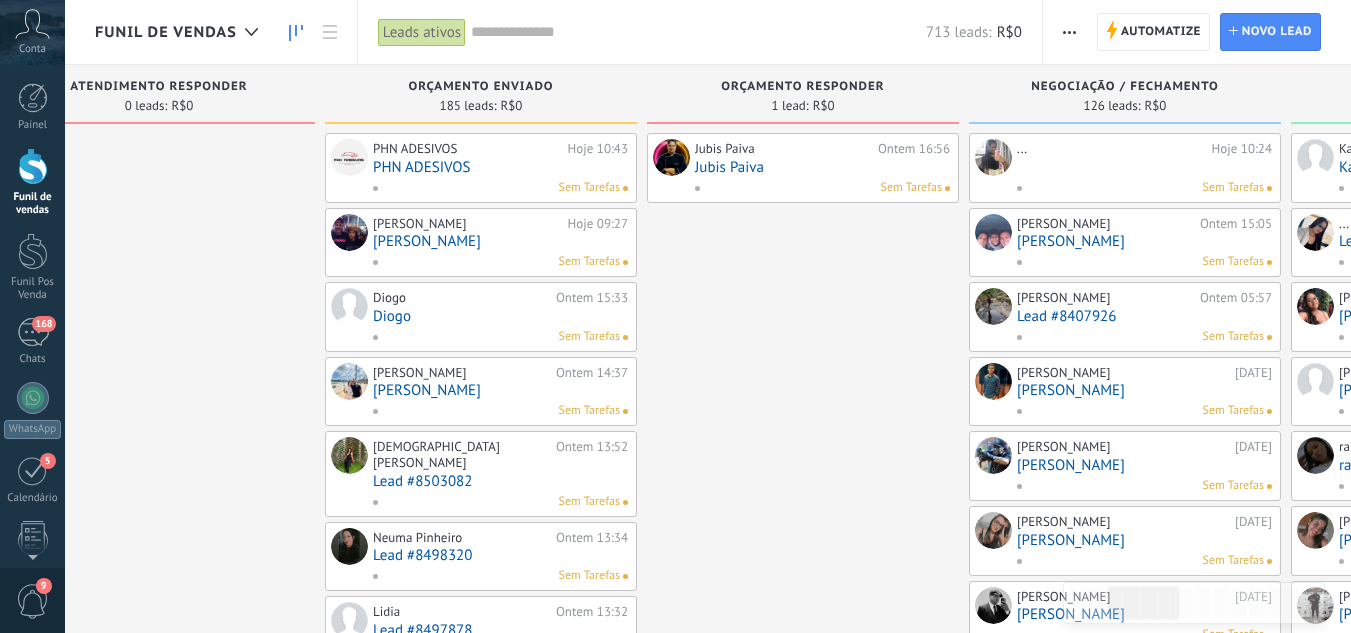 click on "Jubis Paiva" at bounding box center [822, 167] 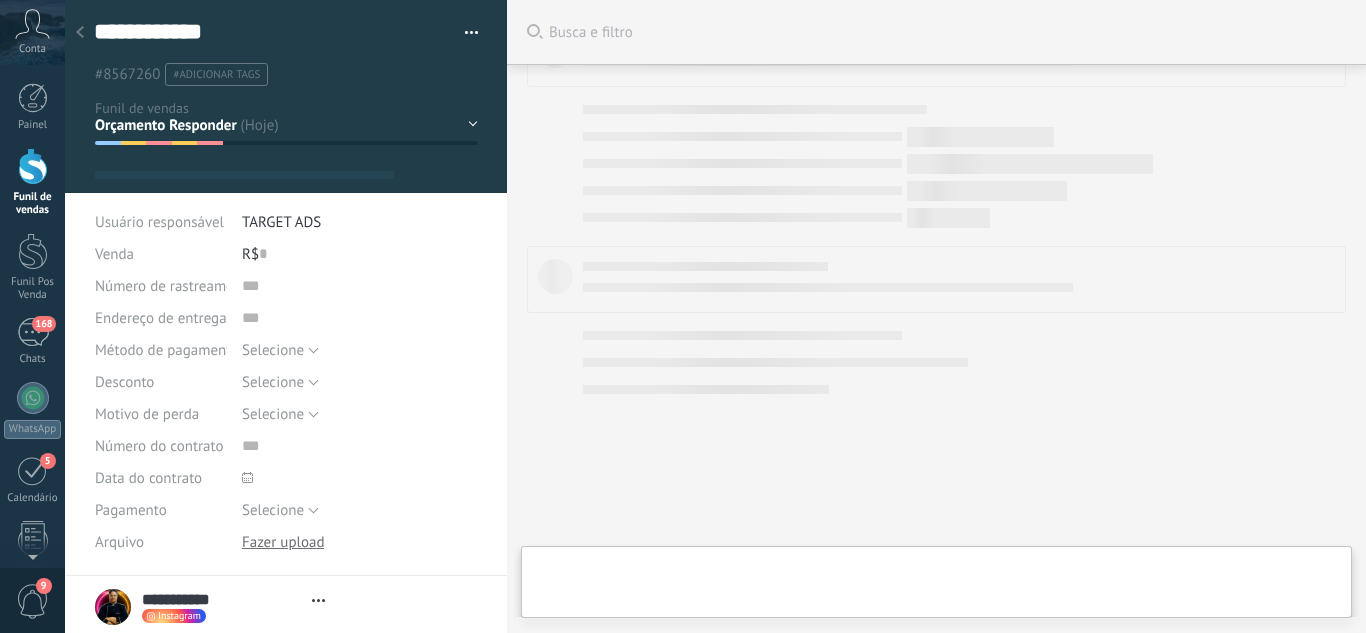 scroll, scrollTop: 2202, scrollLeft: 0, axis: vertical 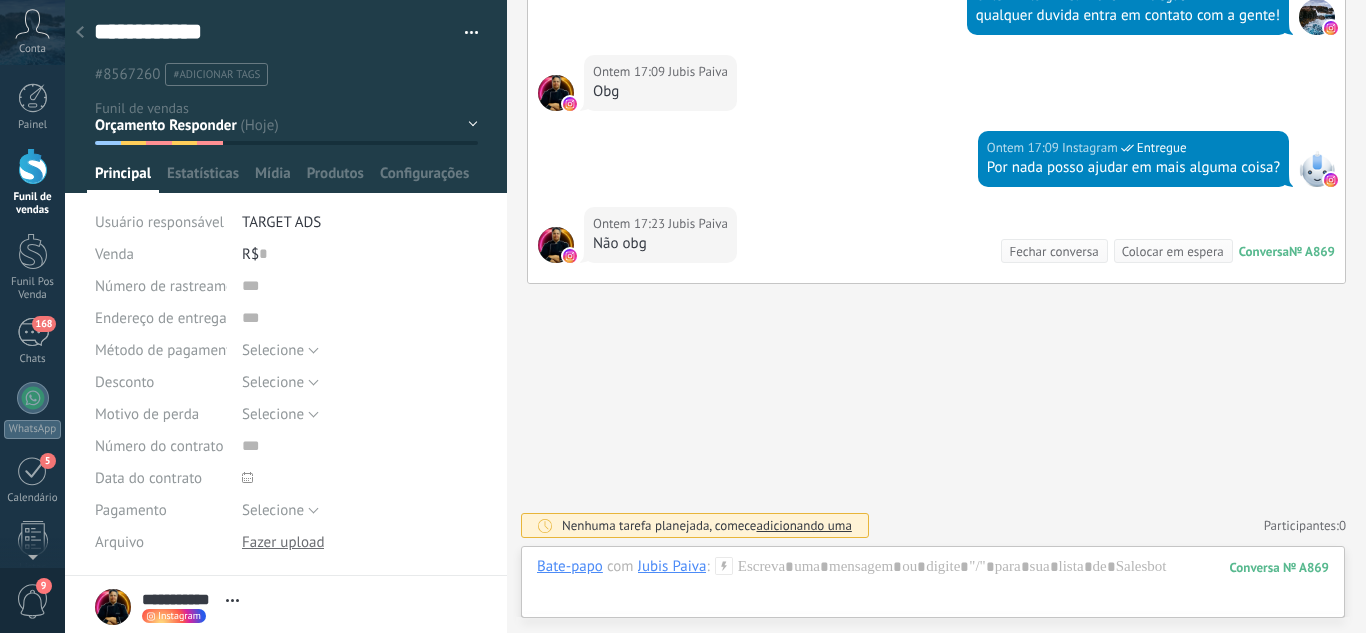 click on "Leads / Entrada
Atendimento
Atendimento Responder
Orçamento Enviado
Orçamento Responder
Negociação / Fechamento
-" at bounding box center [0, 0] 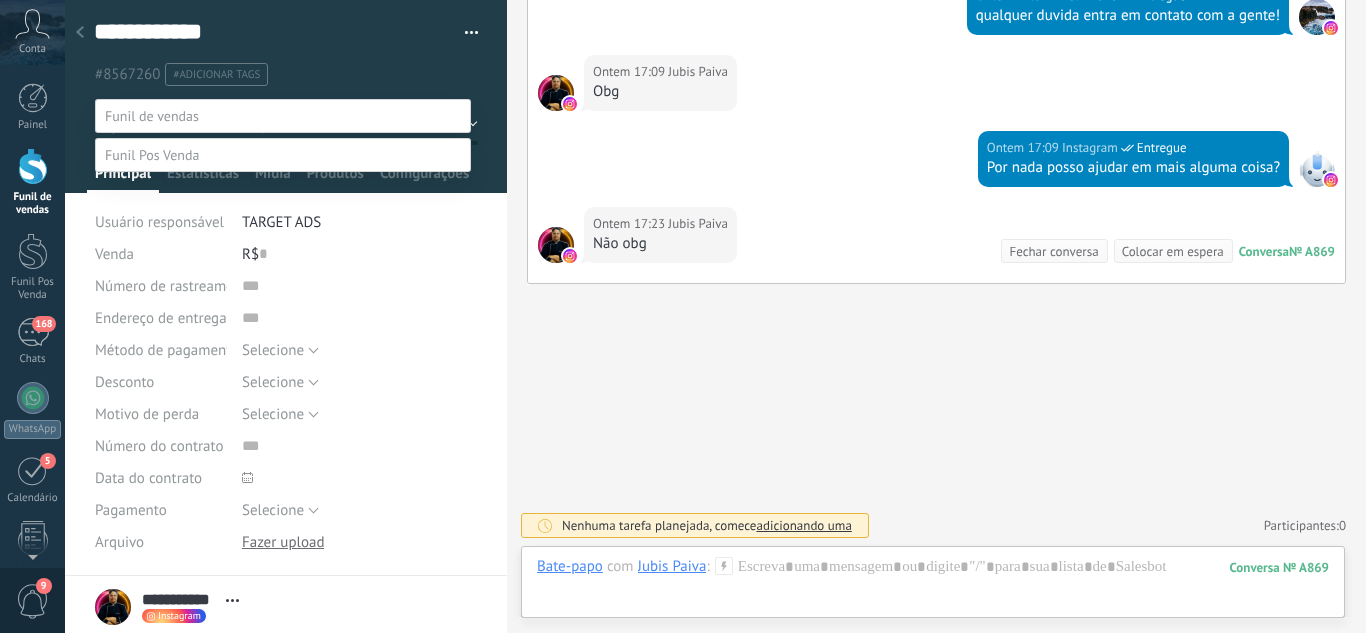click on "Perdido / Desqualificado" at bounding box center (0, 0) 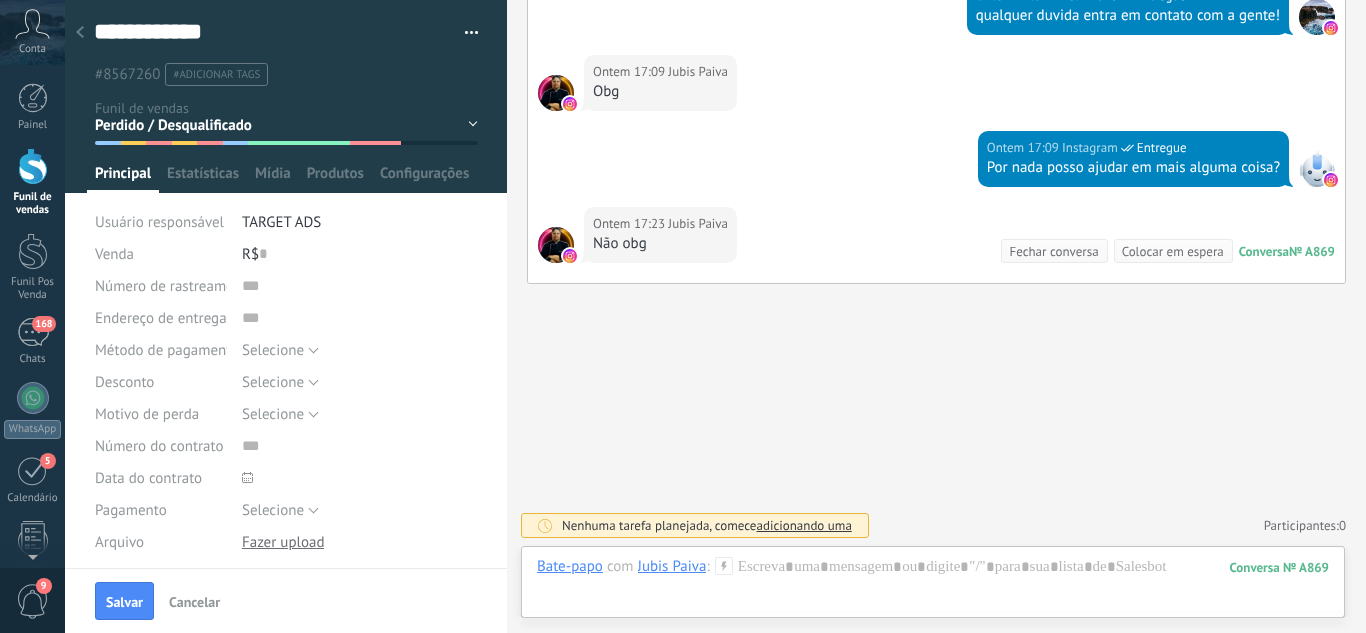click on "Salvar" at bounding box center (124, 602) 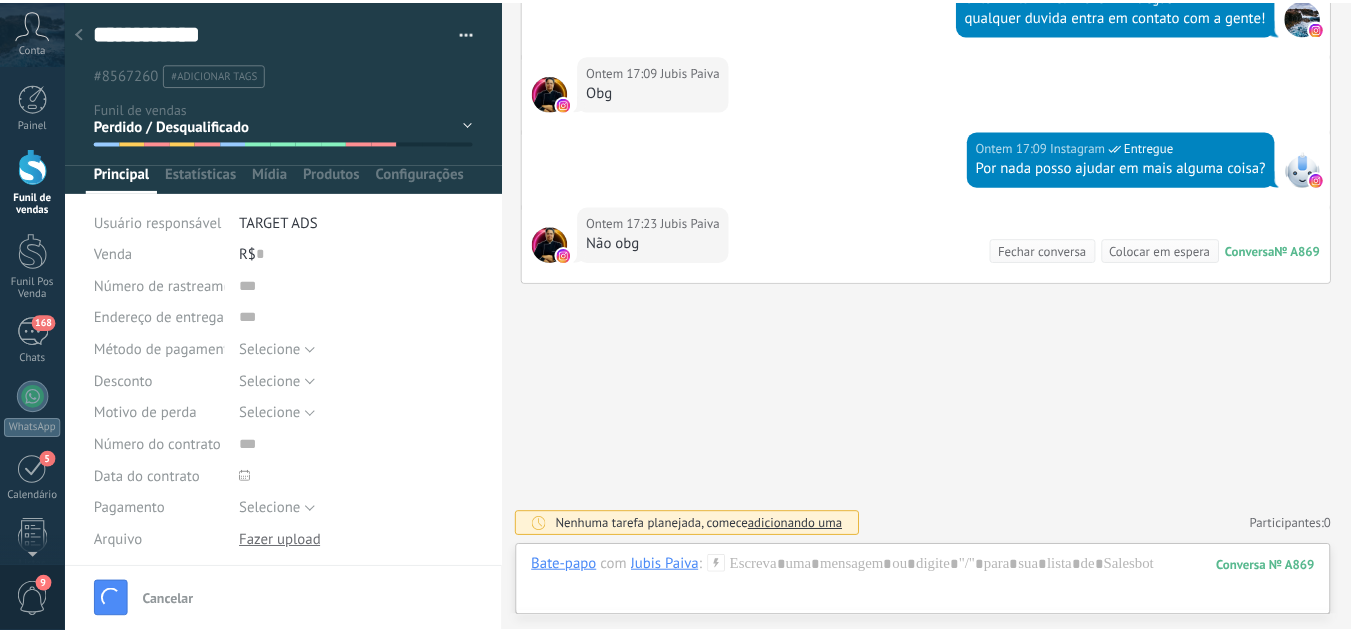 scroll, scrollTop: 2272, scrollLeft: 0, axis: vertical 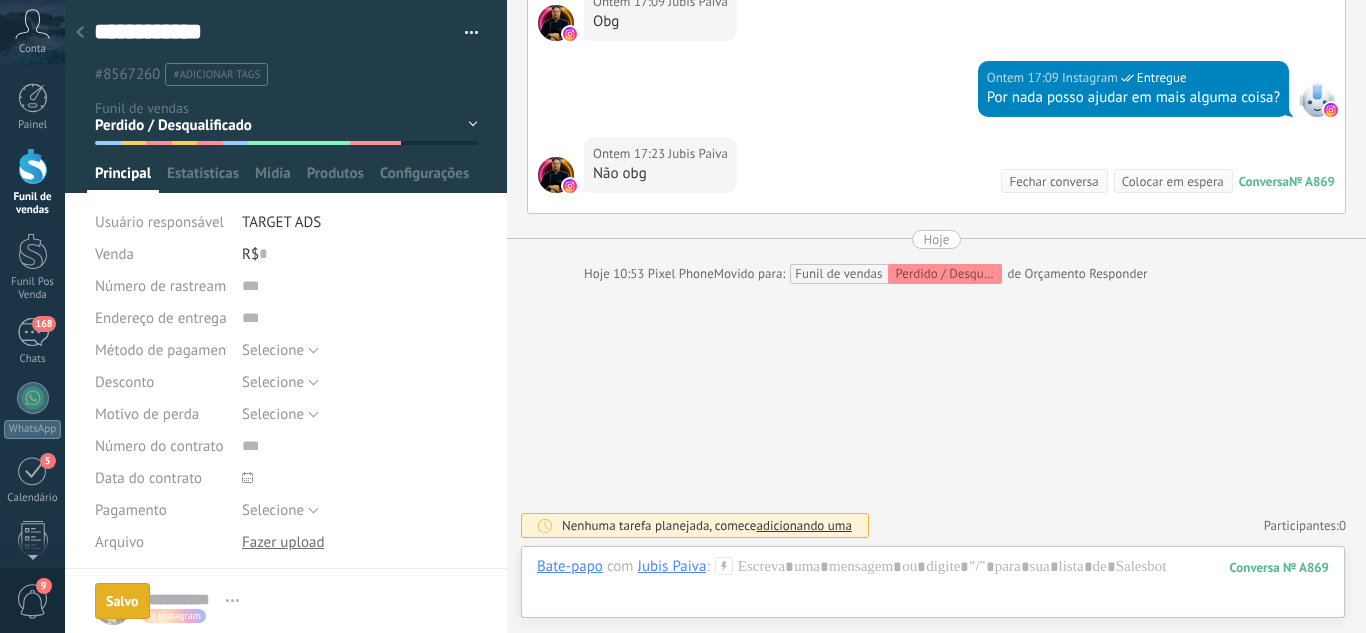 click at bounding box center (80, 33) 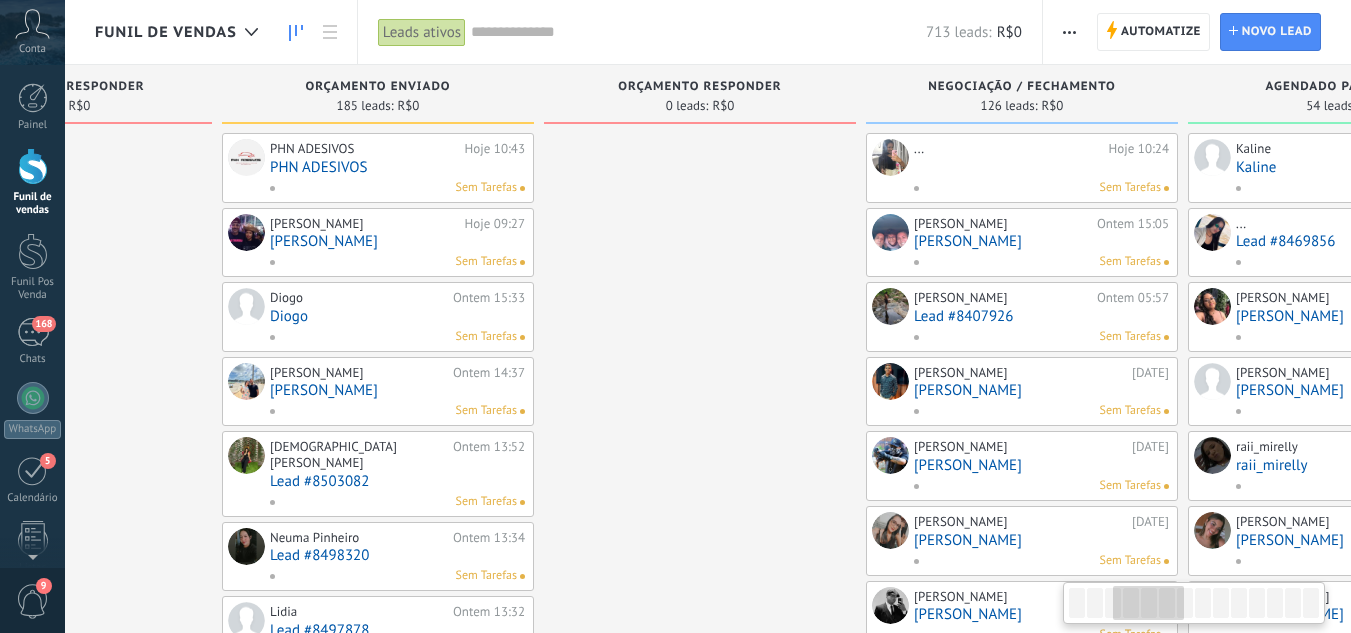 drag, startPoint x: 706, startPoint y: 190, endPoint x: 10, endPoint y: 146, distance: 697.3894 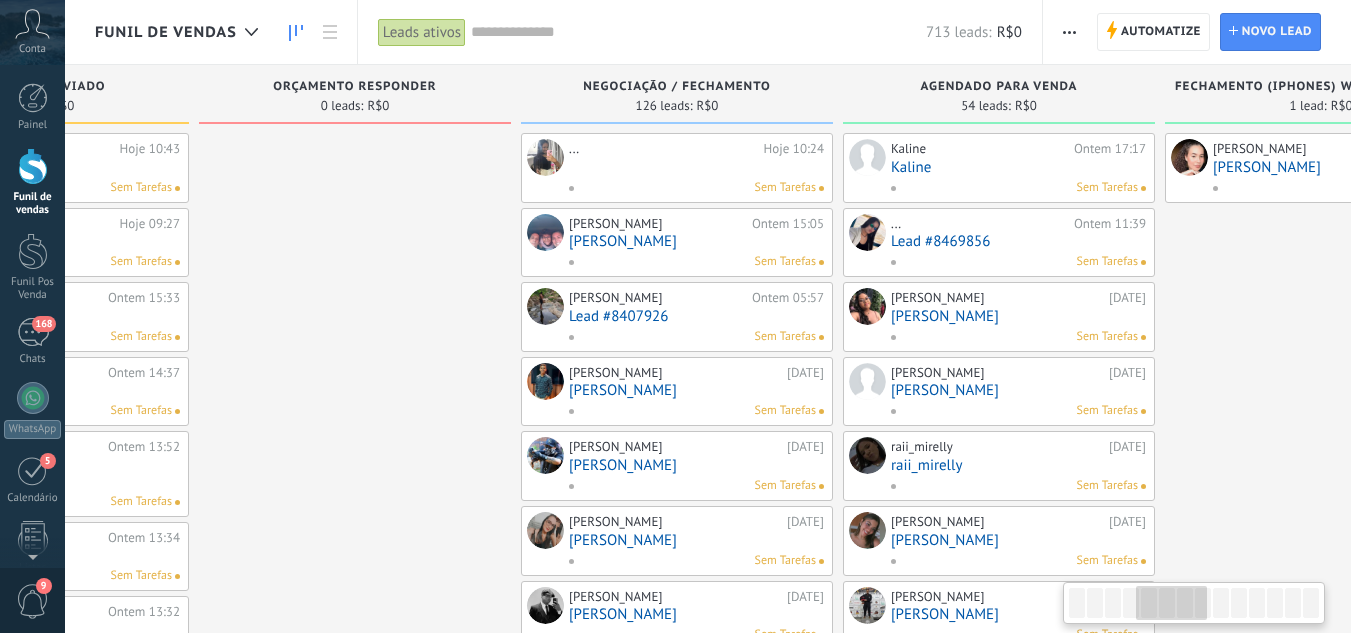 scroll, scrollTop: 0, scrollLeft: 1254, axis: horizontal 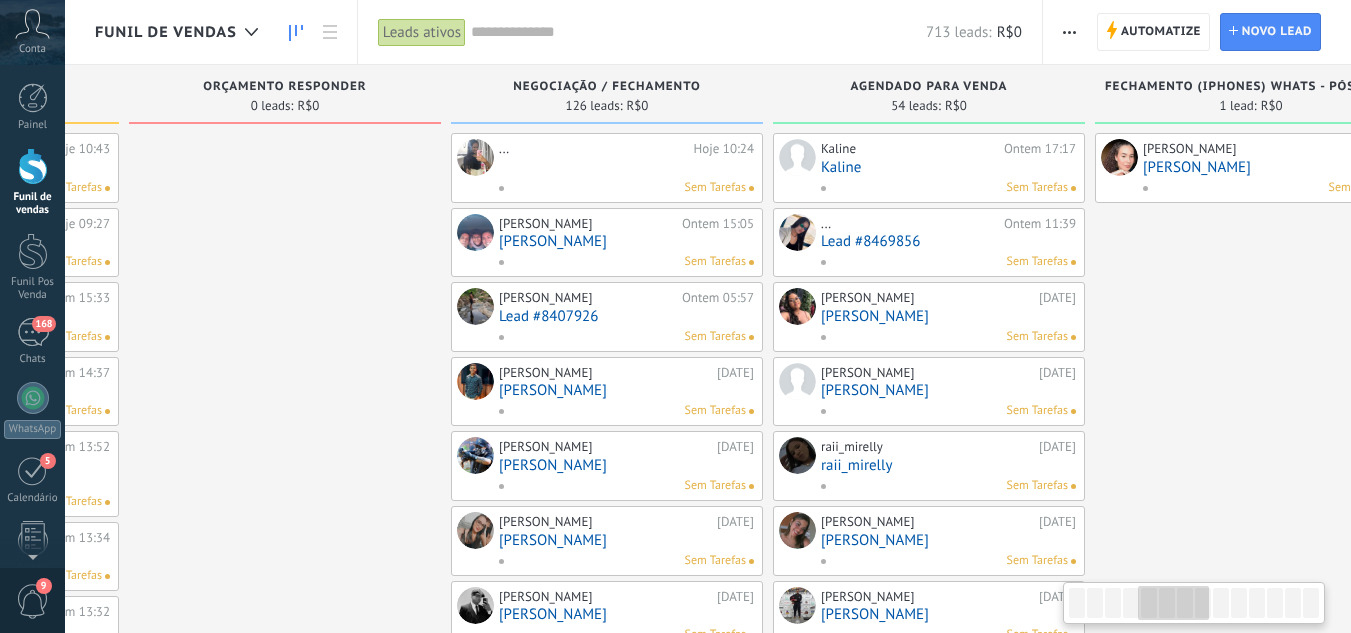 drag, startPoint x: 727, startPoint y: 132, endPoint x: 312, endPoint y: 167, distance: 416.4733 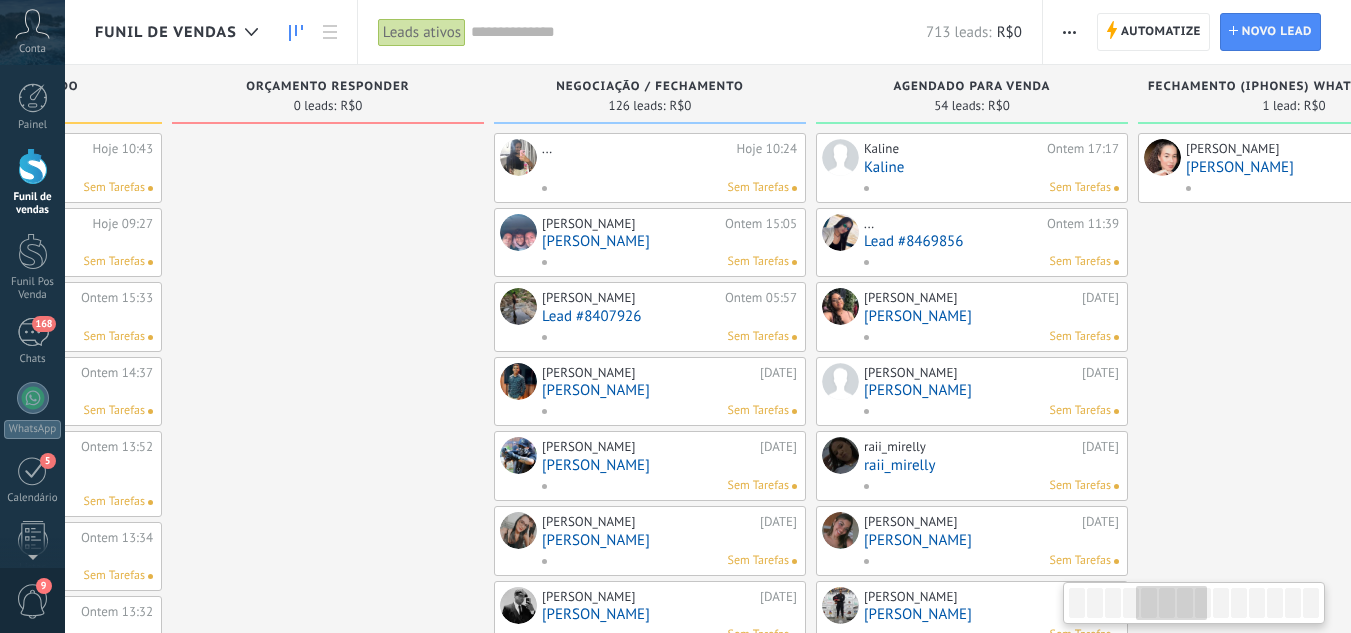 drag, startPoint x: 1198, startPoint y: 246, endPoint x: 1365, endPoint y: 269, distance: 168.57639 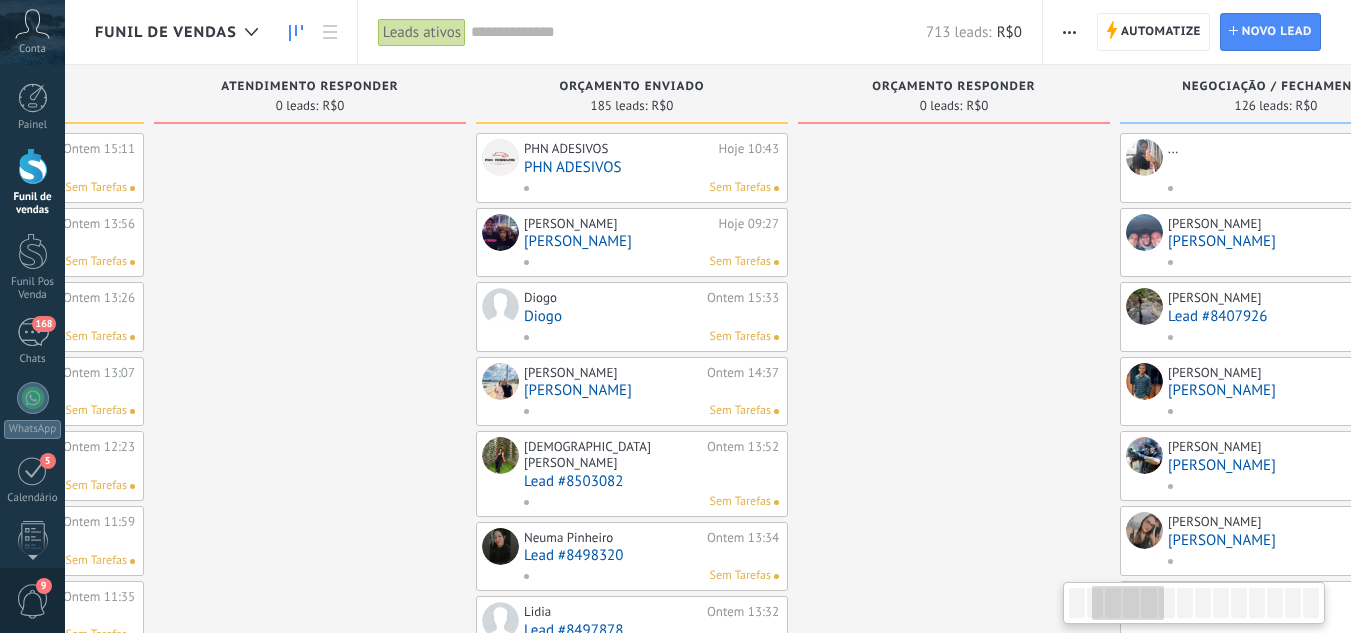 scroll, scrollTop: 0, scrollLeft: 245, axis: horizontal 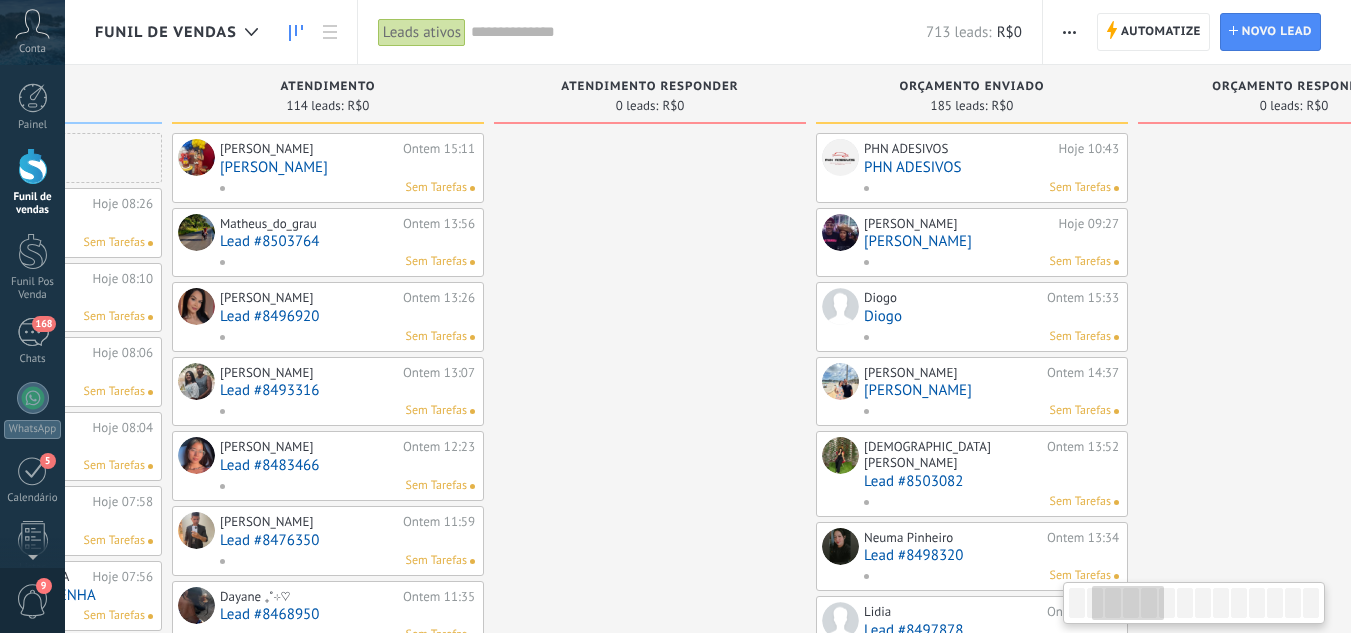 drag, startPoint x: 444, startPoint y: 167, endPoint x: 1253, endPoint y: 198, distance: 809.59375 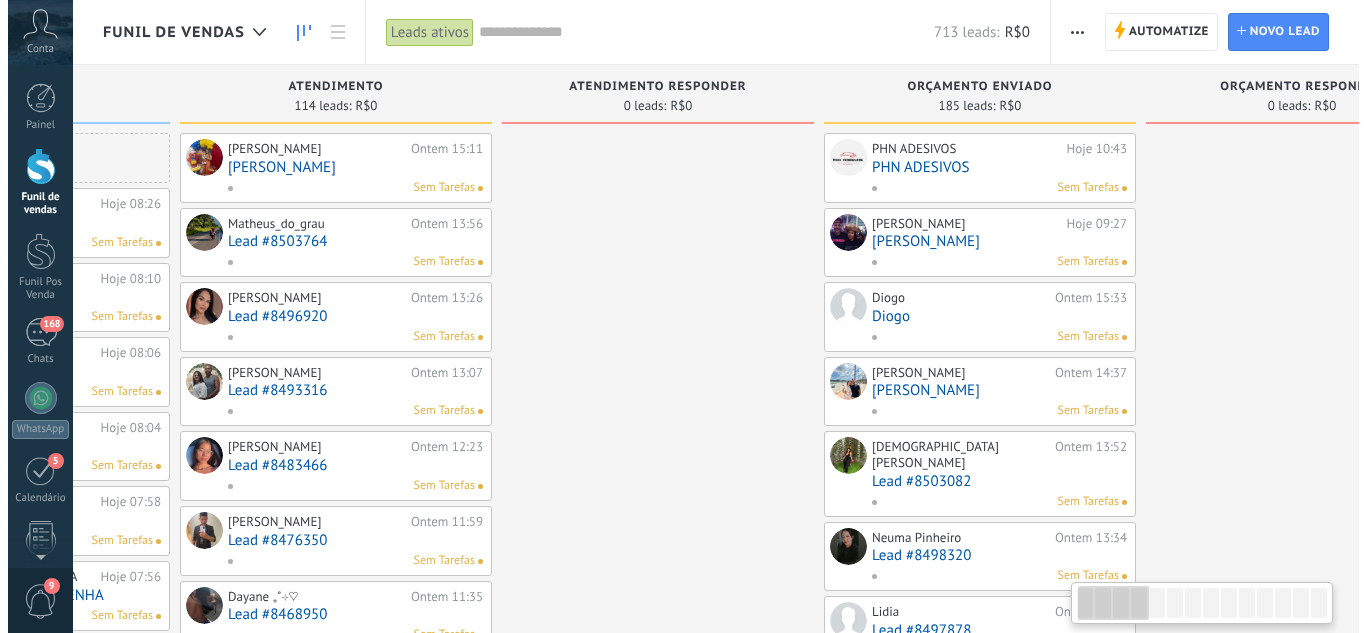 scroll, scrollTop: 0, scrollLeft: 0, axis: both 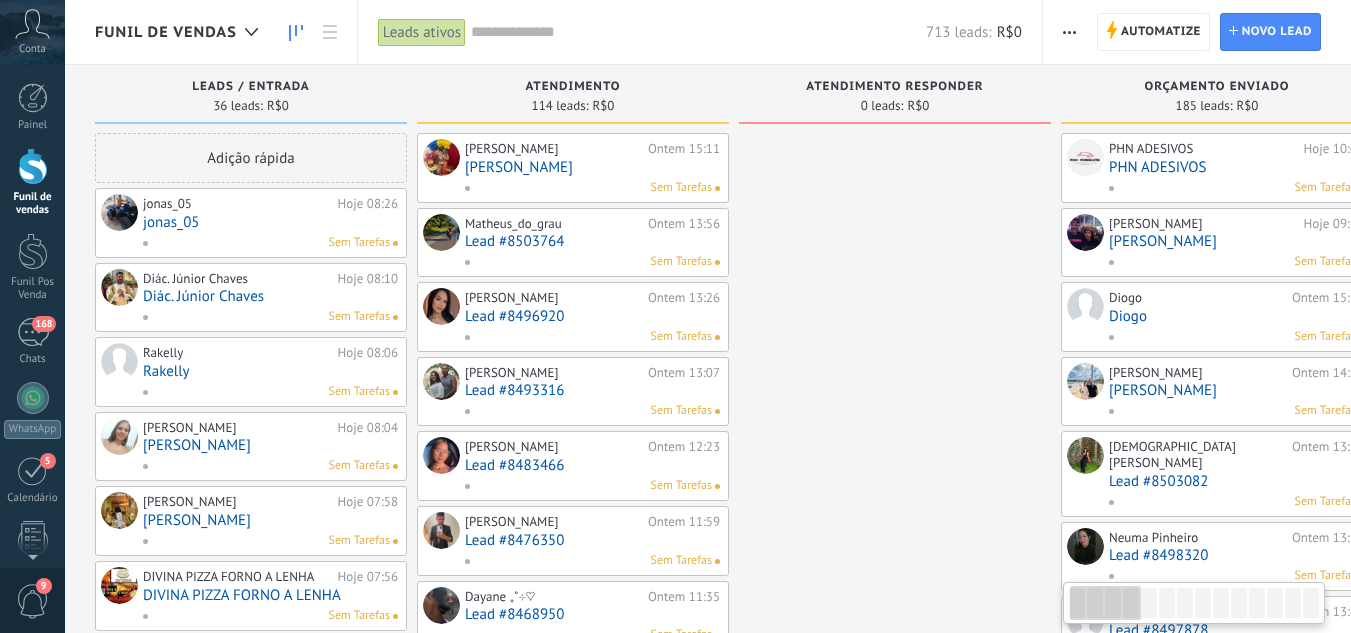 drag, startPoint x: 522, startPoint y: 193, endPoint x: 694, endPoint y: 187, distance: 172.10461 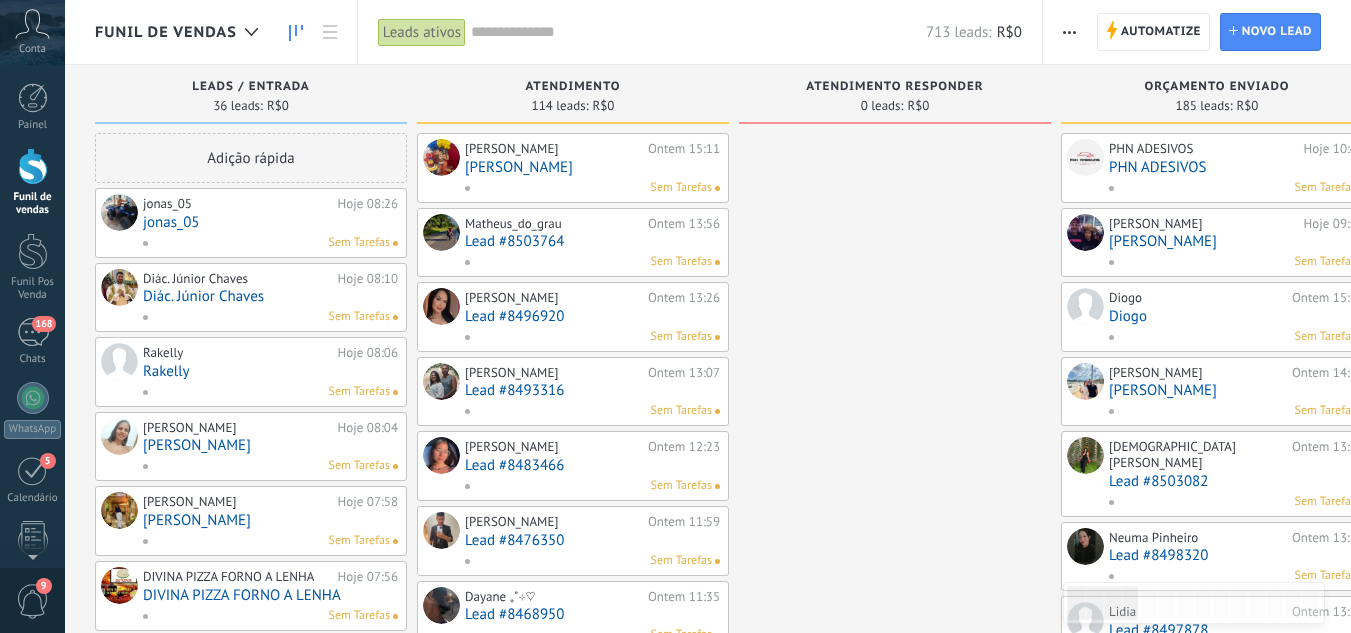 click on "jonas_05" at bounding box center [270, 222] 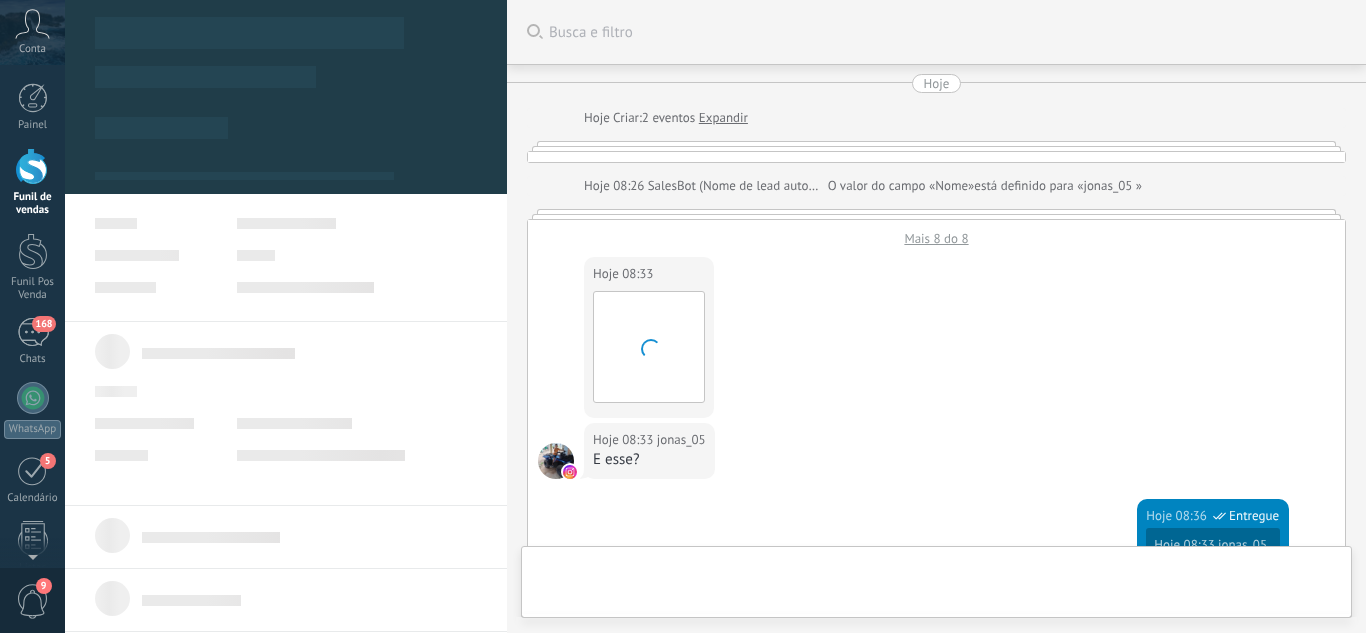 scroll, scrollTop: 1056, scrollLeft: 0, axis: vertical 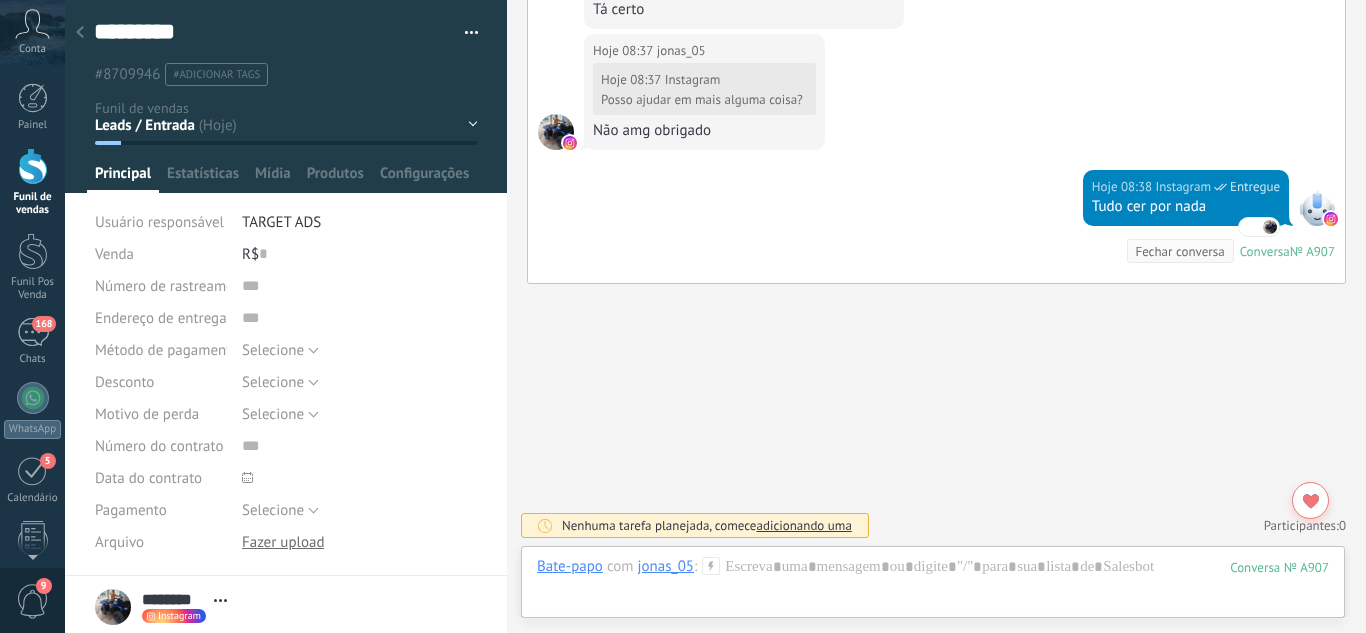 click on "Leads / Entrada
Atendimento
Atendimento Responder
Orçamento Enviado
Orçamento Responder
Negociação / Fechamento
-" at bounding box center (0, 0) 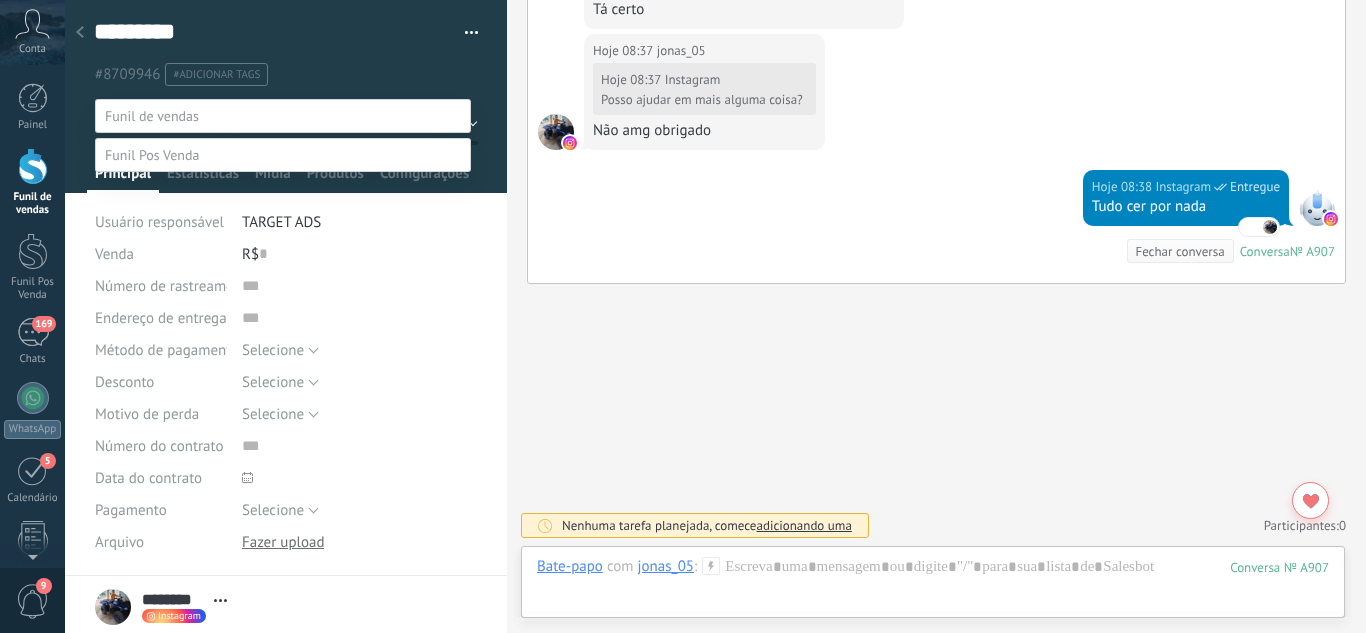 click on "Perdido / Desqualificado" at bounding box center (0, 0) 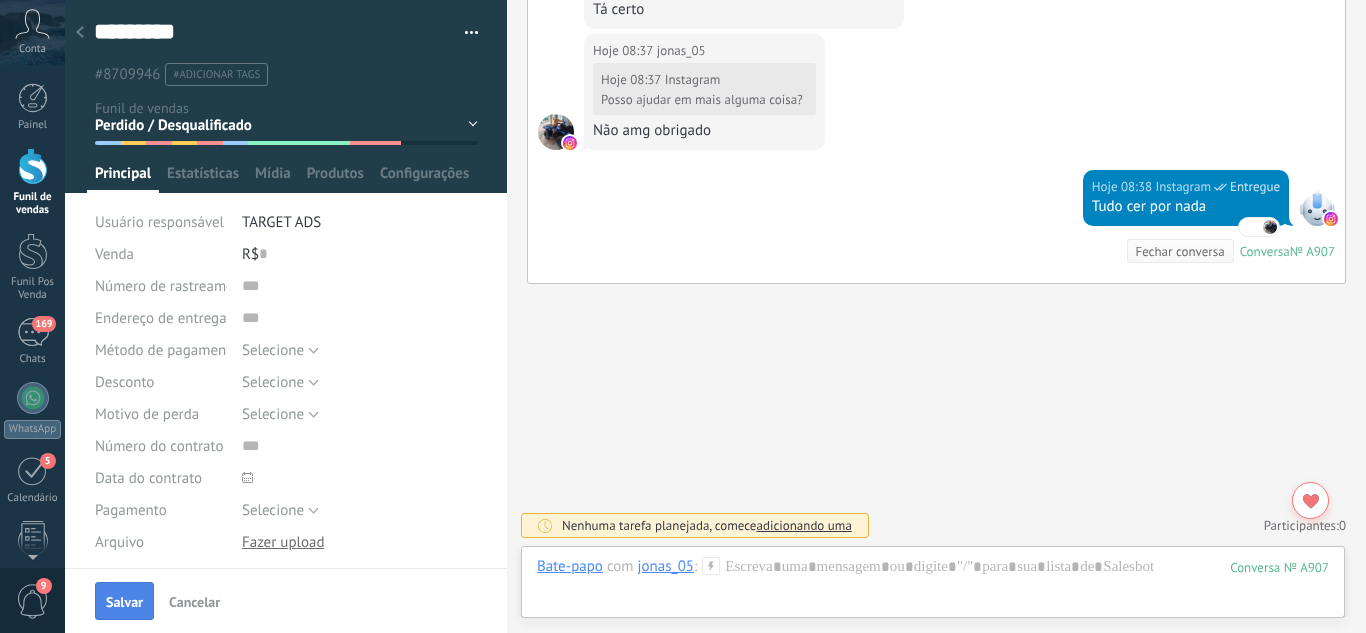click on "Salvar
Cancelar" at bounding box center (286, 600) 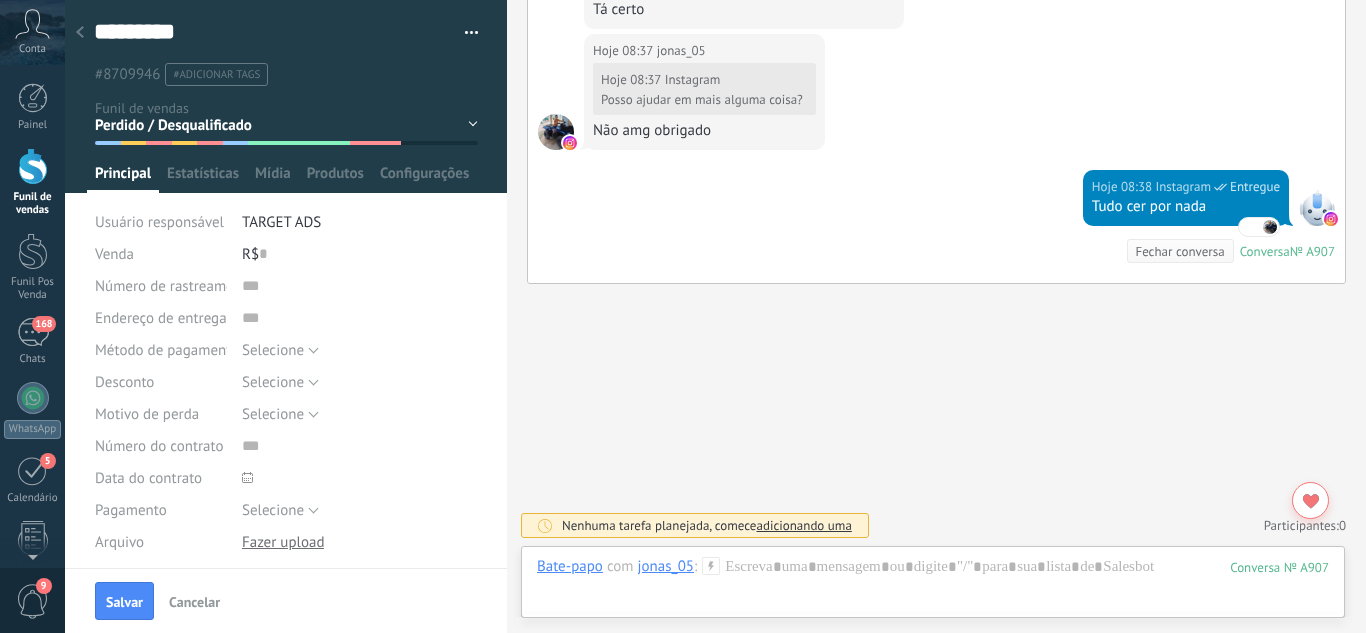 click on "Leads / Entrada
Atendimento
Atendimento Responder
Orçamento Enviado
Orçamento Responder
Negociação / Fechamento
-" at bounding box center (0, 0) 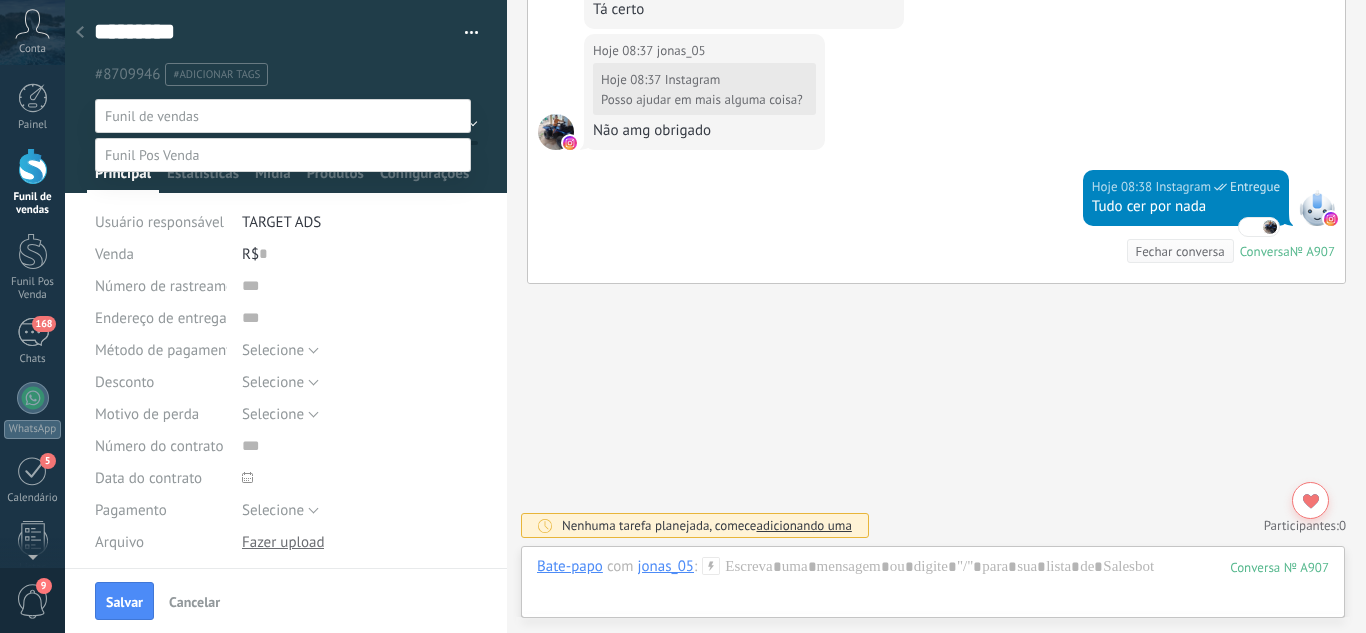 click at bounding box center [715, 316] 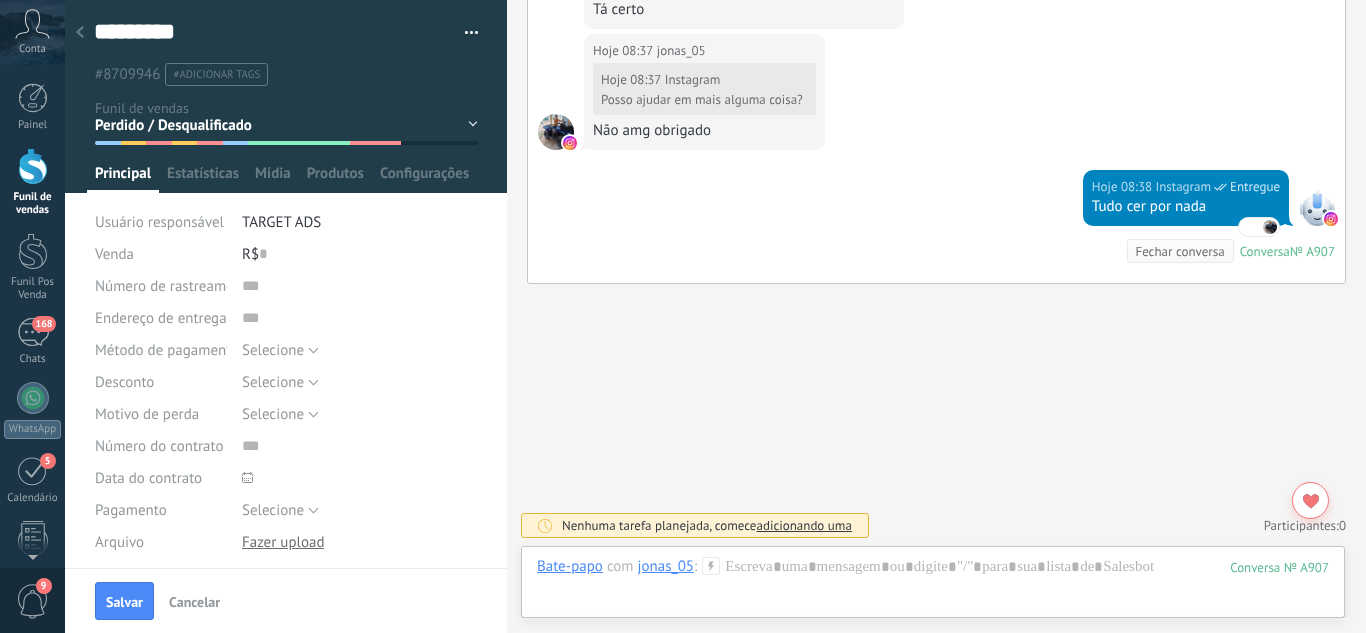 click on "Leads / Entrada
Atendimento
Atendimento Responder
Orçamento Enviado
Orçamento Responder
Negociação / Fechamento
-" at bounding box center [0, 0] 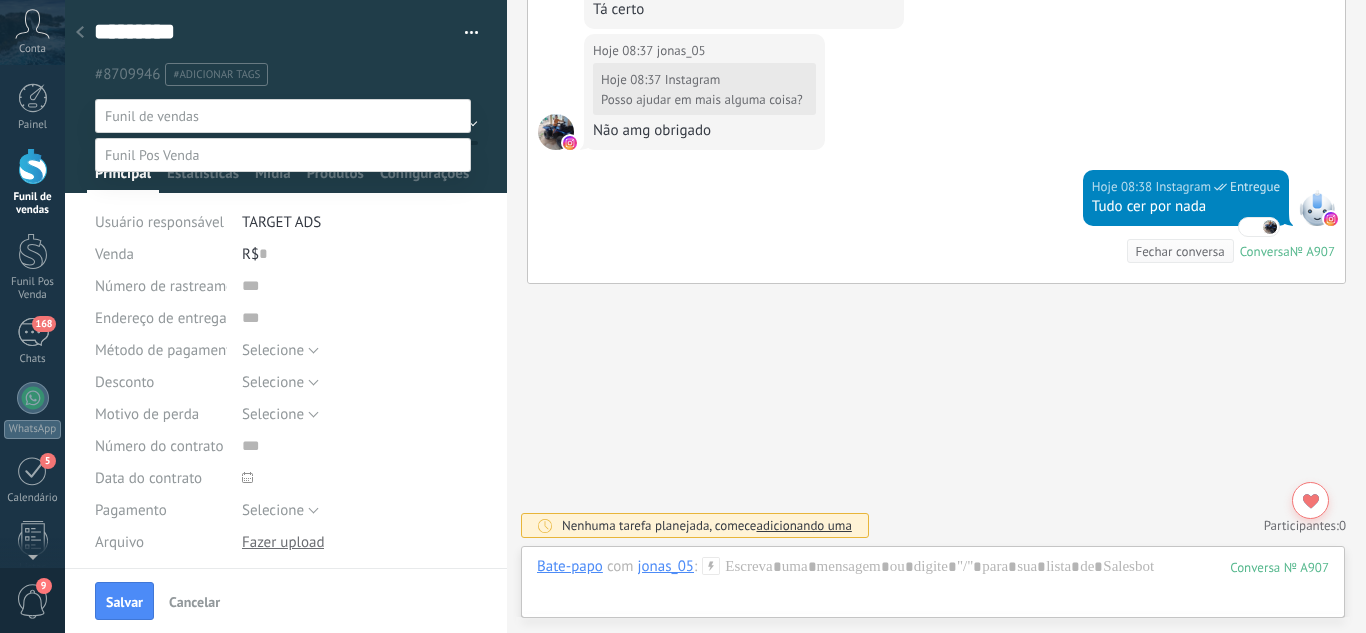 click on "Perdido / Desqualificado" at bounding box center (0, 0) 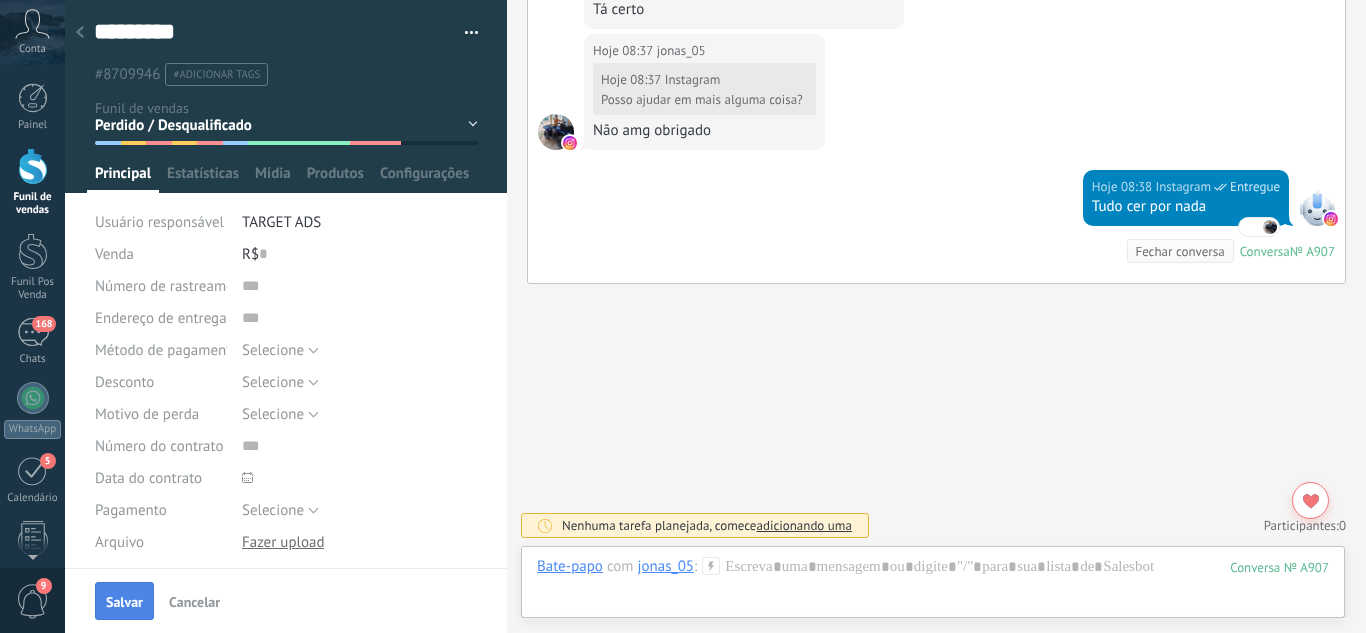 click on "Salvar" at bounding box center (124, 601) 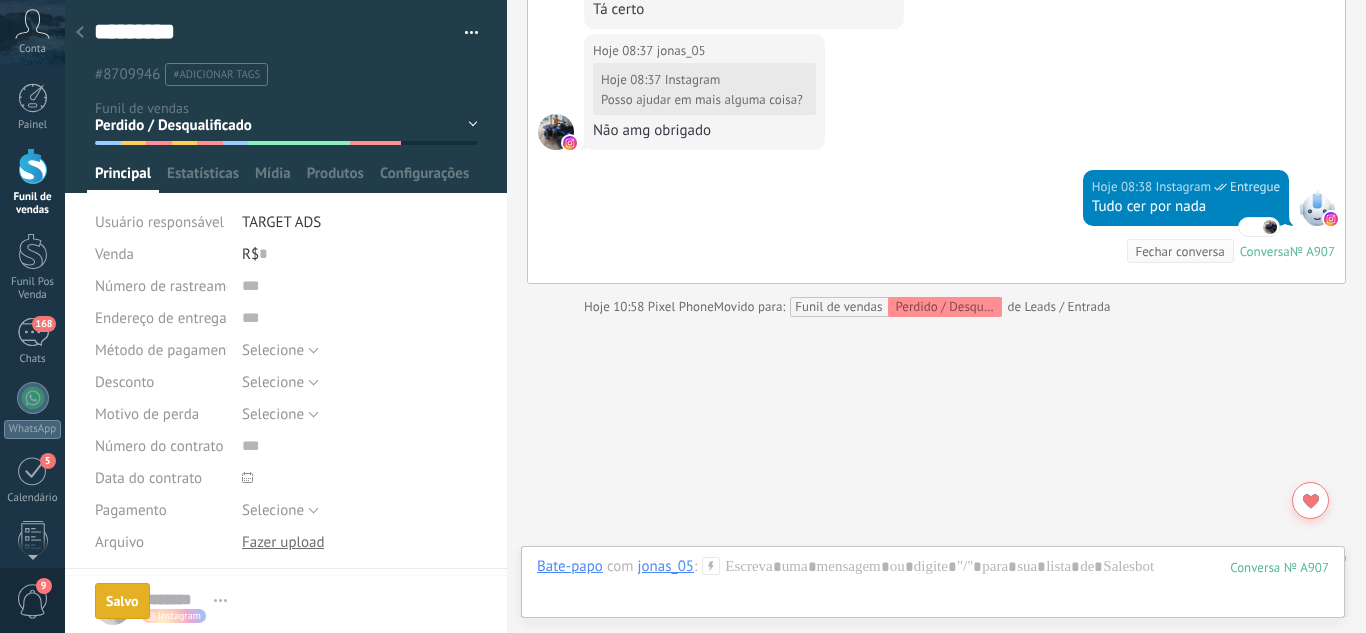 scroll, scrollTop: 1165, scrollLeft: 0, axis: vertical 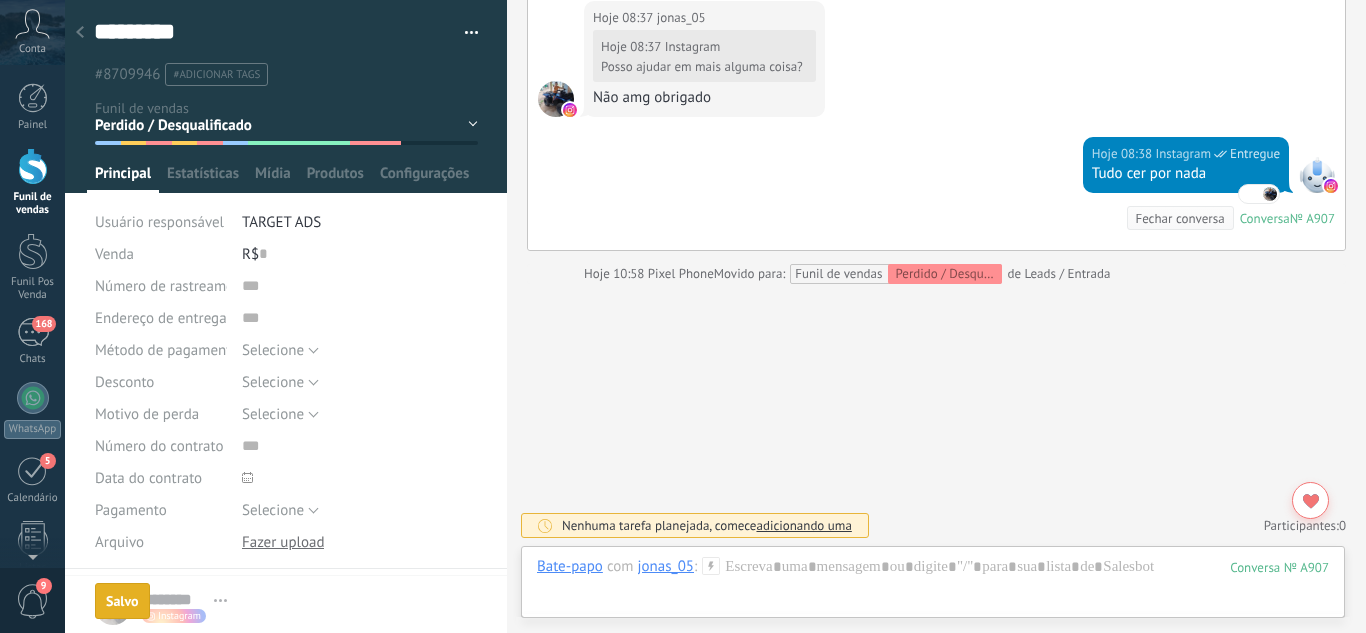 click at bounding box center [80, 33] 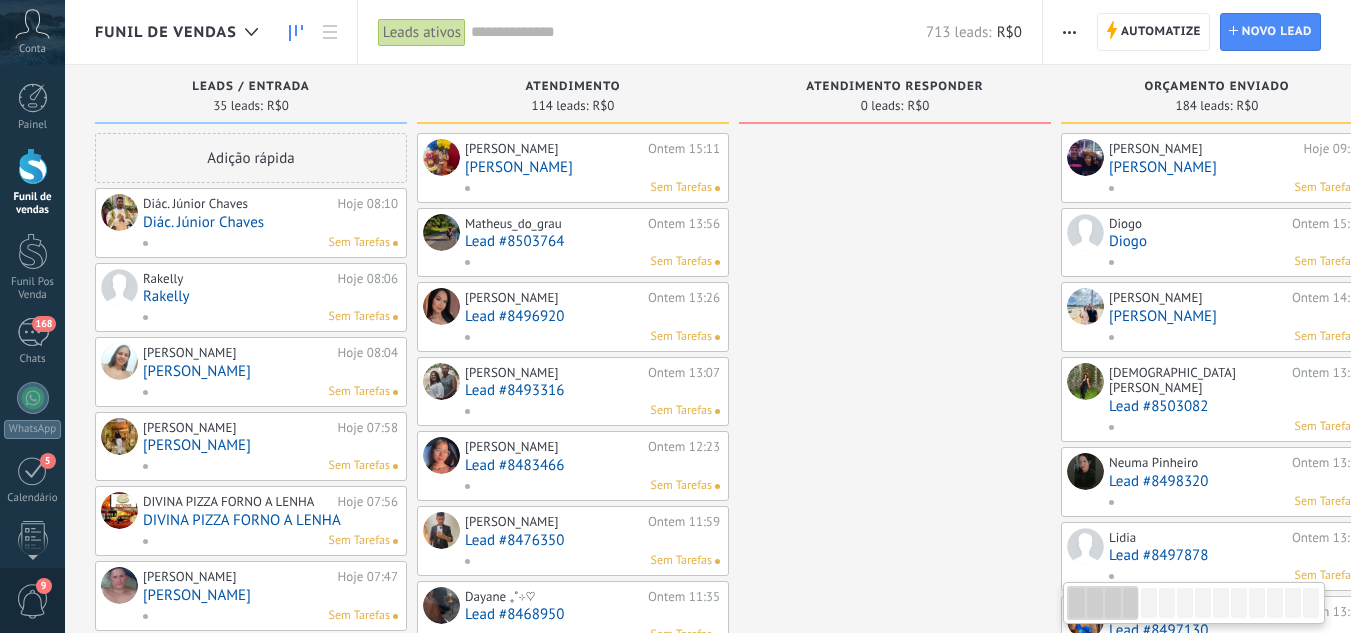 click on "Diác. Júnior Chaves" at bounding box center [270, 222] 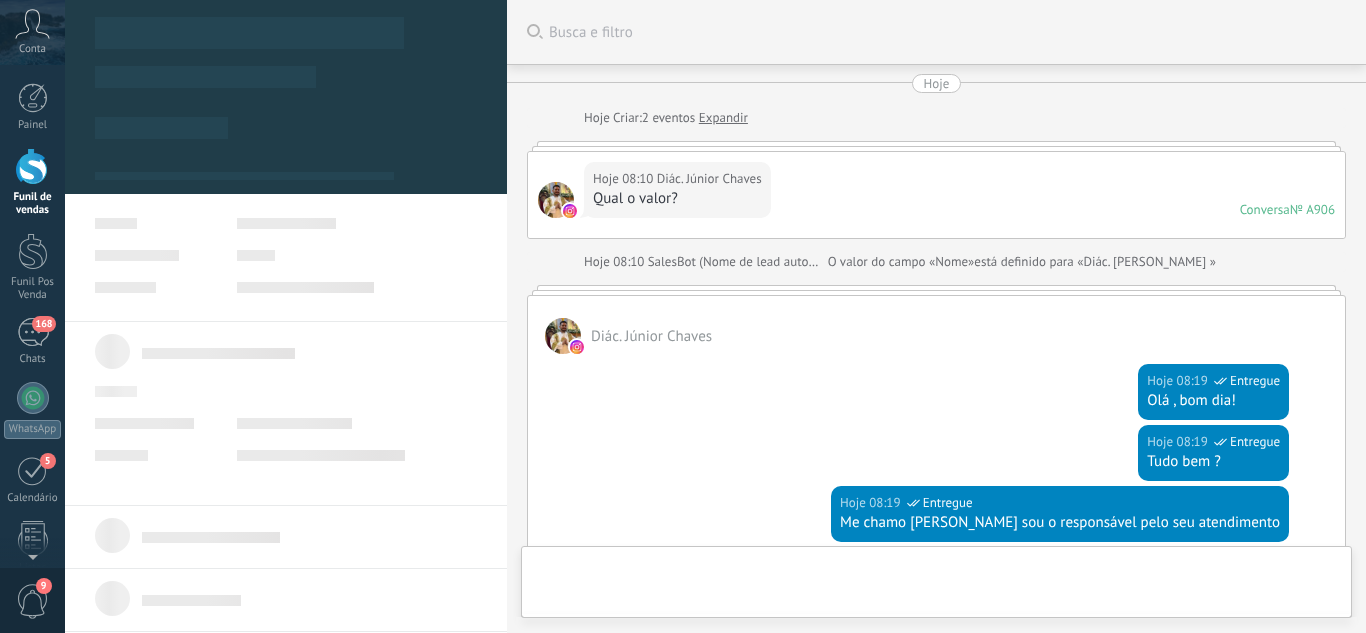 scroll, scrollTop: 377, scrollLeft: 0, axis: vertical 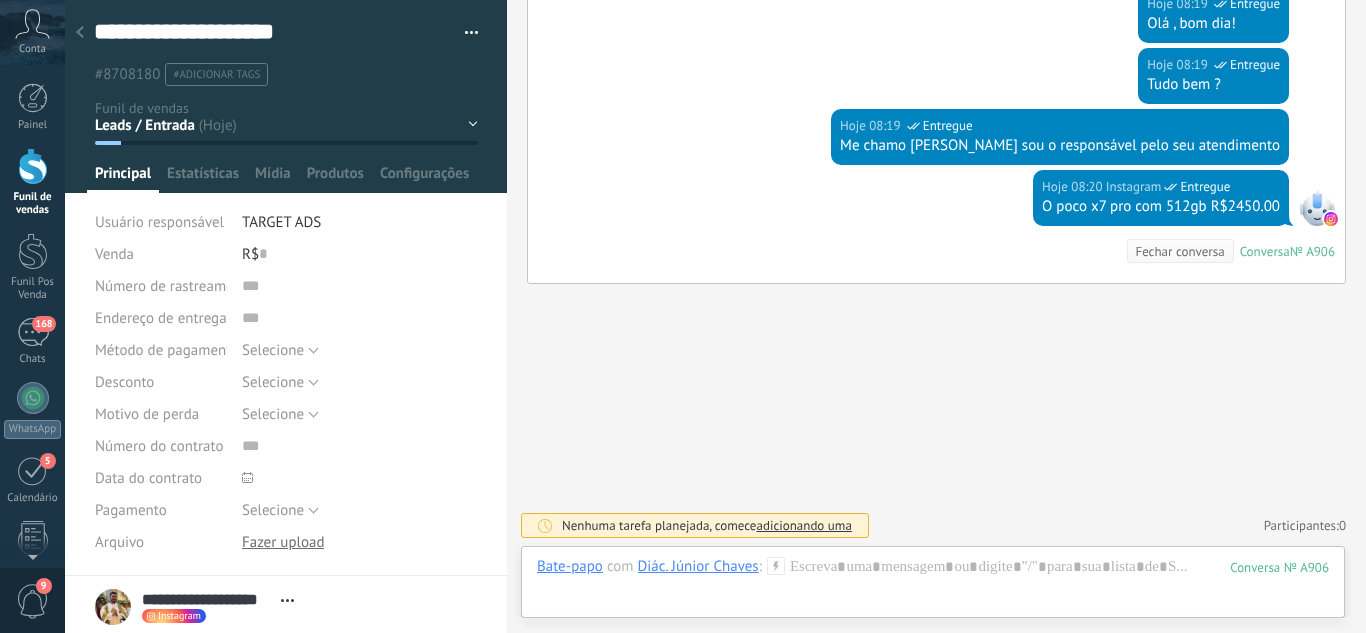 click on "Leads / Entrada
Atendimento
Atendimento Responder
Orçamento Enviado
Orçamento Responder
Negociação / Fechamento
-" at bounding box center (0, 0) 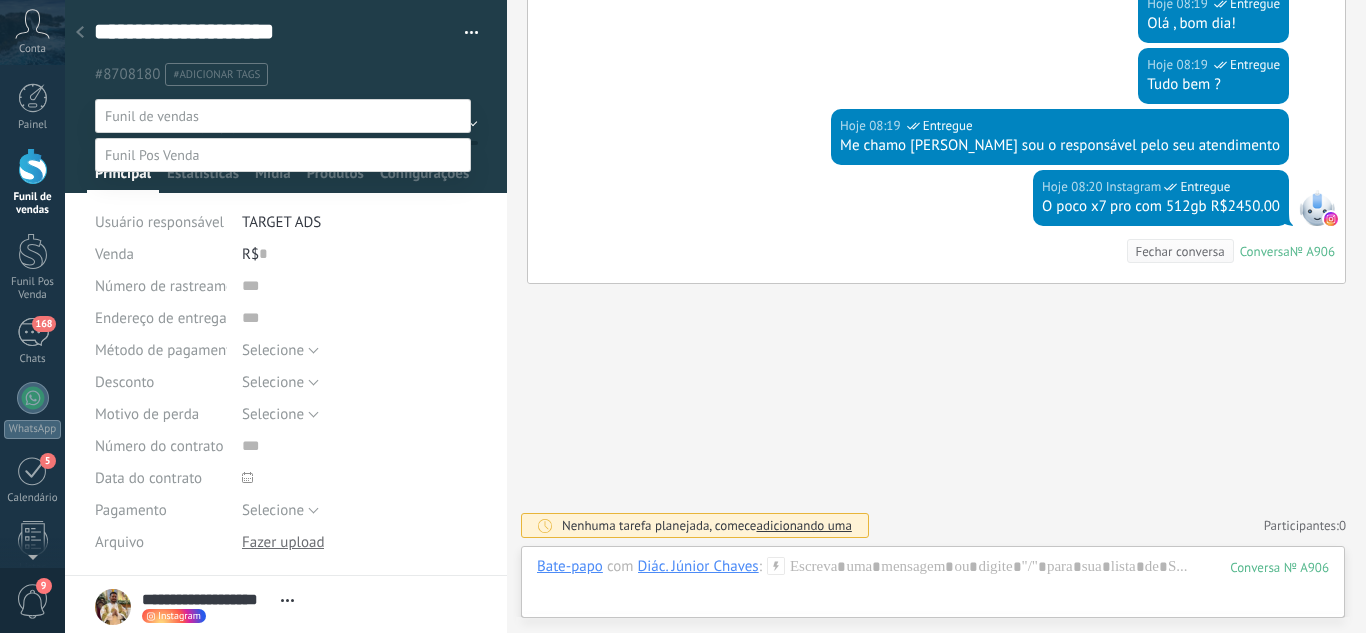 click on "Orçamento Enviado" at bounding box center (0, 0) 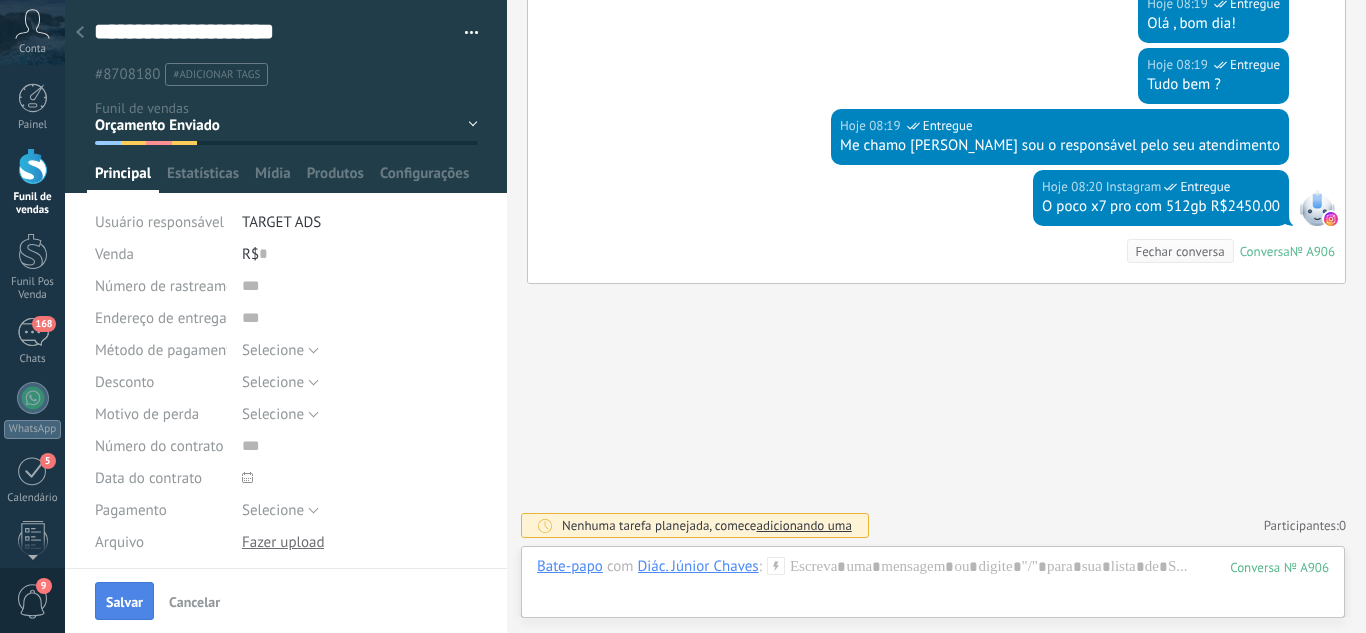 click on "Salvar" at bounding box center [124, 601] 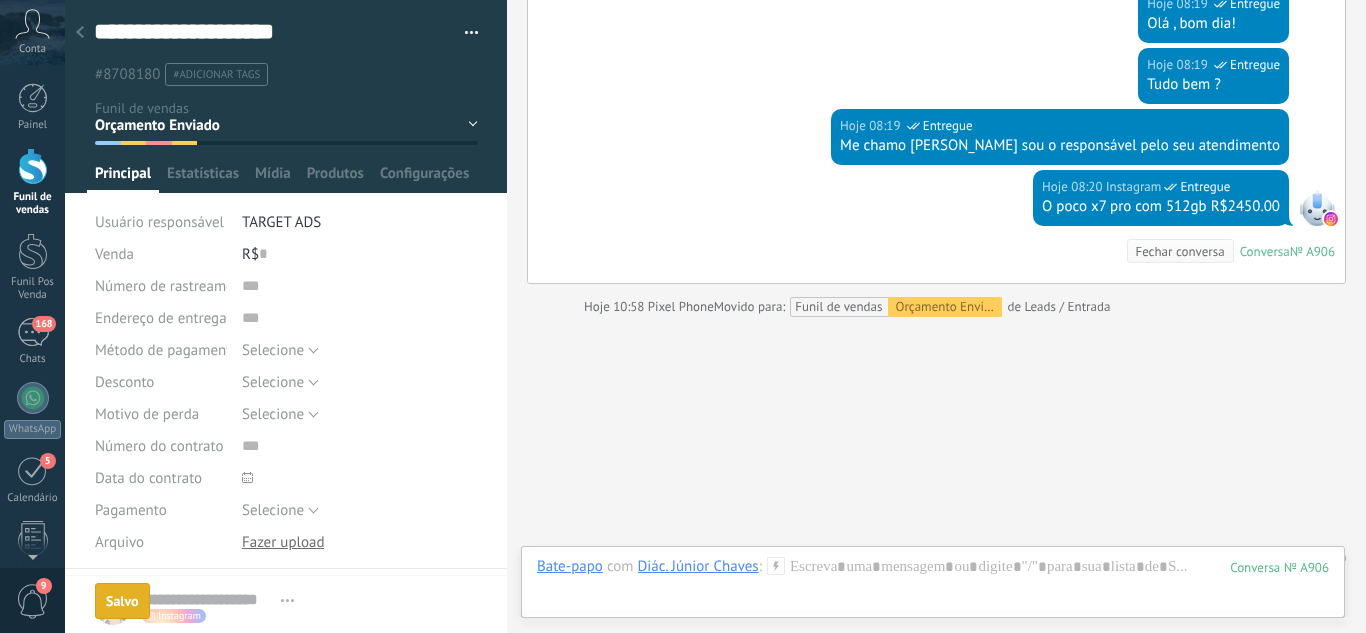 scroll, scrollTop: 410, scrollLeft: 0, axis: vertical 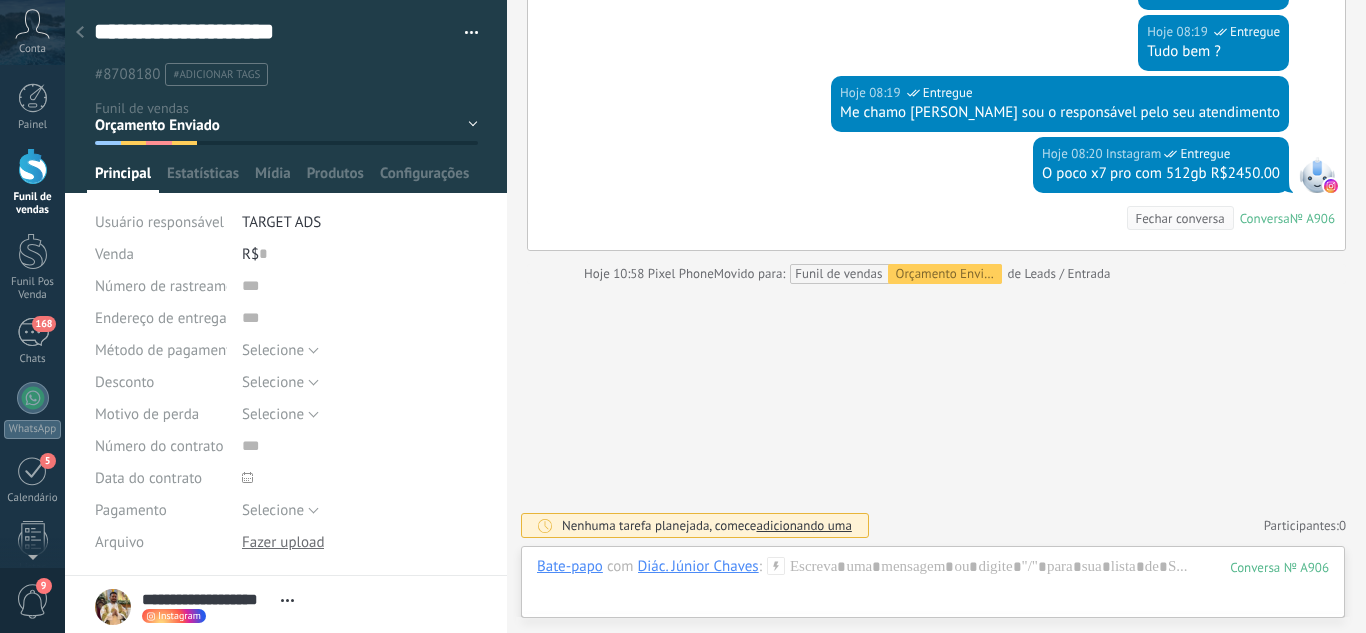 click 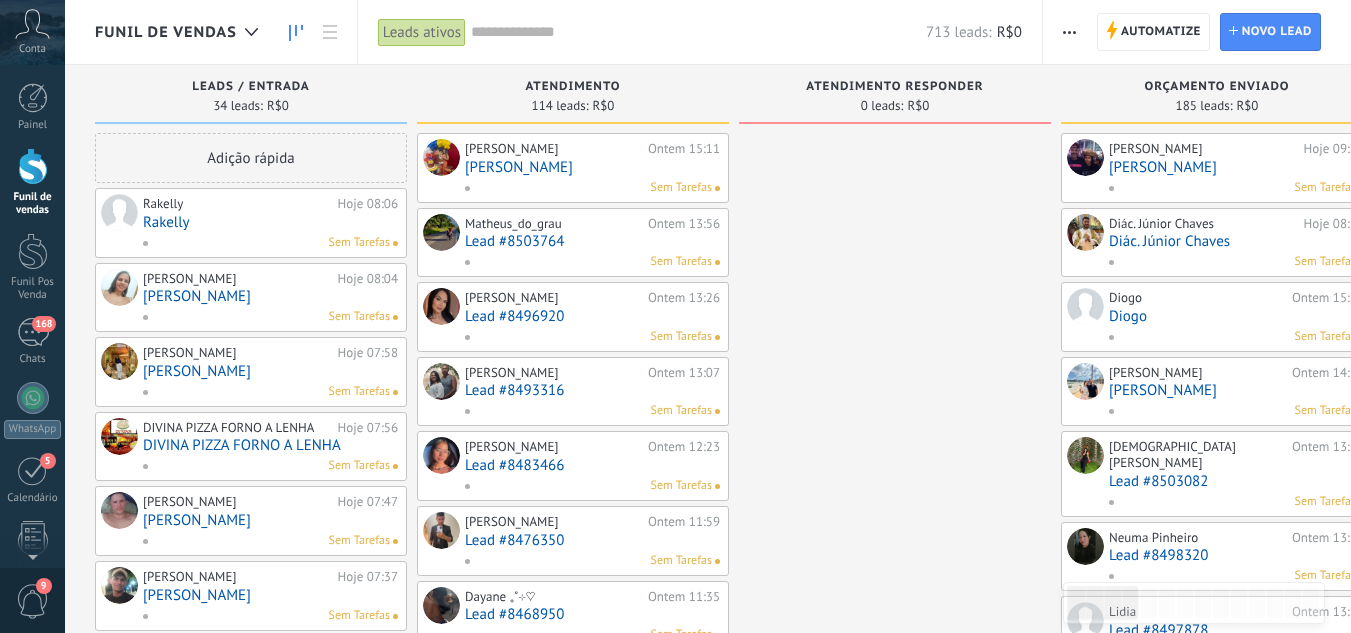 click on "Rakelly" at bounding box center (270, 222) 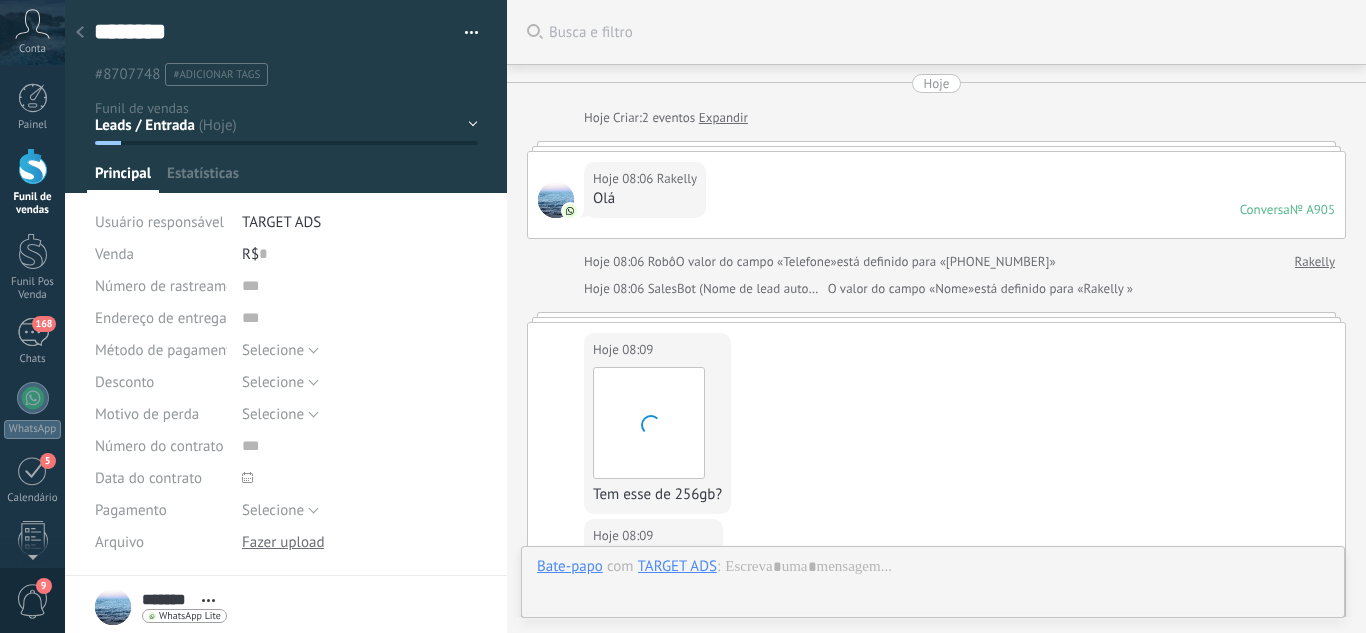 scroll, scrollTop: 30, scrollLeft: 0, axis: vertical 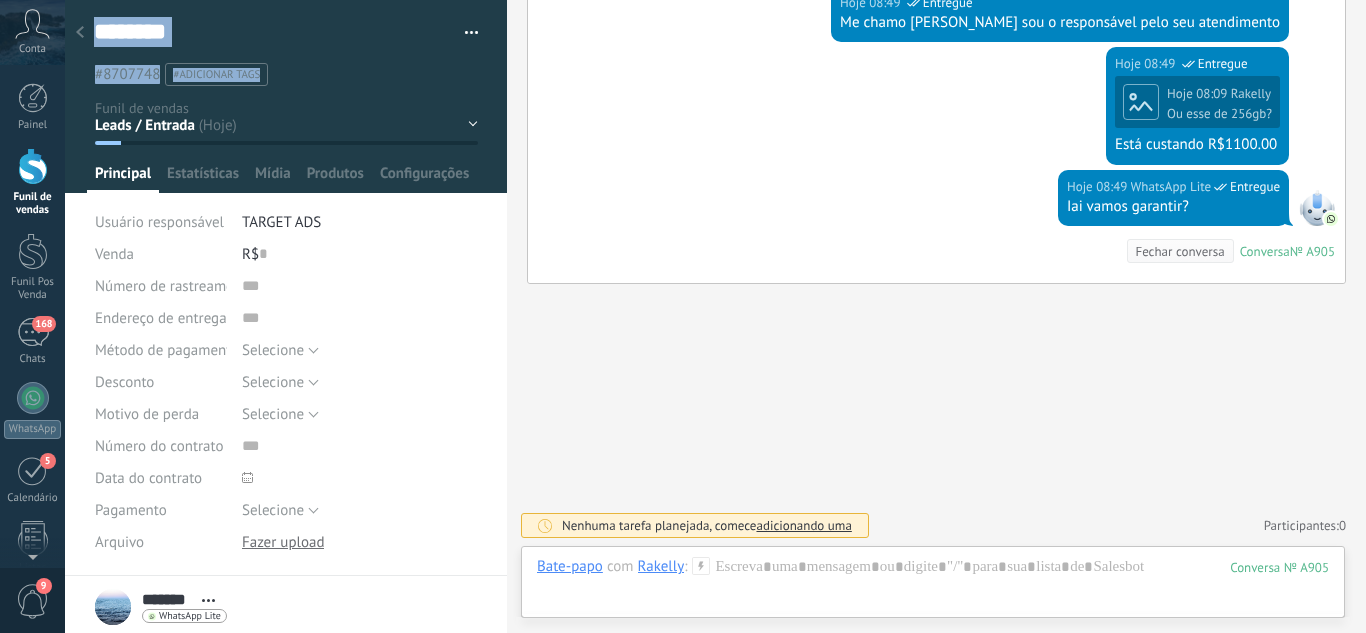 click on "*******
Salvar e criar
Imprimir
Gerenciar tags
Exportar para o Excel" at bounding box center (286, 82) 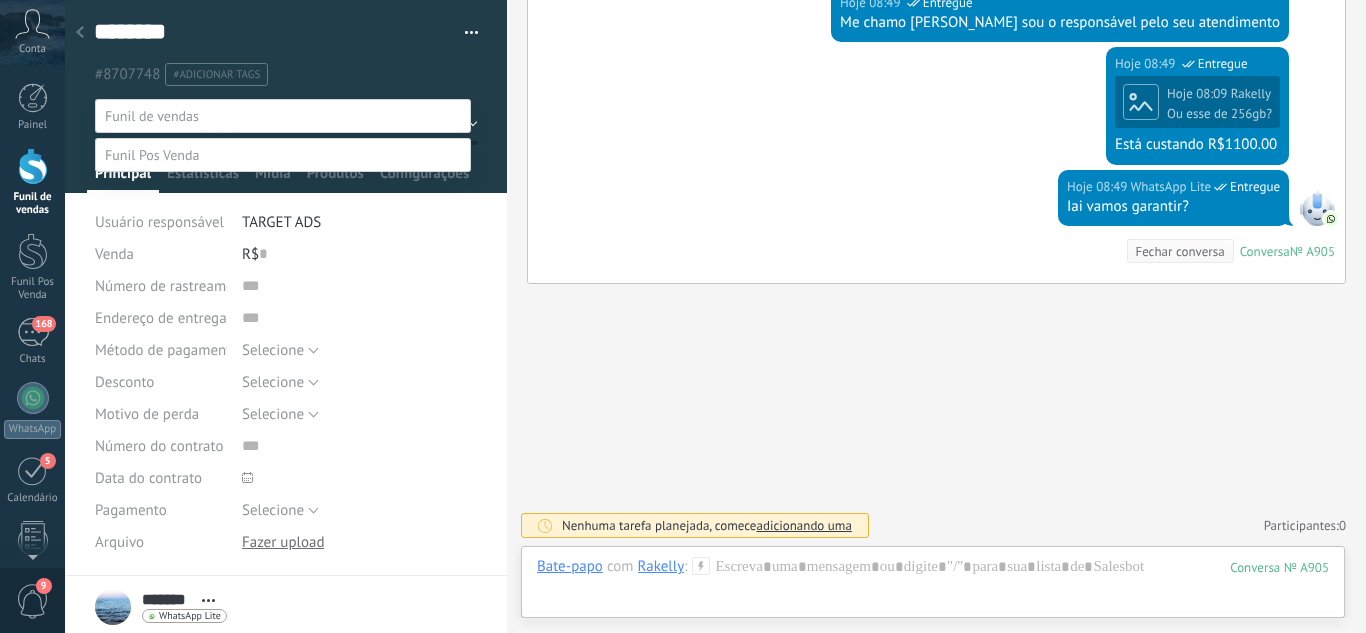 click on "Orçamento Enviado" at bounding box center [0, 0] 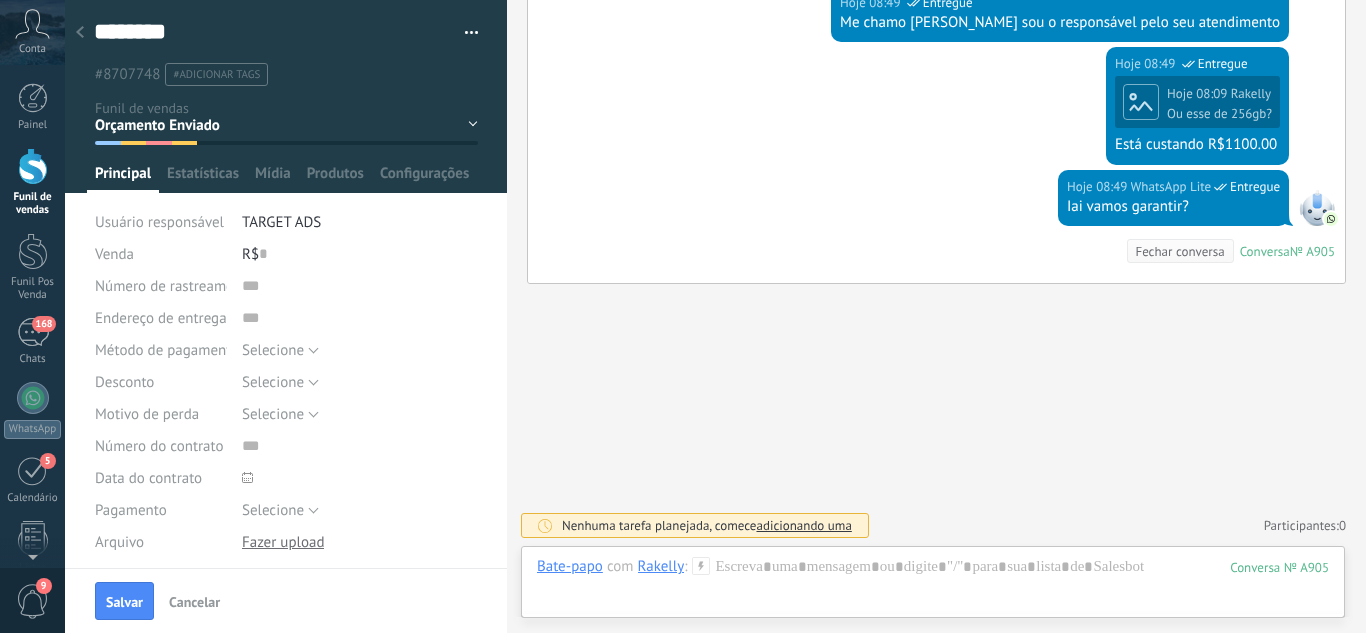 click on "Salvar" at bounding box center [124, 601] 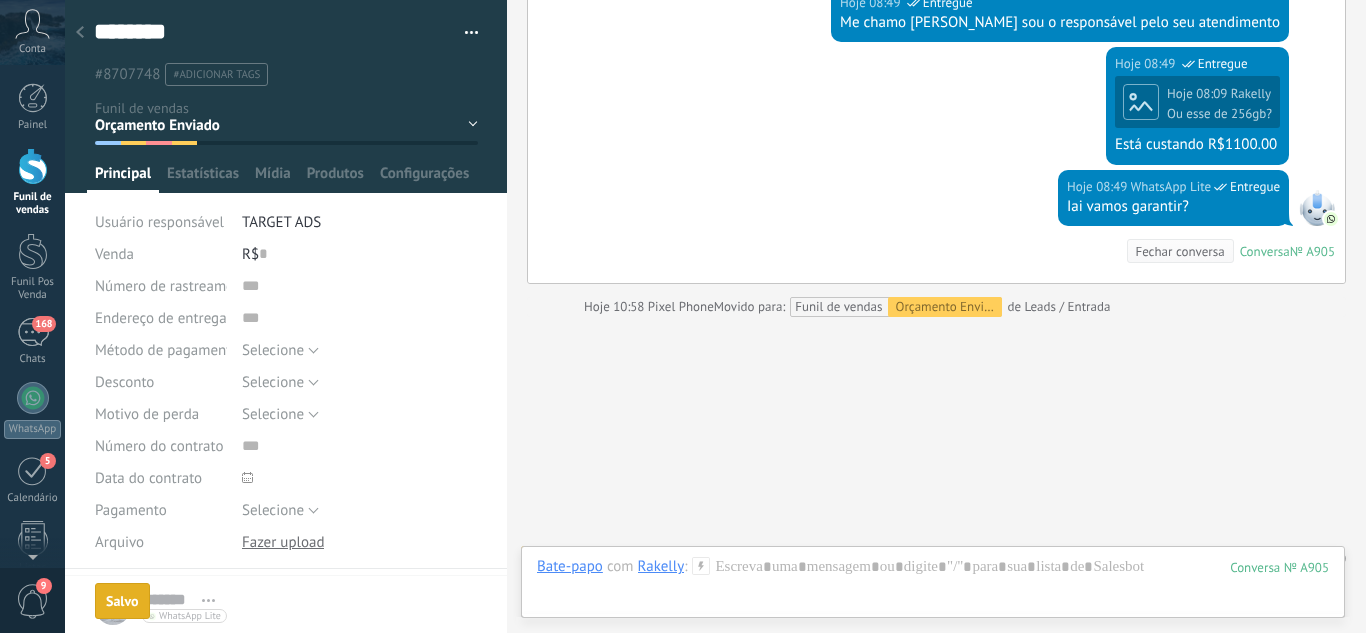 scroll, scrollTop: 950, scrollLeft: 0, axis: vertical 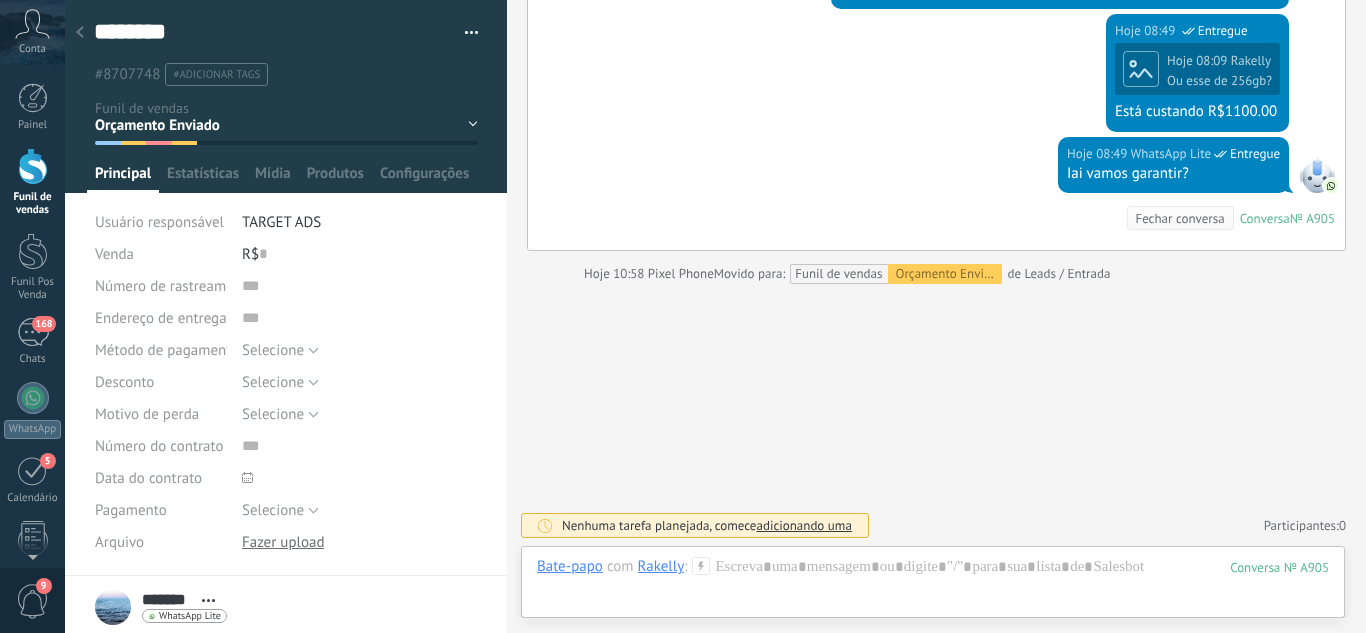 click at bounding box center [80, 33] 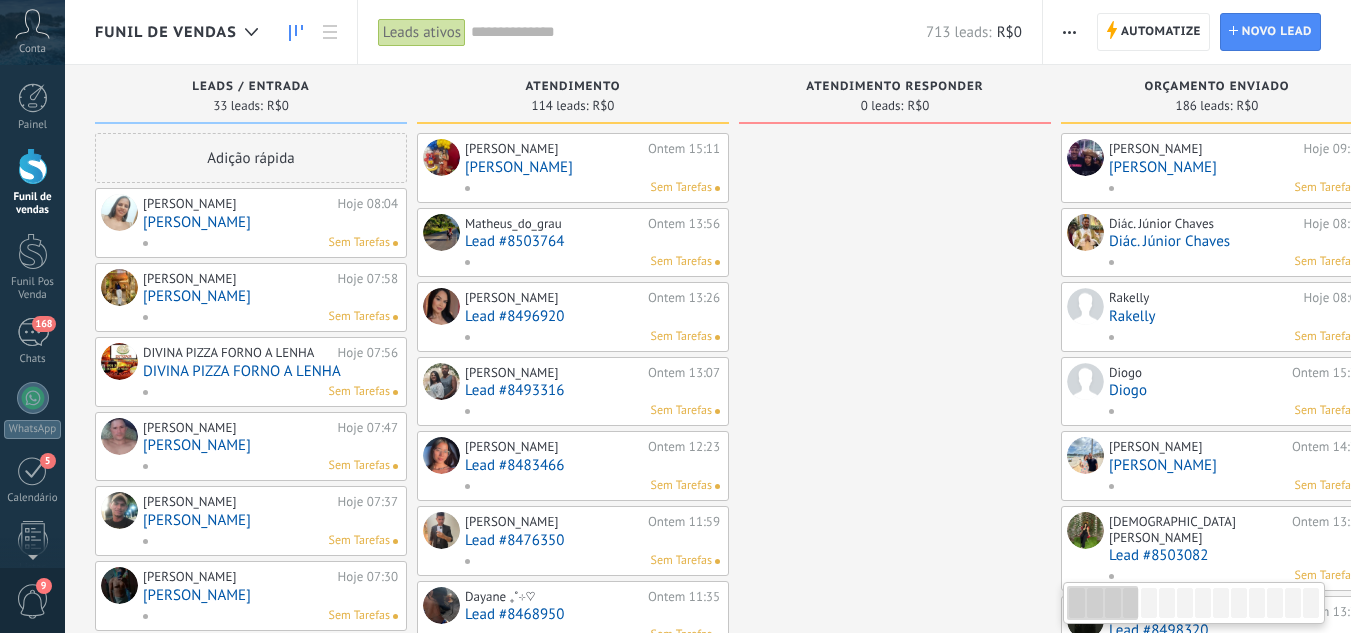 click on "[PERSON_NAME]" at bounding box center [270, 222] 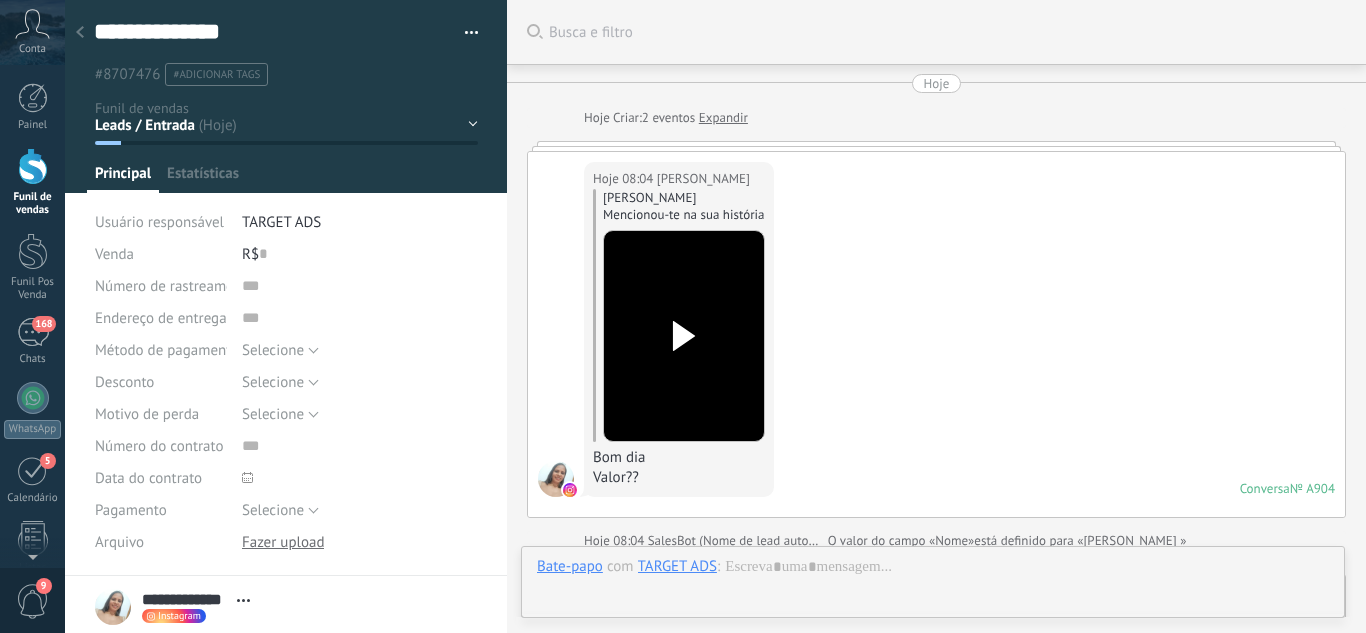 scroll, scrollTop: 30, scrollLeft: 0, axis: vertical 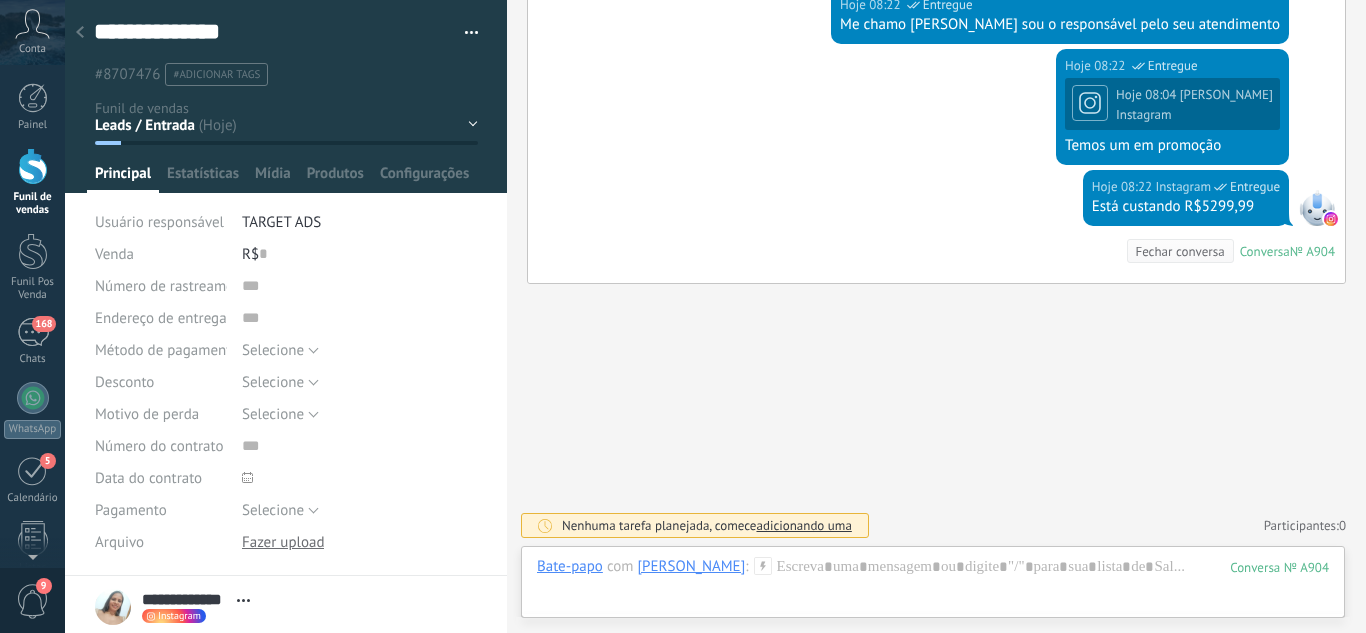click on "Leads / Entrada
Atendimento
Atendimento Responder
Orçamento Enviado
Orçamento Responder
Negociação / Fechamento
-" at bounding box center [0, 0] 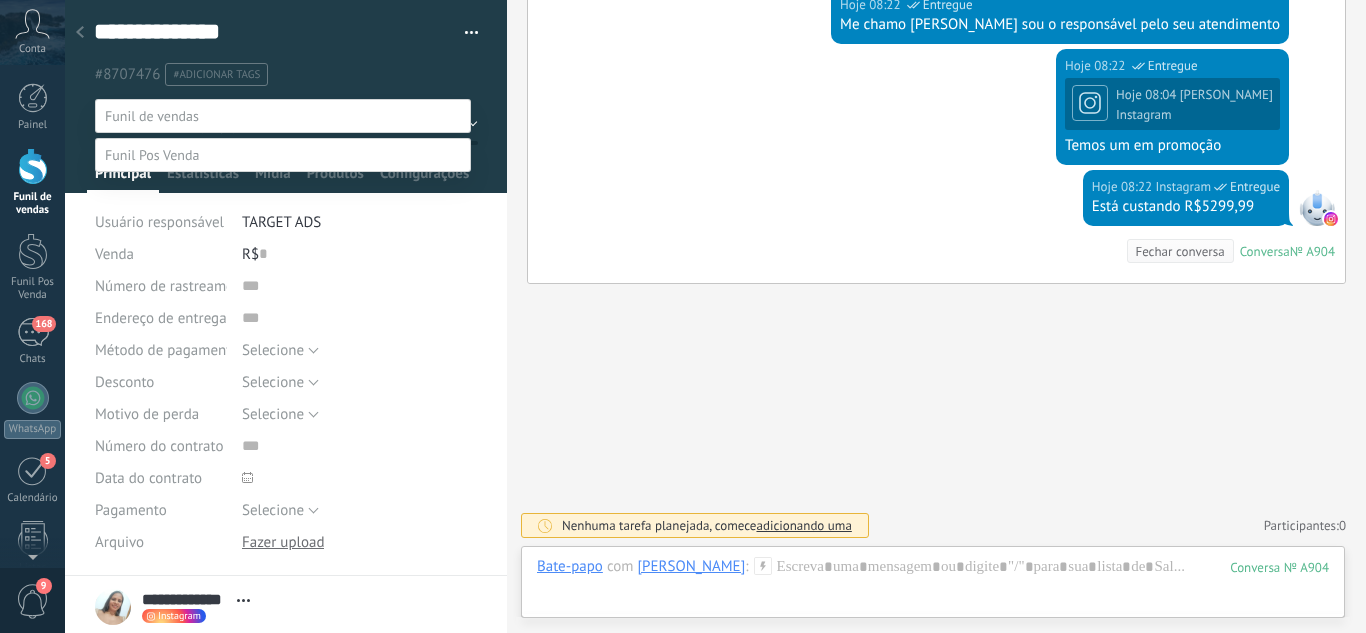 click on "Orçamento Enviado" at bounding box center (0, 0) 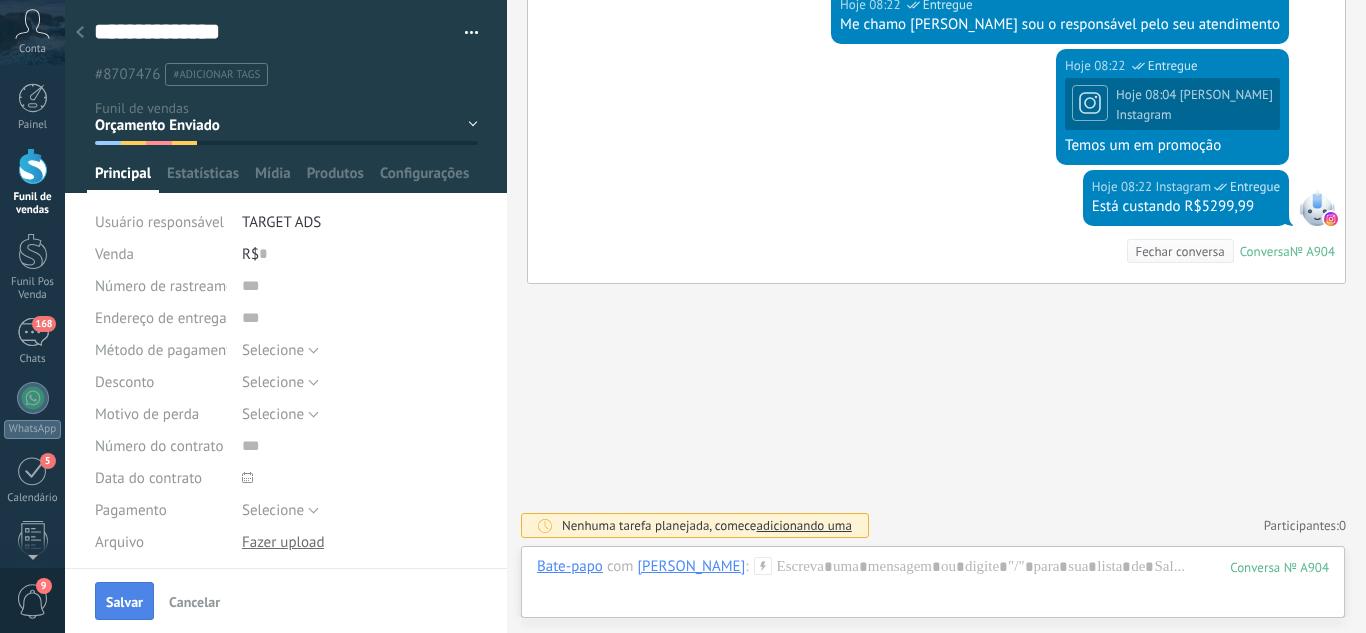 click on "Salvar" at bounding box center [124, 601] 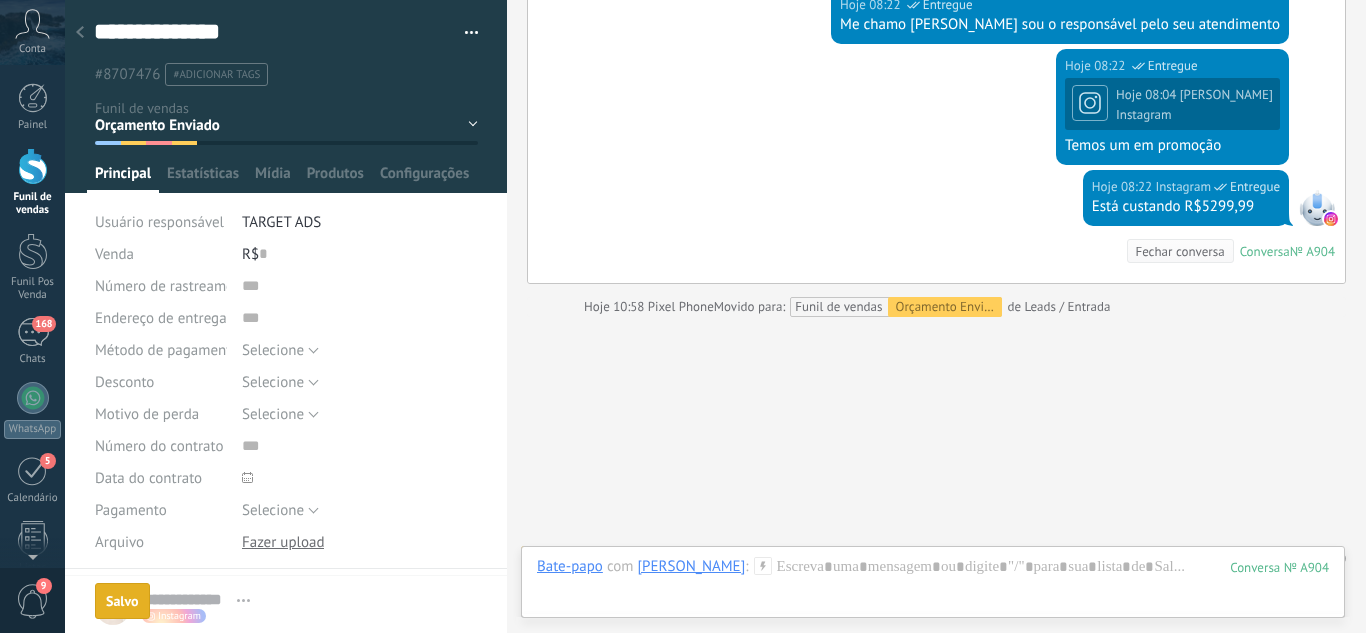 scroll, scrollTop: 810, scrollLeft: 0, axis: vertical 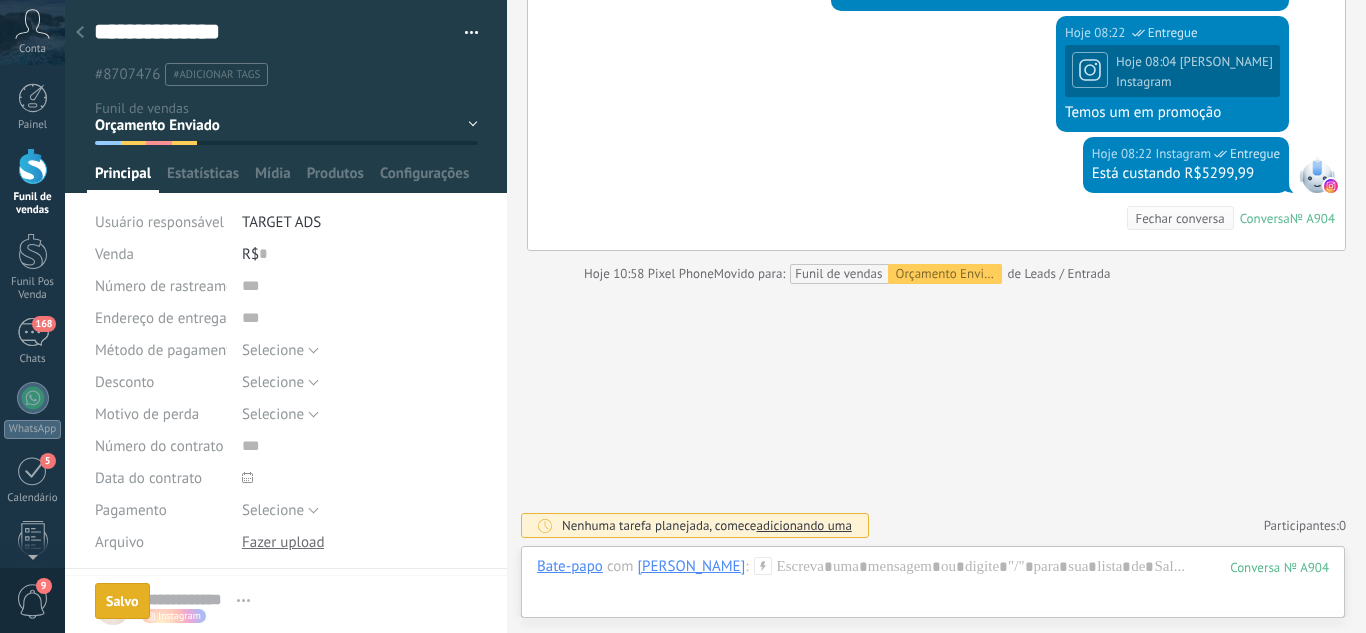 click at bounding box center (80, 33) 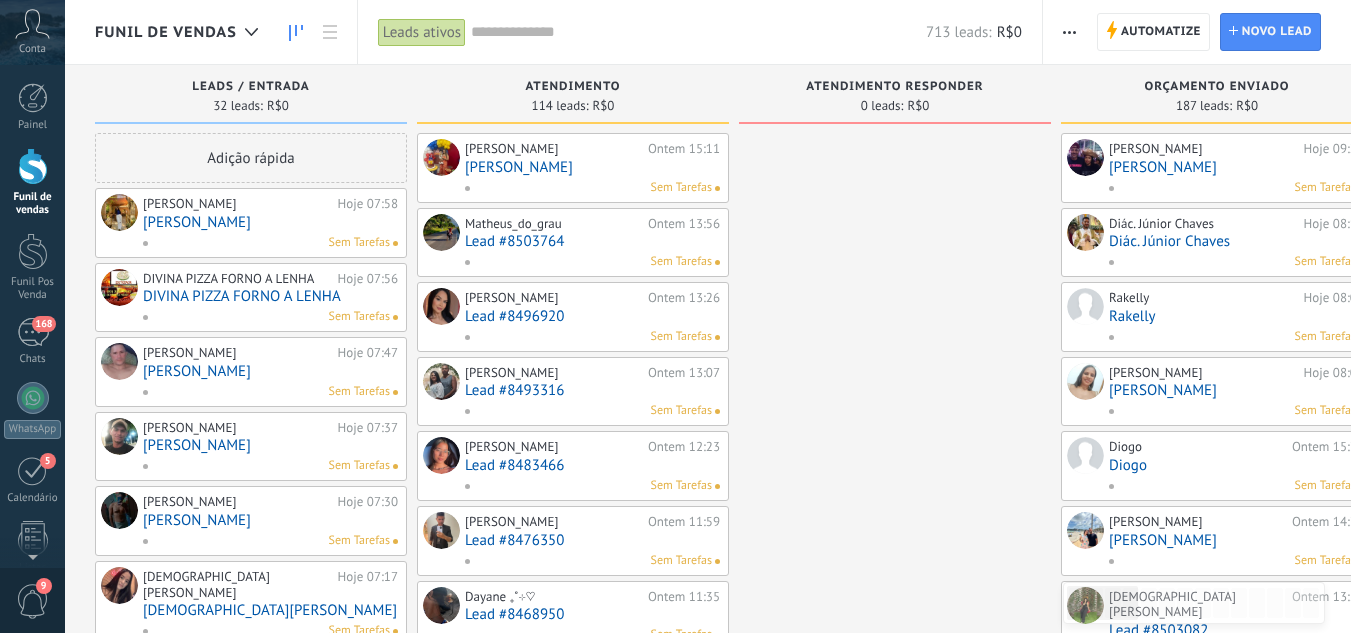 click on "[PERSON_NAME]" at bounding box center (270, 222) 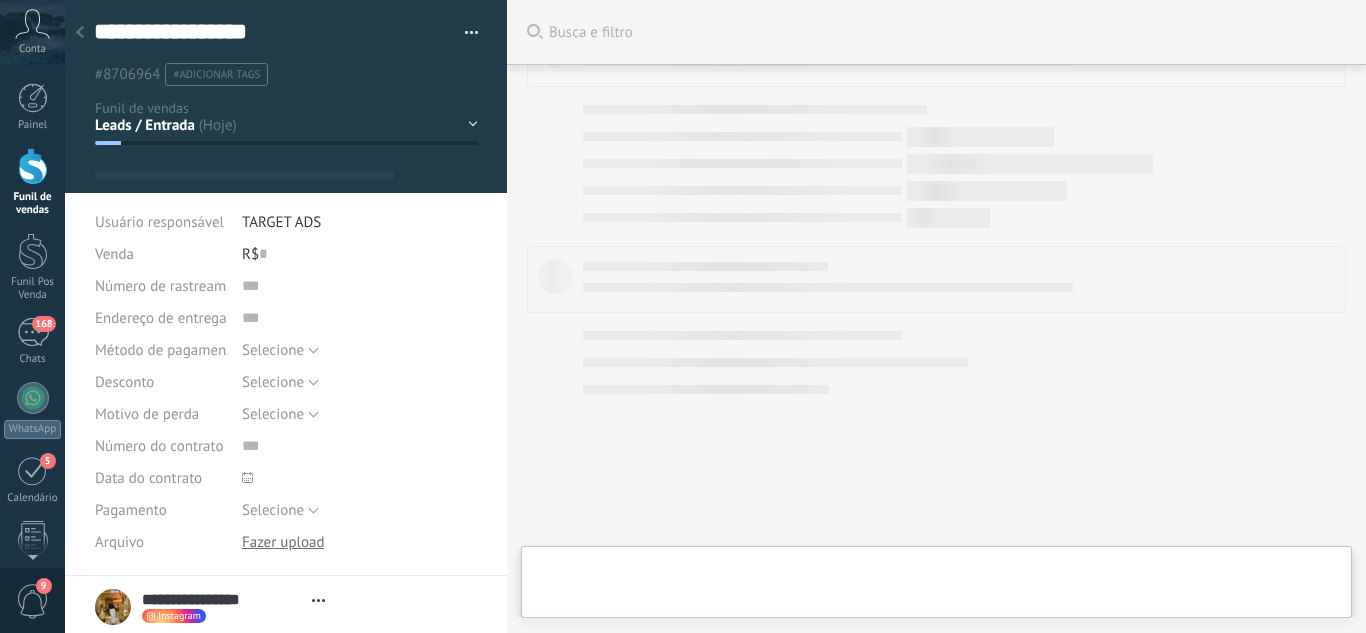 scroll, scrollTop: 963, scrollLeft: 0, axis: vertical 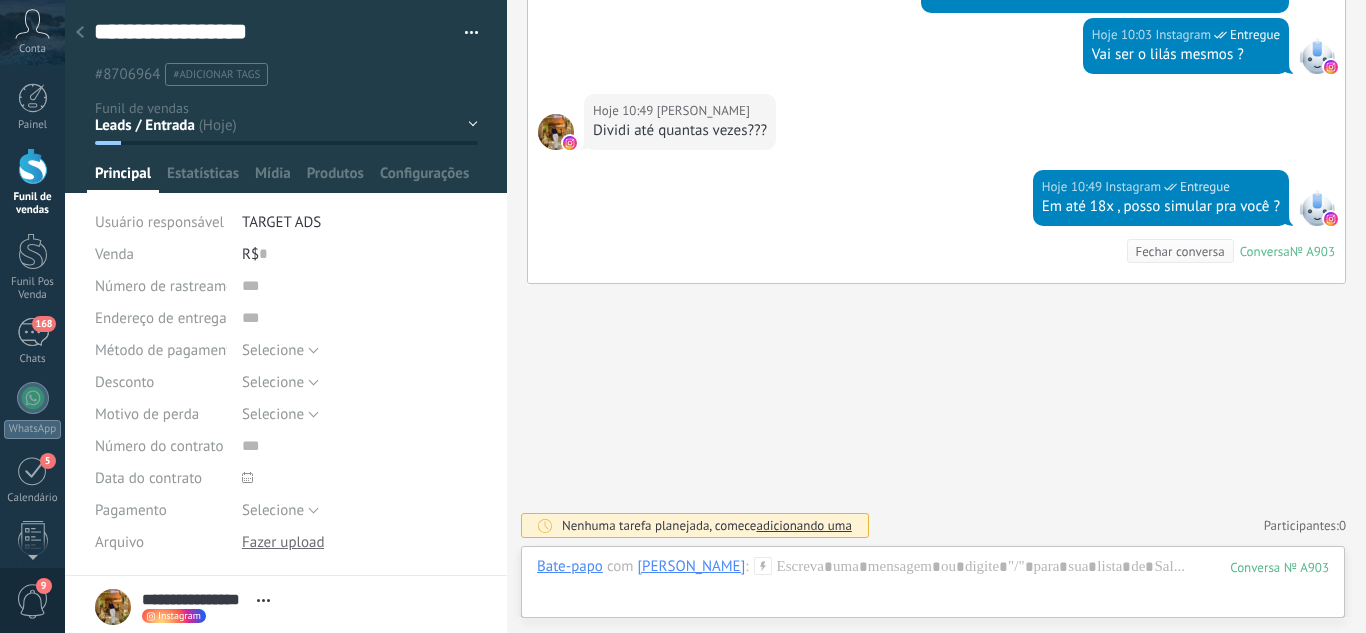 click on "Leads / Entrada
Atendimento
Atendimento Responder
Orçamento Enviado
Orçamento Responder
Negociação / Fechamento
-" at bounding box center [0, 0] 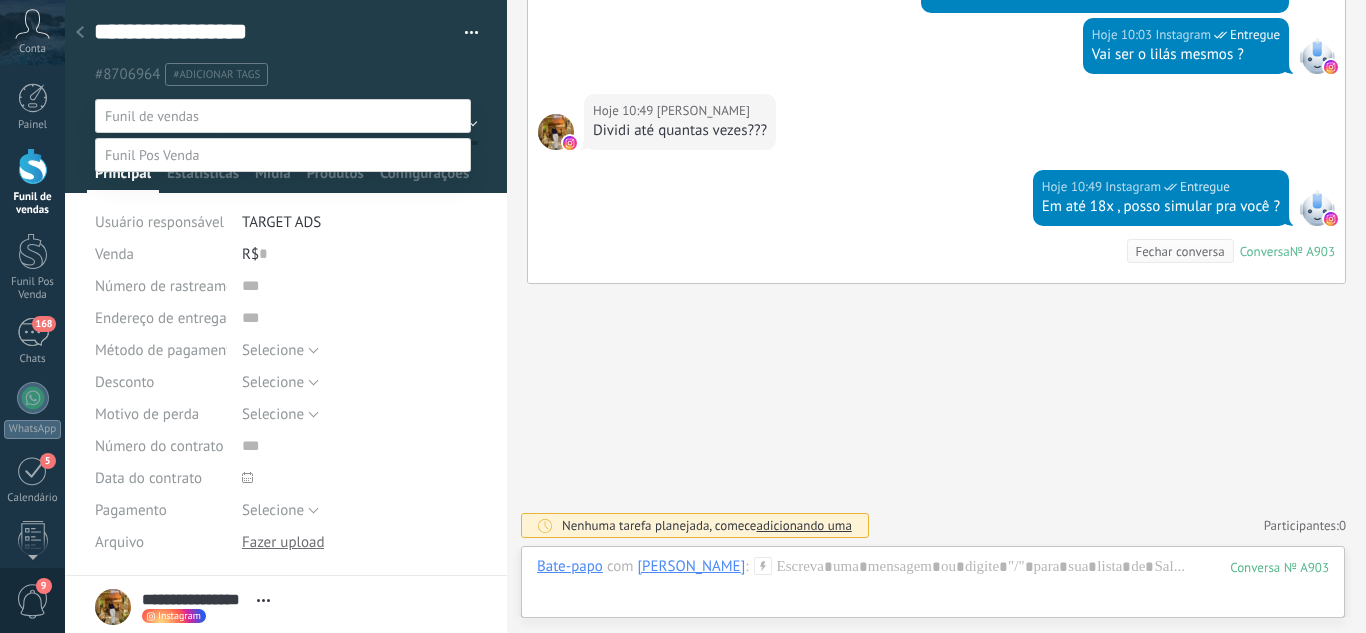 click at bounding box center [715, 316] 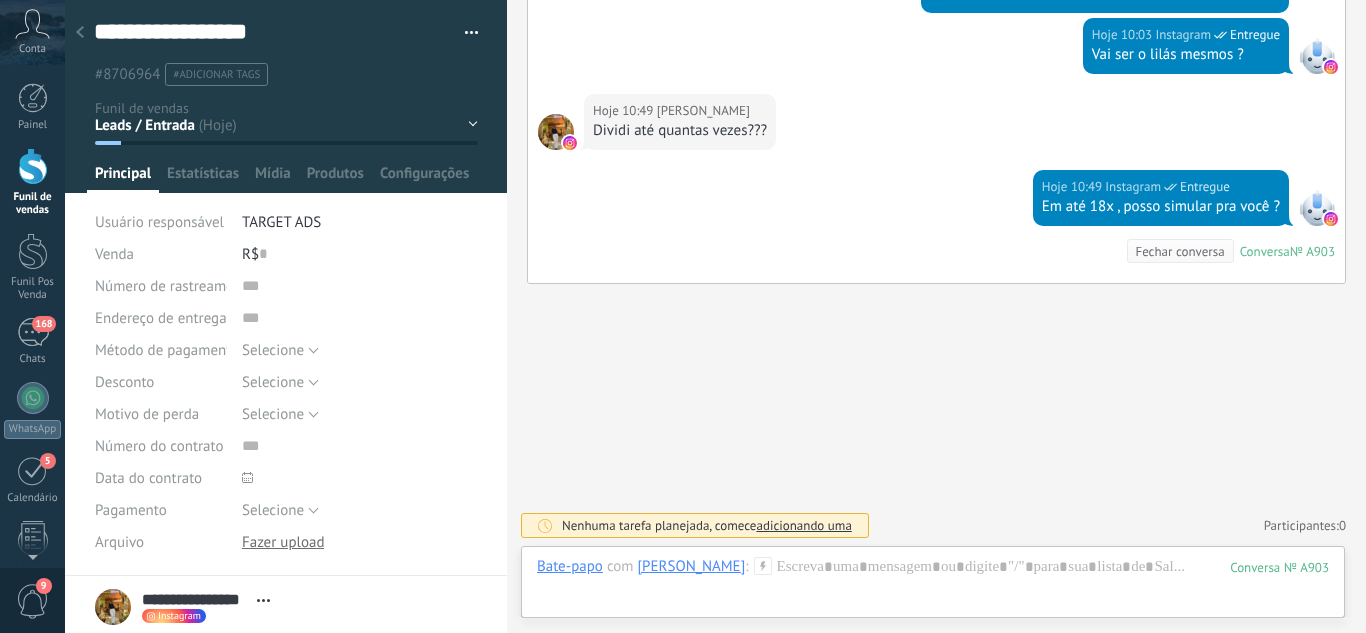 click on "Leads / Entrada
Atendimento
Atendimento Responder
Orçamento Enviado
Orçamento Responder
Negociação / Fechamento
-" at bounding box center [0, 0] 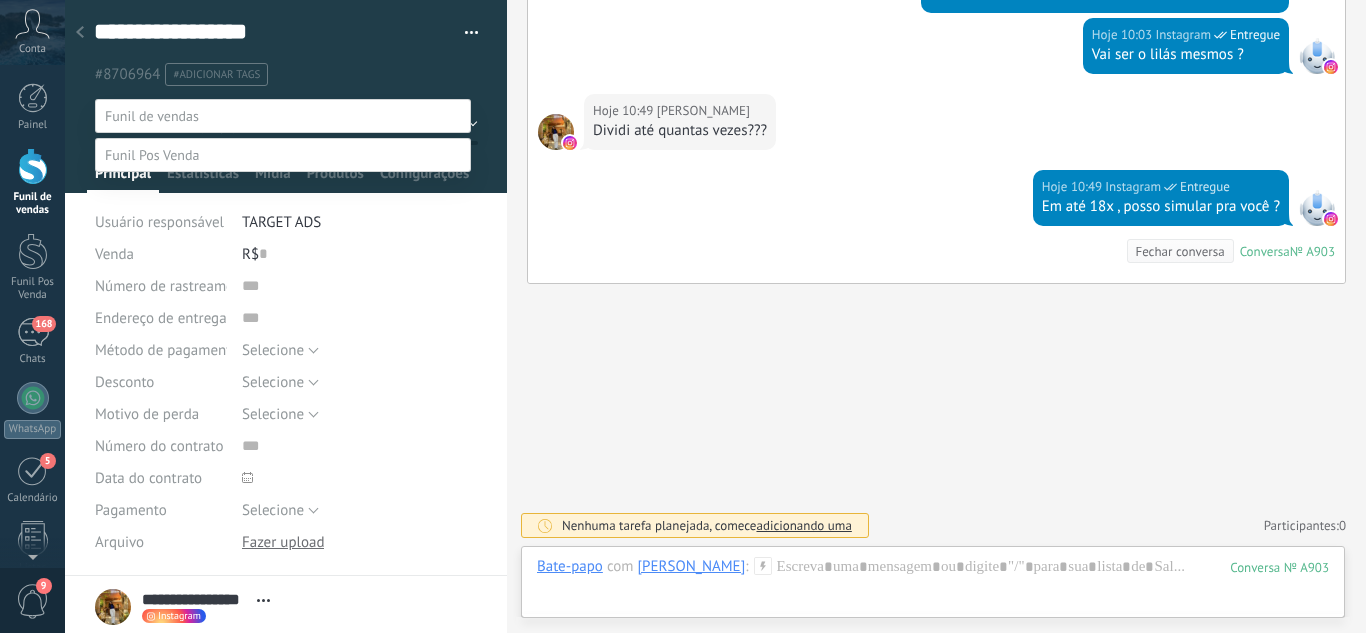 click on "Agendado Para Venda" at bounding box center (0, 0) 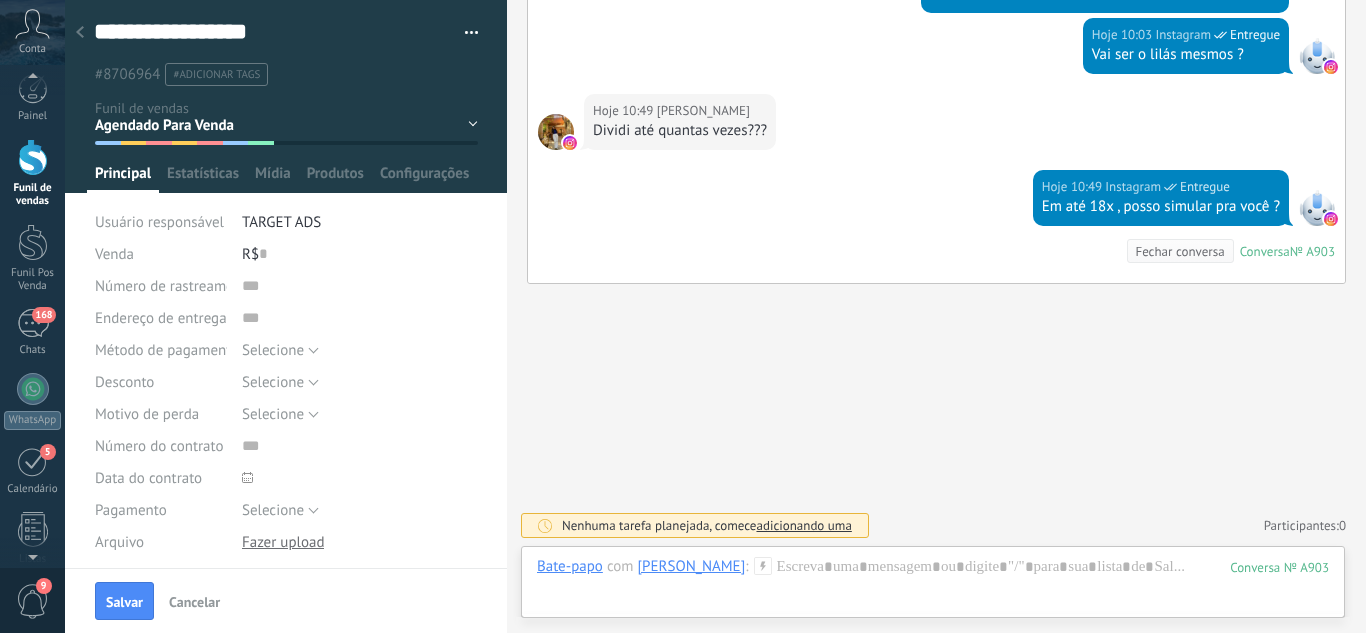 scroll, scrollTop: 0, scrollLeft: 0, axis: both 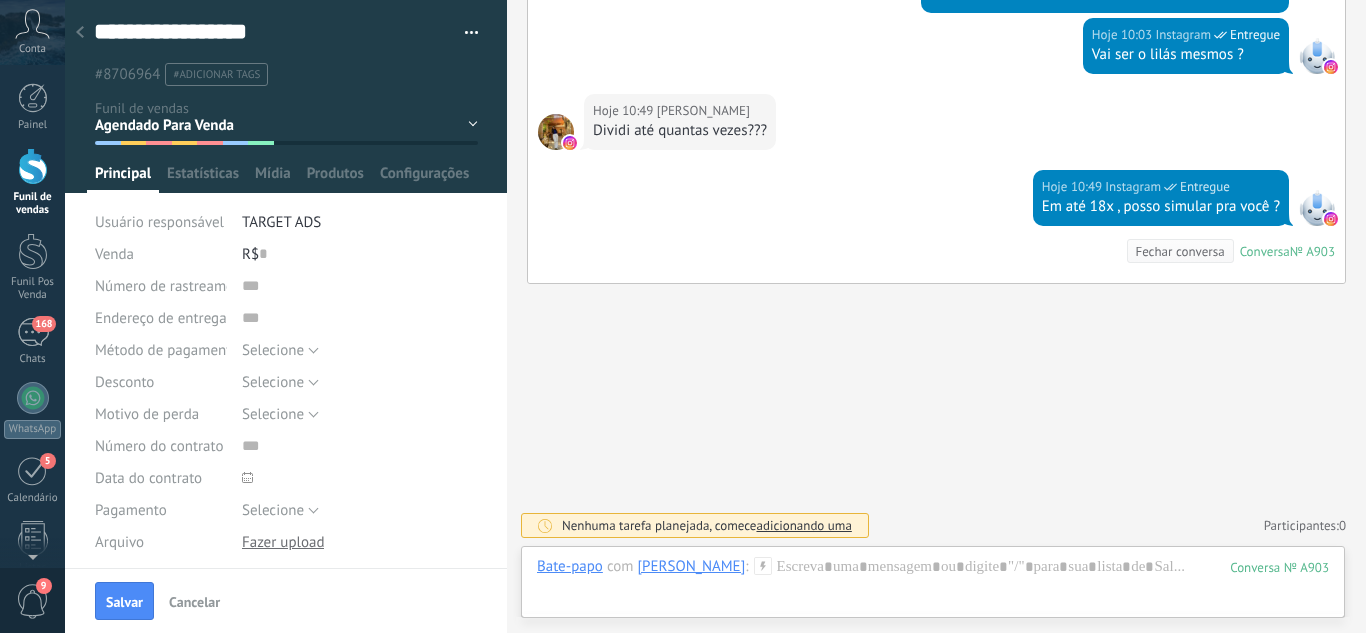 click on "Leads / Entrada
Atendimento
Atendimento Responder
Orçamento Enviado
Orçamento Responder
Negociação / Fechamento
-" at bounding box center (0, 0) 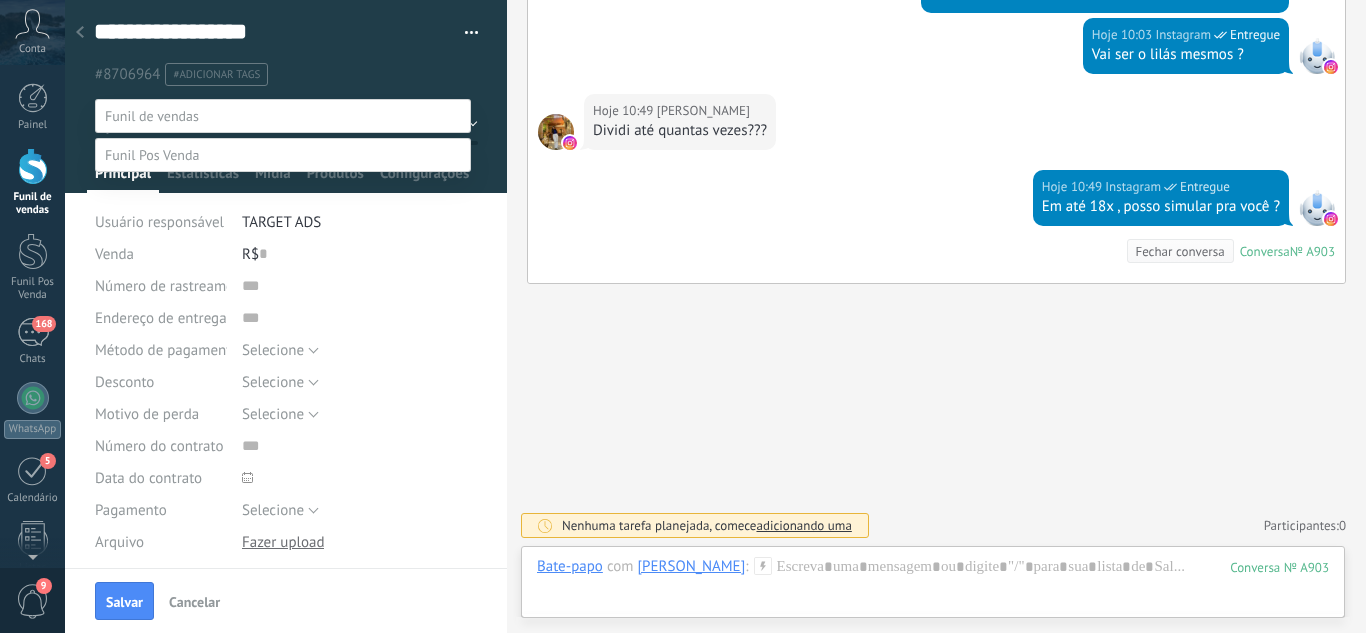 click on "Negociação / Fechamento" at bounding box center (0, 0) 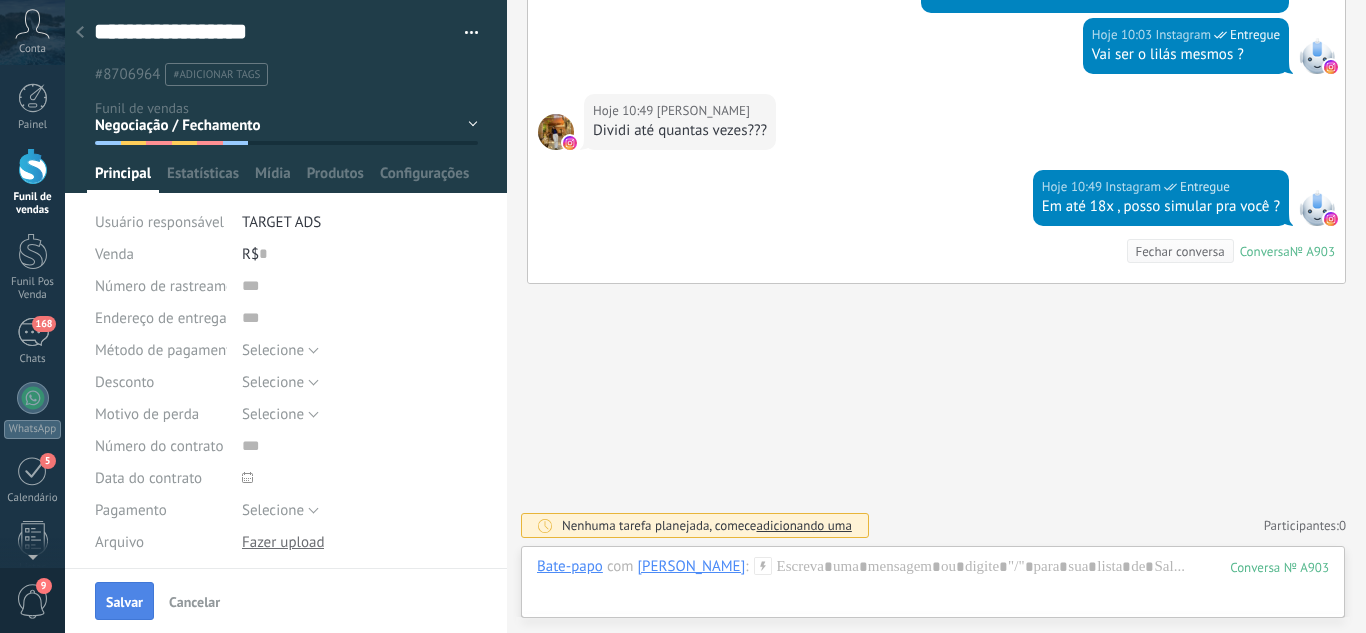 click on "Salvar" at bounding box center [124, 602] 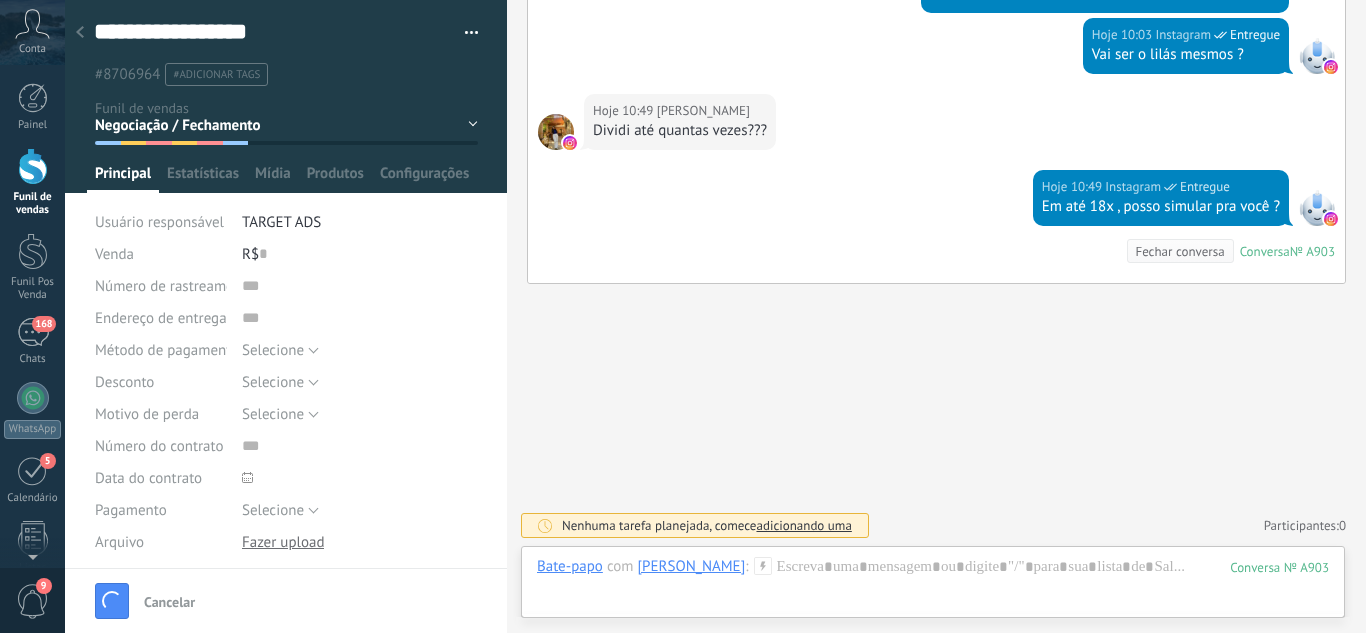 scroll, scrollTop: 996, scrollLeft: 0, axis: vertical 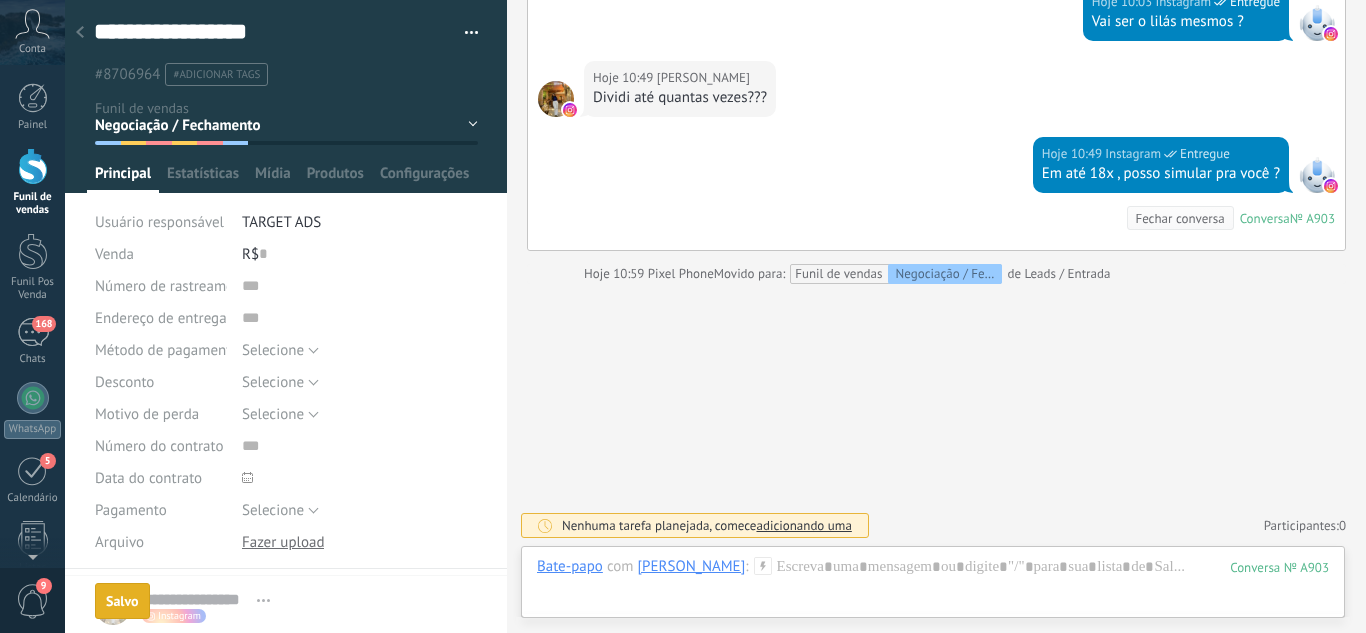 click at bounding box center [80, 33] 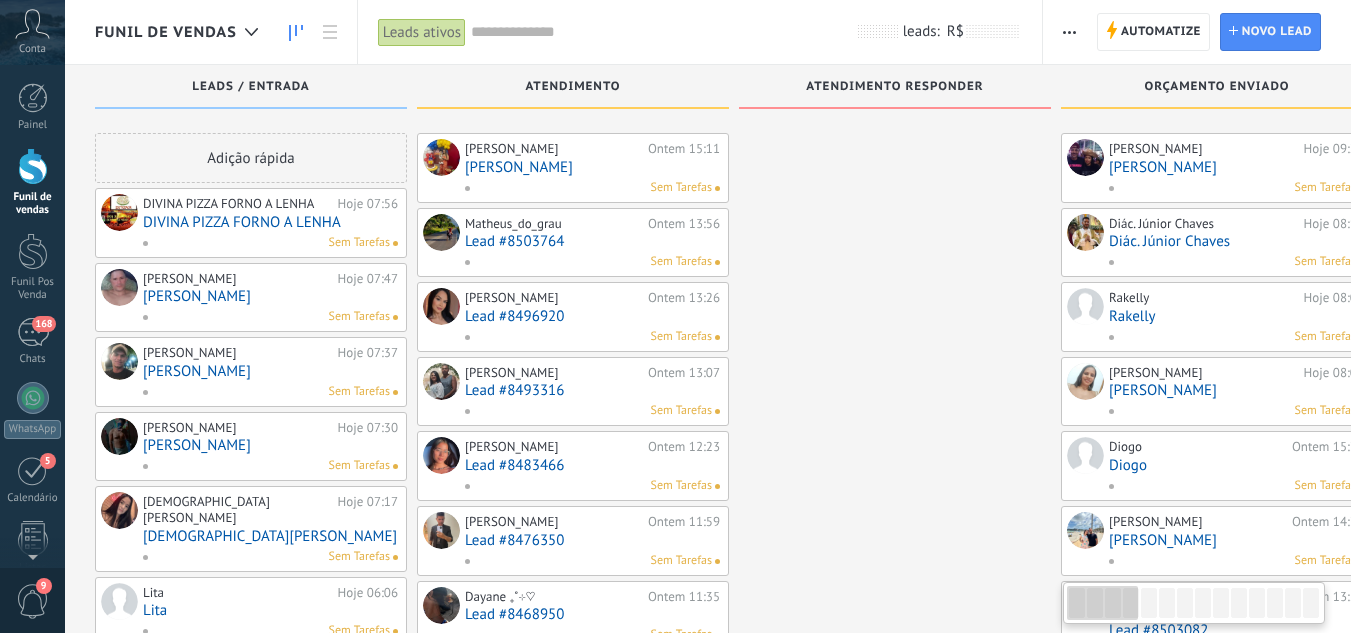 click on "DIVINA PIZZA FORNO A LENHA" at bounding box center [270, 222] 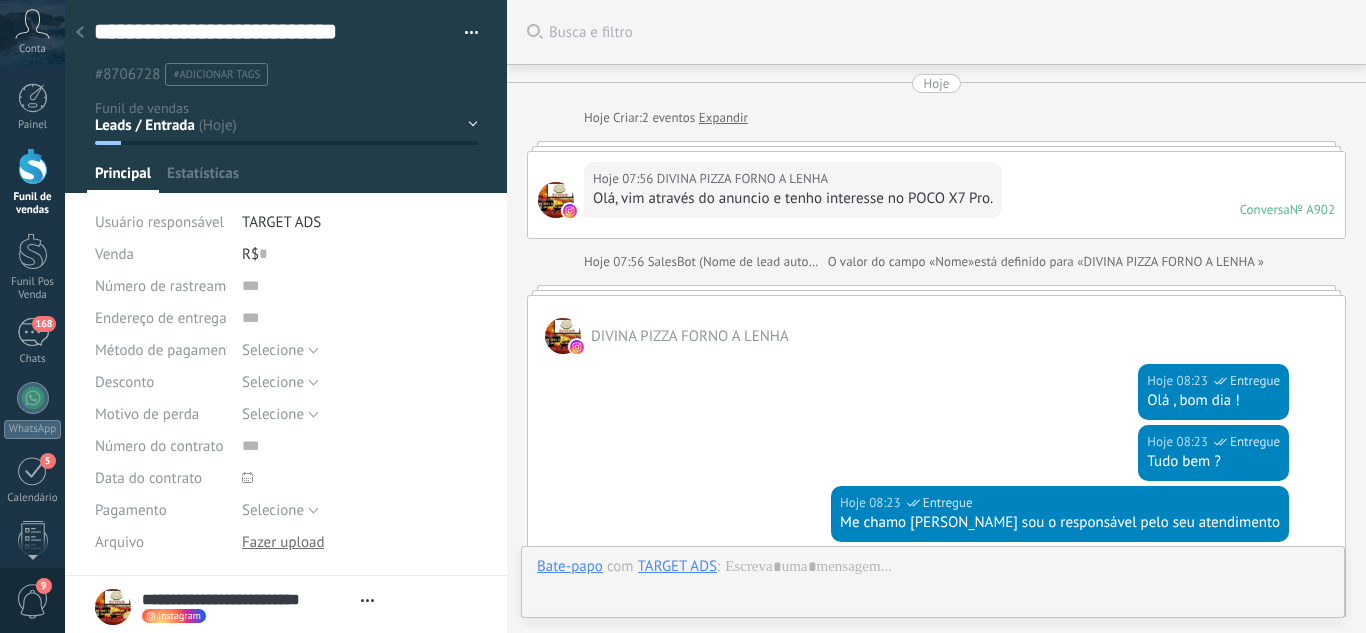 scroll, scrollTop: 30, scrollLeft: 0, axis: vertical 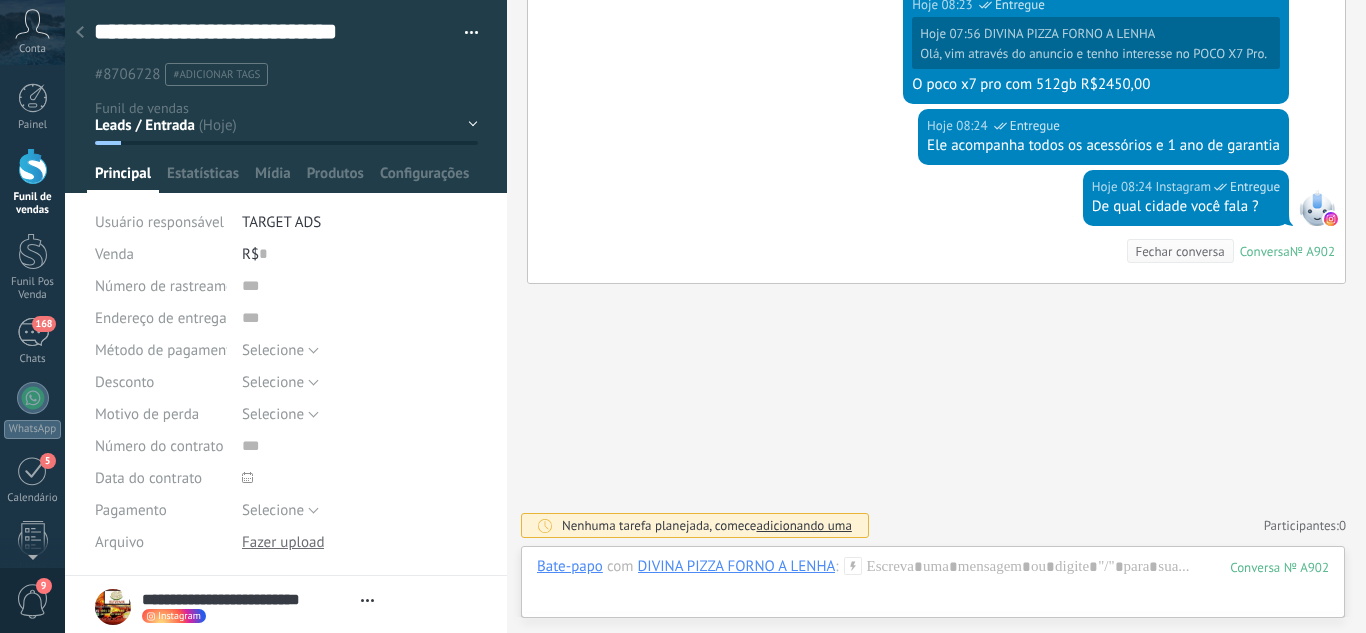 click on "Leads / Entrada
Atendimento
Atendimento Responder
Orçamento Enviado
Orçamento Responder
Negociação / Fechamento
-" at bounding box center (0, 0) 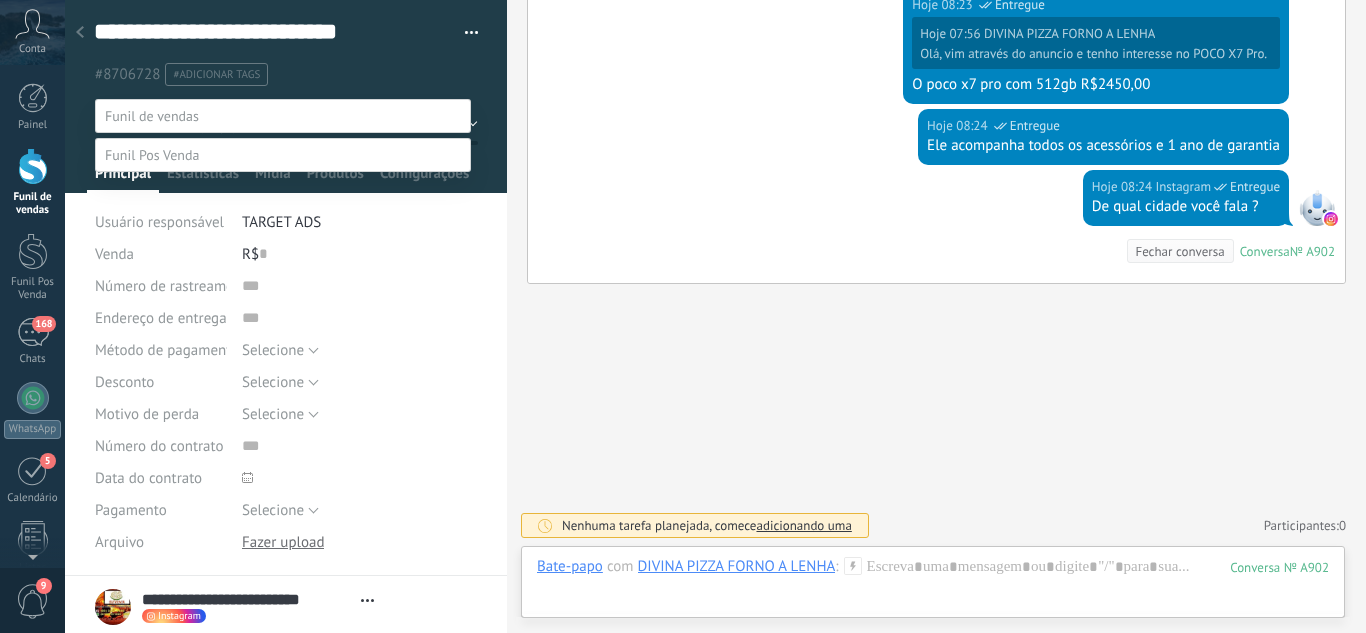 click on "Orçamento Enviado" at bounding box center [0, 0] 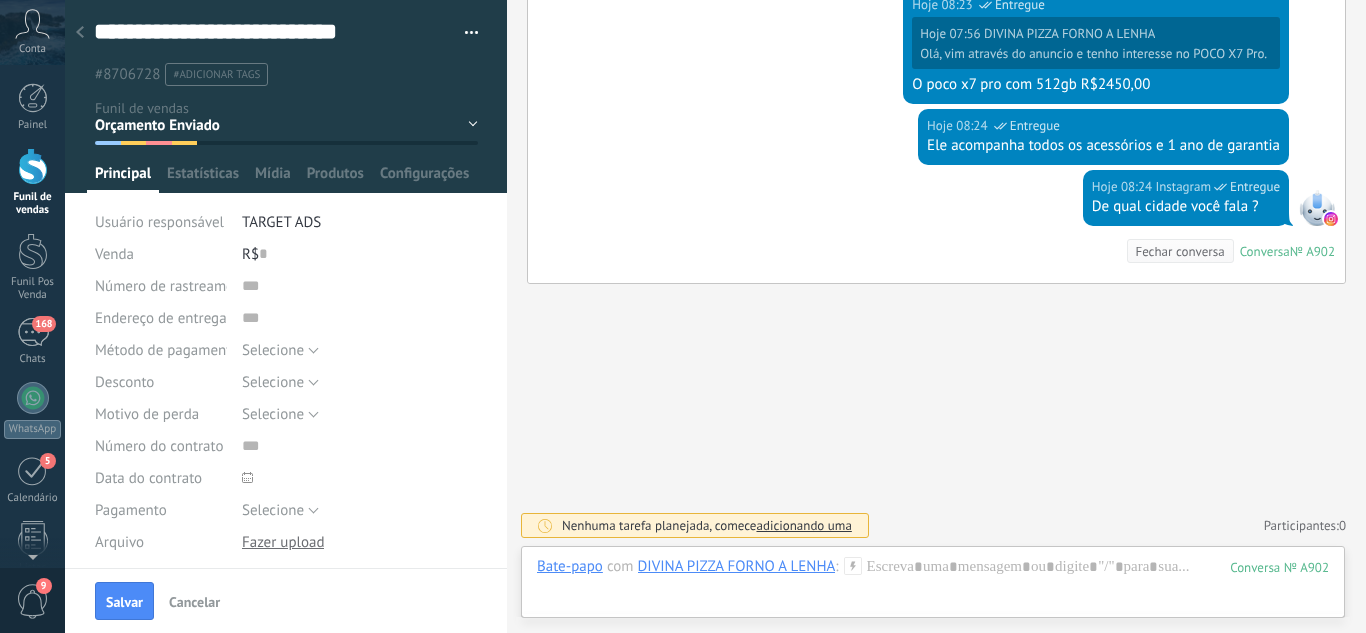 drag, startPoint x: 109, startPoint y: 586, endPoint x: 112, endPoint y: 564, distance: 22.203604 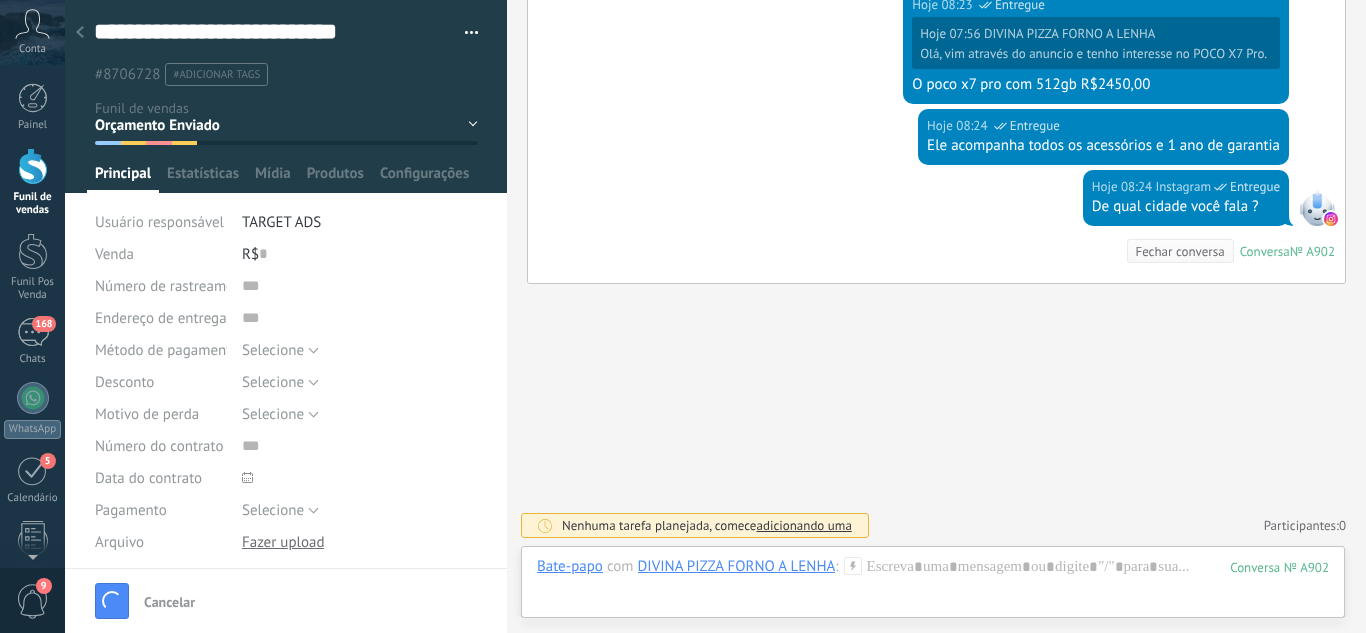 scroll, scrollTop: 592, scrollLeft: 0, axis: vertical 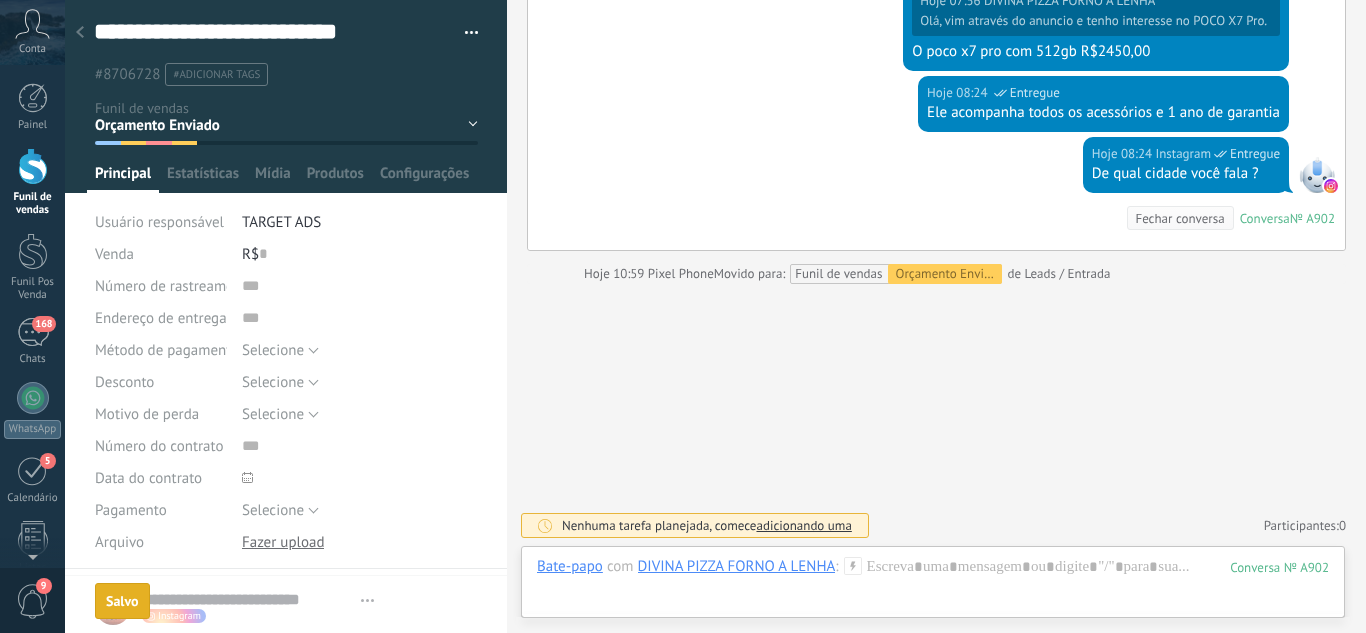 click at bounding box center (80, 33) 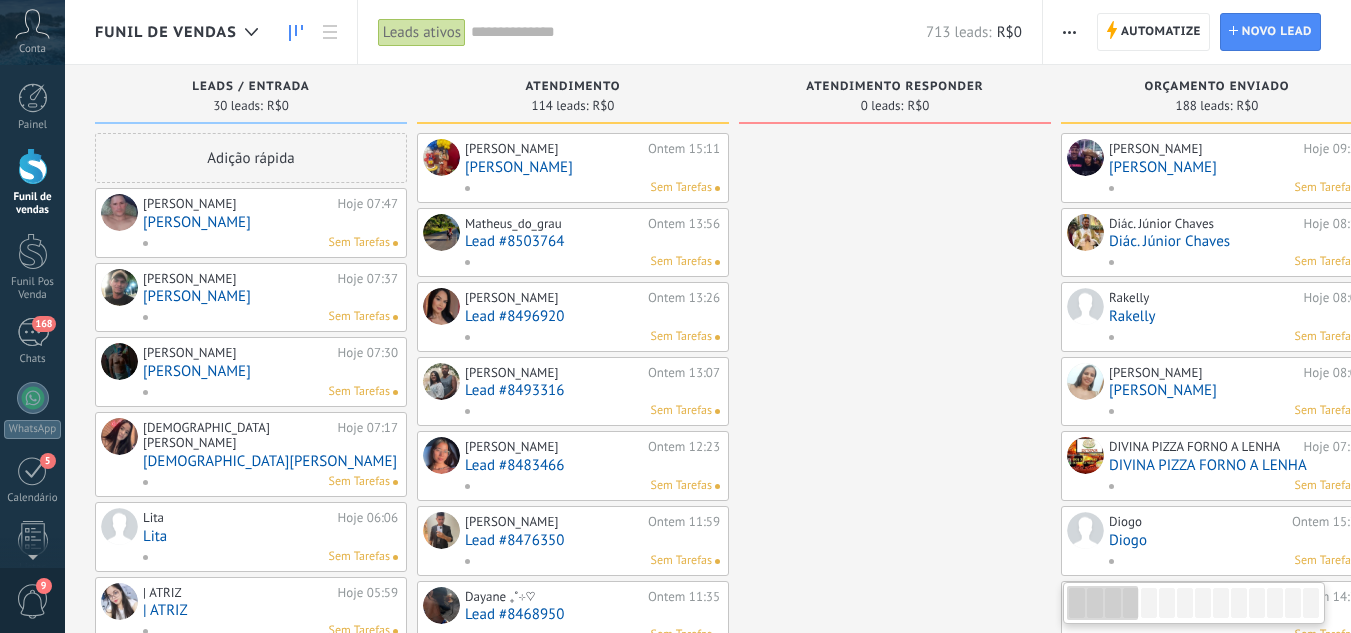 click on "[PERSON_NAME]" at bounding box center [270, 222] 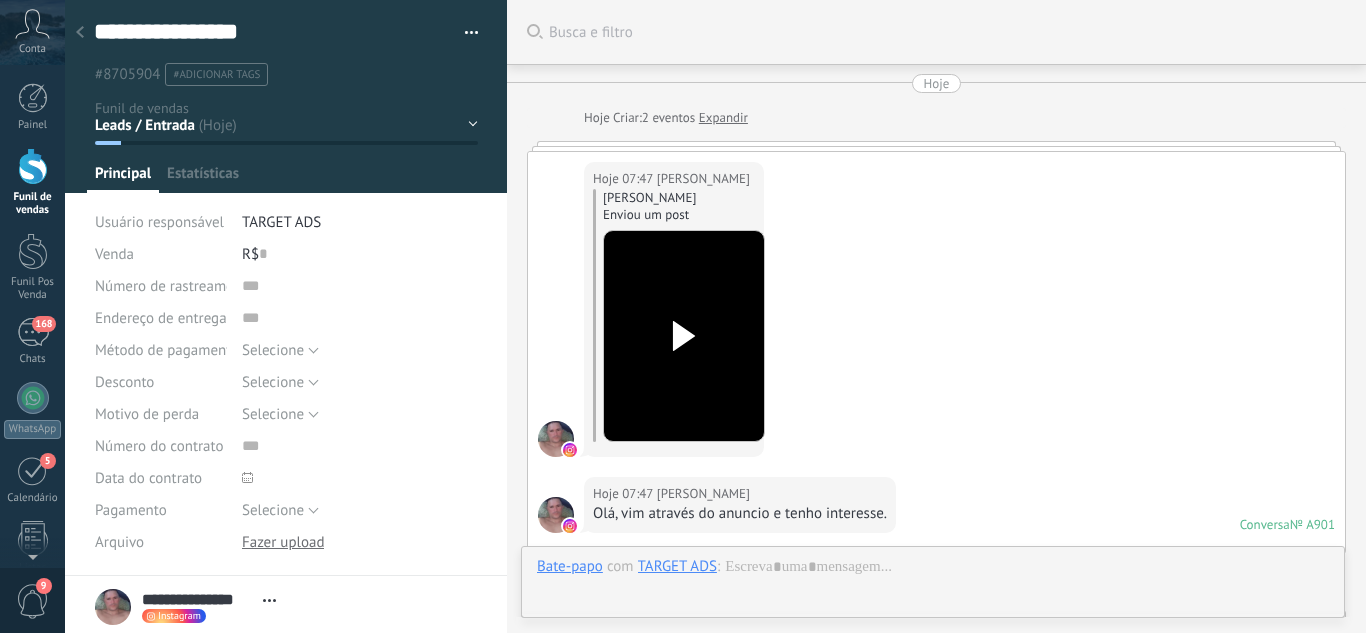 scroll, scrollTop: 30, scrollLeft: 0, axis: vertical 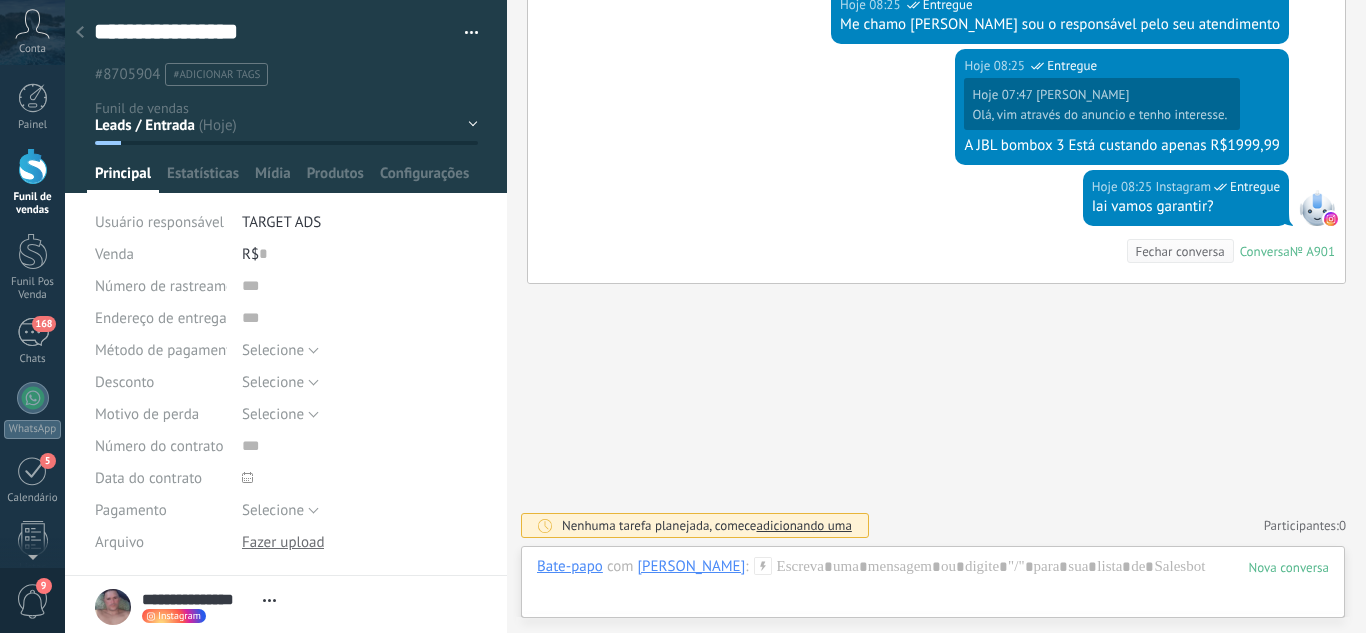 click on "Leads / Entrada
Atendimento
Atendimento Responder
Orçamento Enviado
Orçamento Responder
Negociação / Fechamento
-" at bounding box center (0, 0) 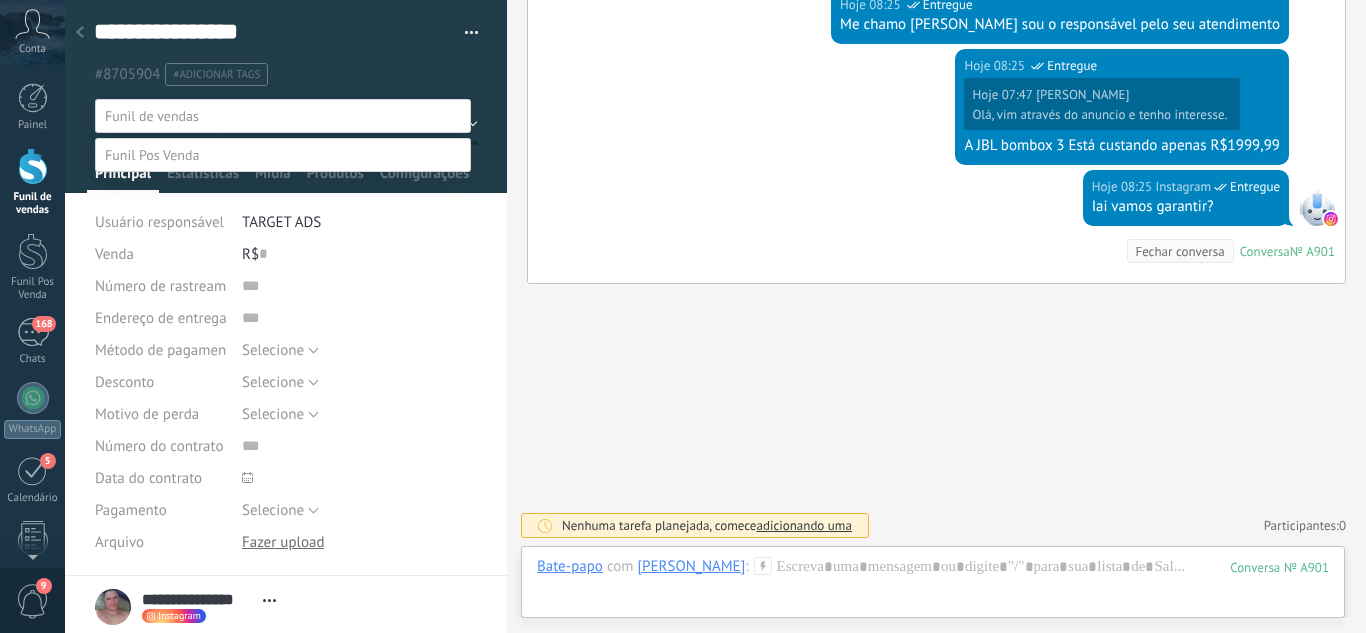 click on "Orçamento Enviado" at bounding box center [0, 0] 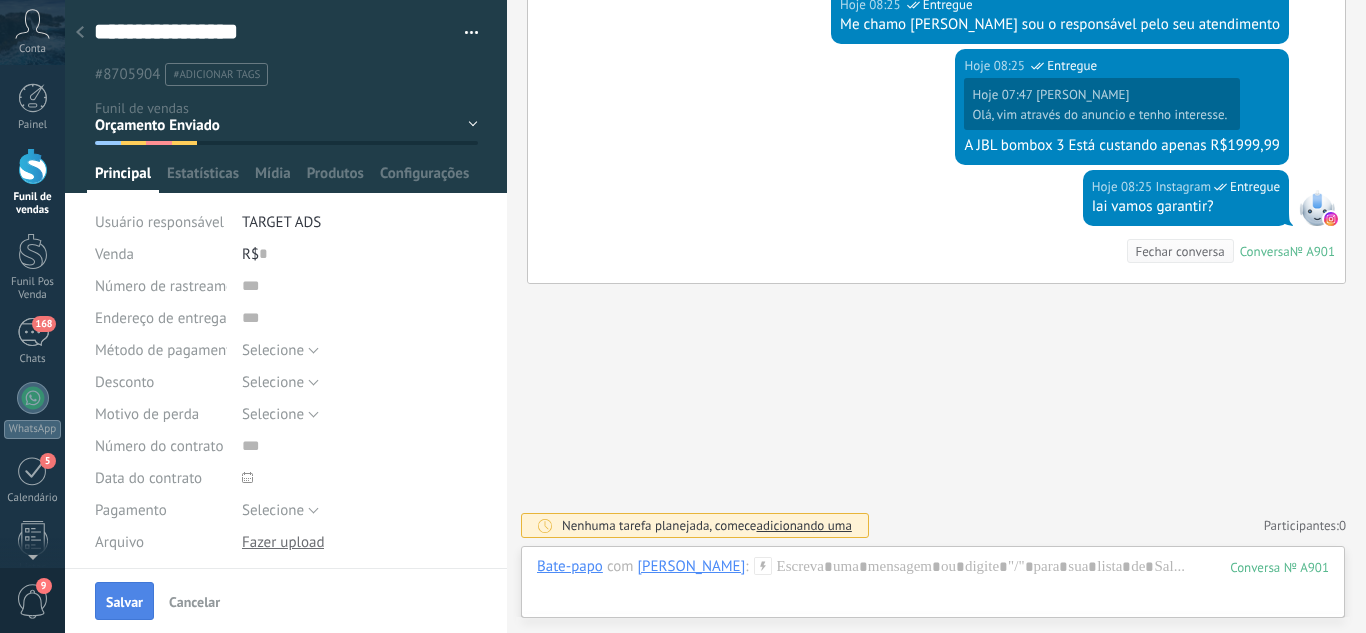click on "Salvar" at bounding box center (124, 601) 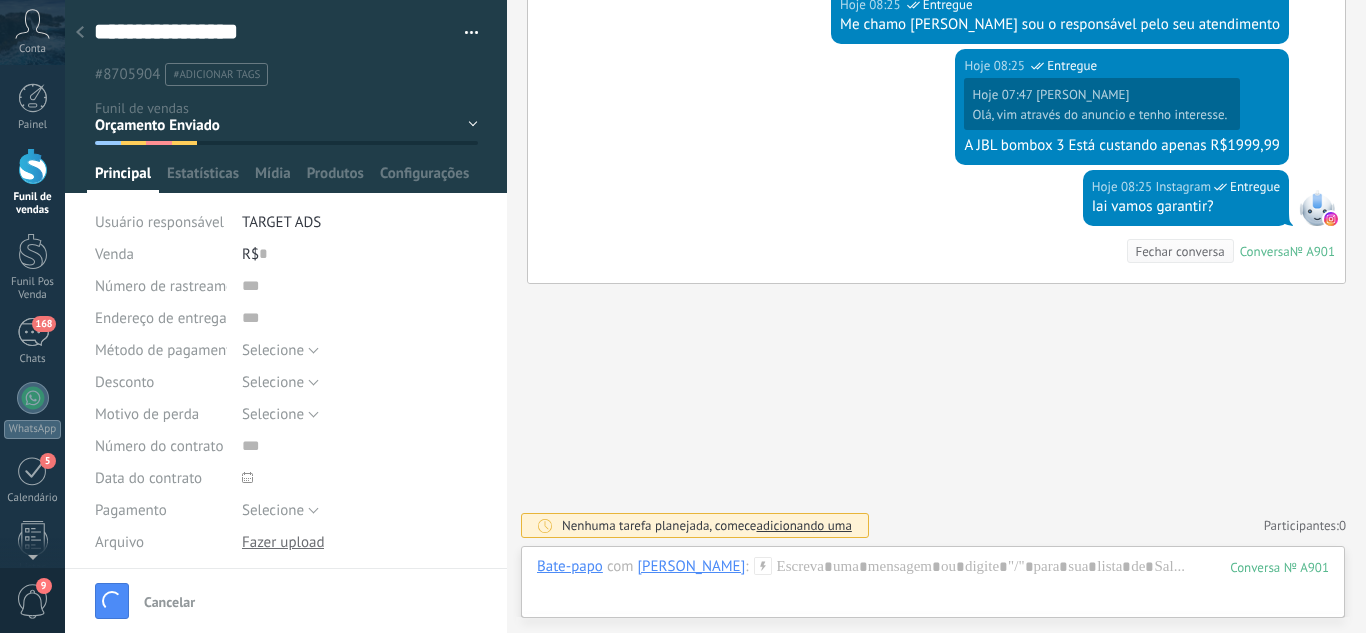 scroll, scrollTop: 846, scrollLeft: 0, axis: vertical 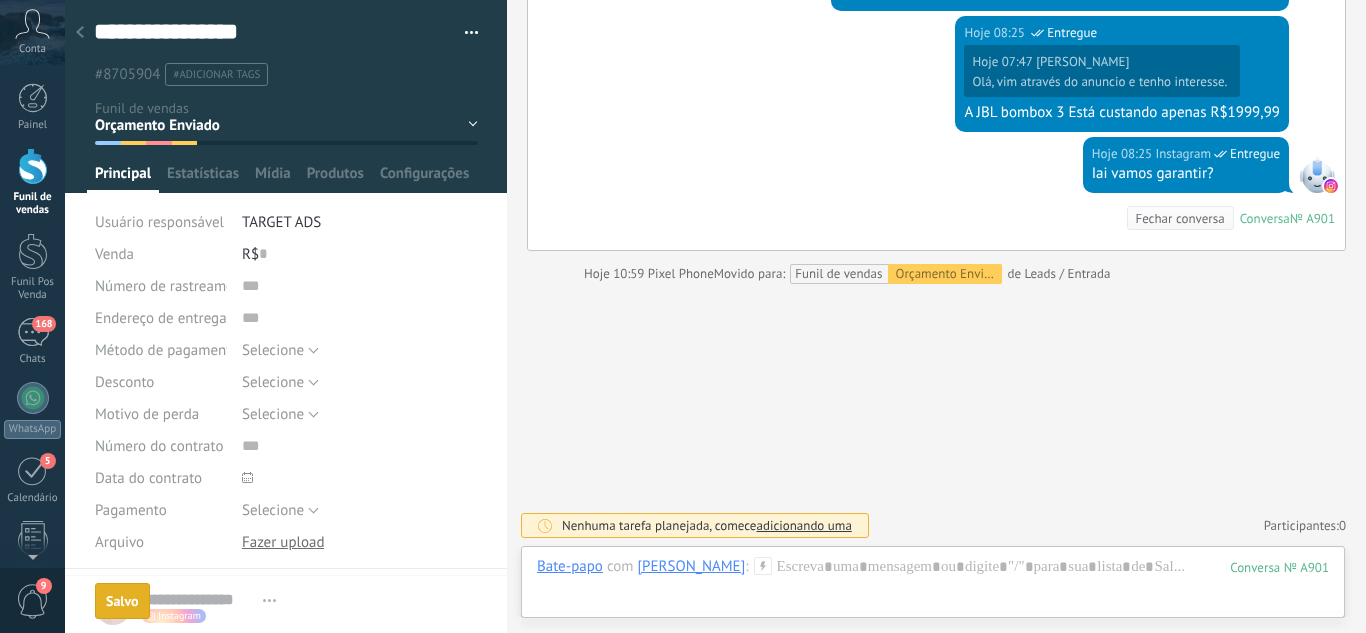 click at bounding box center (80, 33) 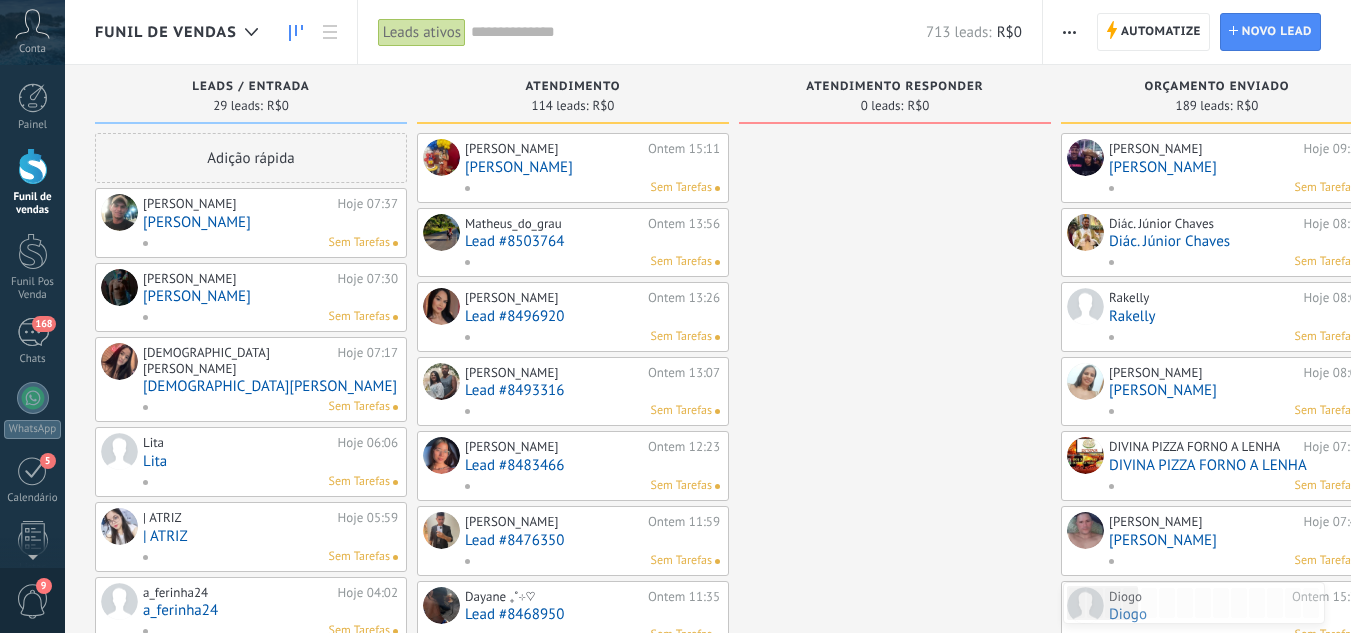 click on "[PERSON_NAME]" at bounding box center [270, 222] 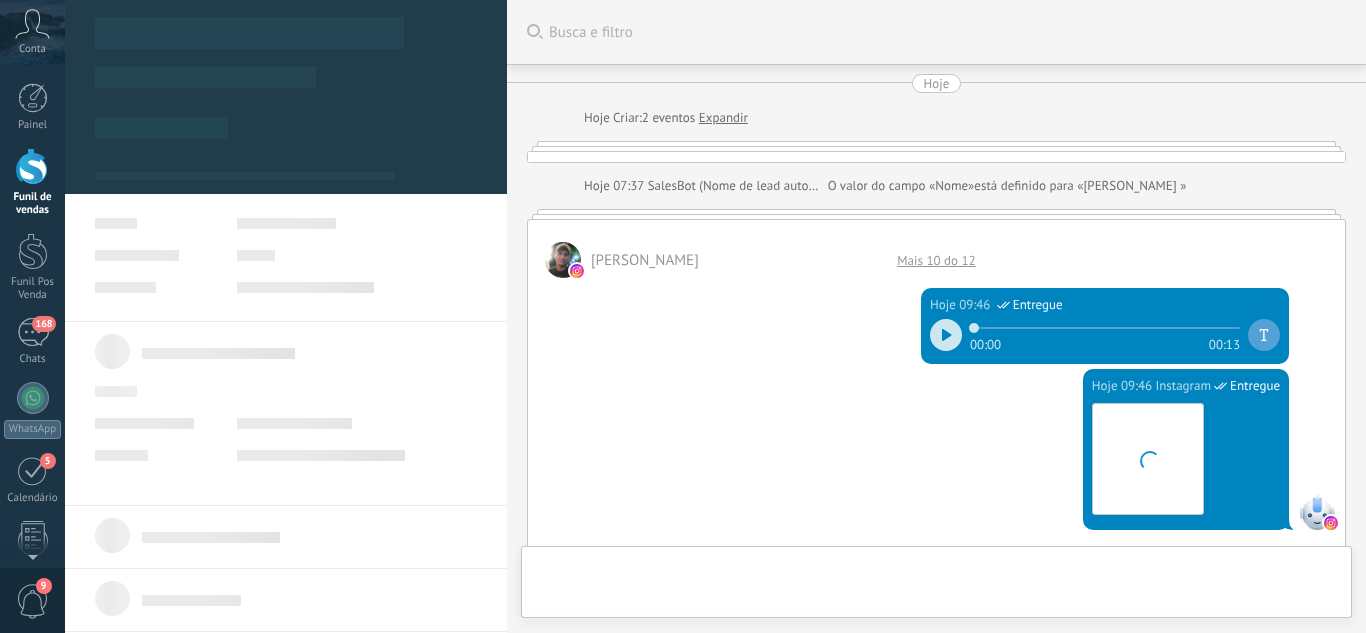 scroll, scrollTop: 30, scrollLeft: 0, axis: vertical 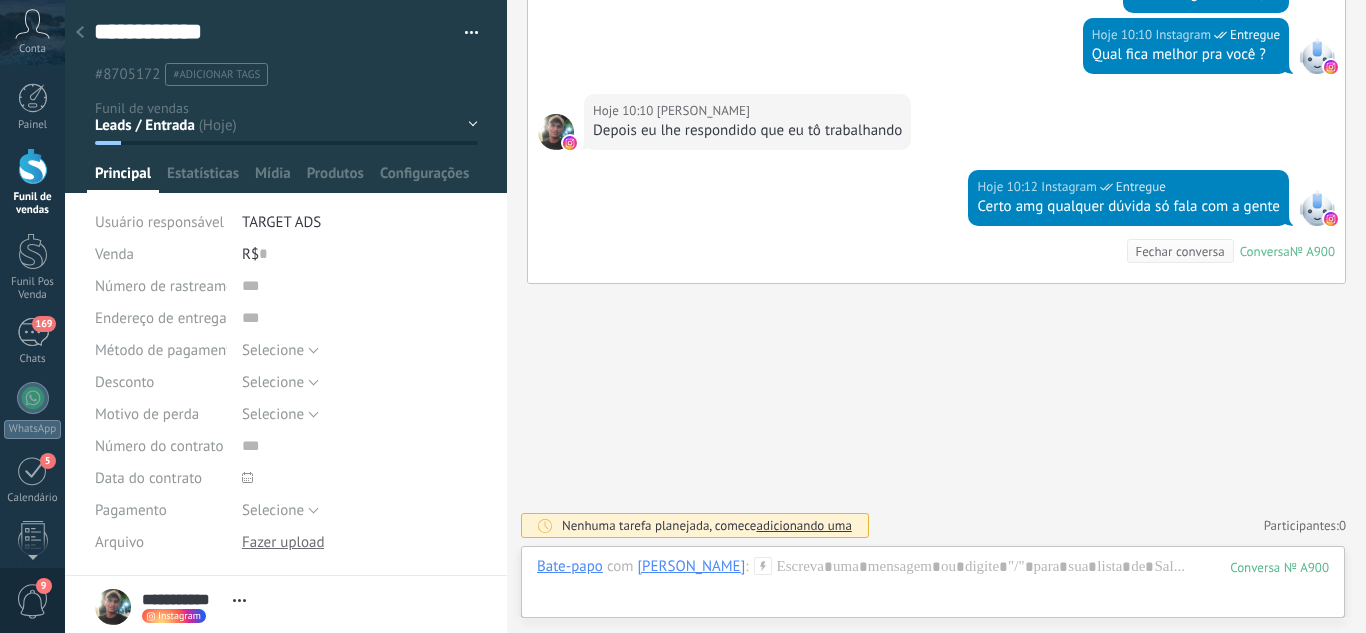 click on "Leads / Entrada
Atendimento
Atendimento Responder
Orçamento Enviado
Orçamento Responder
Negociação / Fechamento
-" at bounding box center [0, 0] 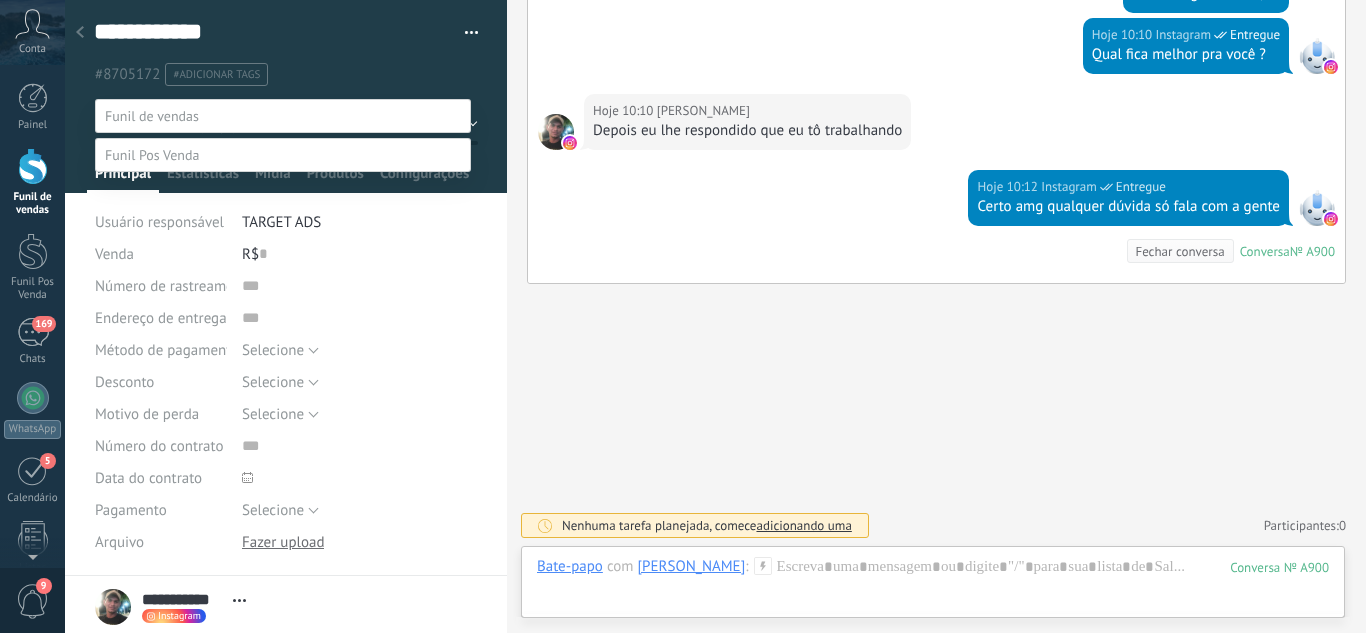 click on "Agendado Para Venda" at bounding box center [0, 0] 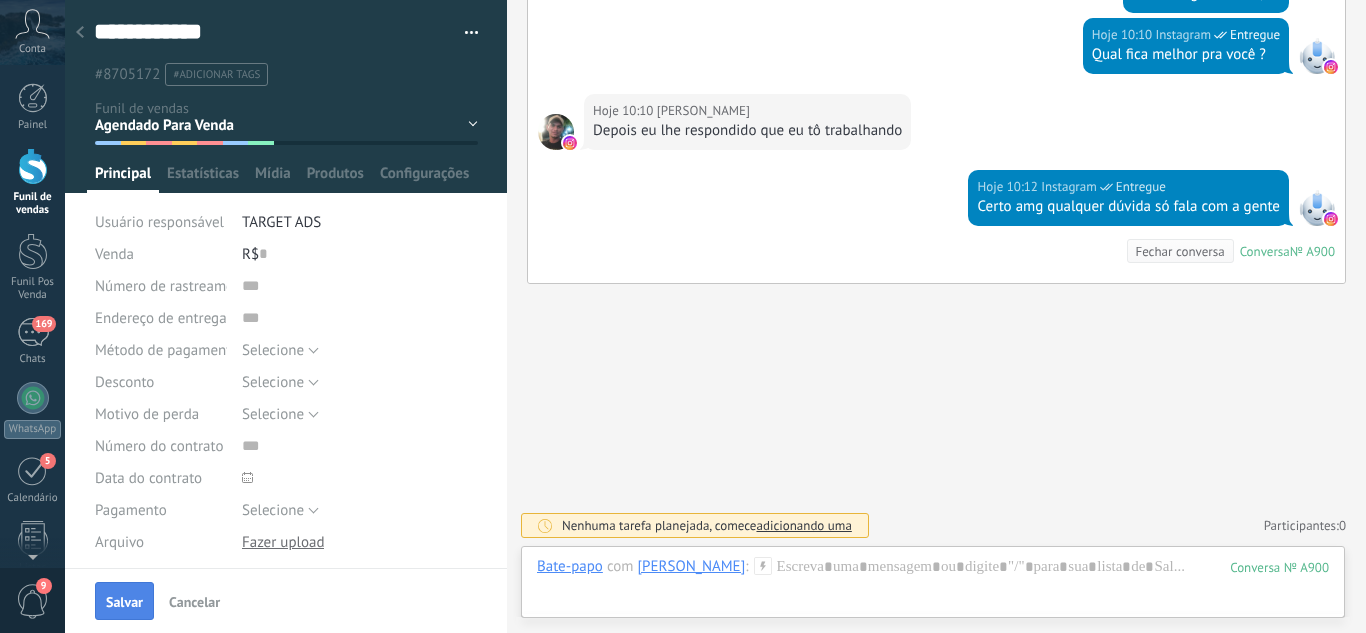 click on "Salvar" at bounding box center (124, 602) 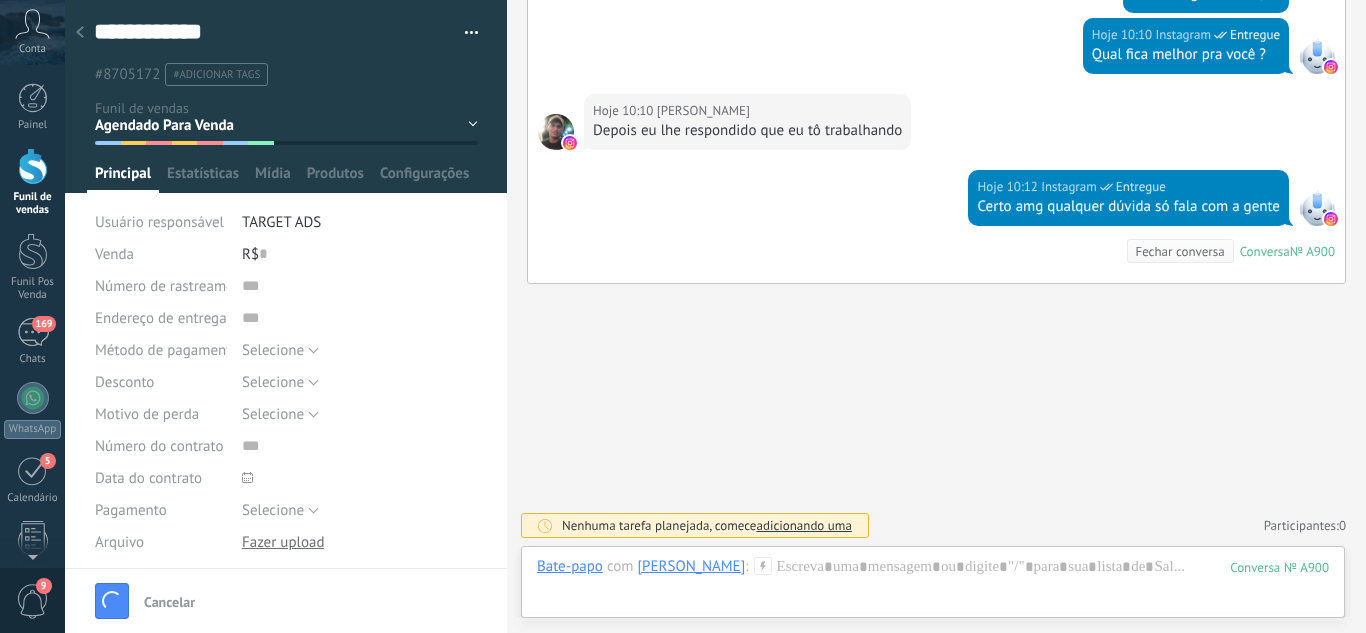 scroll, scrollTop: 1031, scrollLeft: 0, axis: vertical 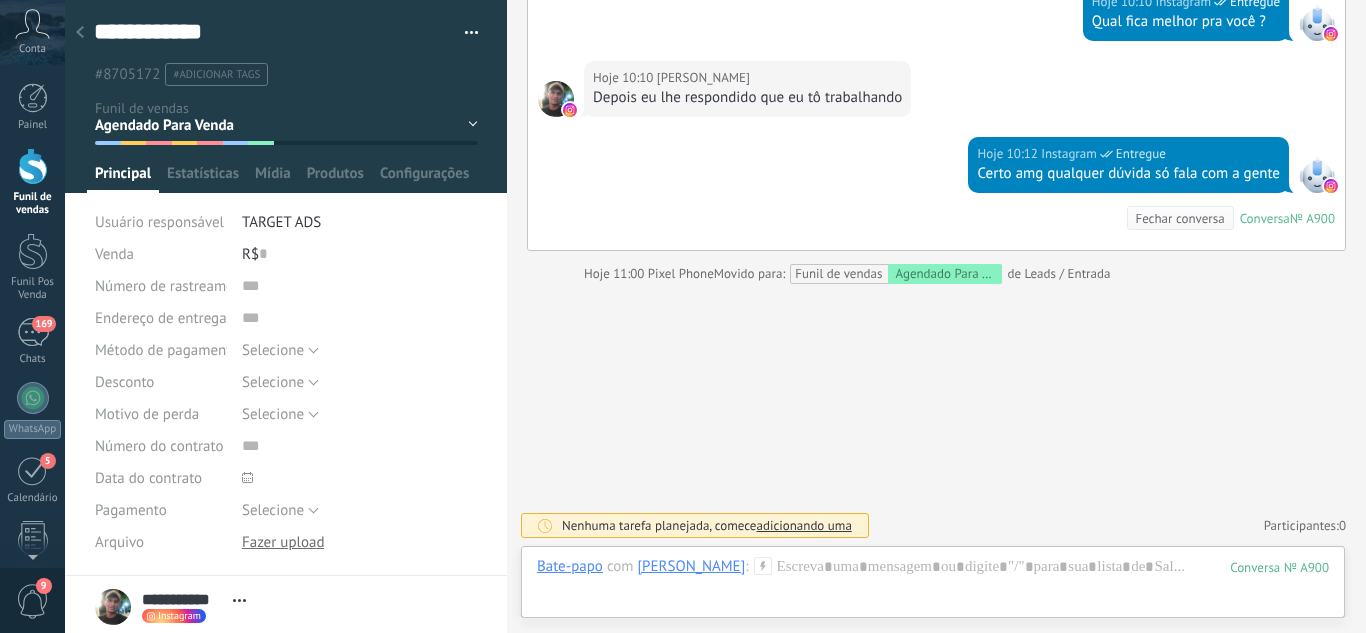 click at bounding box center (80, 33) 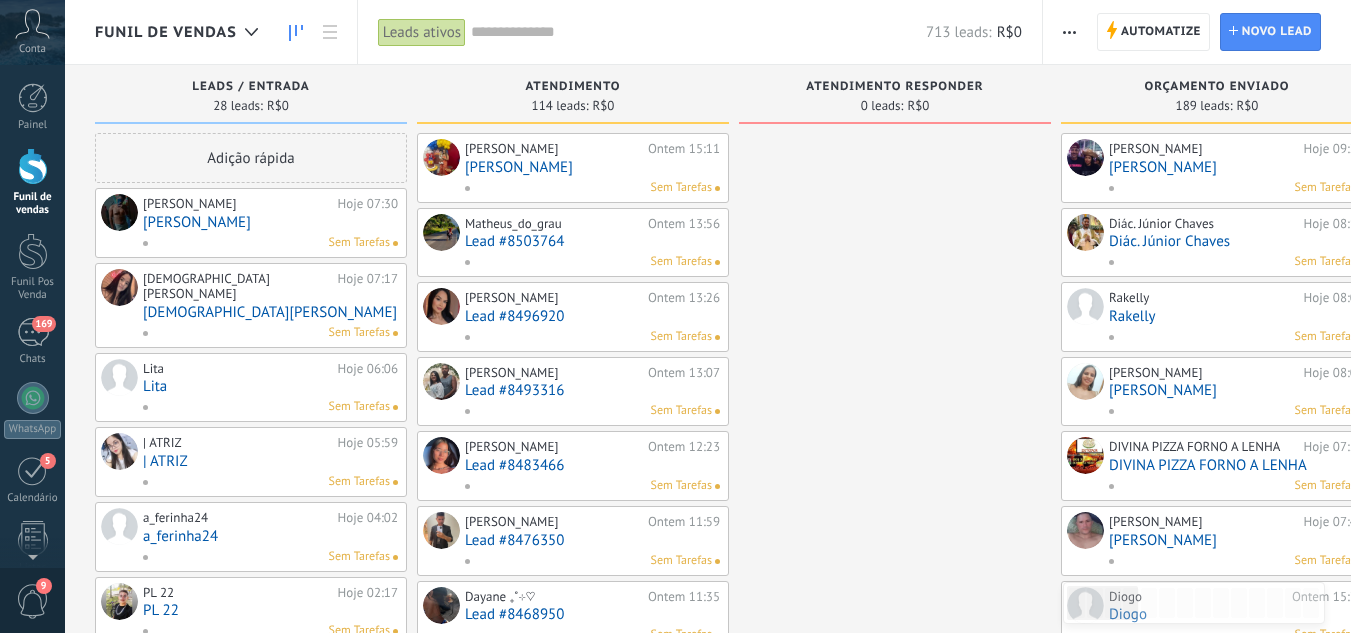 click on "[PERSON_NAME]" at bounding box center [270, 222] 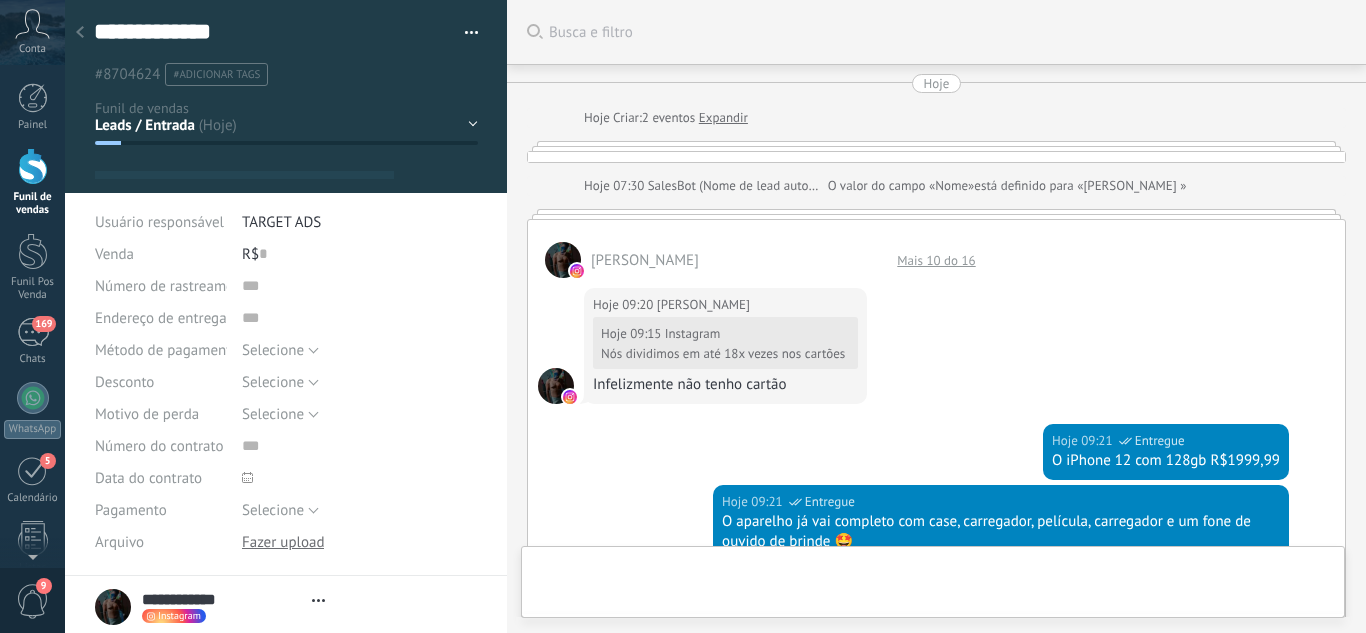 type on "**********" 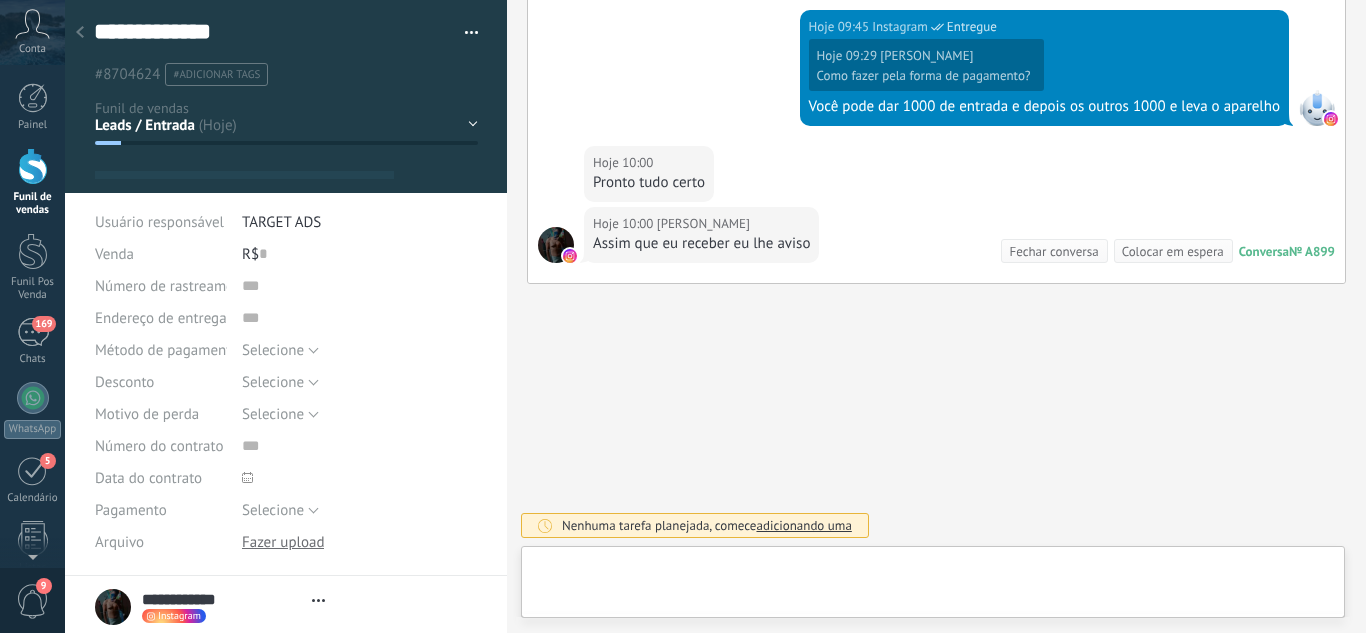 scroll, scrollTop: 30, scrollLeft: 0, axis: vertical 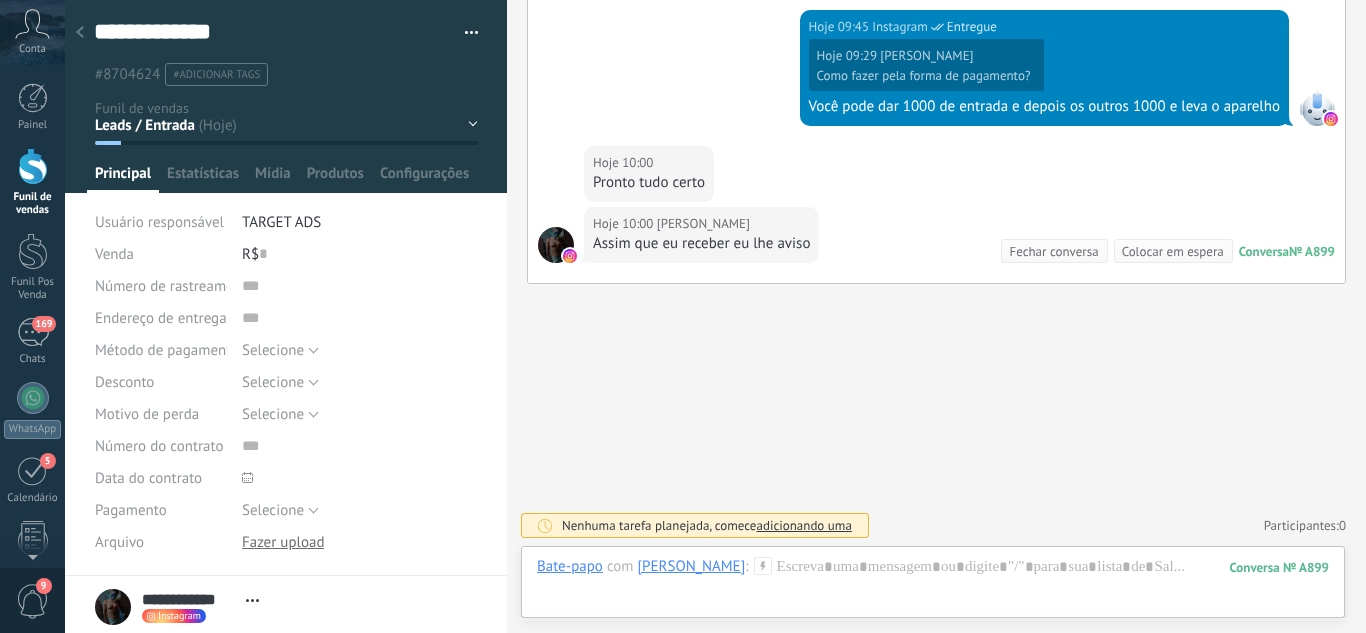 click on "Leads / Entrada
Atendimento
Atendimento Responder
Orçamento Enviado
Orçamento Responder
Negociação / Fechamento
-" at bounding box center (0, 0) 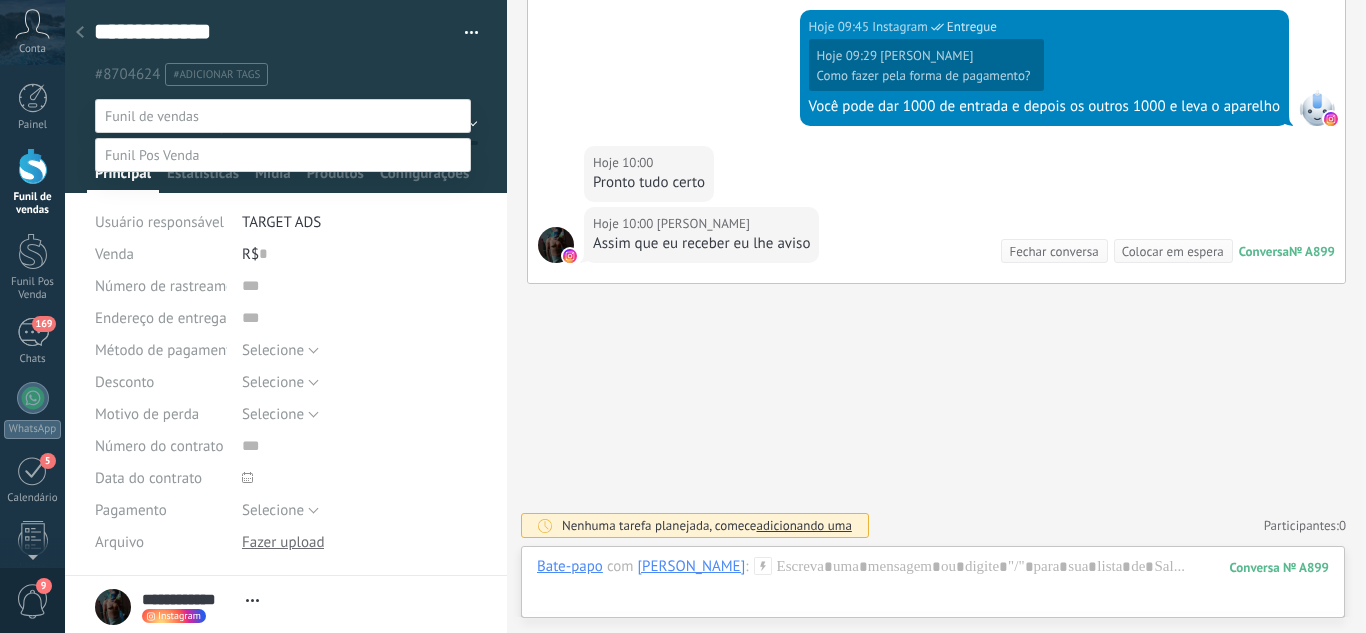 click on "Orçamento Enviado" at bounding box center [0, 0] 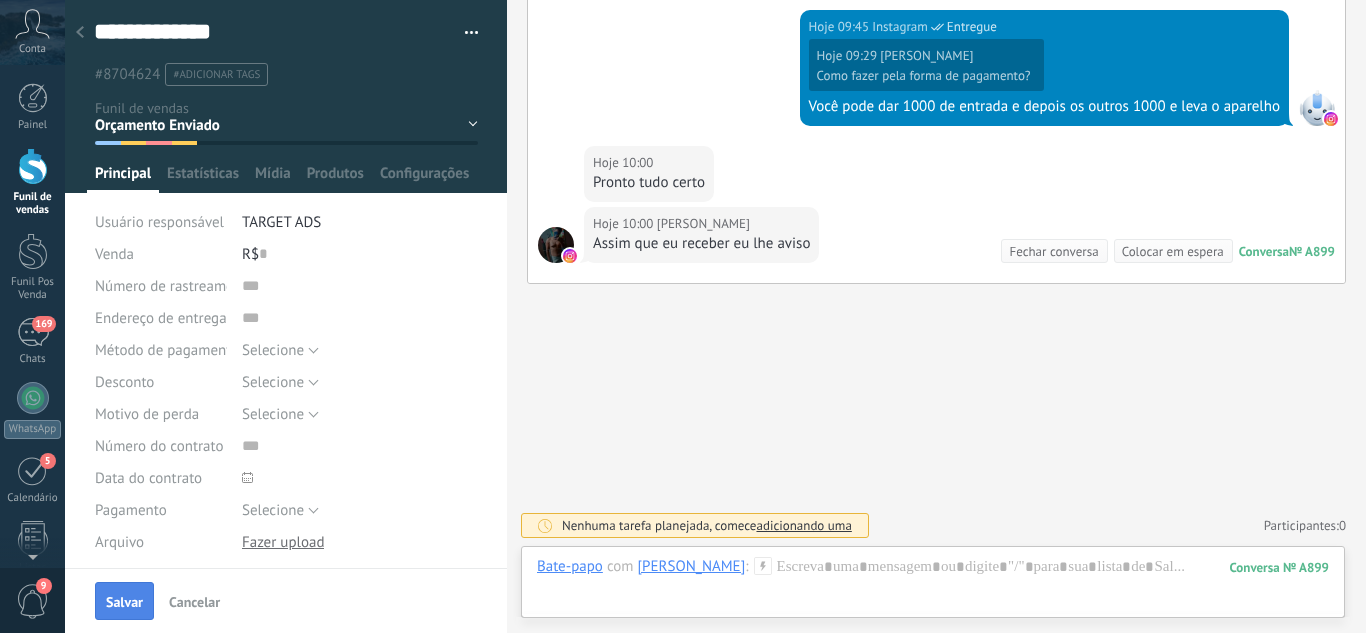 click on "Salvar" at bounding box center [124, 601] 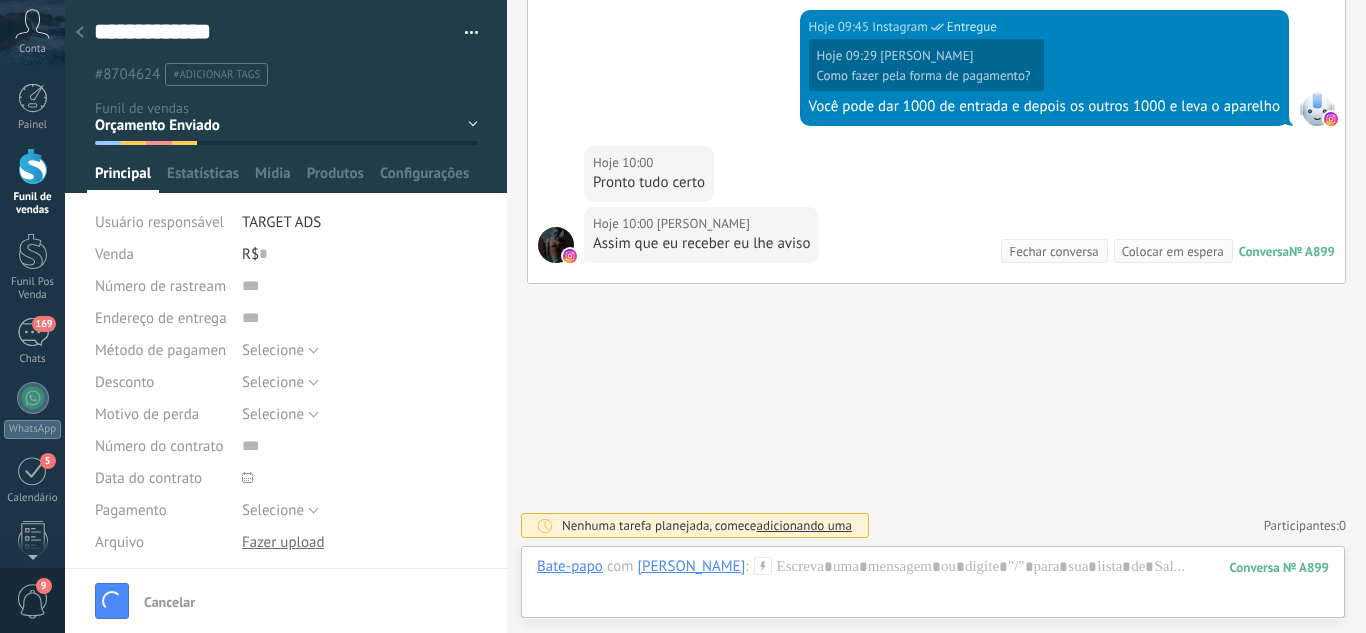 scroll, scrollTop: 939, scrollLeft: 0, axis: vertical 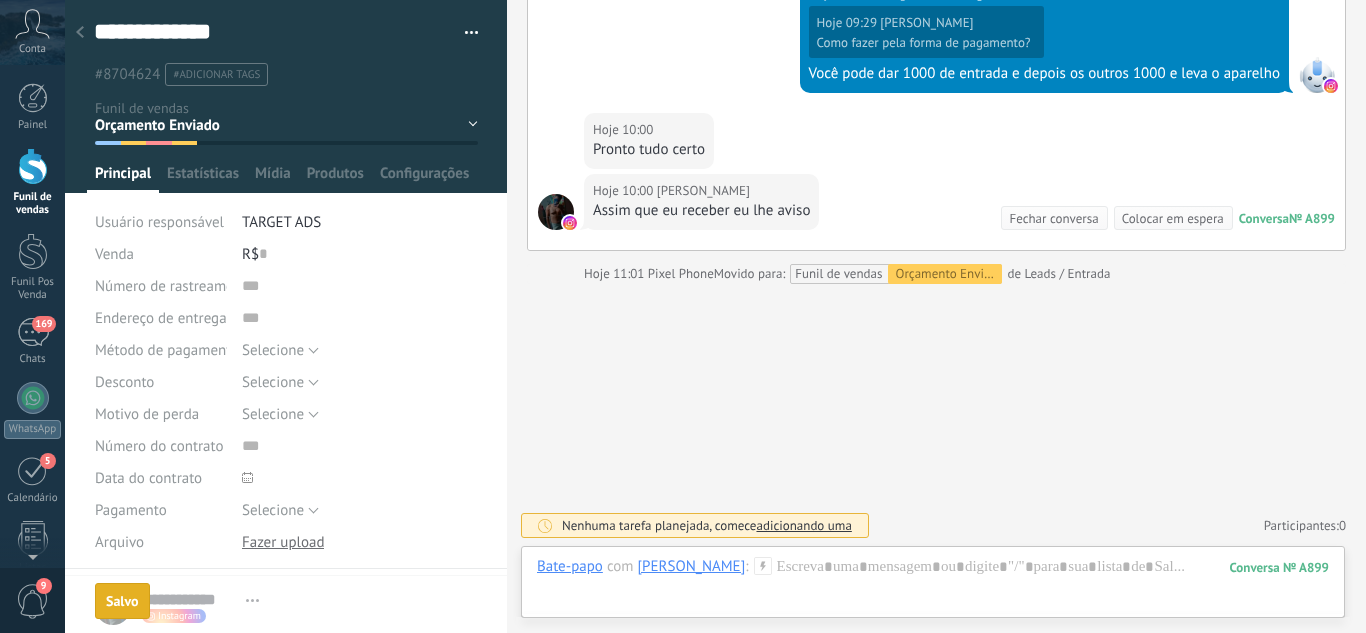 click 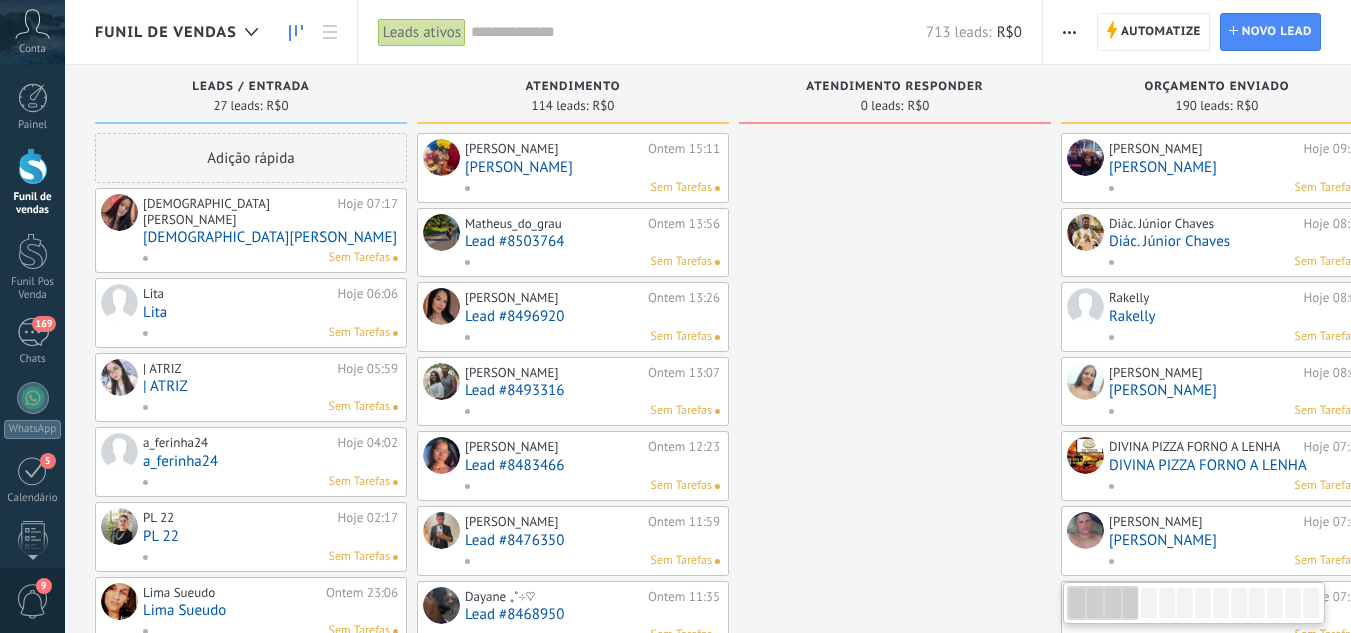 click on "[DEMOGRAPHIC_DATA][PERSON_NAME]" at bounding box center [270, 237] 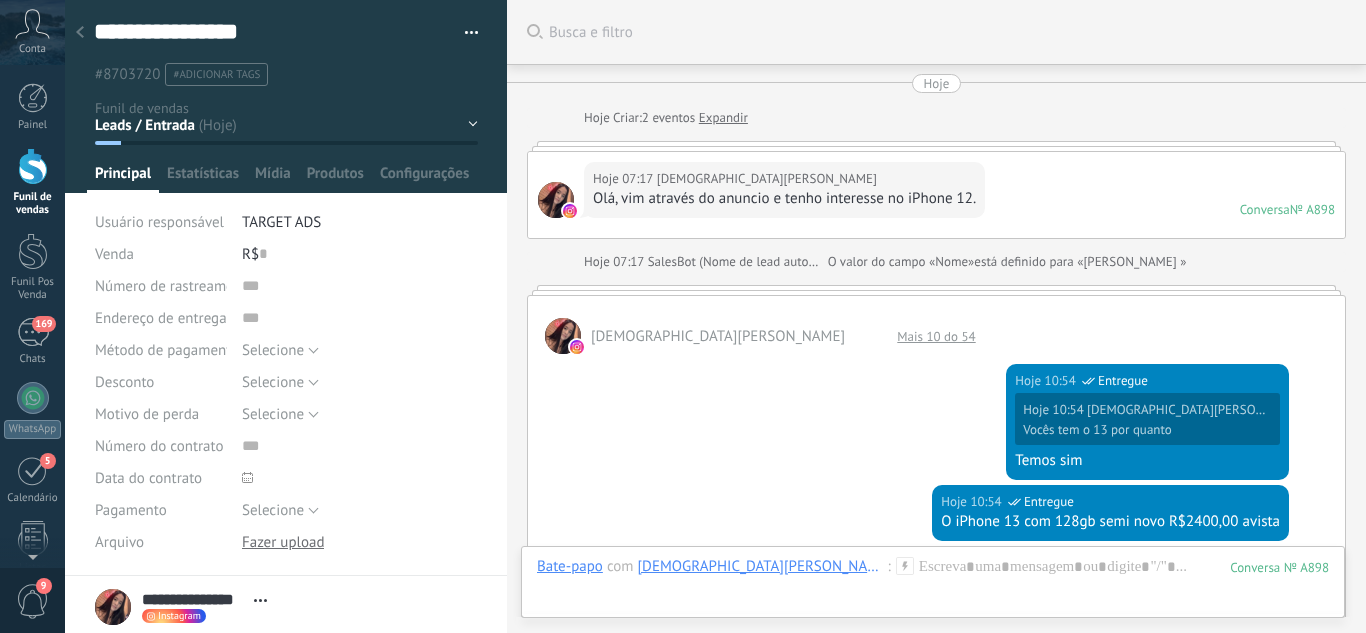 scroll, scrollTop: 0, scrollLeft: 0, axis: both 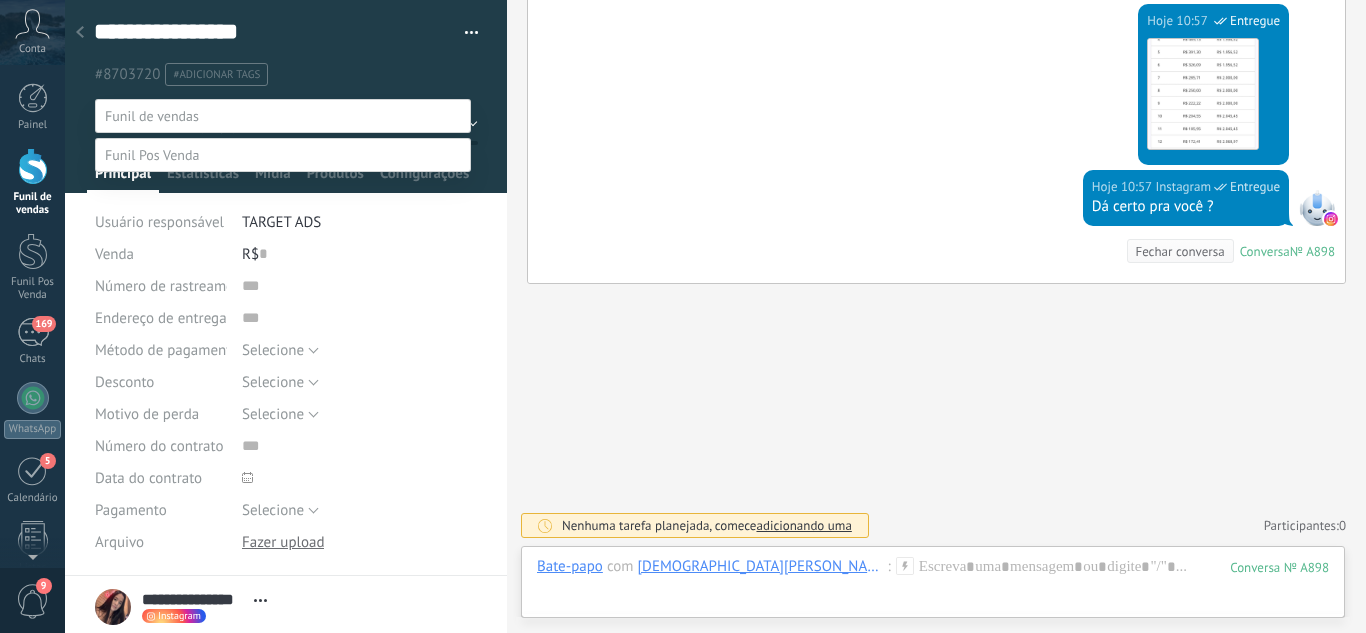 click on "Orçamento Enviado" at bounding box center [0, 0] 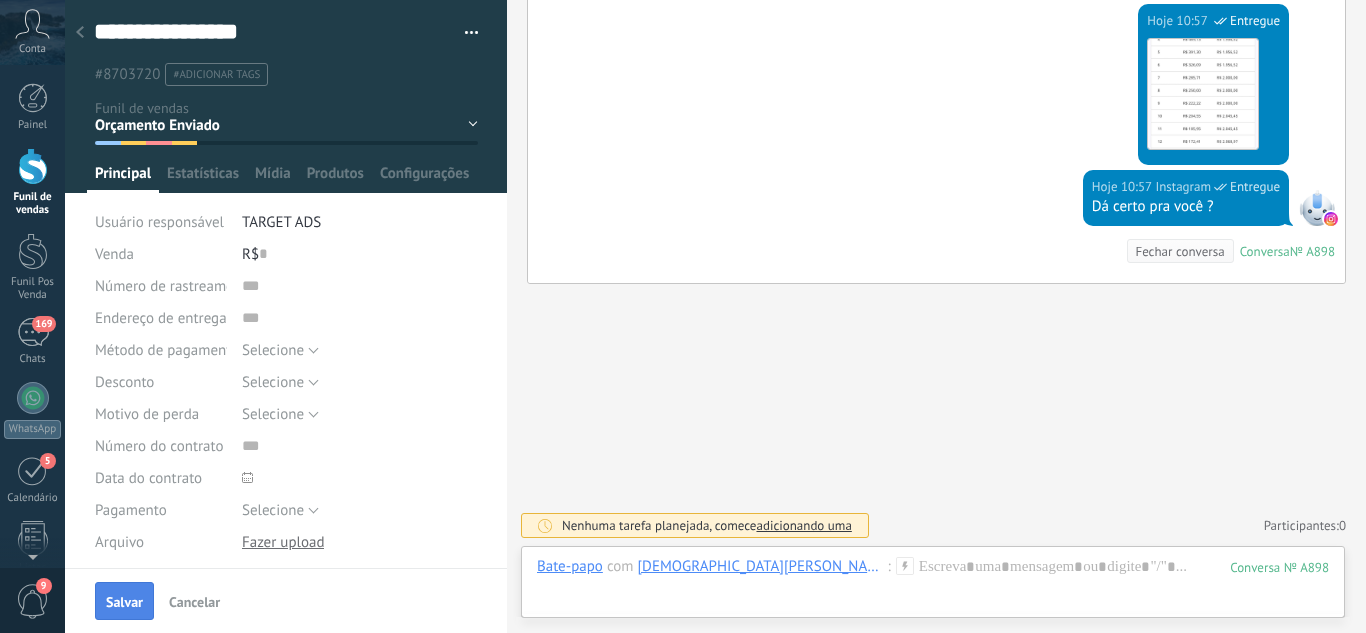 click on "Salvar" at bounding box center (124, 602) 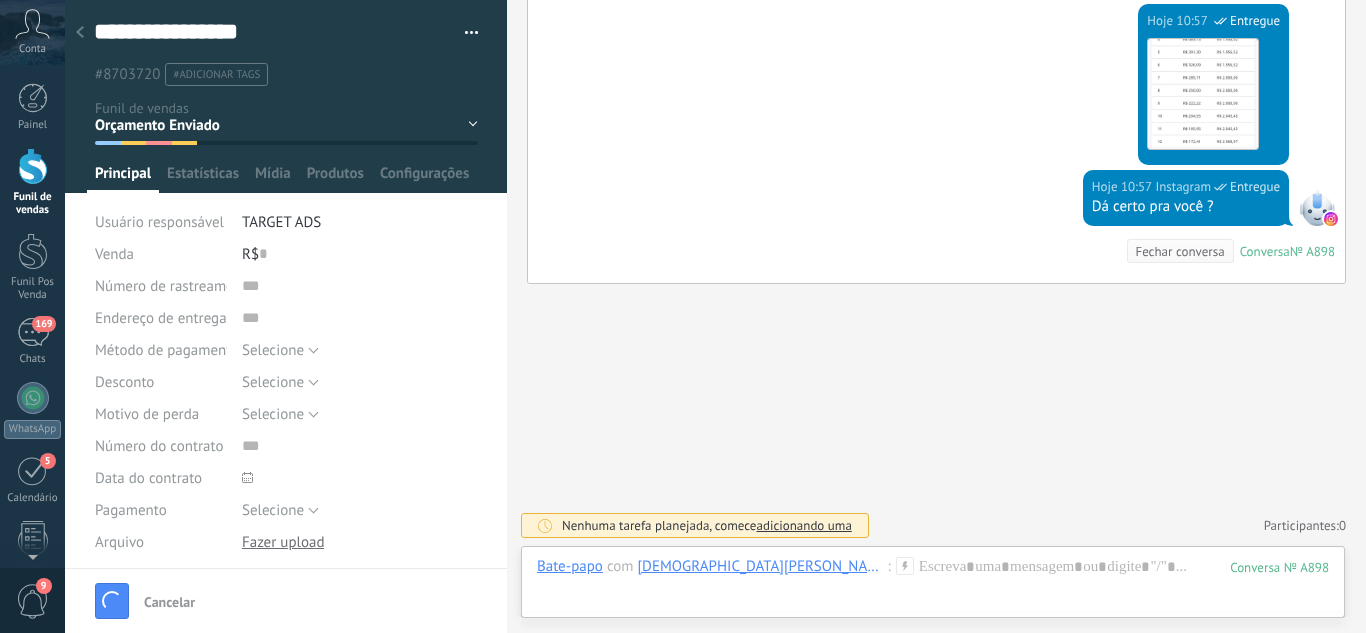 click at bounding box center (80, 33) 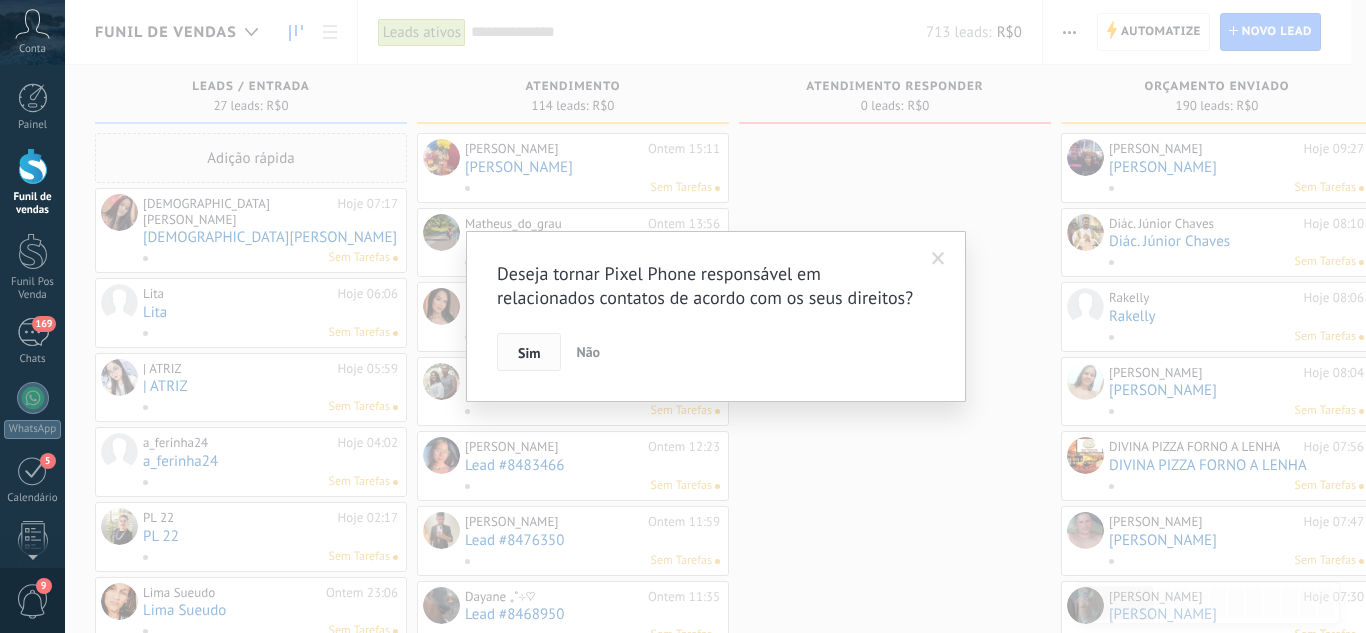 click on "Sim" at bounding box center (529, 352) 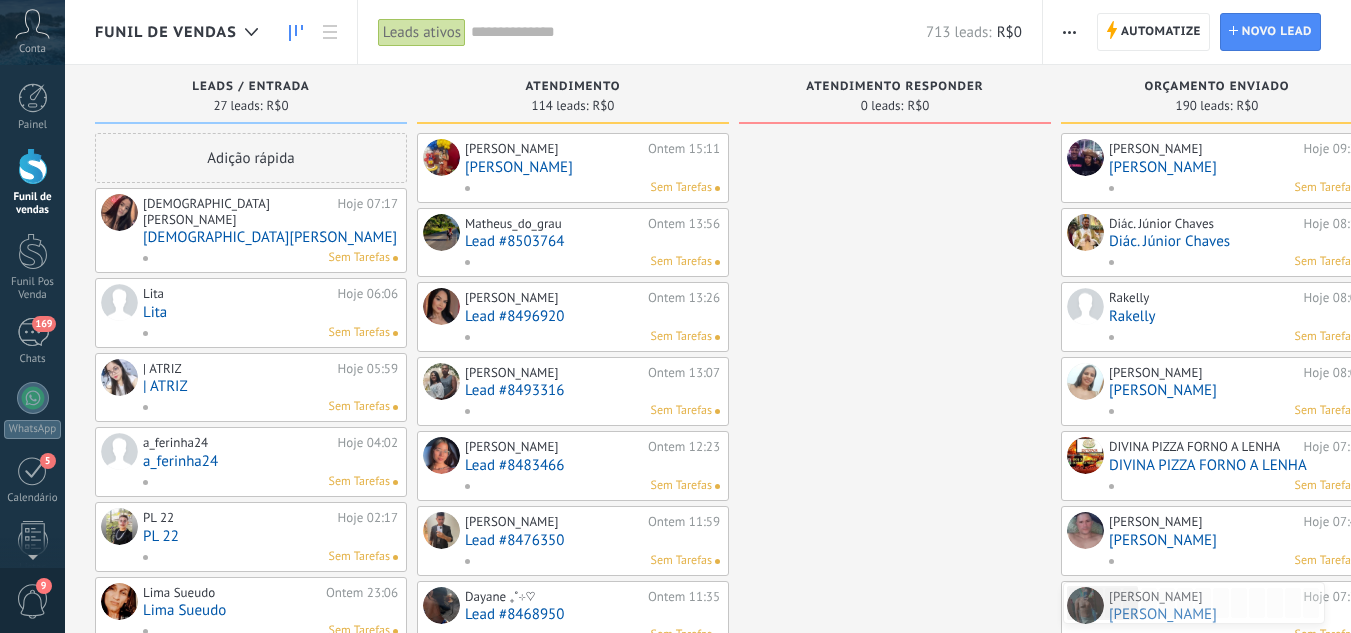 click at bounding box center (33, 166) 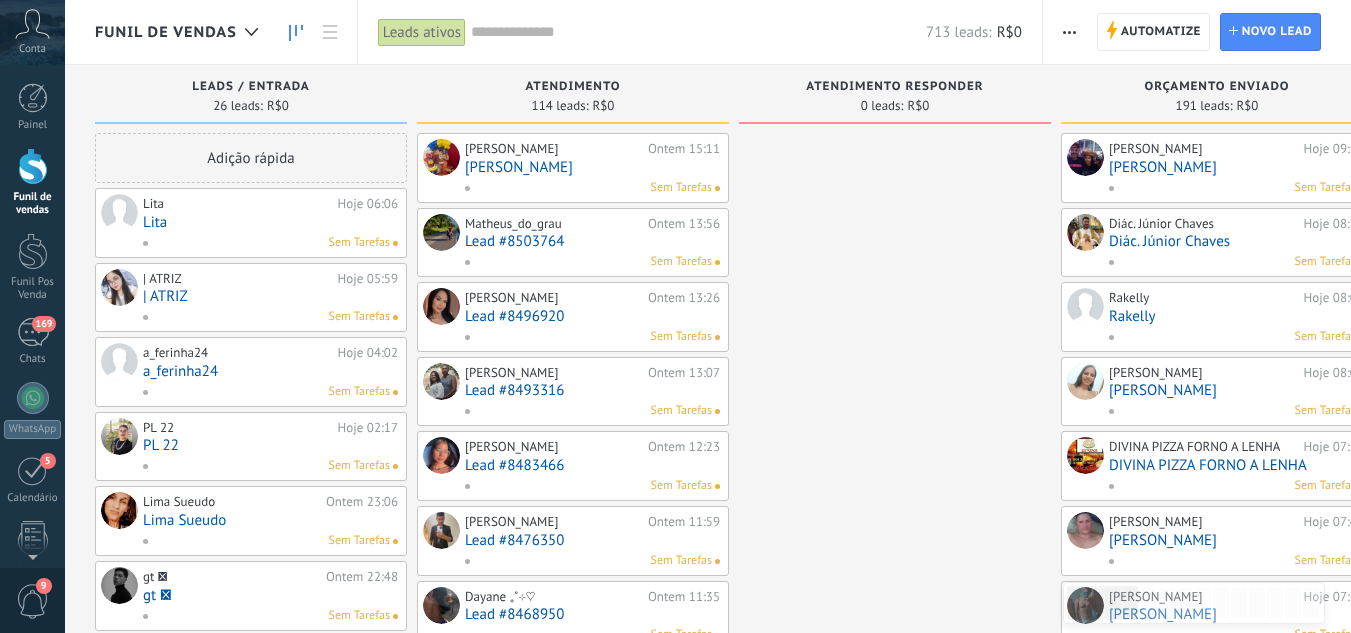 click on "Lita" at bounding box center [270, 222] 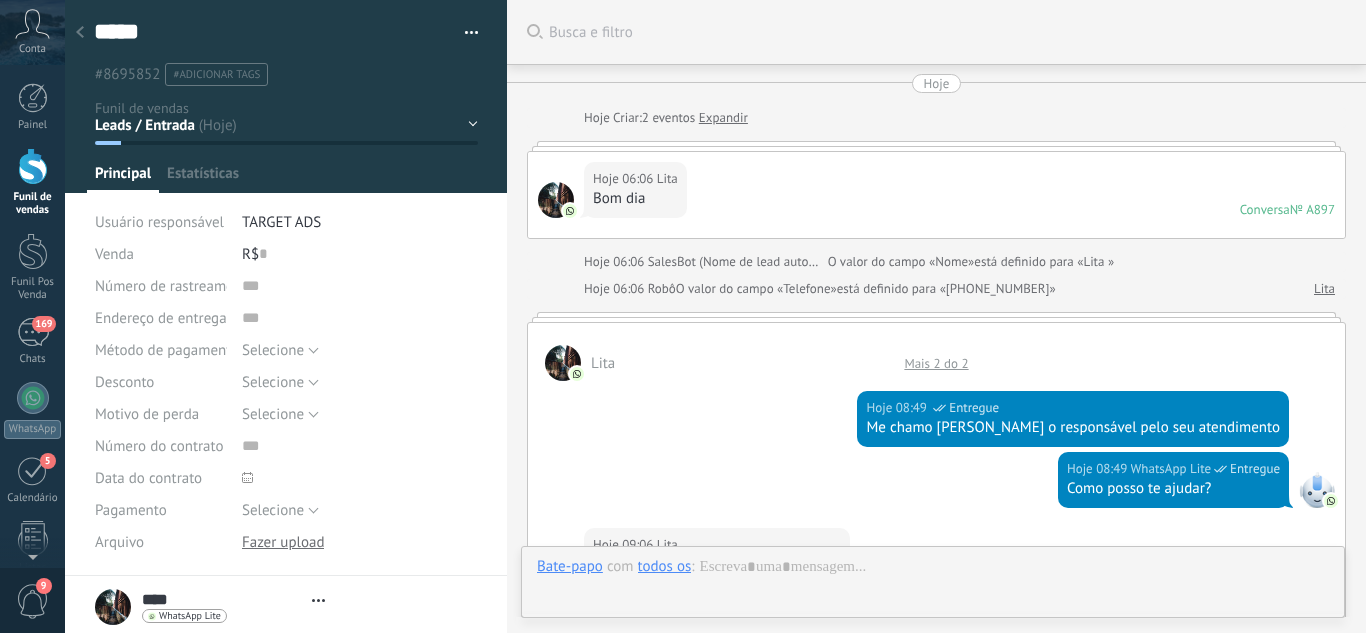 scroll, scrollTop: 880, scrollLeft: 0, axis: vertical 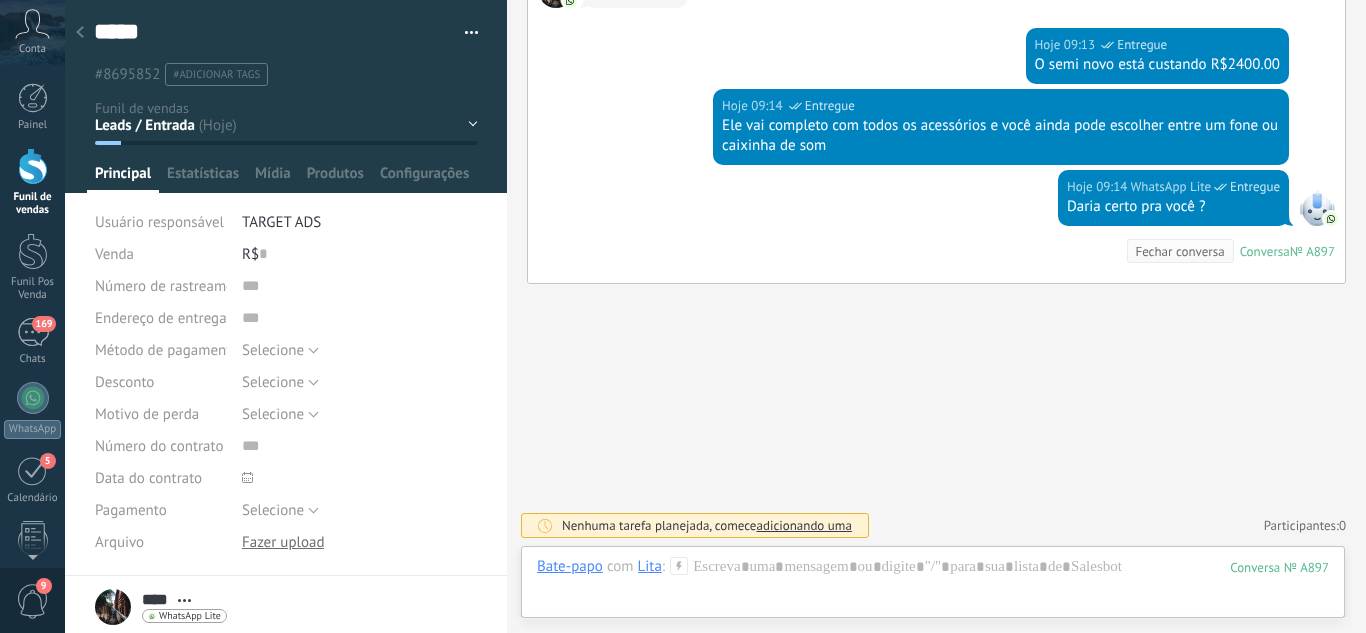 click on "Leads / Entrada
Atendimento
Atendimento Responder
Orçamento Enviado
Orçamento Responder
Negociação / Fechamento
-" at bounding box center (0, 0) 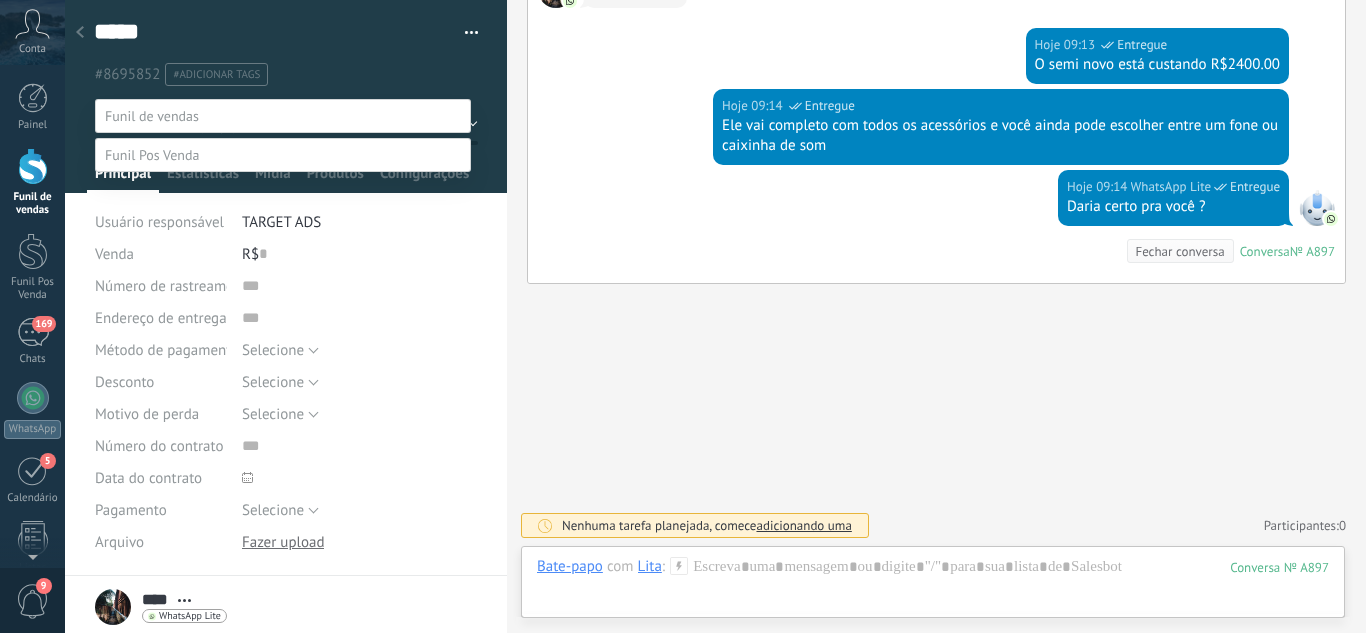 click on "Orçamento Enviado" at bounding box center (0, 0) 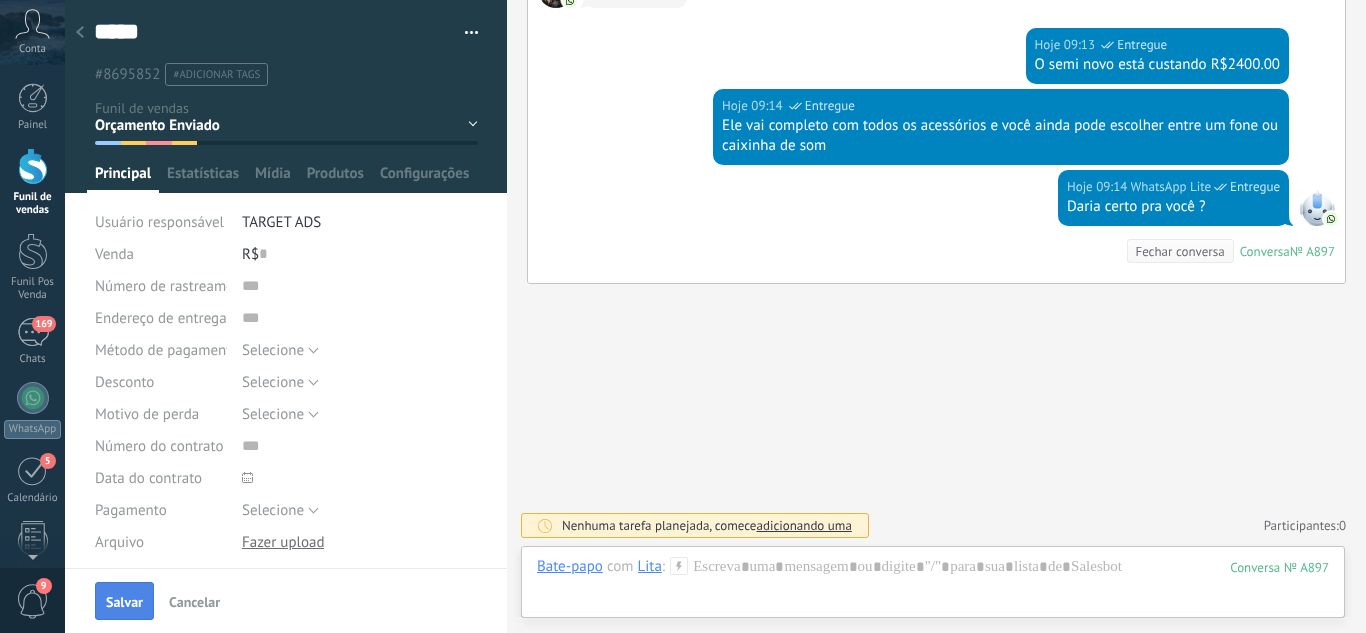 click on "Salvar" at bounding box center (124, 602) 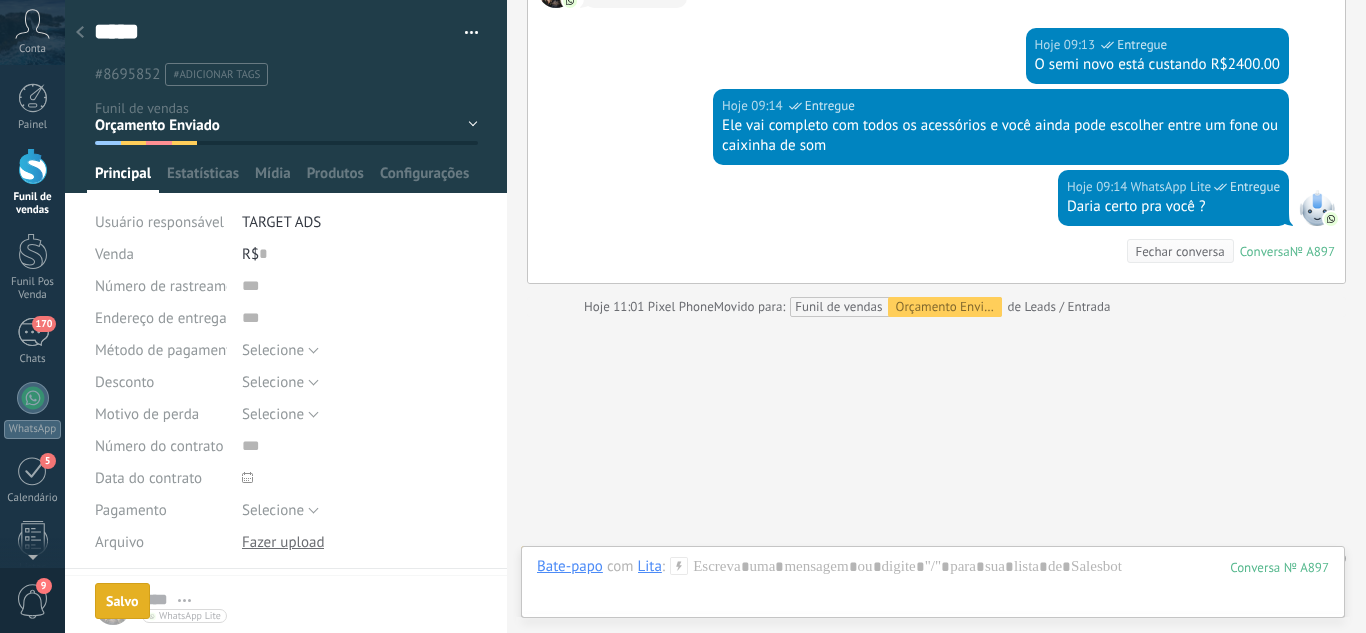 scroll, scrollTop: 913, scrollLeft: 0, axis: vertical 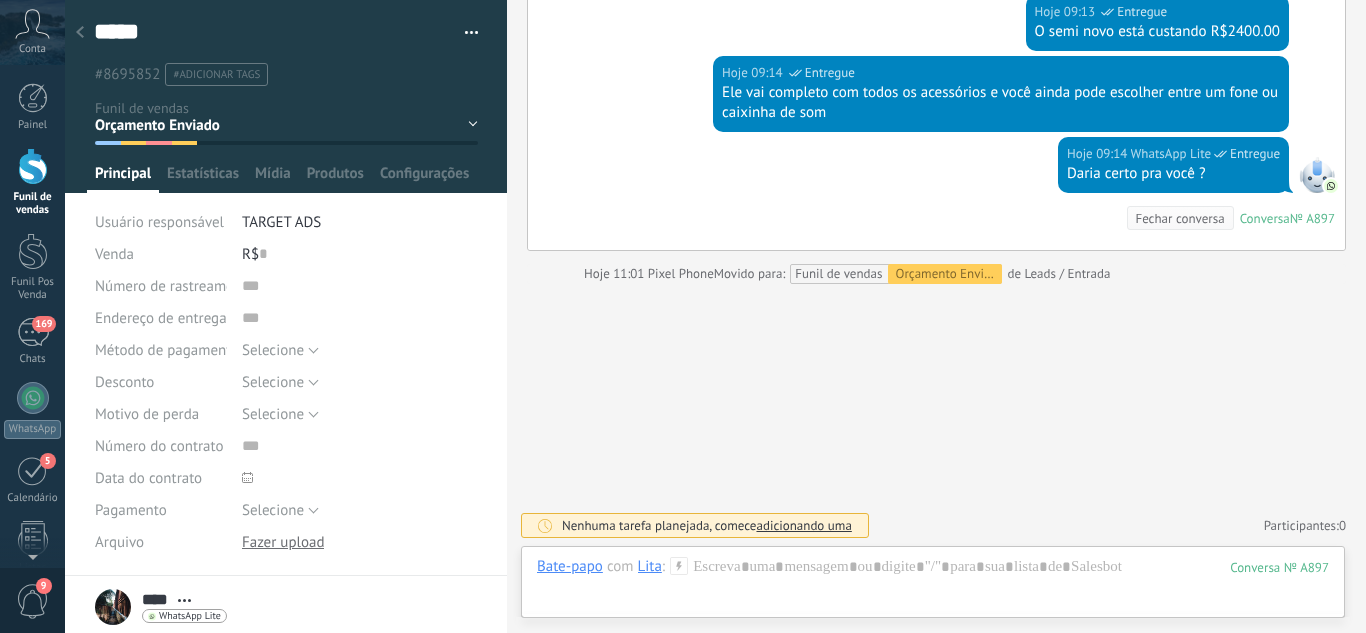 click at bounding box center [80, 33] 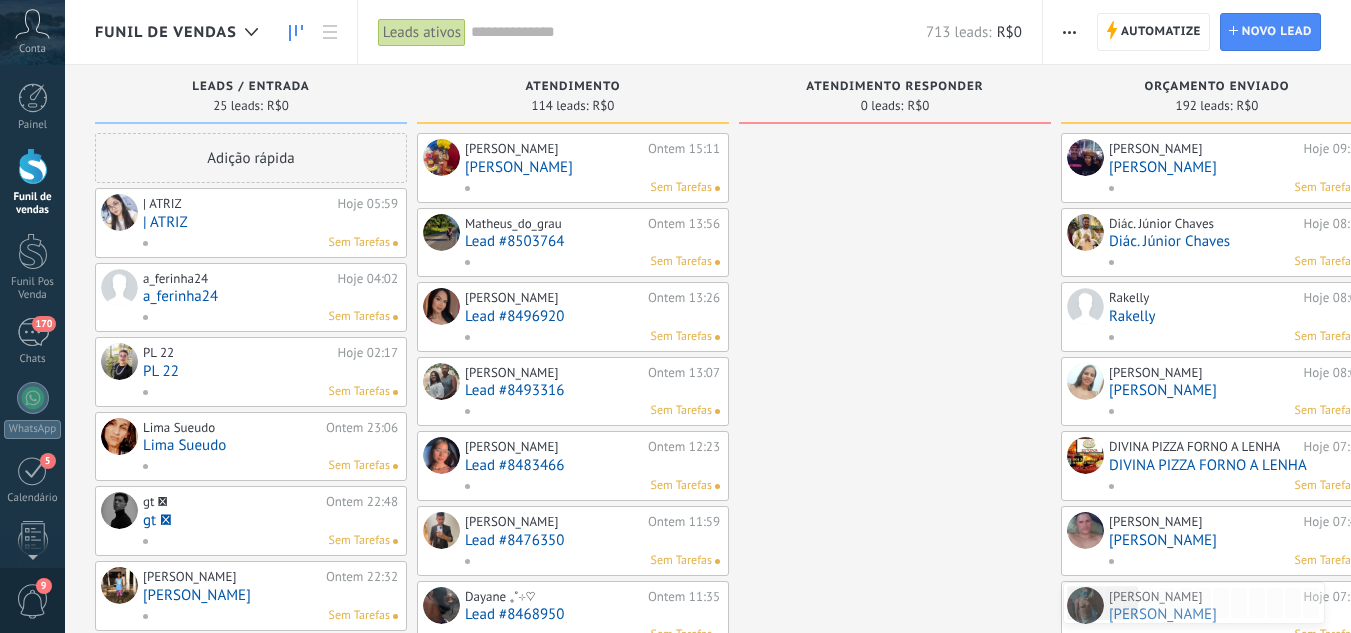 click on "| ATRIZ" at bounding box center [270, 222] 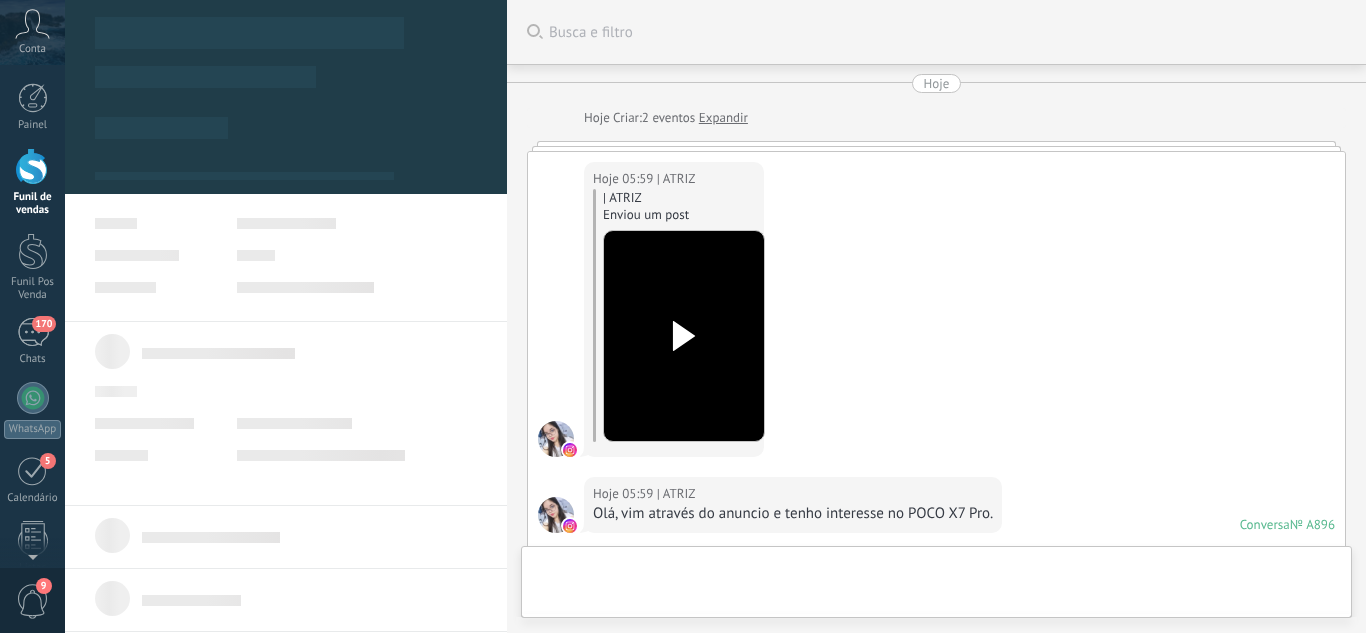 scroll, scrollTop: 753, scrollLeft: 0, axis: vertical 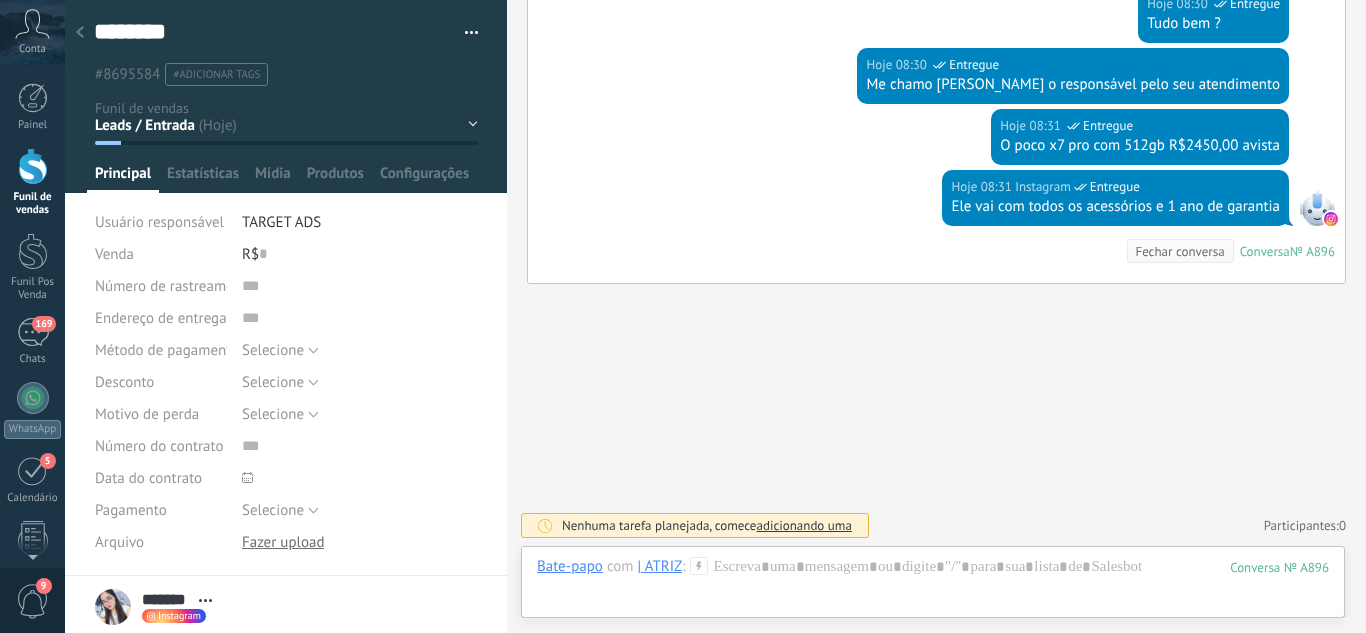 click on "Leads / Entrada
Atendimento
Atendimento Responder
Orçamento Enviado
Orçamento Responder
Negociação / Fechamento
-" at bounding box center [0, 0] 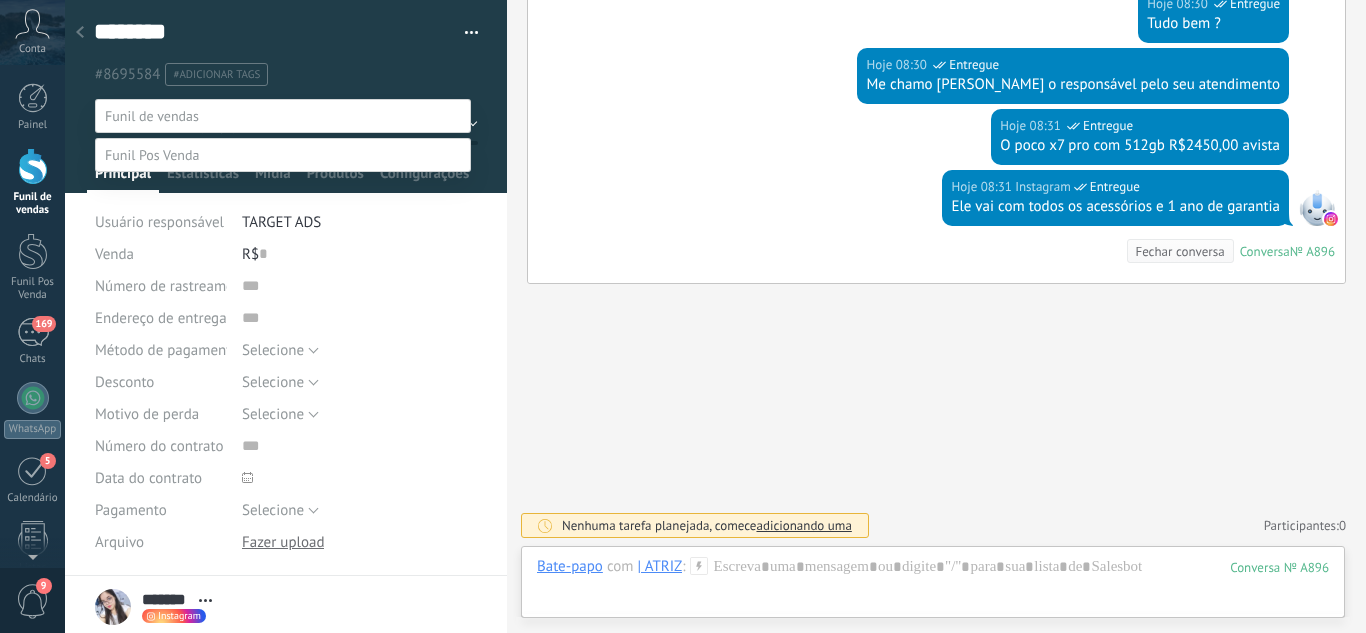 click on "Orçamento Enviado" at bounding box center [0, 0] 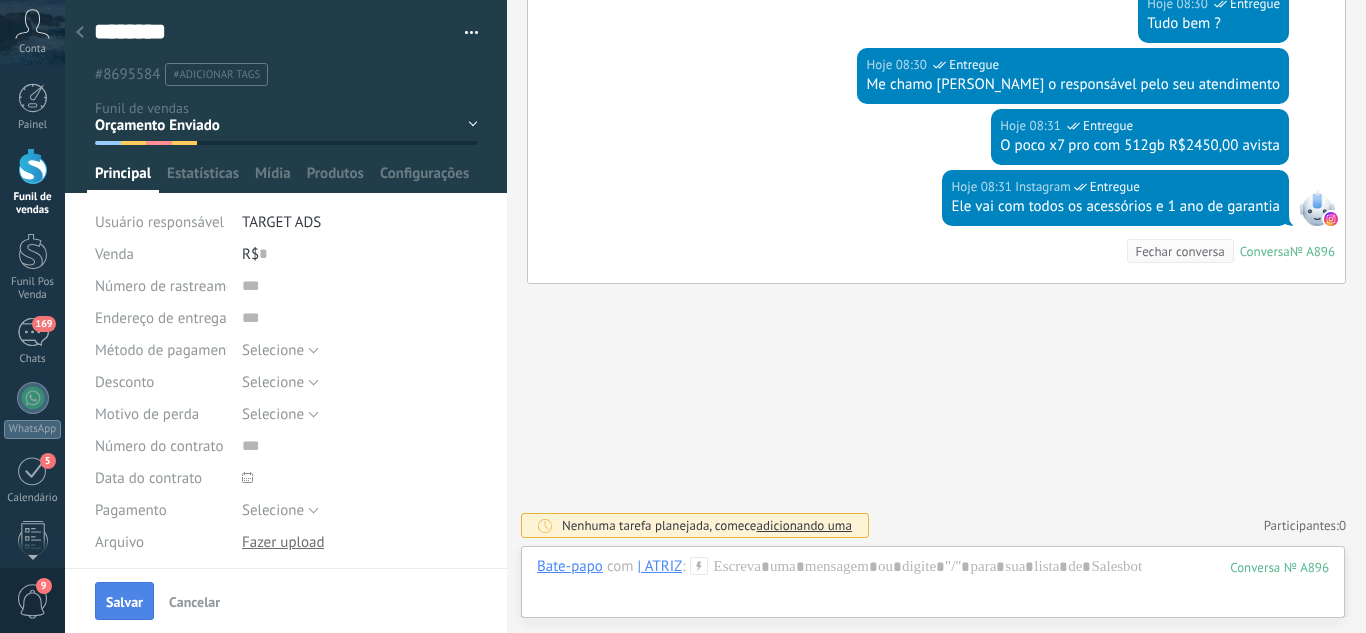 click on "Salvar" at bounding box center [124, 602] 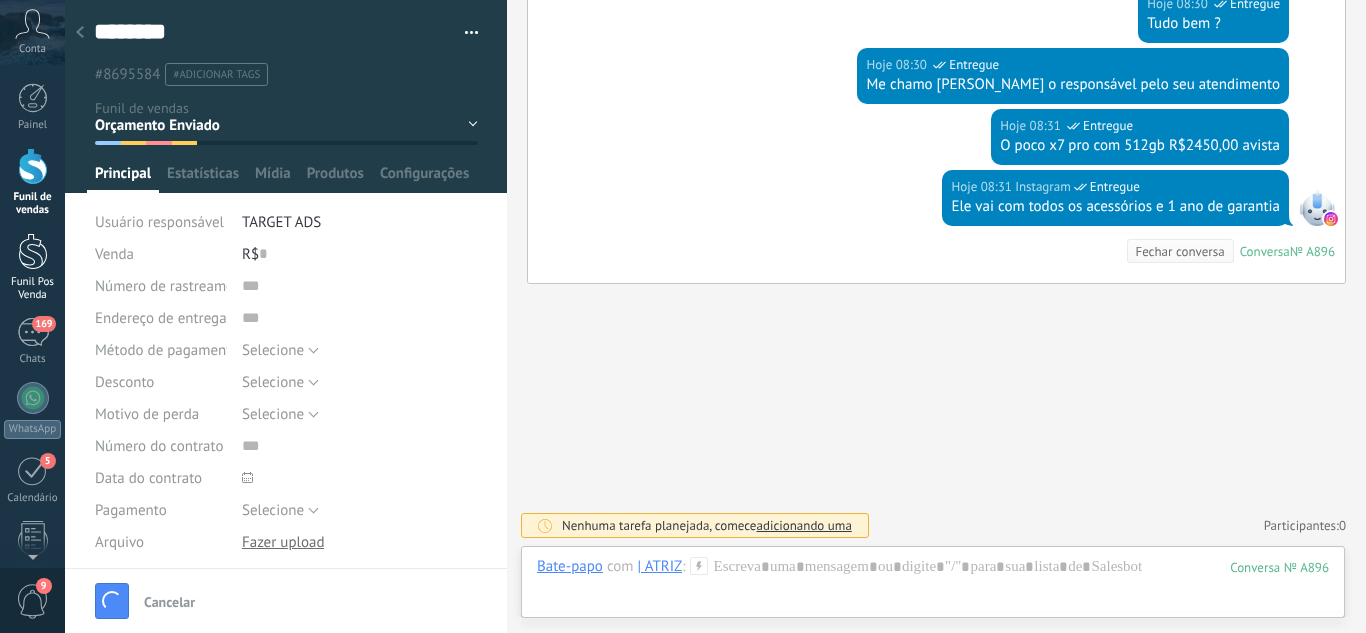 scroll, scrollTop: 786, scrollLeft: 0, axis: vertical 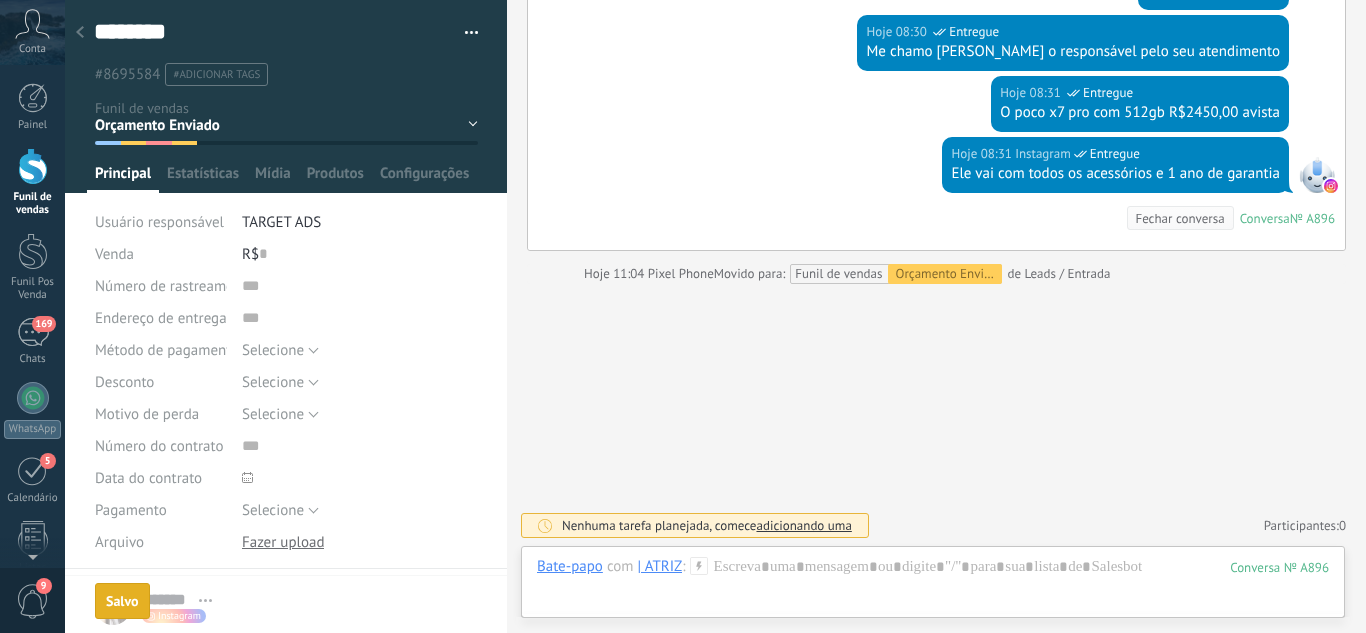 click 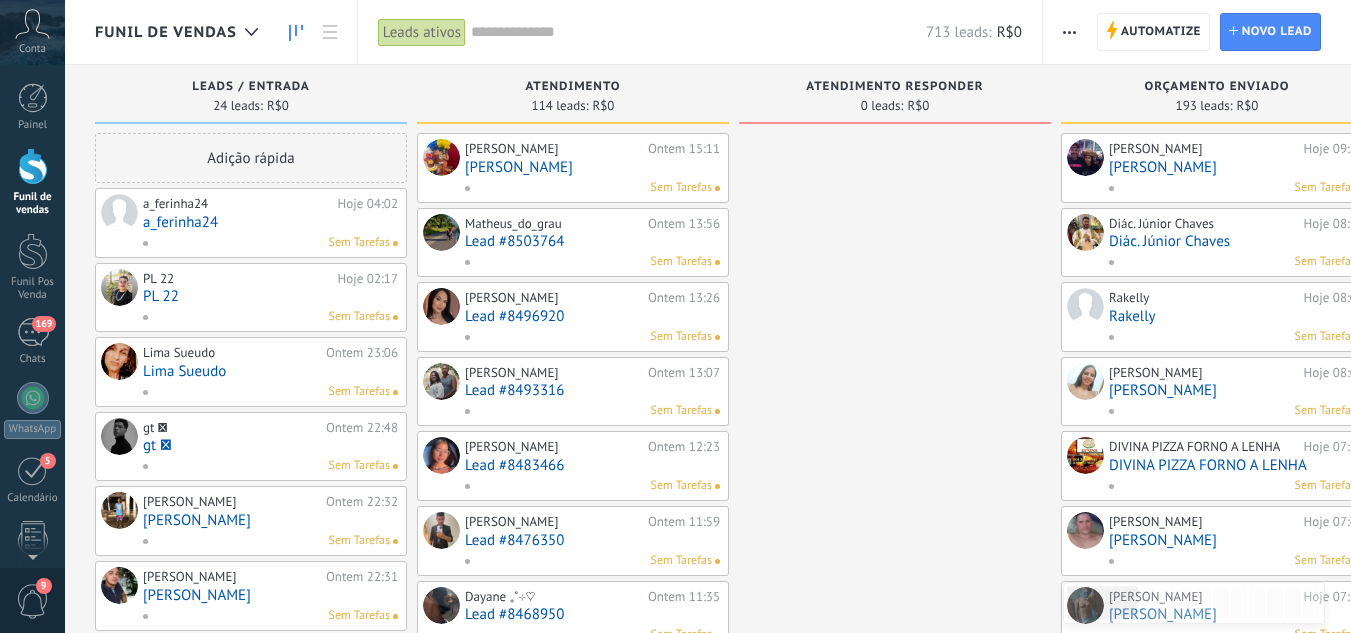 click on "a_ferinha24" at bounding box center (270, 222) 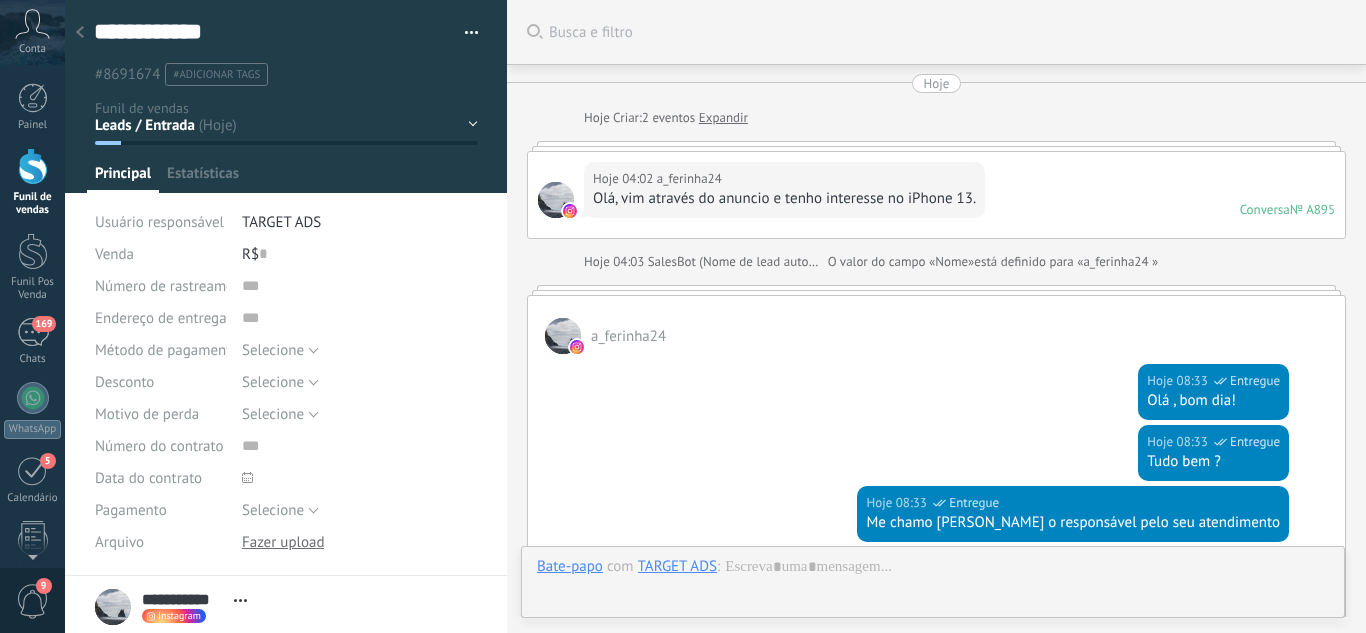 scroll, scrollTop: 30, scrollLeft: 0, axis: vertical 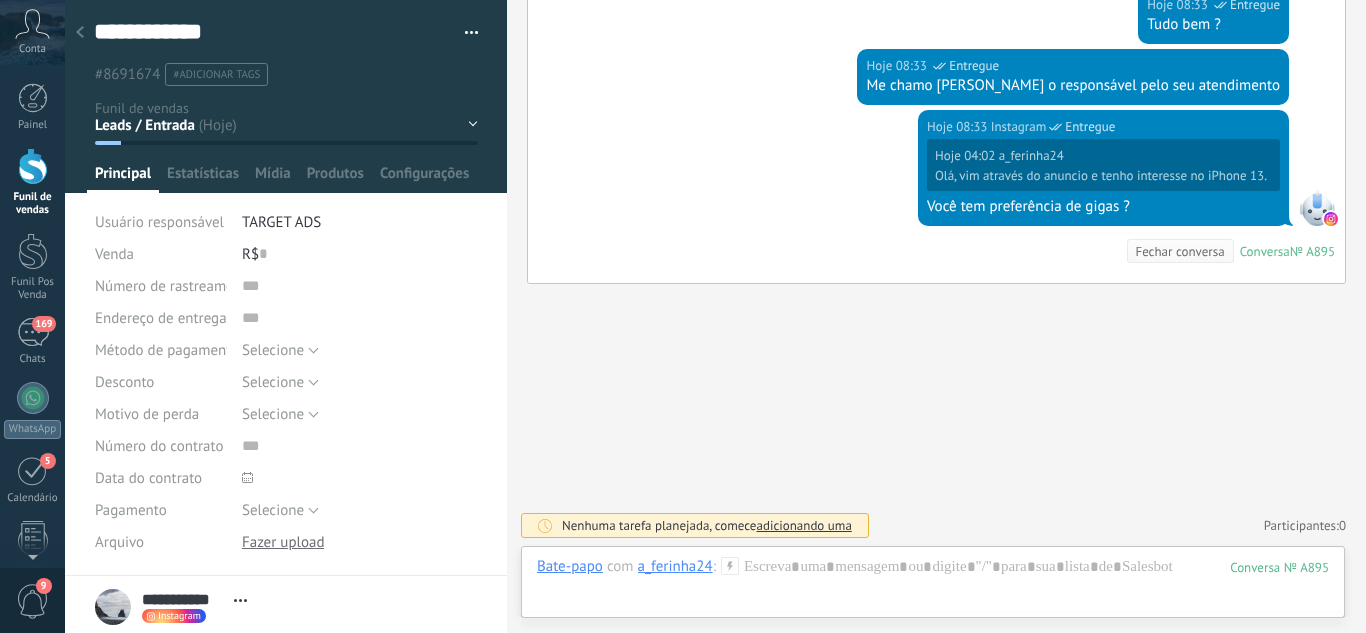 click on "Leads / Entrada
Atendimento
Atendimento Responder
Orçamento Enviado
Orçamento Responder
Negociação / Fechamento
-" at bounding box center (0, 0) 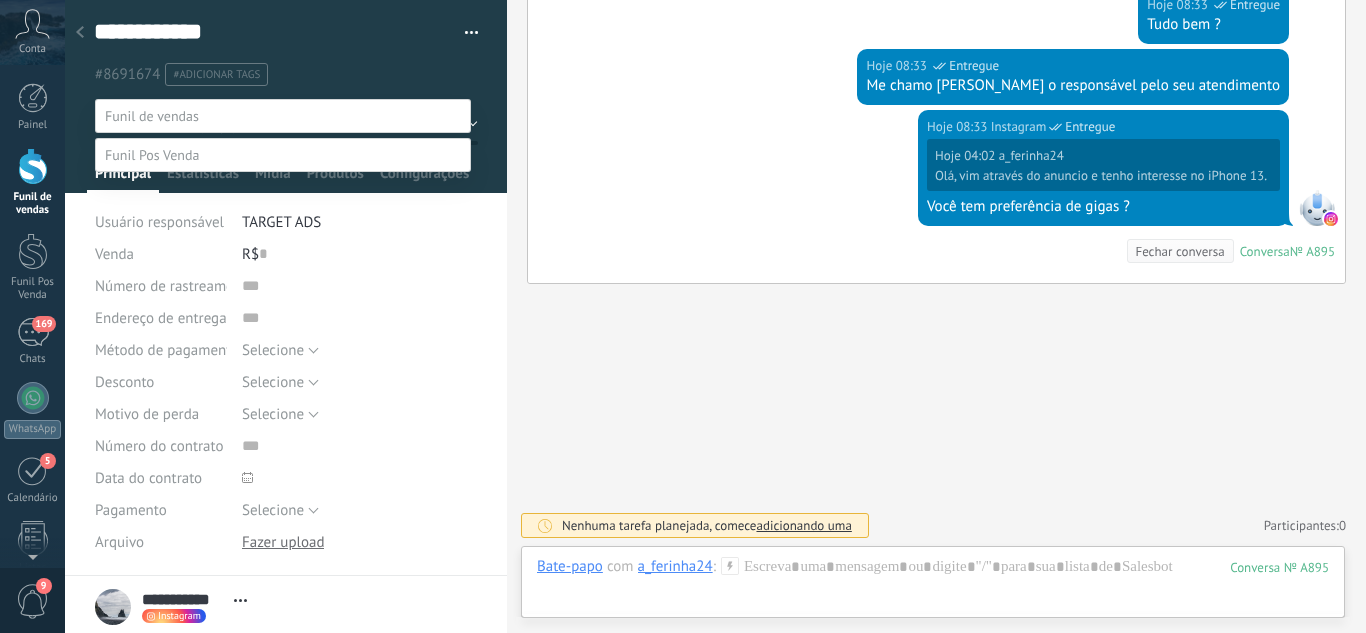 click on "Atendimento" at bounding box center [0, 0] 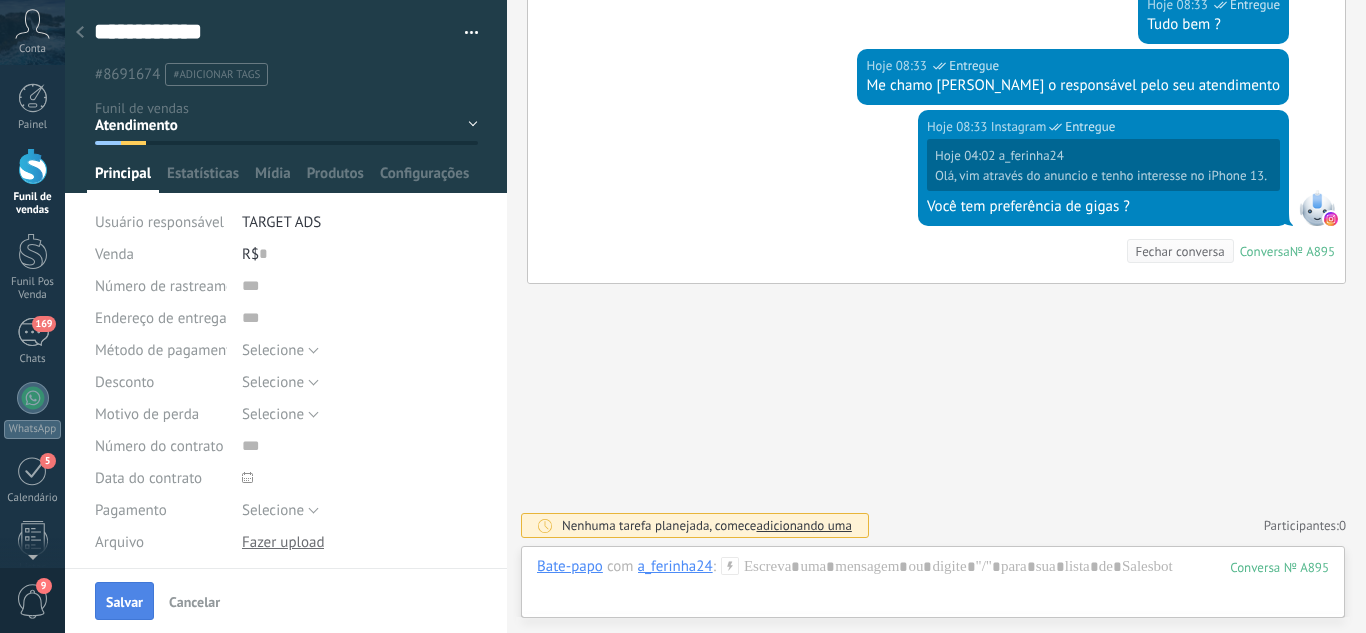 click on "Salvar" at bounding box center [124, 601] 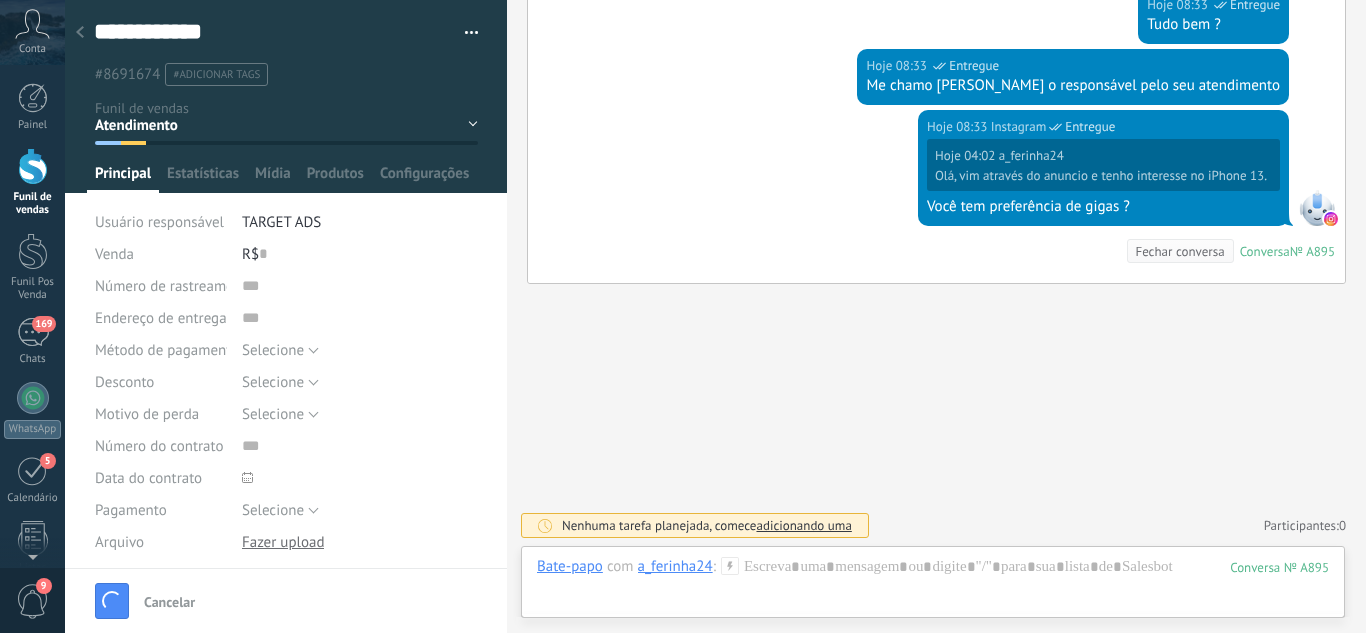 scroll, scrollTop: 470, scrollLeft: 0, axis: vertical 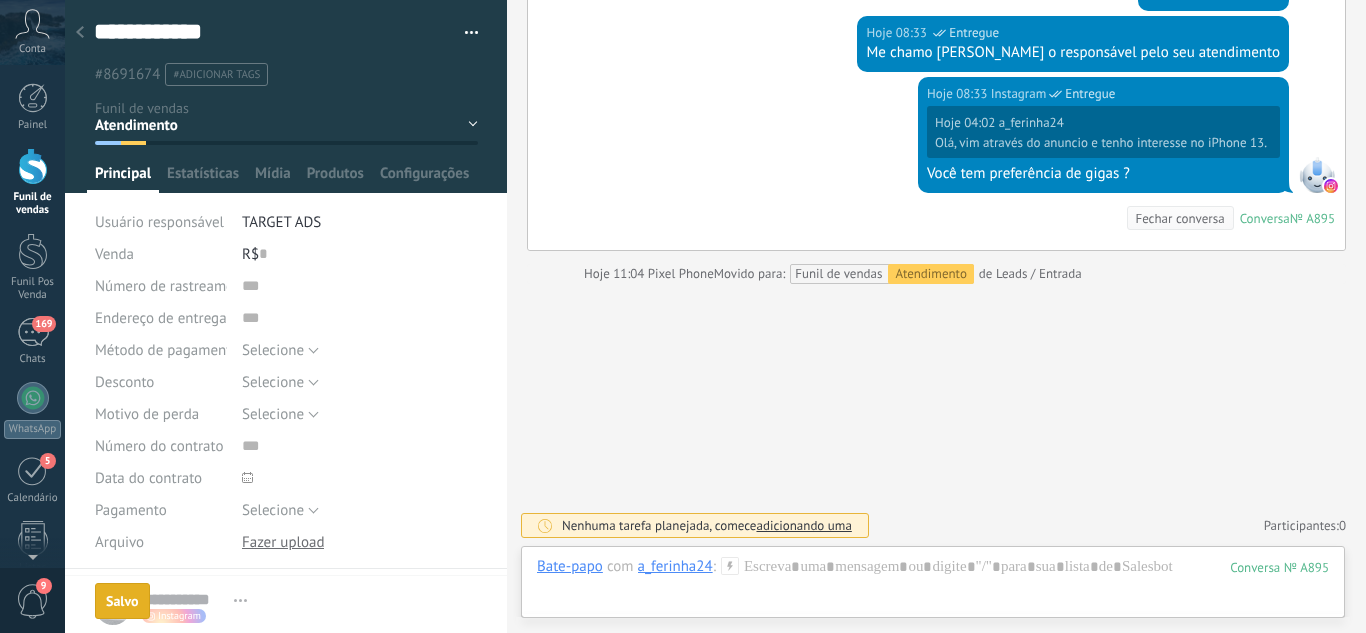 click 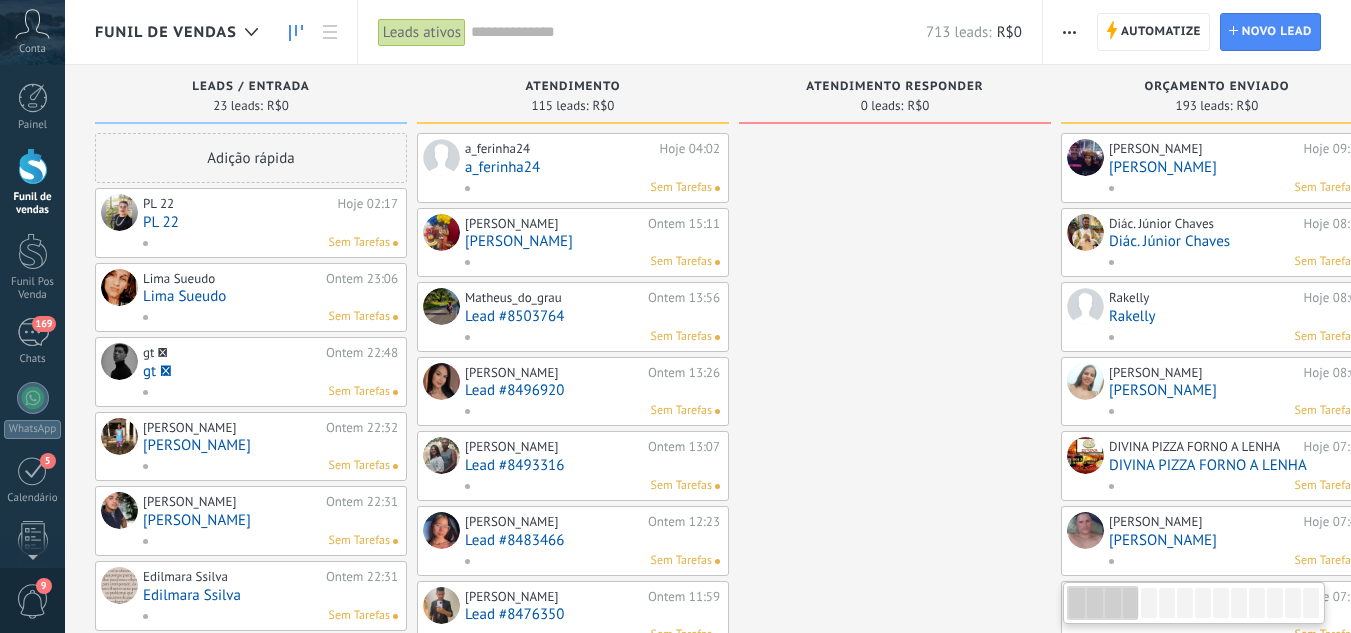 click on "PL 22" at bounding box center (270, 222) 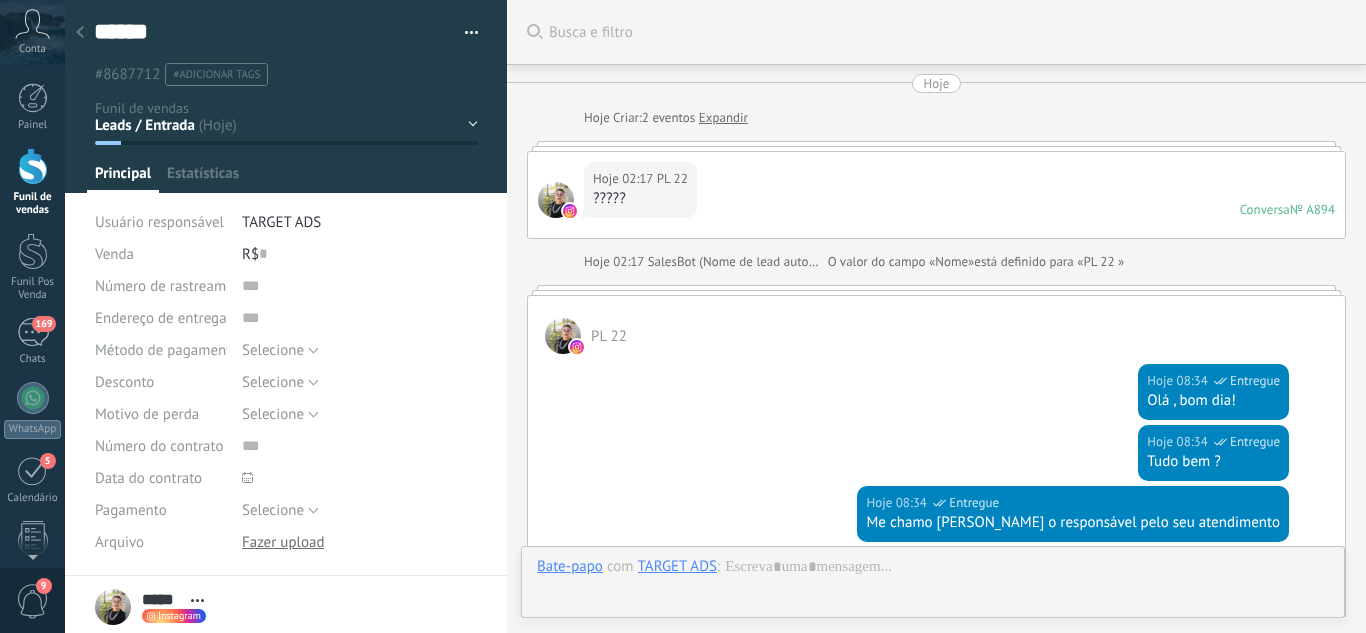 scroll, scrollTop: 30, scrollLeft: 0, axis: vertical 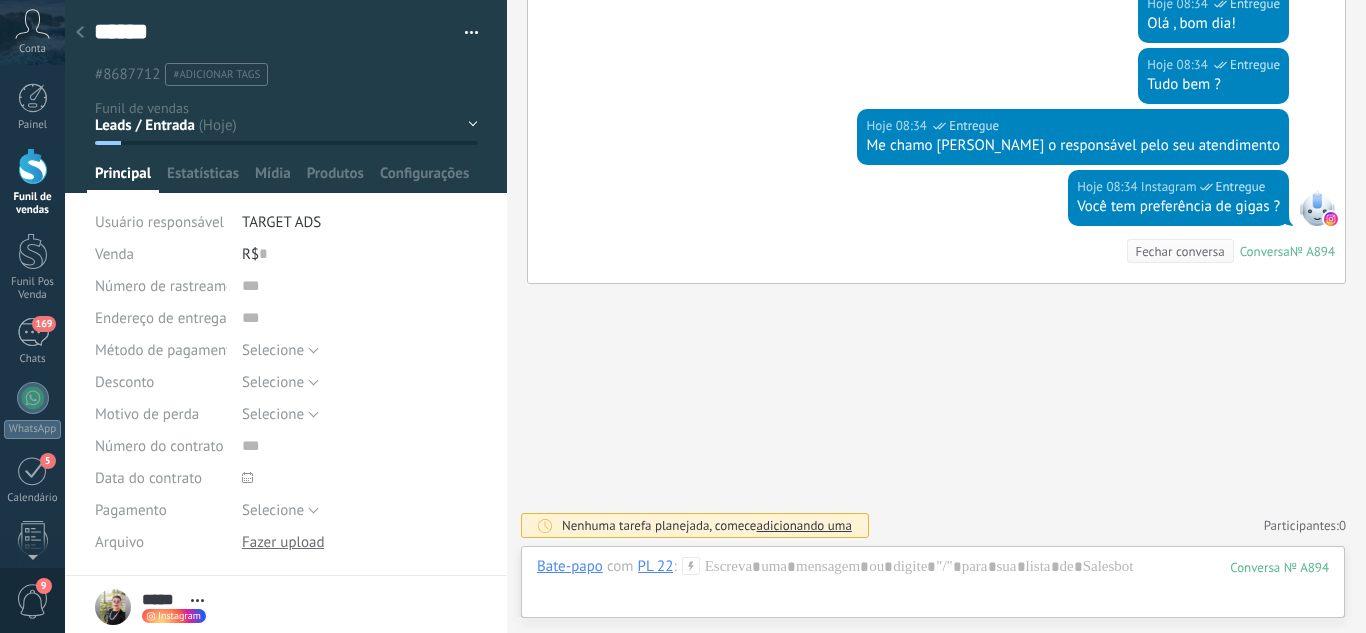 click on "Leads / Entrada
Atendimento
Atendimento Responder
Orçamento Enviado
Orçamento Responder
Negociação / Fechamento
-" at bounding box center [0, 0] 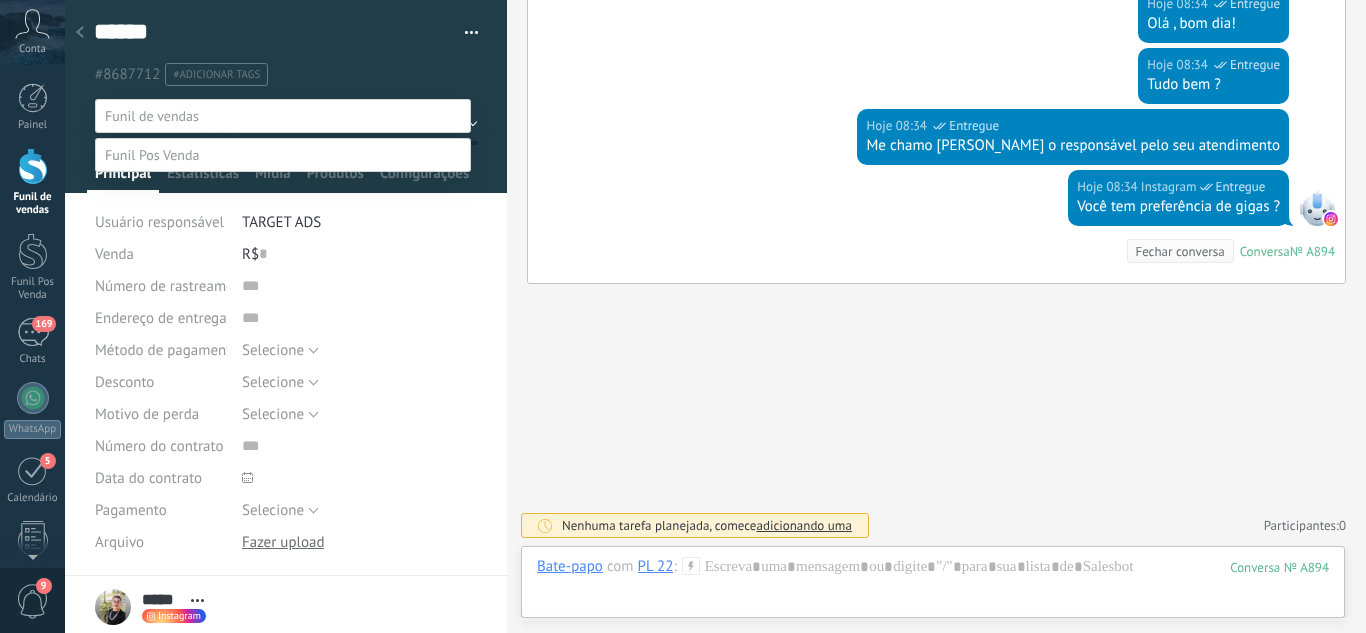 click at bounding box center (715, 316) 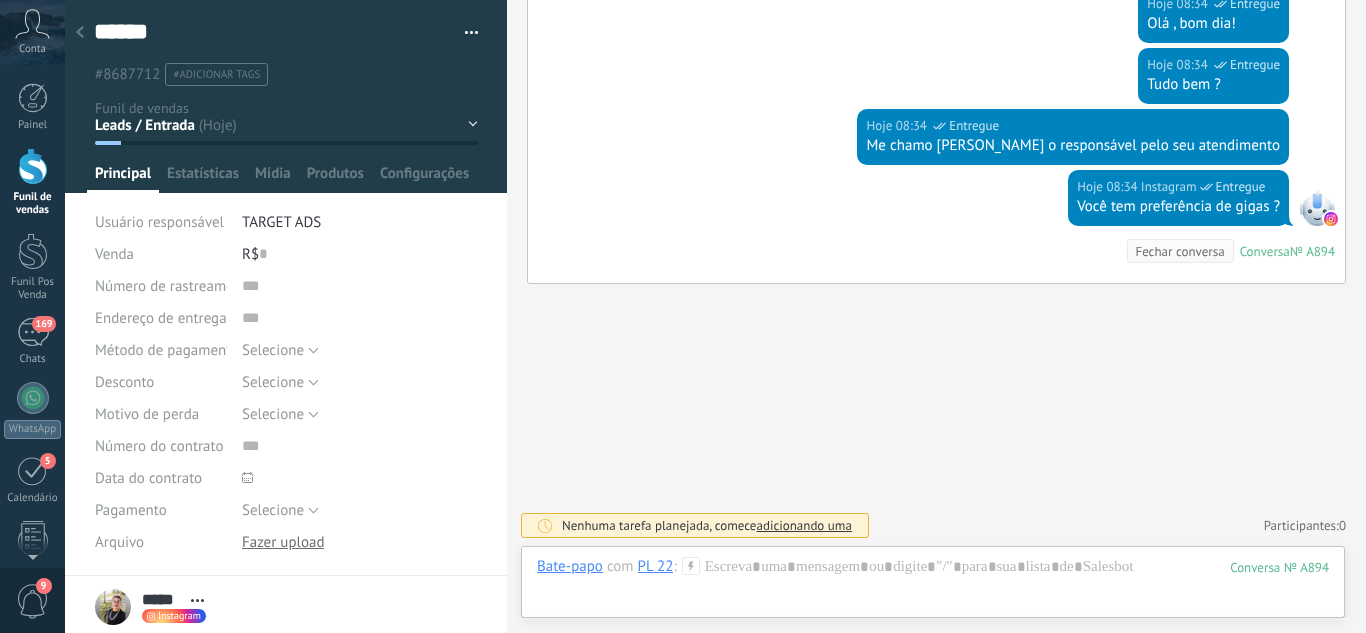 drag, startPoint x: 462, startPoint y: 120, endPoint x: 223, endPoint y: 237, distance: 266.10147 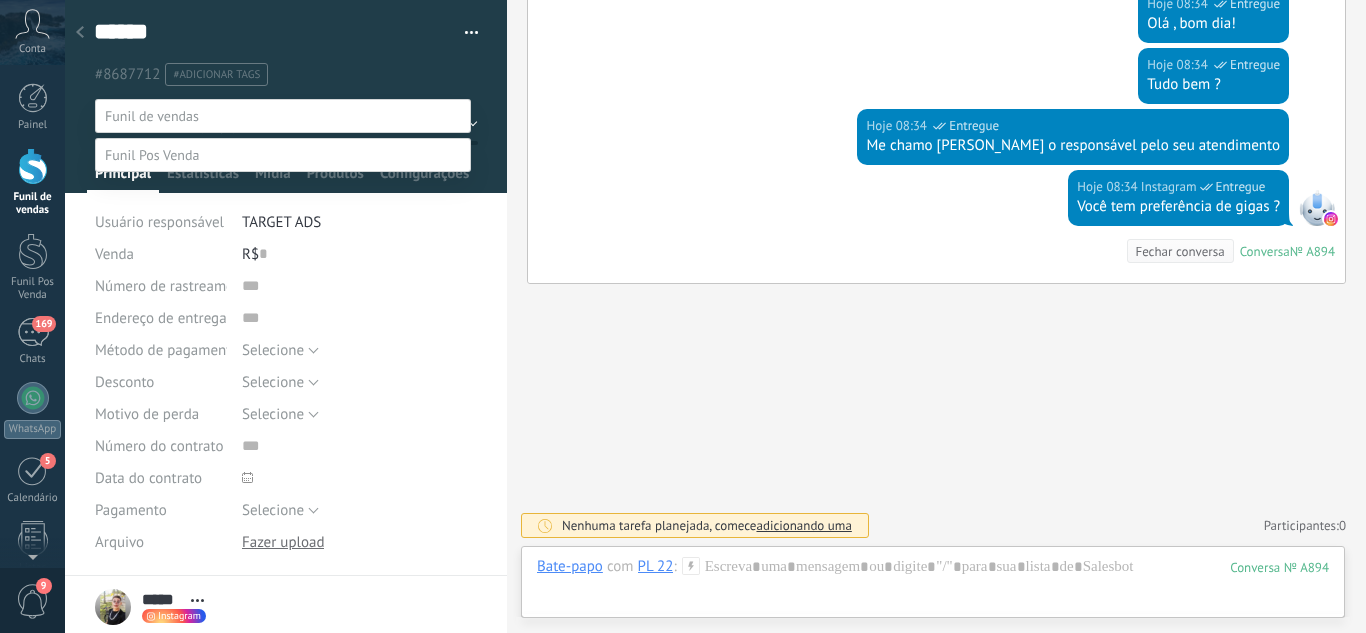 click on "Atendimento" at bounding box center [0, 0] 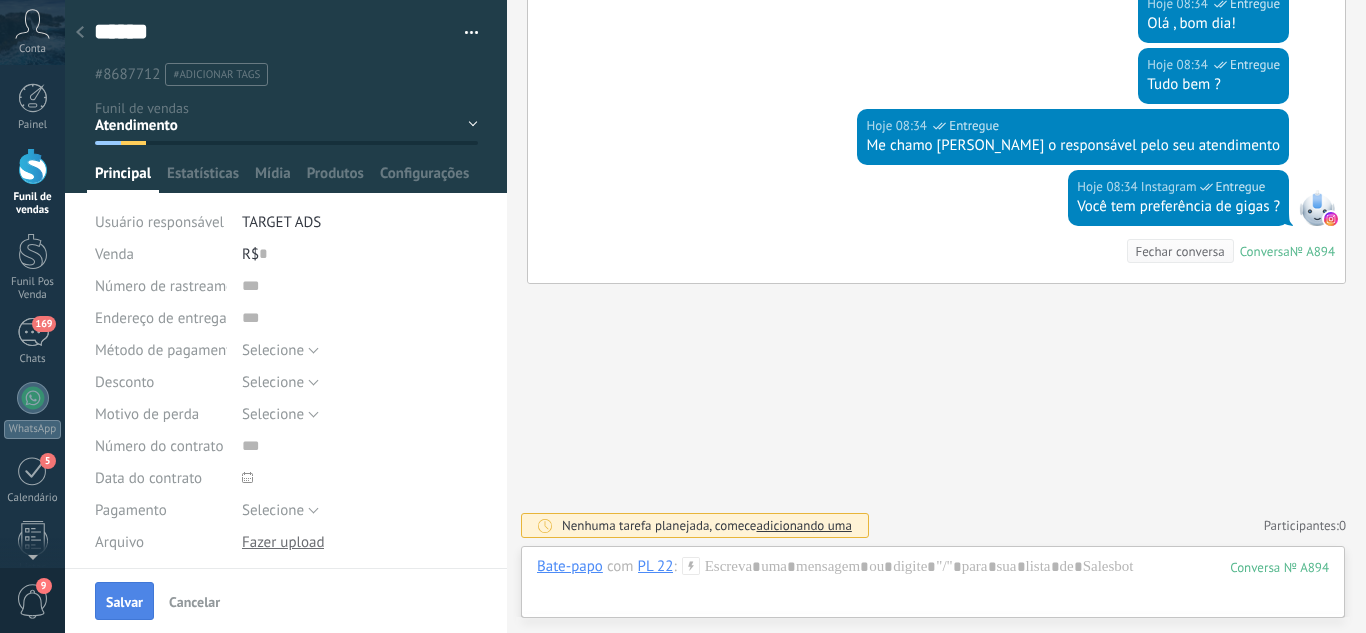 click on "Salvar" at bounding box center (124, 601) 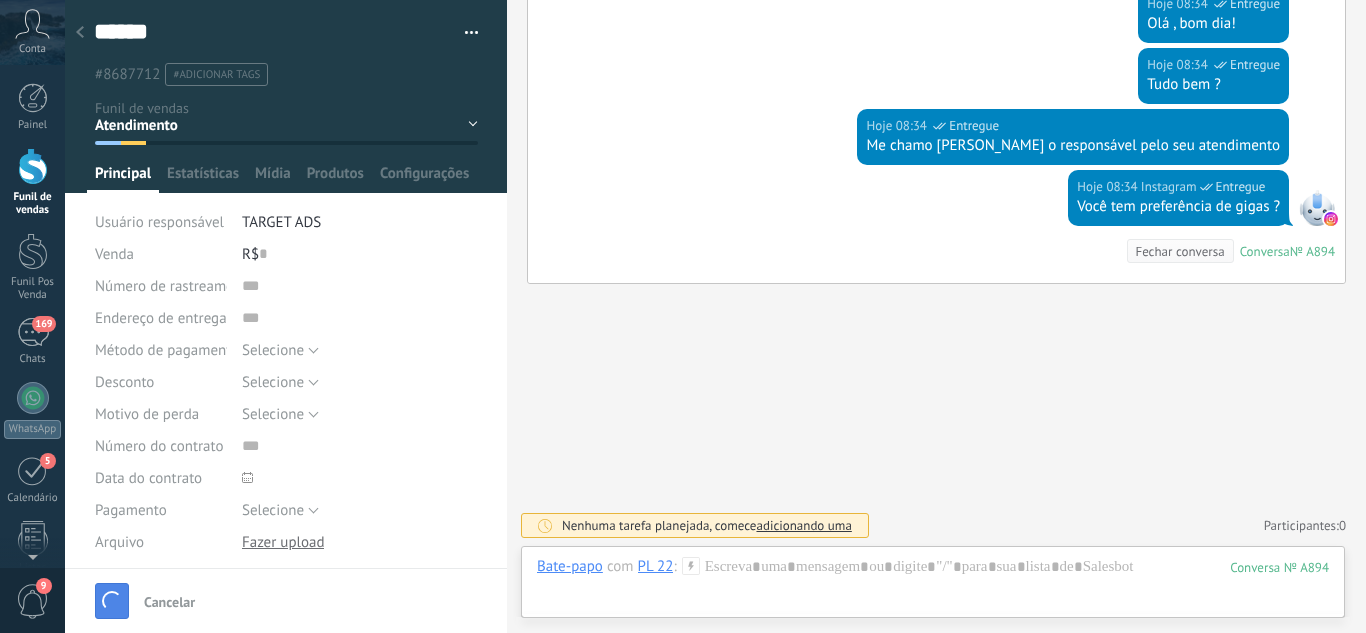 scroll, scrollTop: 410, scrollLeft: 0, axis: vertical 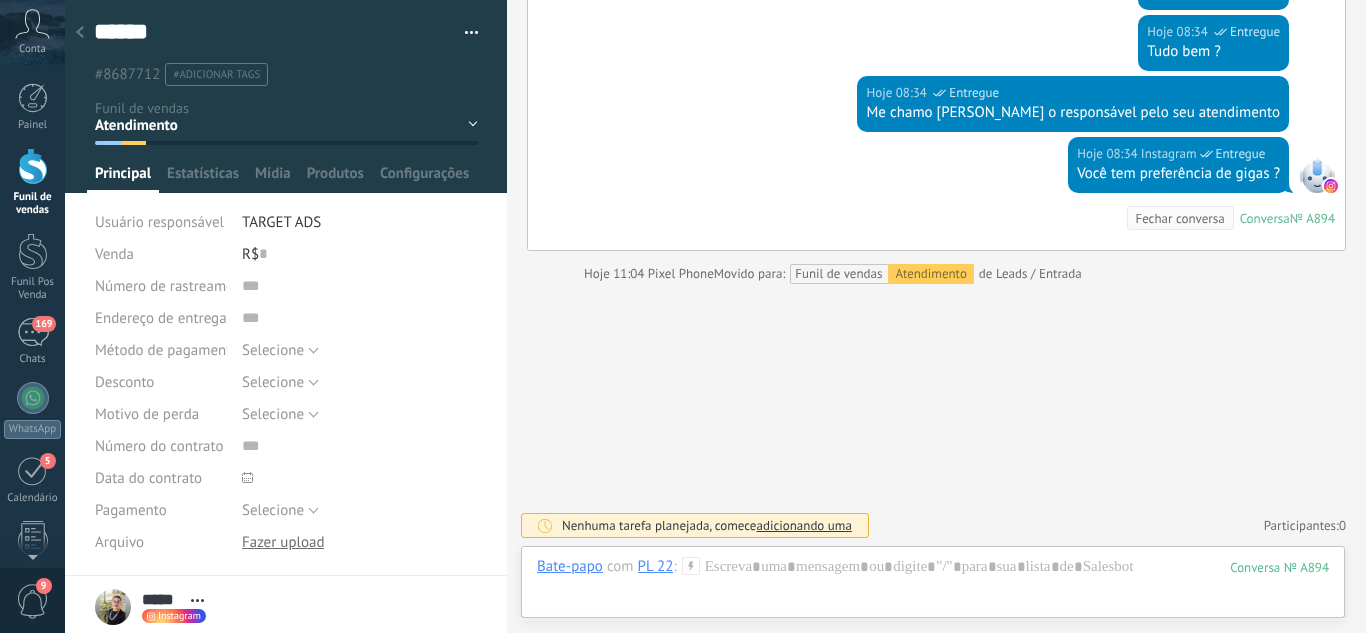 click at bounding box center [80, 33] 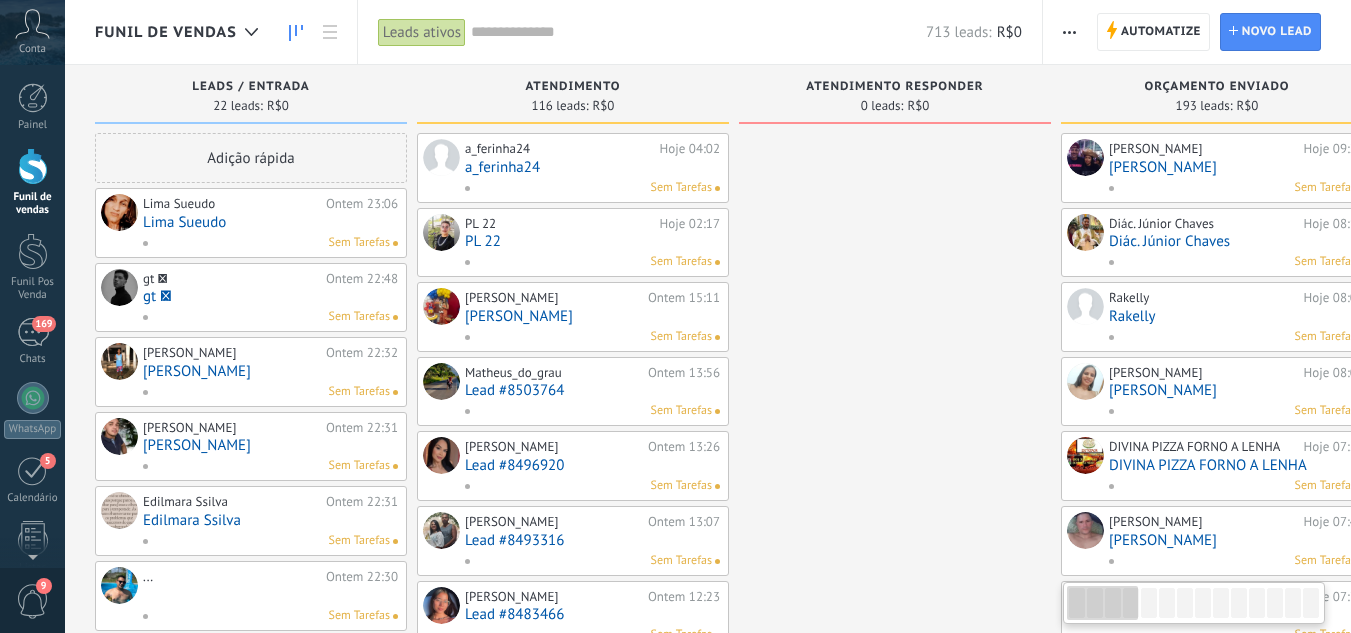 click on "Lima Sueudo" at bounding box center [270, 222] 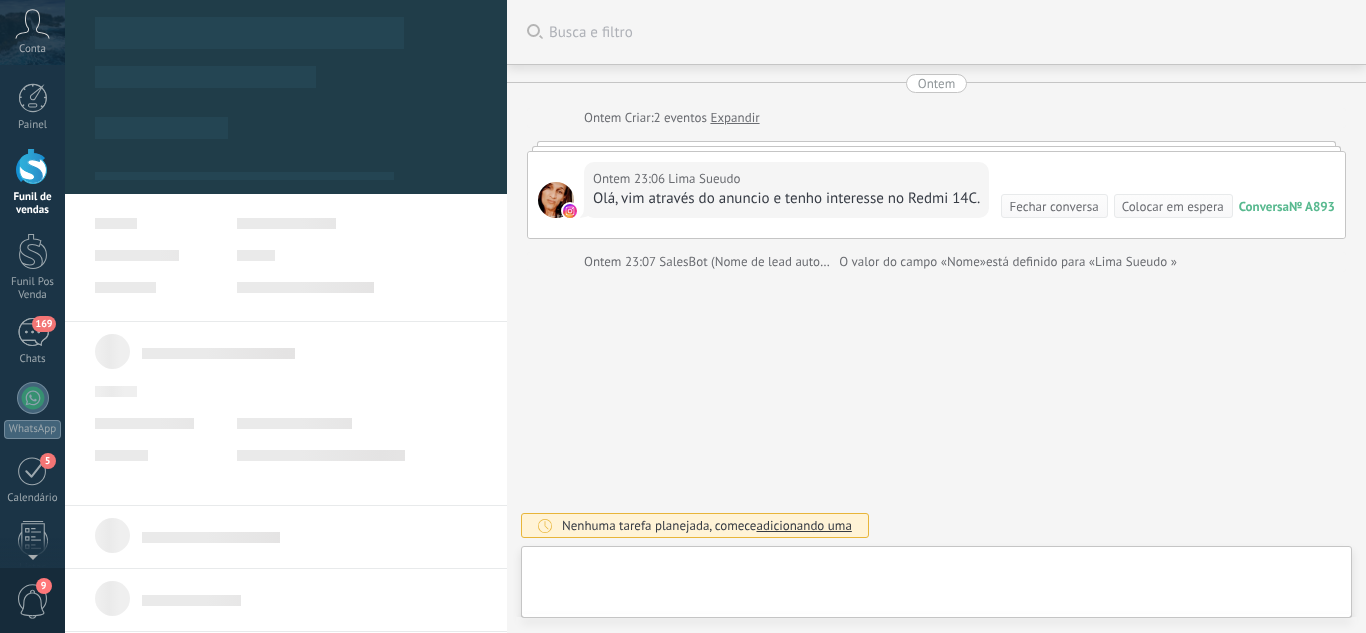 scroll, scrollTop: 30, scrollLeft: 0, axis: vertical 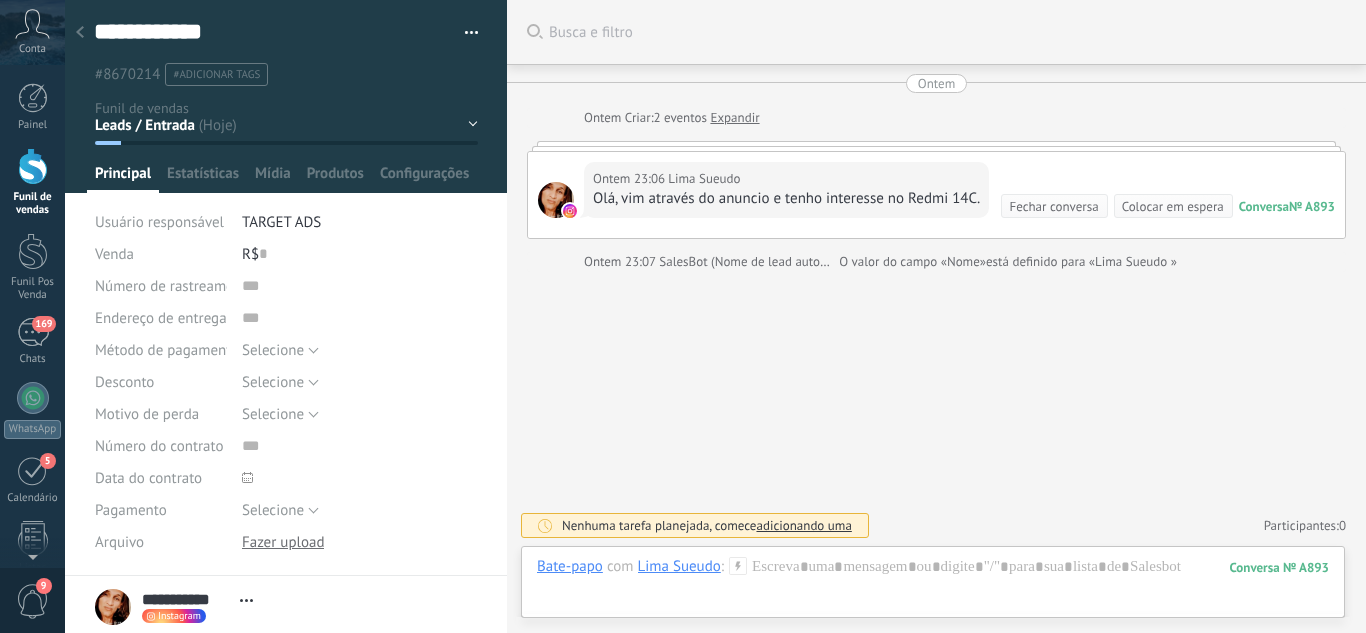 click 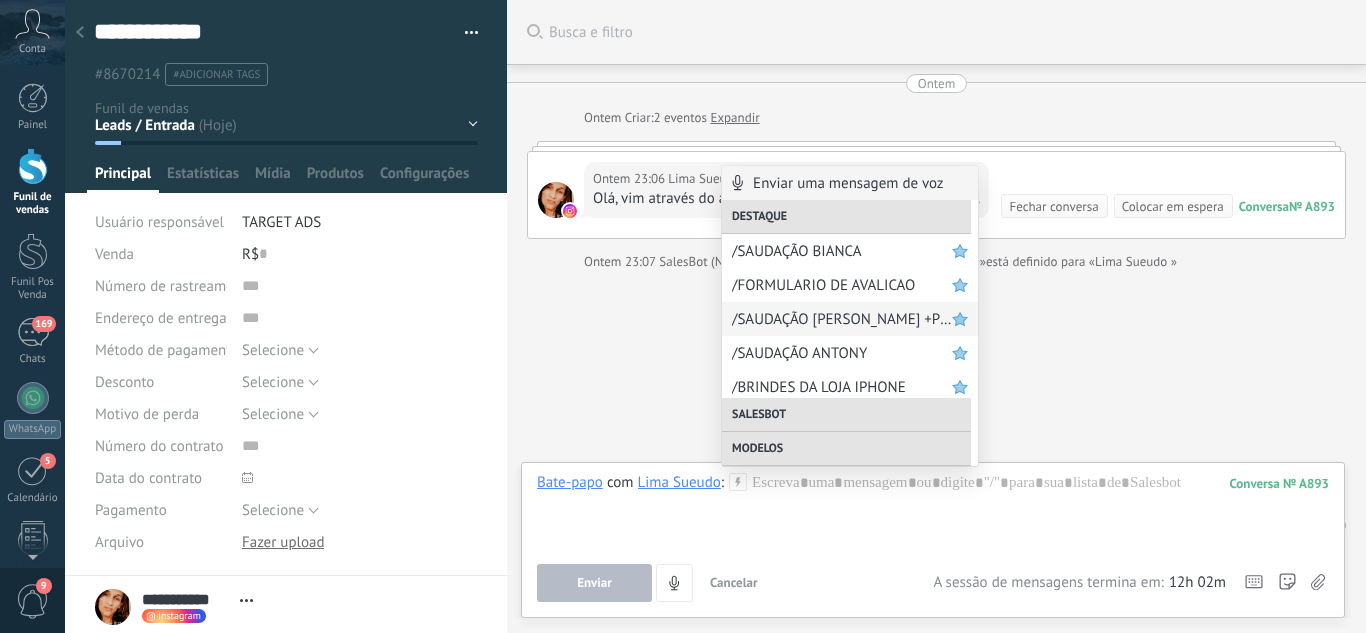 drag, startPoint x: 825, startPoint y: 315, endPoint x: 775, endPoint y: 340, distance: 55.9017 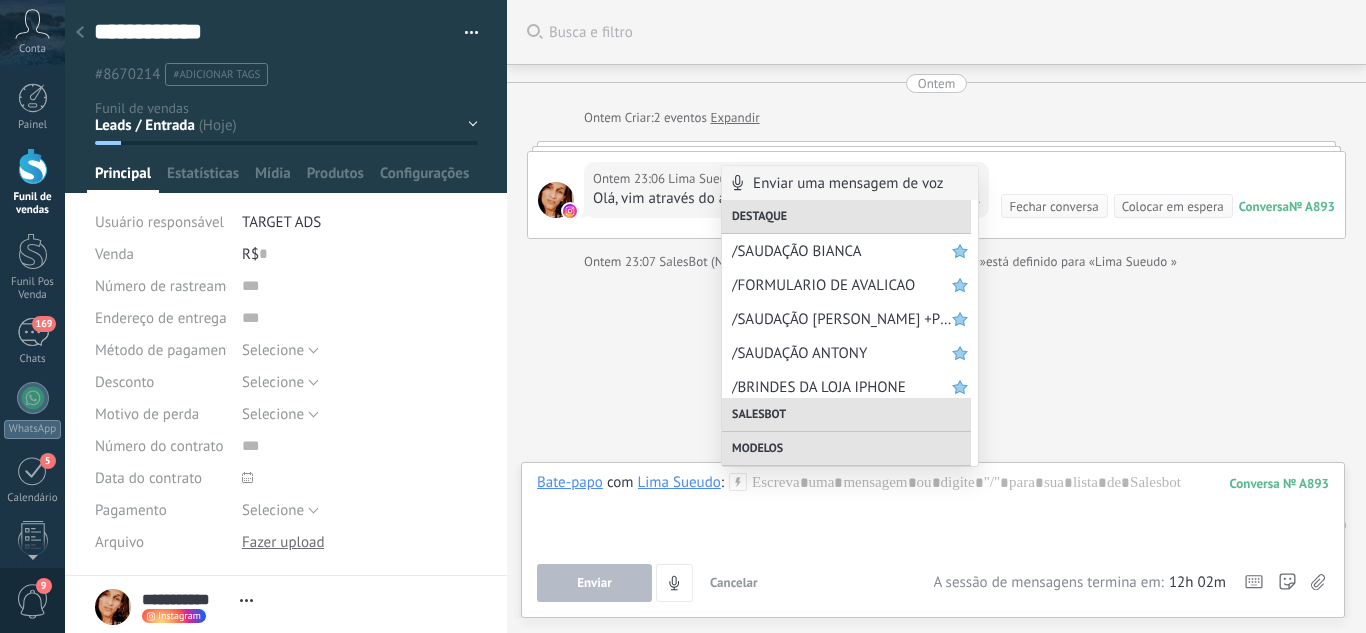 click on "/SAUDAÇÃO [PERSON_NAME] +PGT" at bounding box center (842, 319) 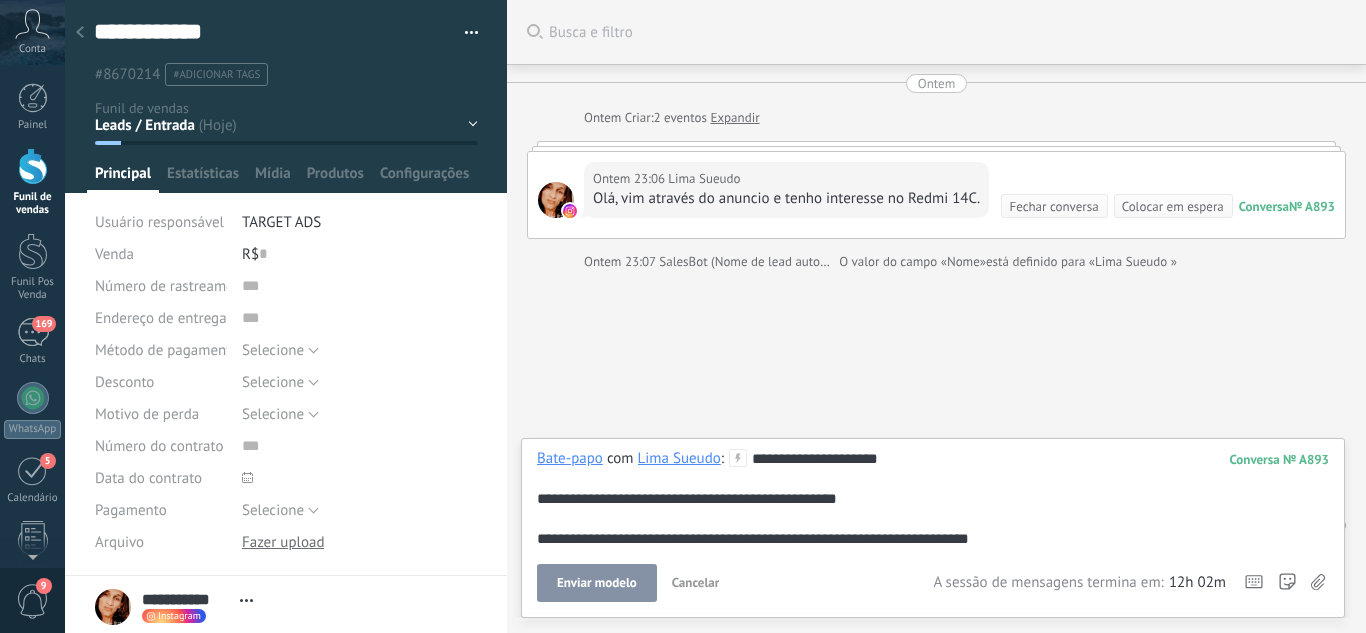 click on "Enviar modelo" at bounding box center (597, 583) 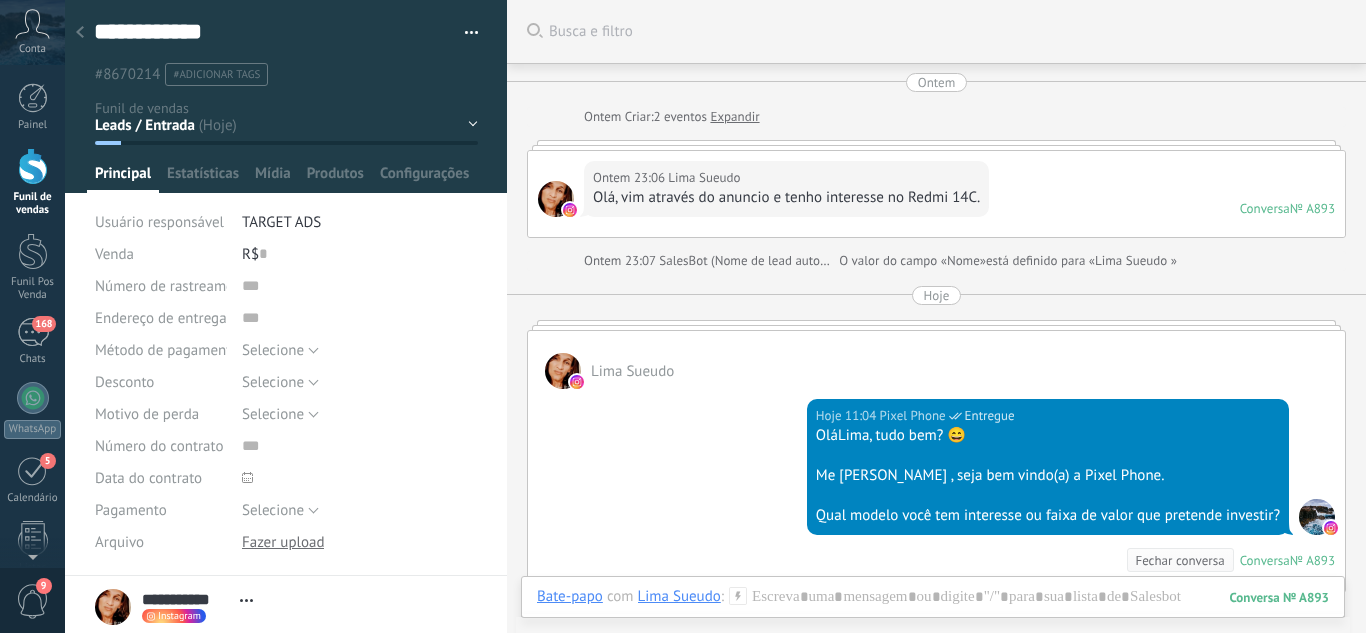 scroll, scrollTop: 0, scrollLeft: 0, axis: both 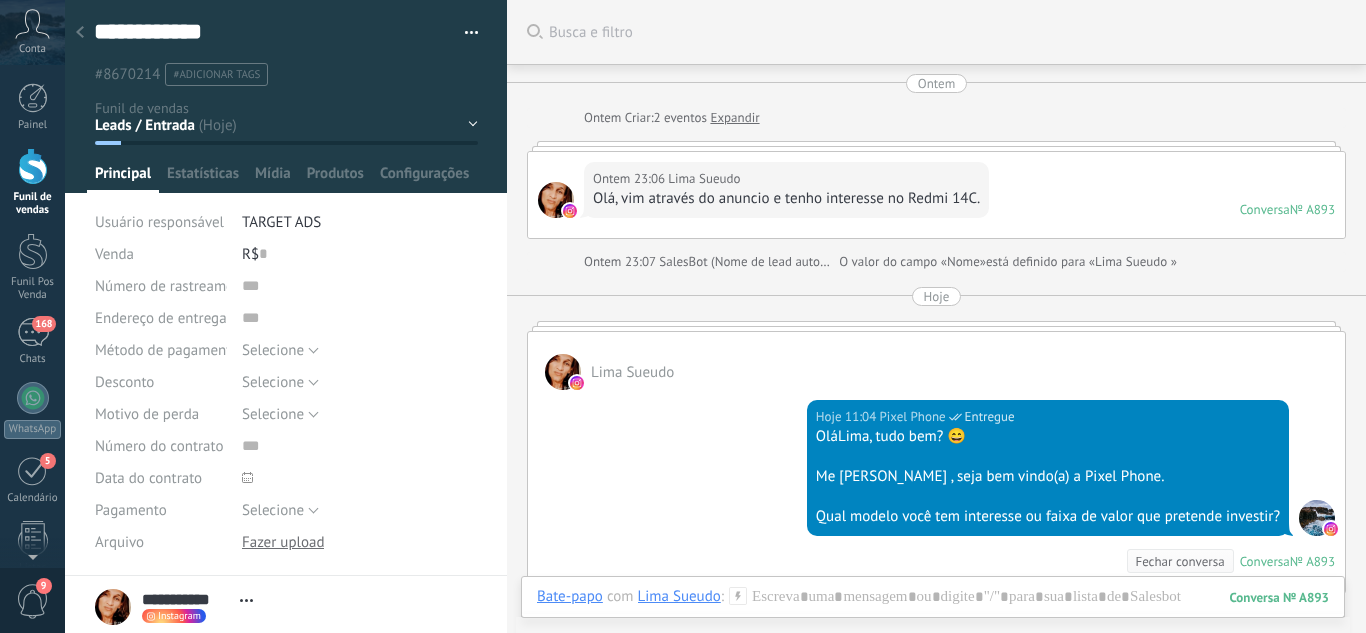 click on "Leads / Entrada
Atendimento
Atendimento Responder
Orçamento Enviado
Orçamento Responder
Negociação / Fechamento
-" at bounding box center [0, 0] 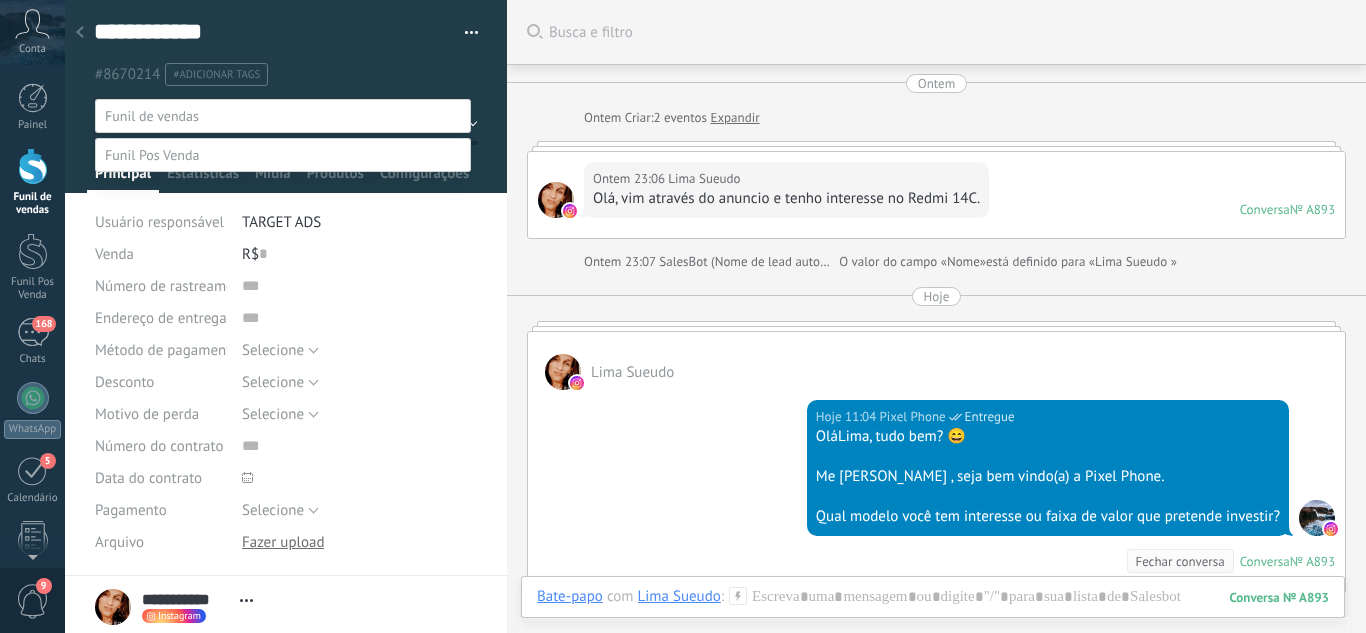 drag, startPoint x: 267, startPoint y: 168, endPoint x: 252, endPoint y: 195, distance: 30.88689 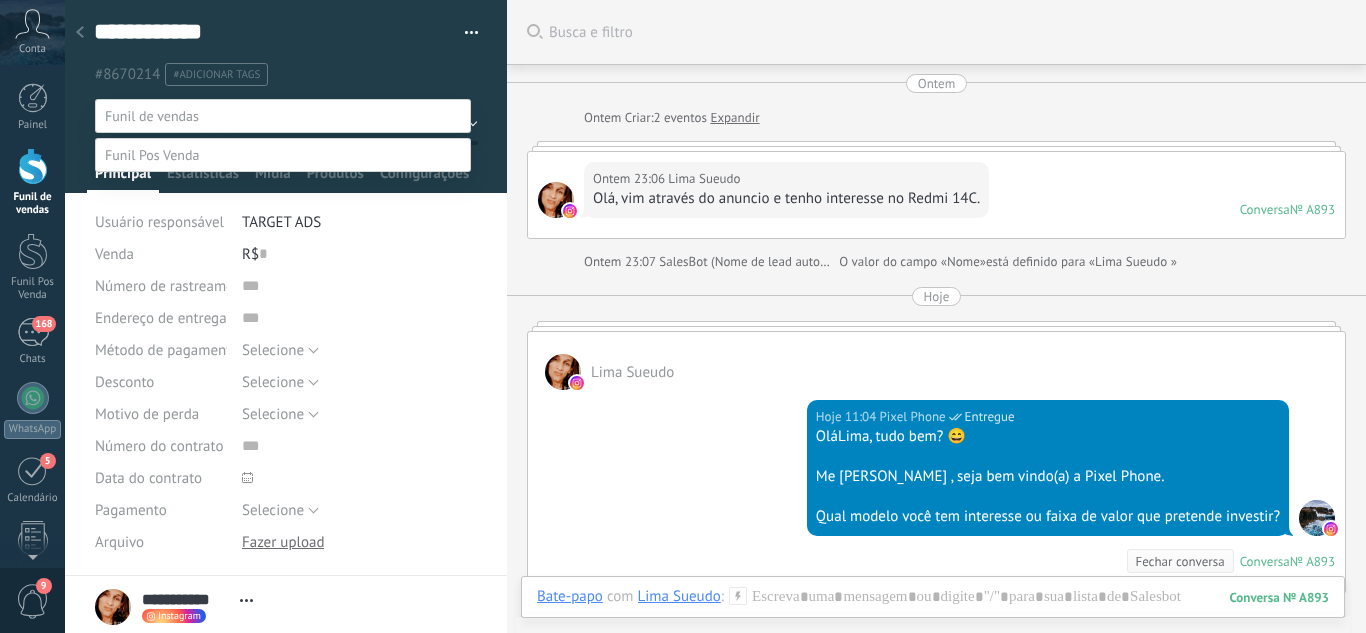click on "Atendimento" at bounding box center (0, 0) 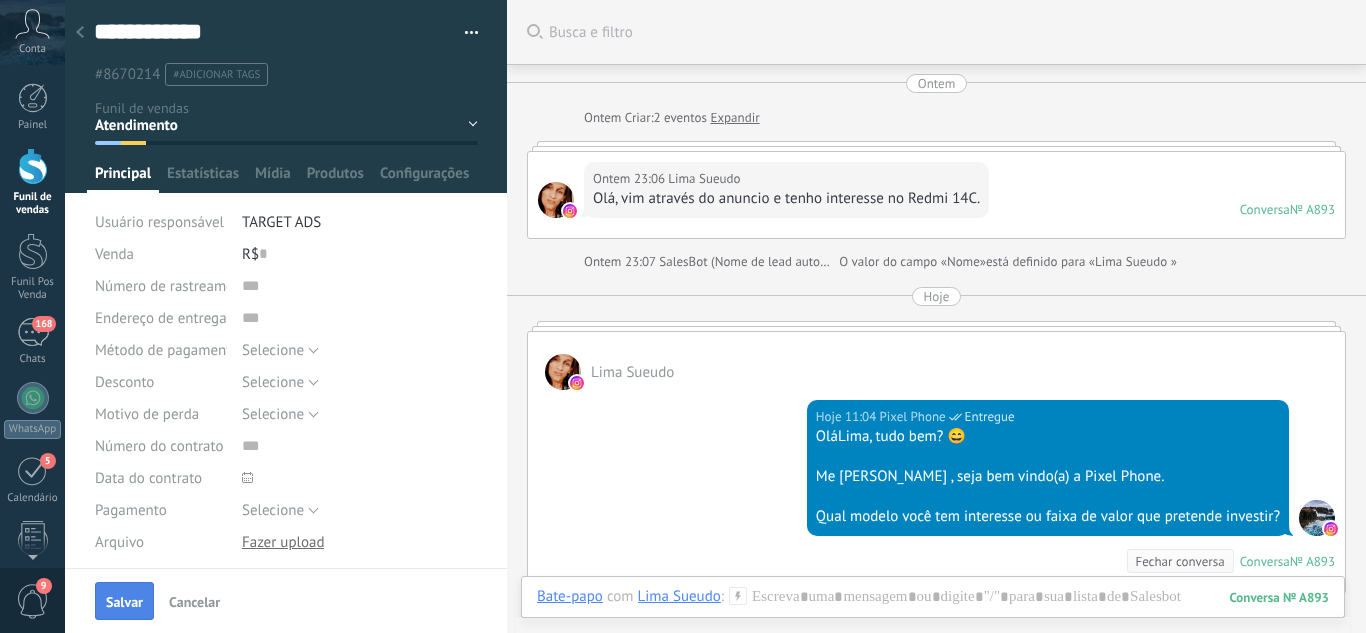 click on "Salvar" at bounding box center (124, 602) 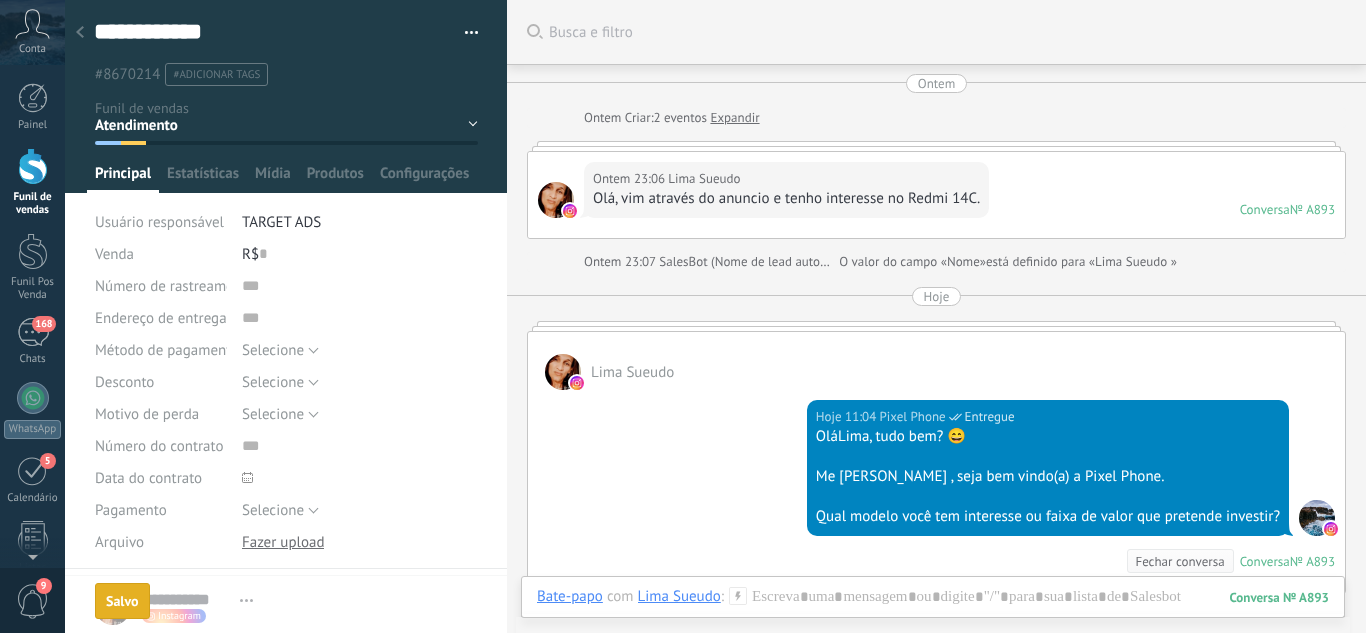 scroll, scrollTop: 33, scrollLeft: 0, axis: vertical 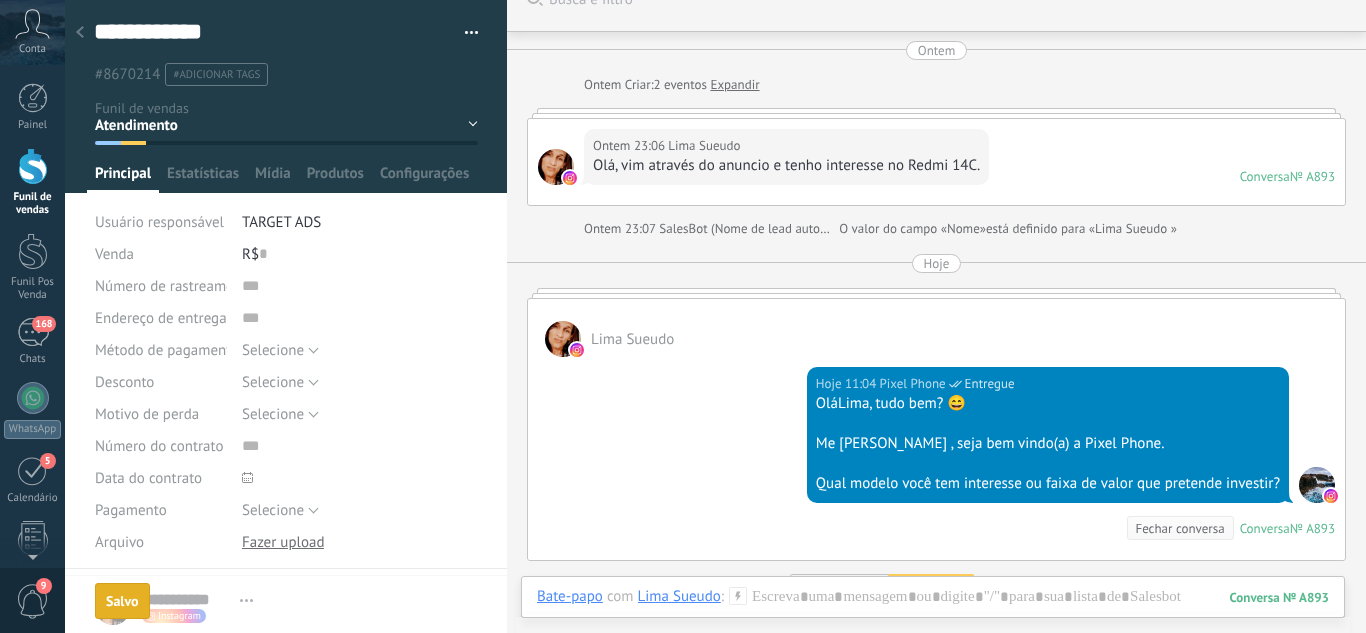 click at bounding box center [80, 33] 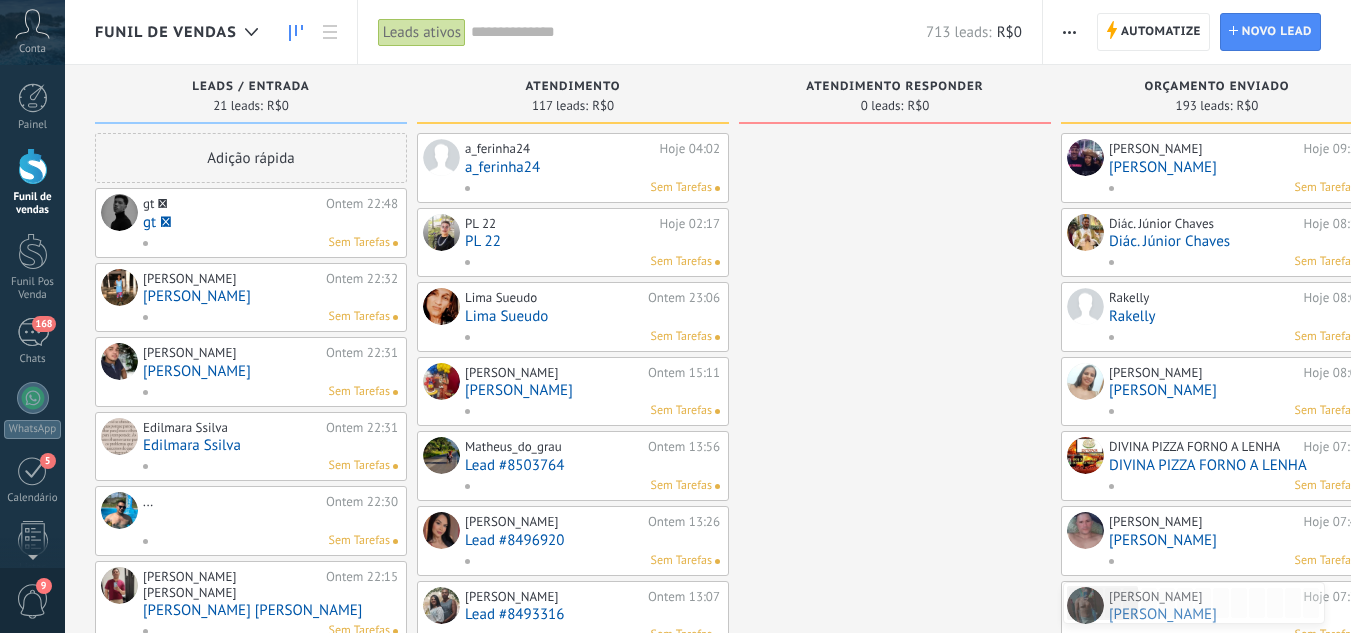 click on "gt " at bounding box center (270, 222) 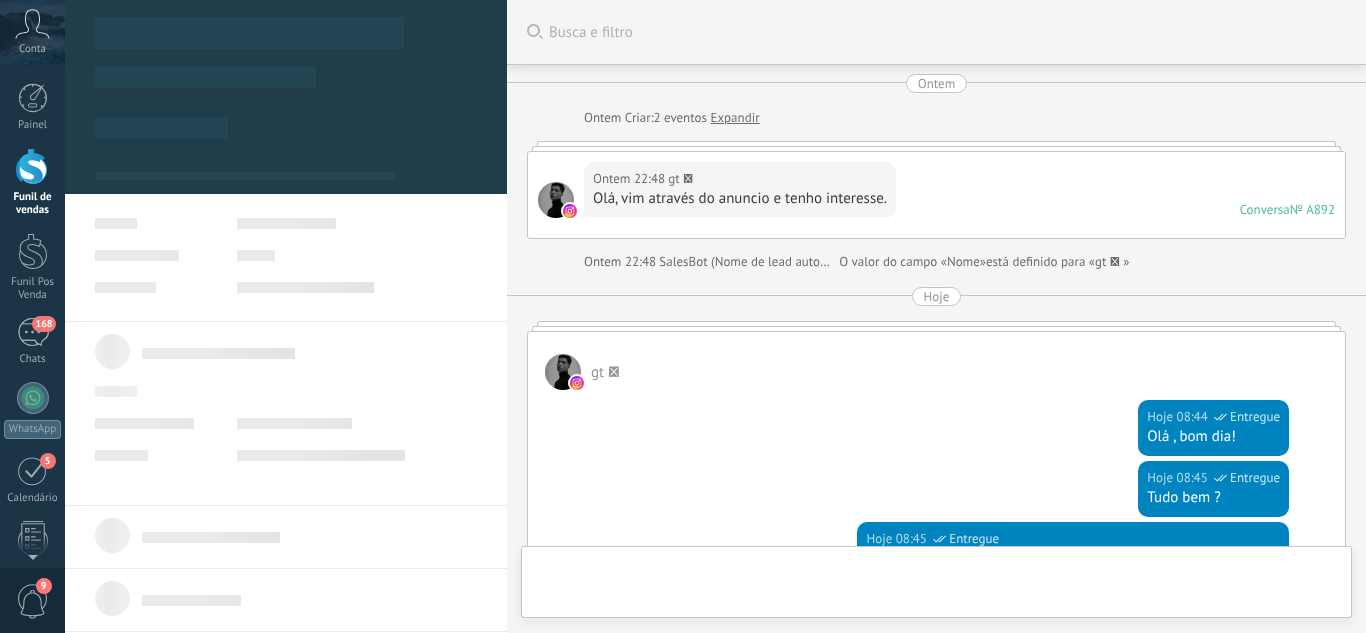 scroll, scrollTop: 473, scrollLeft: 0, axis: vertical 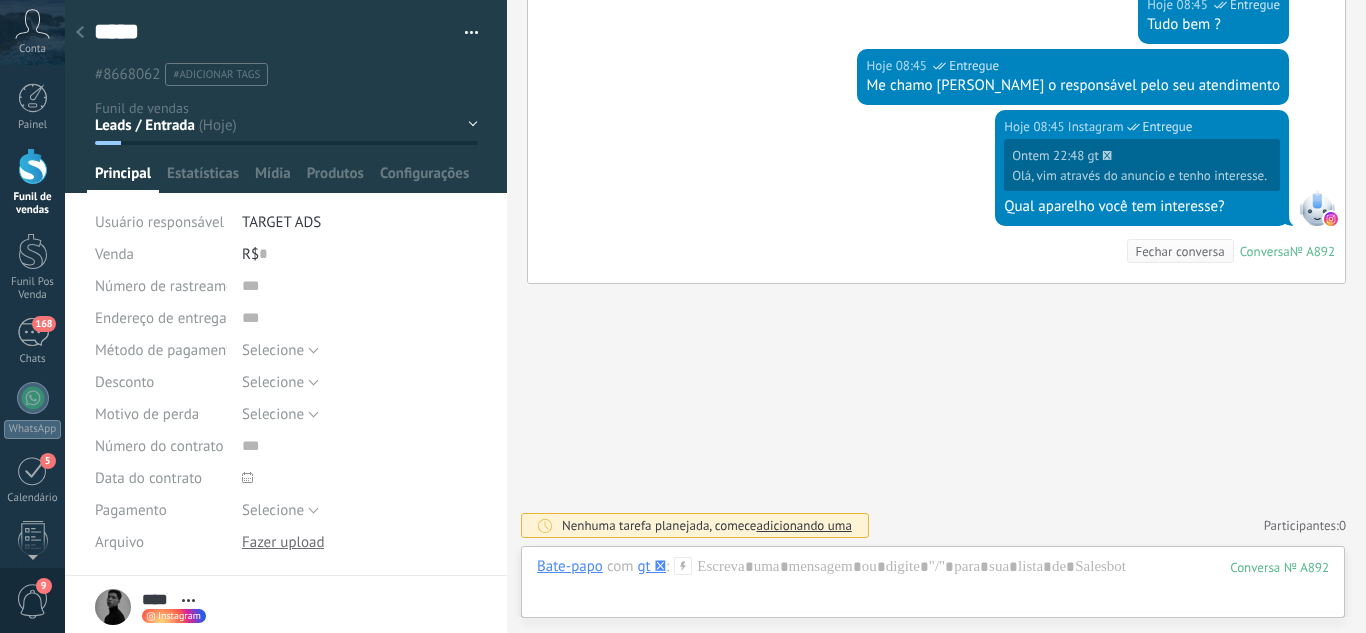 click on "Leads / Entrada
Atendimento
Atendimento Responder
Orçamento Enviado
Orçamento Responder
Negociação / Fechamento
-" at bounding box center [0, 0] 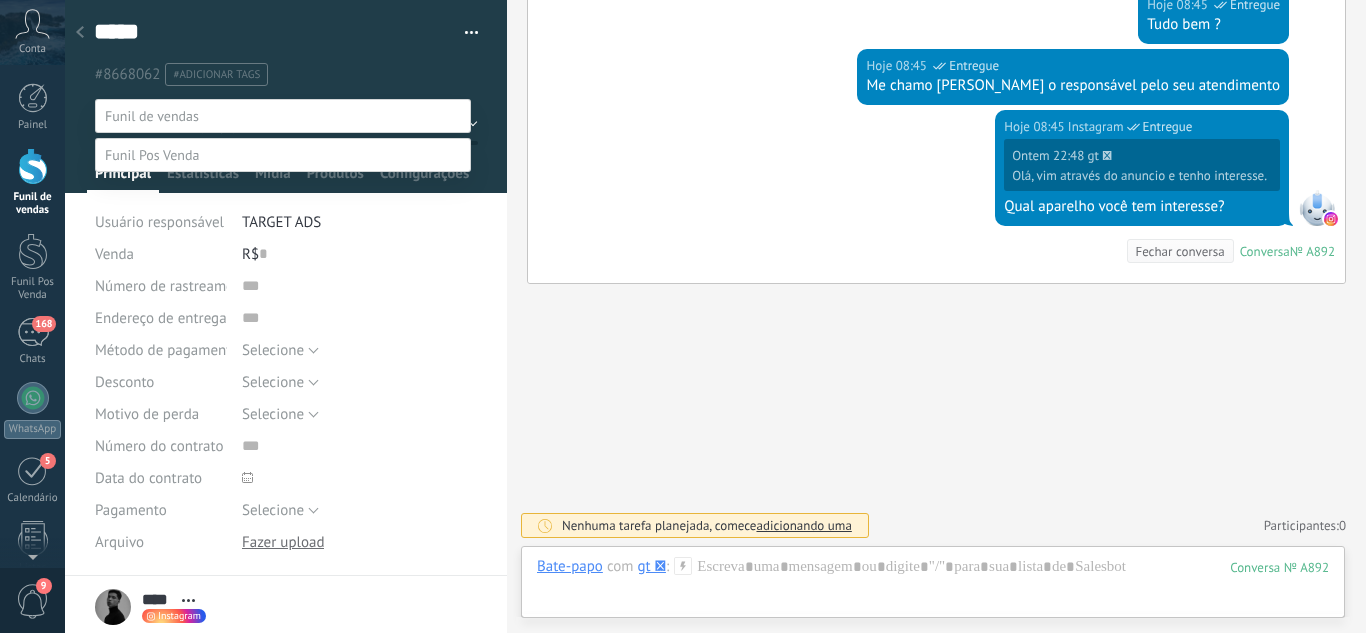 click on "Atendimento" at bounding box center (0, 0) 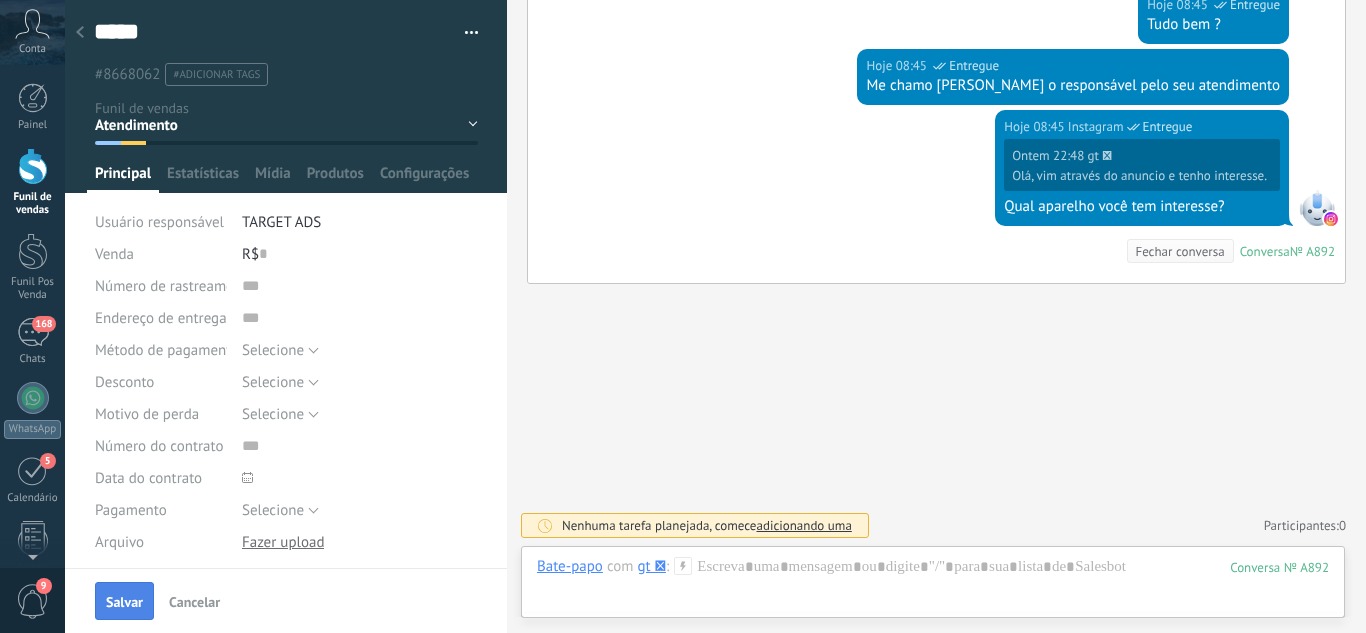 click on "Salvar" at bounding box center (124, 601) 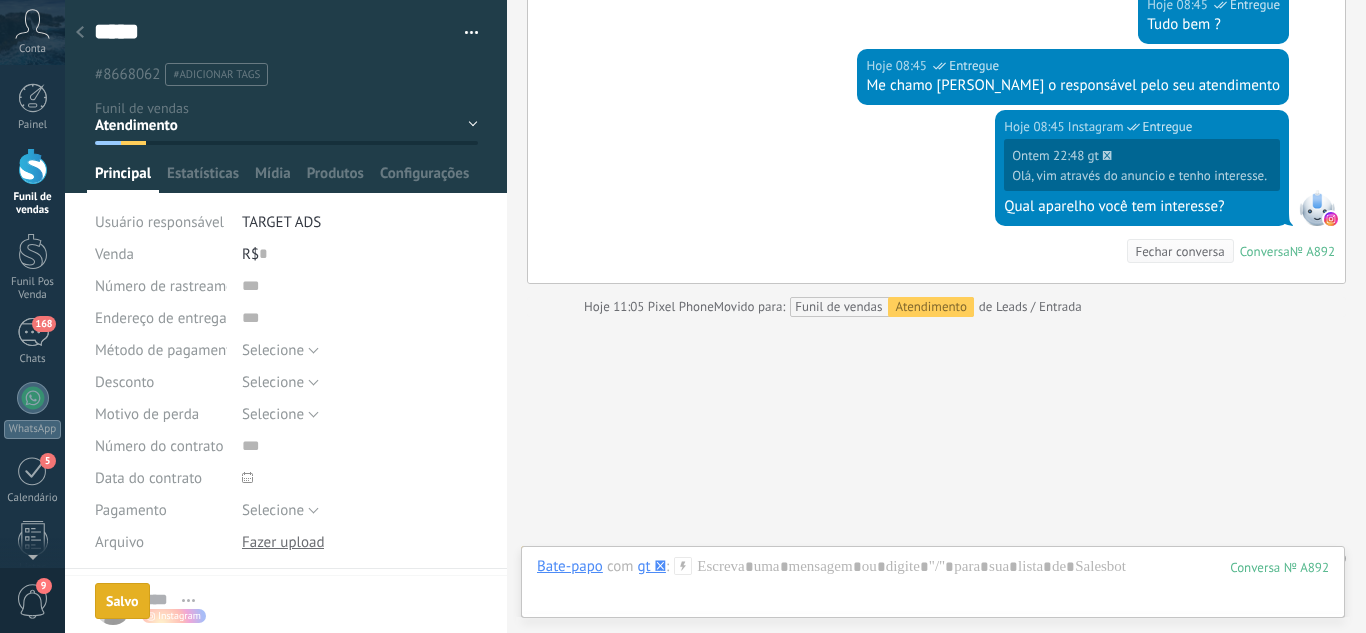 scroll, scrollTop: 506, scrollLeft: 0, axis: vertical 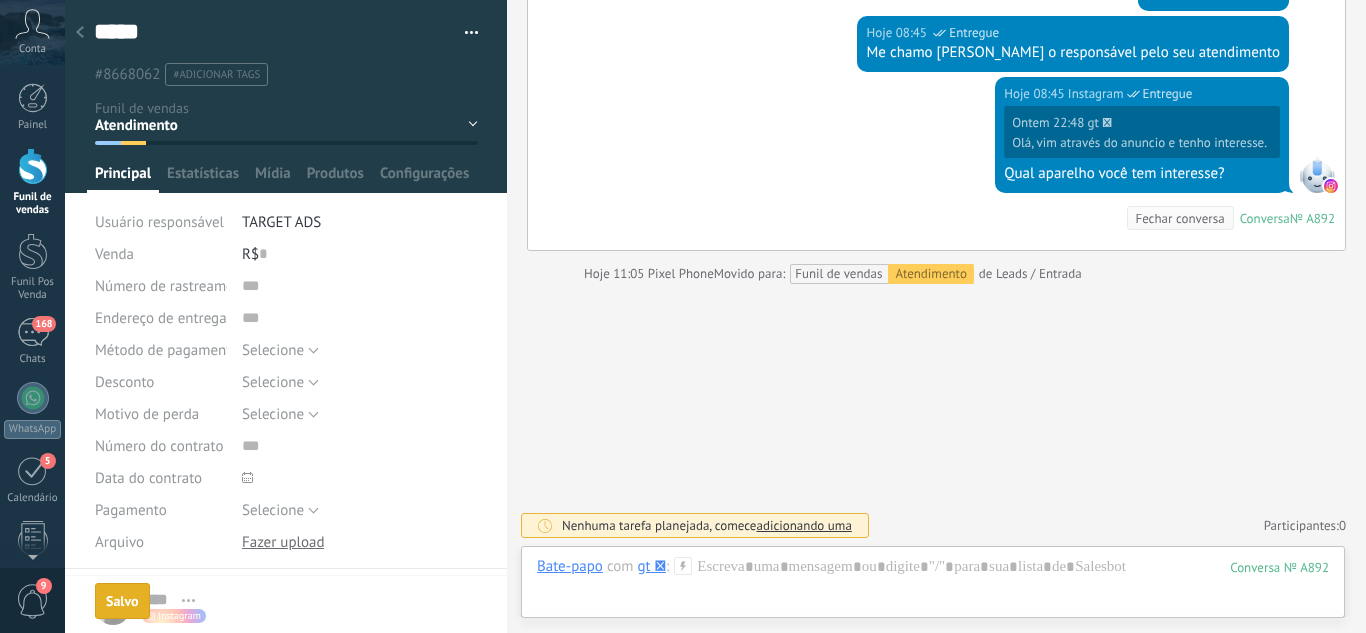 click at bounding box center (80, 33) 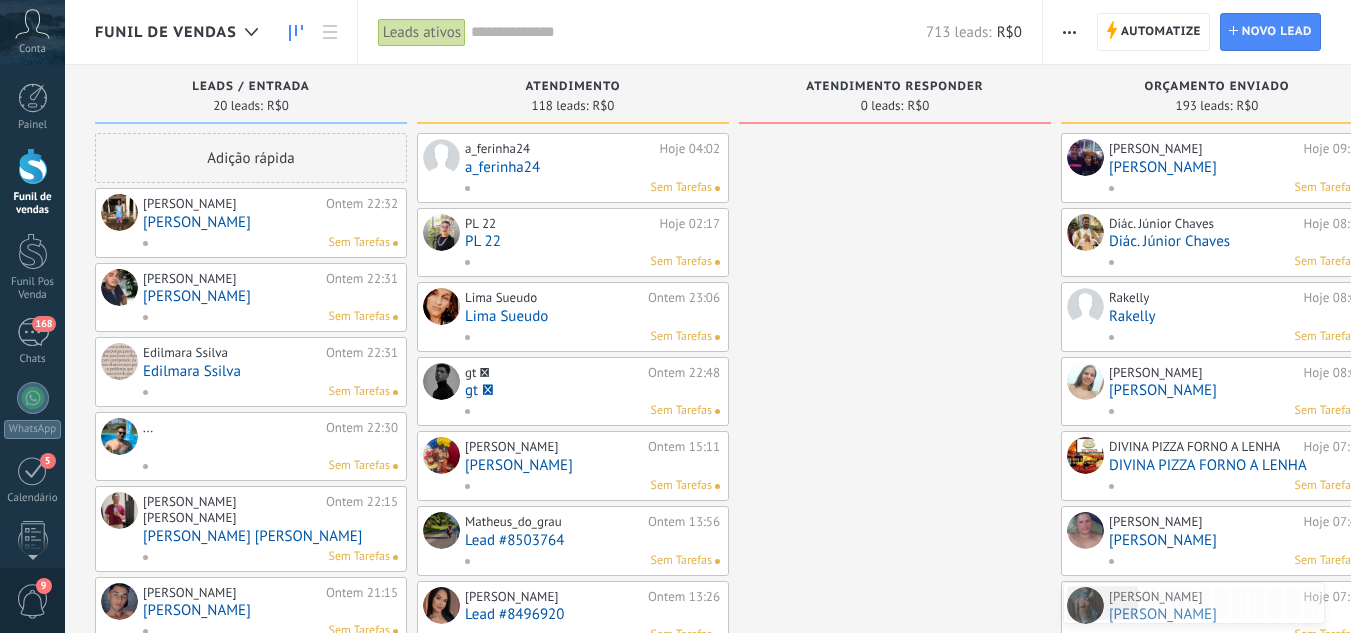 click on "[PERSON_NAME]" at bounding box center (270, 222) 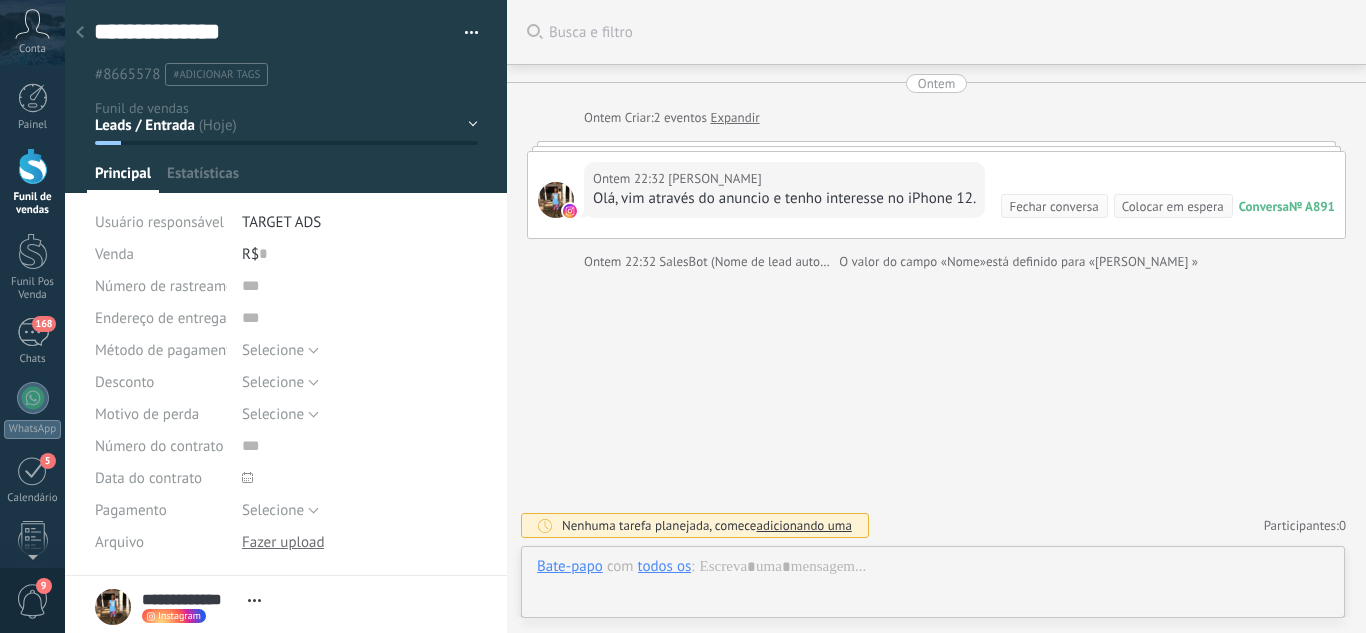 scroll, scrollTop: 30, scrollLeft: 0, axis: vertical 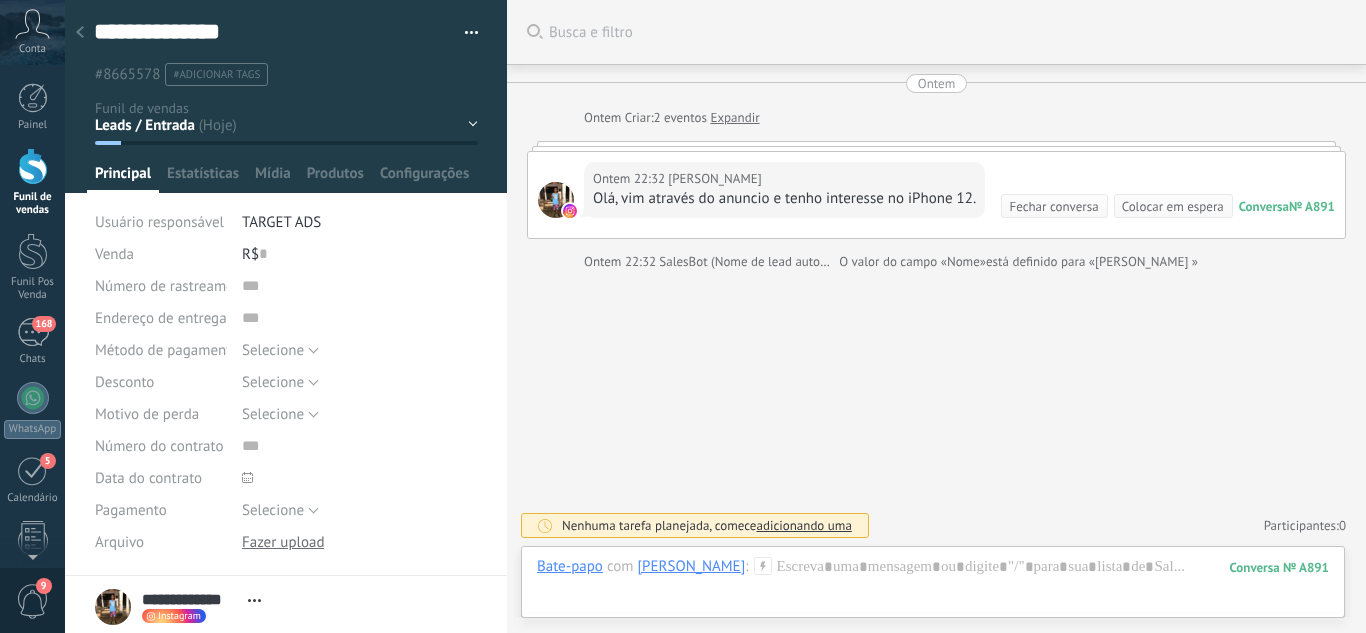 click 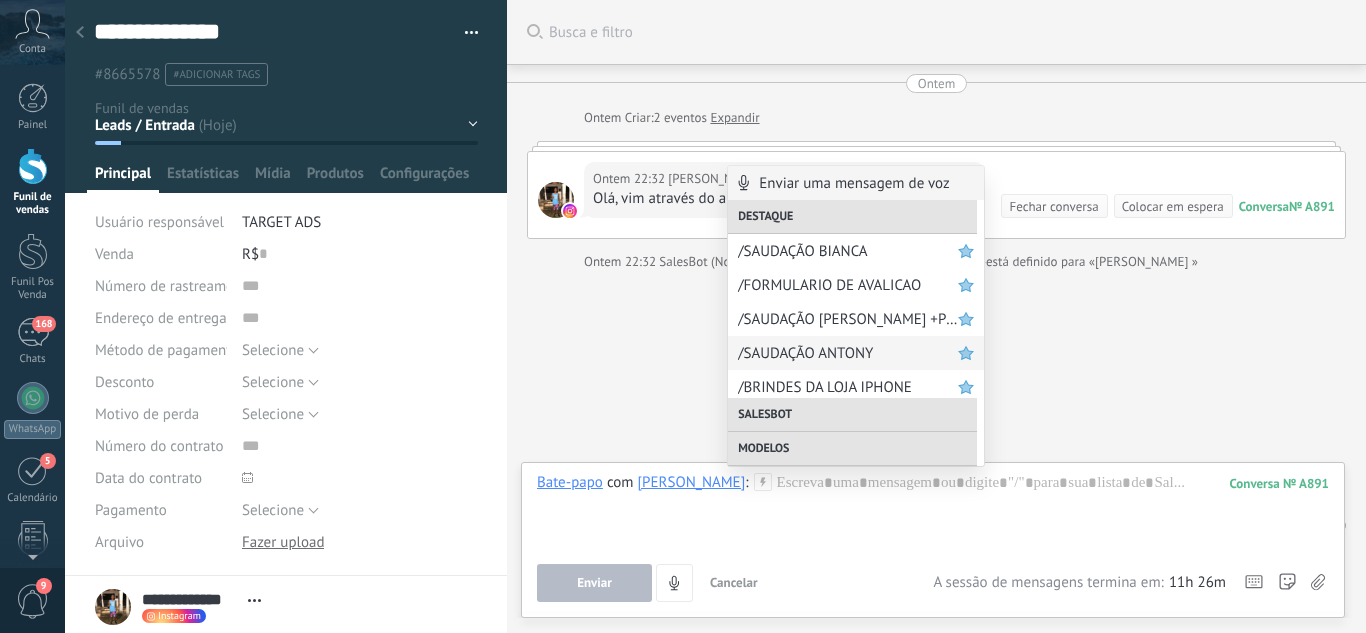 click on "/SAUDAÇÃO ANTONY" at bounding box center [848, 353] 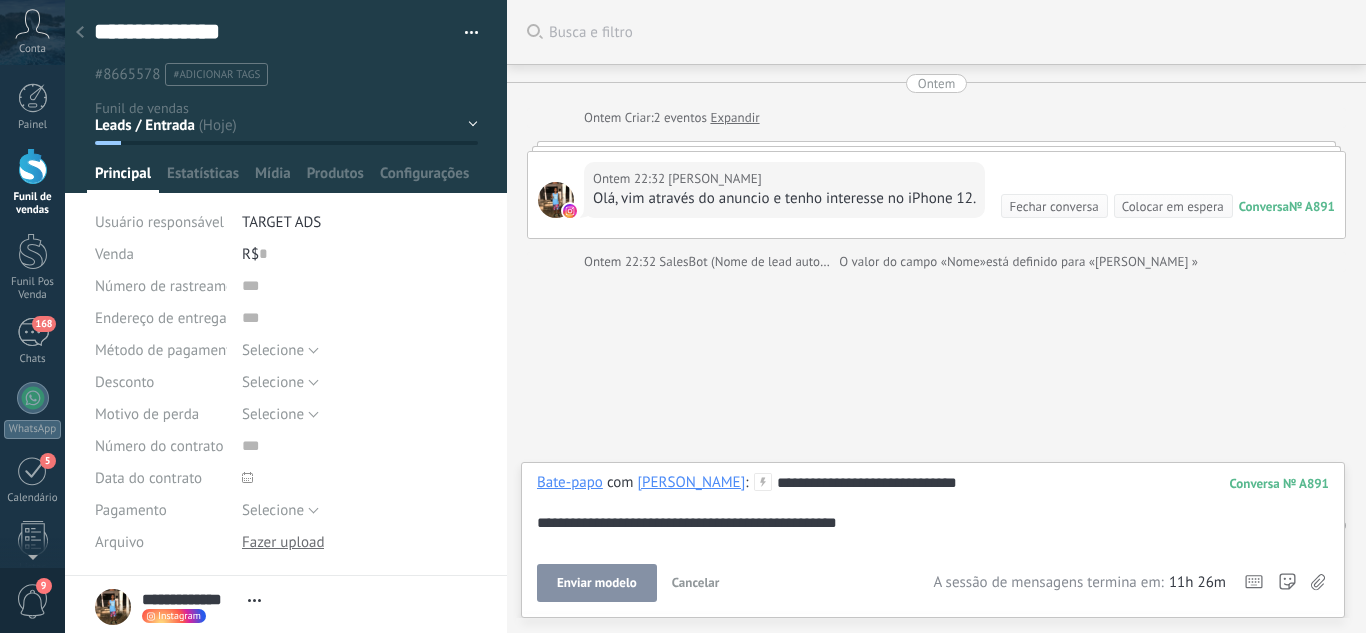 click on "Enviar modelo" at bounding box center [597, 583] 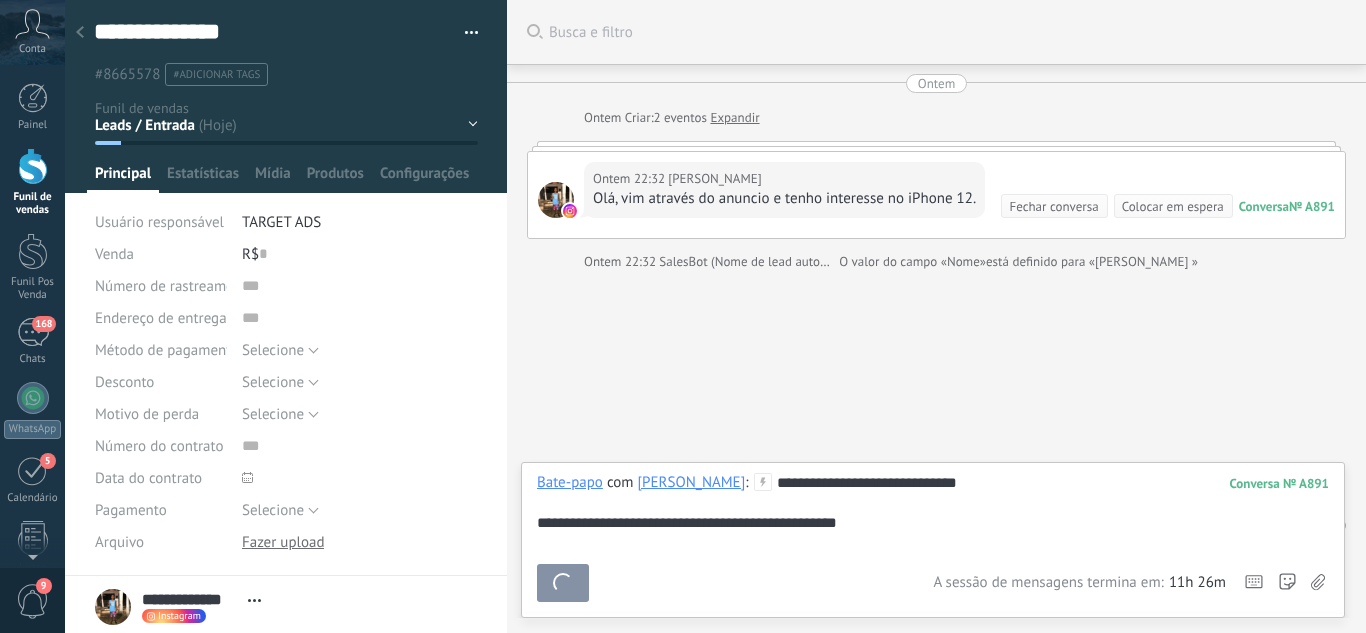scroll, scrollTop: 270, scrollLeft: 0, axis: vertical 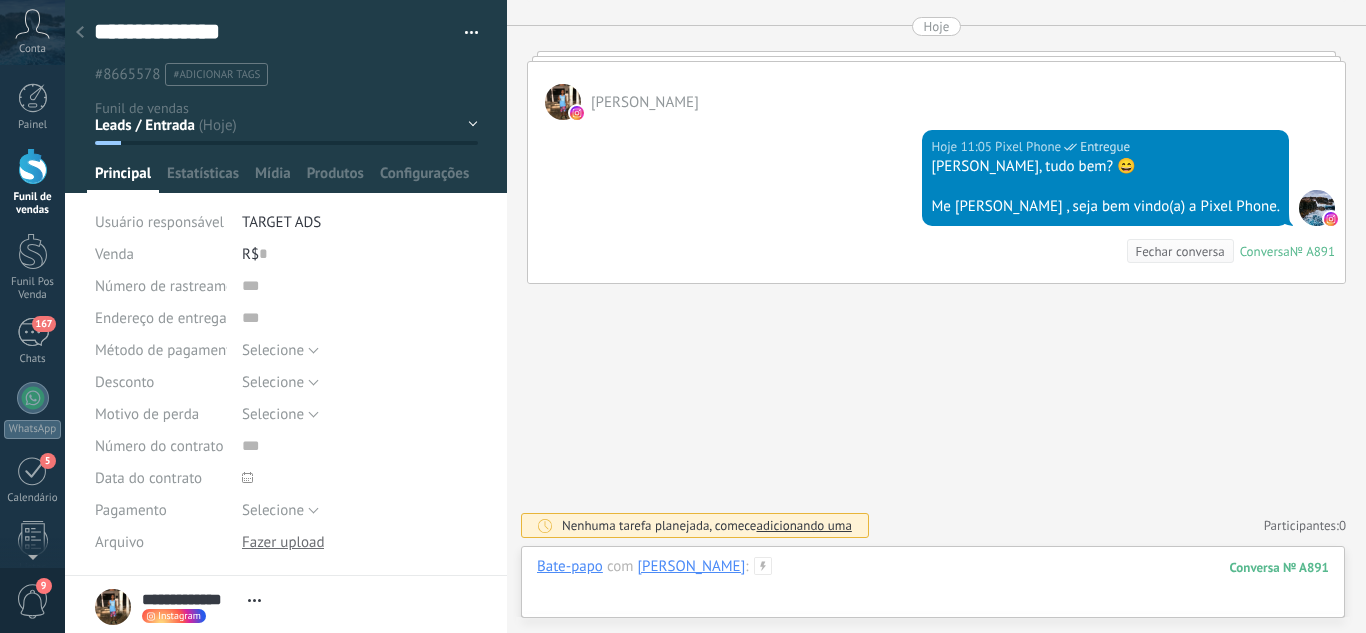 click at bounding box center [933, 587] 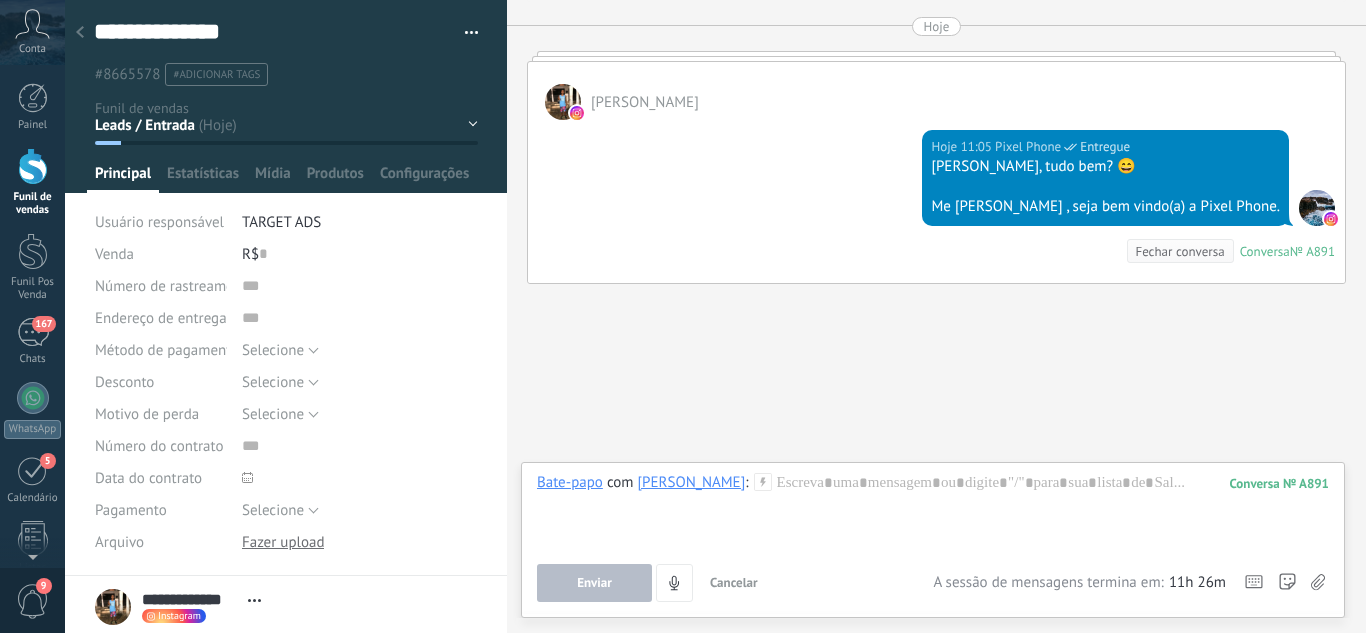 click on "Leads / Entrada
Atendimento
Atendimento Responder
Orçamento Enviado
Orçamento Responder
Negociação / Fechamento
-" at bounding box center (0, 0) 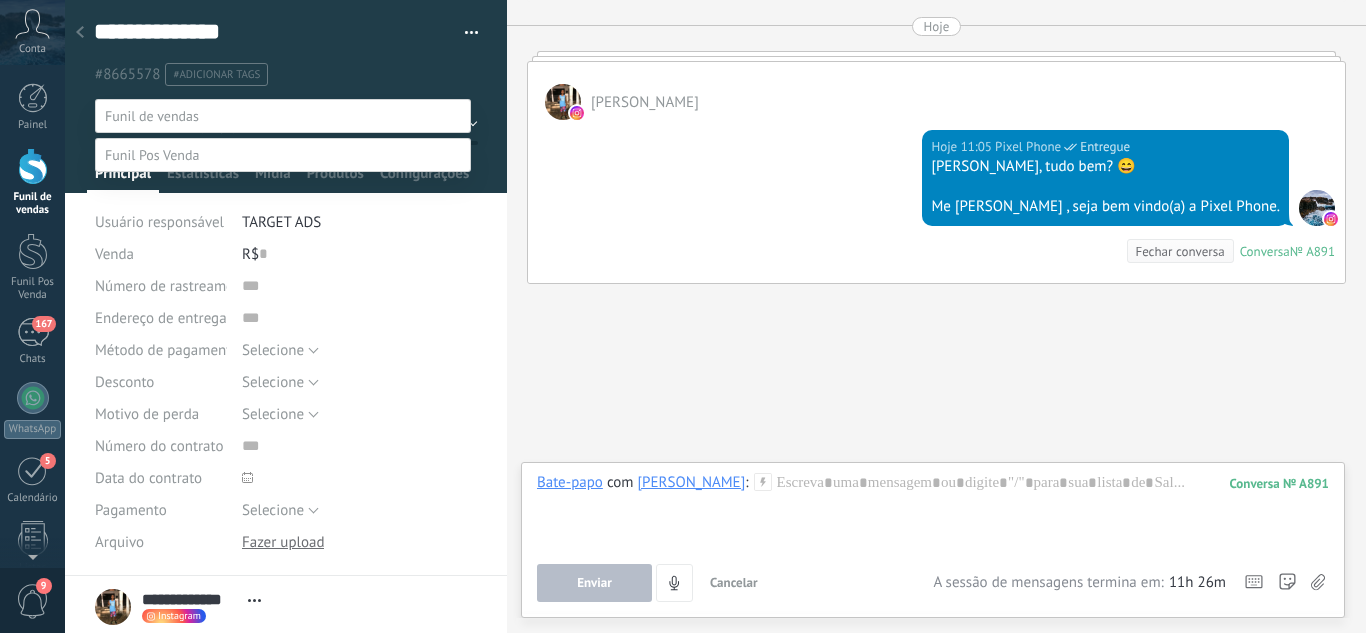 click on "Atendimento" at bounding box center [0, 0] 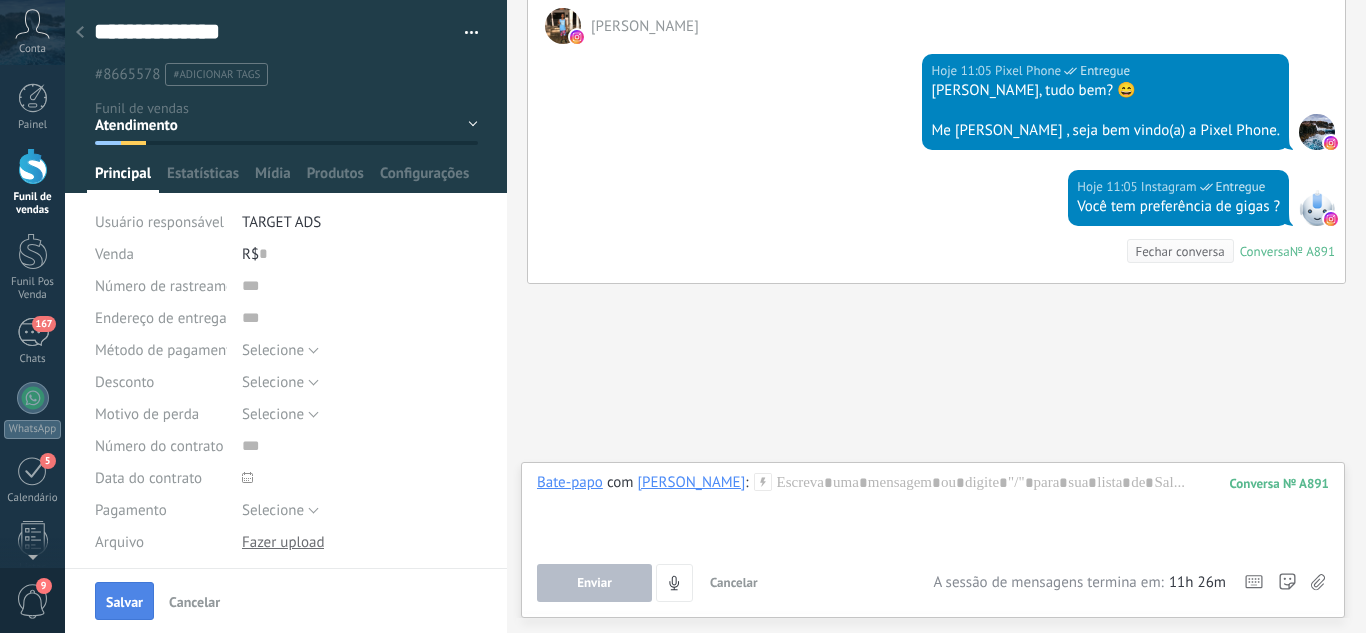 click on "Salvar" at bounding box center [124, 602] 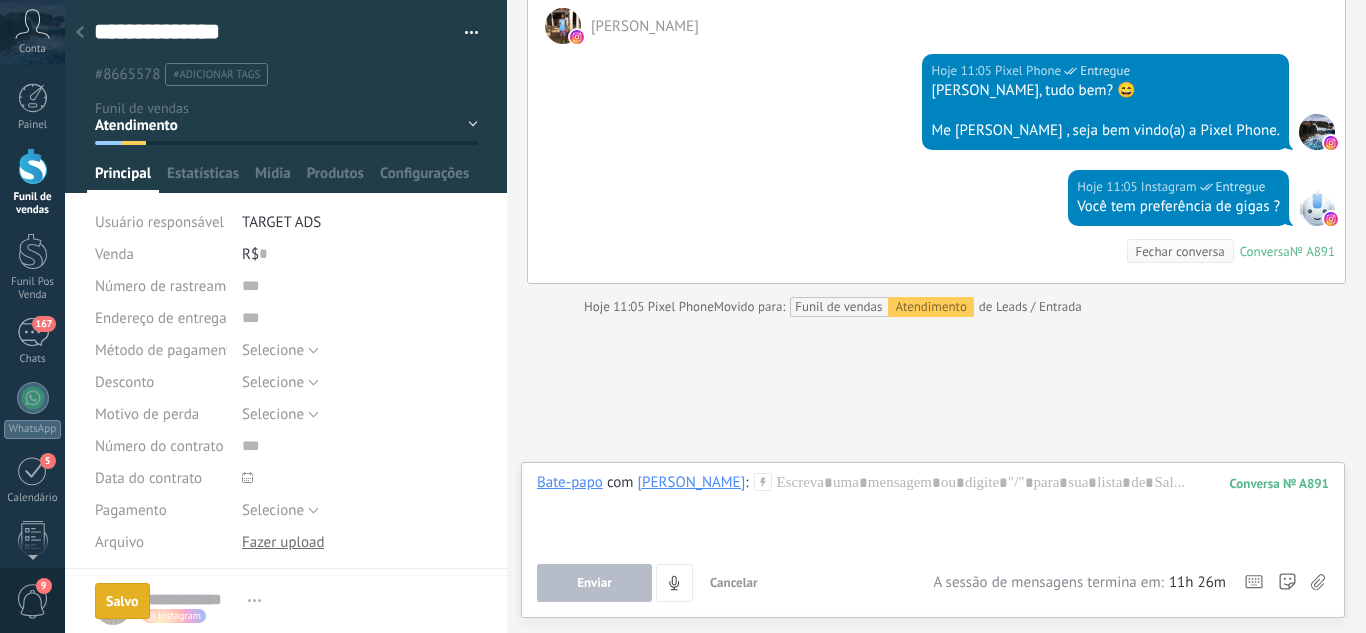 scroll, scrollTop: 379, scrollLeft: 0, axis: vertical 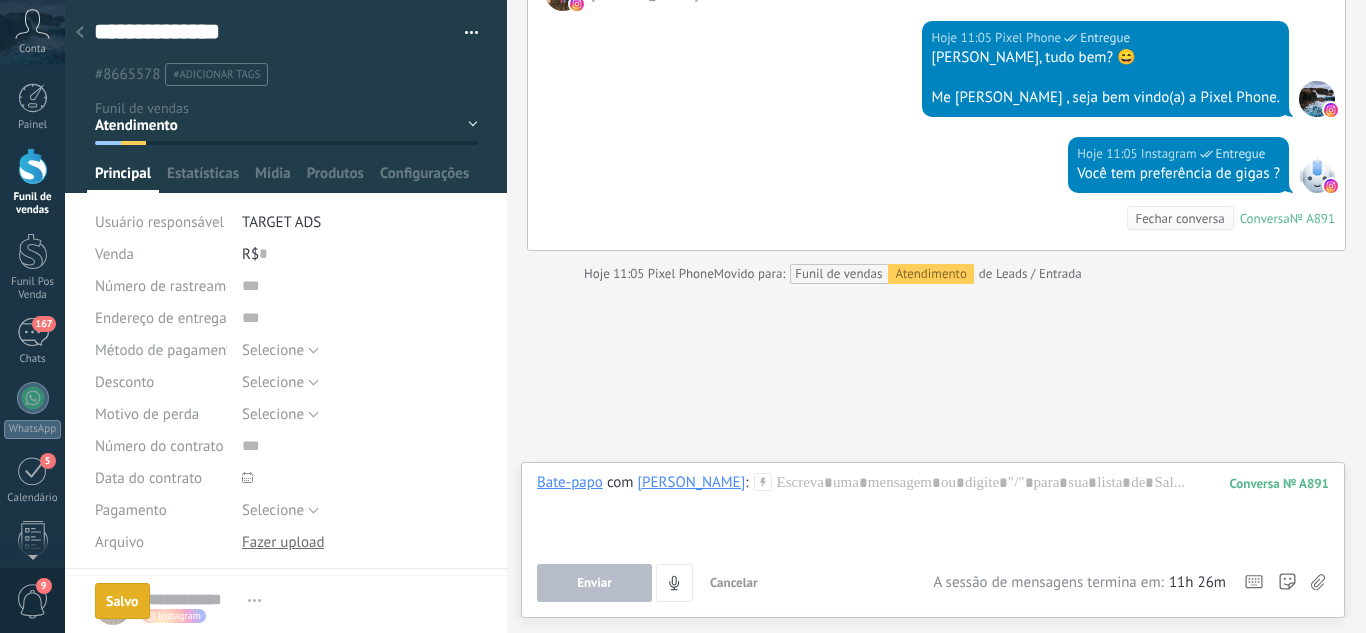 click at bounding box center (80, 33) 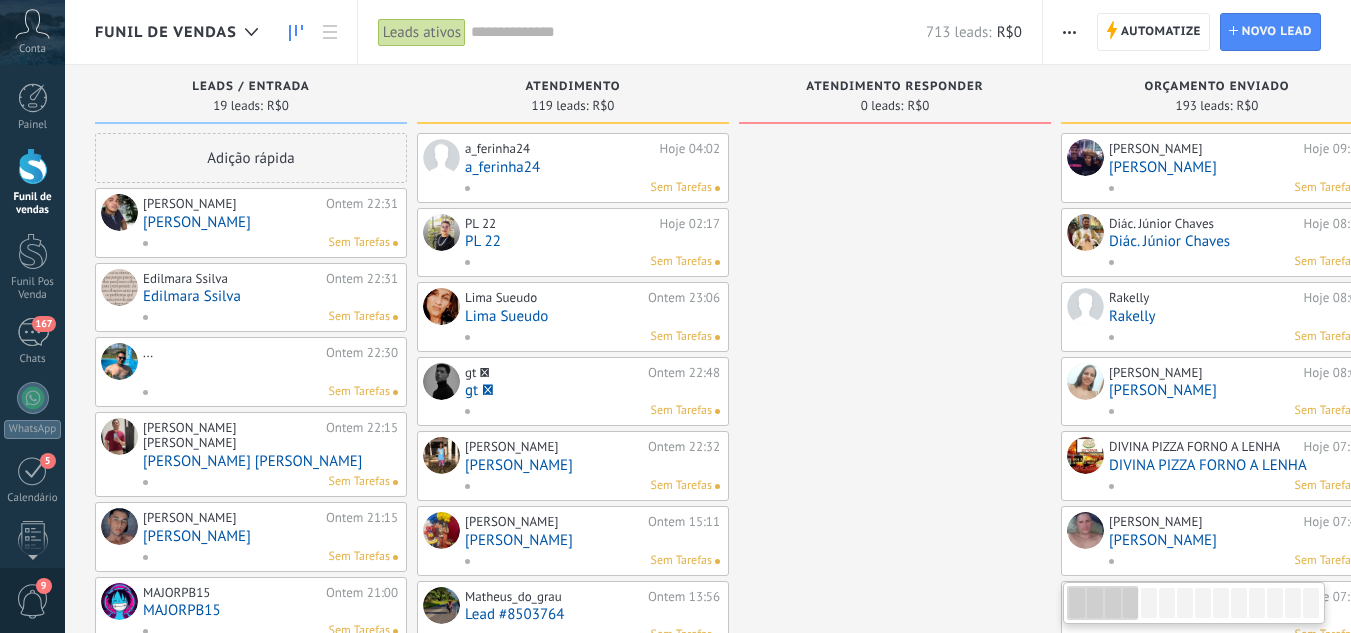 click on "[PERSON_NAME]" at bounding box center (270, 222) 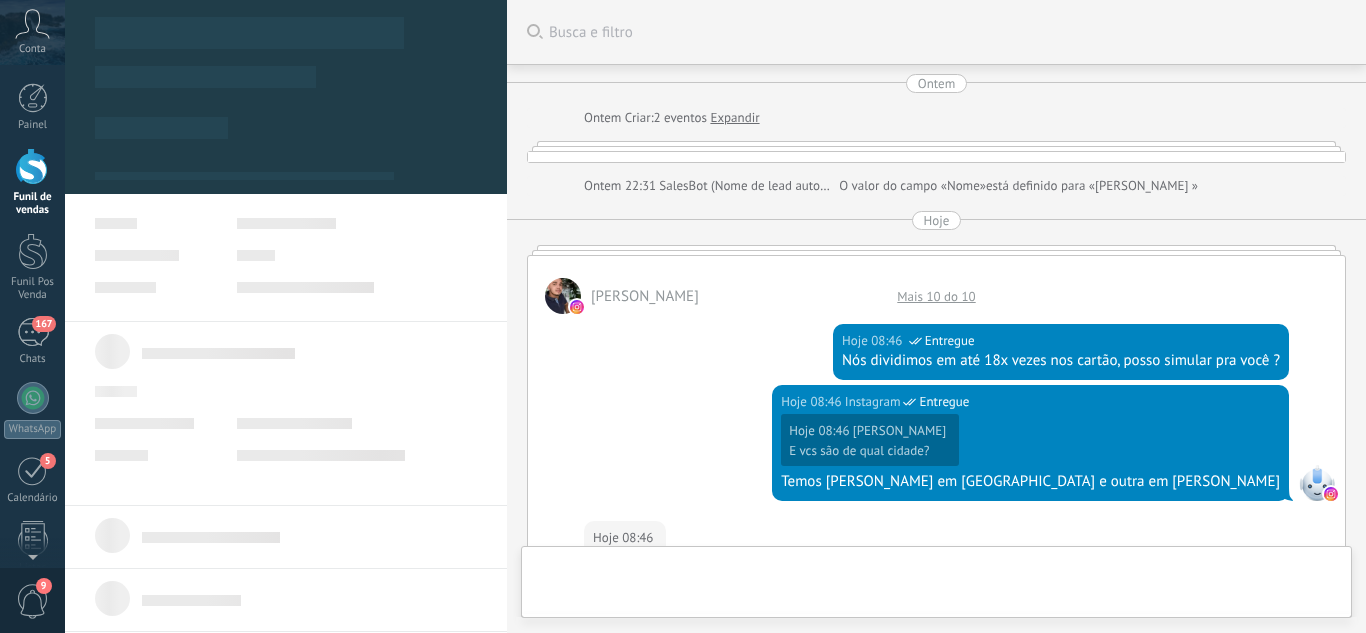 scroll, scrollTop: 1038, scrollLeft: 0, axis: vertical 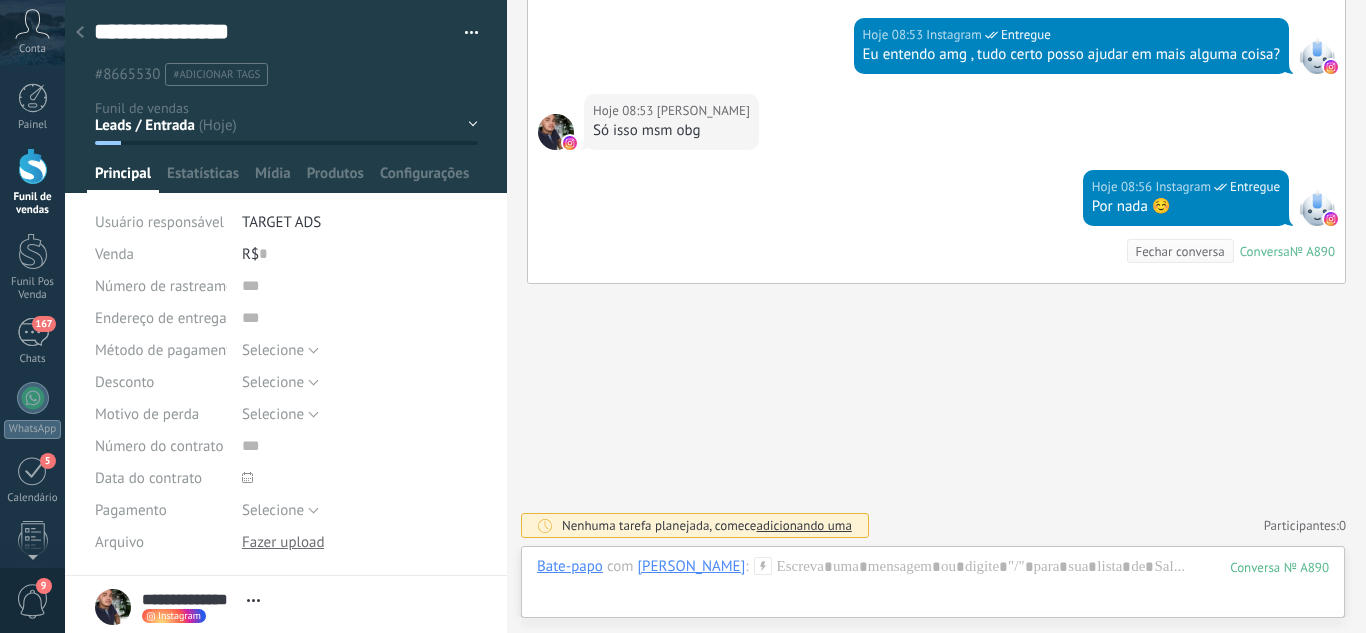 click on "Leads / Entrada
Atendimento
Atendimento Responder
Orçamento Enviado
Orçamento Responder
Negociação / Fechamento
-" at bounding box center [0, 0] 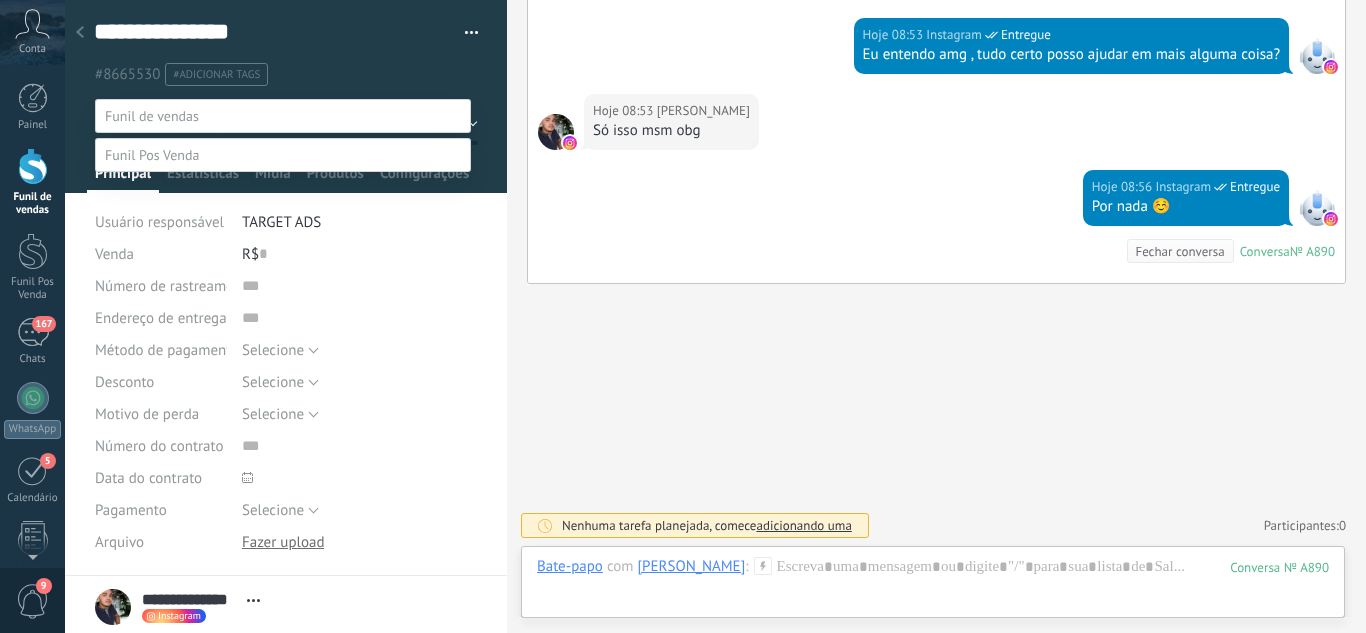 click on "Perdido / Desqualificado" at bounding box center [0, 0] 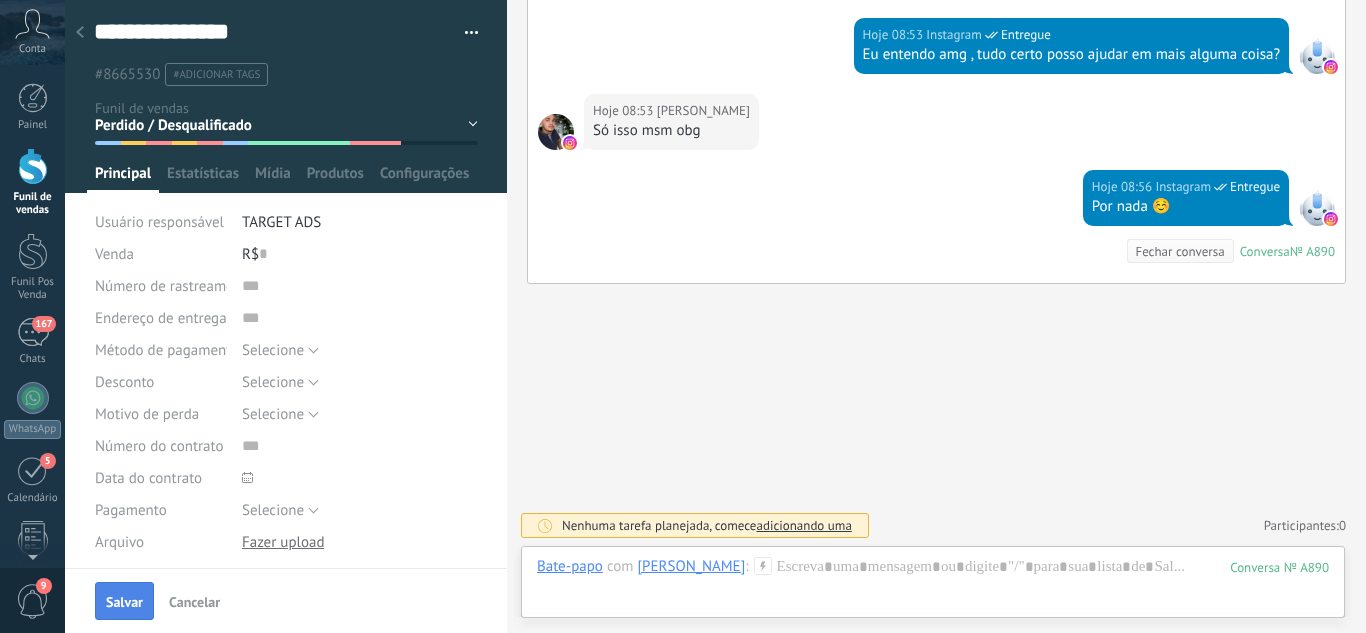 click on "Salvar" at bounding box center [124, 602] 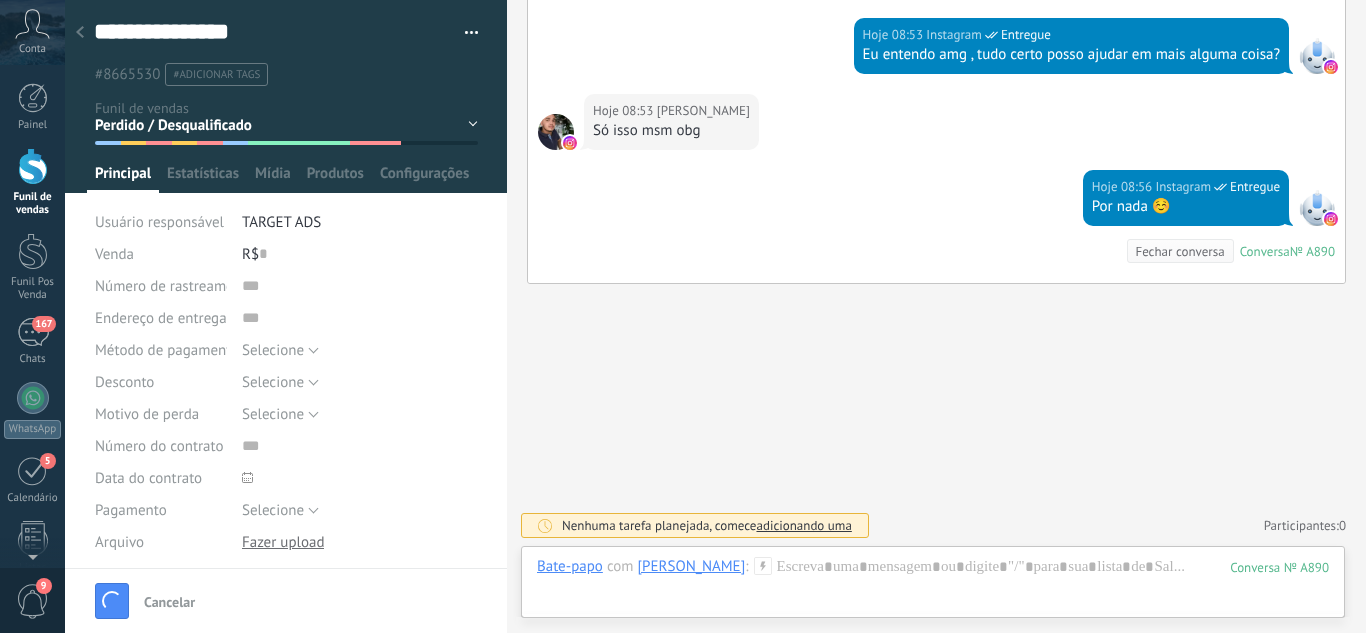scroll, scrollTop: 1147, scrollLeft: 0, axis: vertical 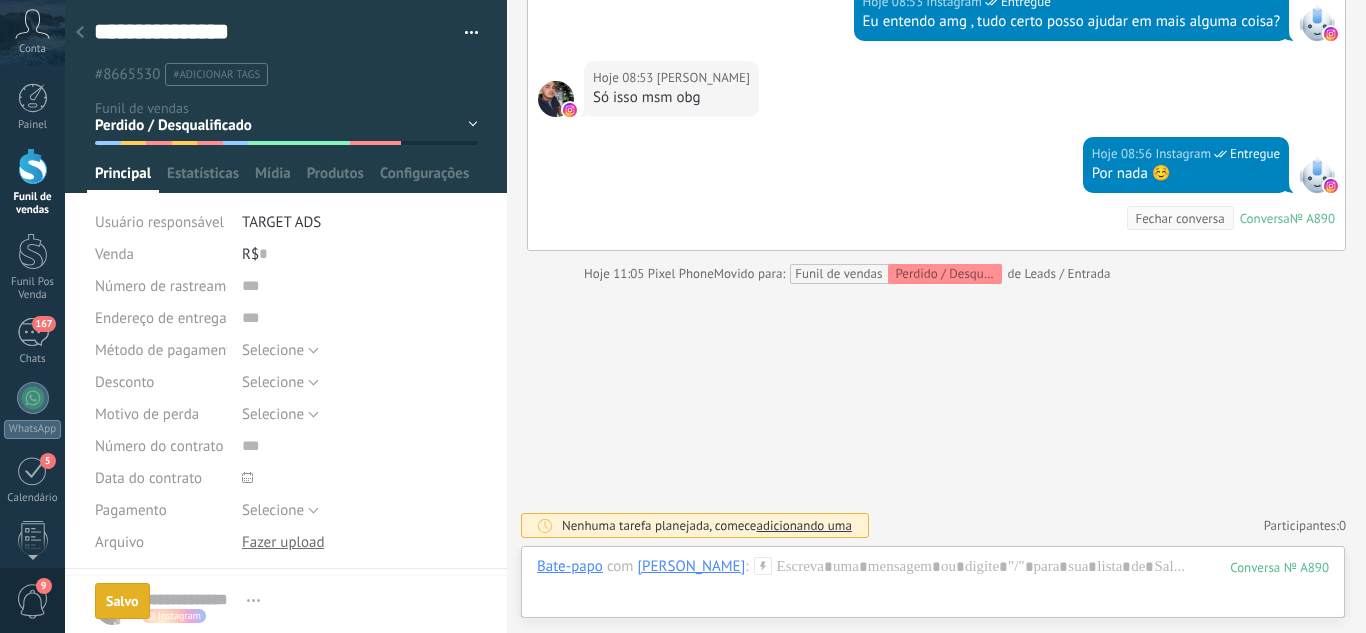 click 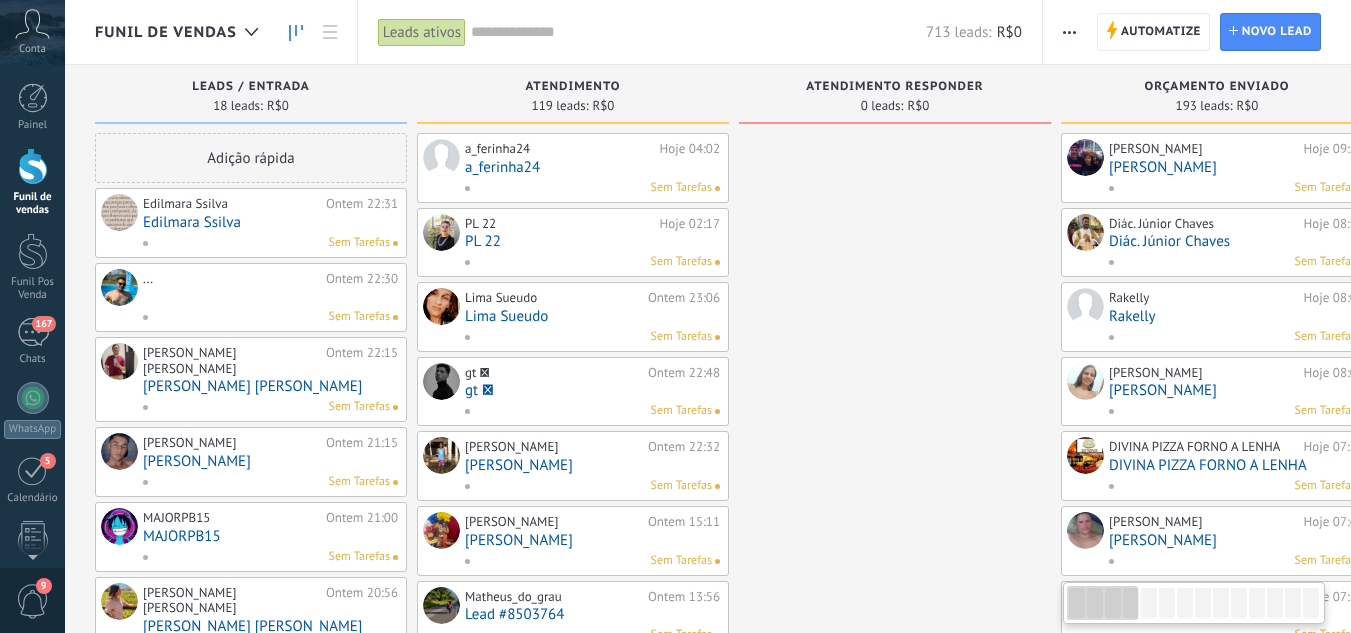 click on "Edilmara Ssilva" at bounding box center (270, 222) 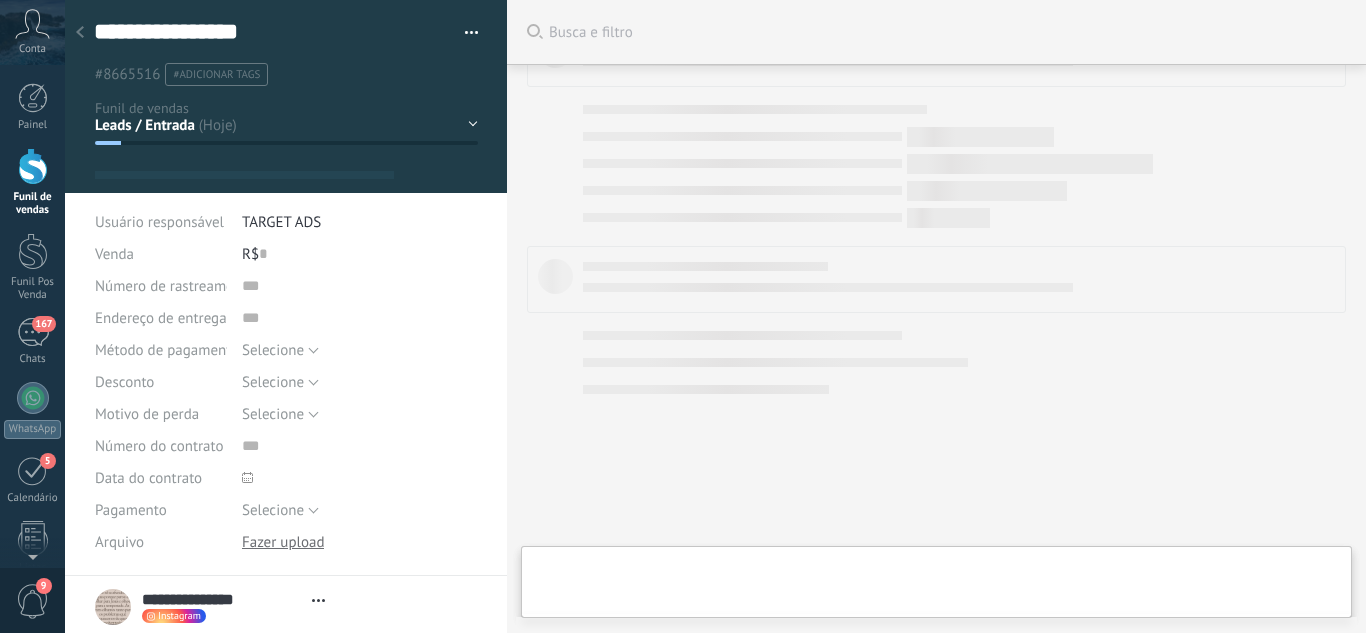 type on "**********" 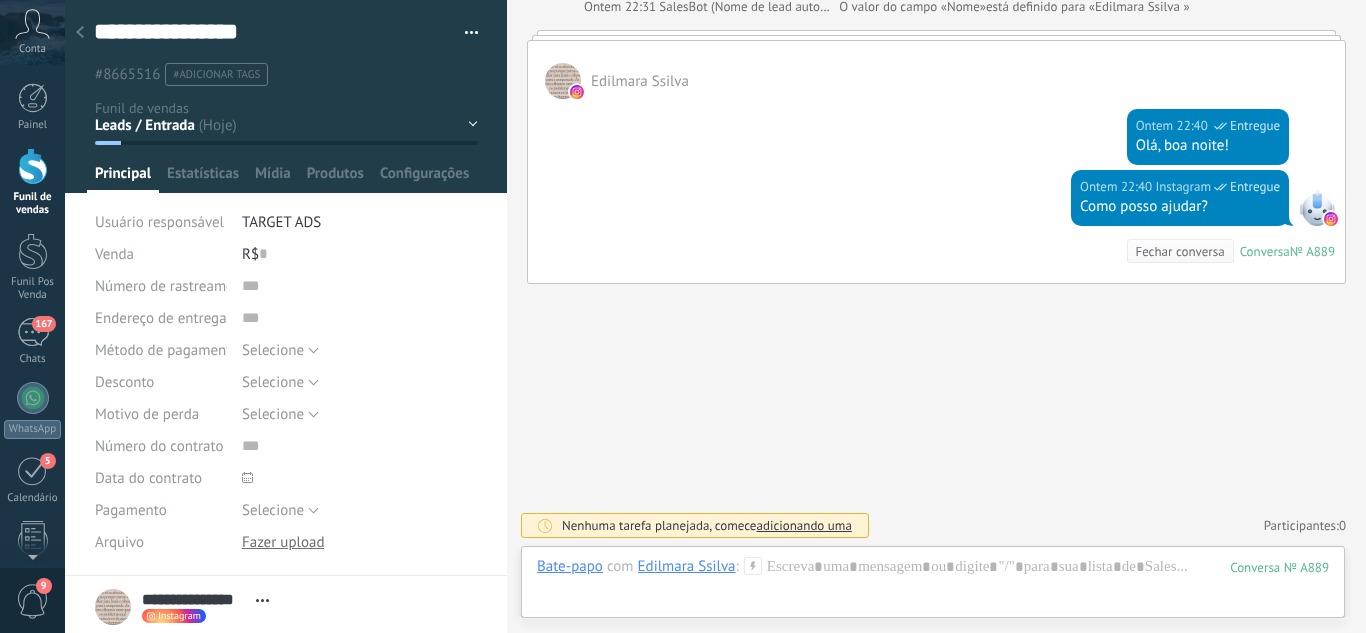 click on "Leads / Entrada
Atendimento
Atendimento Responder
Orçamento Enviado
Orçamento Responder
Negociação / Fechamento
-" at bounding box center [0, 0] 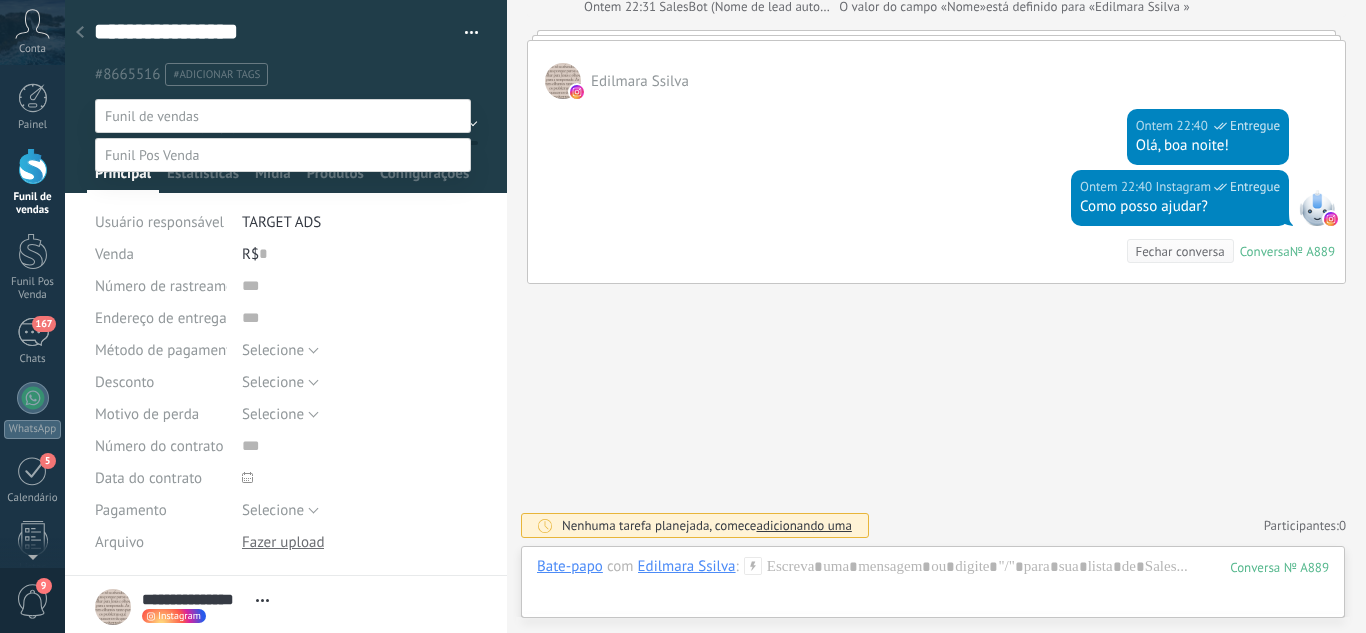 click on "Atendimento" at bounding box center [0, 0] 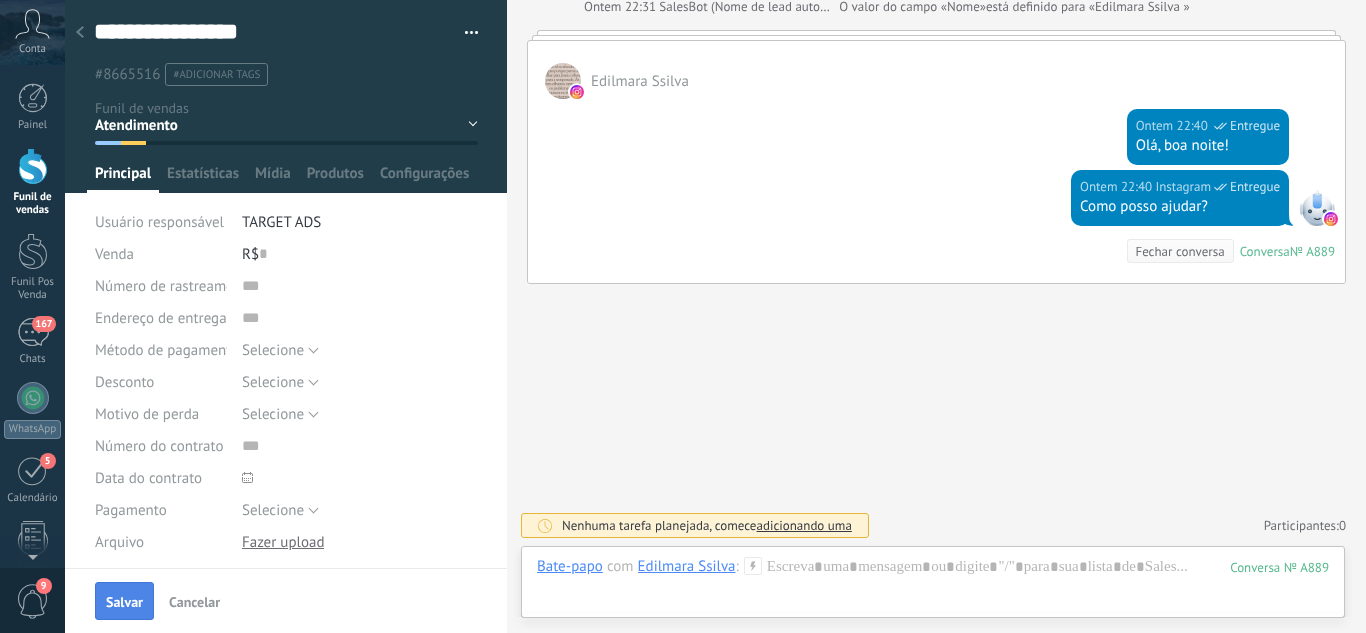 click on "Salvar" at bounding box center [124, 602] 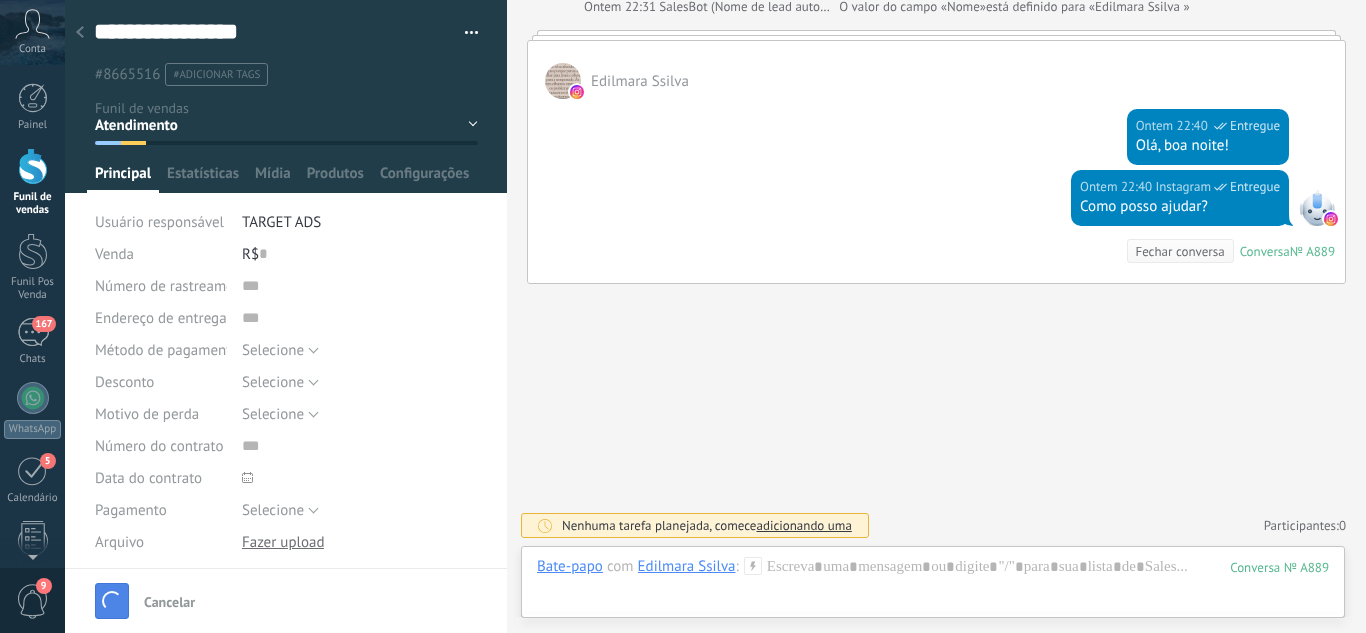 scroll, scrollTop: 325, scrollLeft: 0, axis: vertical 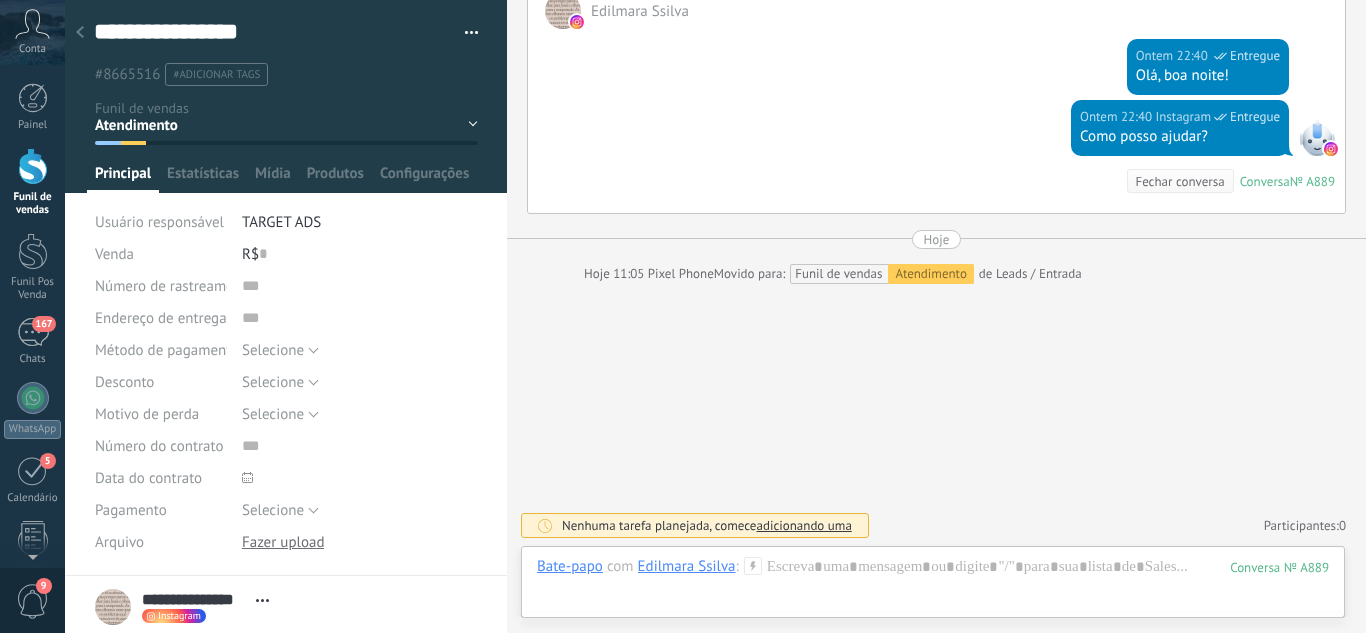 click 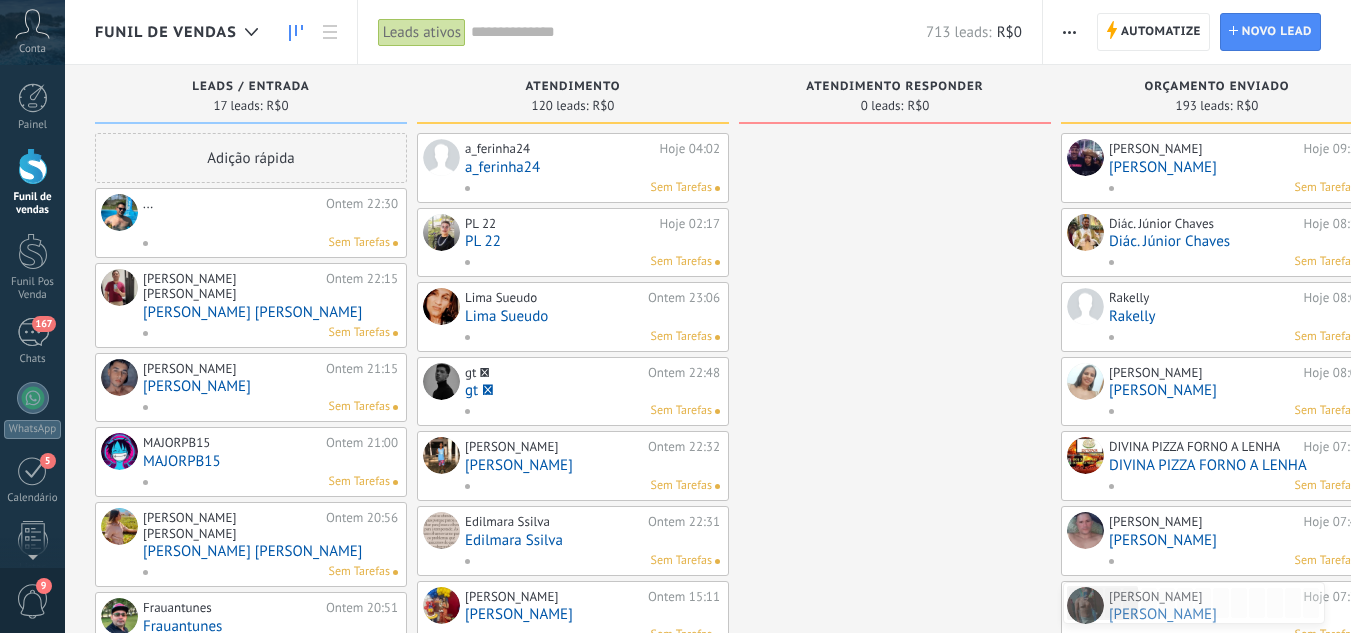 click at bounding box center (270, 222) 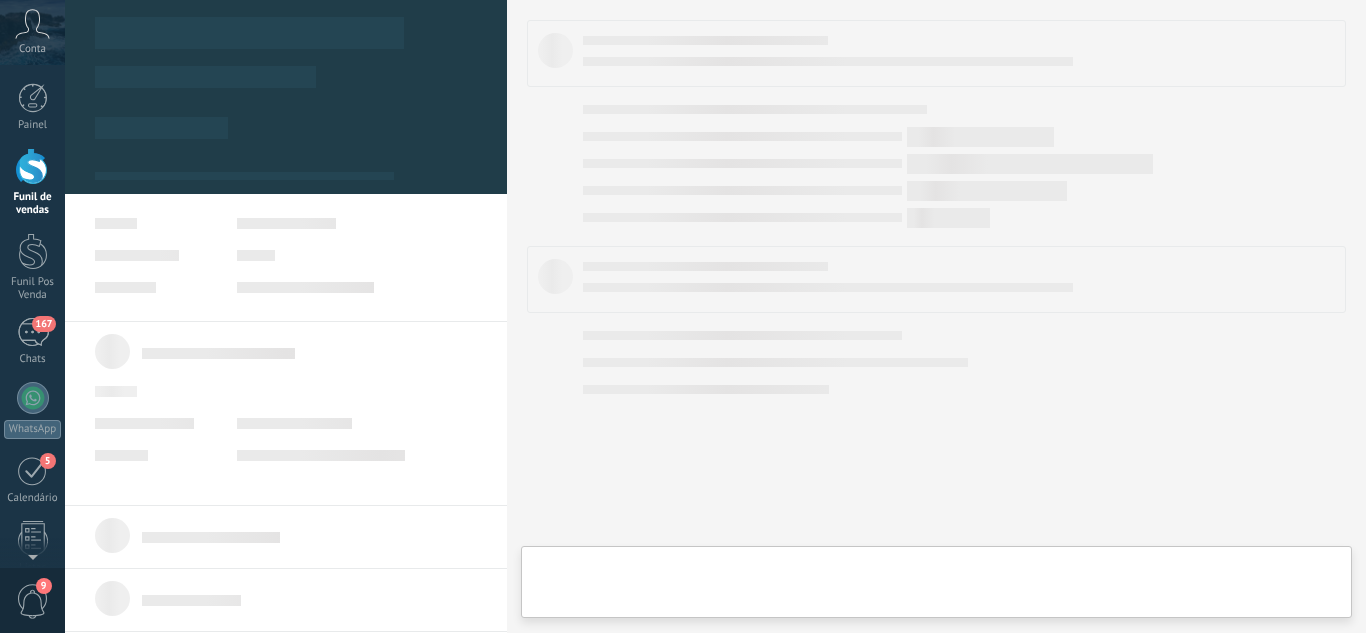 scroll, scrollTop: 30, scrollLeft: 0, axis: vertical 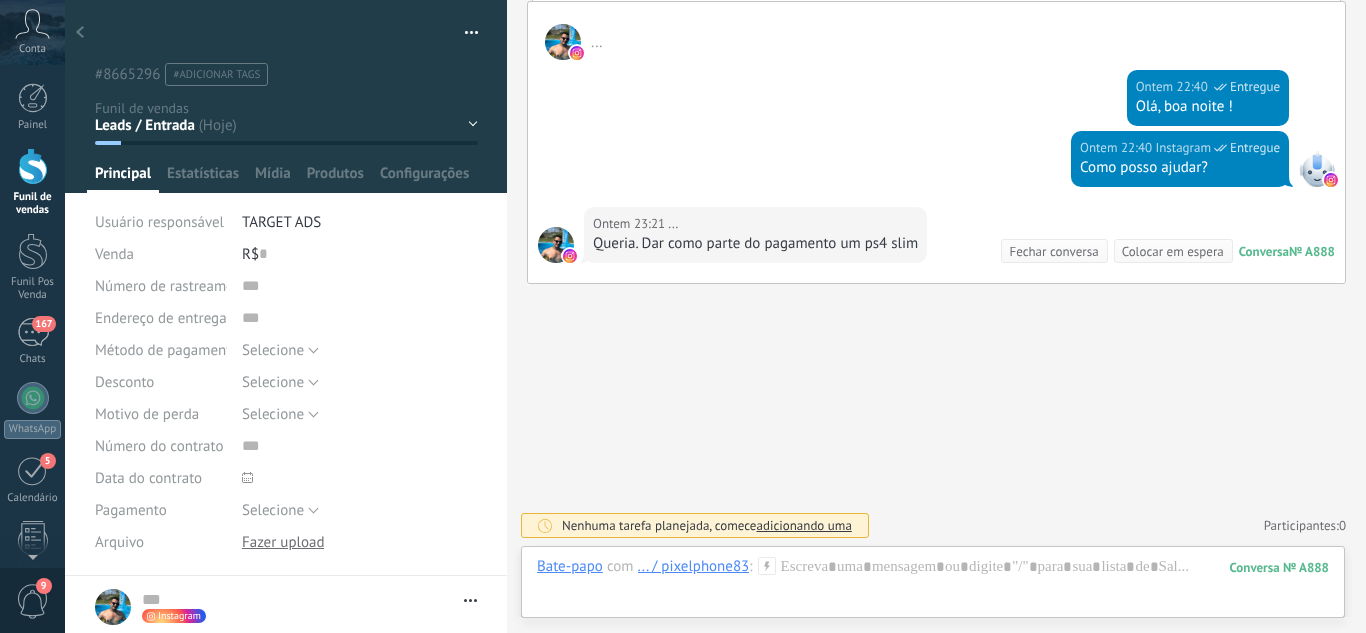 click on "Leads / Entrada
Atendimento
Atendimento Responder
Orçamento Enviado
Orçamento Responder
Negociação / Fechamento
-" at bounding box center (0, 0) 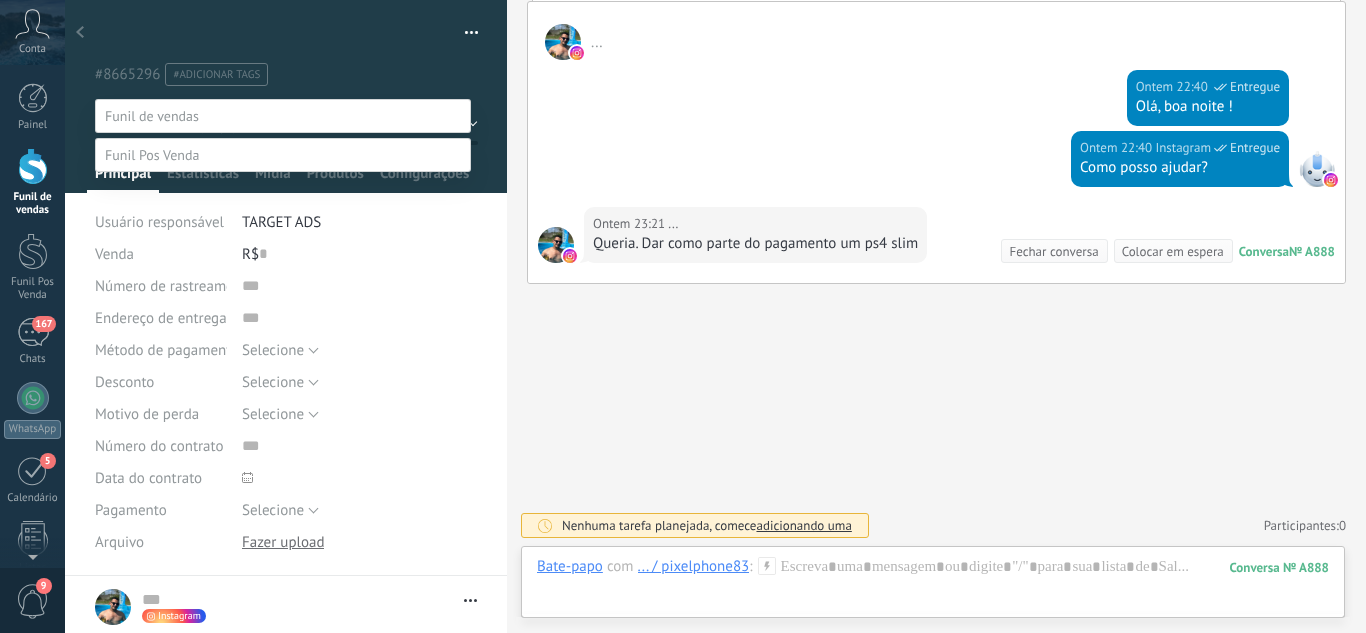 click on "Perdido / Desqualificado" at bounding box center (0, 0) 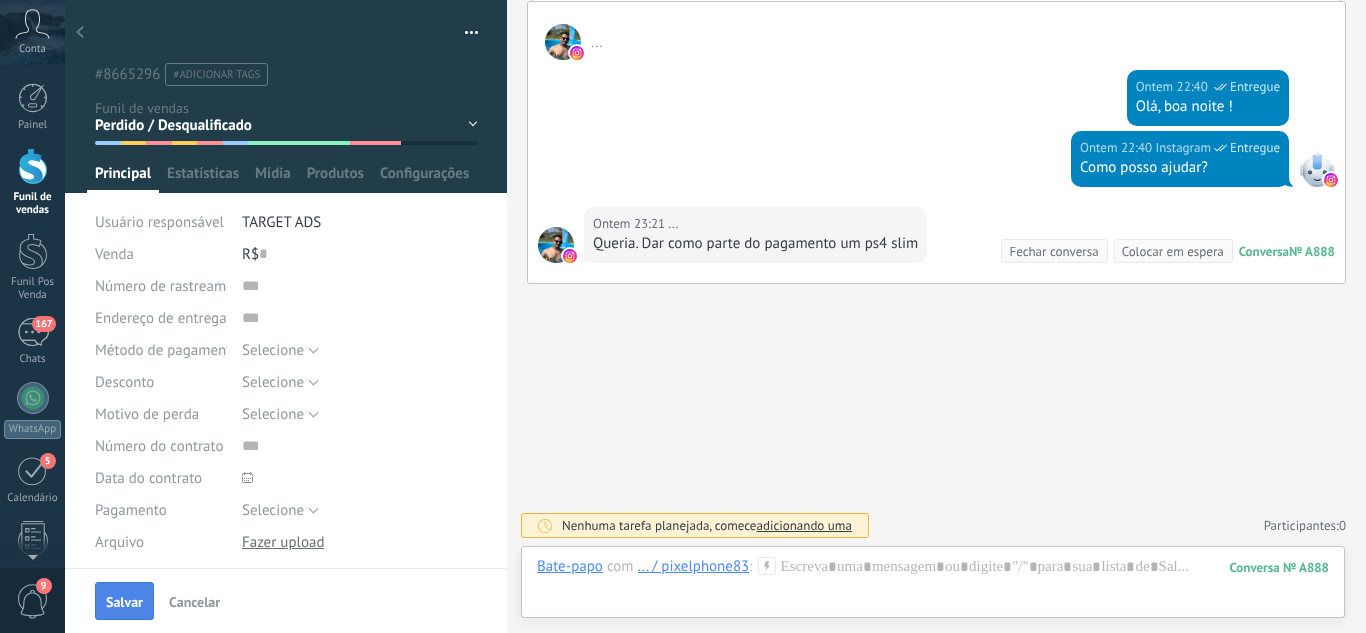 click on "Salvar" at bounding box center (124, 601) 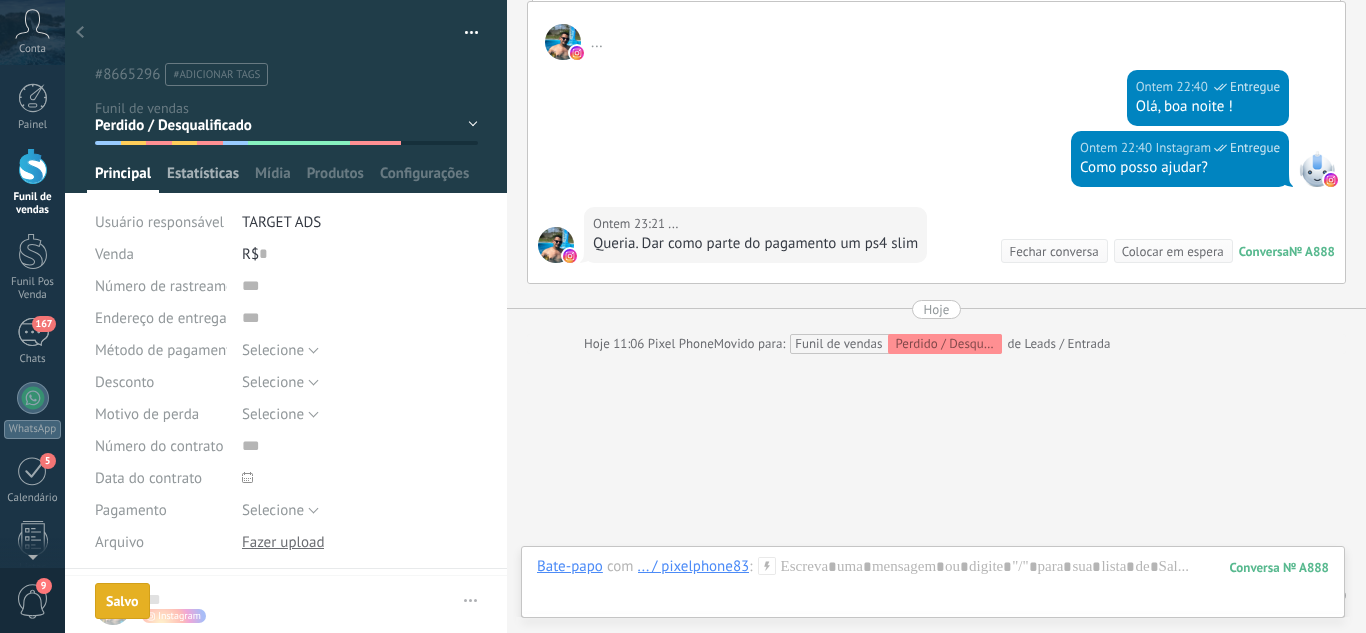 scroll, scrollTop: 364, scrollLeft: 0, axis: vertical 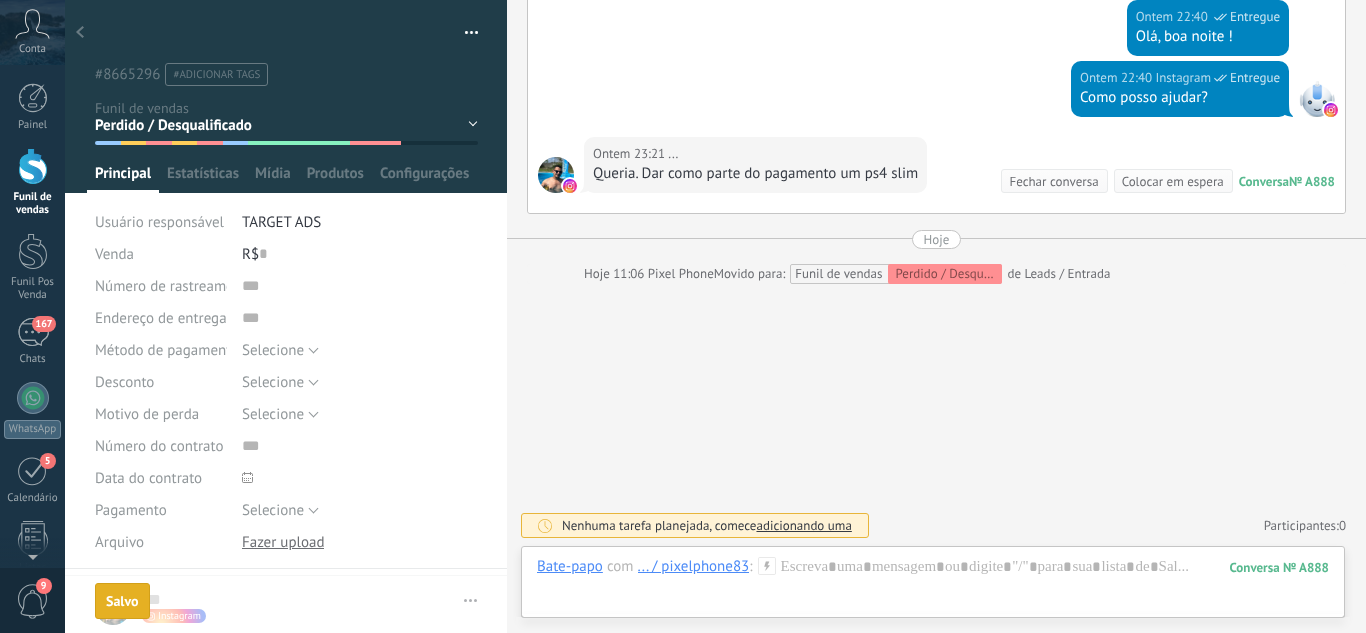 click at bounding box center [80, 33] 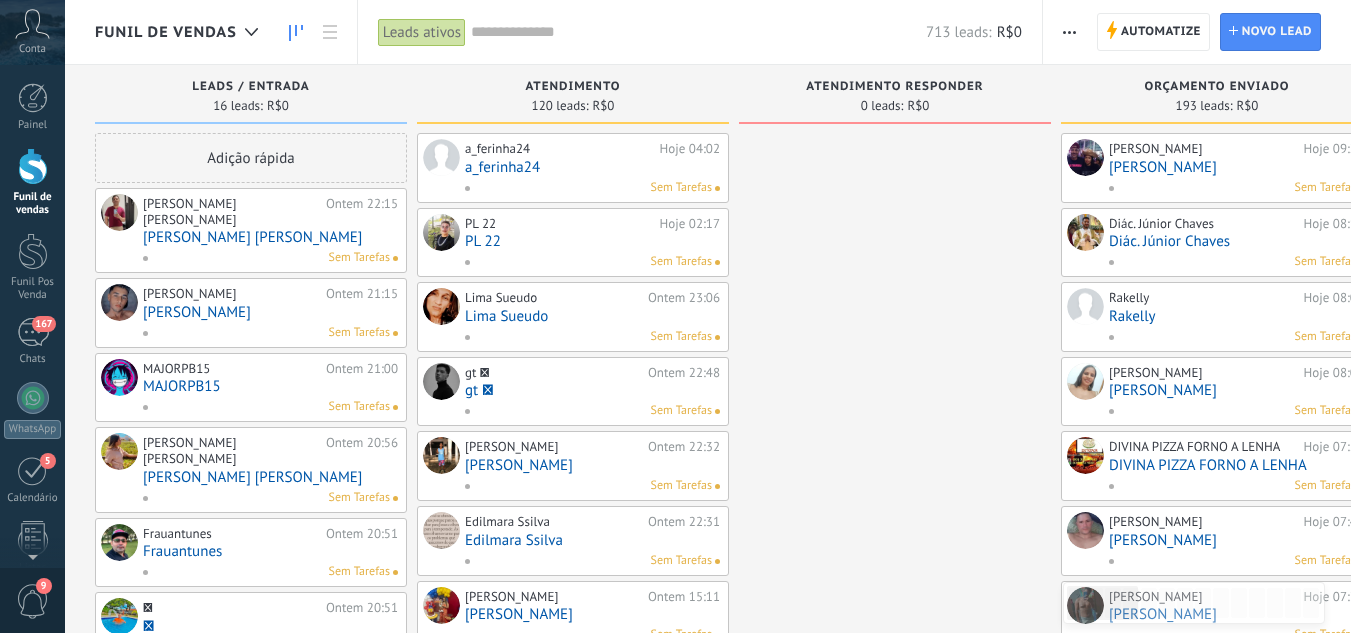 click on "[PERSON_NAME]" at bounding box center (270, 237) 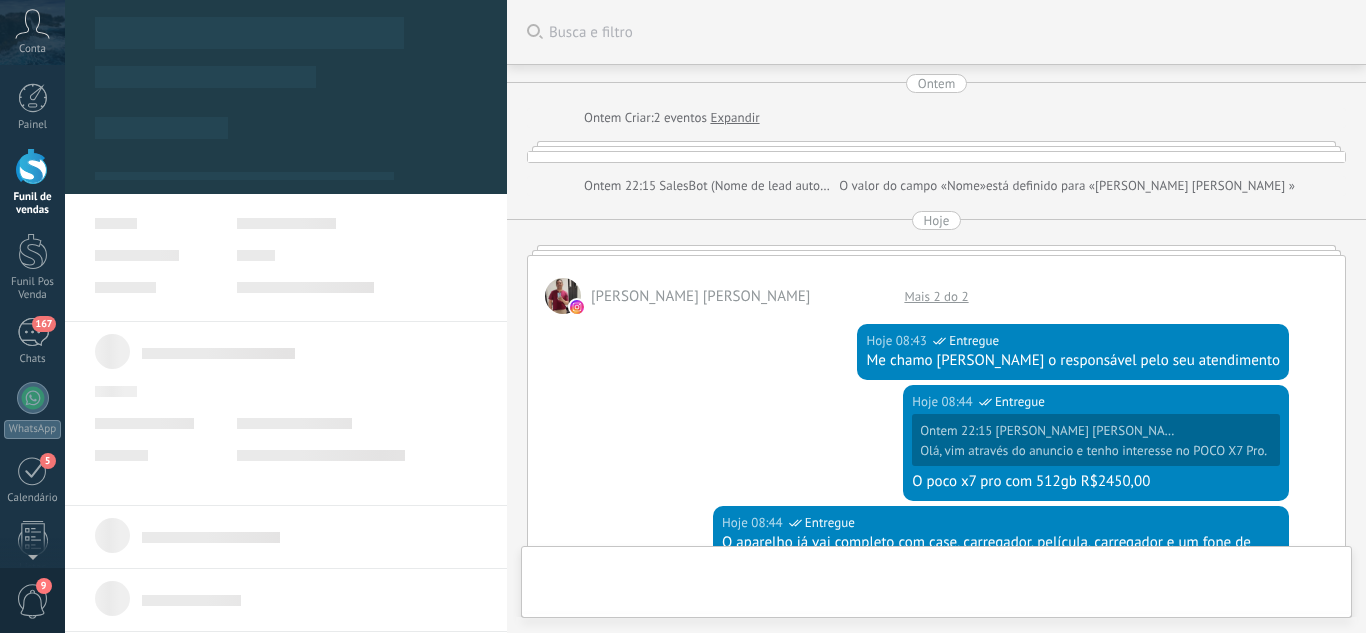 scroll, scrollTop: 949, scrollLeft: 0, axis: vertical 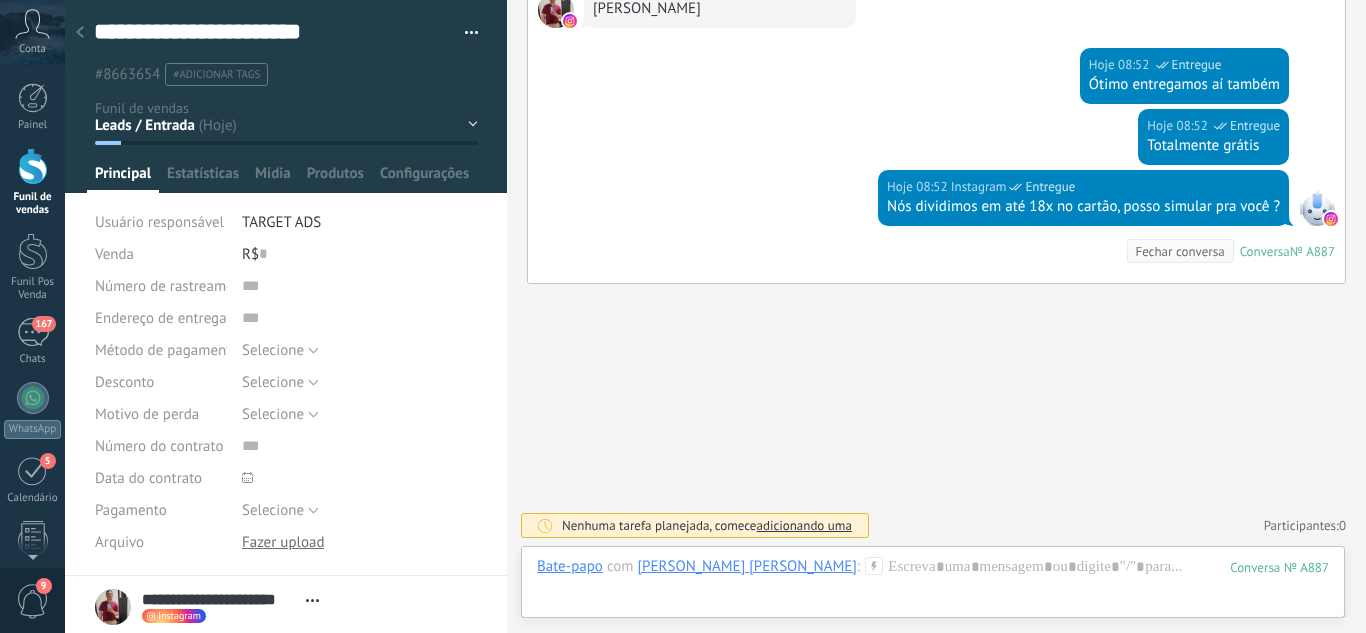 click at bounding box center [286, 96] 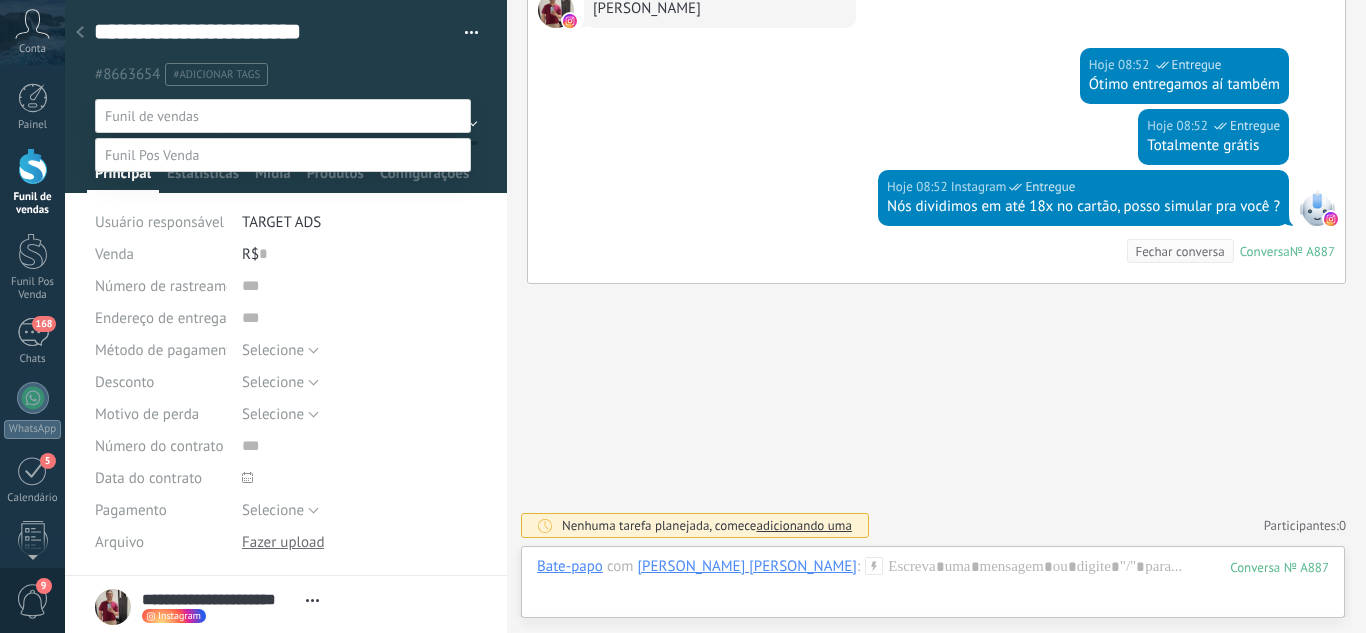 click on "Atendimento" at bounding box center [0, 0] 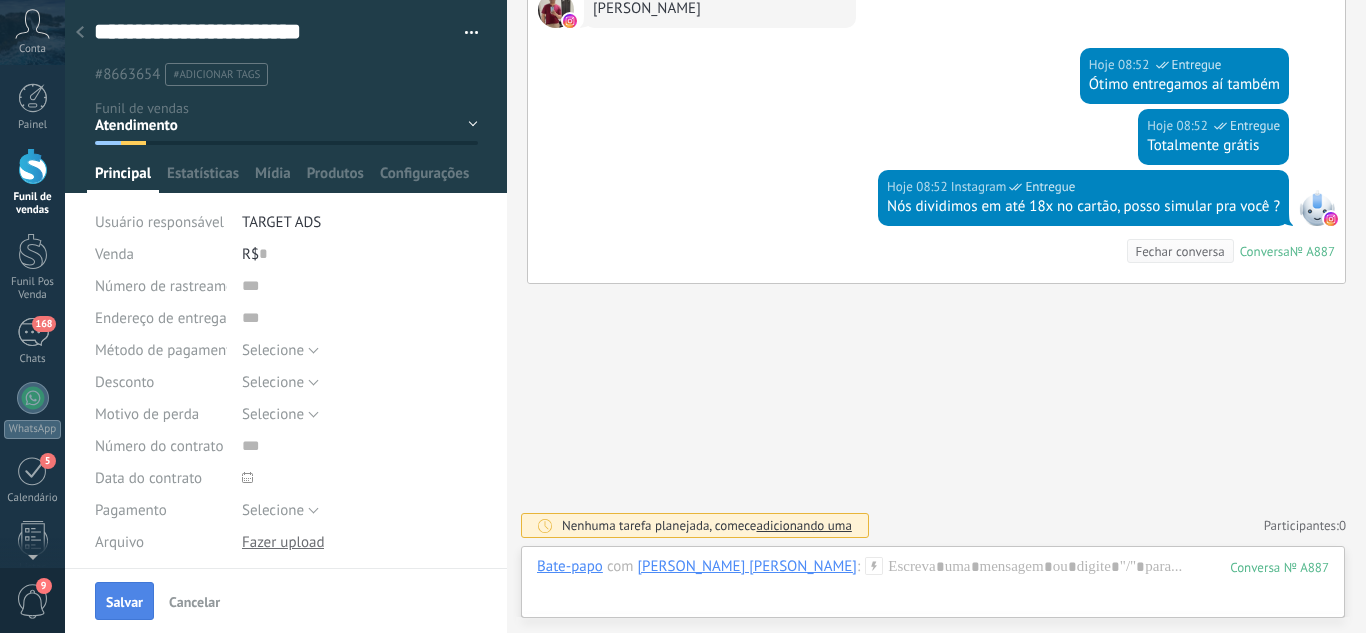 click on "Salvar" at bounding box center (124, 602) 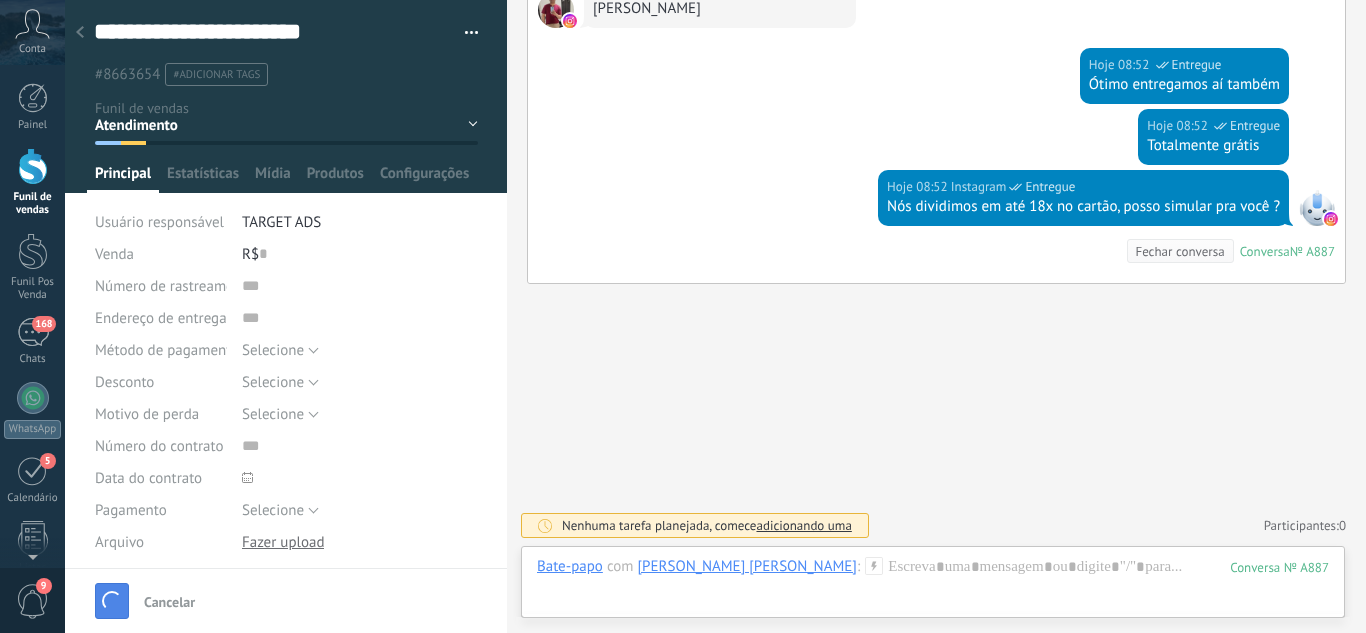 scroll, scrollTop: 982, scrollLeft: 0, axis: vertical 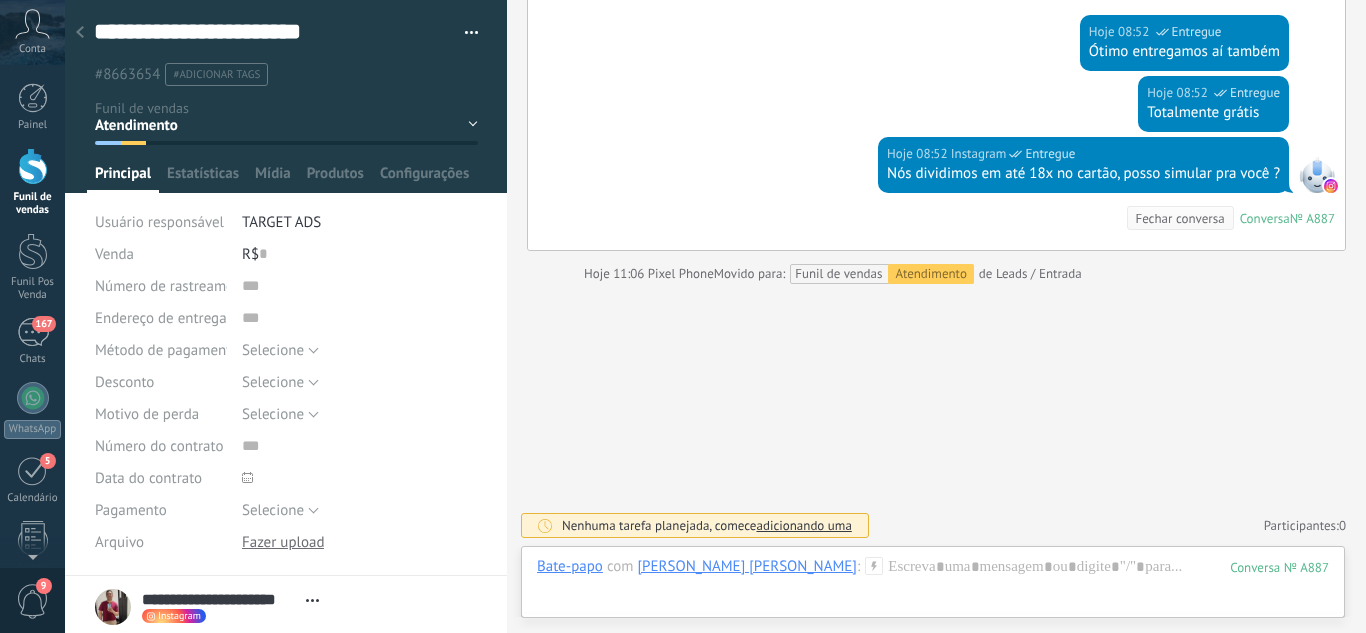 click 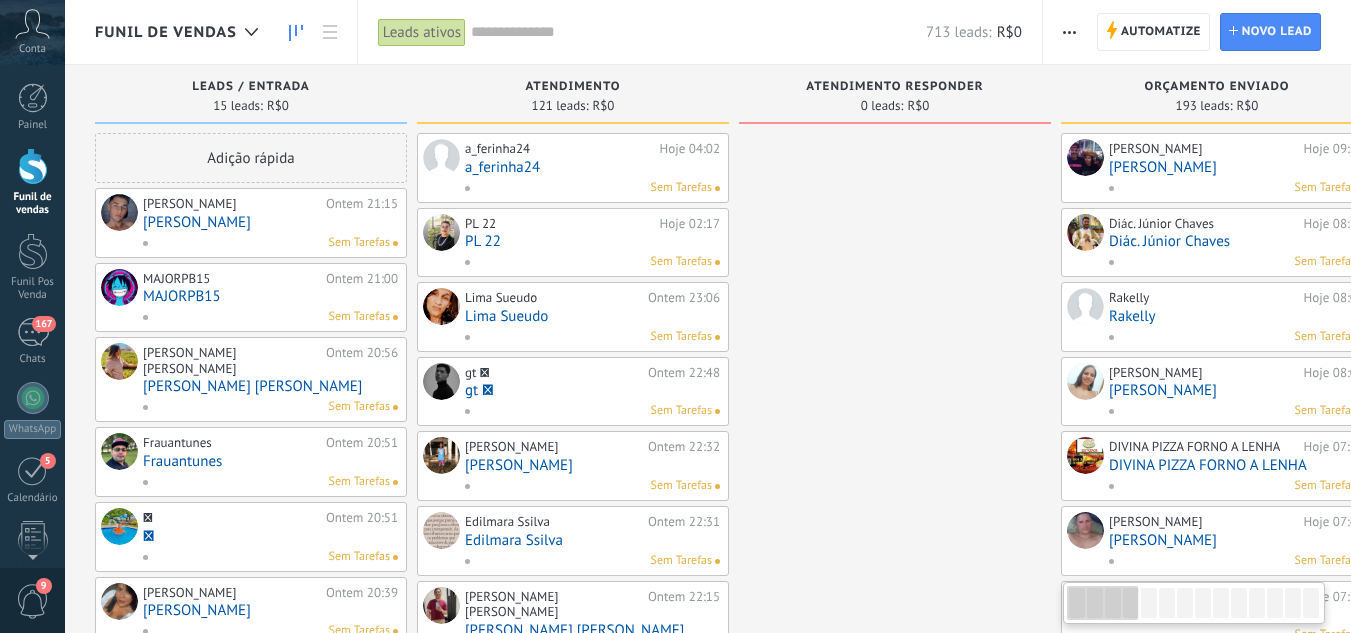 click on "[PERSON_NAME]" at bounding box center (270, 222) 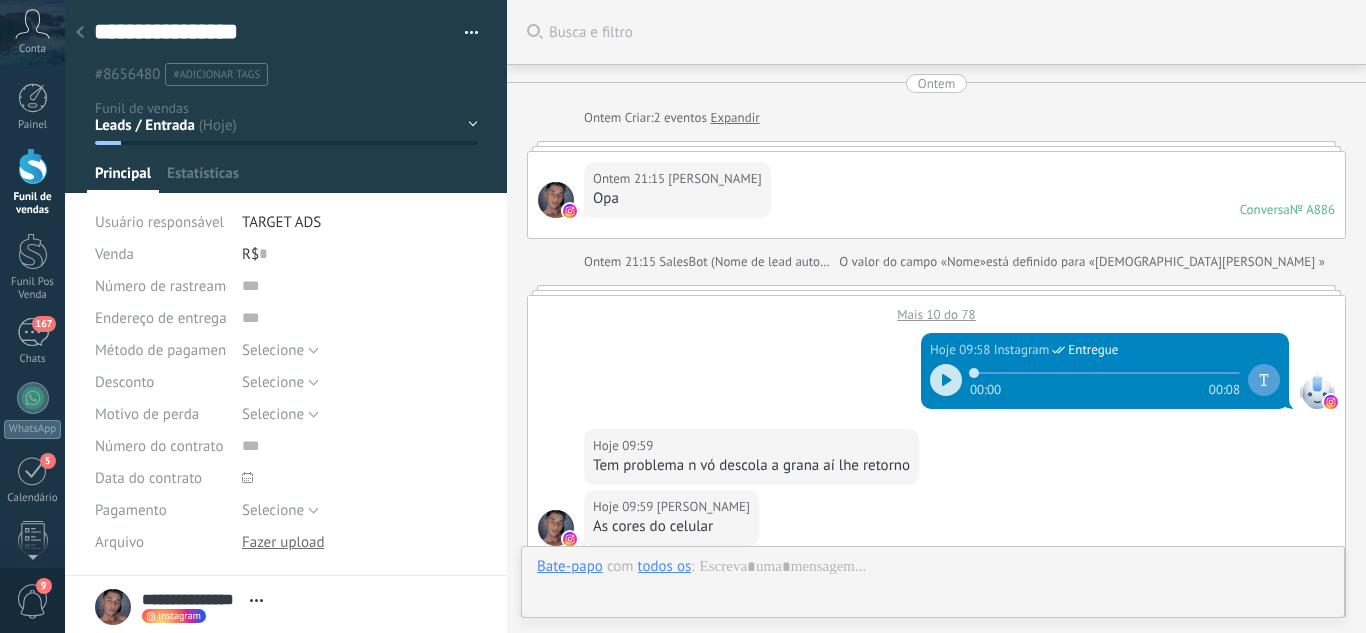 scroll, scrollTop: 30, scrollLeft: 0, axis: vertical 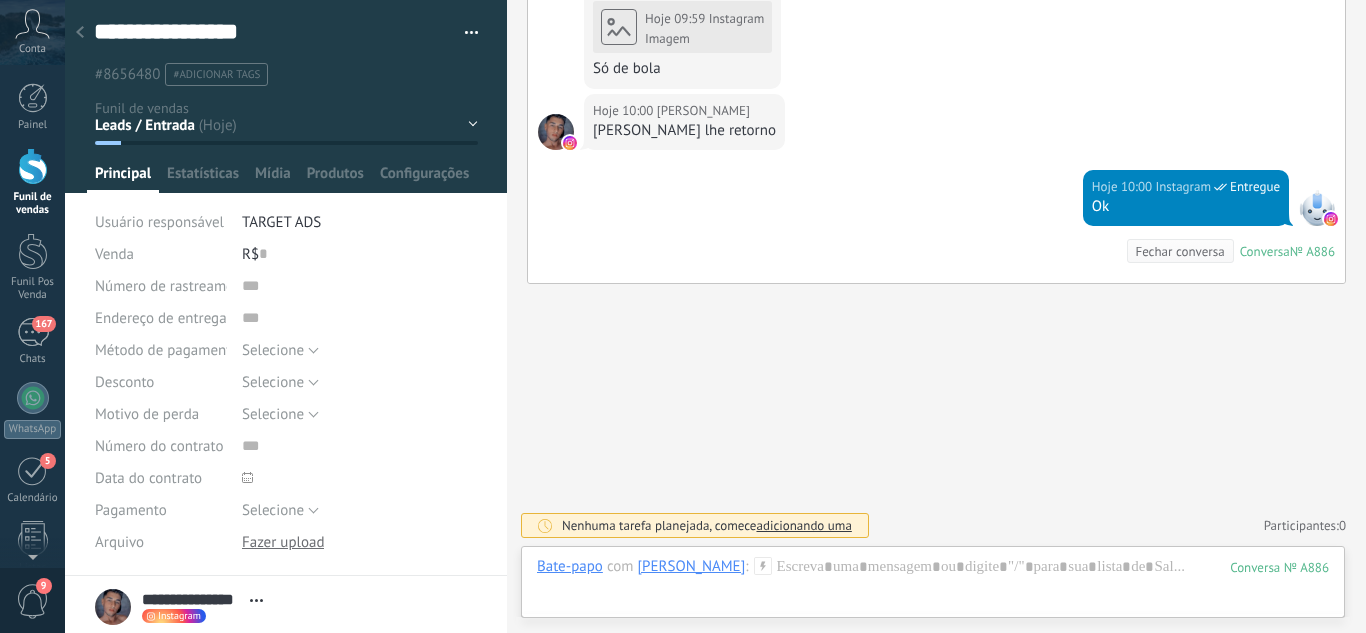 click on "Leads / Entrada
Atendimento
Atendimento Responder
Orçamento Enviado
Orçamento Responder
Negociação / Fechamento
-" at bounding box center (0, 0) 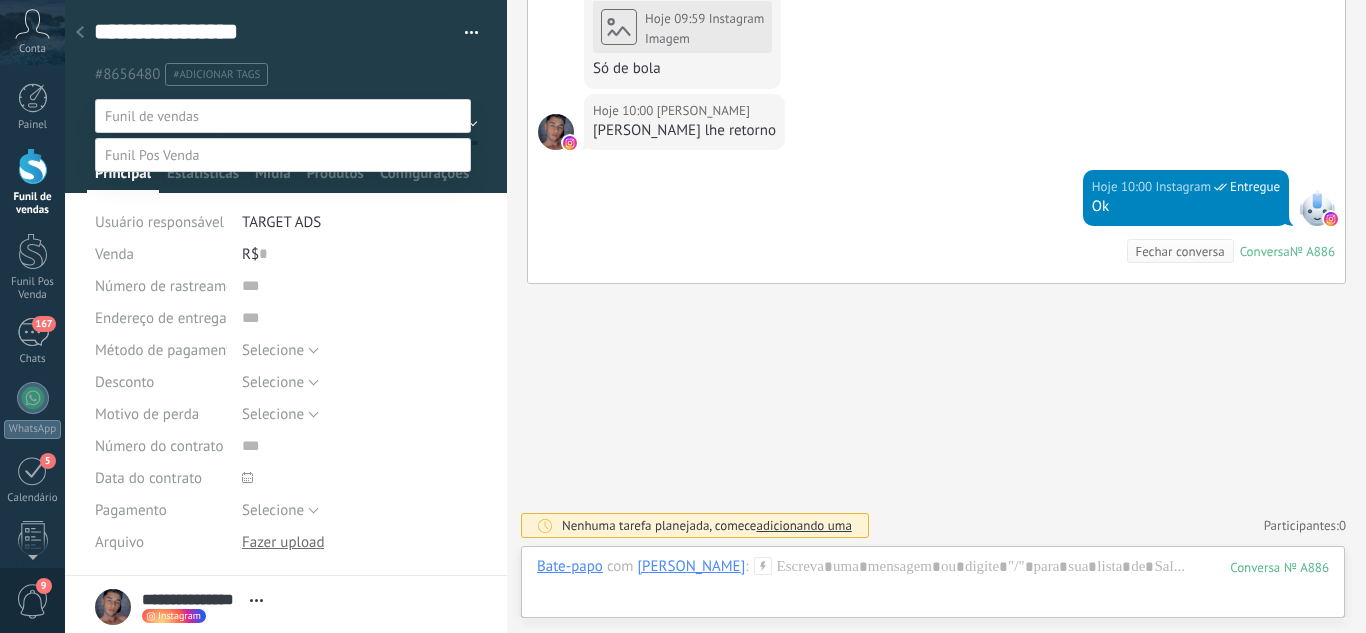 click on "Negociação / Fechamento" at bounding box center (0, 0) 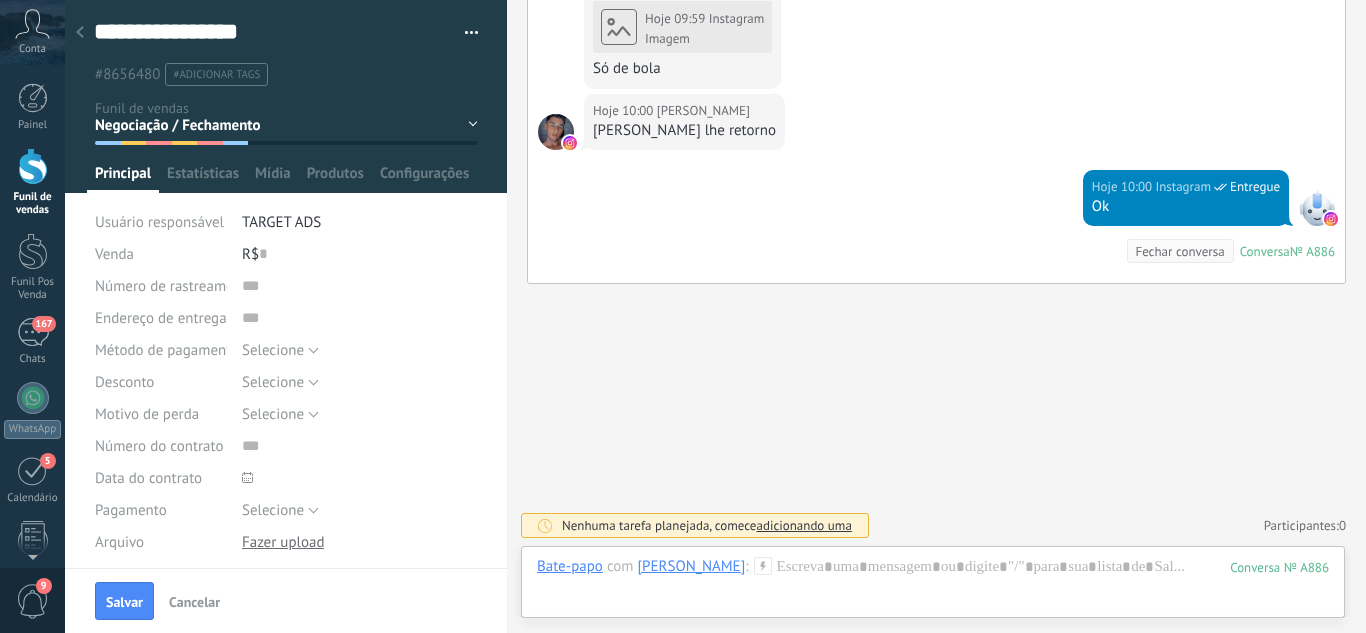 drag, startPoint x: 112, startPoint y: 584, endPoint x: 129, endPoint y: 364, distance: 220.65584 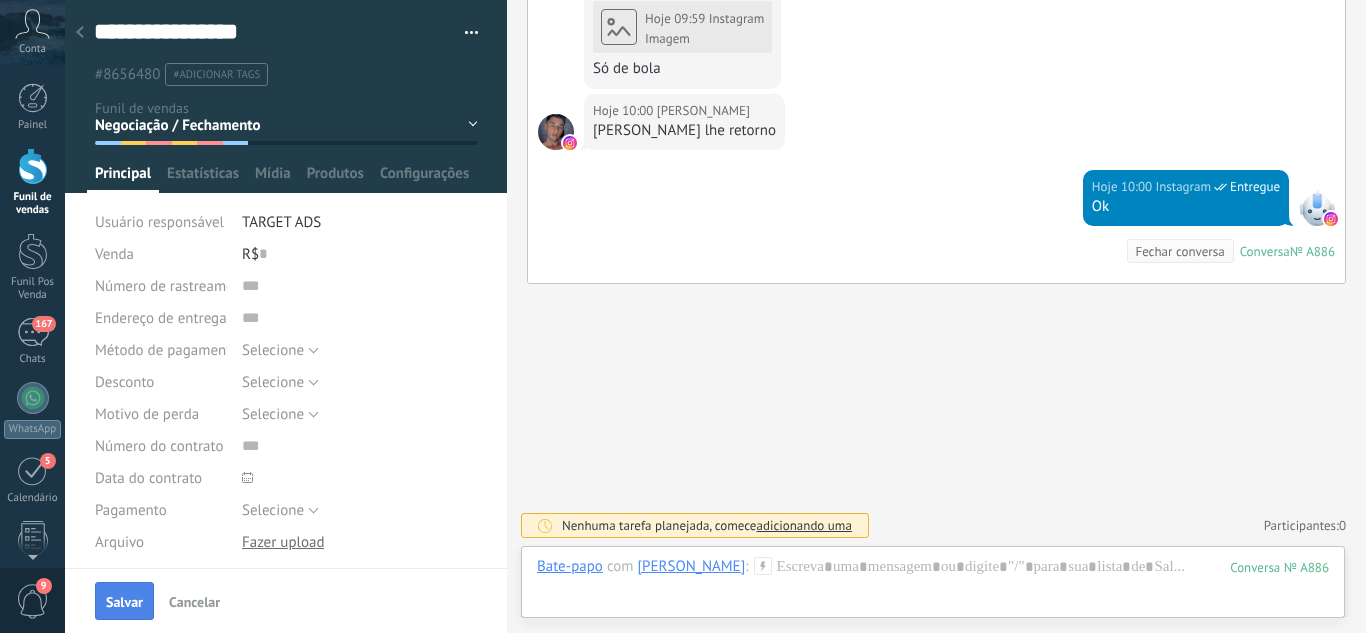 click on "Salvar" at bounding box center (124, 602) 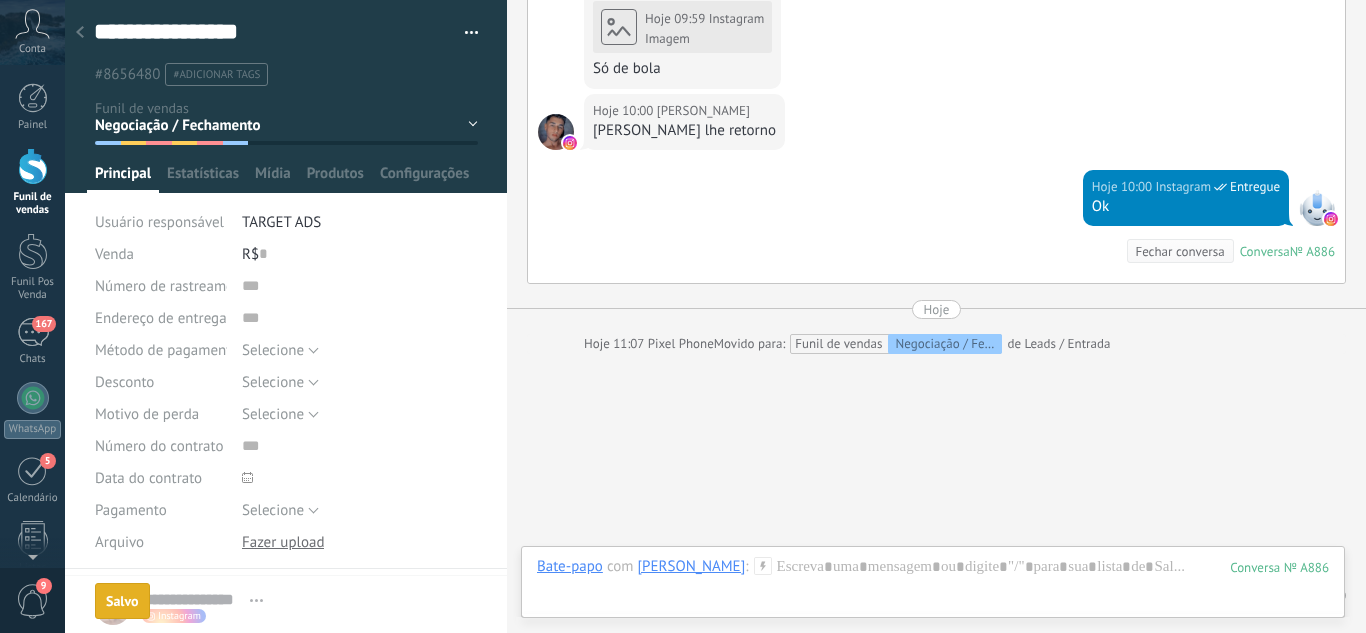 scroll, scrollTop: 1058, scrollLeft: 0, axis: vertical 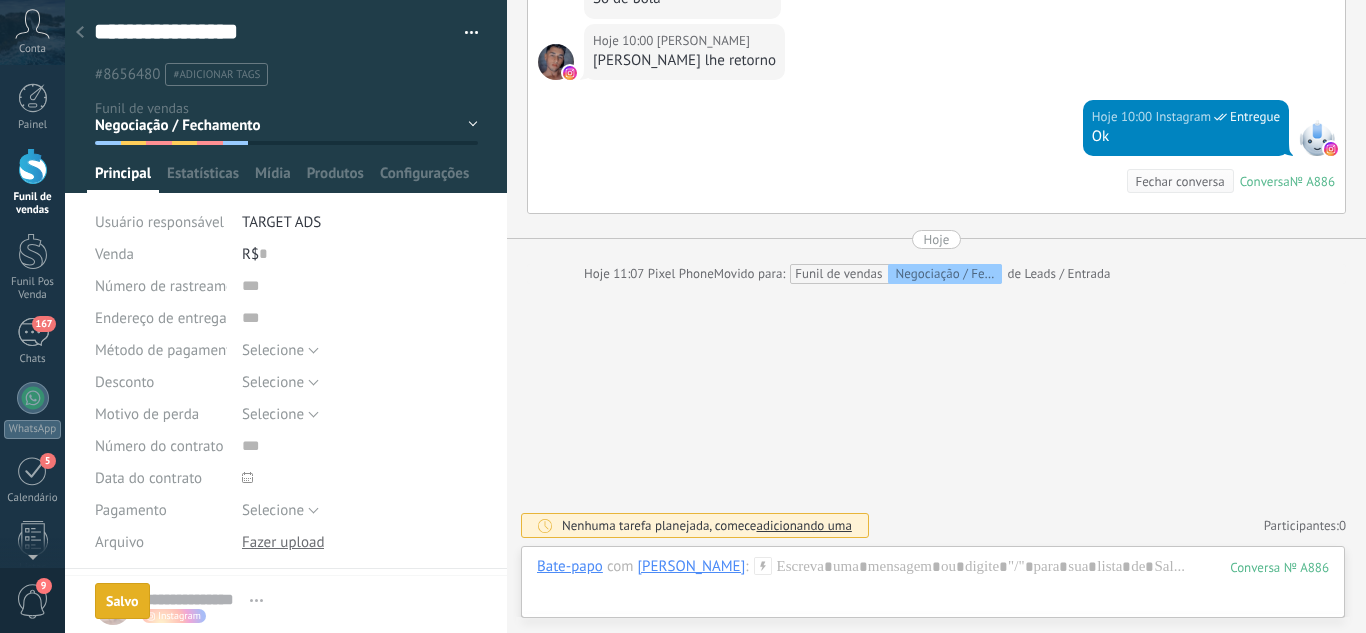 click at bounding box center [80, 33] 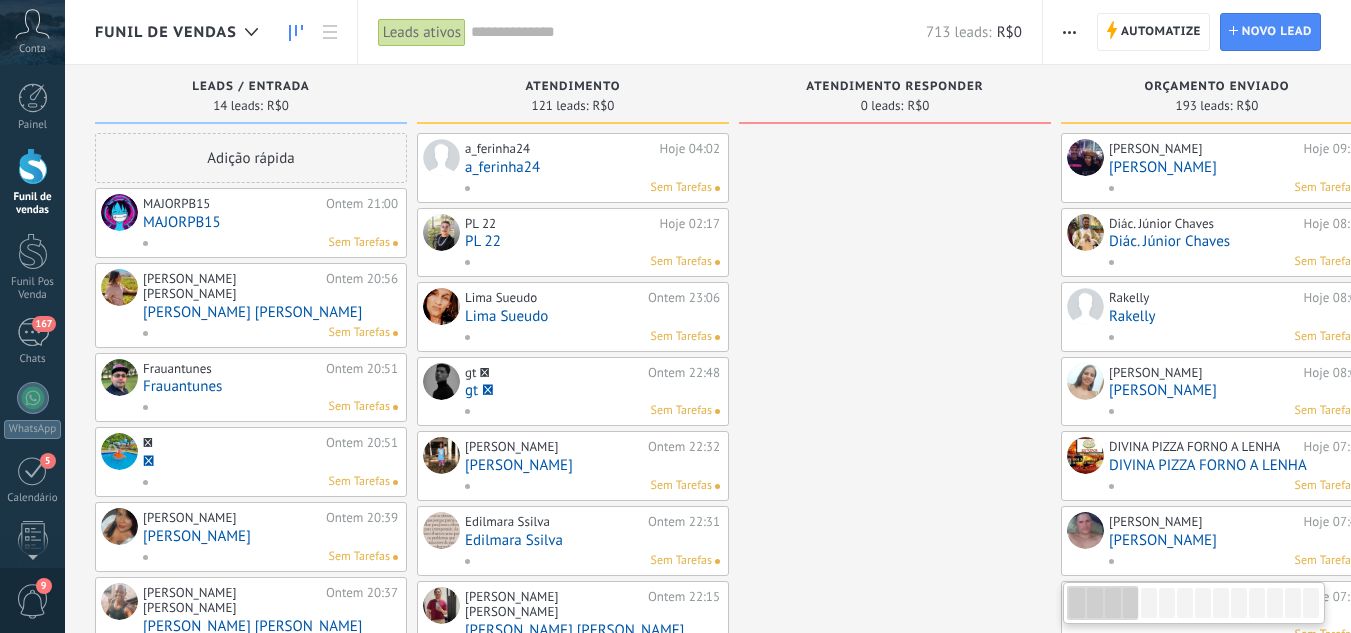 click on "MAJORPB15" at bounding box center [270, 222] 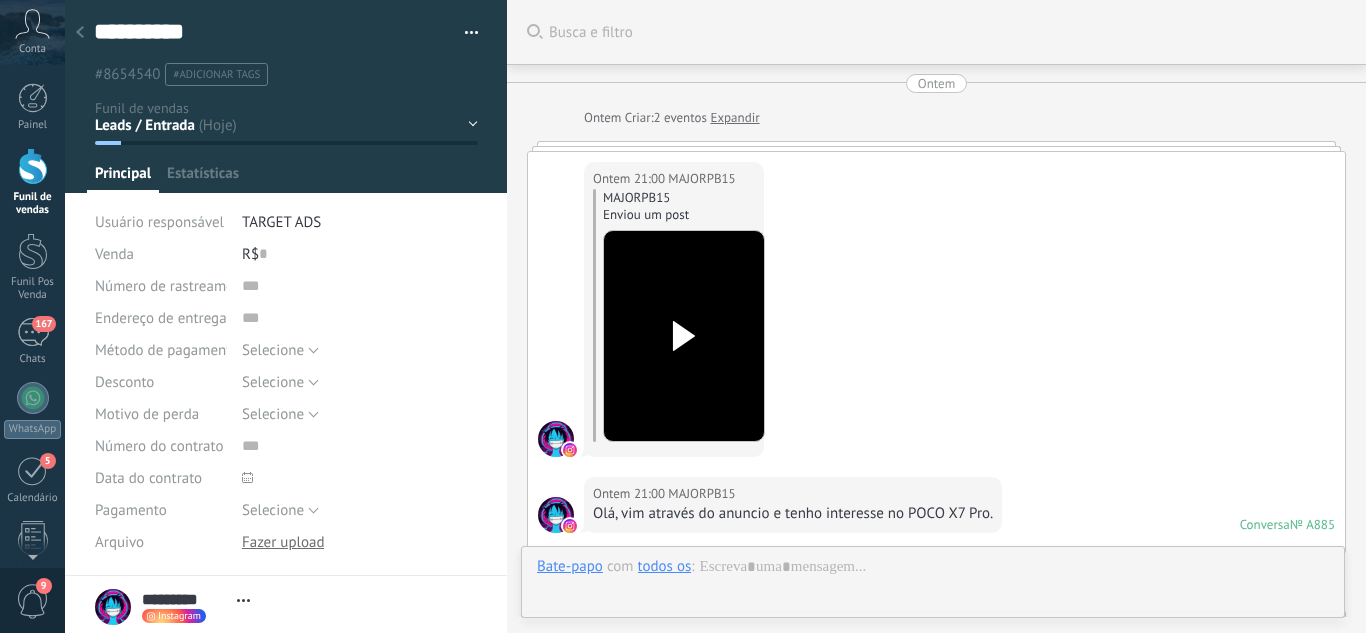scroll, scrollTop: 1177, scrollLeft: 0, axis: vertical 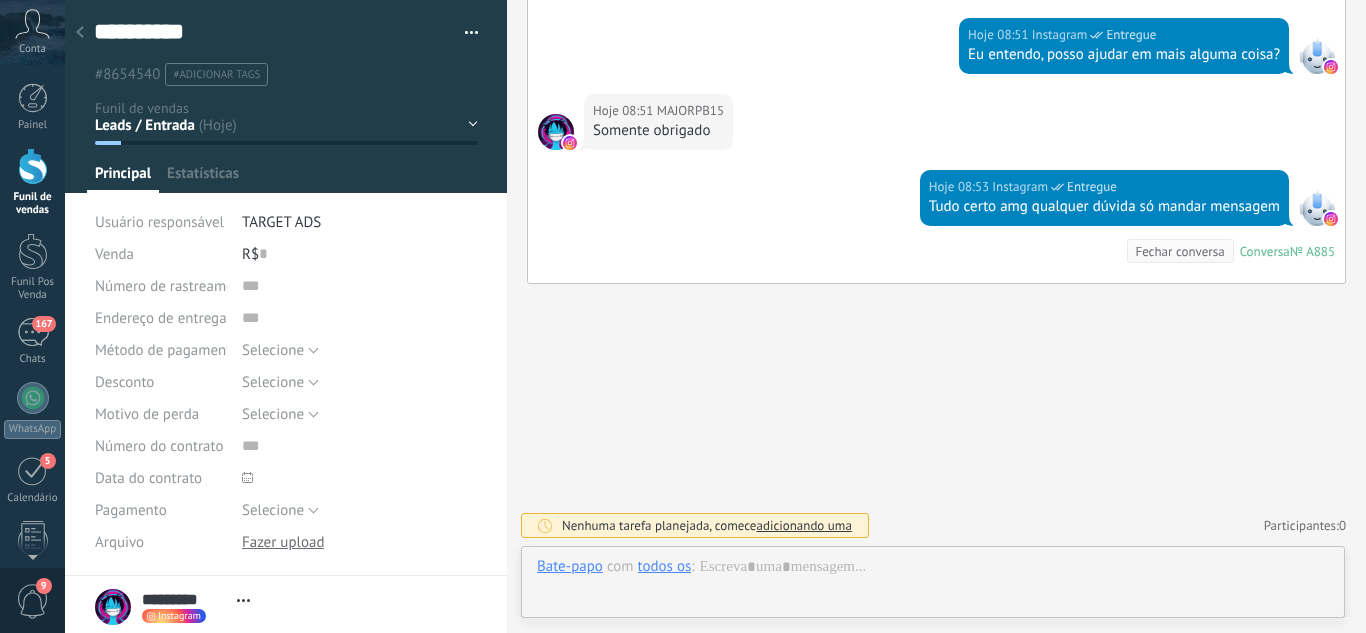 click on "Leads / Entrada
Atendimento
Atendimento Responder
Orçamento Enviado
Orçamento Responder
Negociação / Fechamento
-" at bounding box center [0, 0] 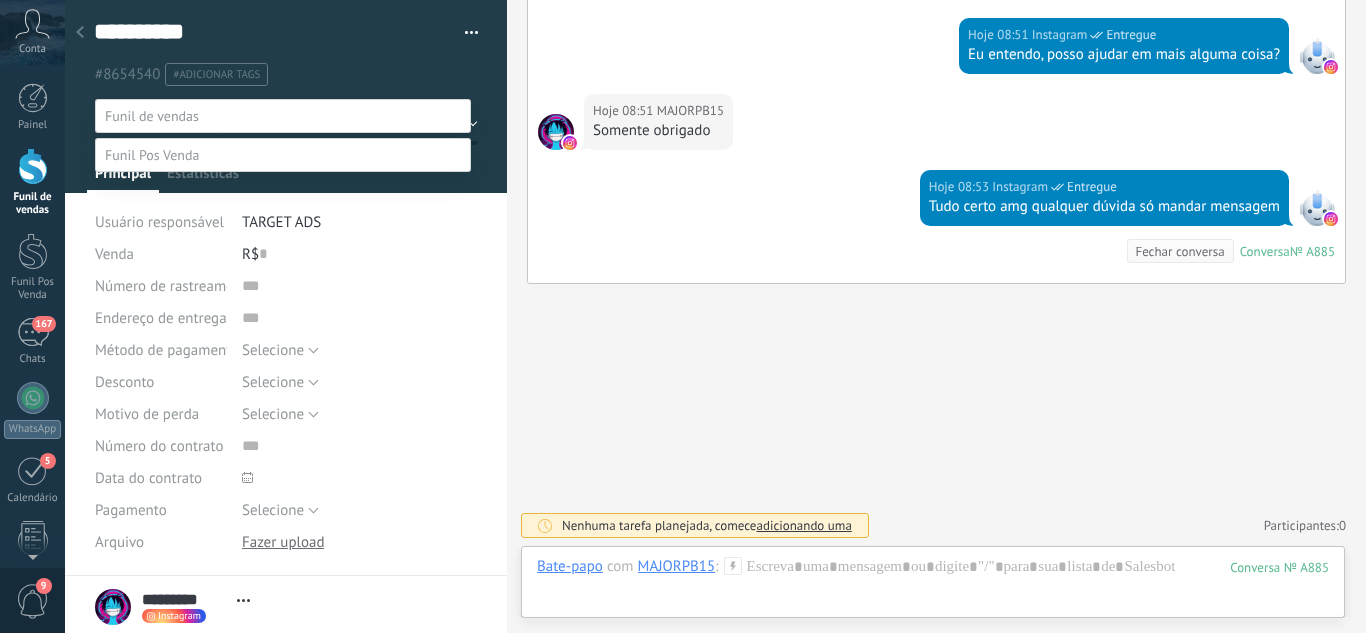 click on "Perdido / Desqualificado" at bounding box center (0, 0) 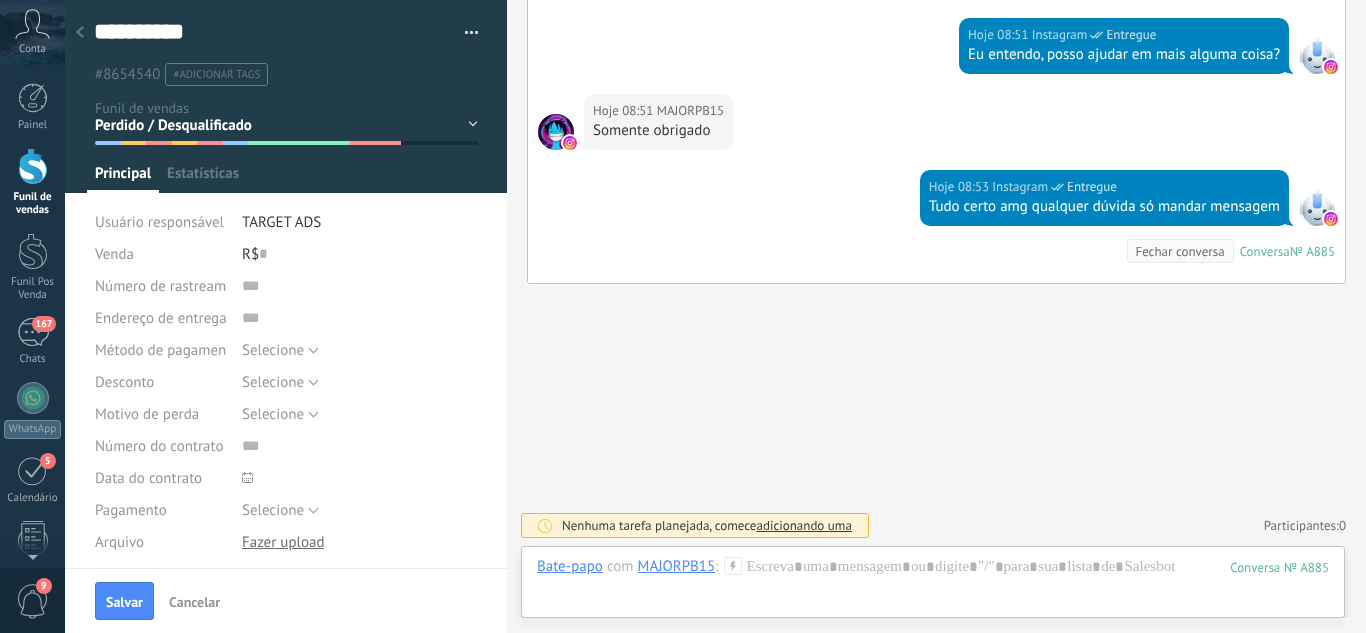 click on "Salvar
Cancelar" at bounding box center [286, 600] 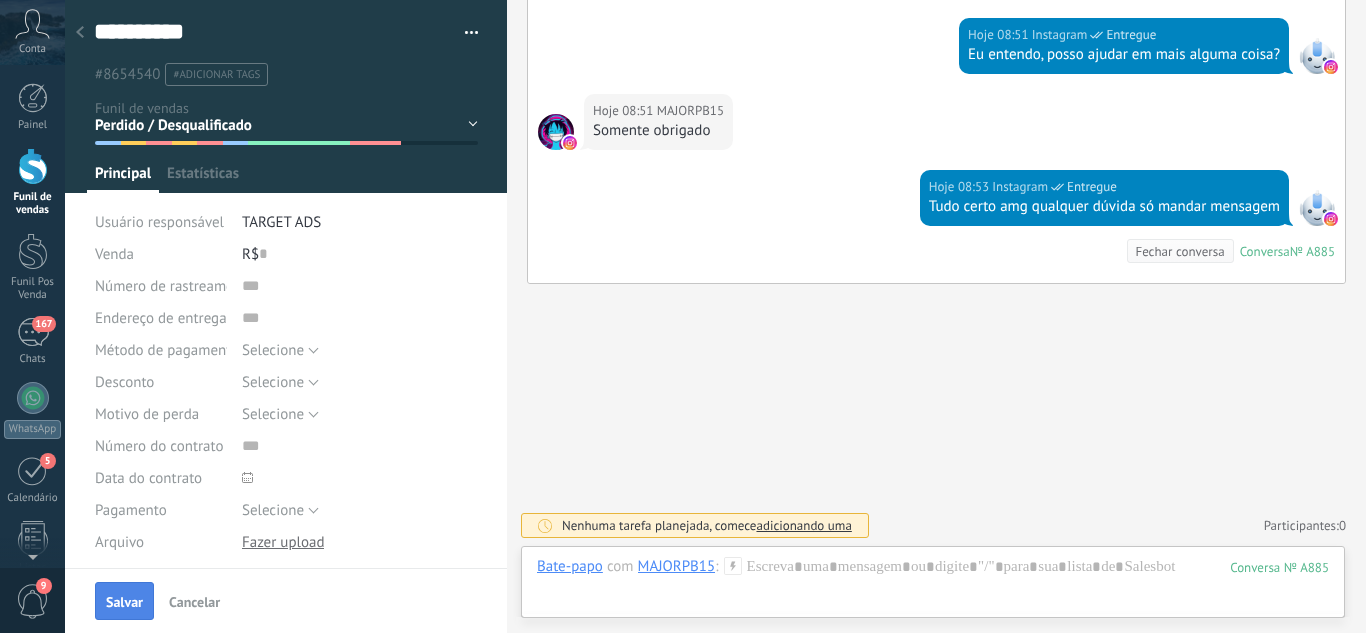 click on "Salvar" at bounding box center [124, 602] 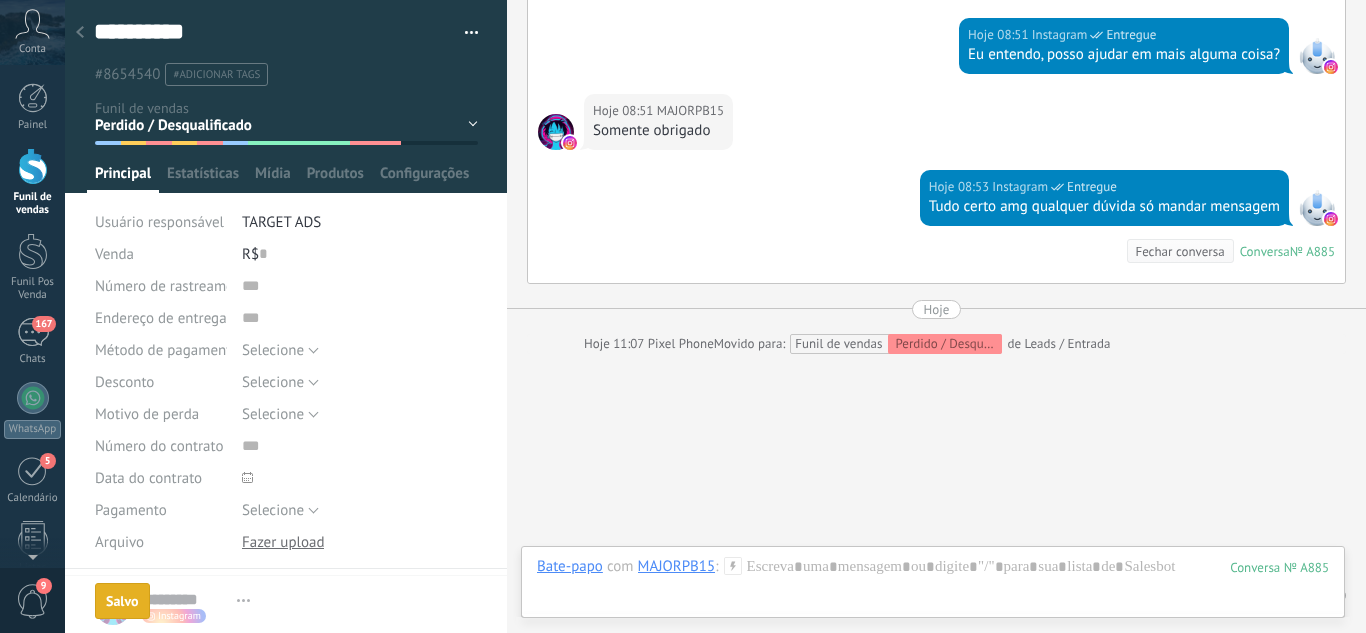 scroll, scrollTop: 1247, scrollLeft: 0, axis: vertical 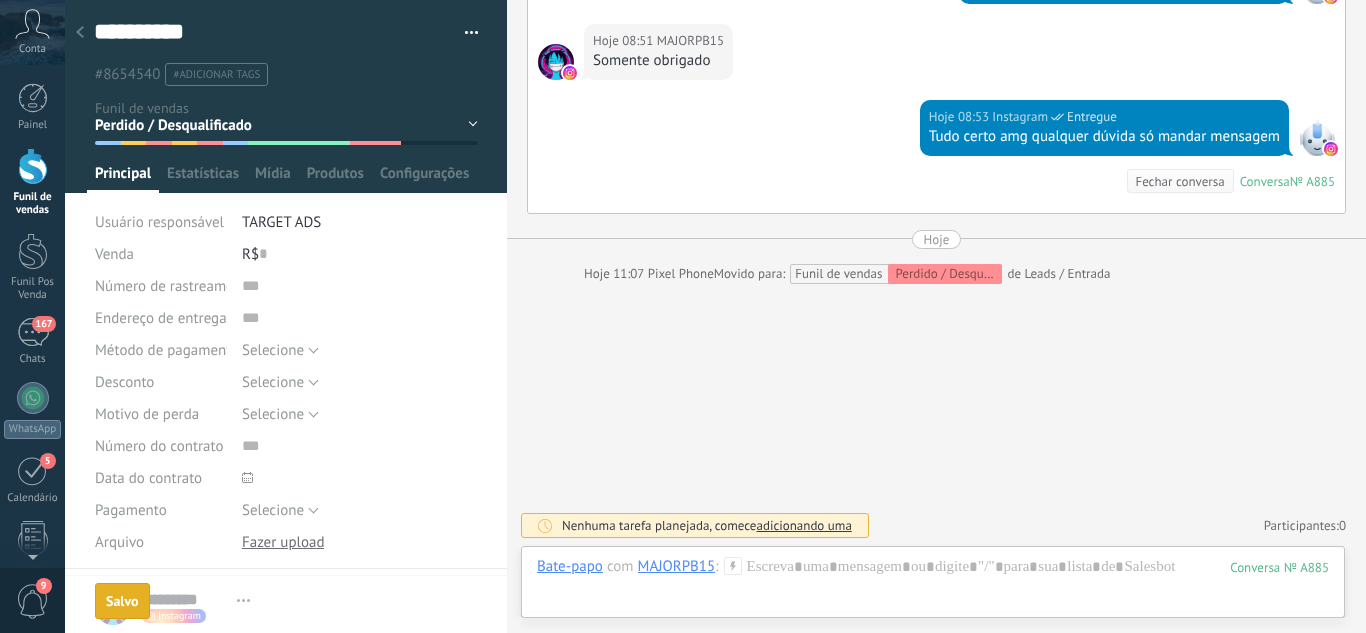 click at bounding box center (80, 33) 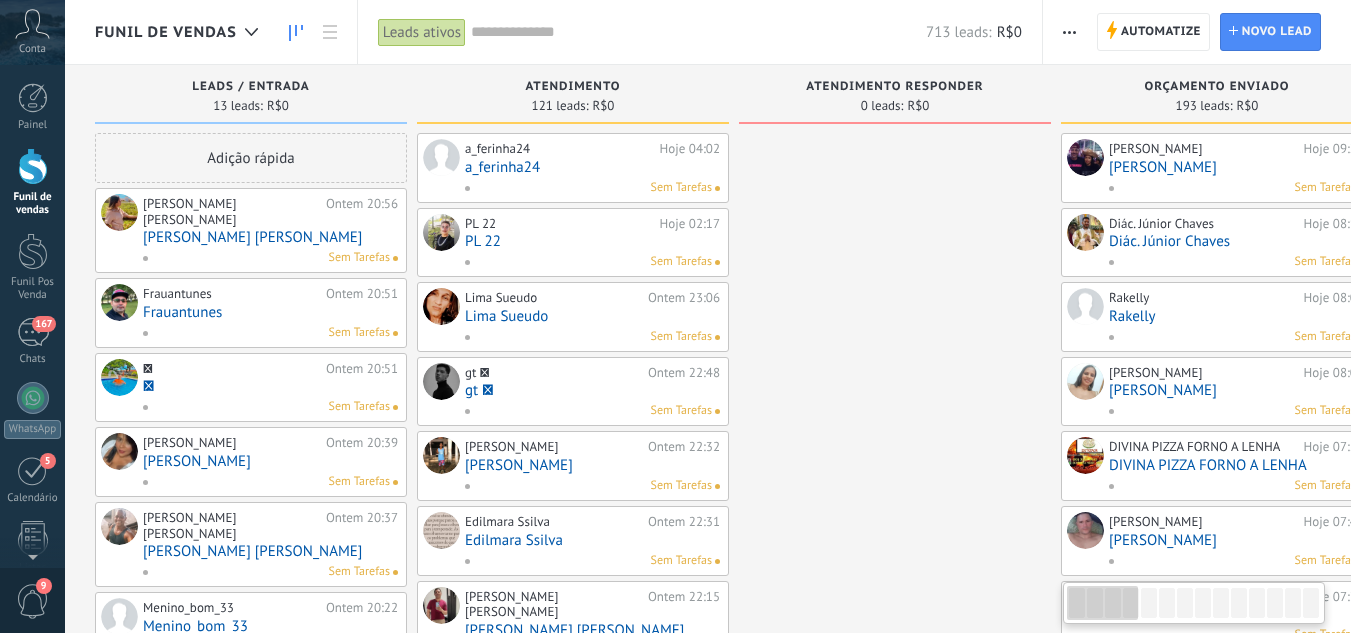 click on "[PERSON_NAME]" at bounding box center (270, 237) 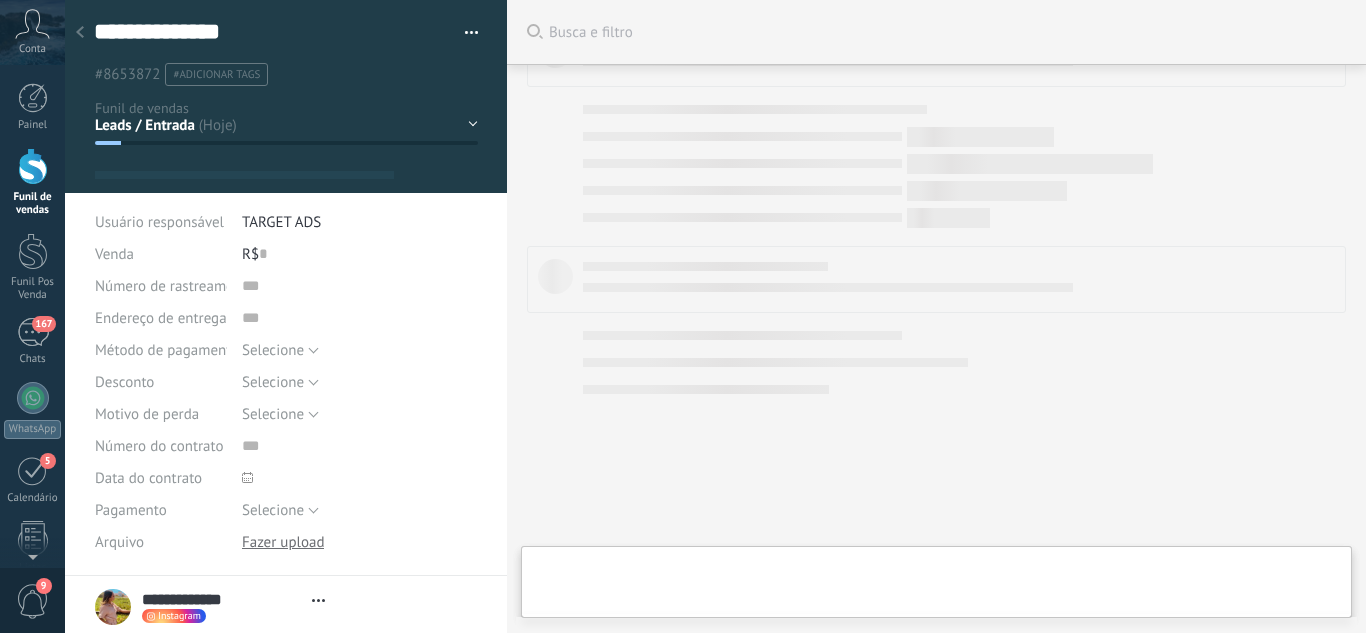 scroll, scrollTop: 1077, scrollLeft: 0, axis: vertical 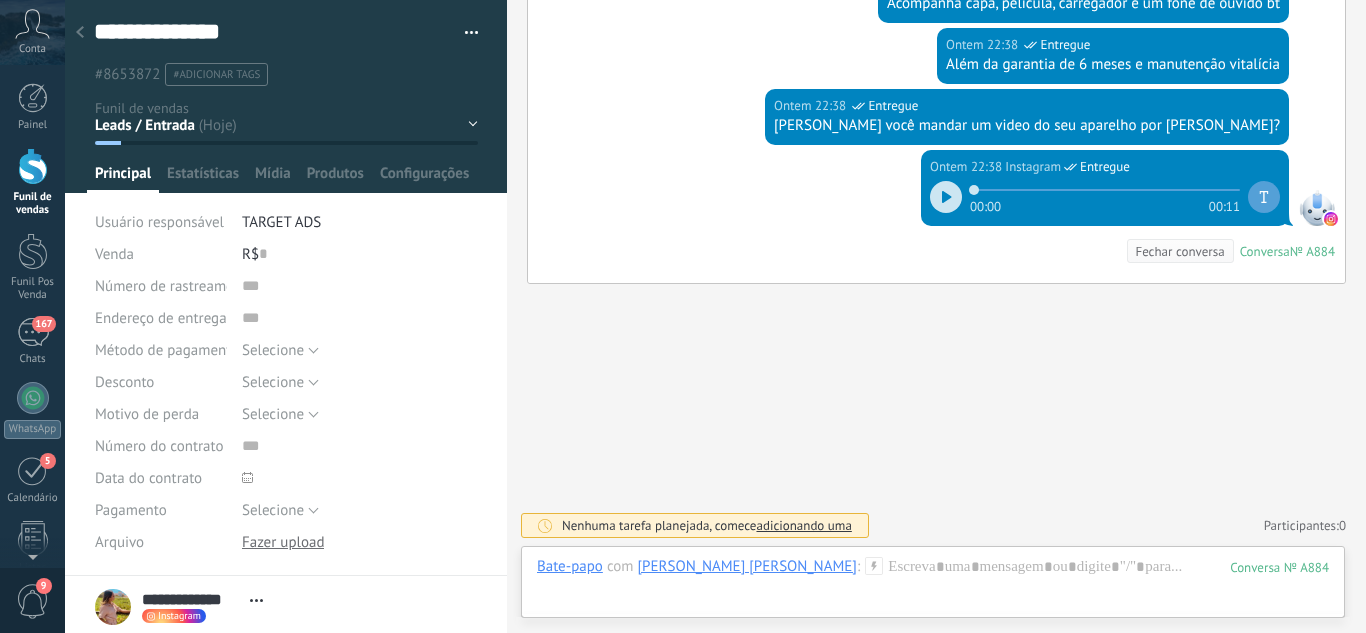 click on "Leads / Entrada
Atendimento
Atendimento Responder
Orçamento Enviado
Orçamento Responder
Negociação / Fechamento
-" at bounding box center (0, 0) 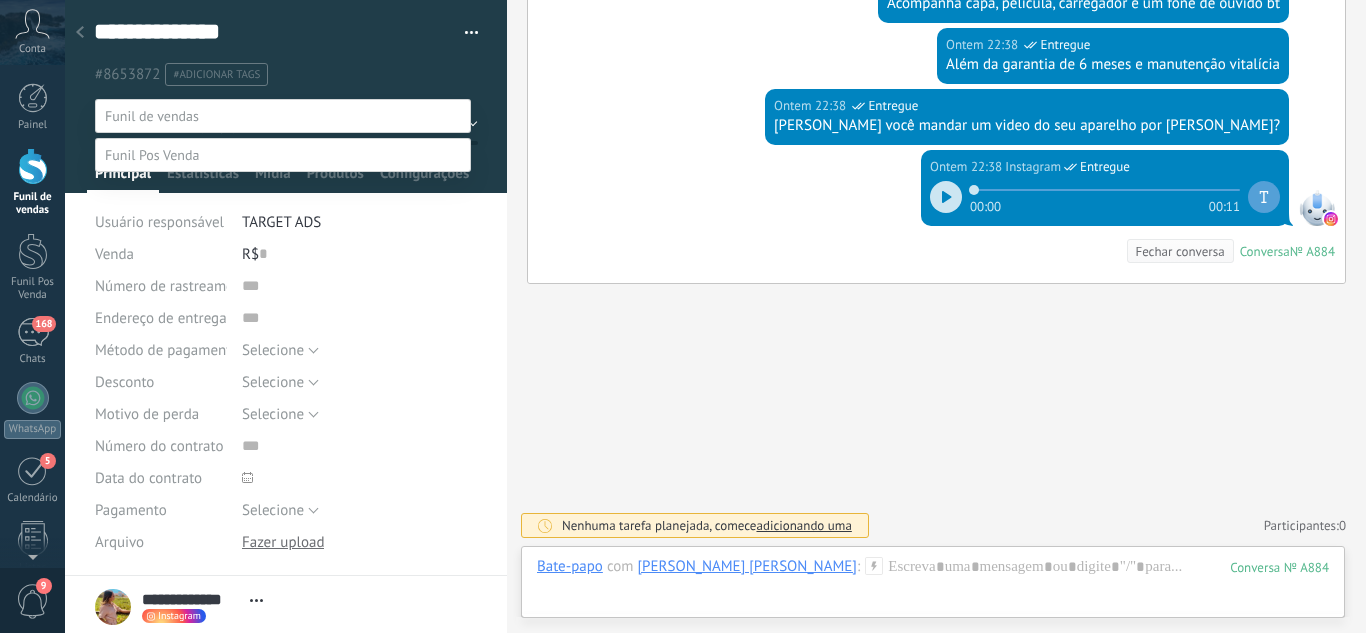 click on "Atendimento" at bounding box center (0, 0) 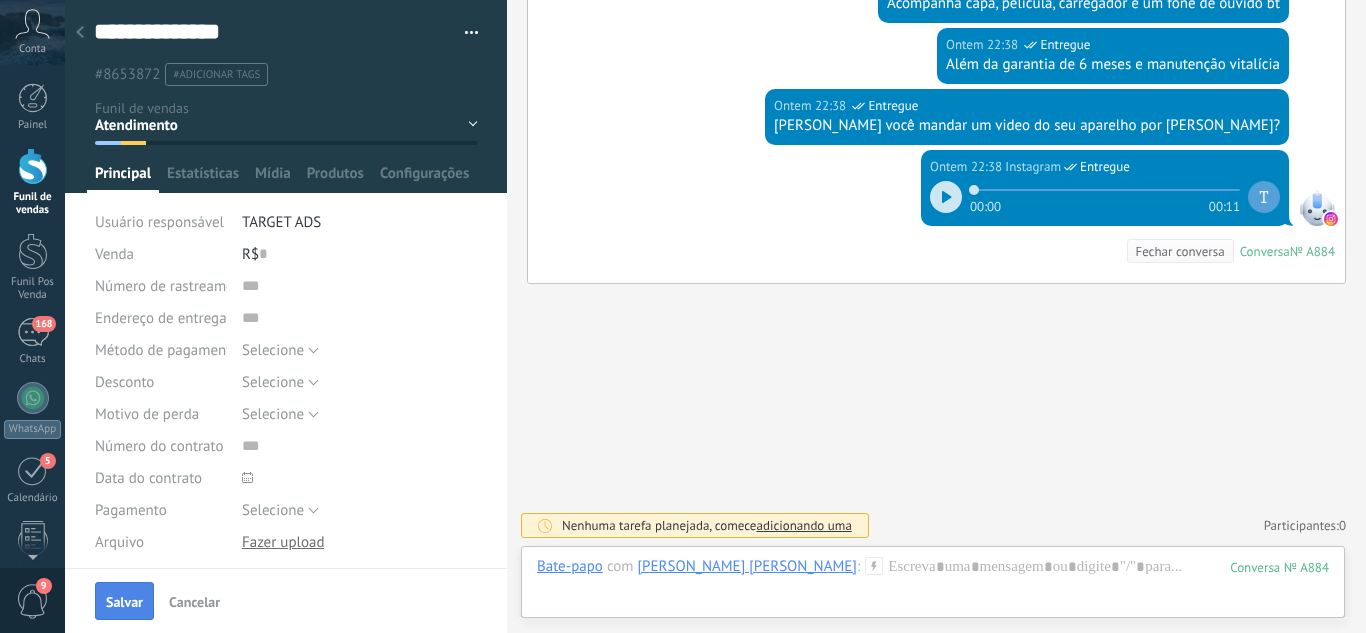 click on "Salvar" at bounding box center (124, 602) 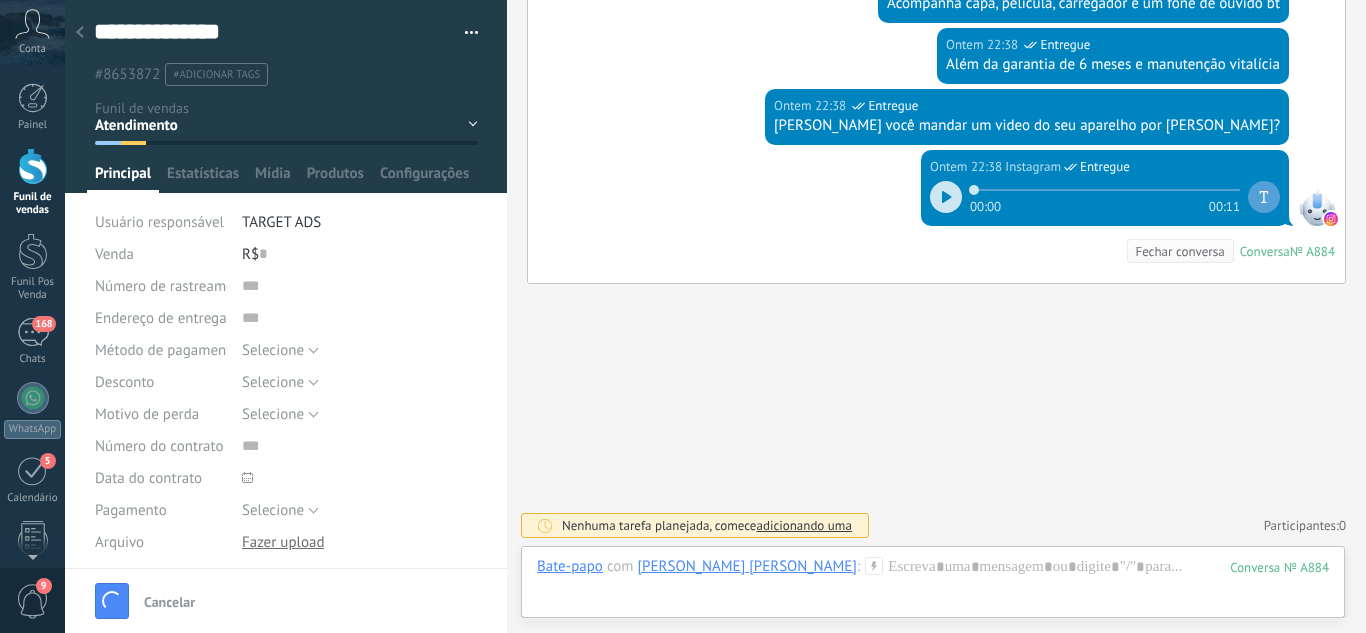 scroll, scrollTop: 1147, scrollLeft: 0, axis: vertical 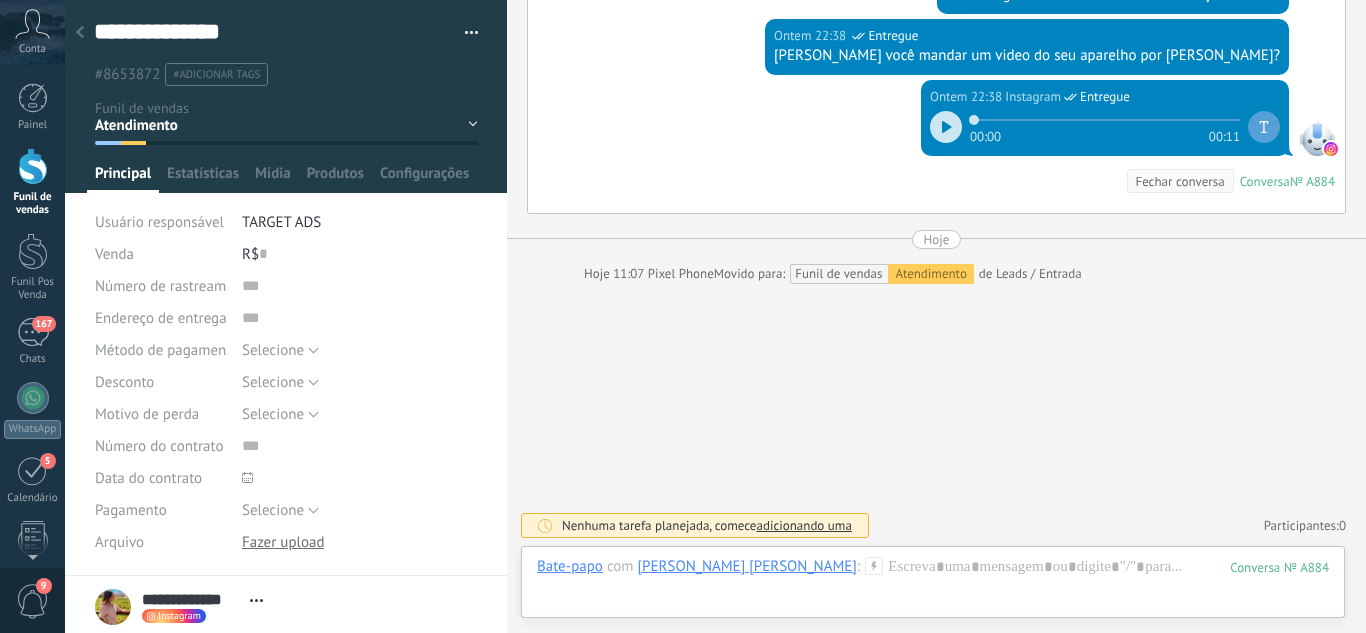 click at bounding box center (80, 33) 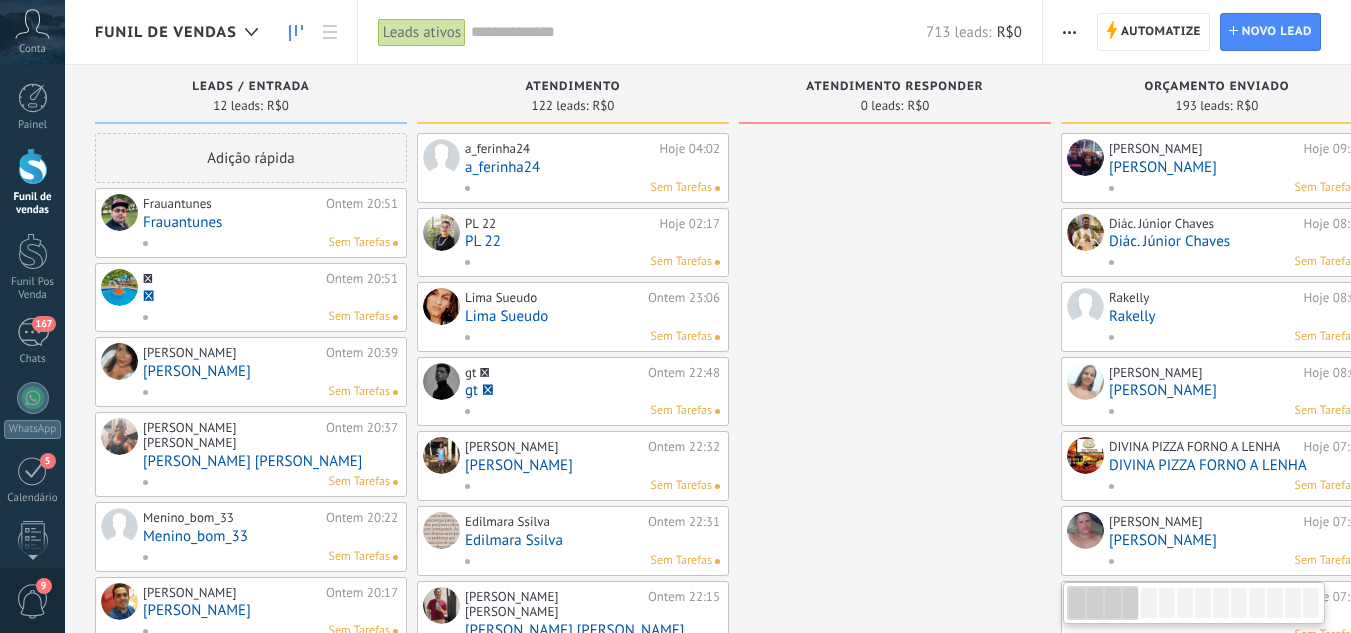 click on "Frauantunes" at bounding box center [270, 222] 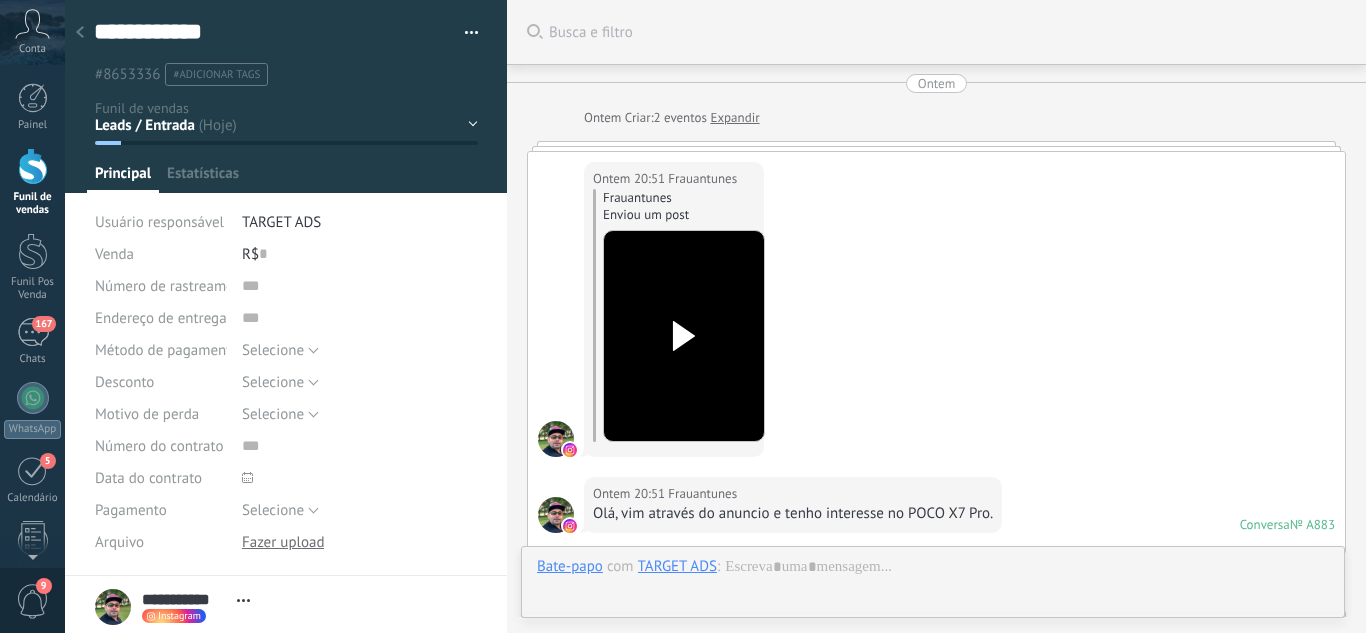 scroll, scrollTop: 30, scrollLeft: 0, axis: vertical 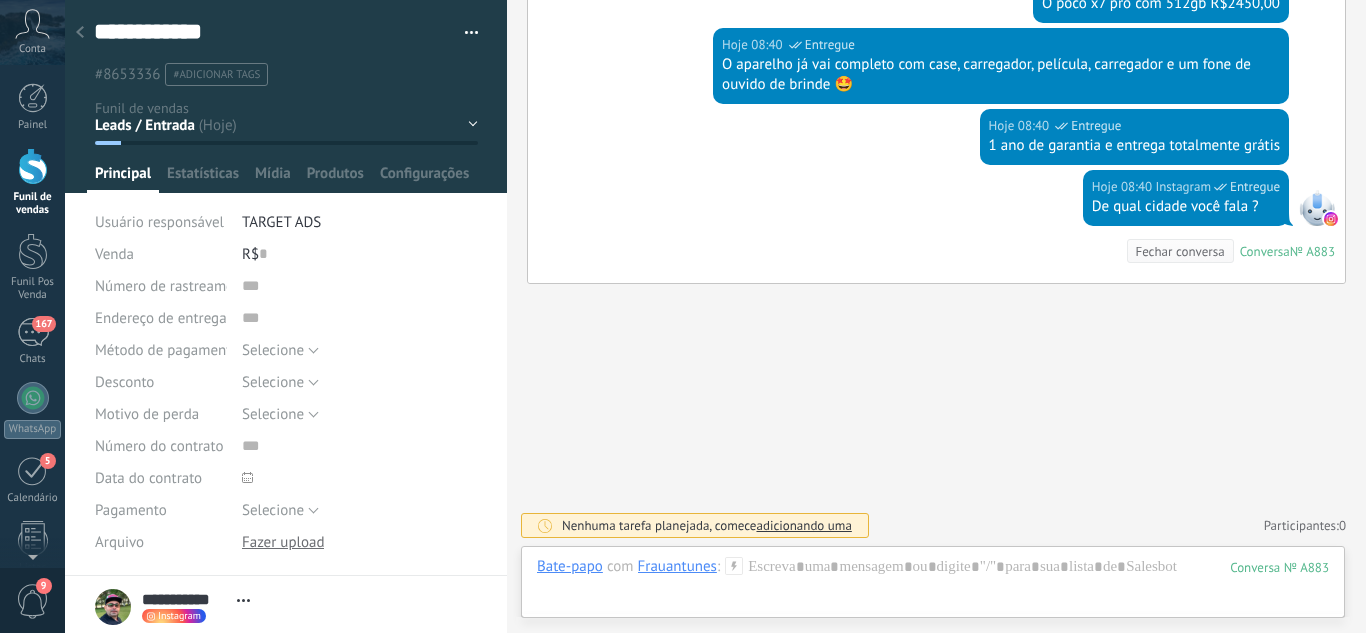 click on "Leads / Entrada
Atendimento
Atendimento Responder
Orçamento Enviado
Orçamento Responder
Negociação / Fechamento
-" at bounding box center [0, 0] 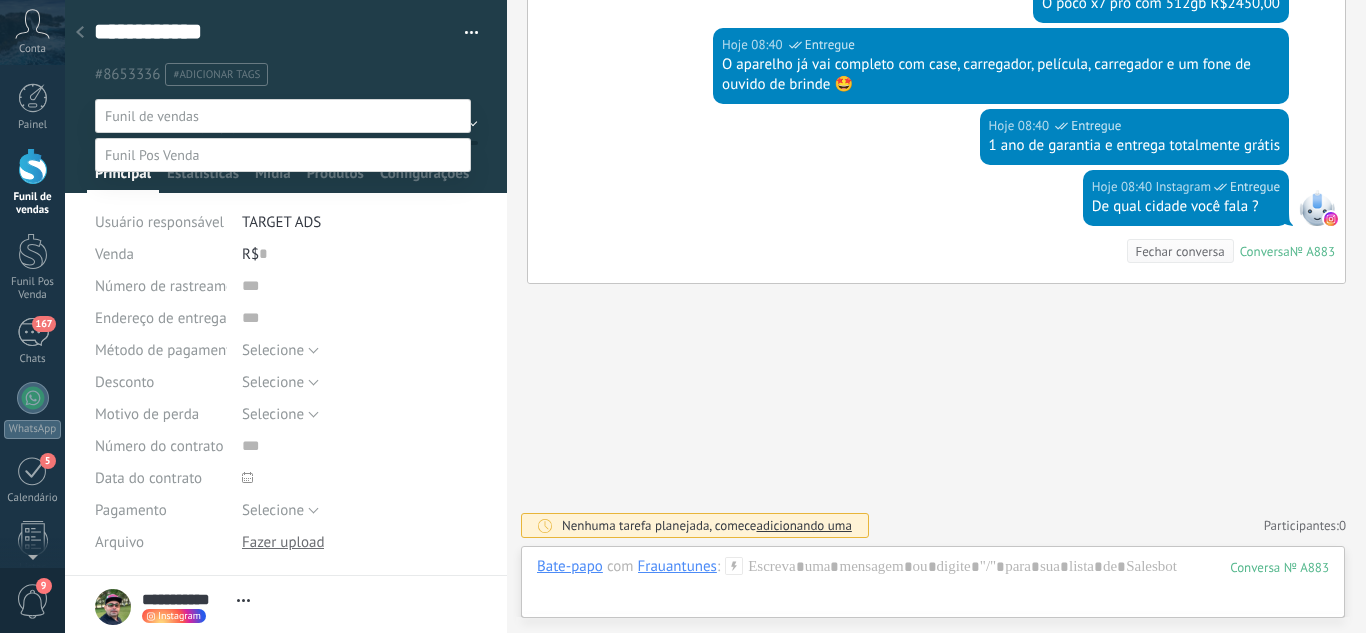 click on "Atendimento" at bounding box center (0, 0) 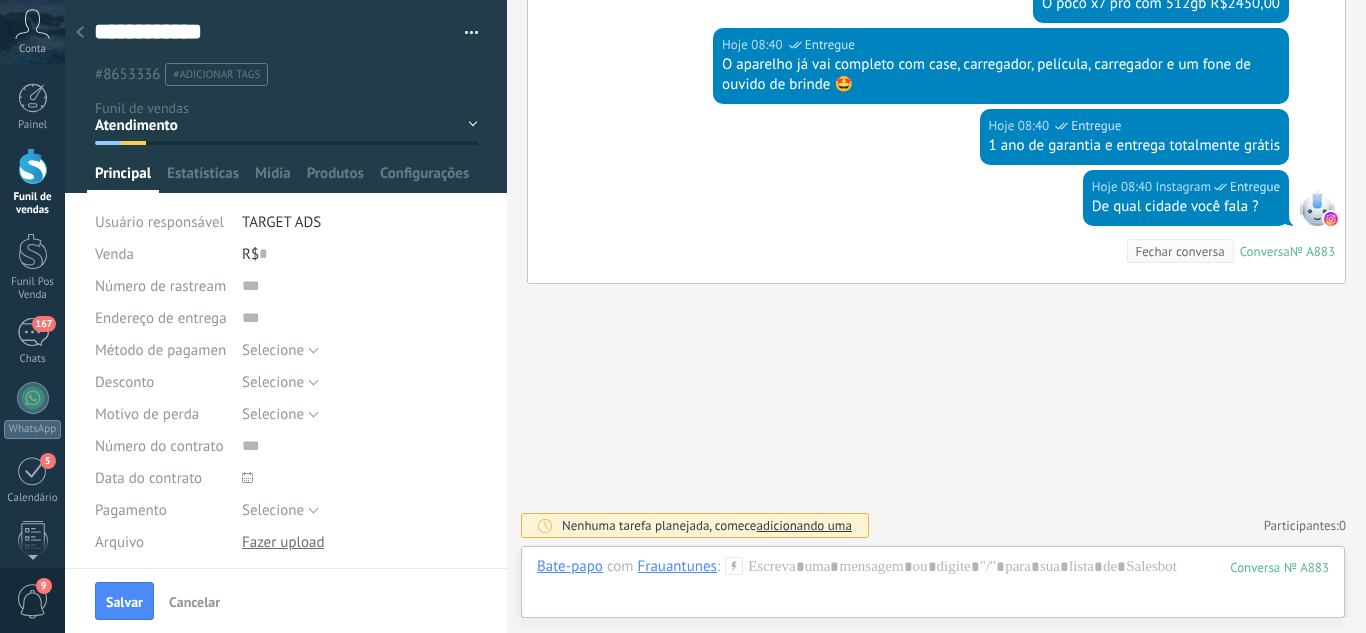 click on "Leads / Entrada
Atendimento
Atendimento Responder
Orçamento Enviado
Orçamento Responder
Negociação / Fechamento
-" at bounding box center (0, 0) 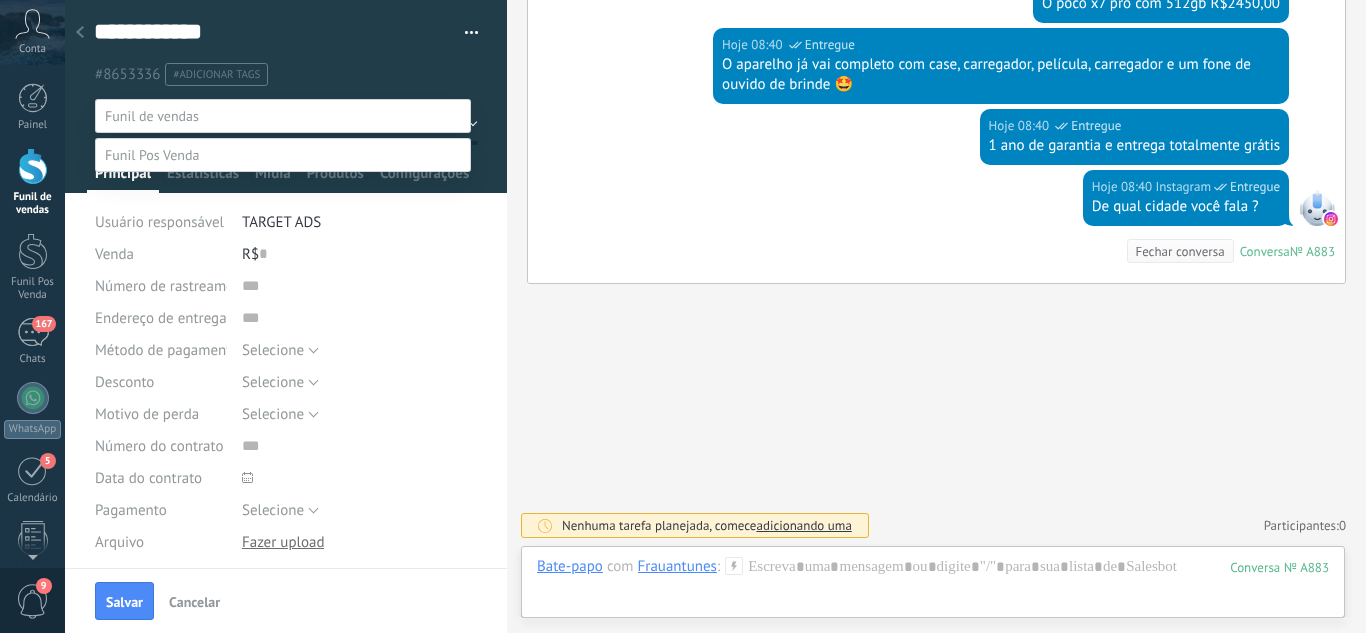 drag, startPoint x: 165, startPoint y: 220, endPoint x: 164, endPoint y: 230, distance: 10.049875 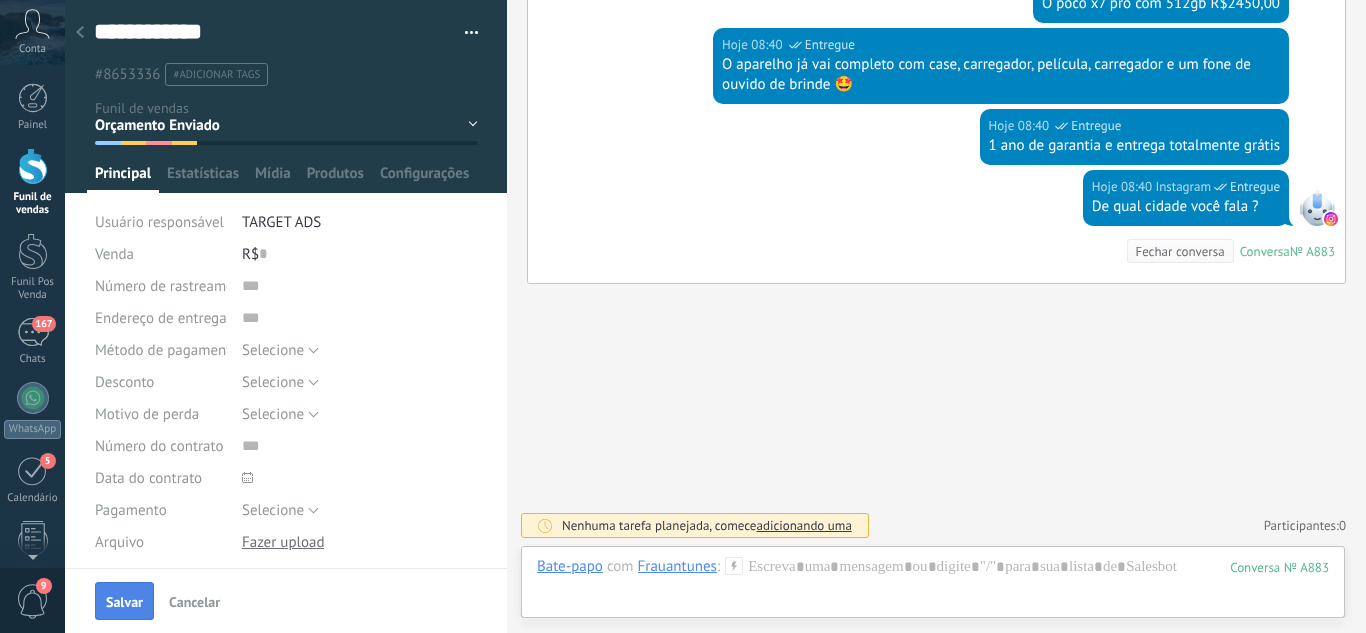 click on "Salvar" at bounding box center (124, 601) 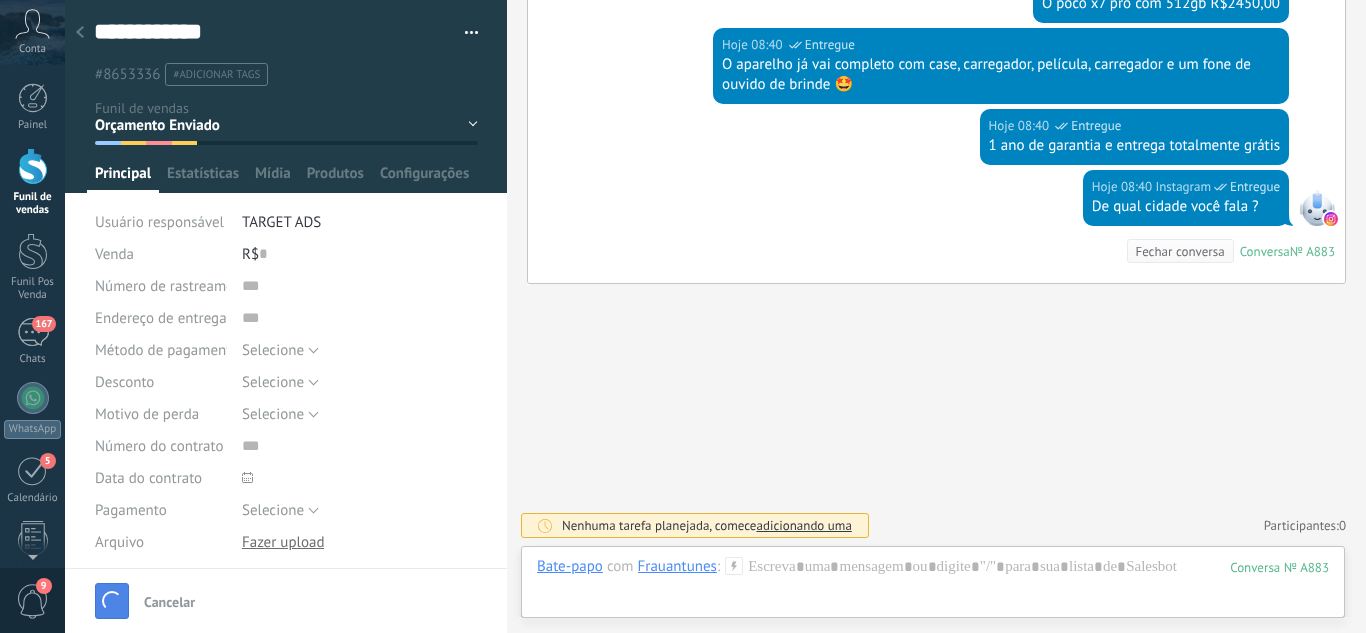 scroll, scrollTop: 1212, scrollLeft: 0, axis: vertical 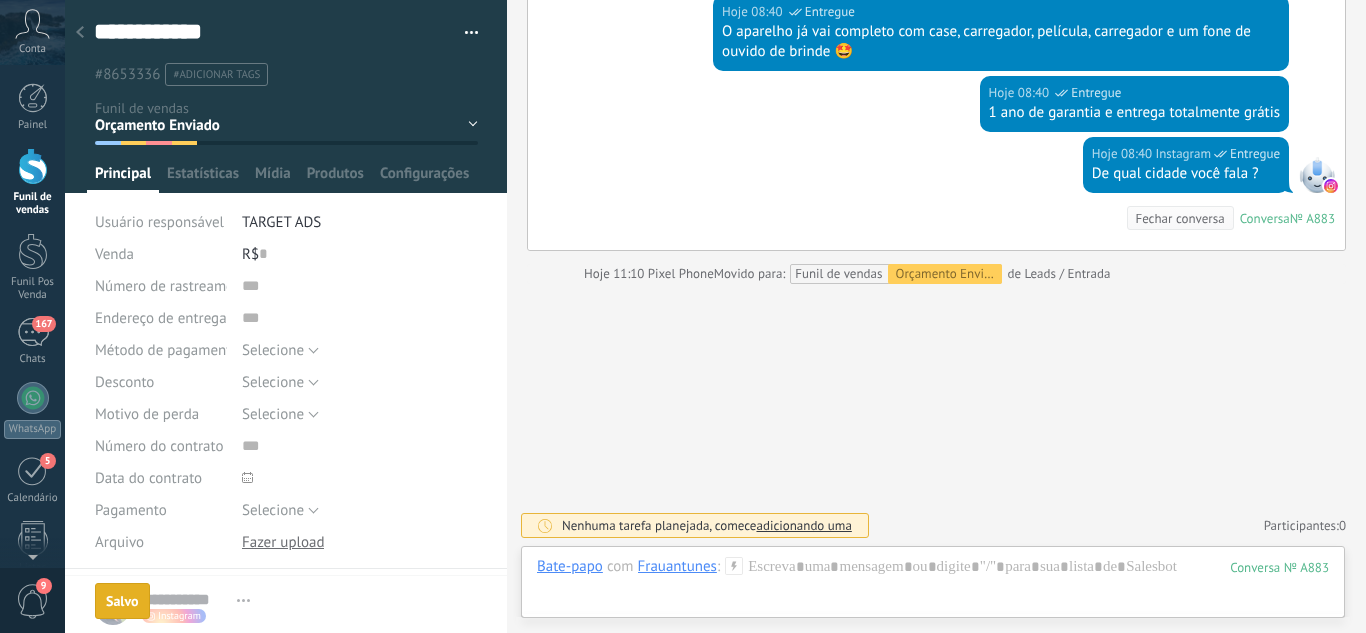 click 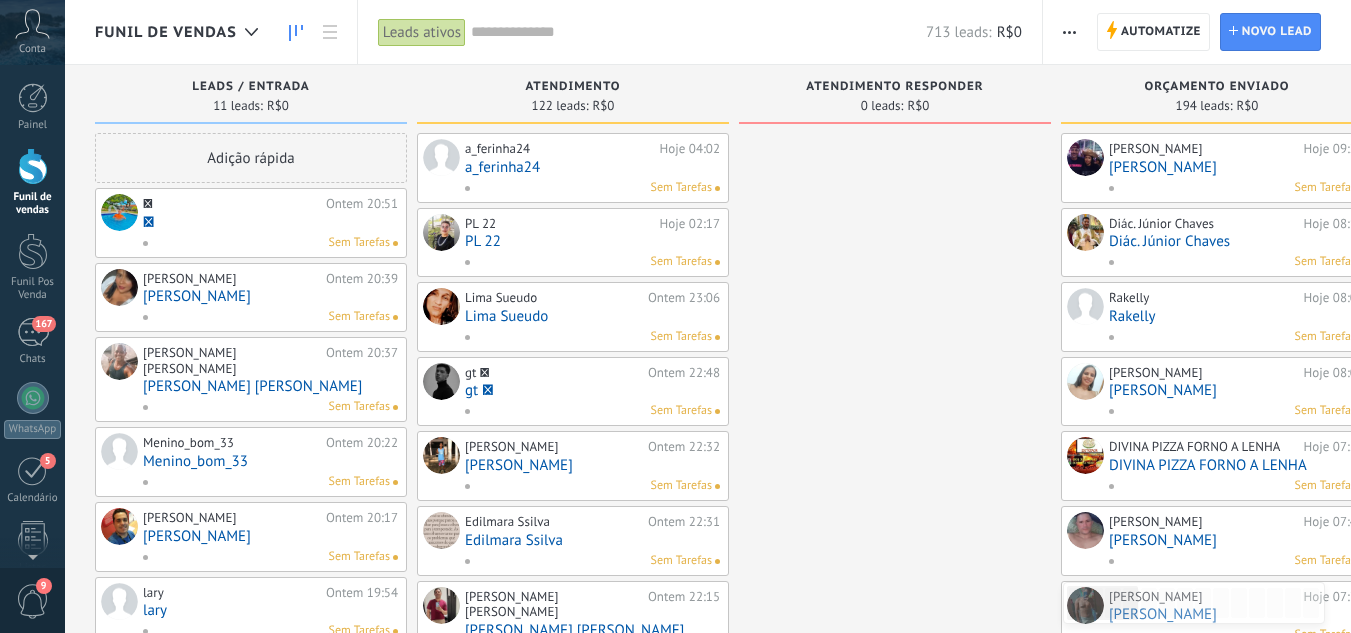 click on "" at bounding box center (270, 222) 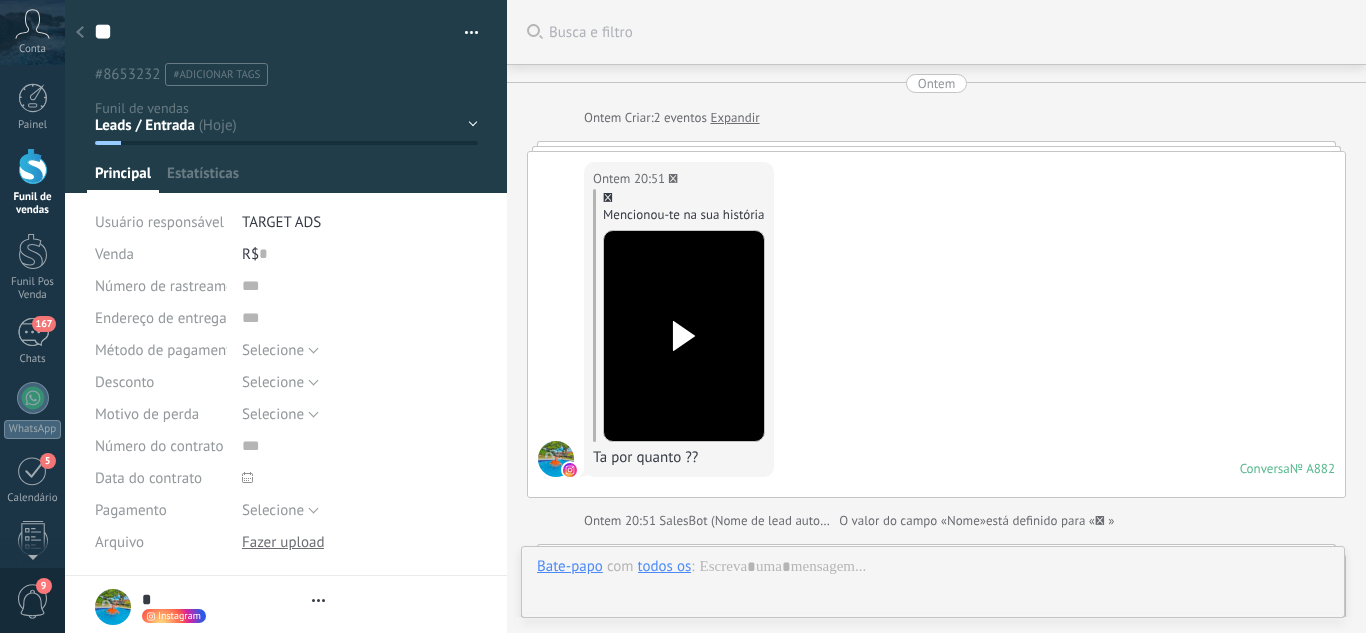 type on "*" 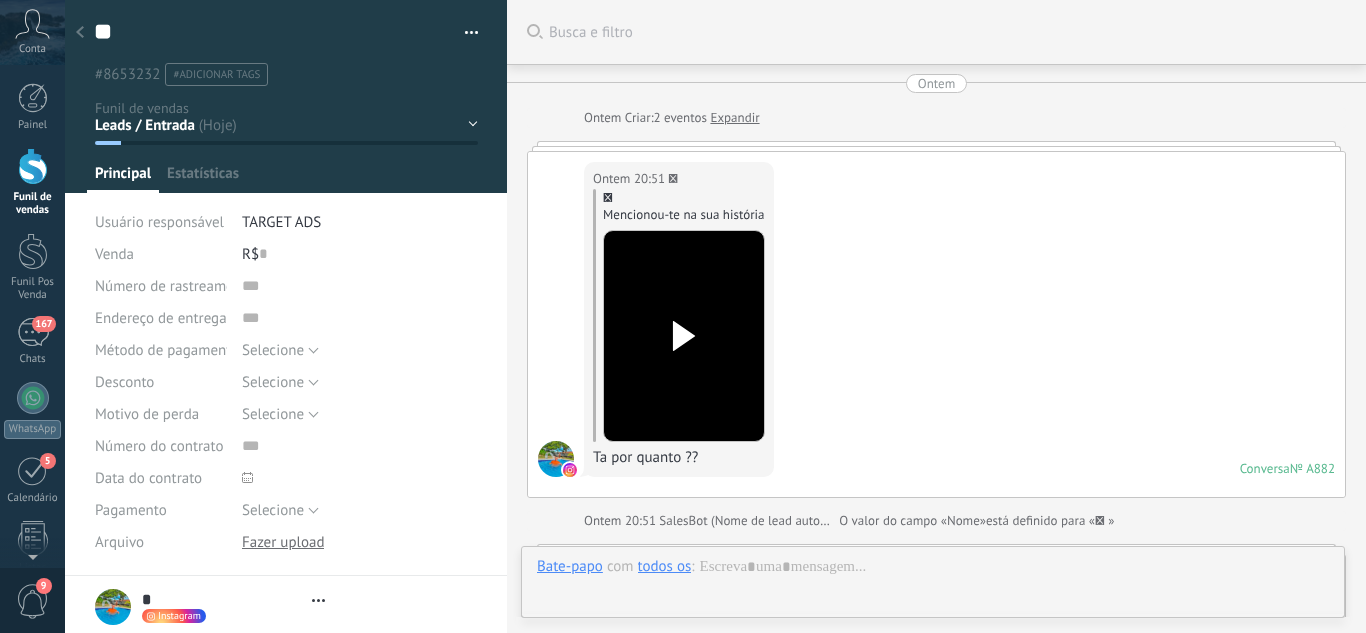 scroll, scrollTop: 1341, scrollLeft: 0, axis: vertical 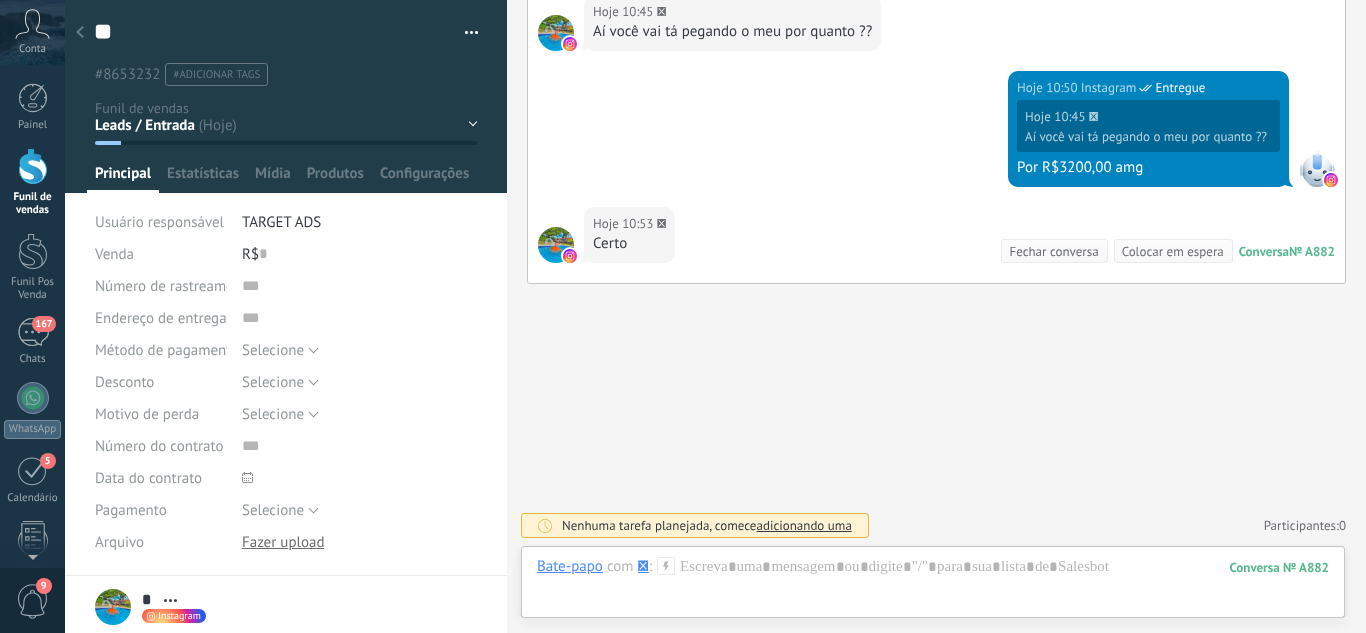 click on "Leads / Entrada
Atendimento
Atendimento Responder
Orçamento Enviado
Orçamento Responder
Negociação / Fechamento
-" at bounding box center (0, 0) 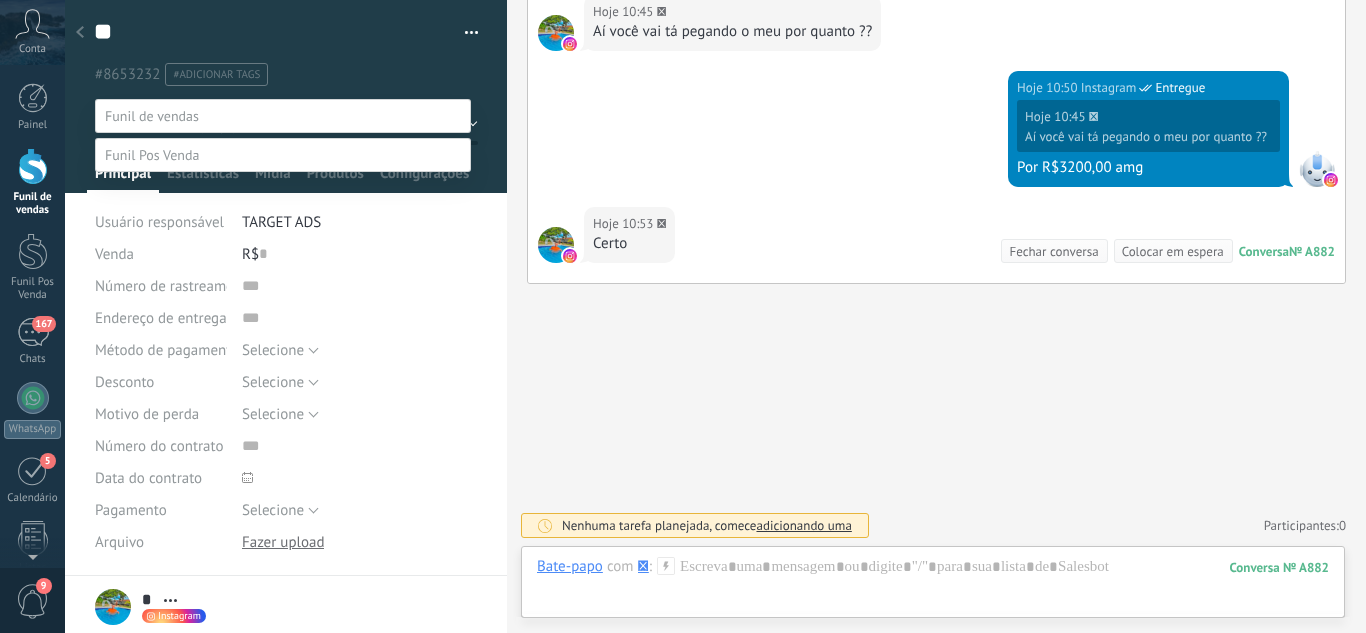 click on "Perdido / Desqualificado" at bounding box center (0, 0) 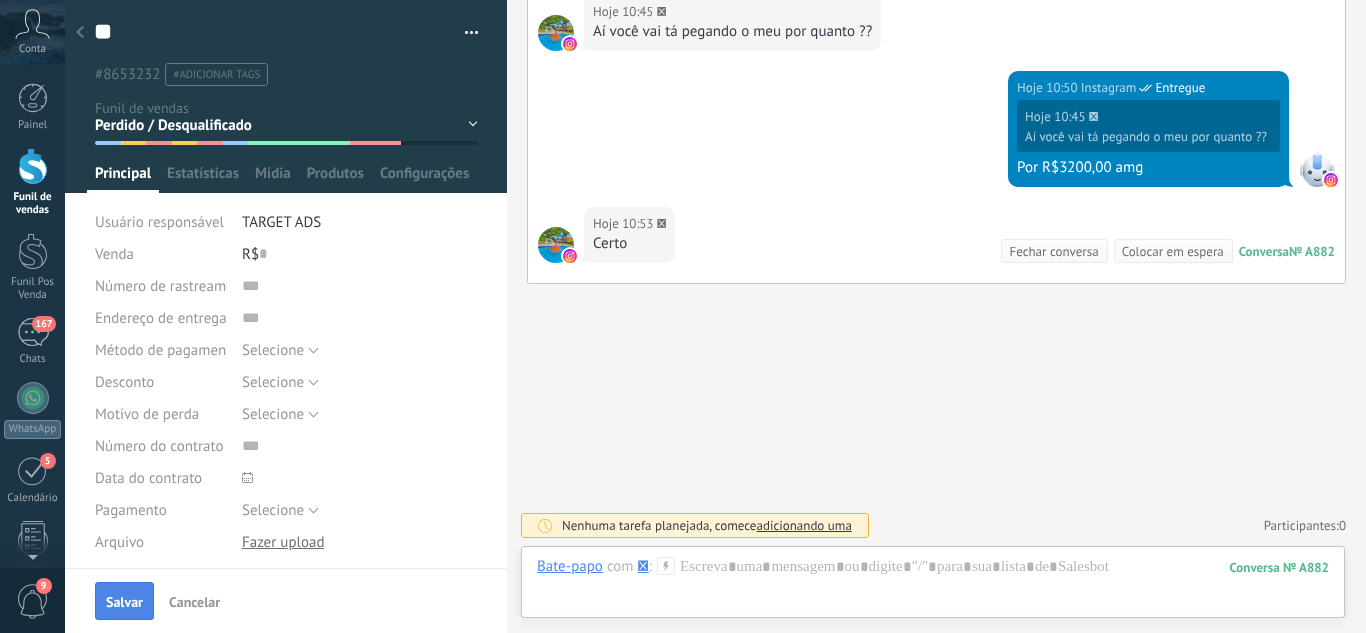 click on "Salvar" at bounding box center [124, 602] 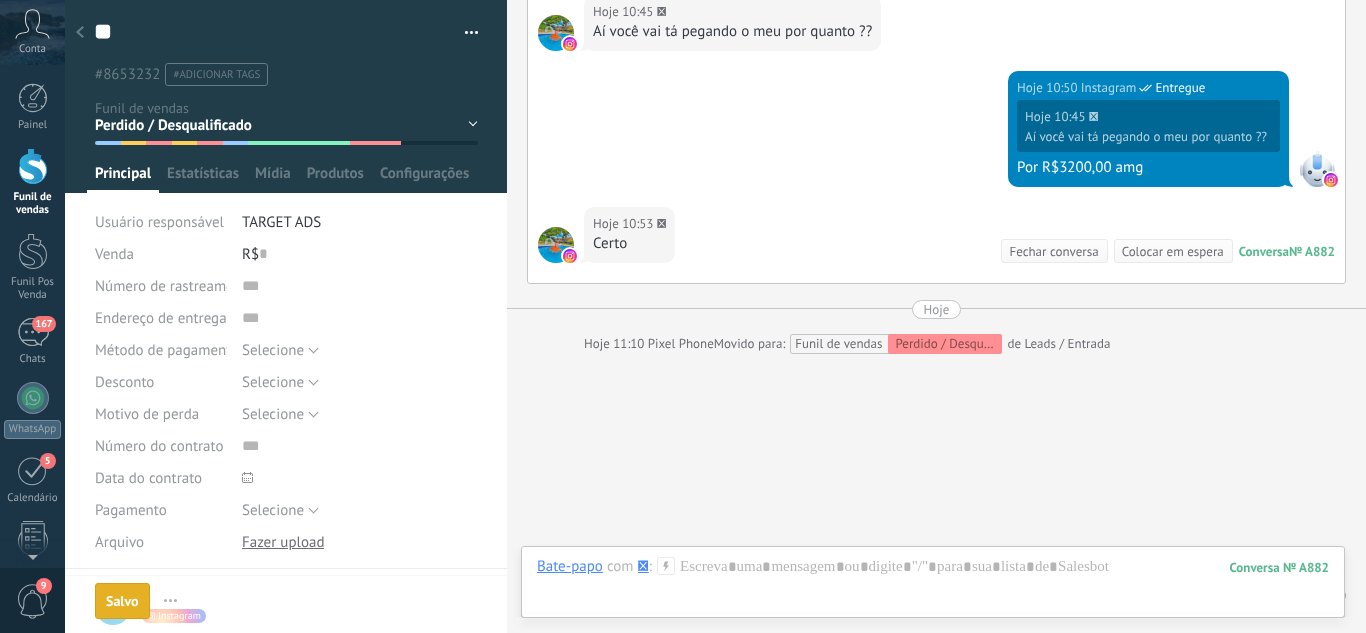 scroll, scrollTop: 1411, scrollLeft: 0, axis: vertical 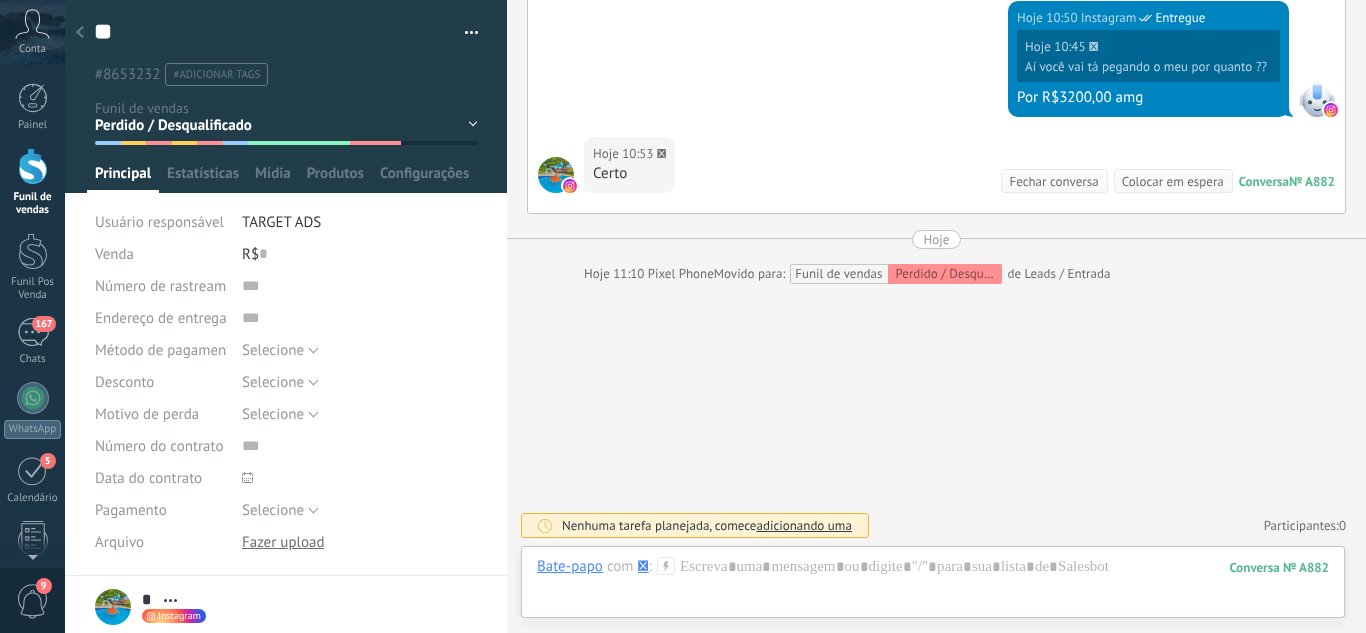 click at bounding box center [80, 33] 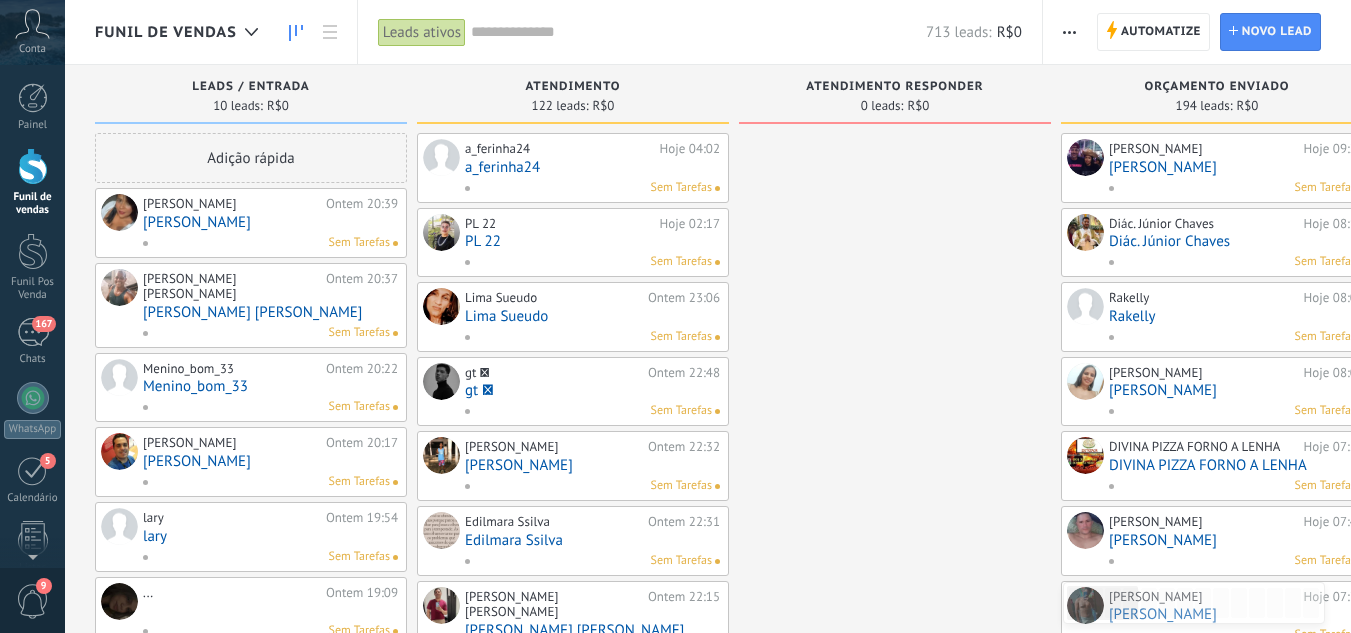click on "[PERSON_NAME]" at bounding box center [270, 222] 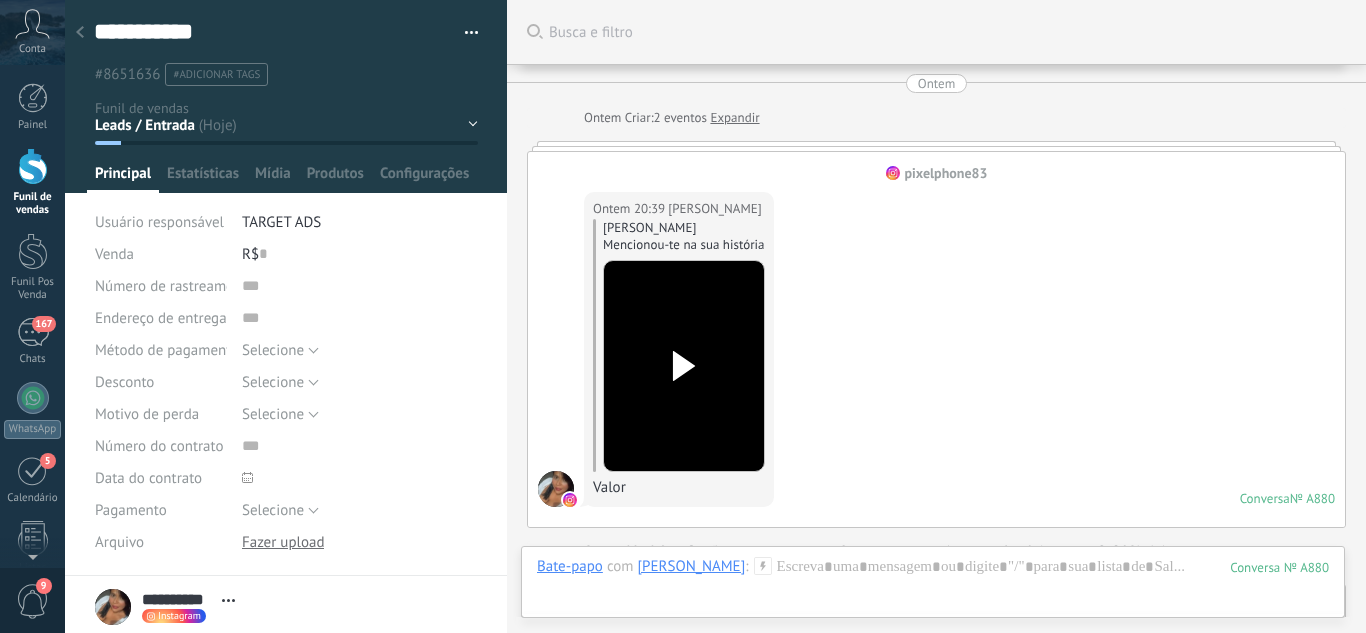 scroll, scrollTop: 0, scrollLeft: 0, axis: both 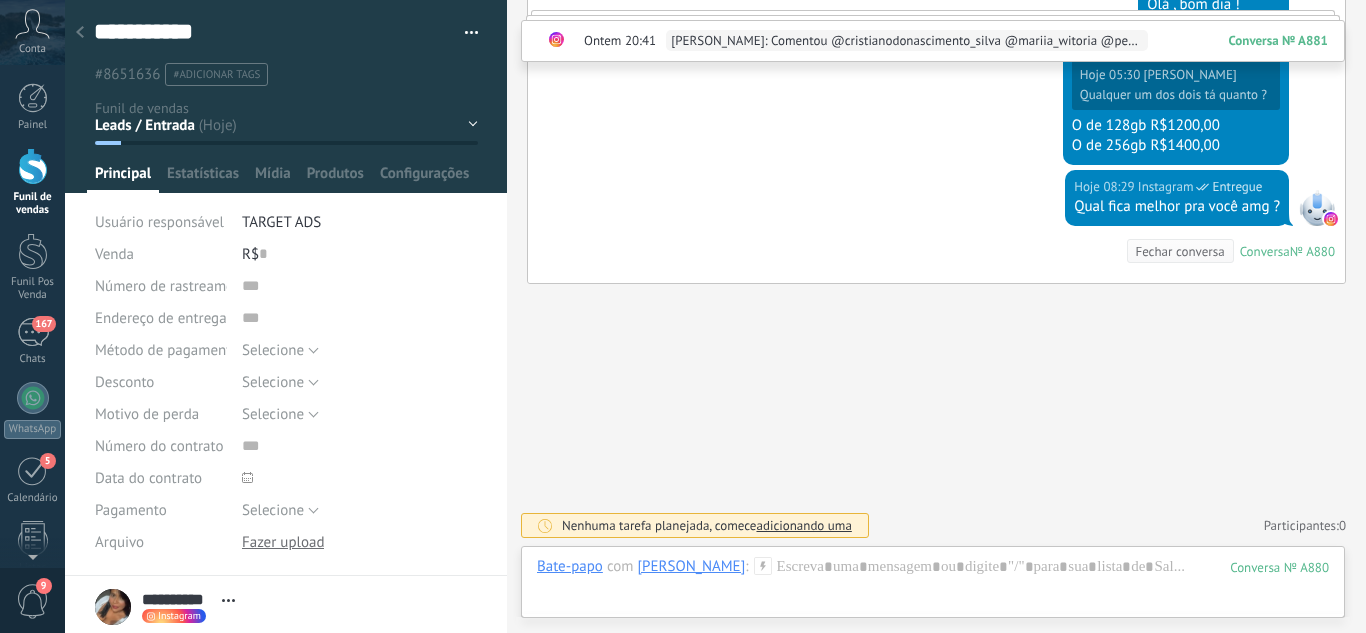 click on "Leads / Entrada
Atendimento
Atendimento Responder
Orçamento Enviado
Orçamento Responder
Negociação / Fechamento
-" at bounding box center [0, 0] 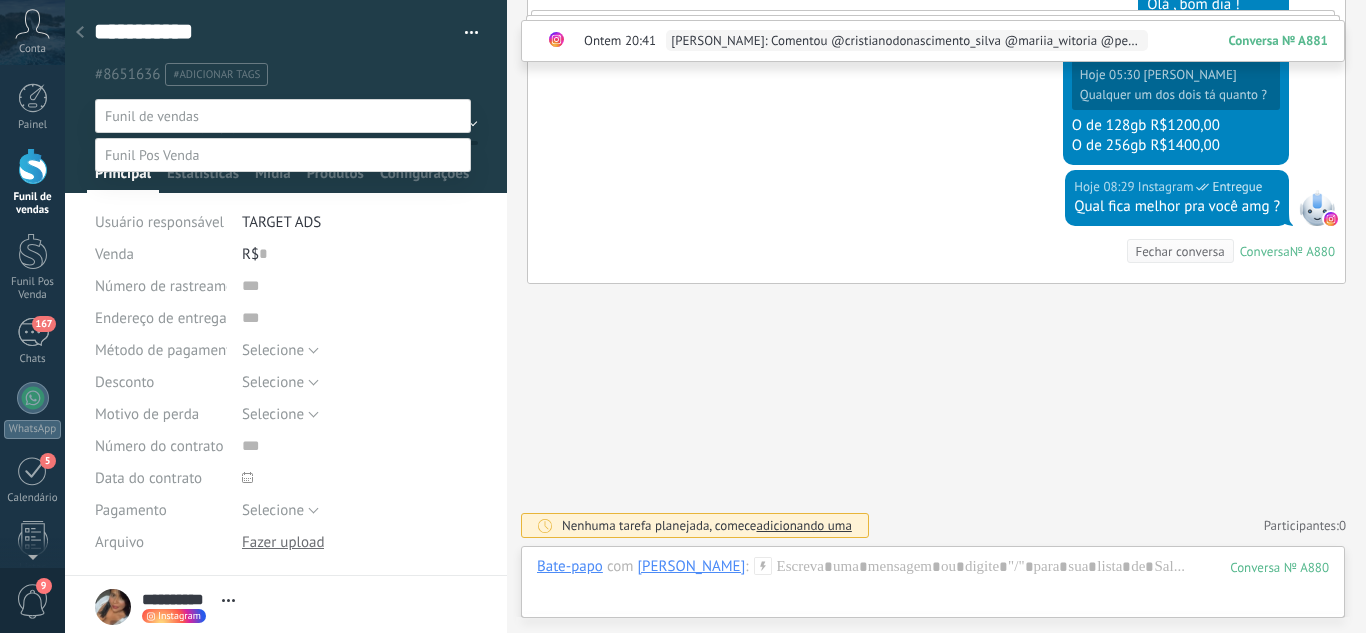 click on "Orçamento Enviado" at bounding box center [0, 0] 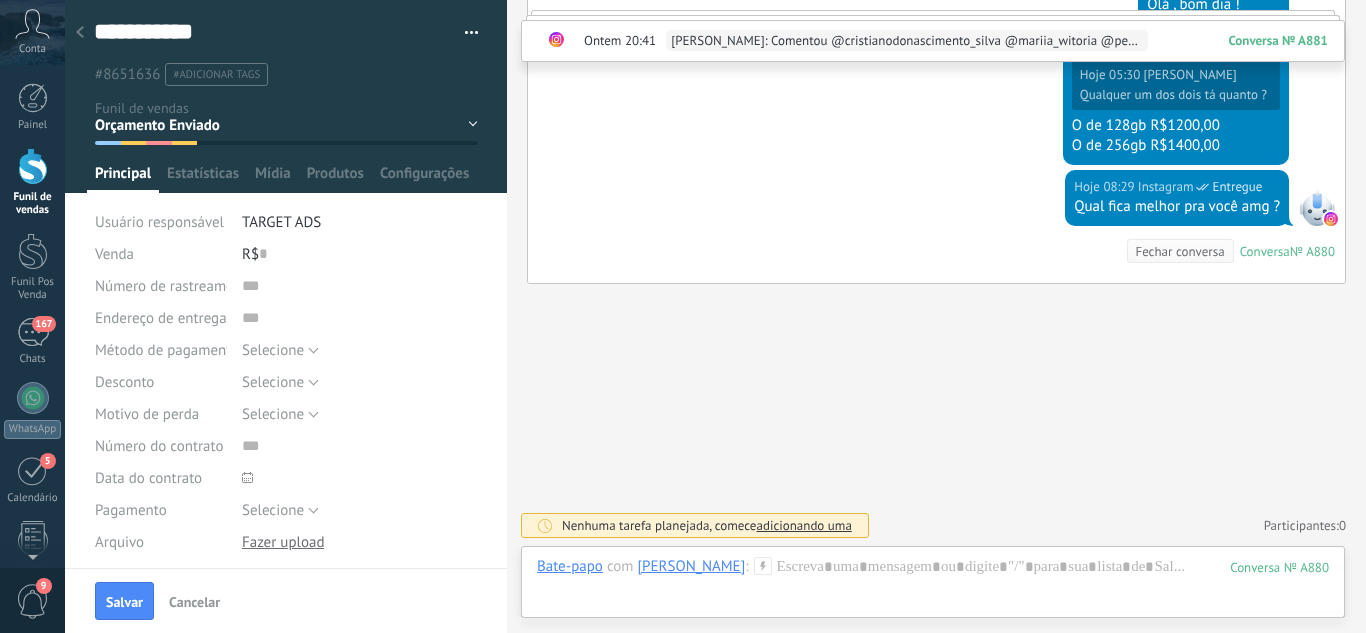 click on "Salvar" at bounding box center [124, 601] 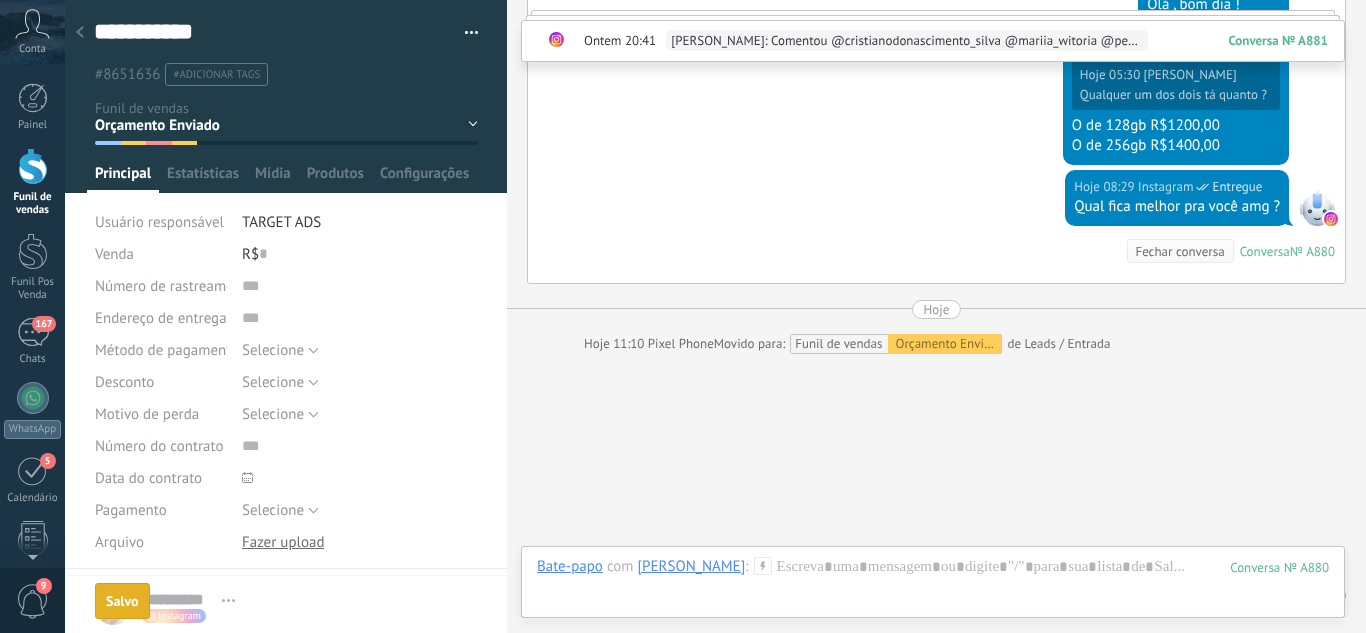 scroll, scrollTop: 1745, scrollLeft: 0, axis: vertical 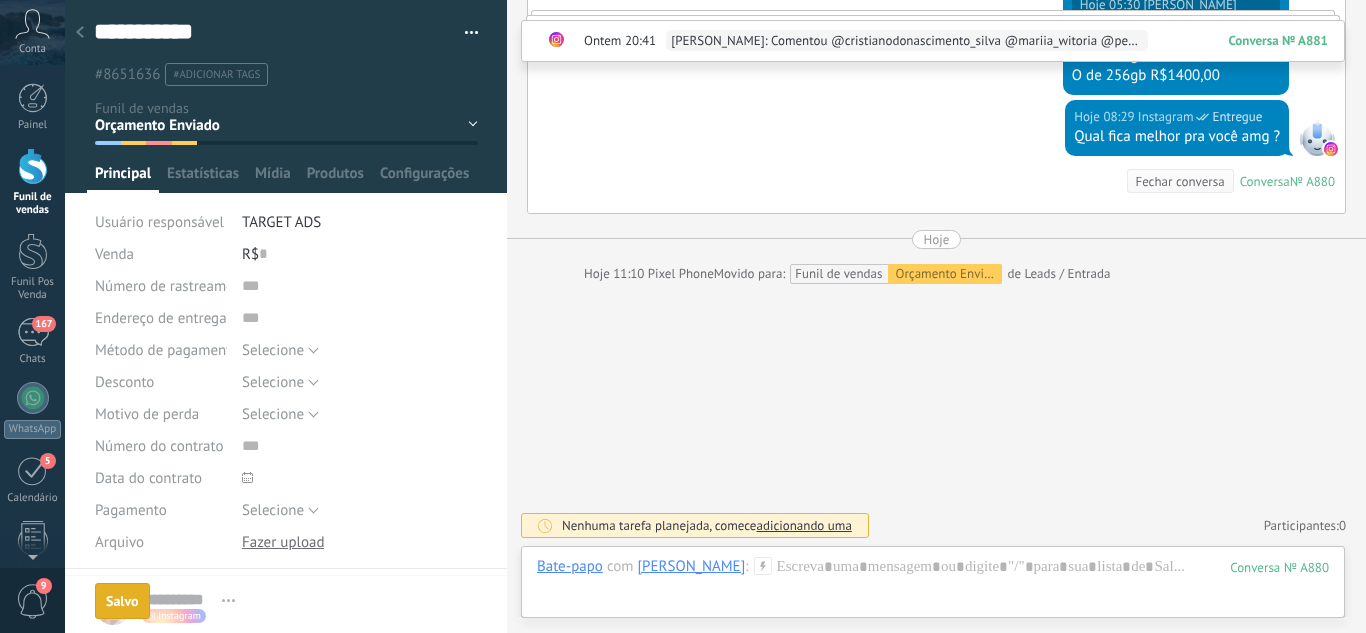 click 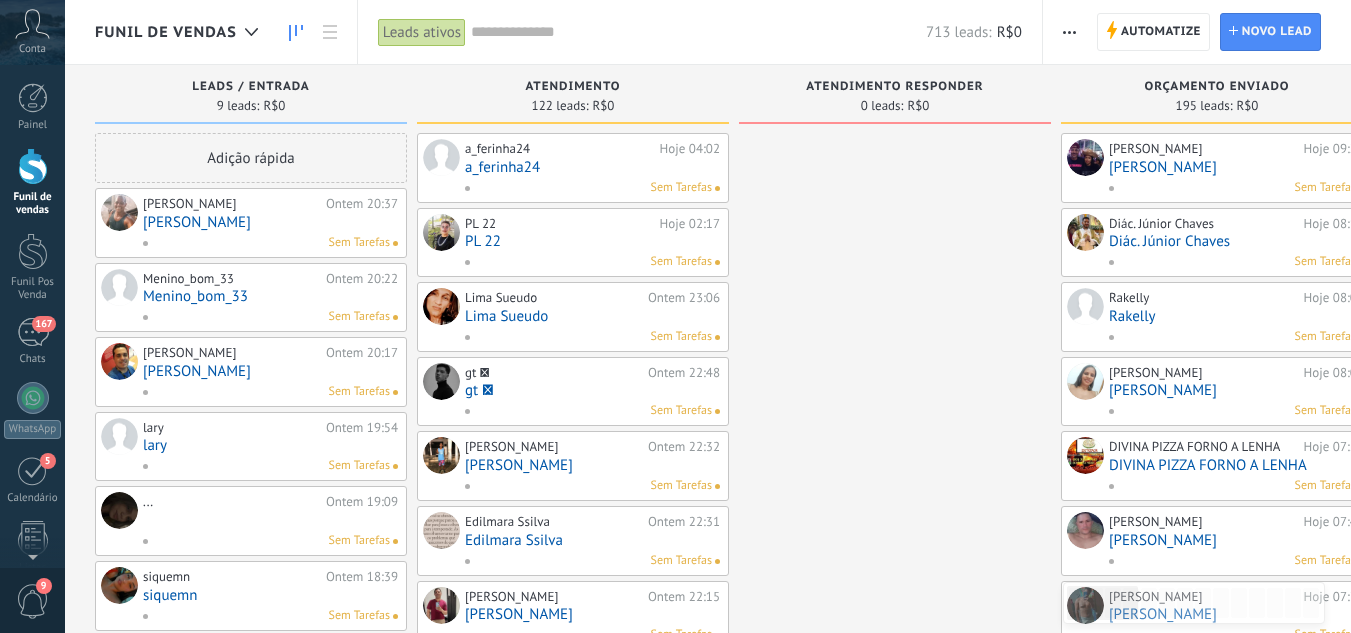 click on "[PERSON_NAME]" at bounding box center [270, 222] 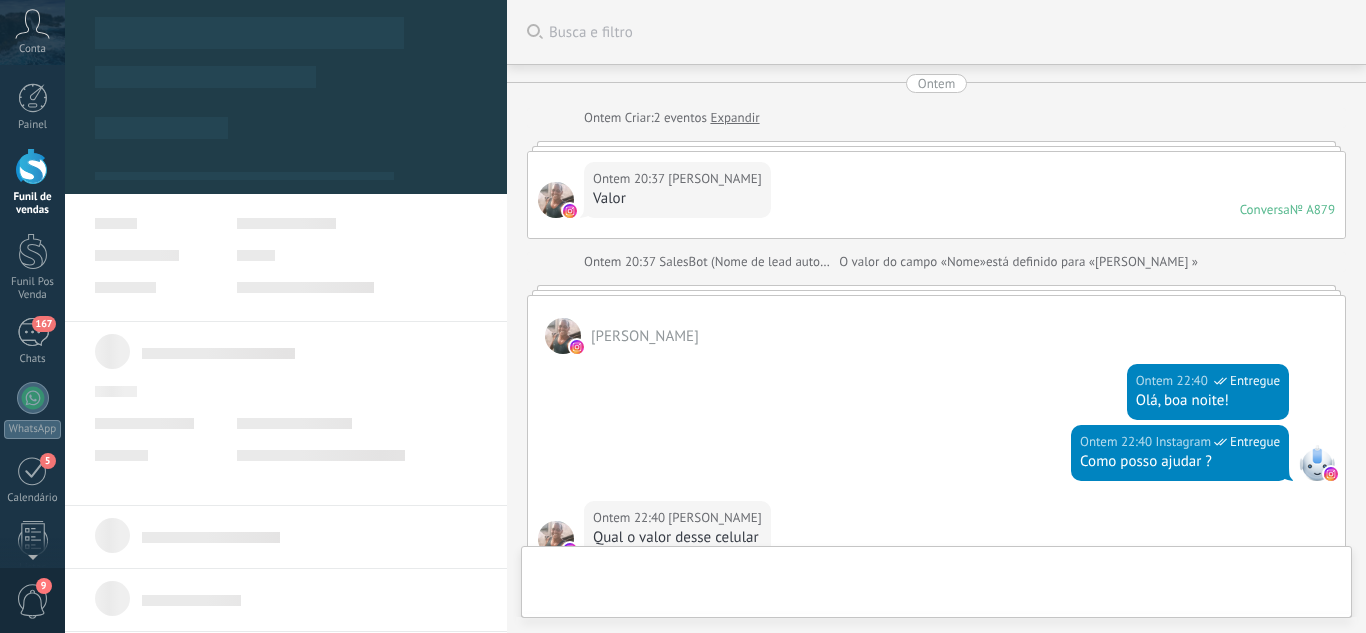 scroll, scrollTop: 741, scrollLeft: 0, axis: vertical 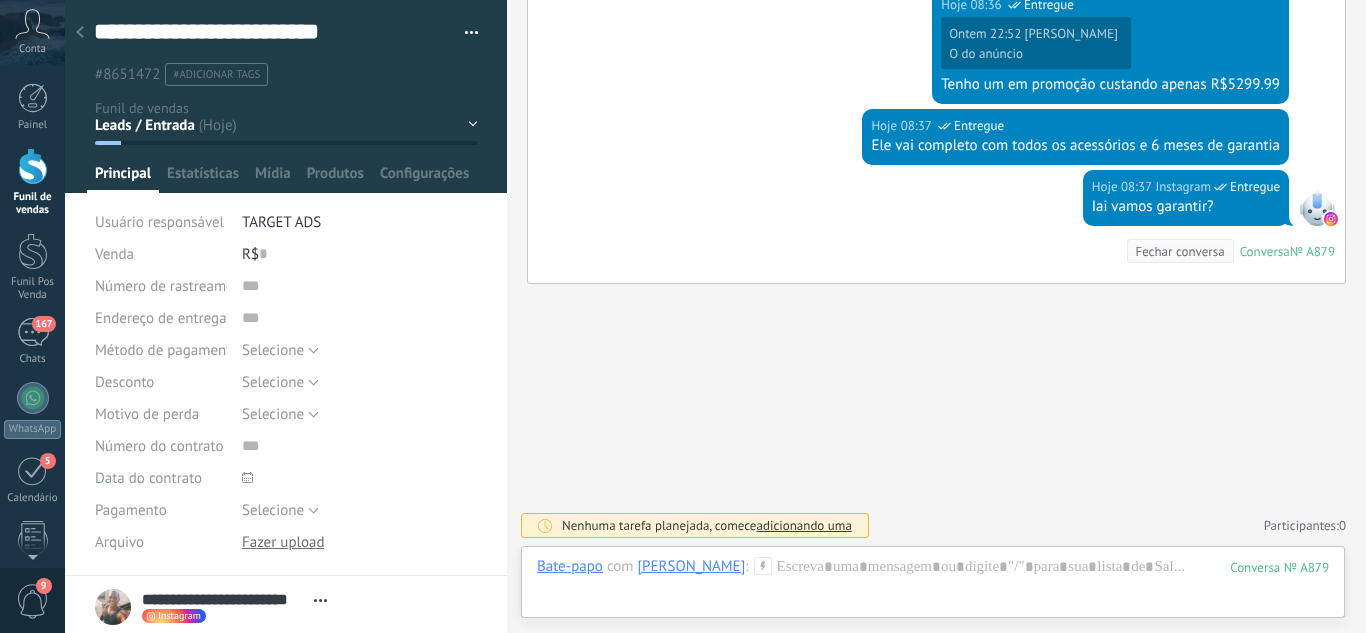 click on "Leads / Entrada
Atendimento
Atendimento Responder
Orçamento Enviado
Orçamento Responder
Negociação / Fechamento
-" at bounding box center (0, 0) 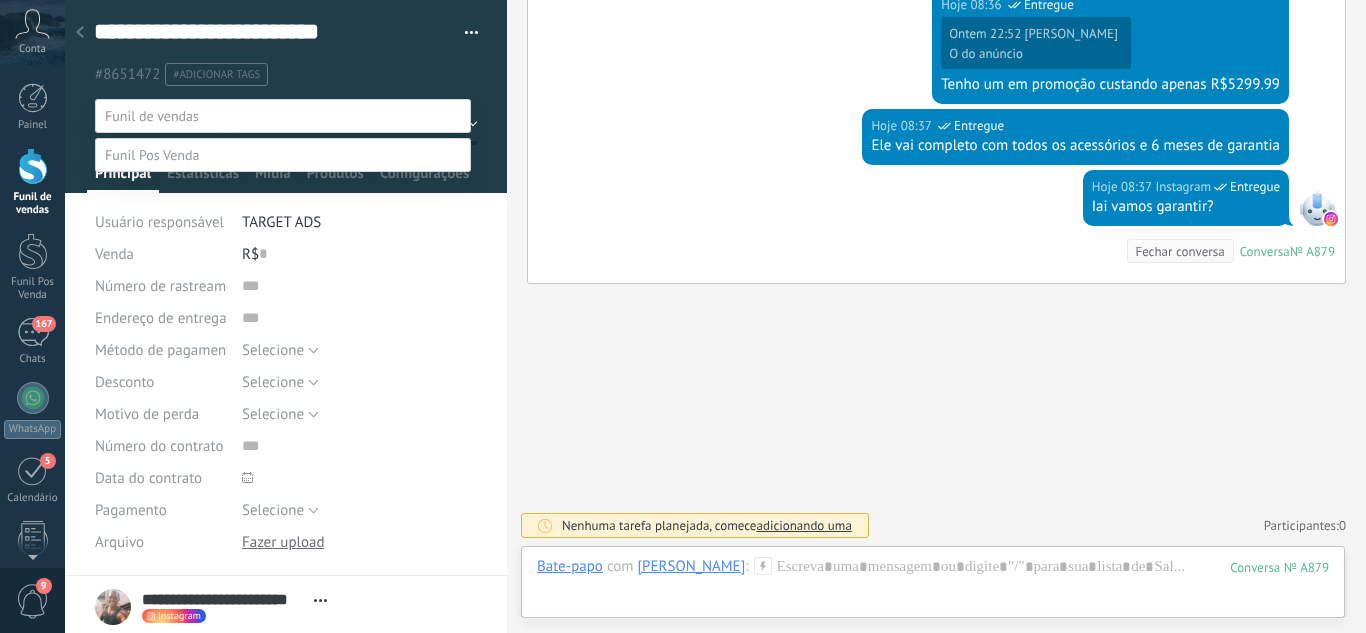 click on "Orçamento Enviado" at bounding box center [0, 0] 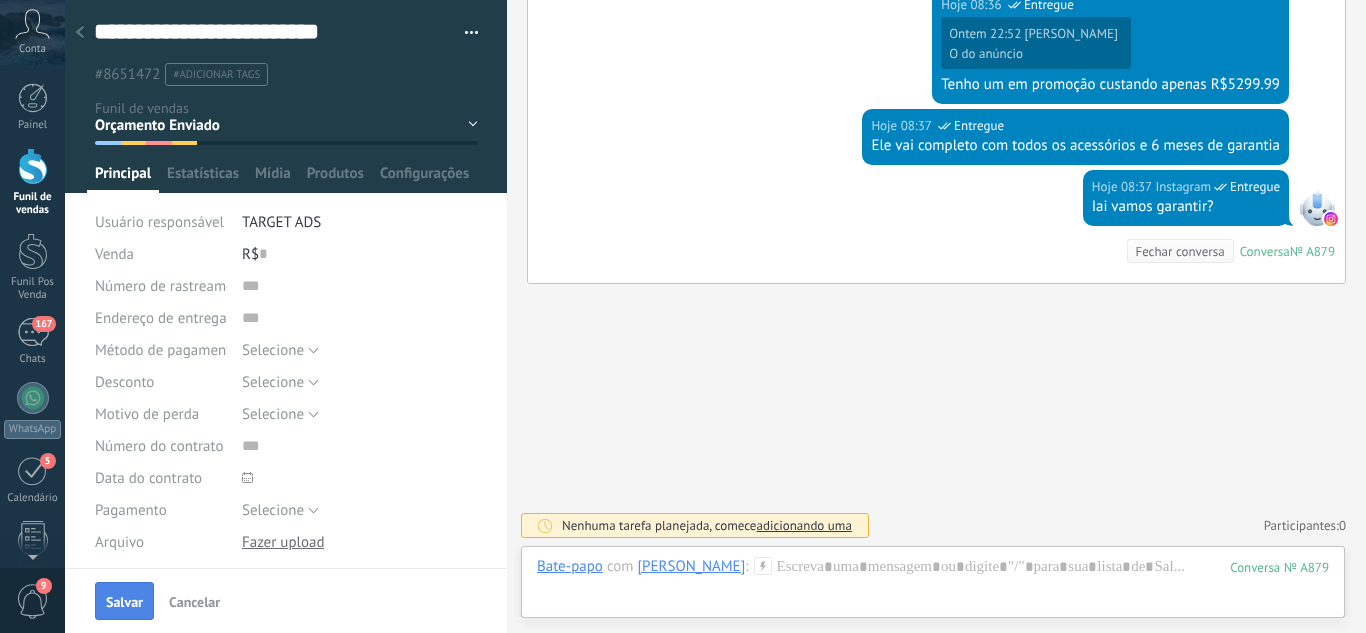 click on "Salvar" at bounding box center (124, 601) 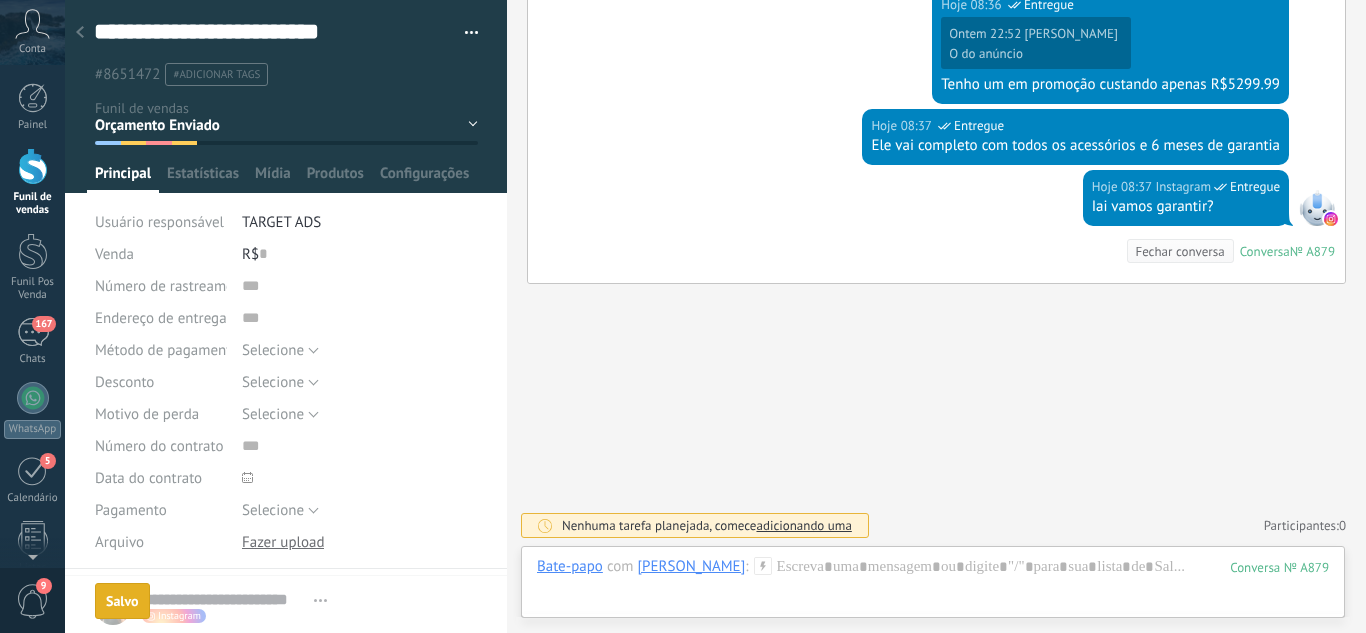 scroll, scrollTop: 811, scrollLeft: 0, axis: vertical 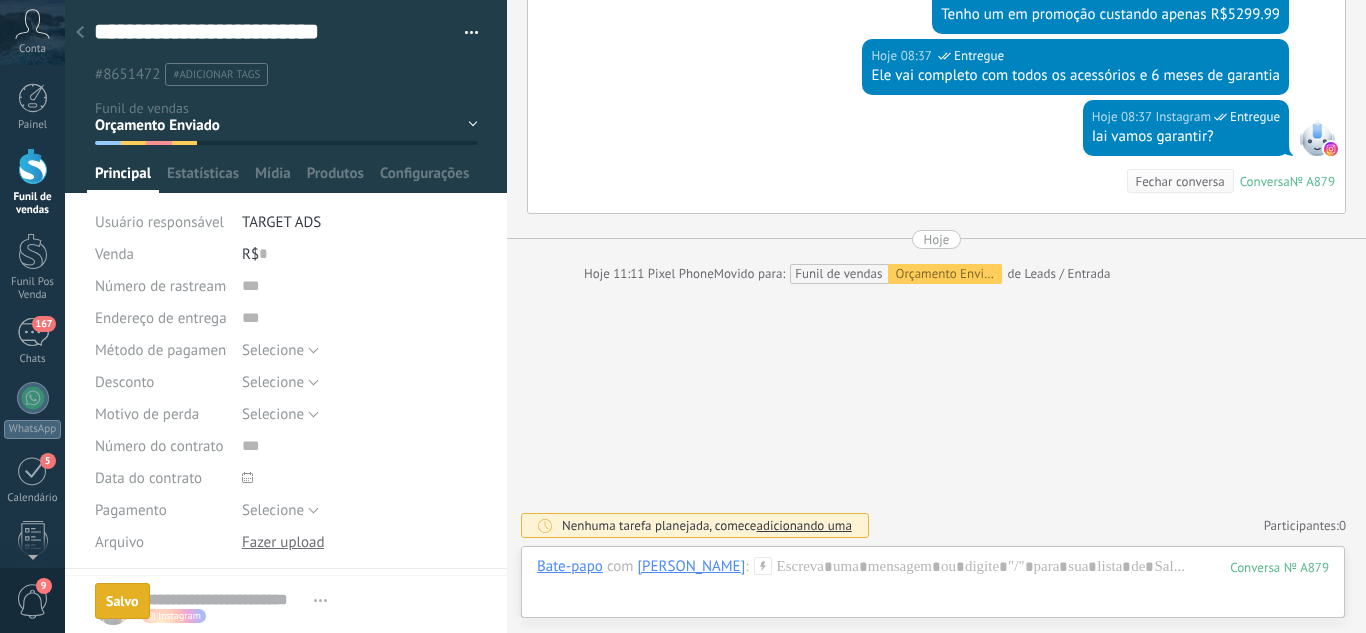 click at bounding box center [80, 33] 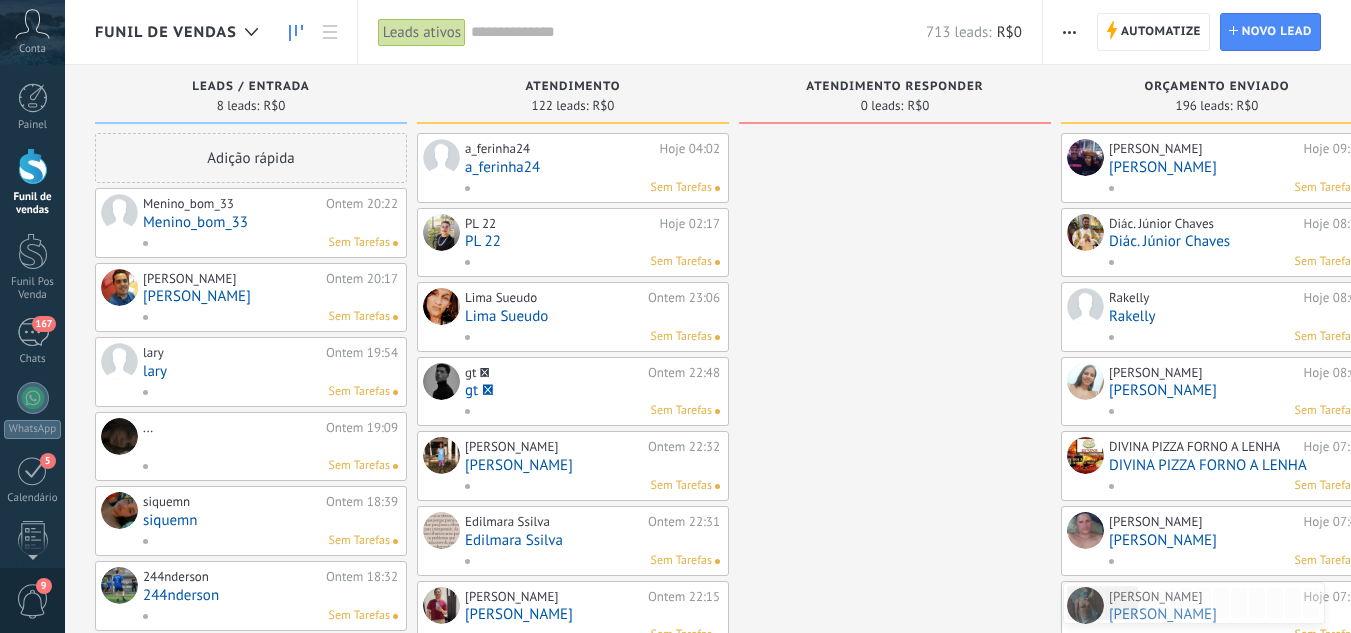click on "Menino_bom_33" at bounding box center (270, 222) 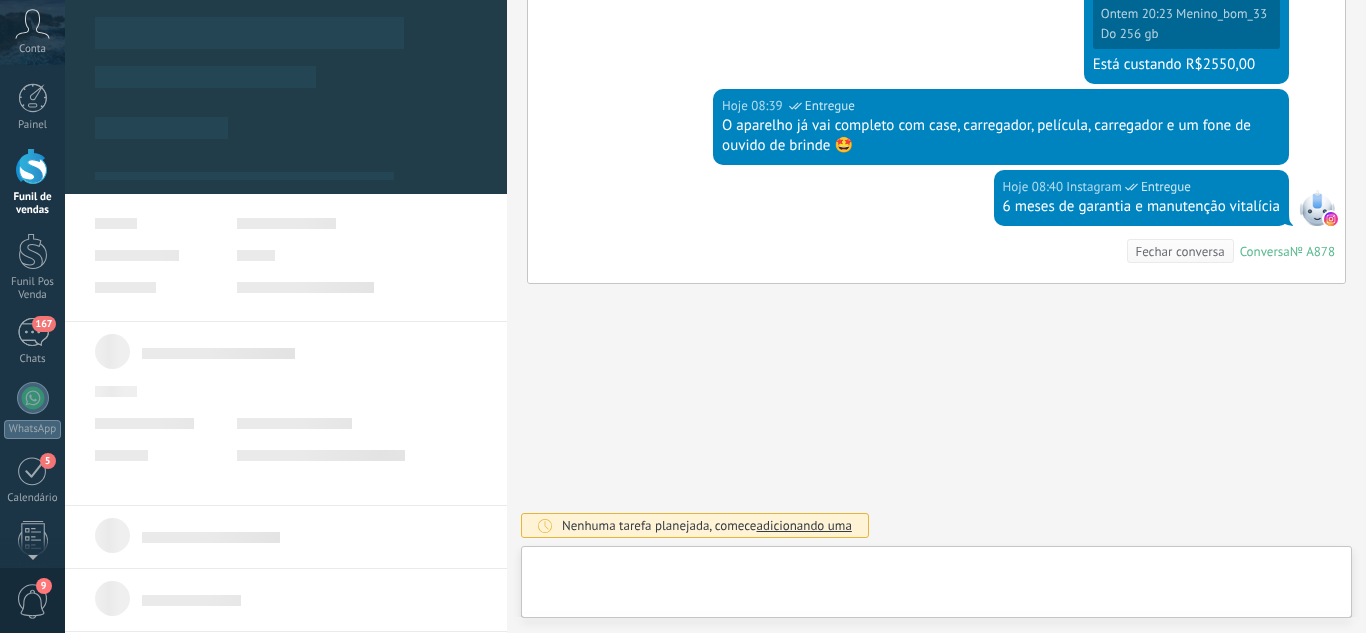 scroll, scrollTop: 1014, scrollLeft: 0, axis: vertical 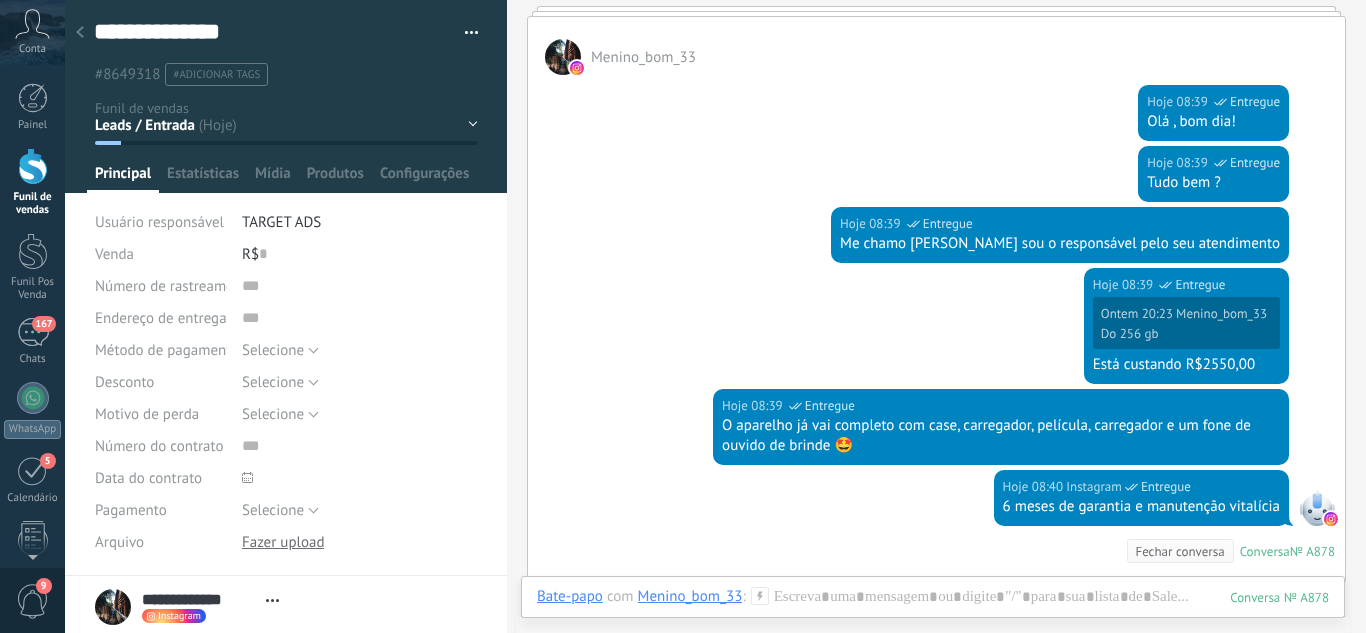 click on "Leads / Entrada
Atendimento
Atendimento Responder
Orçamento Enviado
Orçamento Responder
Negociação / Fechamento
-" at bounding box center [0, 0] 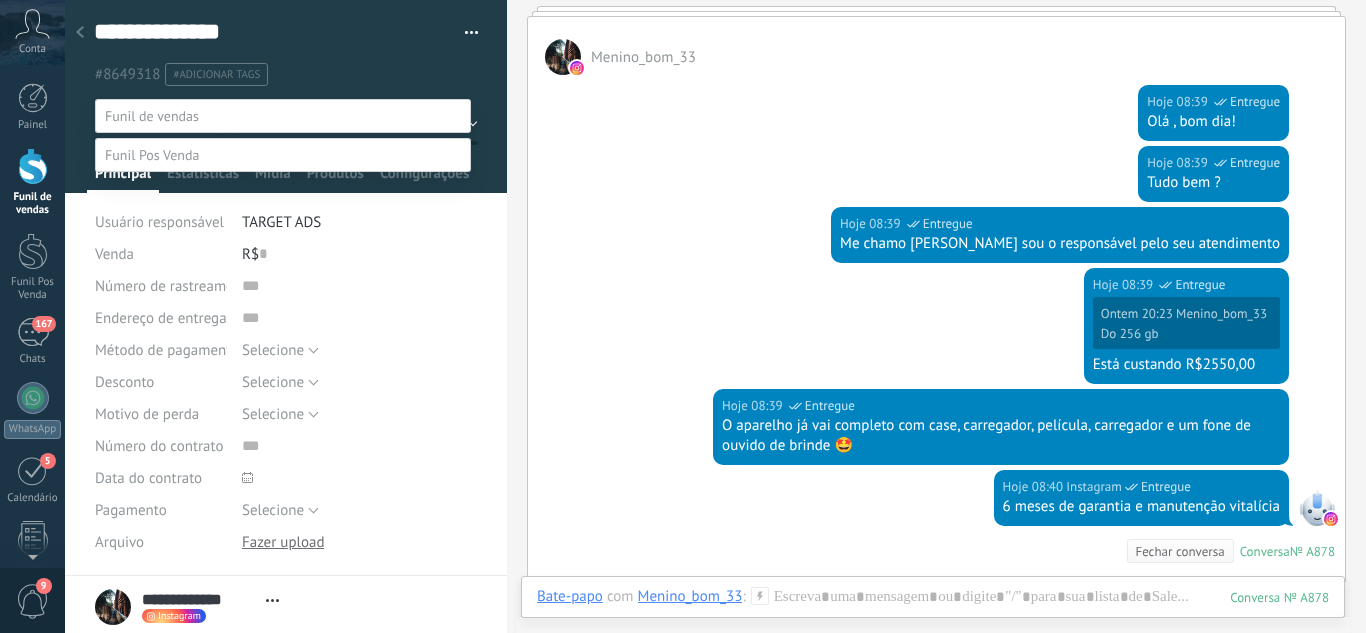 click on "Orçamento Enviado" at bounding box center [0, 0] 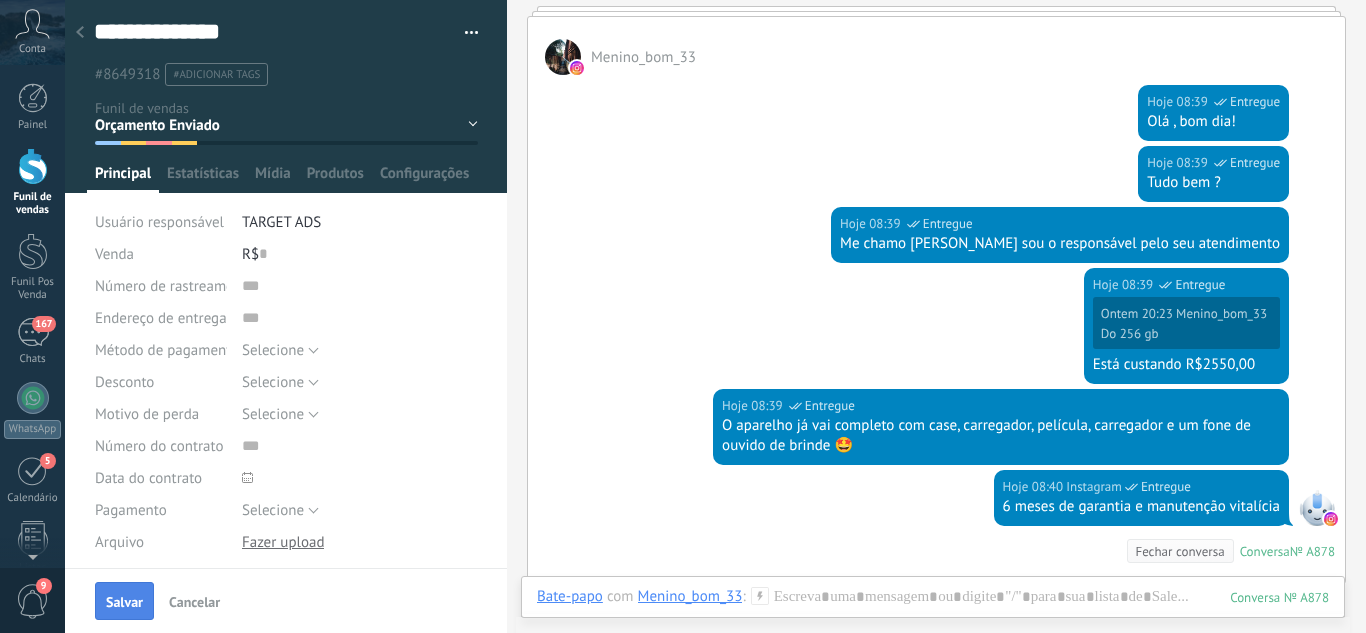 click on "Salvar" at bounding box center (124, 602) 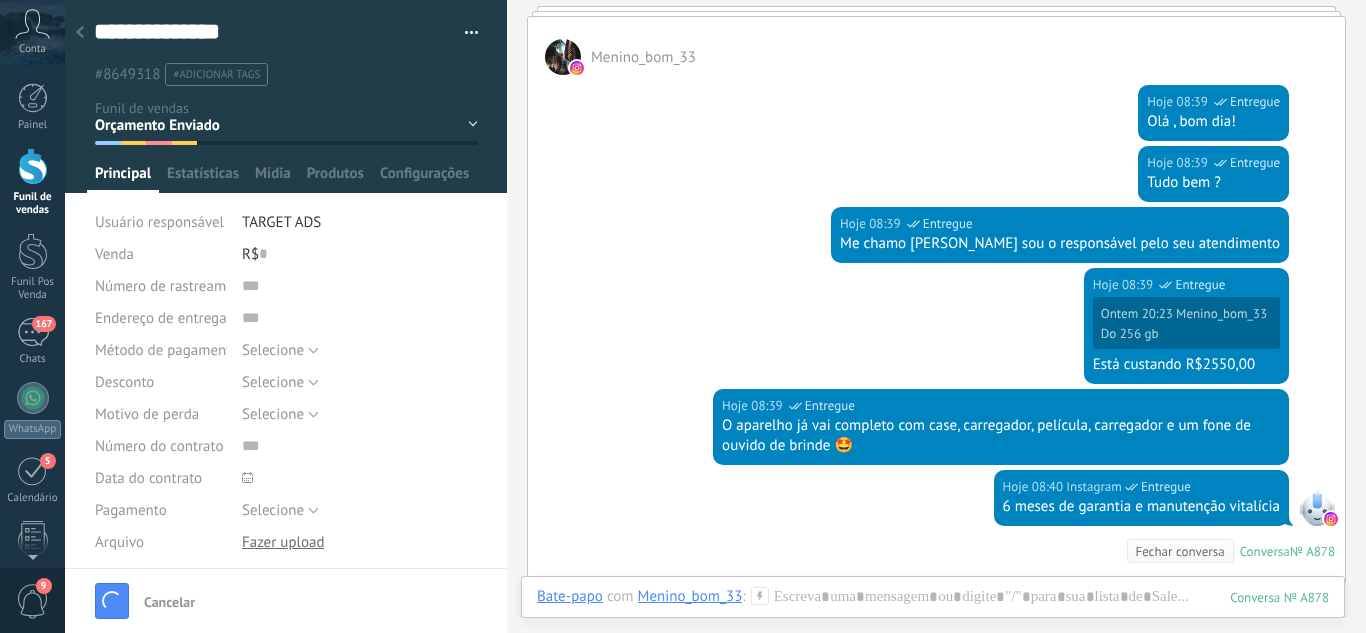 scroll, scrollTop: 856, scrollLeft: 0, axis: vertical 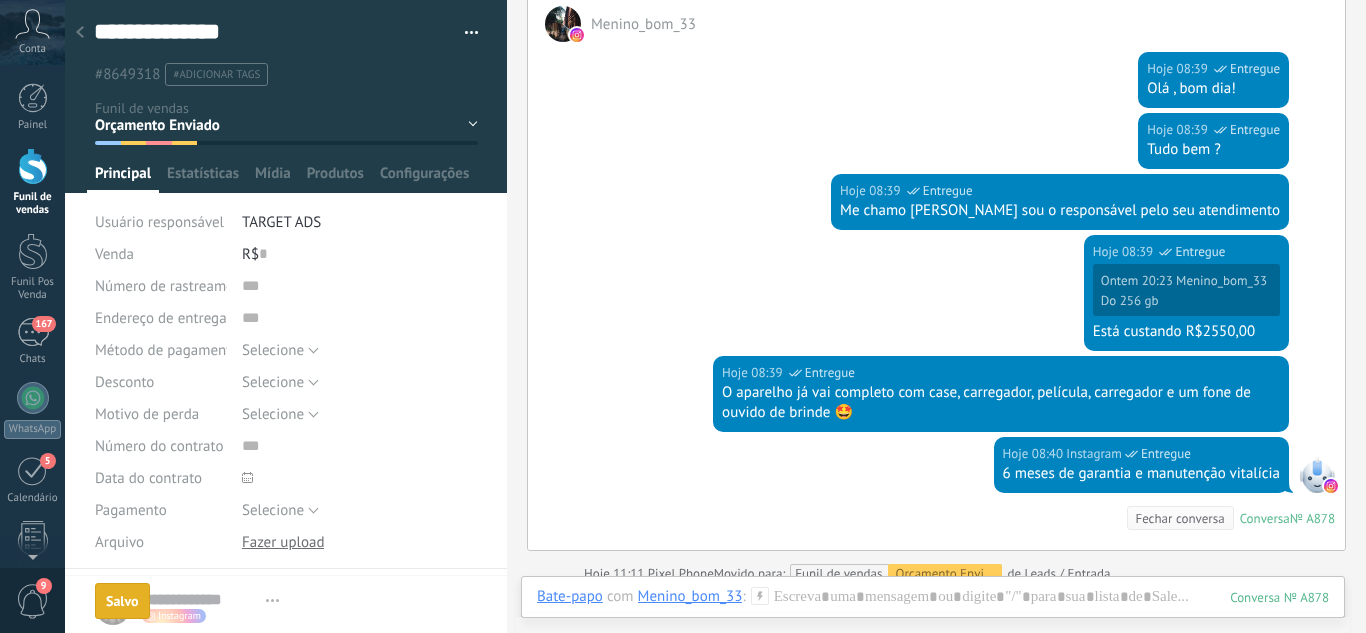 click 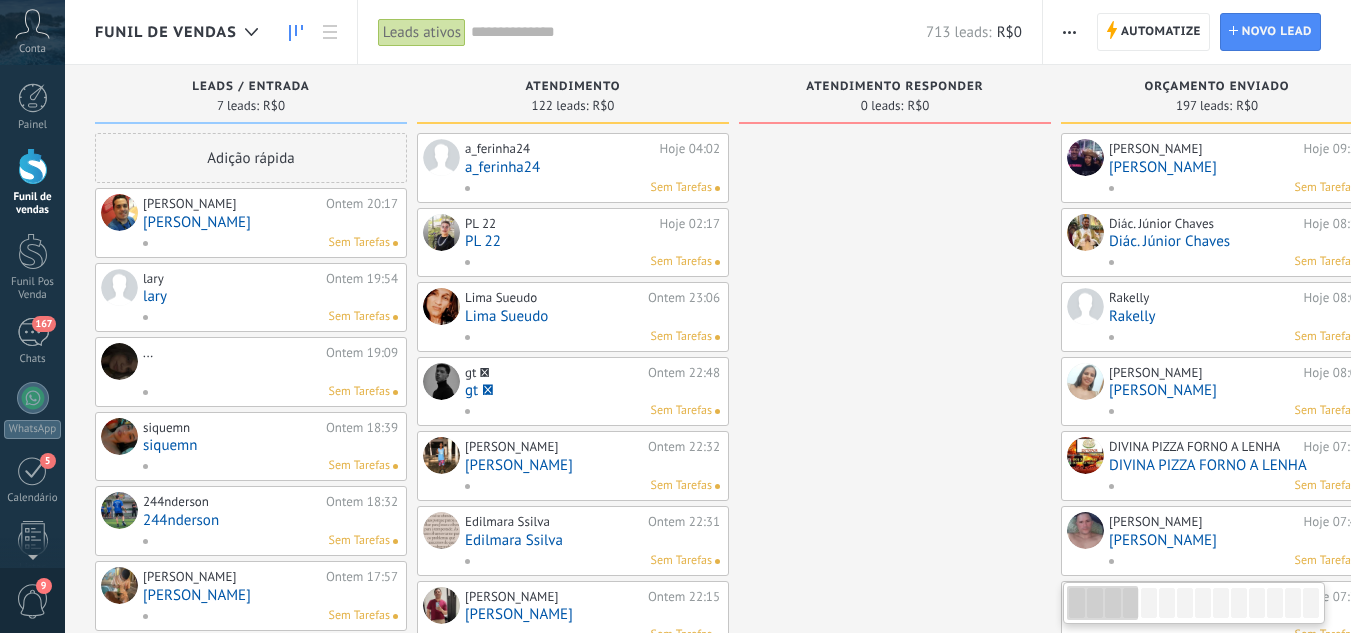 click on "[PERSON_NAME]" at bounding box center [270, 222] 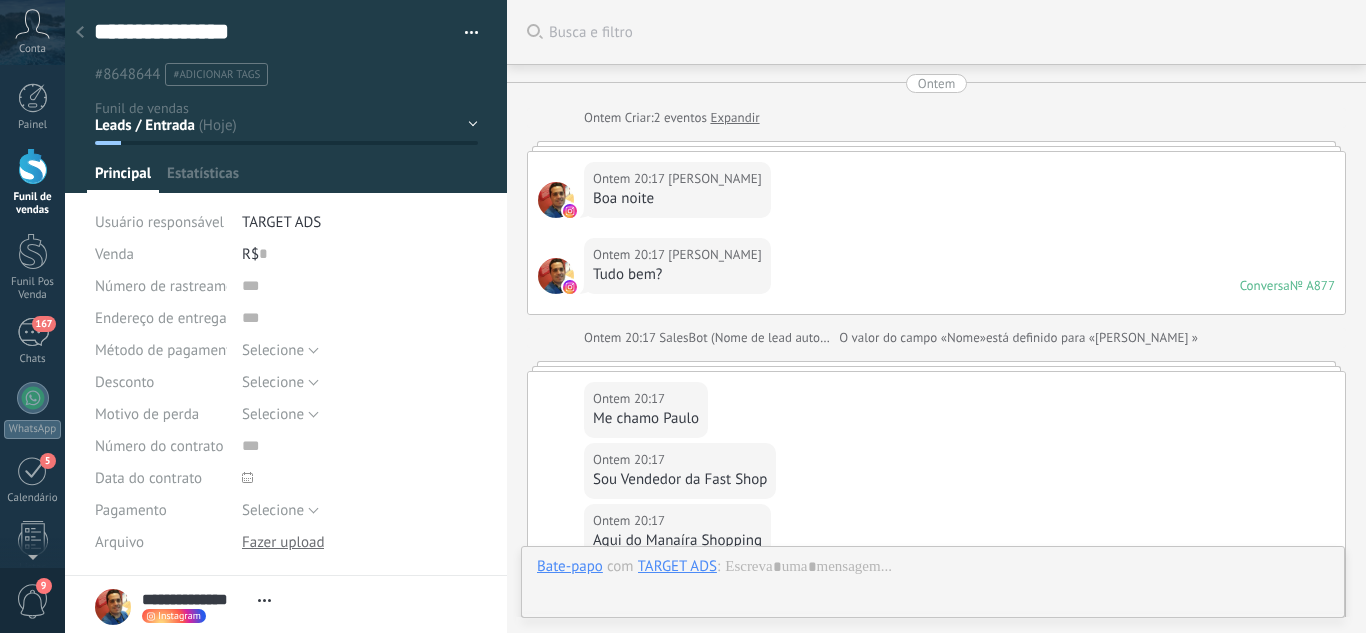 scroll, scrollTop: 30, scrollLeft: 0, axis: vertical 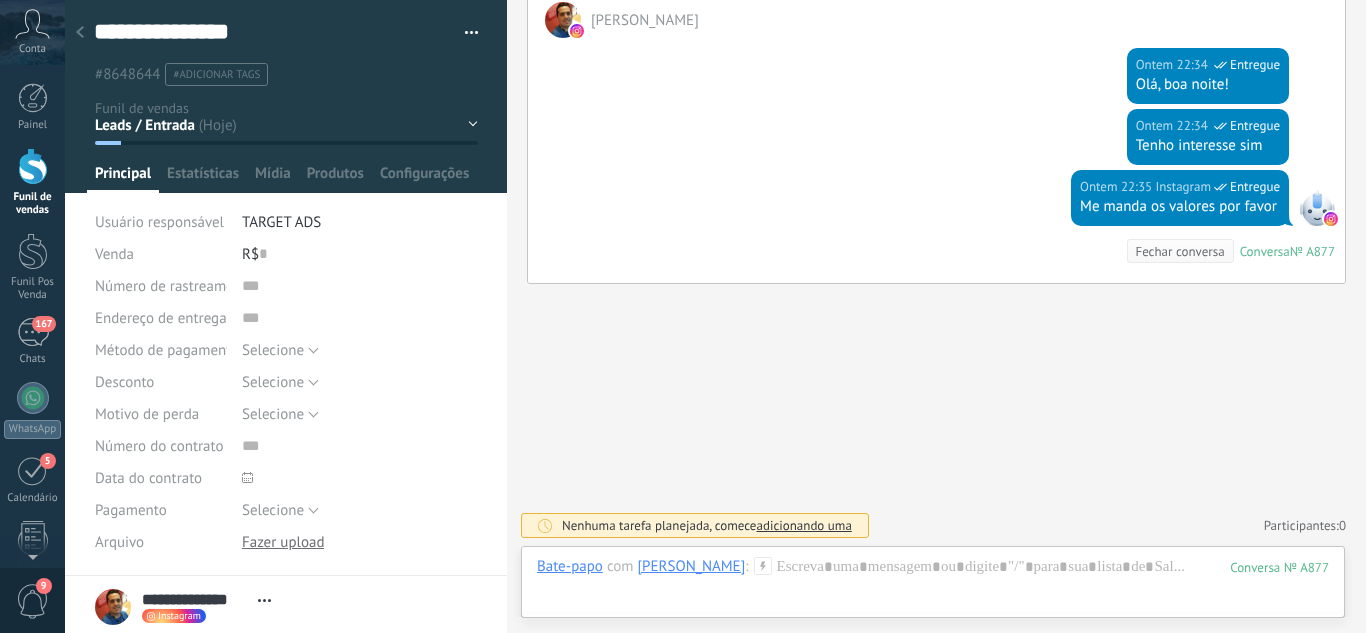 click on "Leads / Entrada
Atendimento
Atendimento Responder
Orçamento Enviado
Orçamento Responder
Negociação / Fechamento
-" at bounding box center (0, 0) 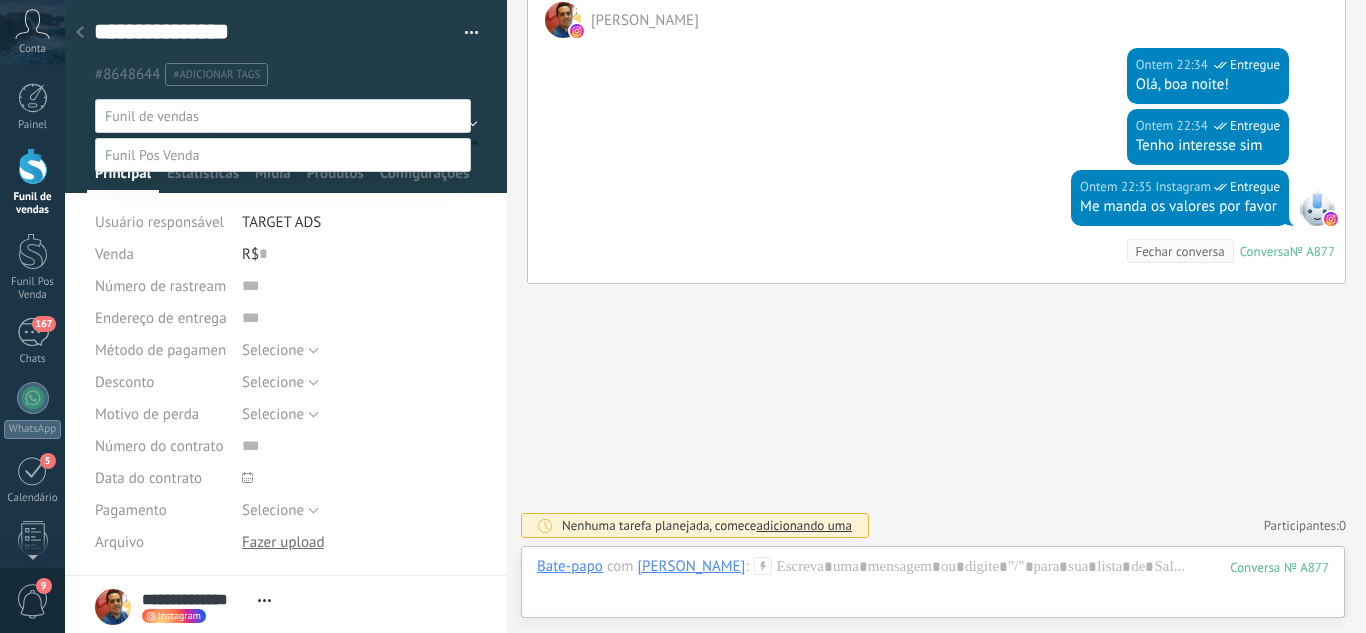 click on "Orçamento Enviado" at bounding box center [0, 0] 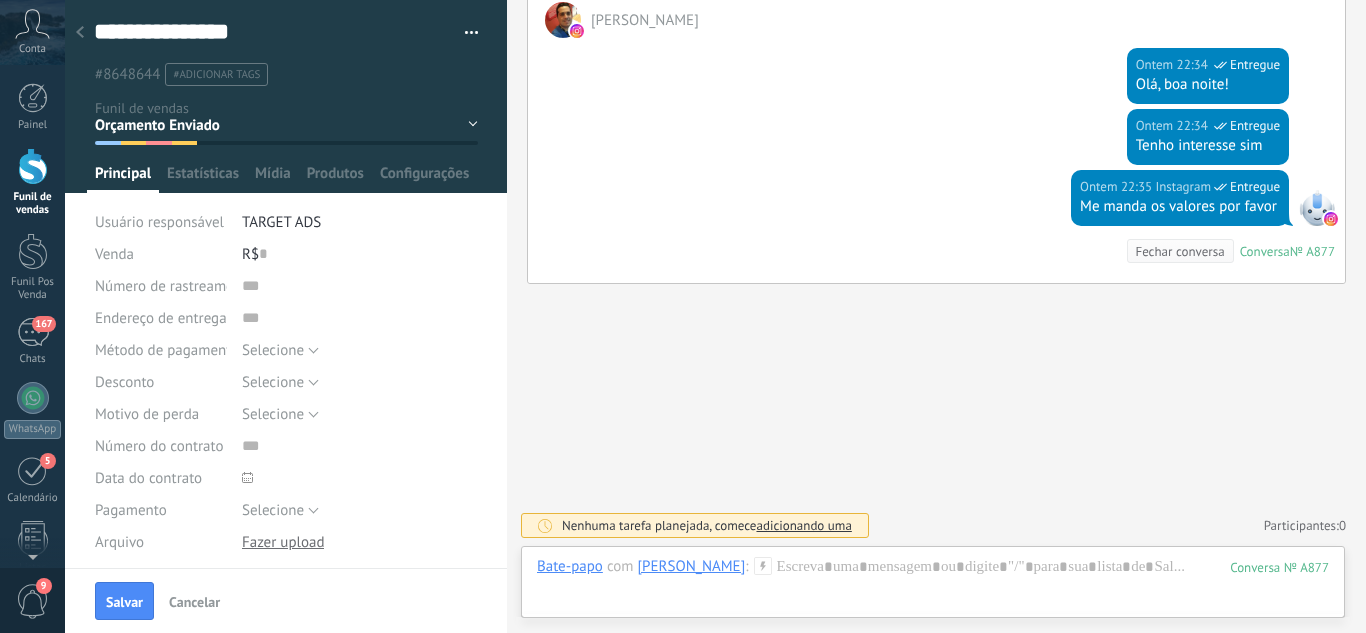 click on "Salvar" at bounding box center [124, 602] 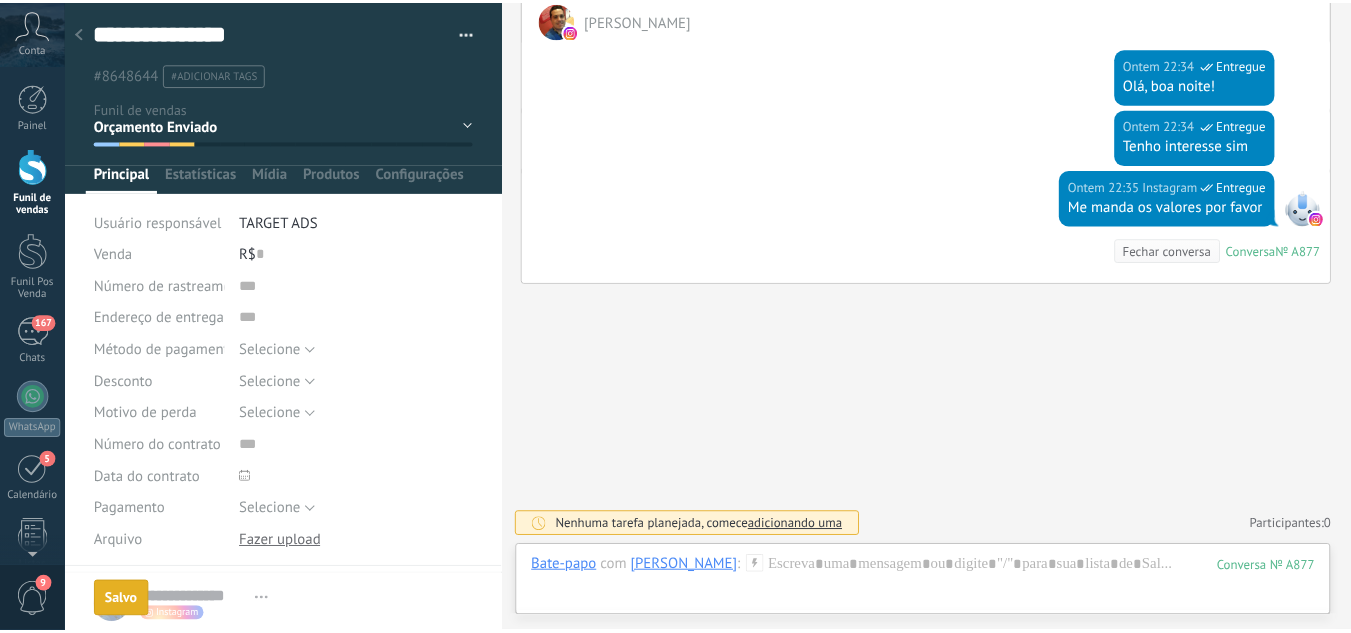 scroll, scrollTop: 900, scrollLeft: 0, axis: vertical 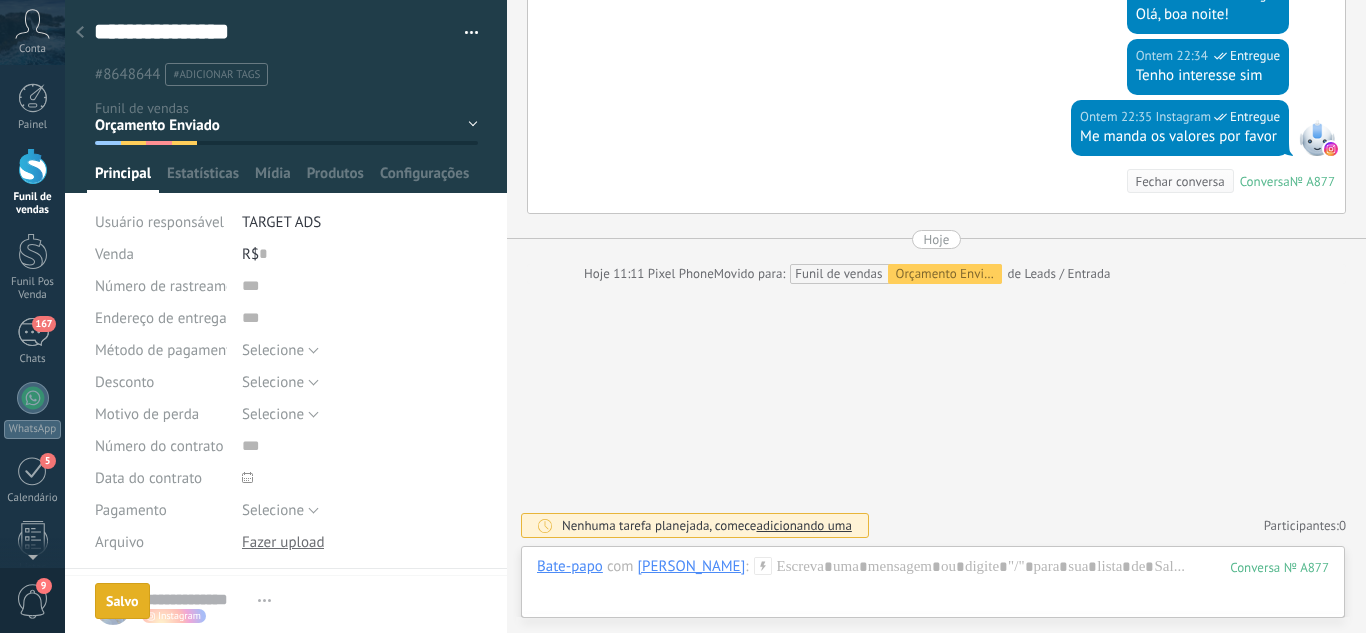click at bounding box center (80, 33) 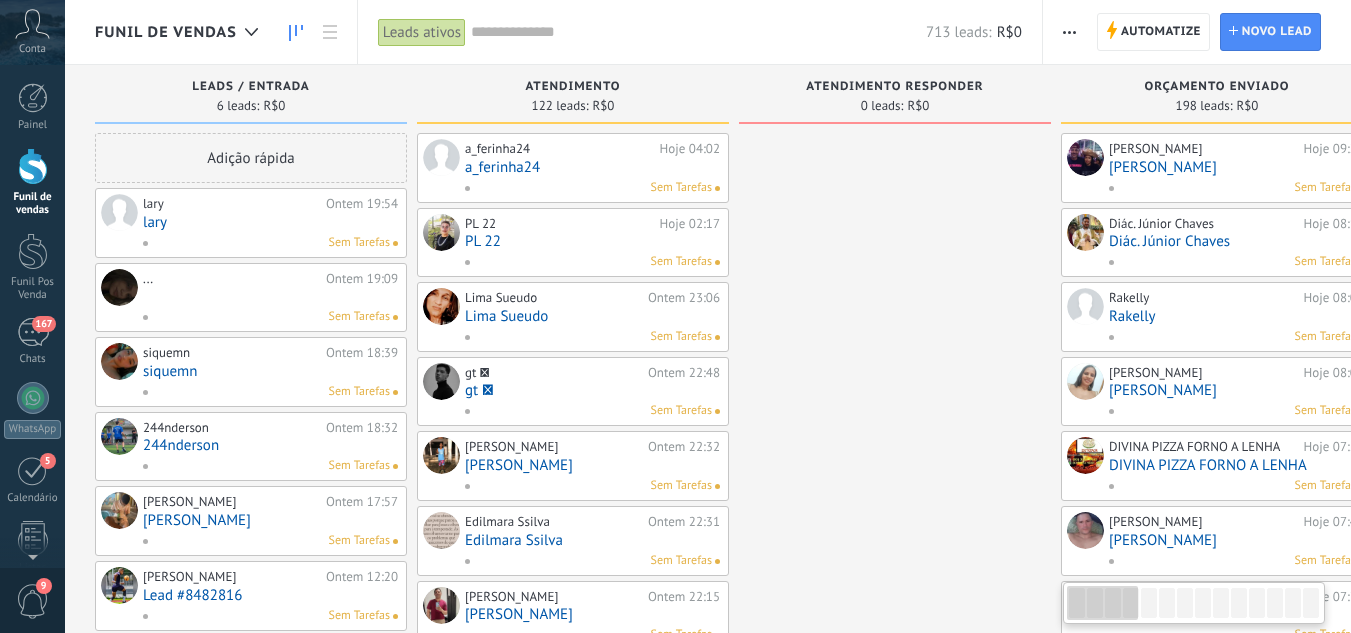 drag, startPoint x: 928, startPoint y: 254, endPoint x: 230, endPoint y: 248, distance: 698.0258 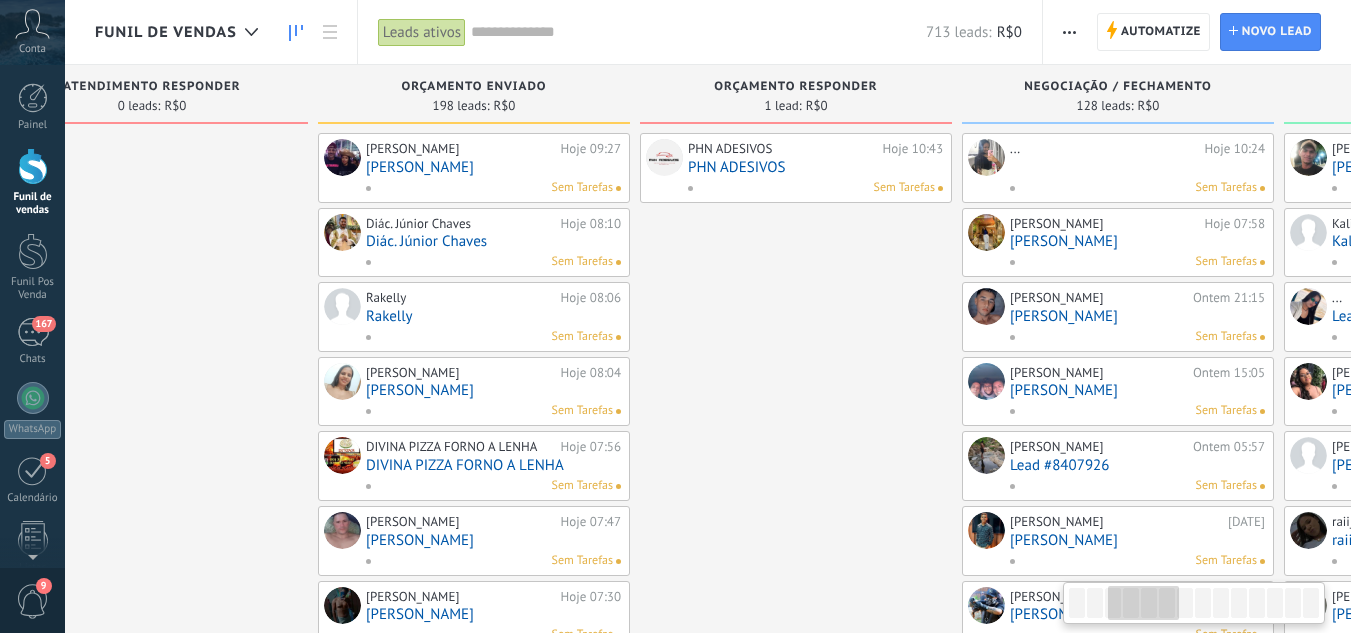 drag, startPoint x: 684, startPoint y: 283, endPoint x: 597, endPoint y: 261, distance: 89.73851 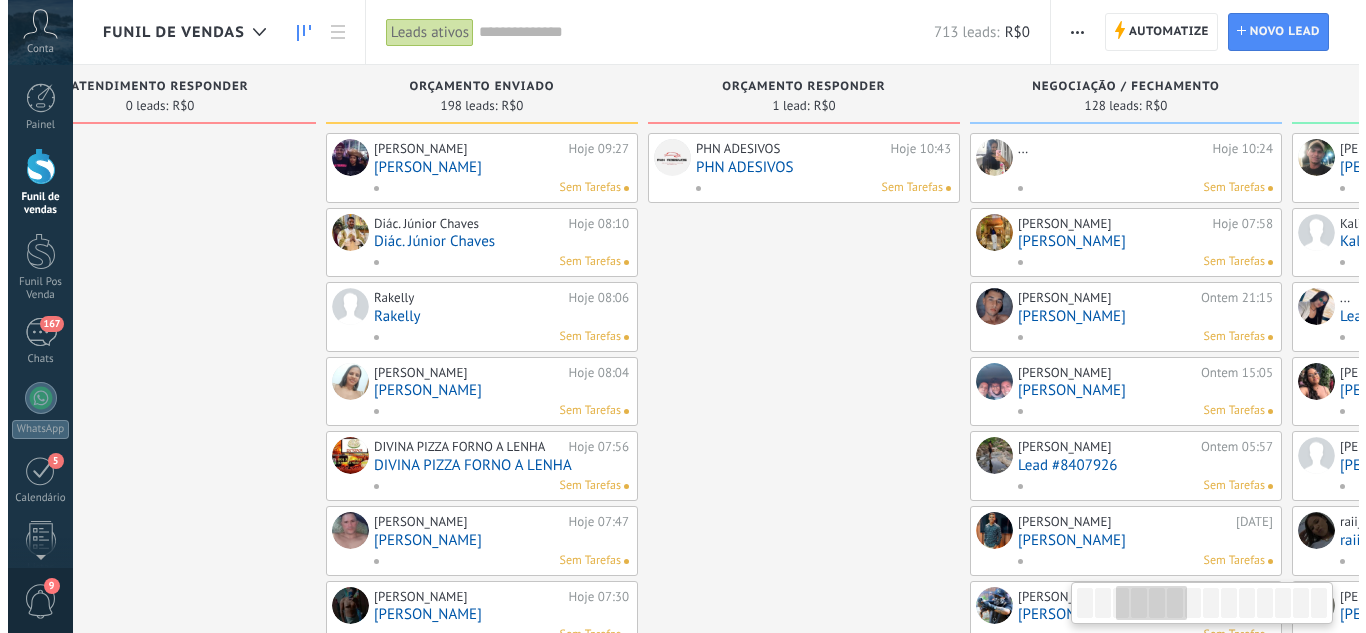 scroll, scrollTop: 0, scrollLeft: 773, axis: horizontal 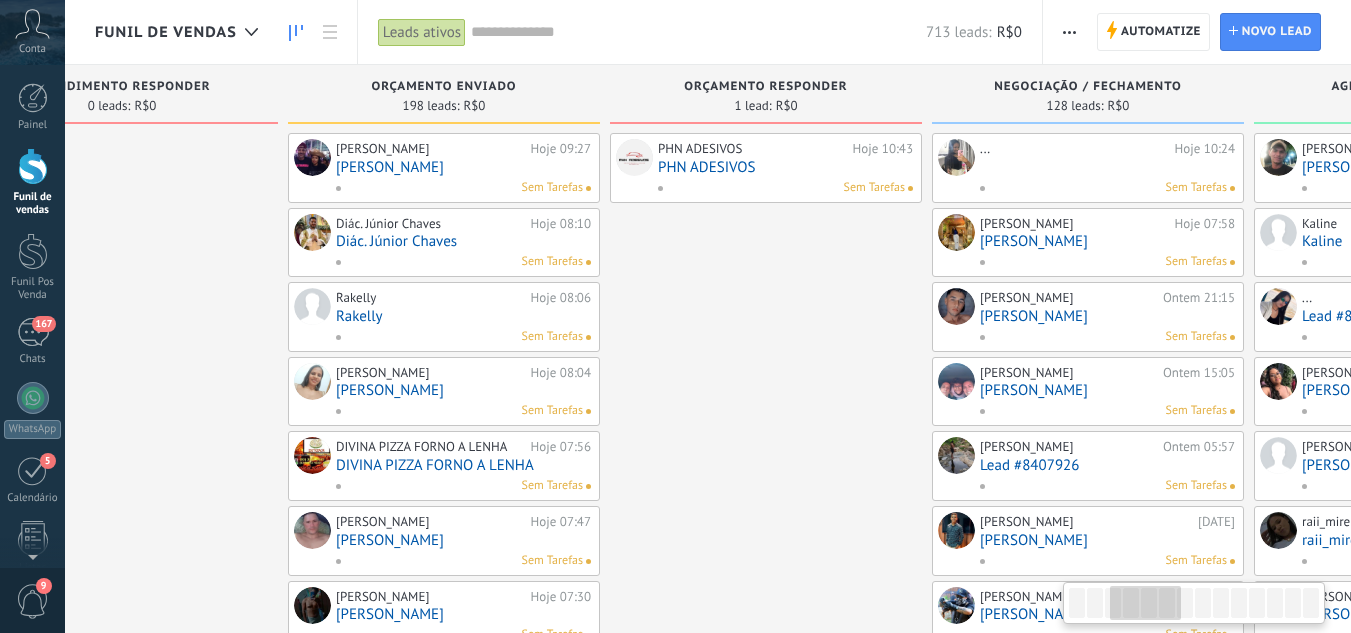click on "PHN ADESIVOS" at bounding box center (785, 167) 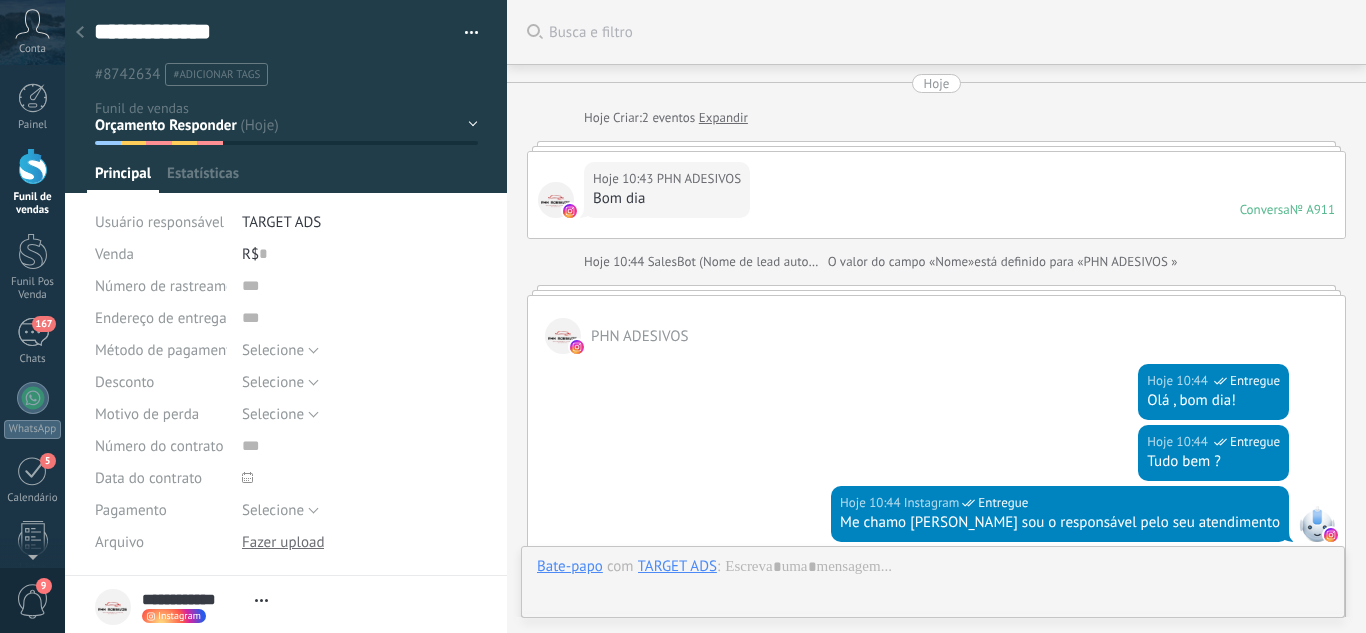 scroll, scrollTop: 30, scrollLeft: 0, axis: vertical 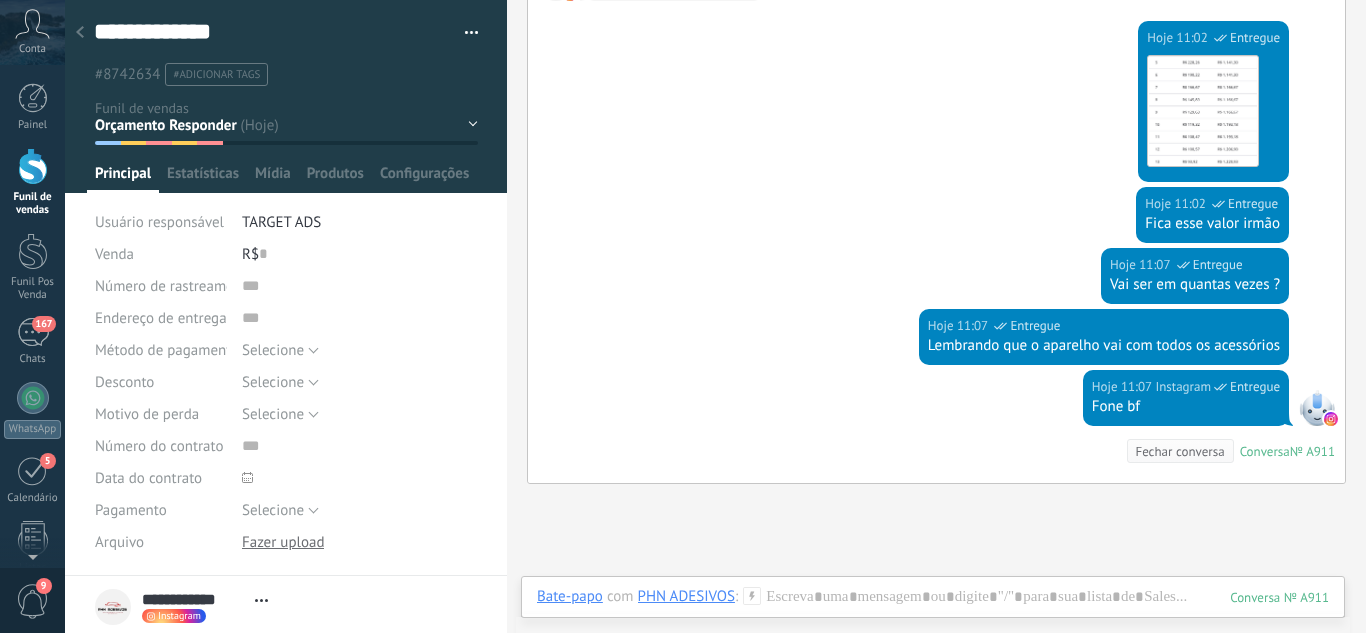 drag, startPoint x: 948, startPoint y: 369, endPoint x: 886, endPoint y: 388, distance: 64.84597 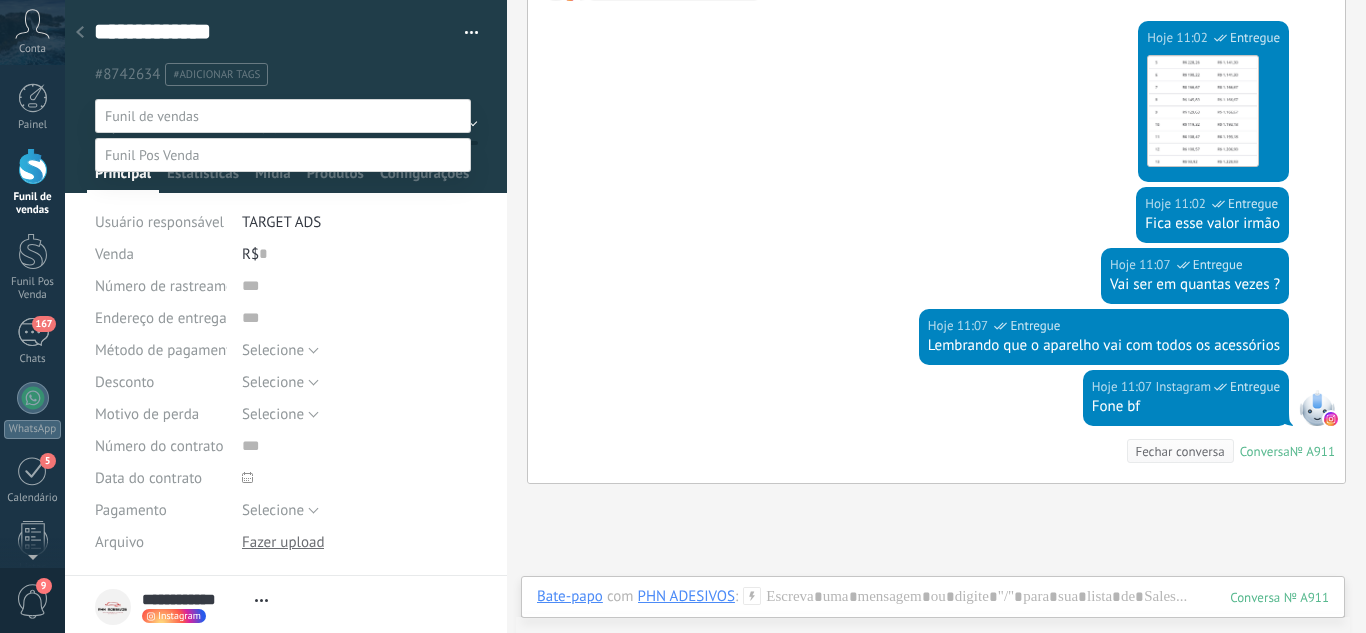 click on "Orçamento Enviado" at bounding box center (0, 0) 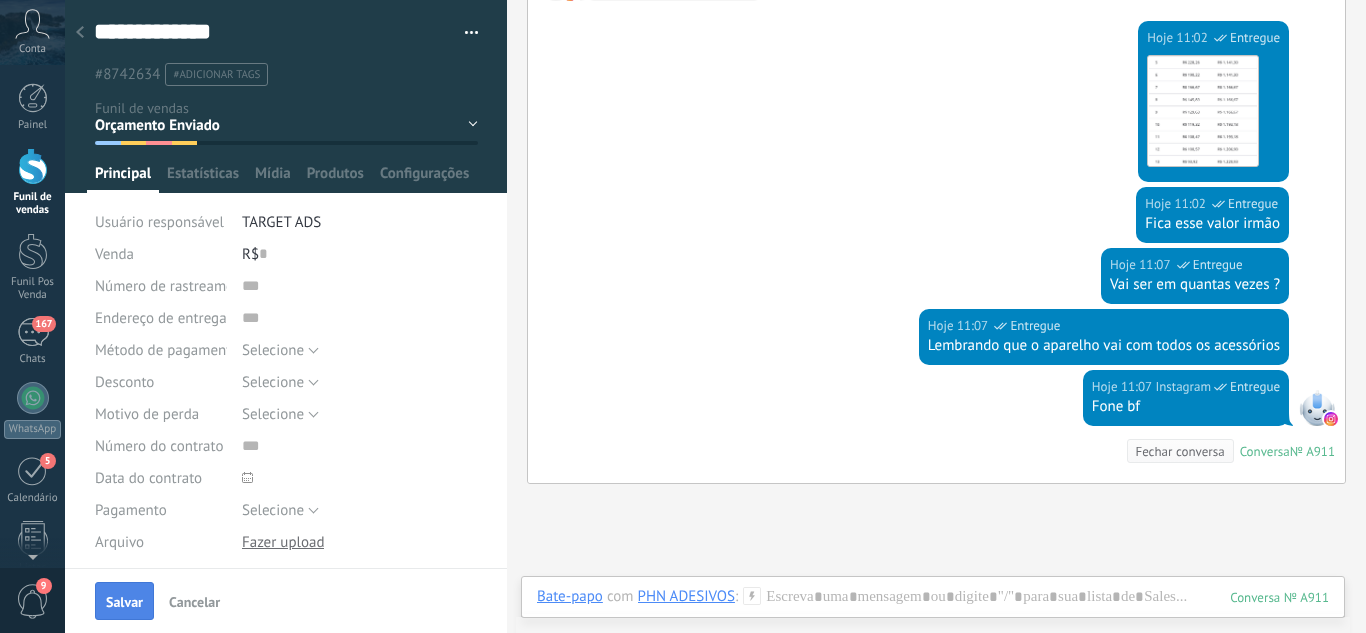 click on "Salvar" at bounding box center (124, 602) 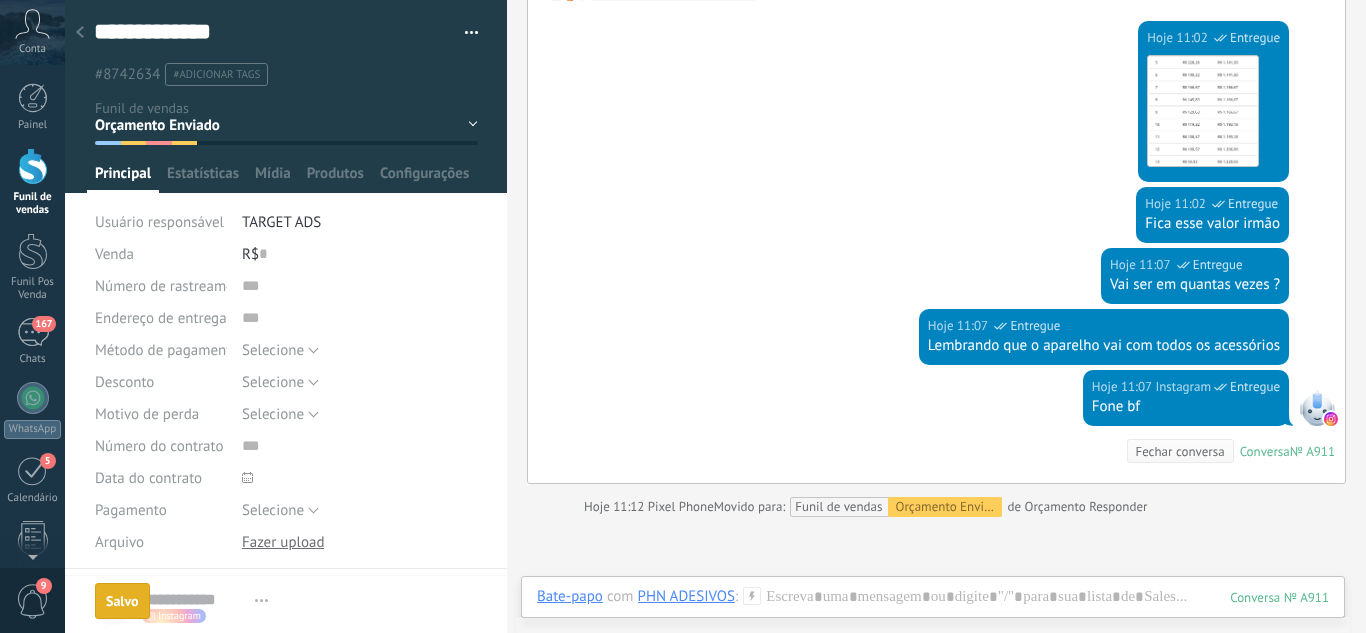 scroll, scrollTop: 2744, scrollLeft: 0, axis: vertical 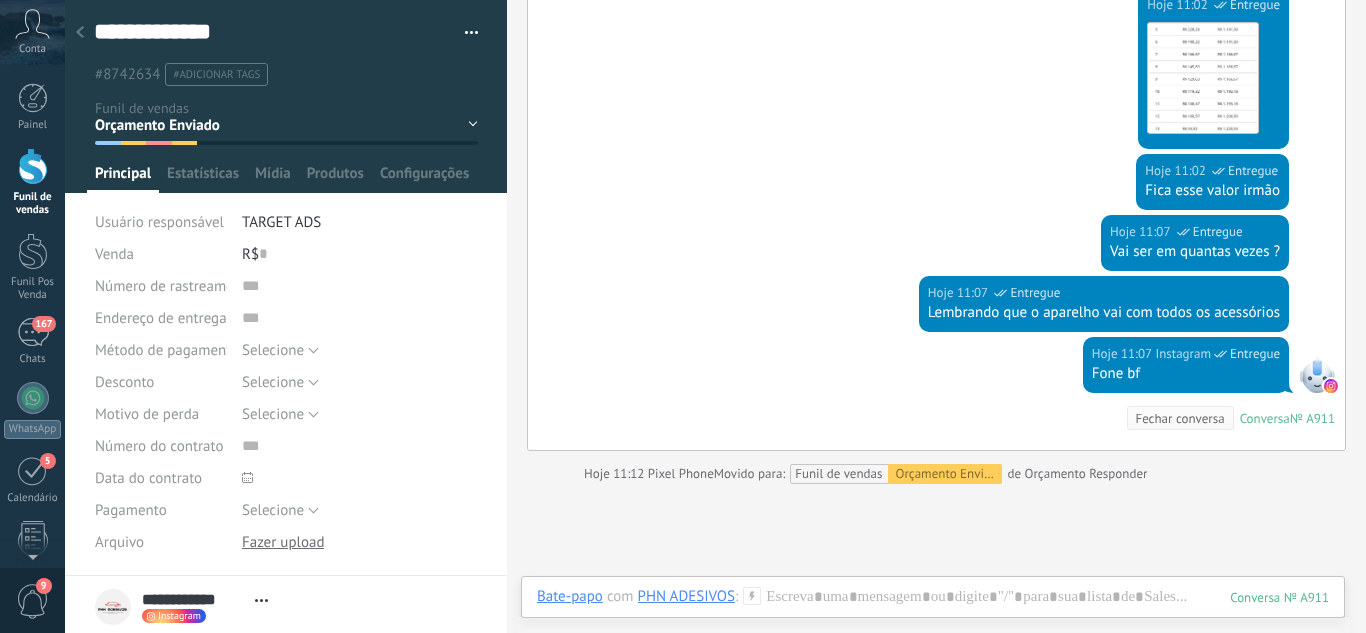 click at bounding box center (80, 33) 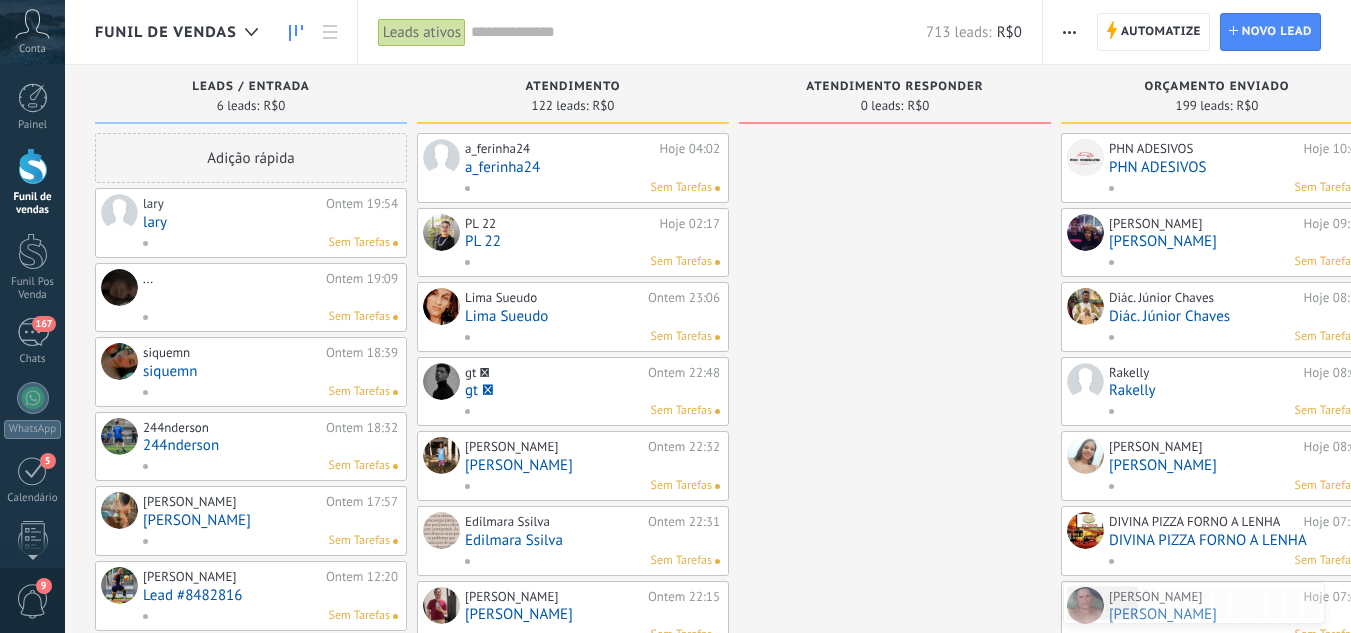 click on "lary" at bounding box center (270, 222) 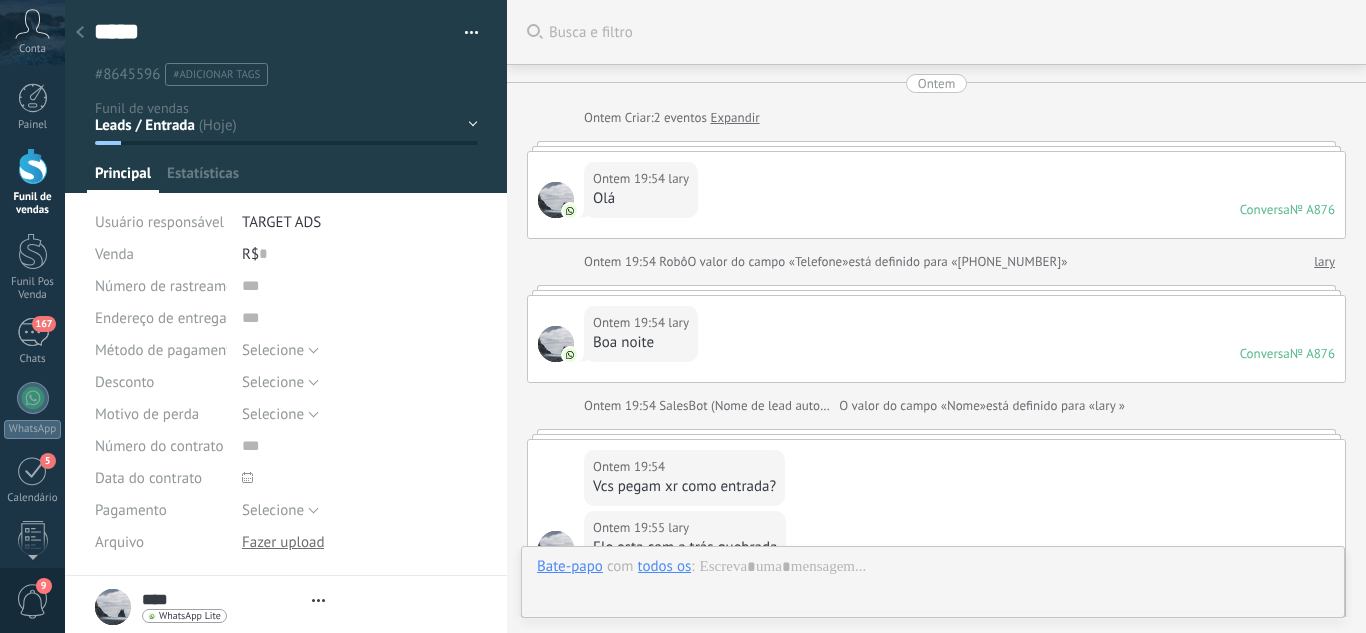 type on "****" 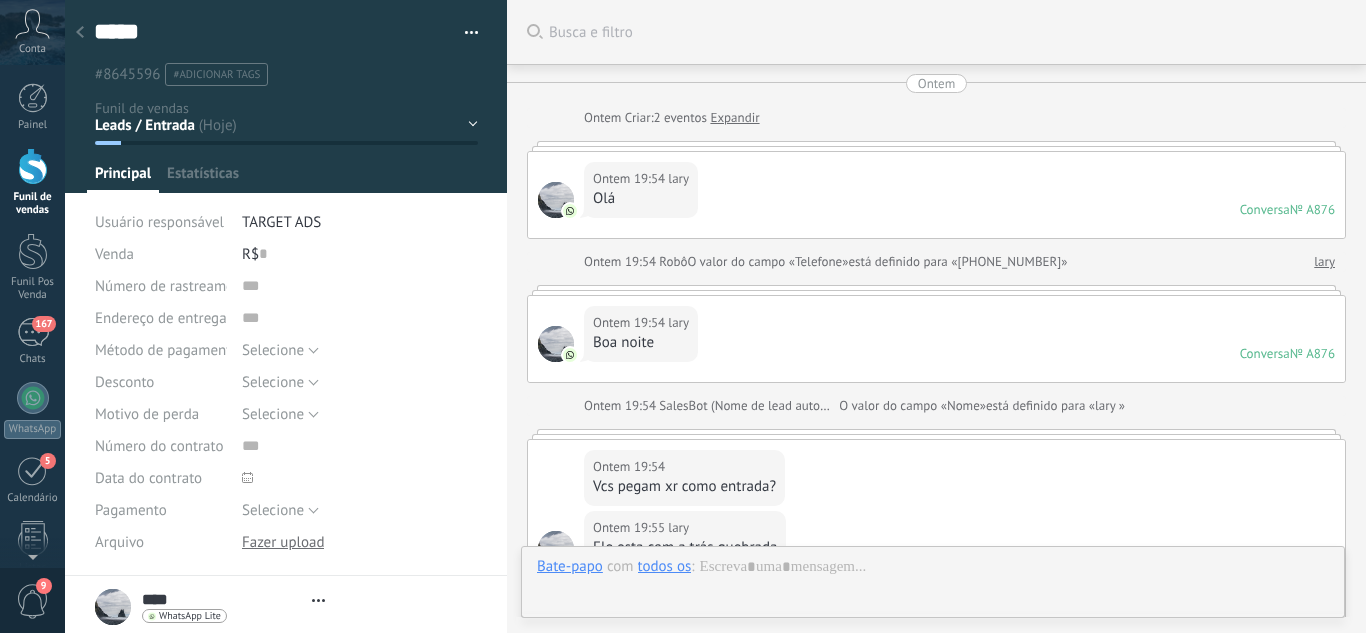 scroll, scrollTop: 30, scrollLeft: 0, axis: vertical 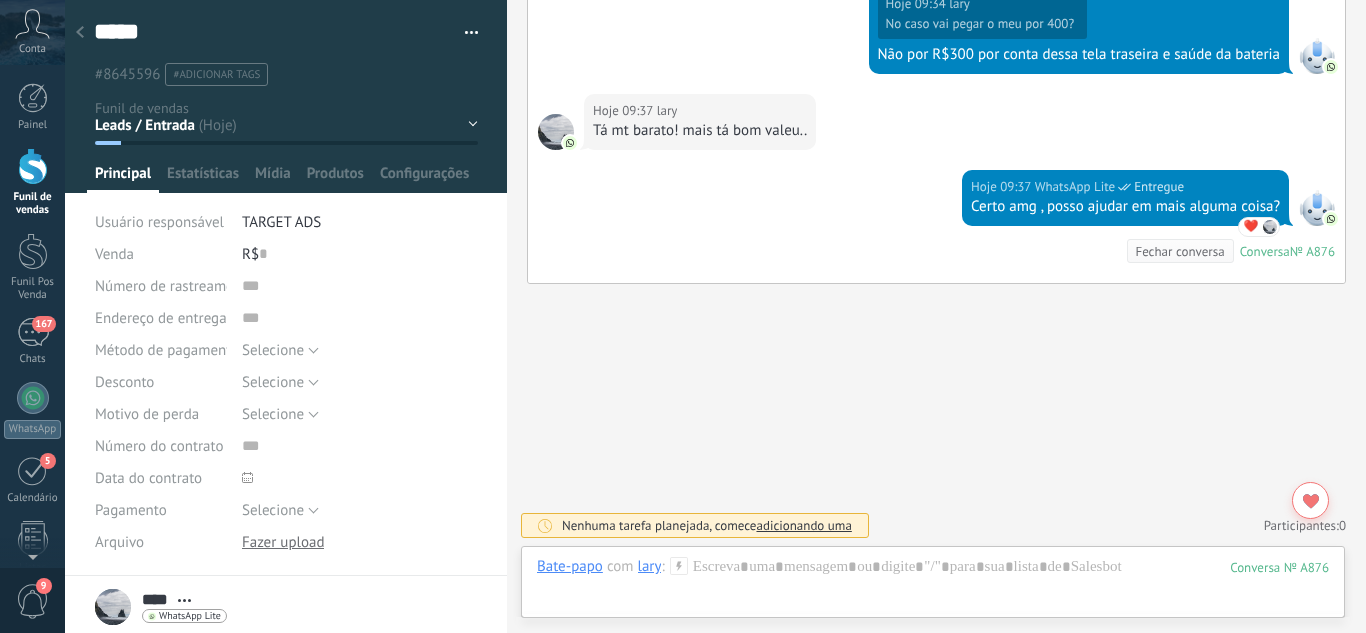 click on "Leads / Entrada
Atendimento
Atendimento Responder
Orçamento Enviado
Orçamento Responder
Negociação / Fechamento
-" at bounding box center (0, 0) 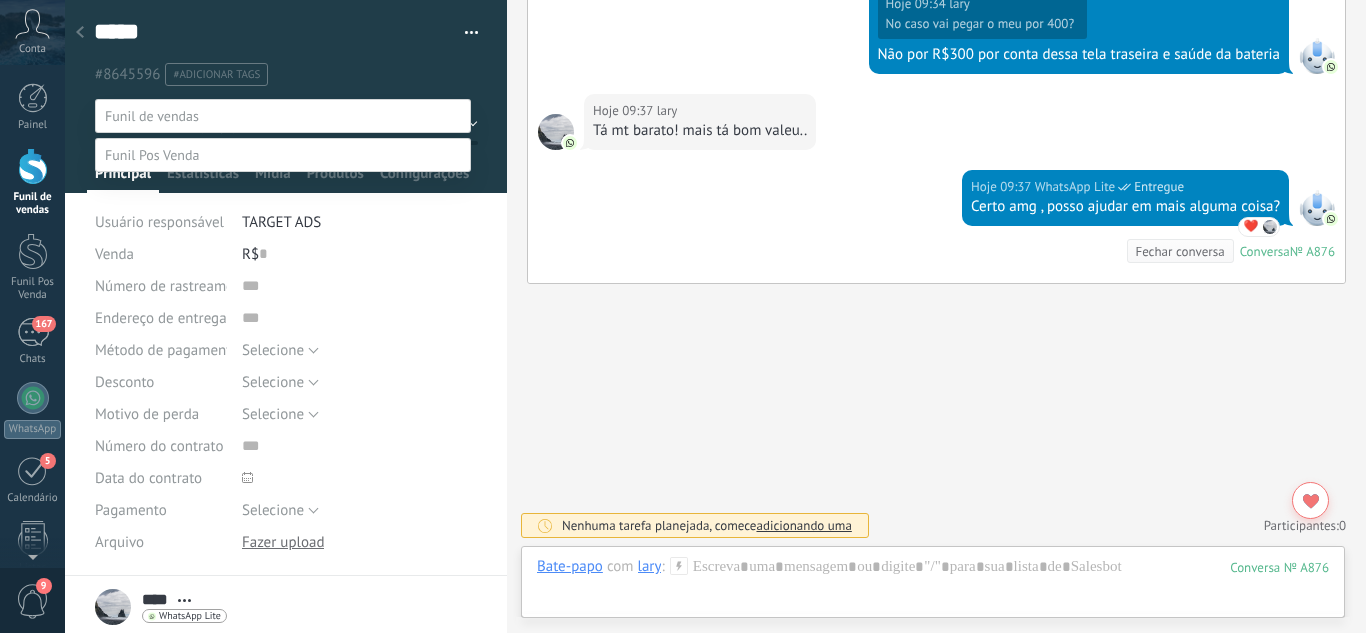 click on "Perdido / Desqualificado" at bounding box center (0, 0) 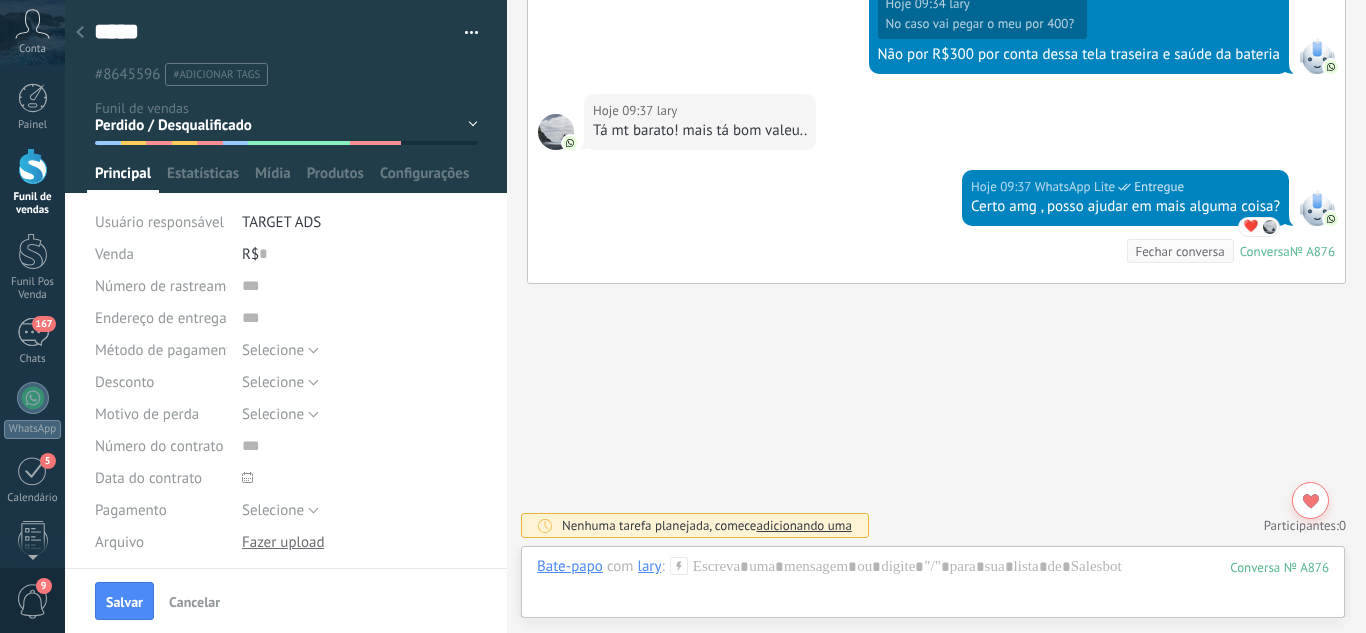 click on "Salvar" at bounding box center [124, 601] 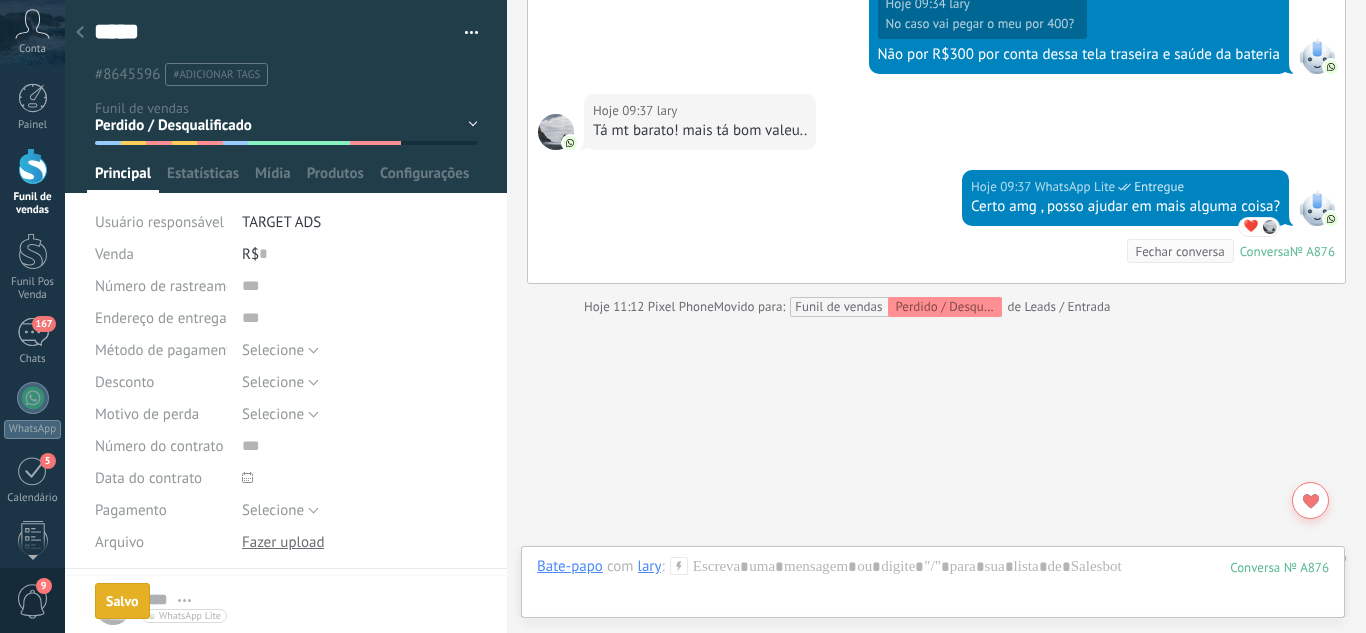 scroll, scrollTop: 1415, scrollLeft: 0, axis: vertical 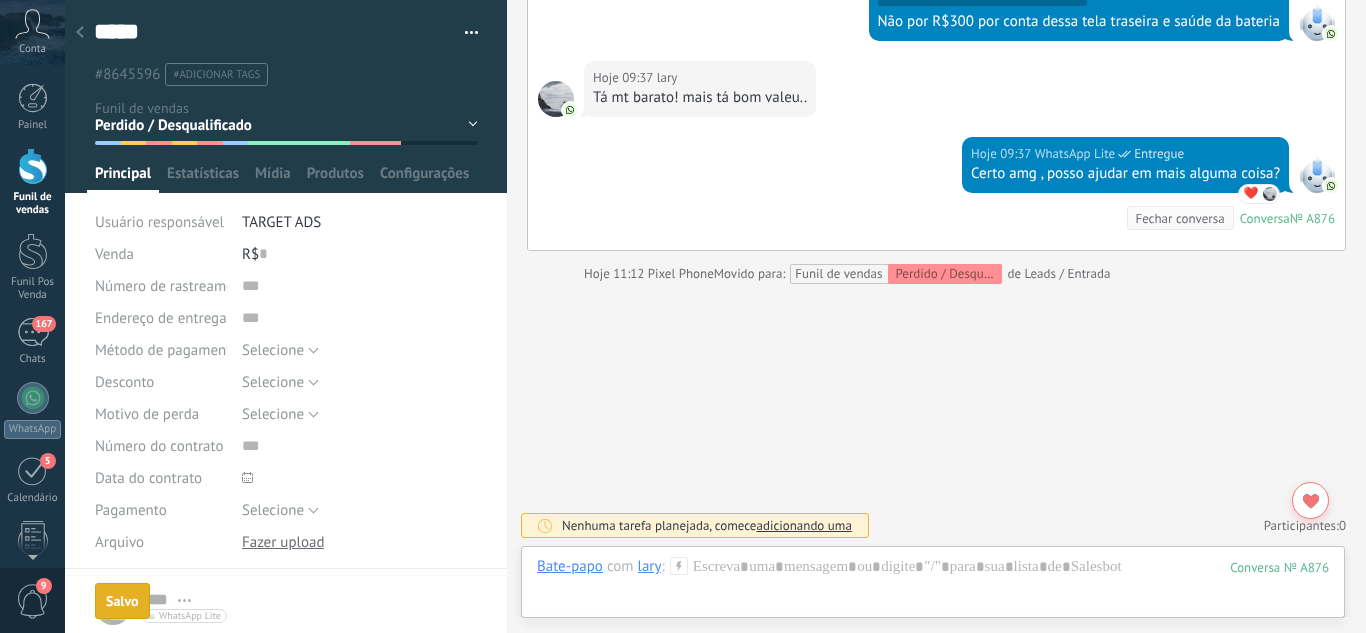 click 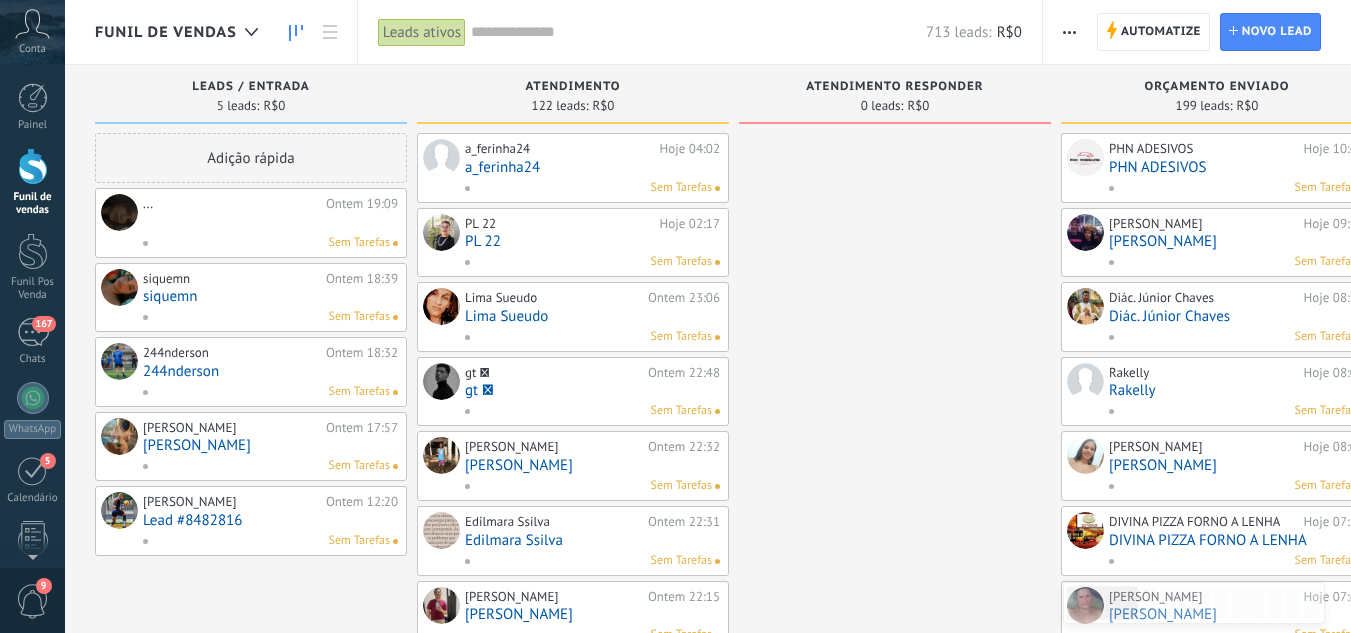 click at bounding box center [270, 222] 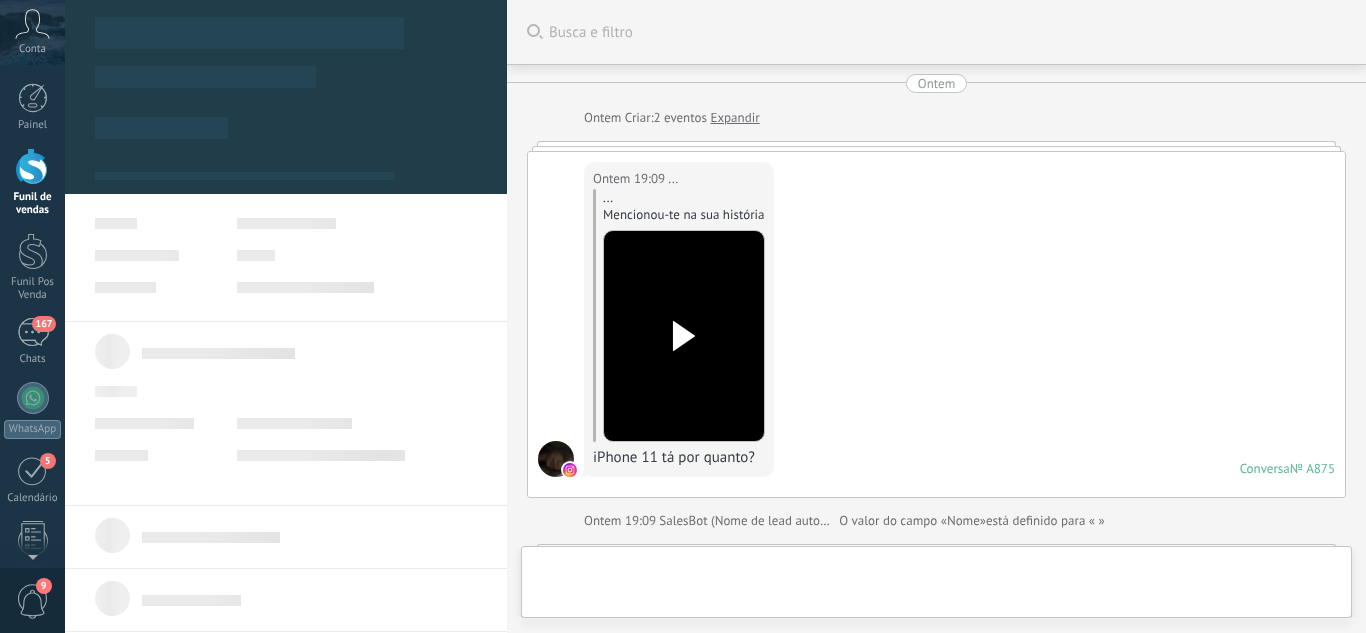scroll, scrollTop: 968, scrollLeft: 0, axis: vertical 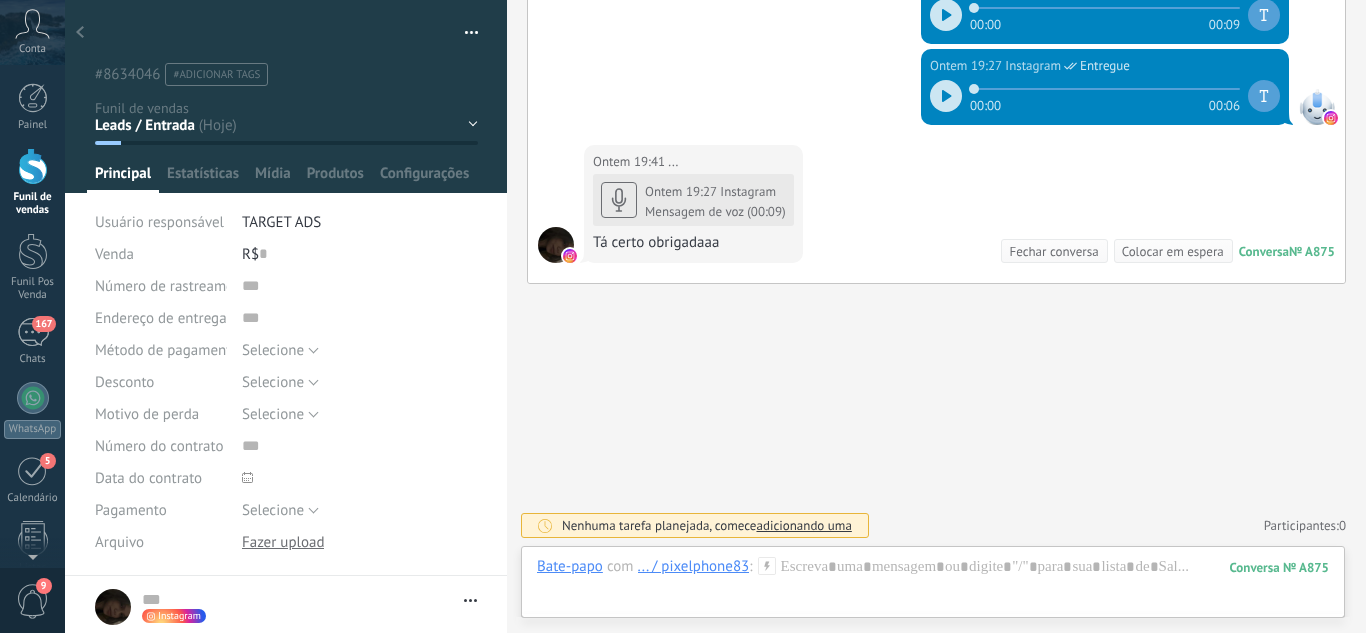 click on "Leads / Entrada
Atendimento
Atendimento Responder
Orçamento Enviado
Orçamento Responder
Negociação / Fechamento
-" at bounding box center [0, 0] 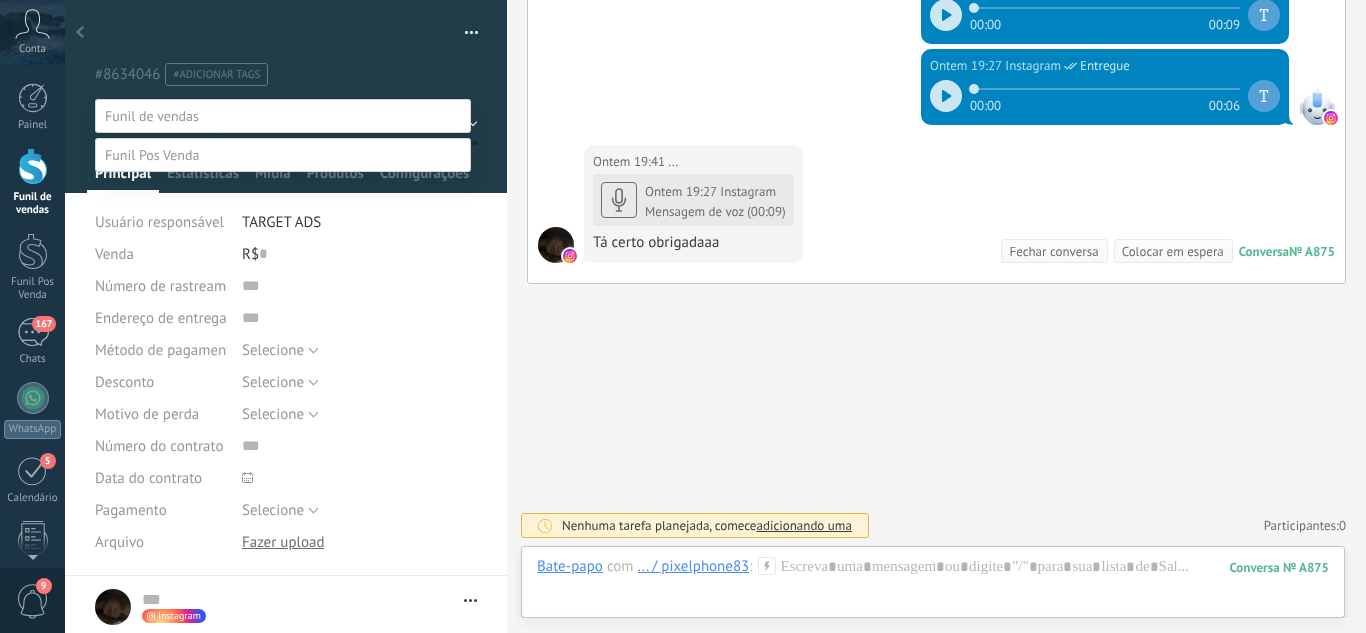 click on "Perdido / Desqualificado" at bounding box center (0, 0) 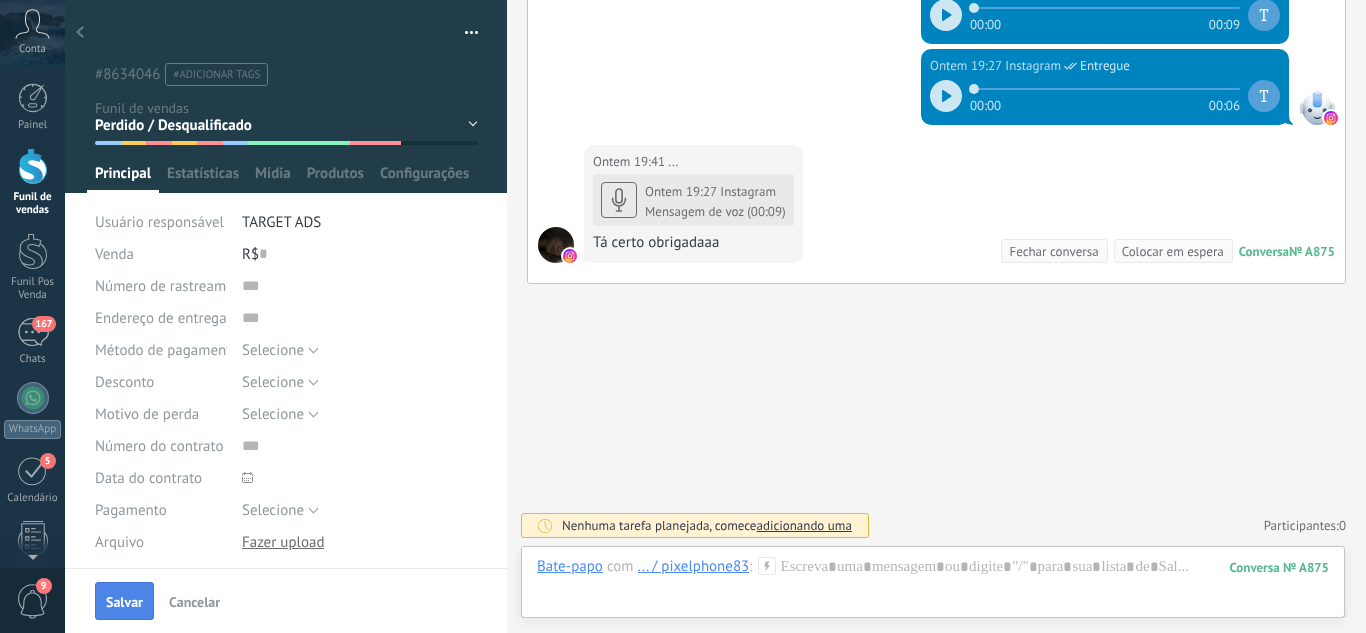 click on "Salvar" at bounding box center (124, 602) 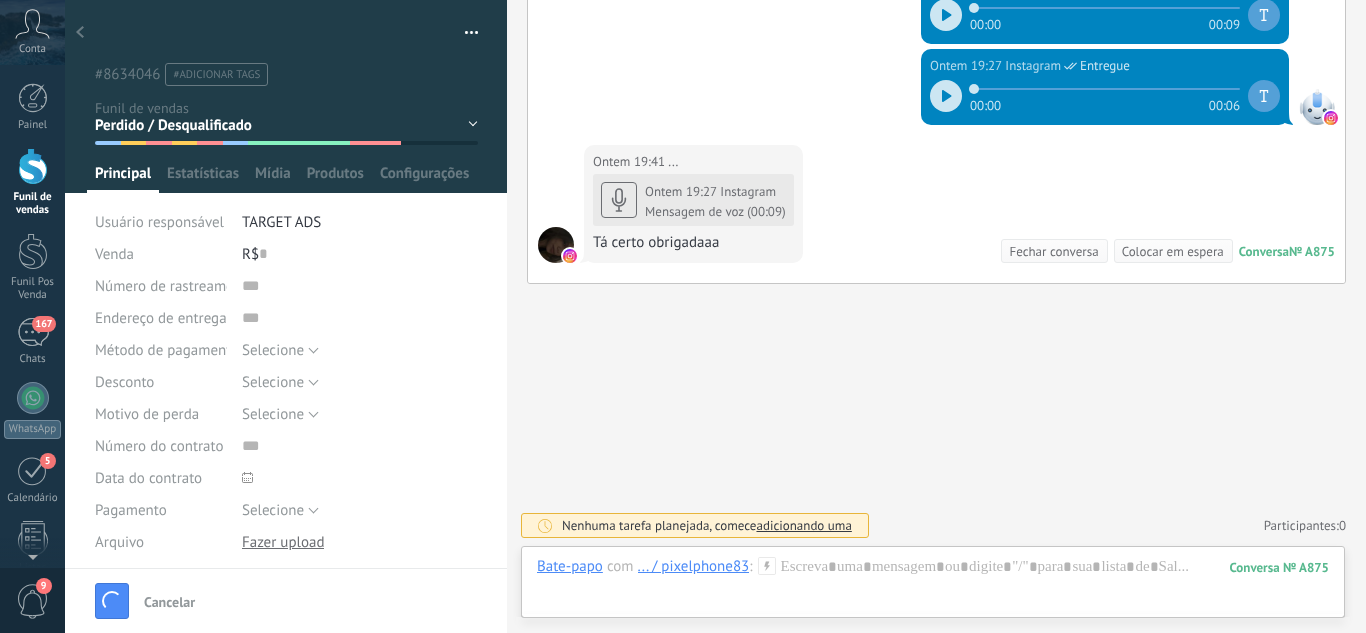 scroll, scrollTop: 1038, scrollLeft: 0, axis: vertical 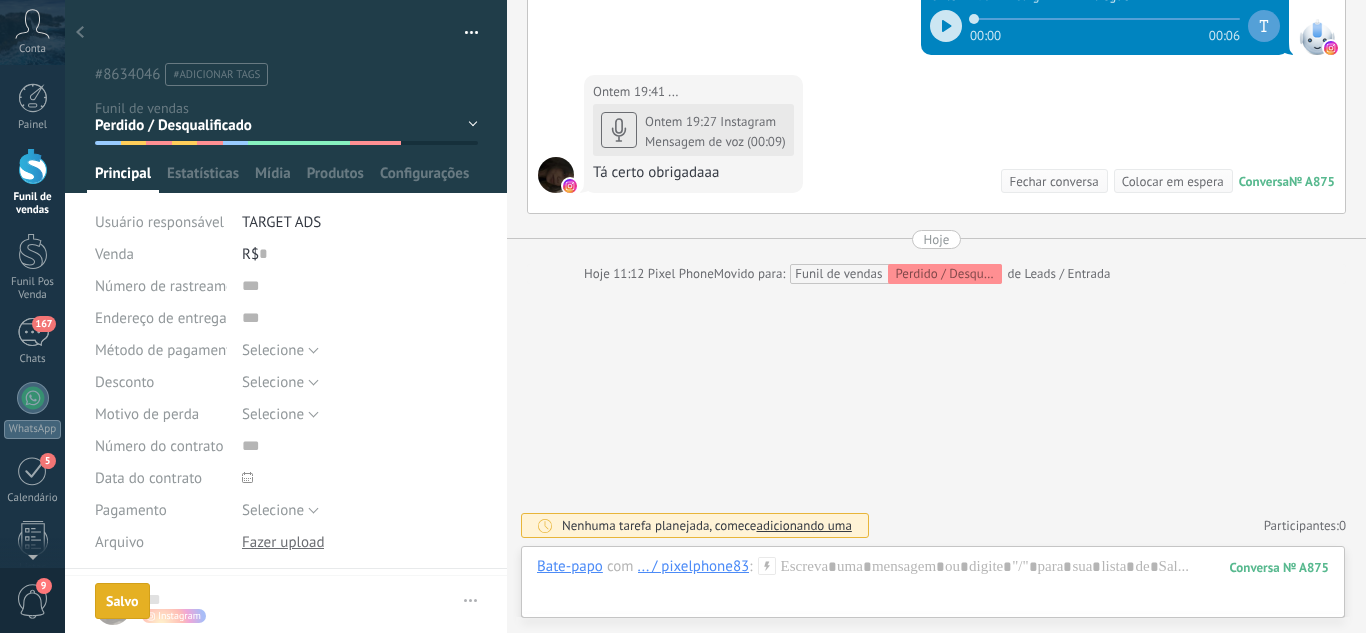 click 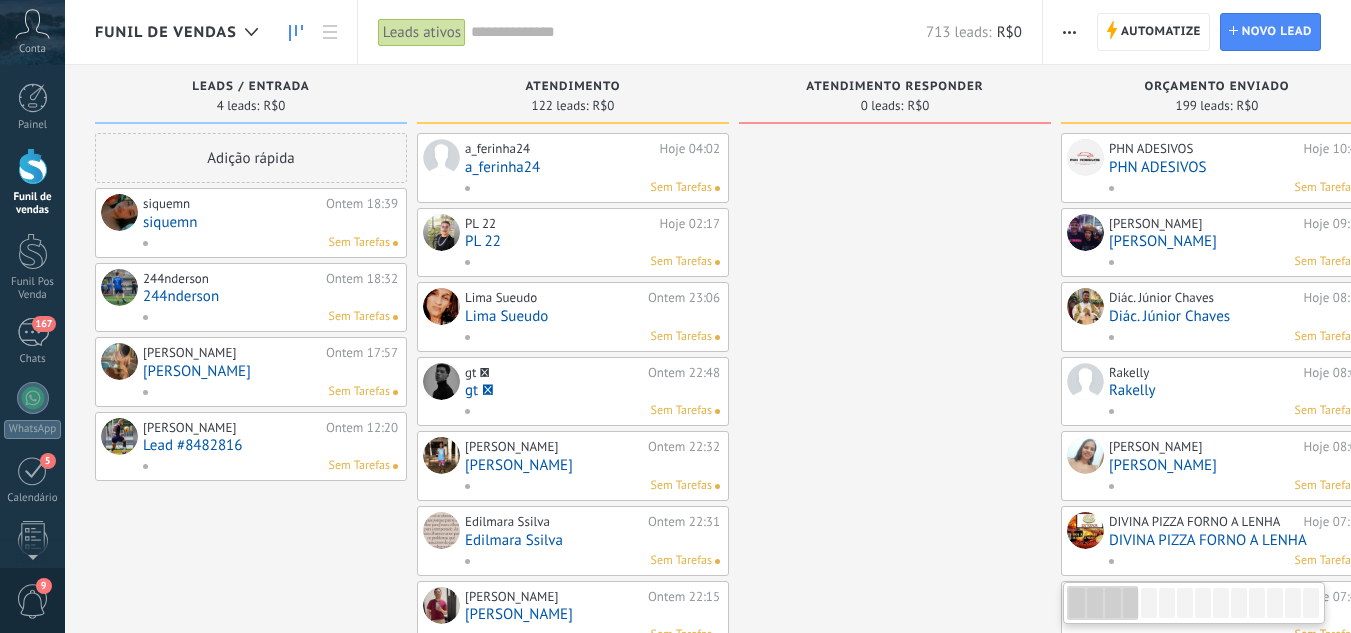 click on "siquemn" at bounding box center [232, 204] 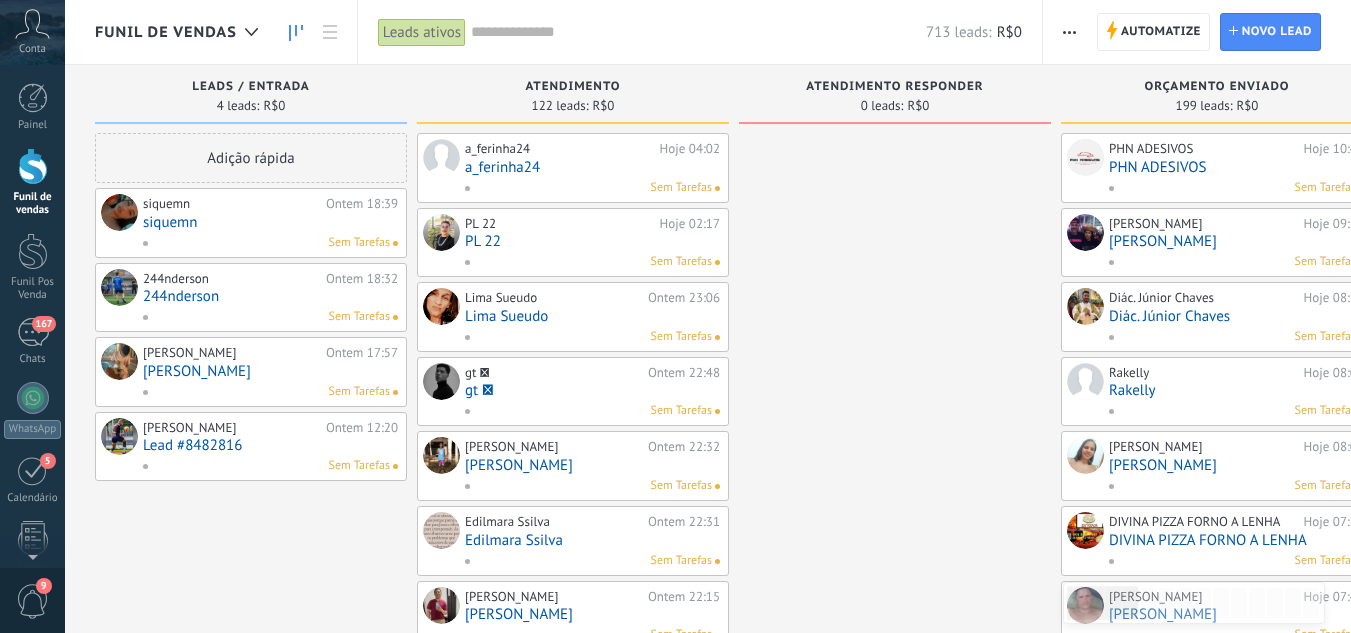 click on "siquemn" at bounding box center (270, 222) 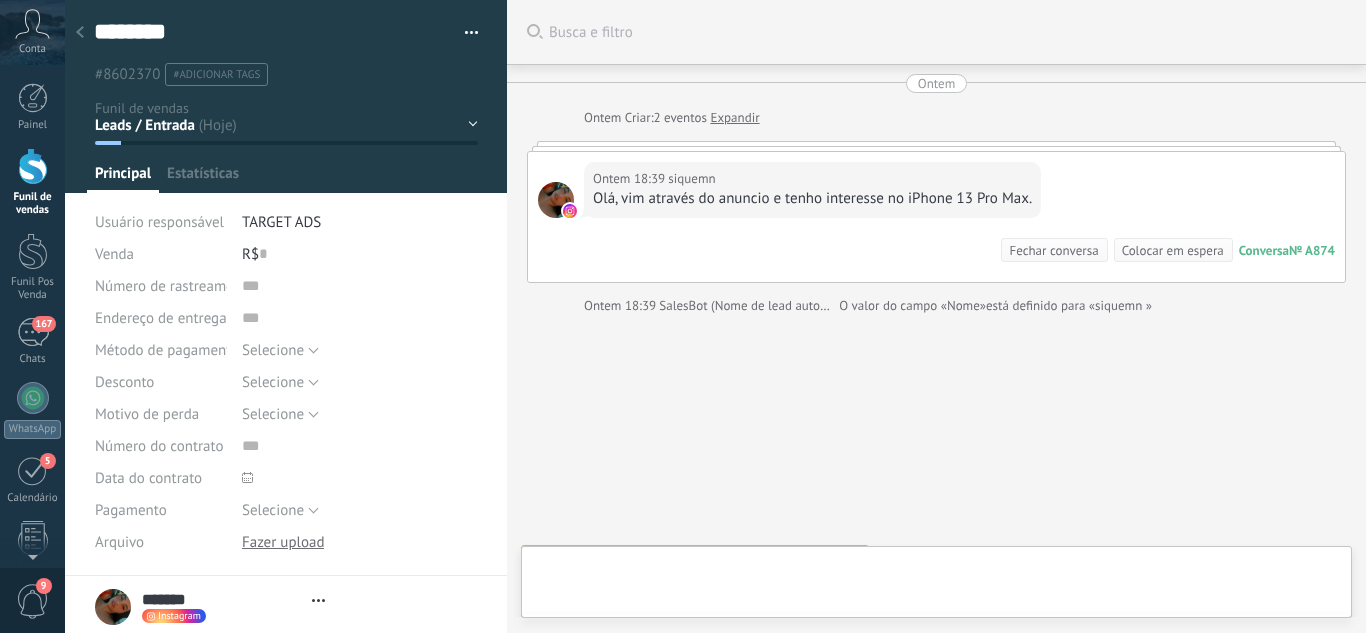 type on "*******" 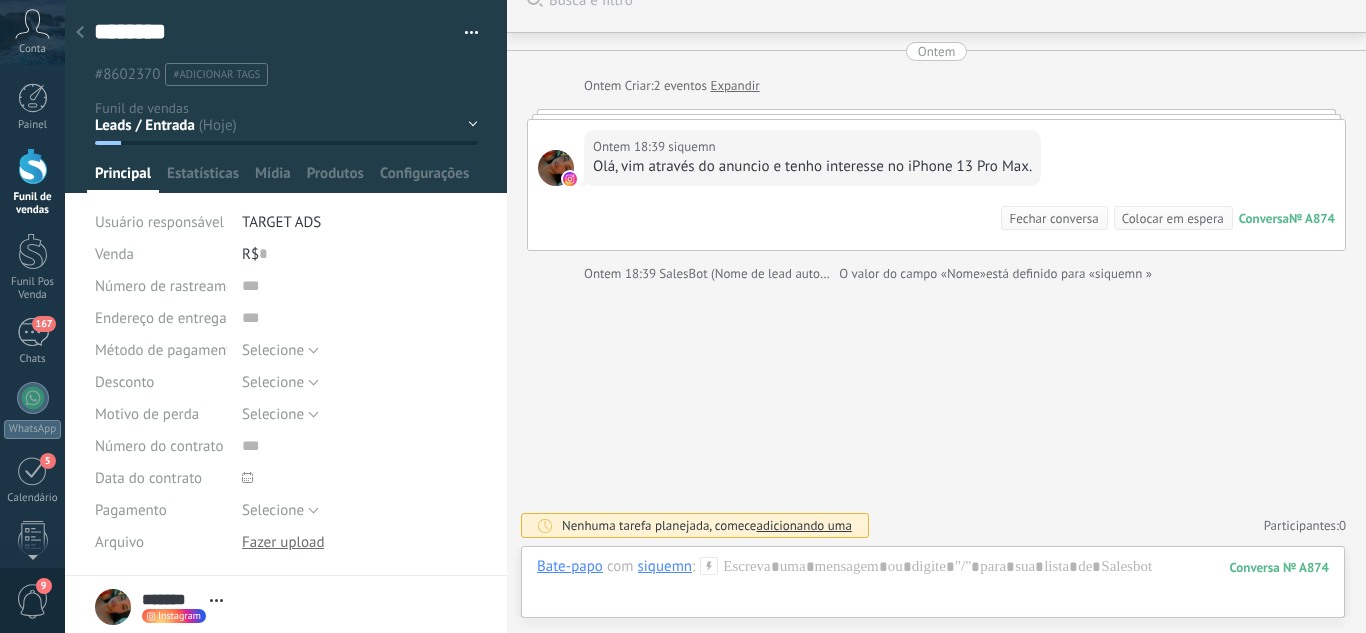 click 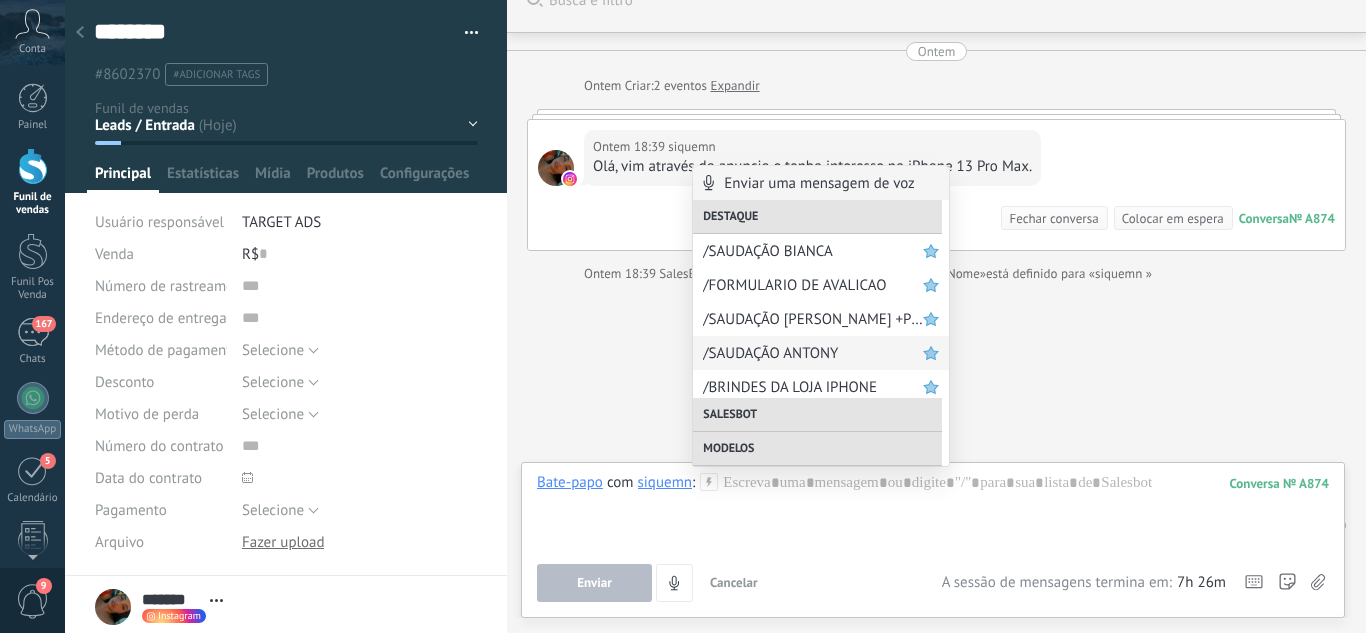 click on "/SAUDAÇÃO ANTONY" at bounding box center (813, 353) 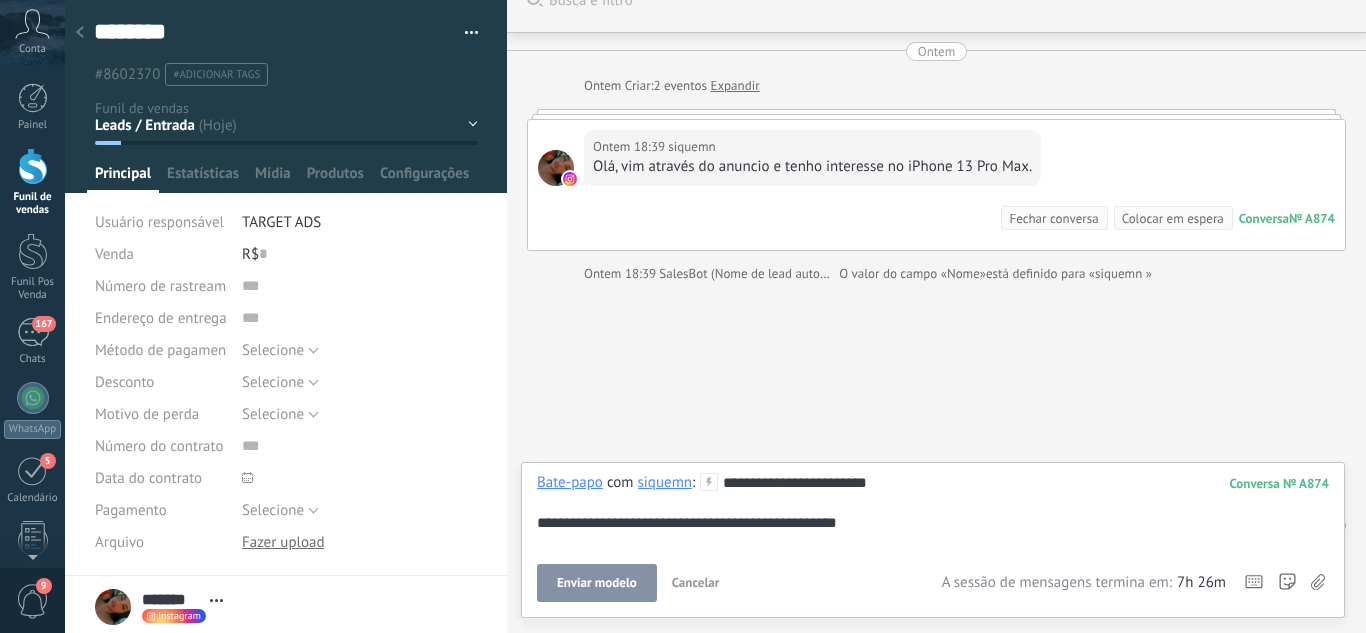 click on "Enviar modelo" at bounding box center (597, 583) 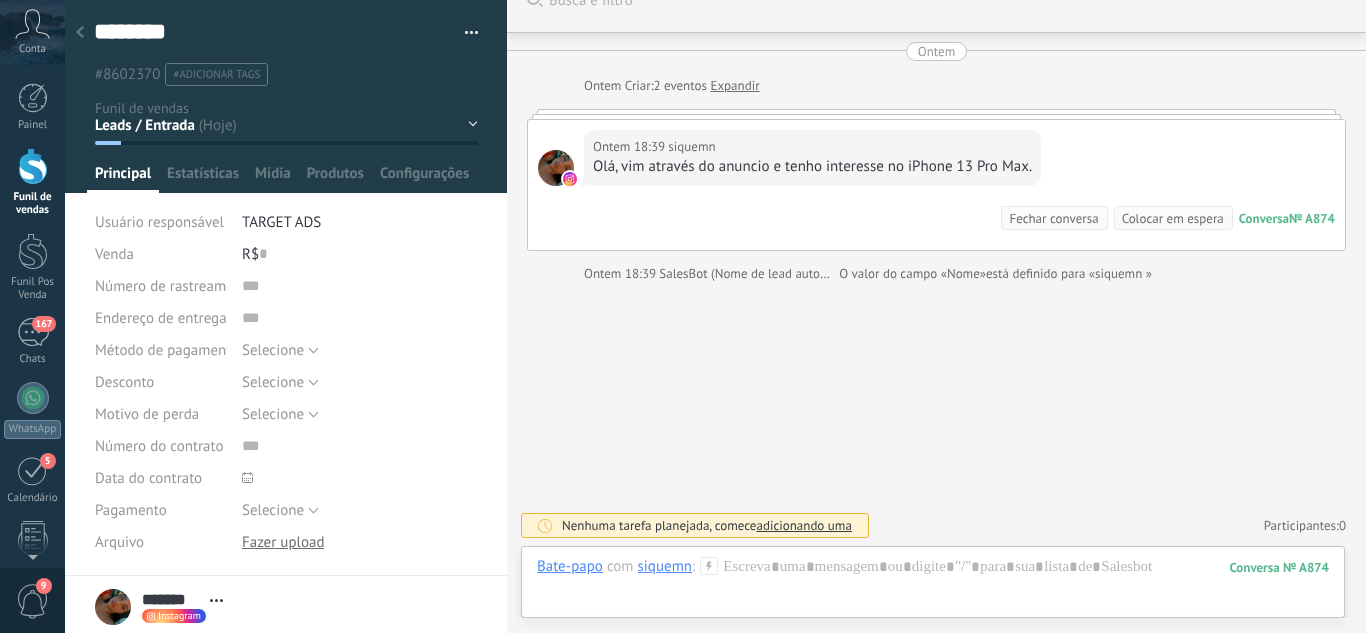 scroll, scrollTop: 270, scrollLeft: 0, axis: vertical 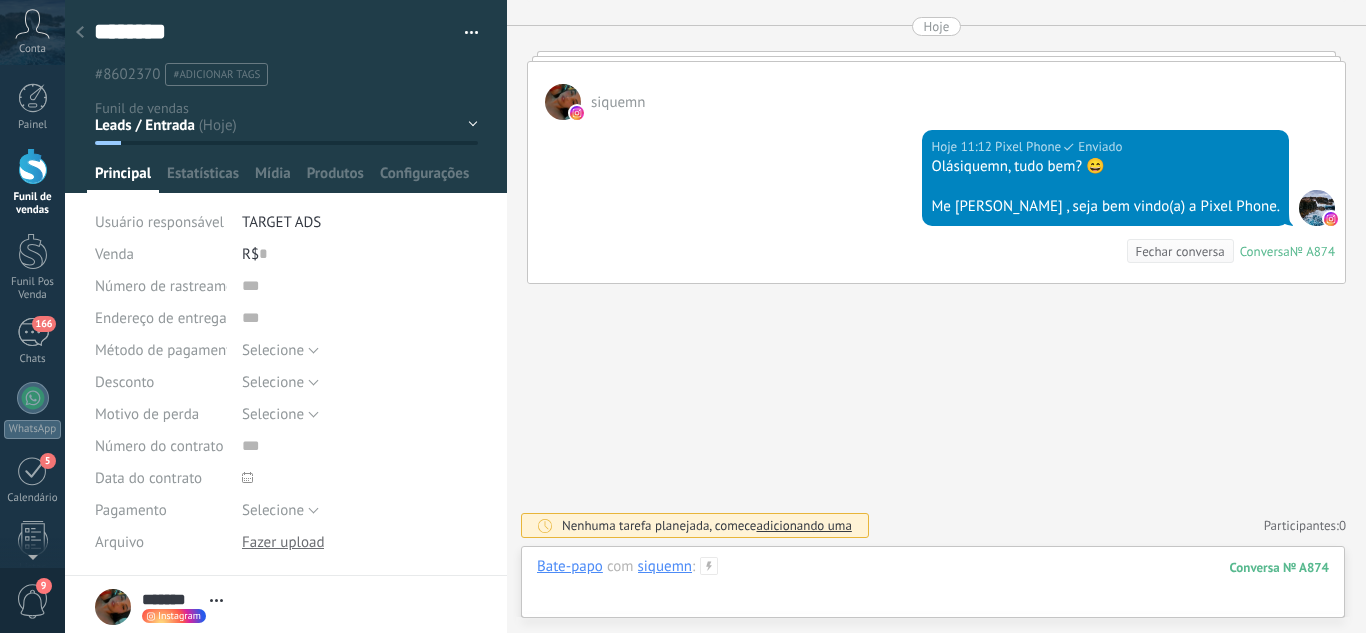 click at bounding box center [933, 587] 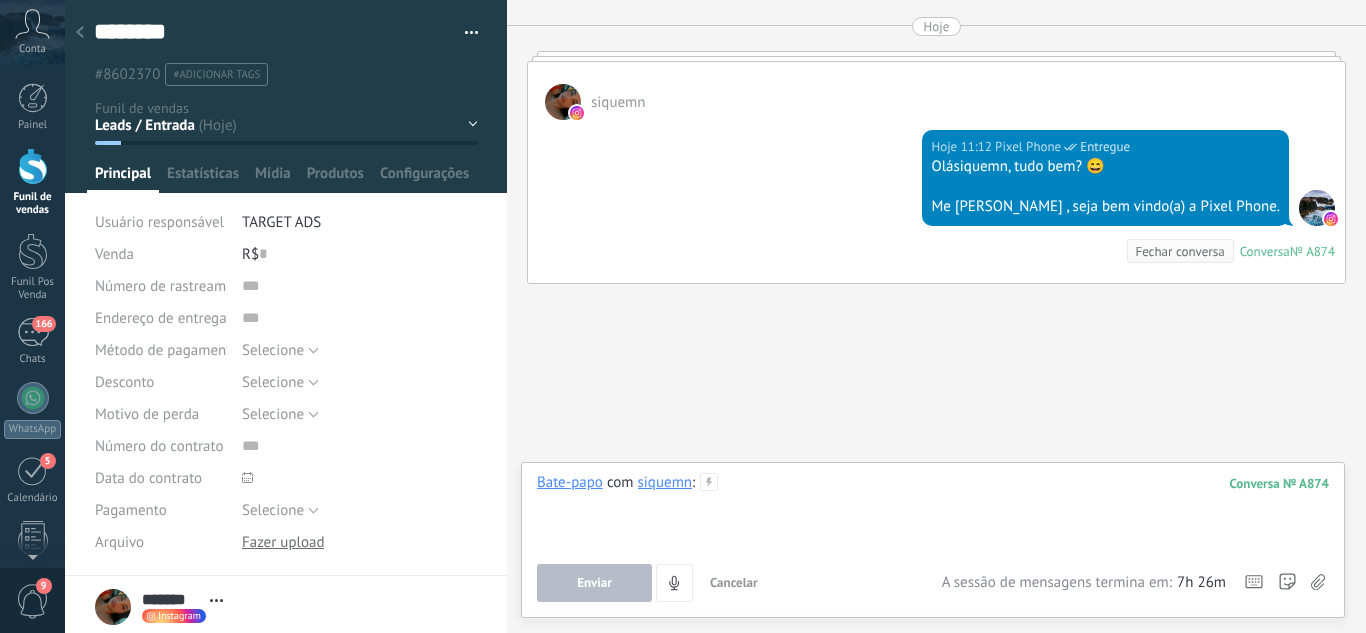 type 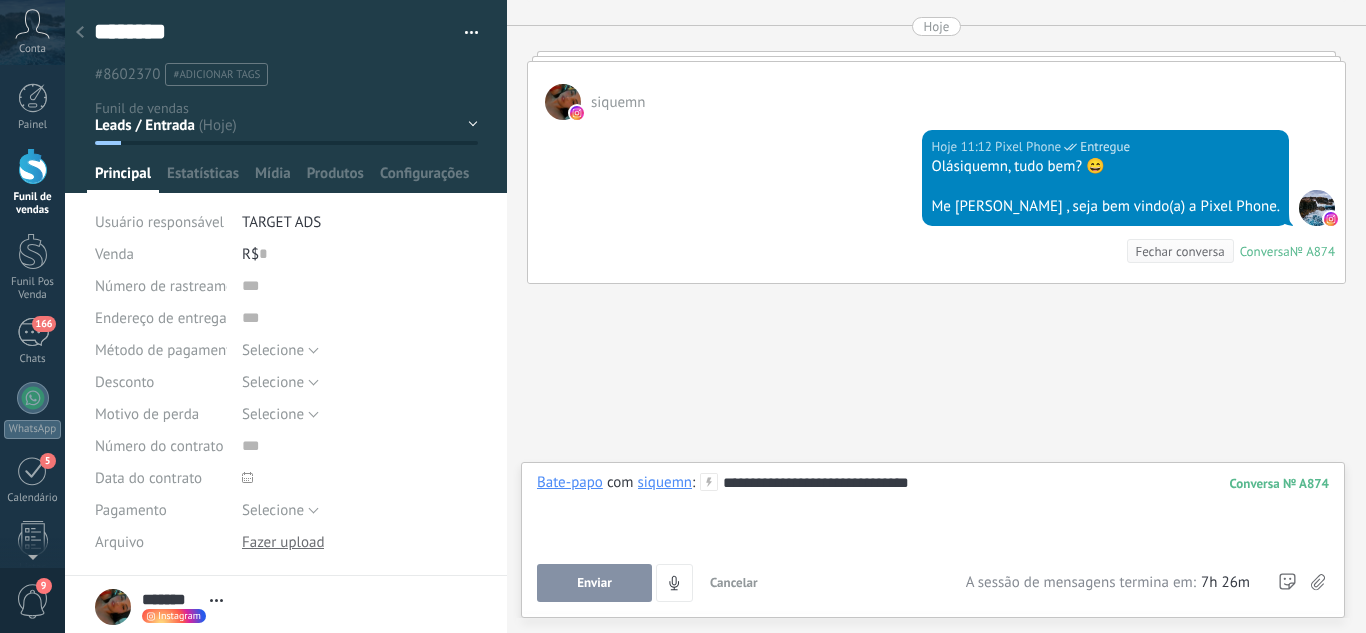 click on "Enviar" at bounding box center [594, 583] 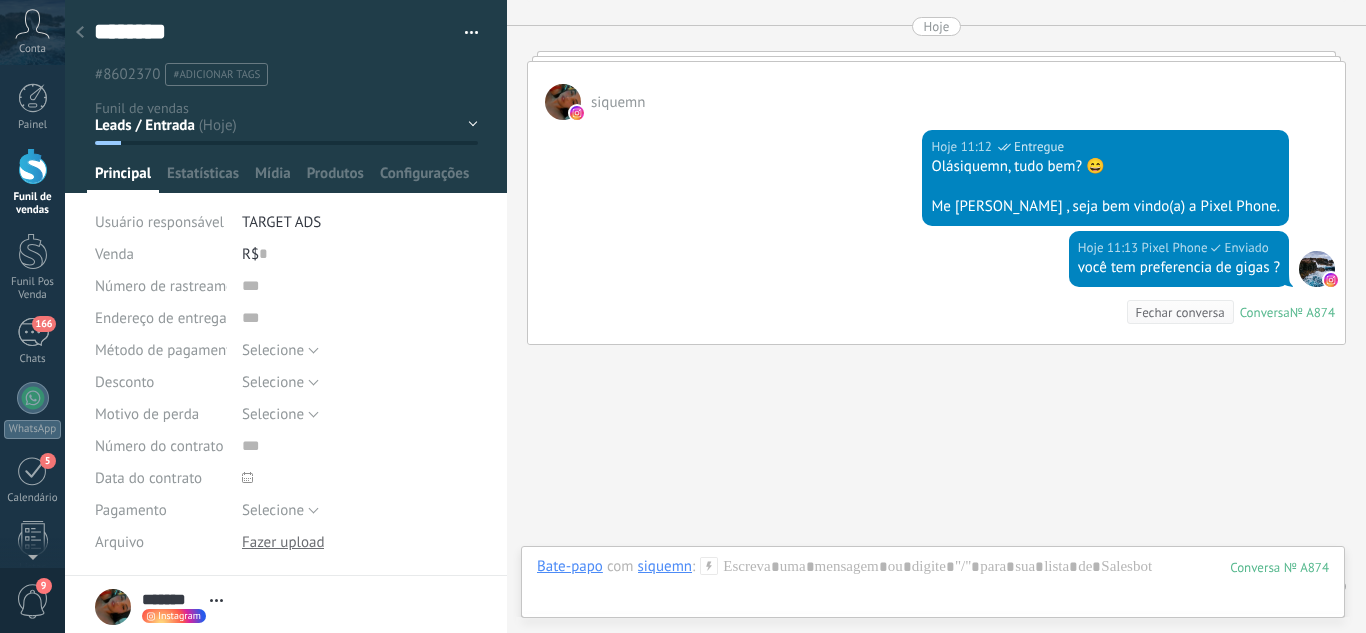 scroll, scrollTop: 331, scrollLeft: 0, axis: vertical 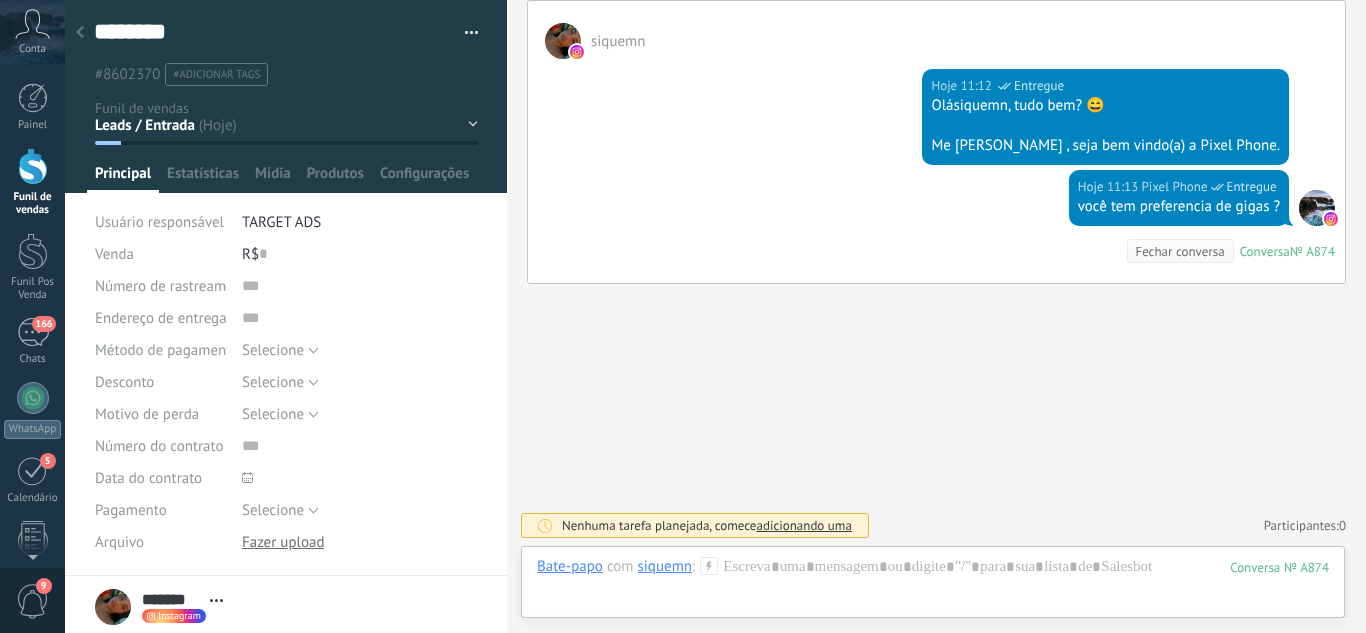 click on "Leads / Entrada
Atendimento
Atendimento Responder
Orçamento Enviado
Orçamento Responder
Negociação / Fechamento
-" at bounding box center [0, 0] 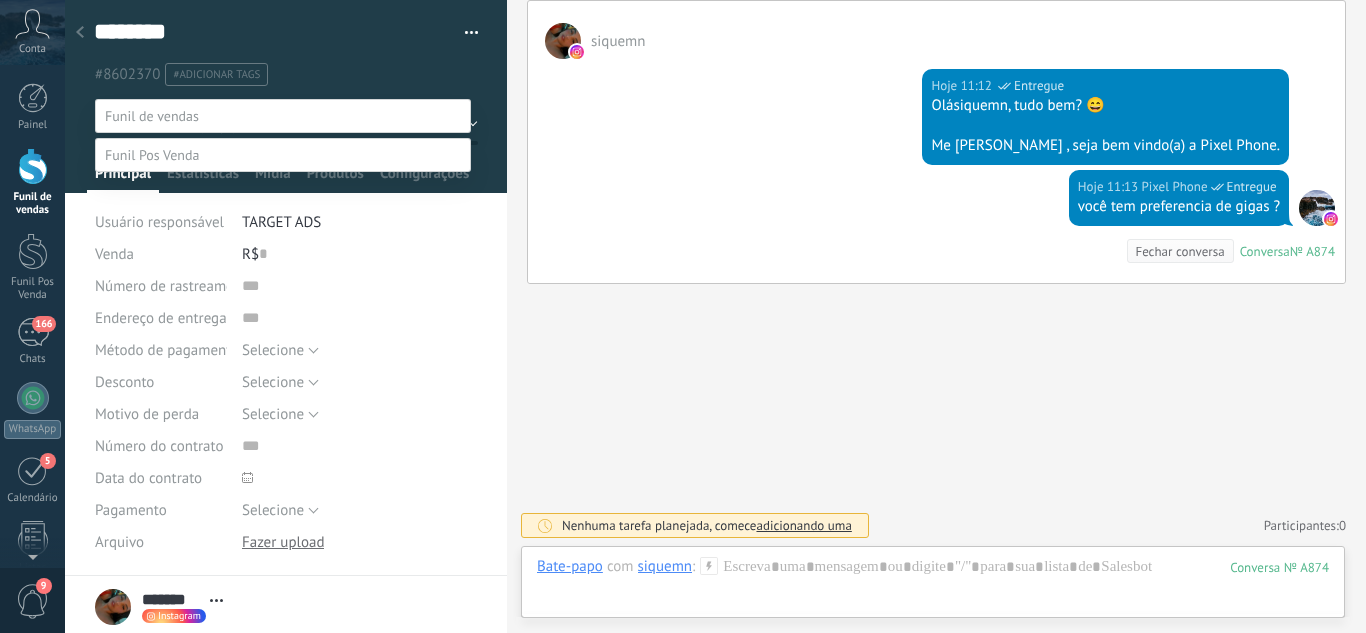 click at bounding box center (715, 316) 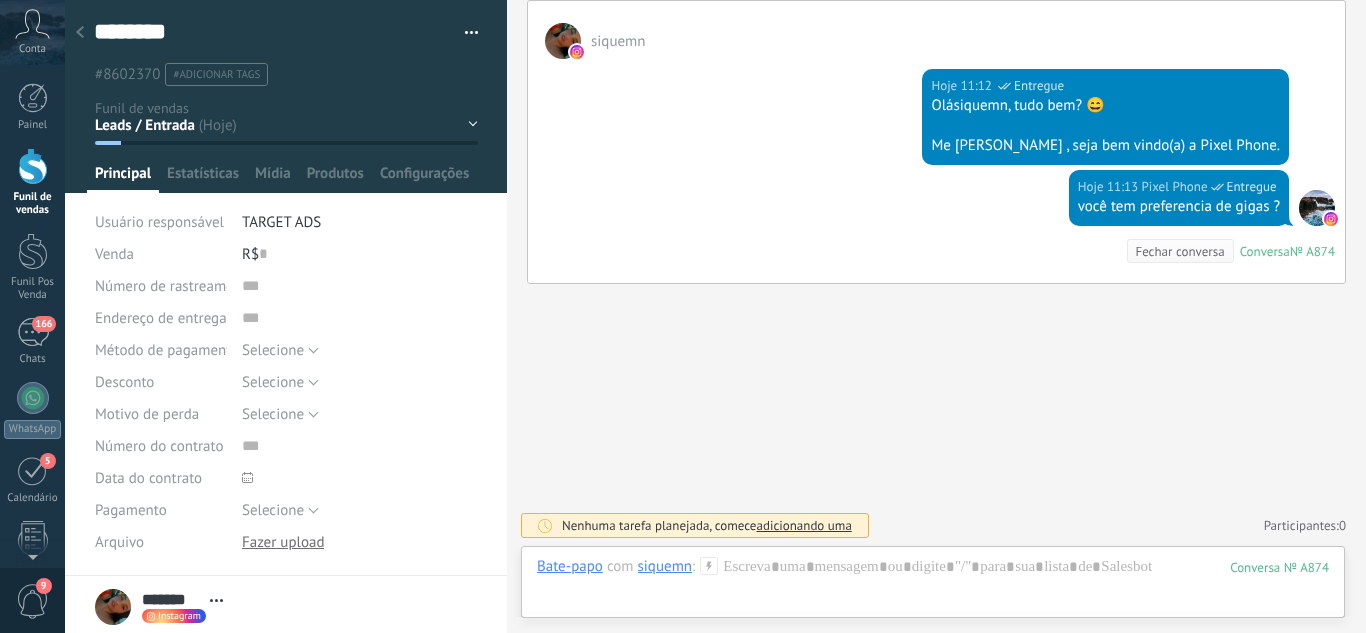 click on "Leads / Entrada
Atendimento
Atendimento Responder
Orçamento Enviado
Orçamento Responder
Negociação / Fechamento
-" at bounding box center (0, 0) 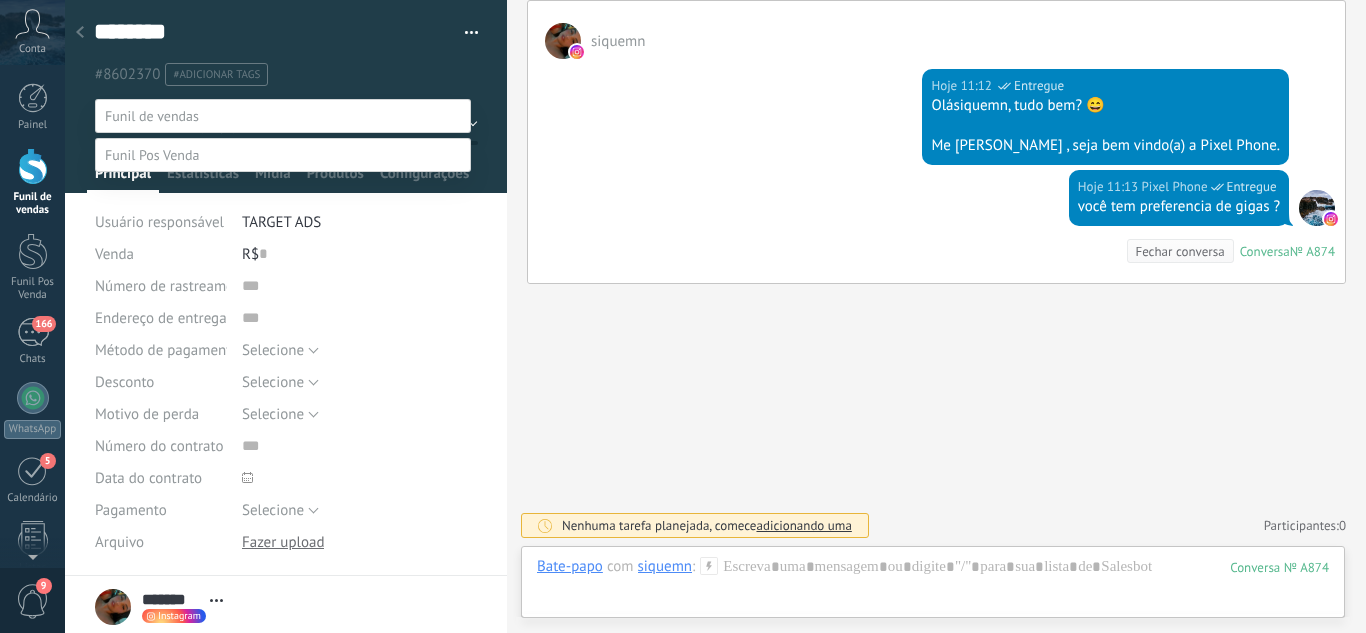click on "Orçamento Enviado" at bounding box center (0, 0) 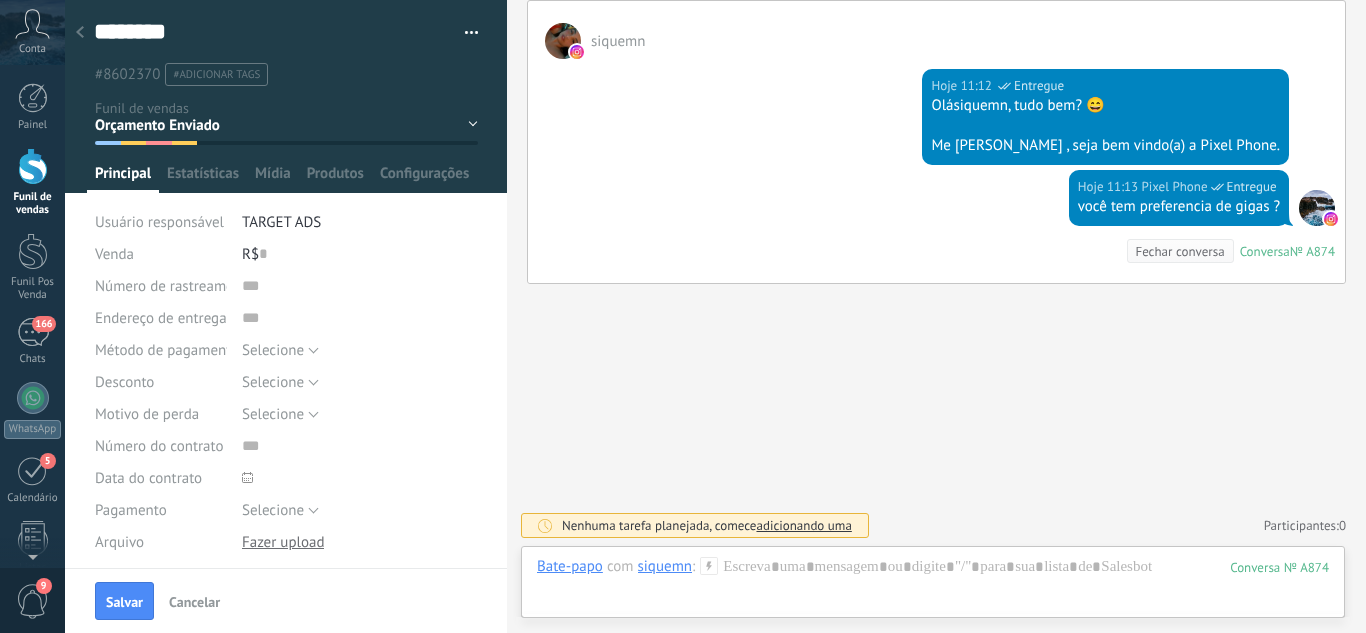 click on "Leads / Entrada
Atendimento
Atendimento Responder
Orçamento Enviado
Orçamento Responder
Negociação / Fechamento
-" at bounding box center (0, 0) 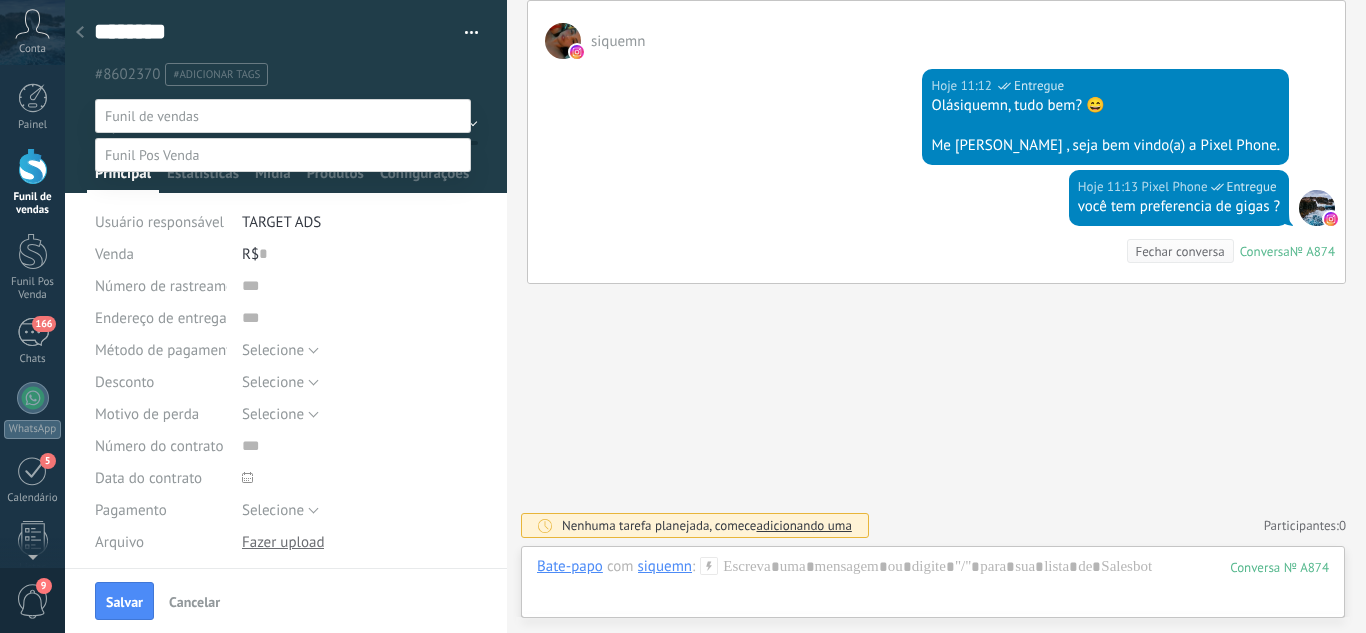 click on "Atendimento" at bounding box center [0, 0] 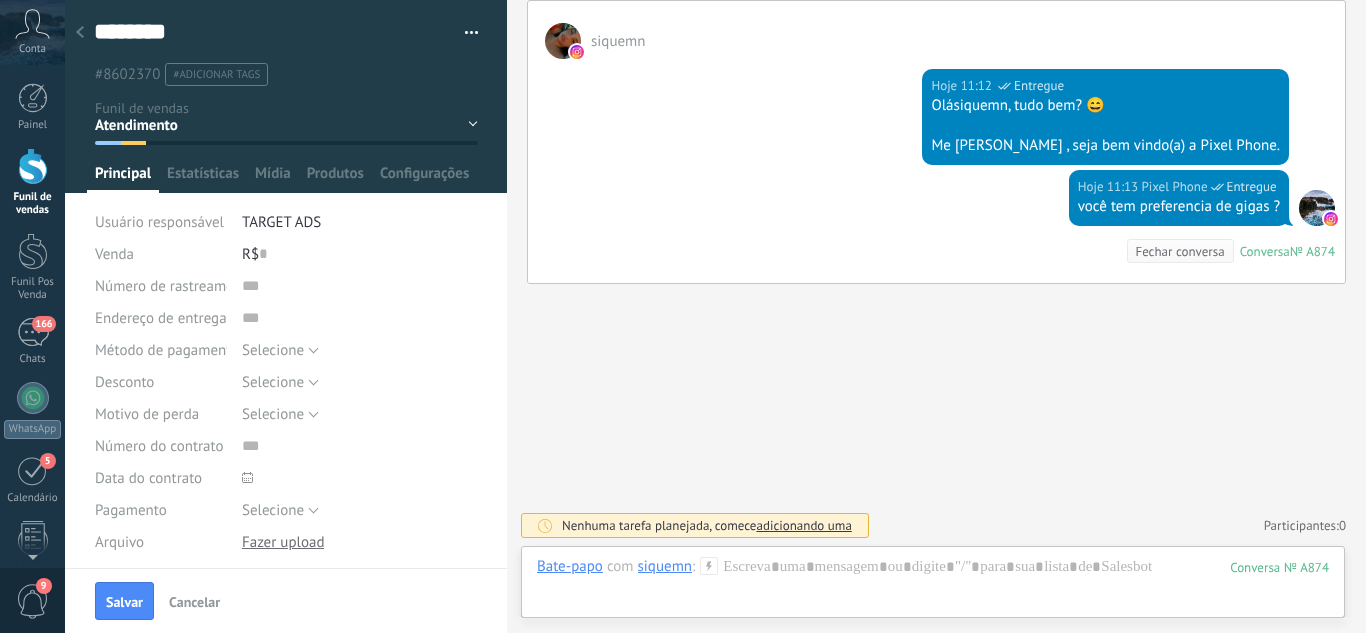 click on "Salvar" at bounding box center [124, 602] 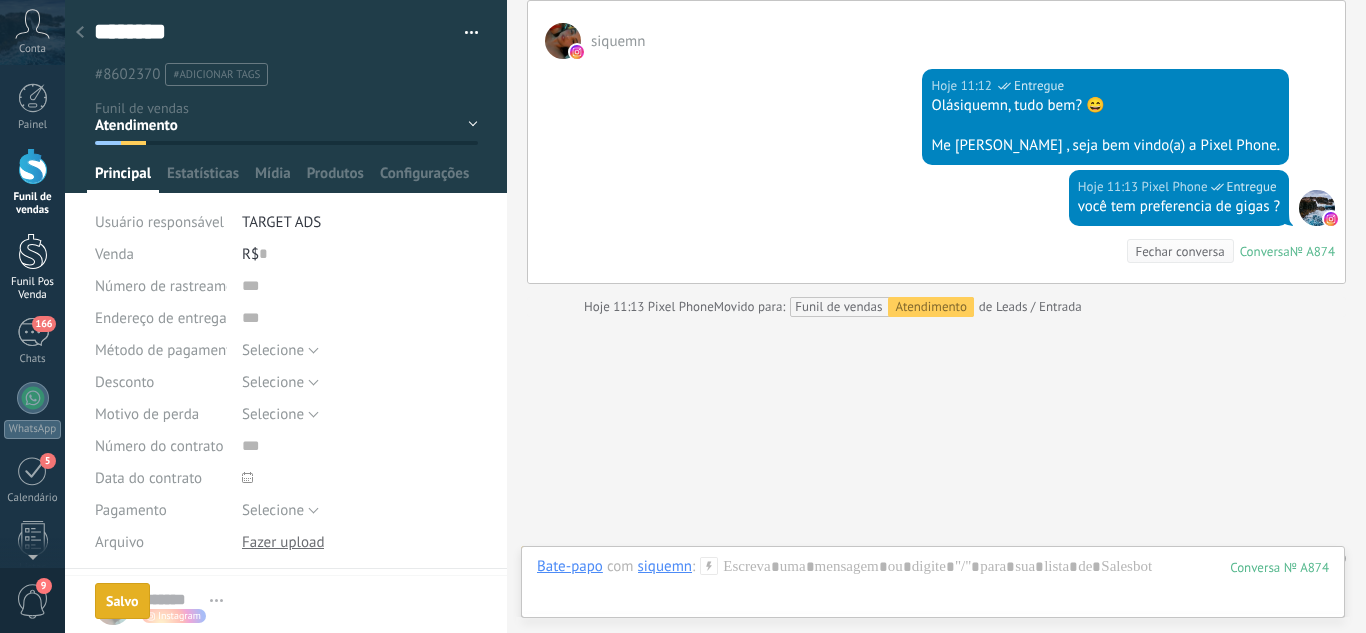 scroll, scrollTop: 364, scrollLeft: 0, axis: vertical 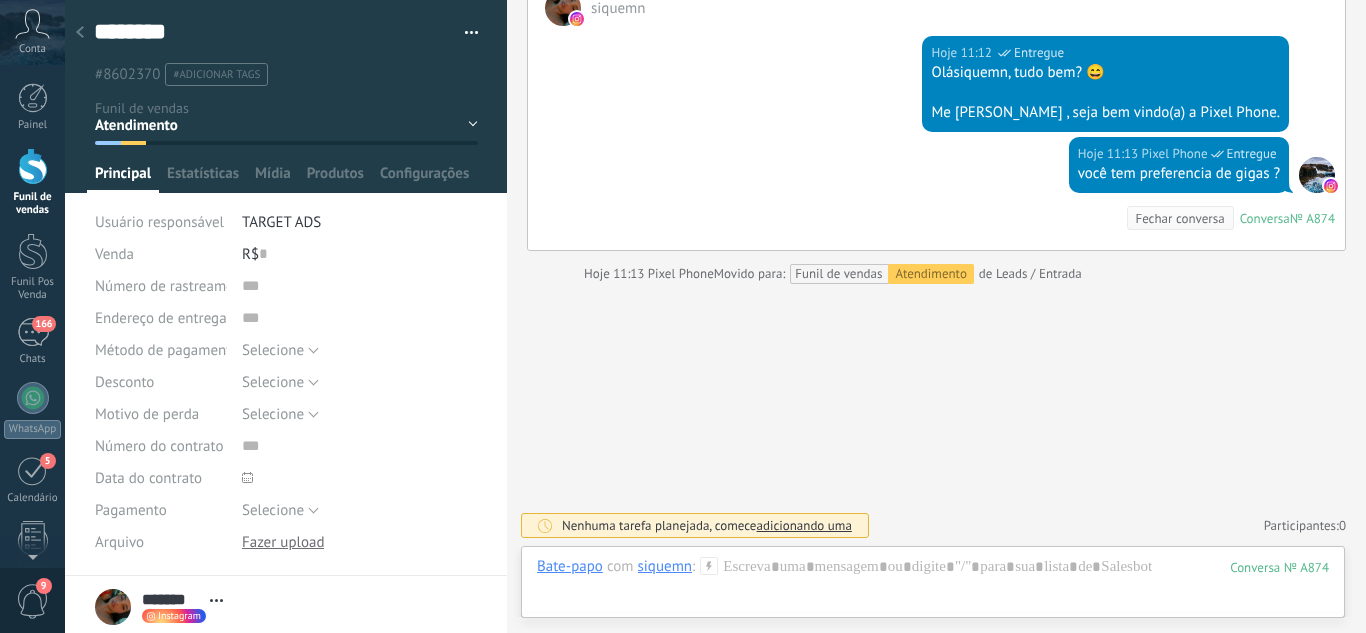 click at bounding box center (33, 166) 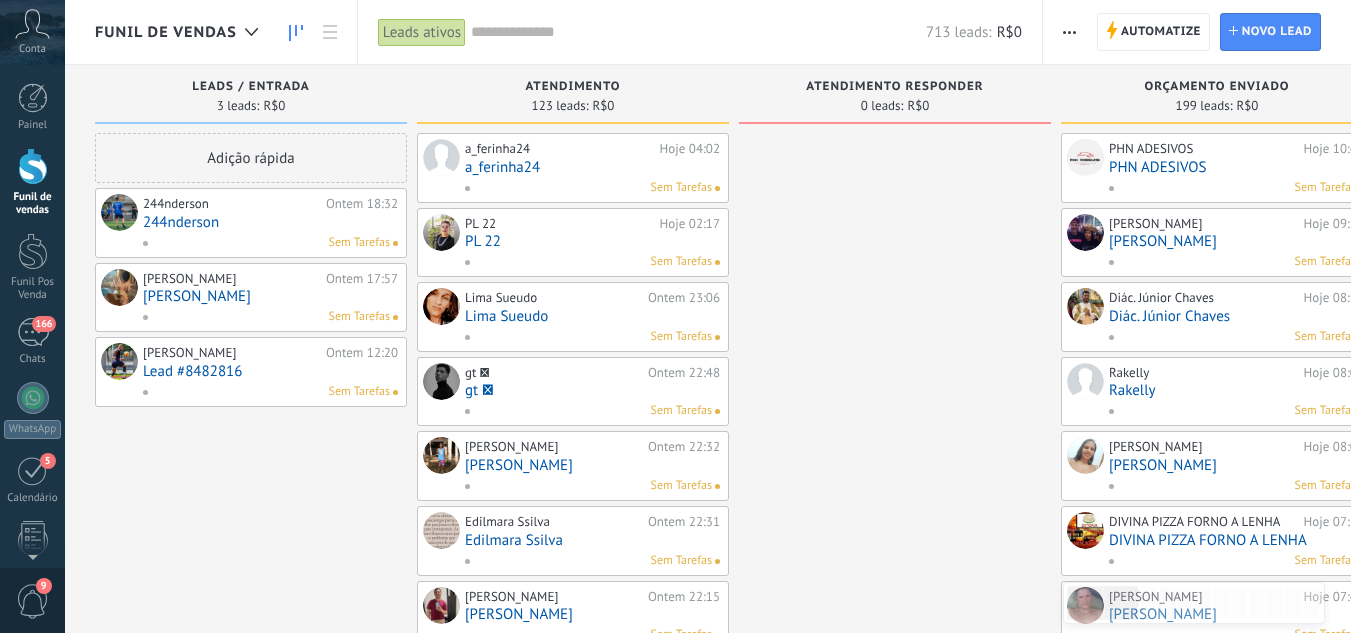click on "244nderson" at bounding box center (270, 222) 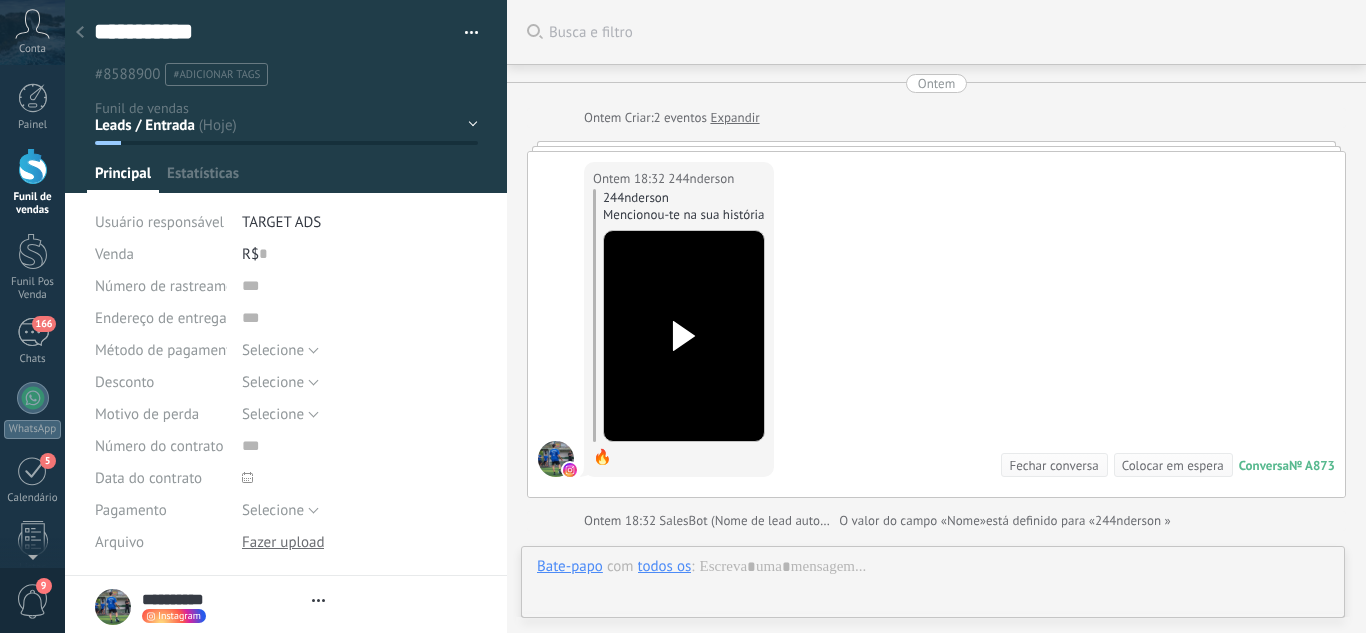 scroll, scrollTop: 30, scrollLeft: 0, axis: vertical 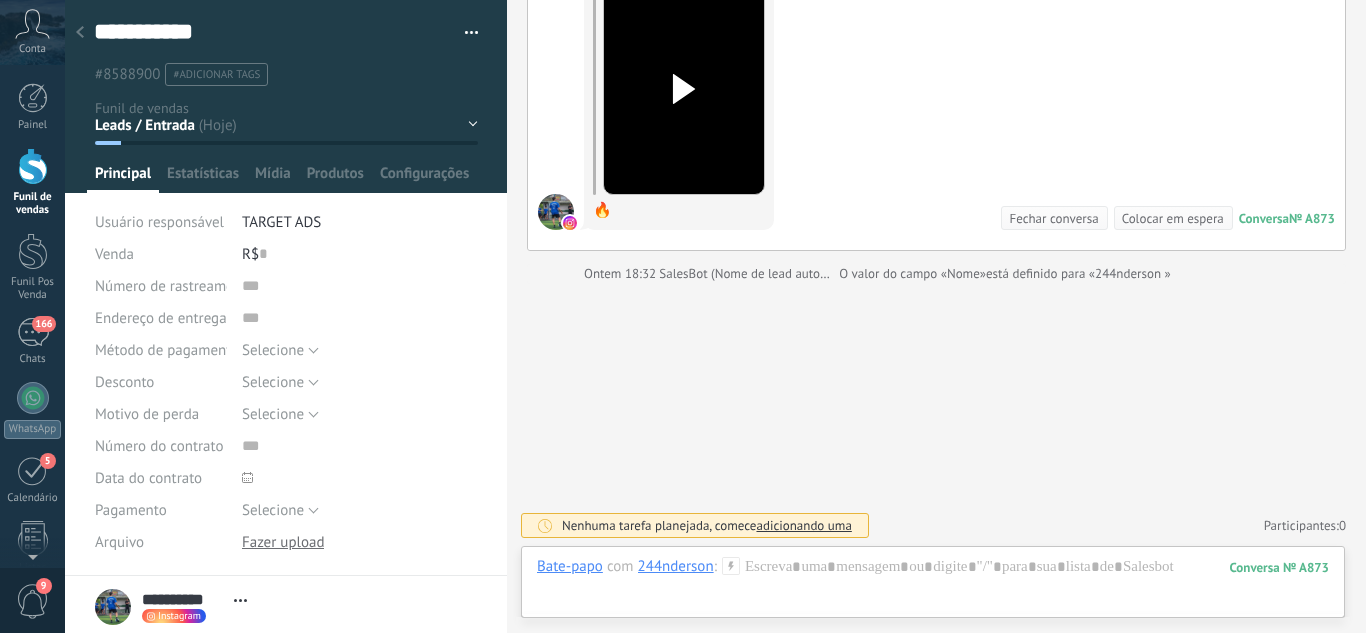 click on "Leads / Entrada
Atendimento
Atendimento Responder
Orçamento Enviado
Orçamento Responder
Negociação / Fechamento
-" at bounding box center [0, 0] 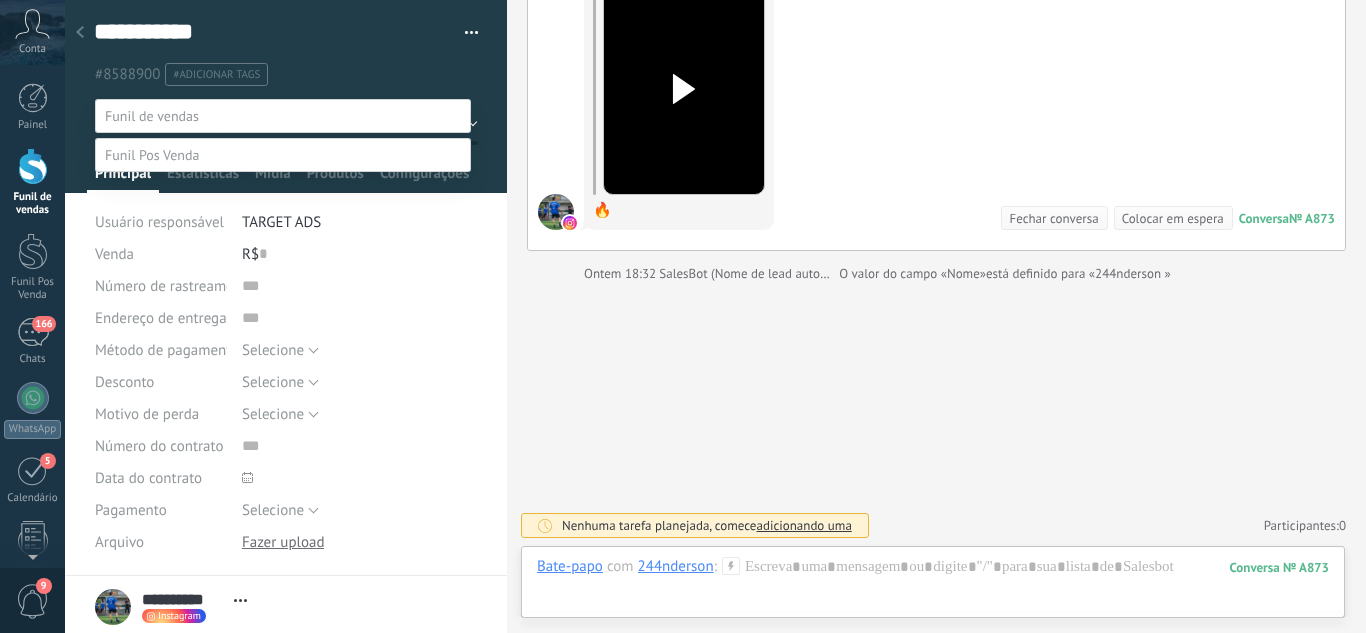 click on "Perdido / Desqualificado" at bounding box center [0, 0] 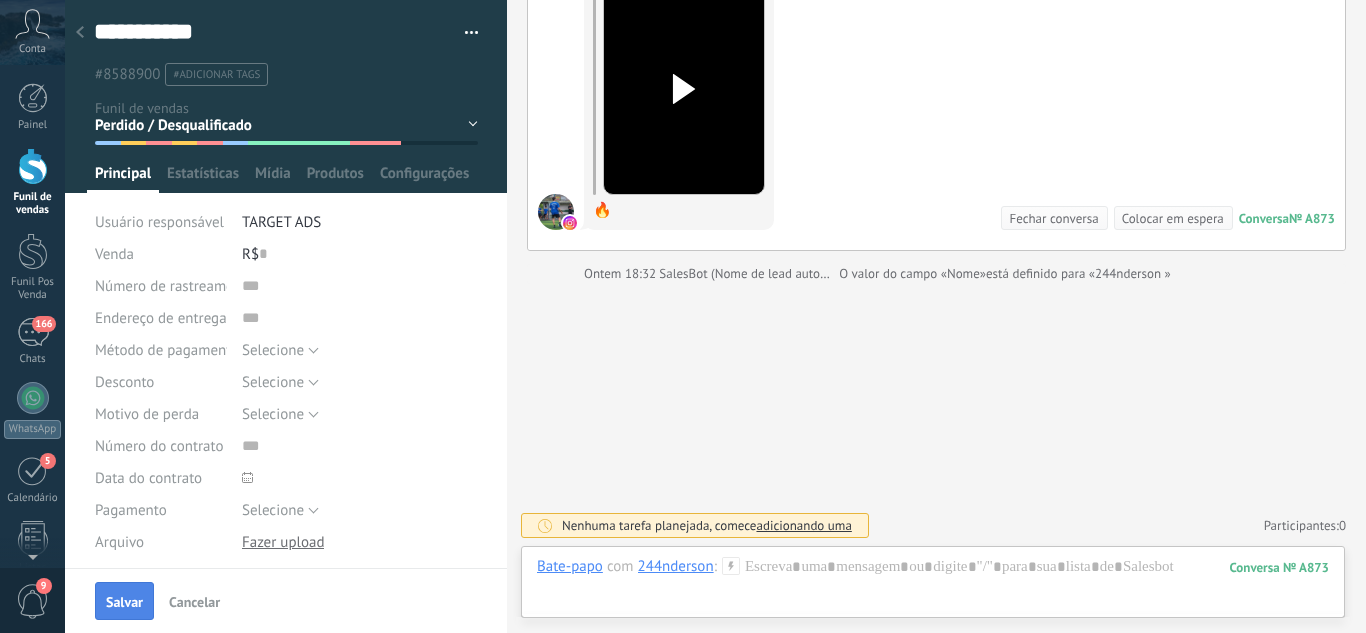 click on "Salvar" at bounding box center (124, 602) 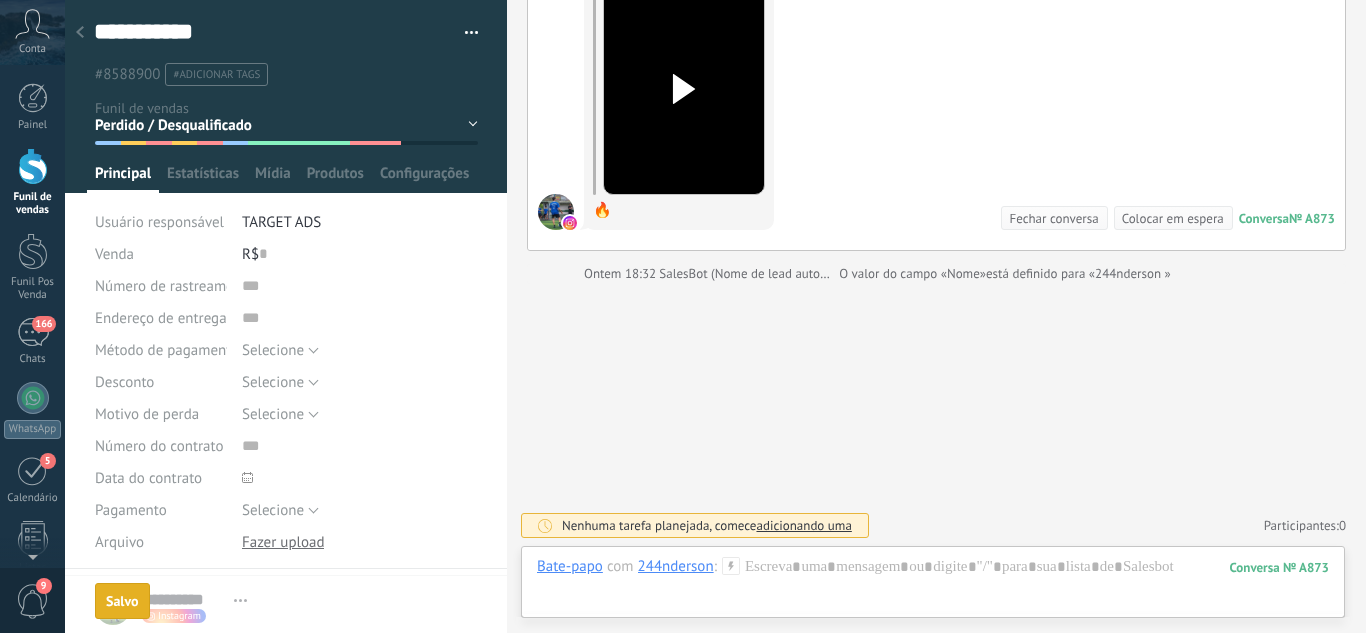 scroll, scrollTop: 316, scrollLeft: 0, axis: vertical 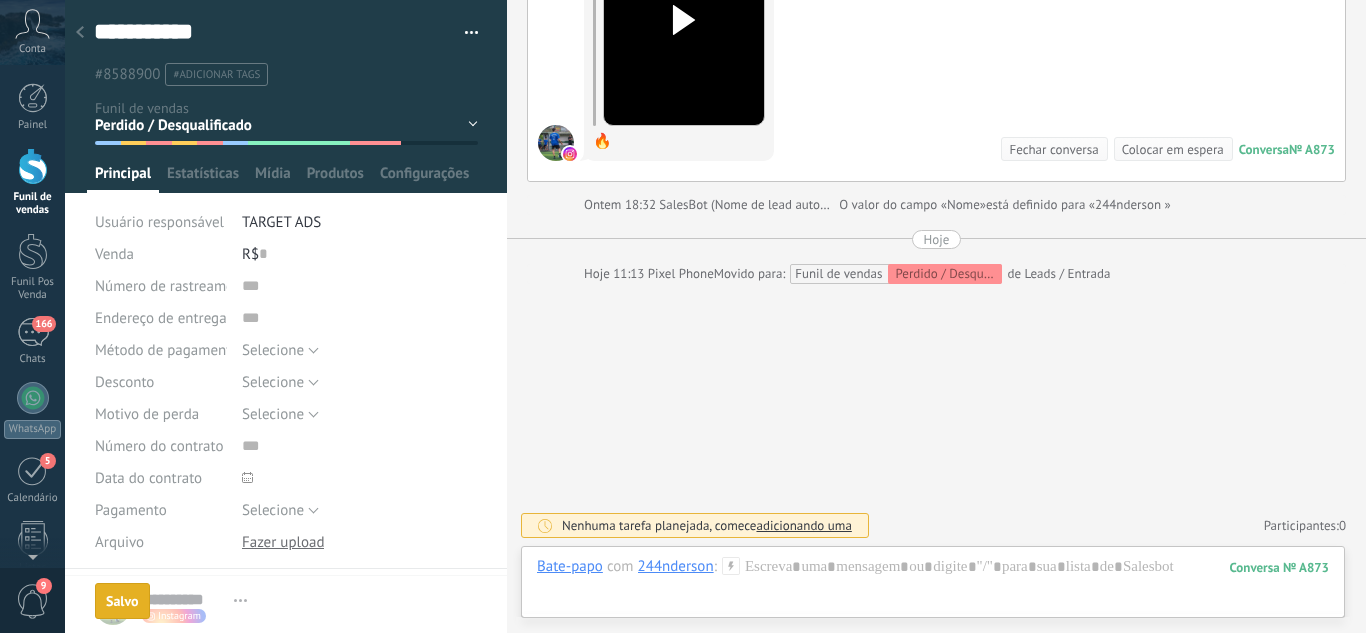 click at bounding box center [80, 33] 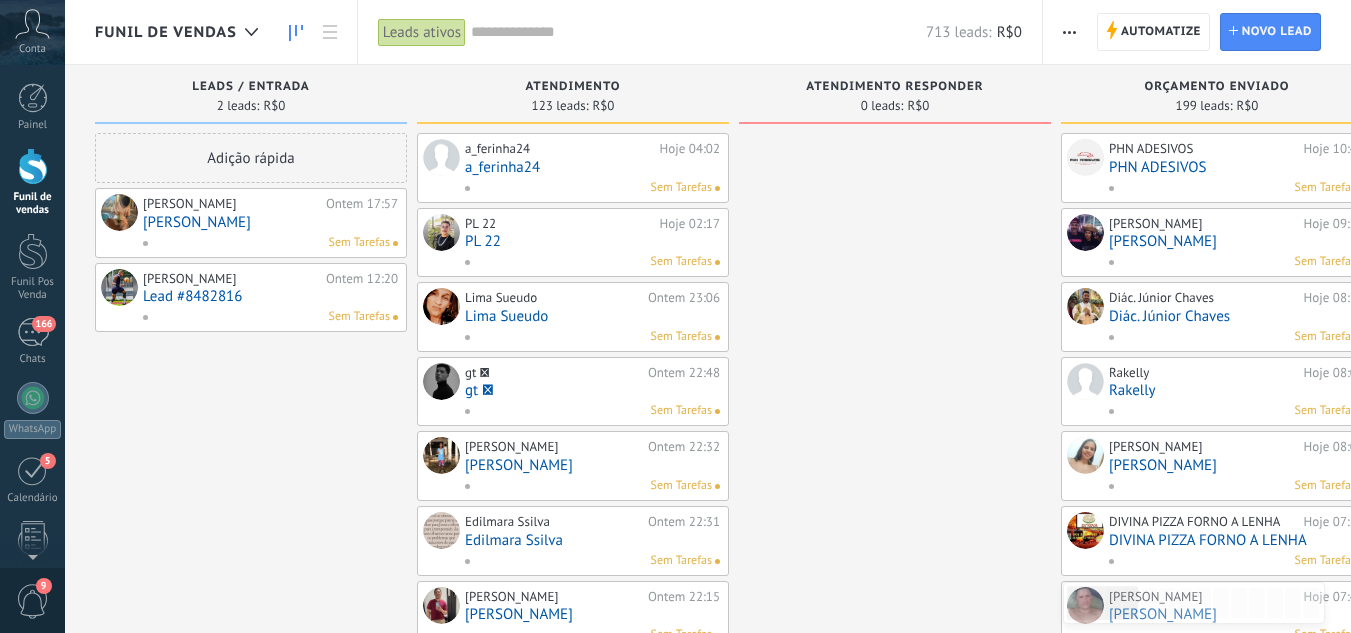 click on "[PERSON_NAME]" at bounding box center [270, 222] 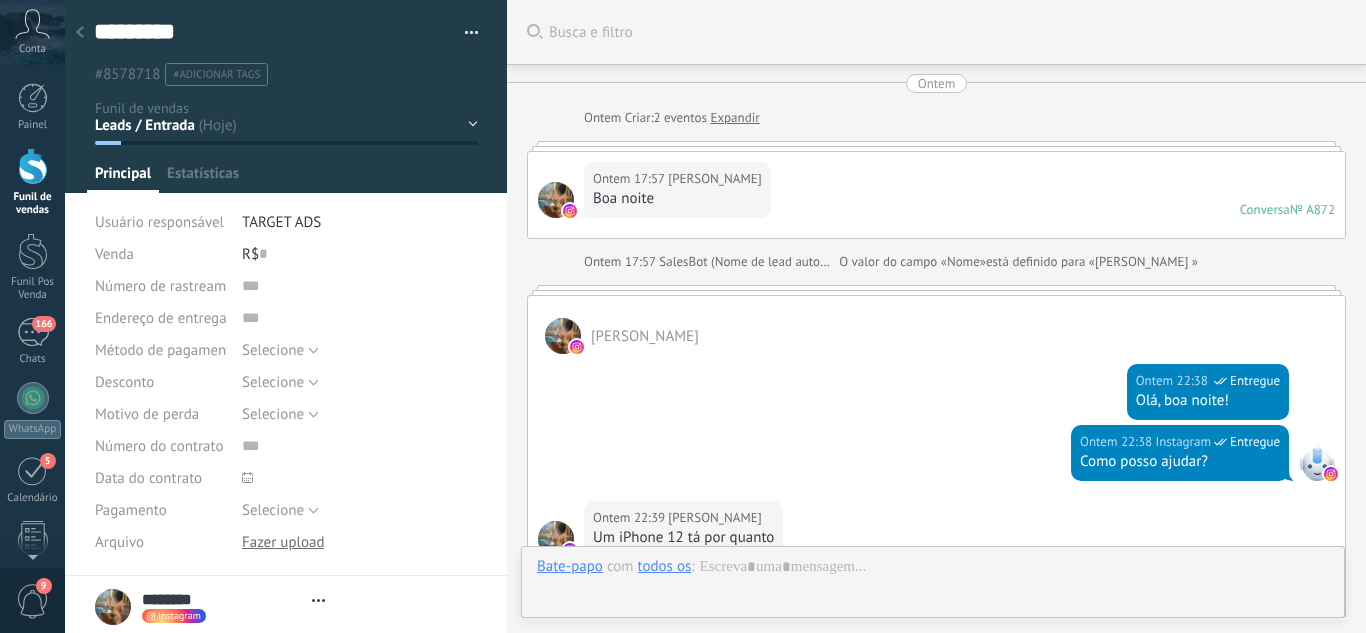 scroll, scrollTop: 650, scrollLeft: 0, axis: vertical 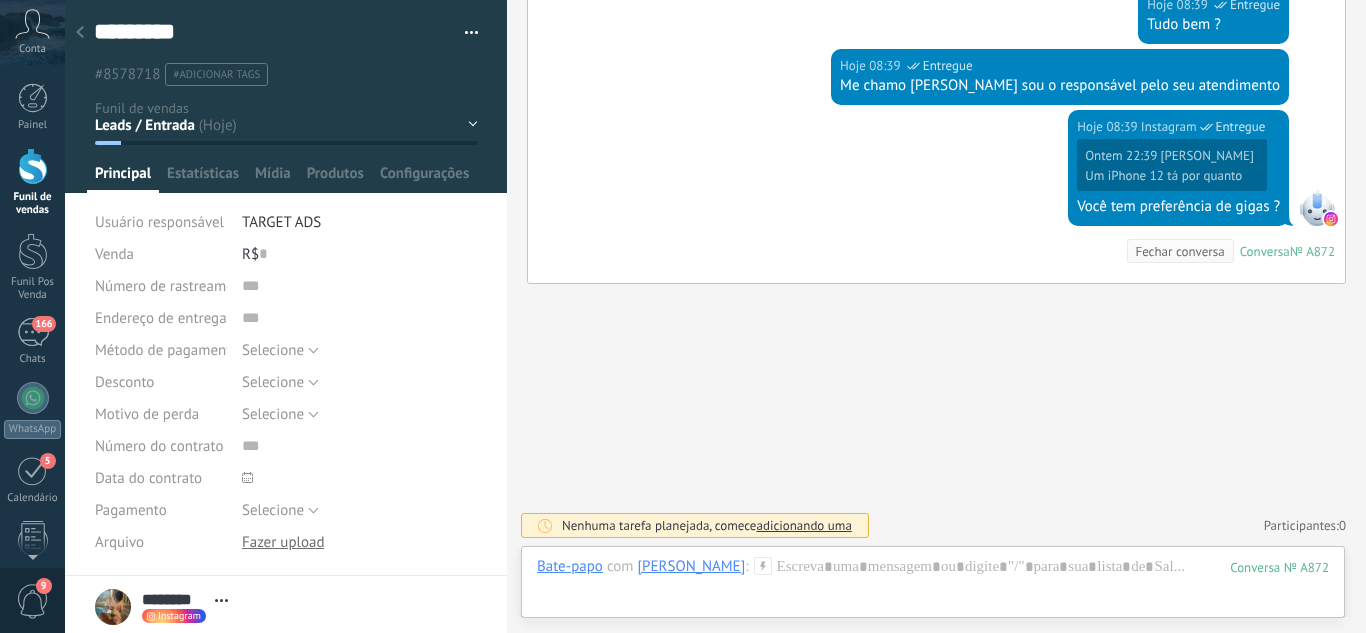click on "Leads / Entrada
Atendimento
Atendimento Responder
Orçamento Enviado
Orçamento Responder
Negociação / Fechamento
-" at bounding box center [0, 0] 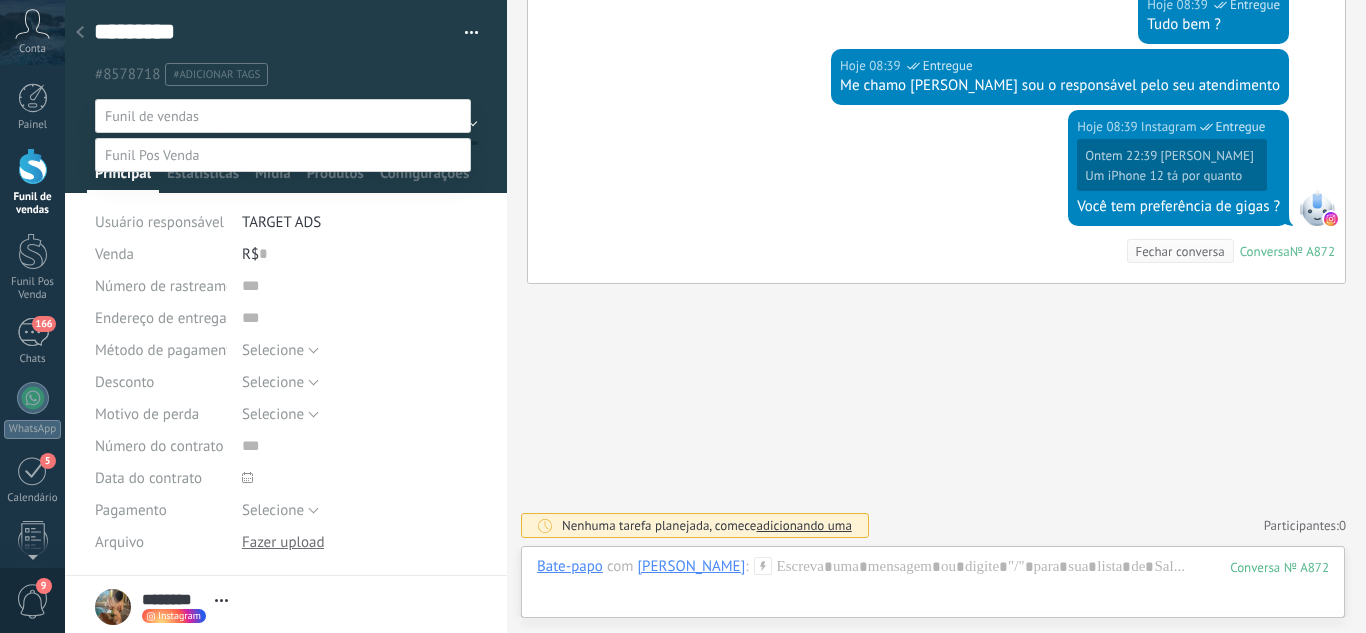 click on "Orçamento Responder" at bounding box center [0, 0] 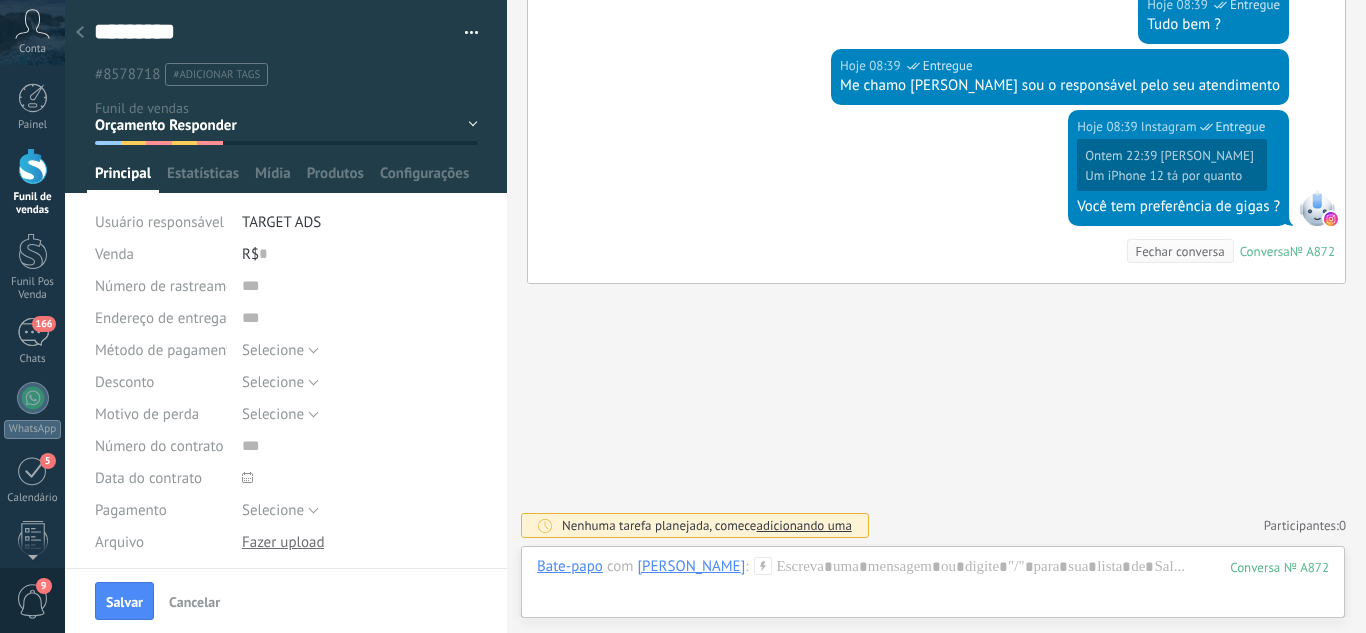 click on "Leads / Entrada
Atendimento
Atendimento Responder
Orçamento Enviado
Orçamento Responder
Negociação / Fechamento
-" at bounding box center [0, 0] 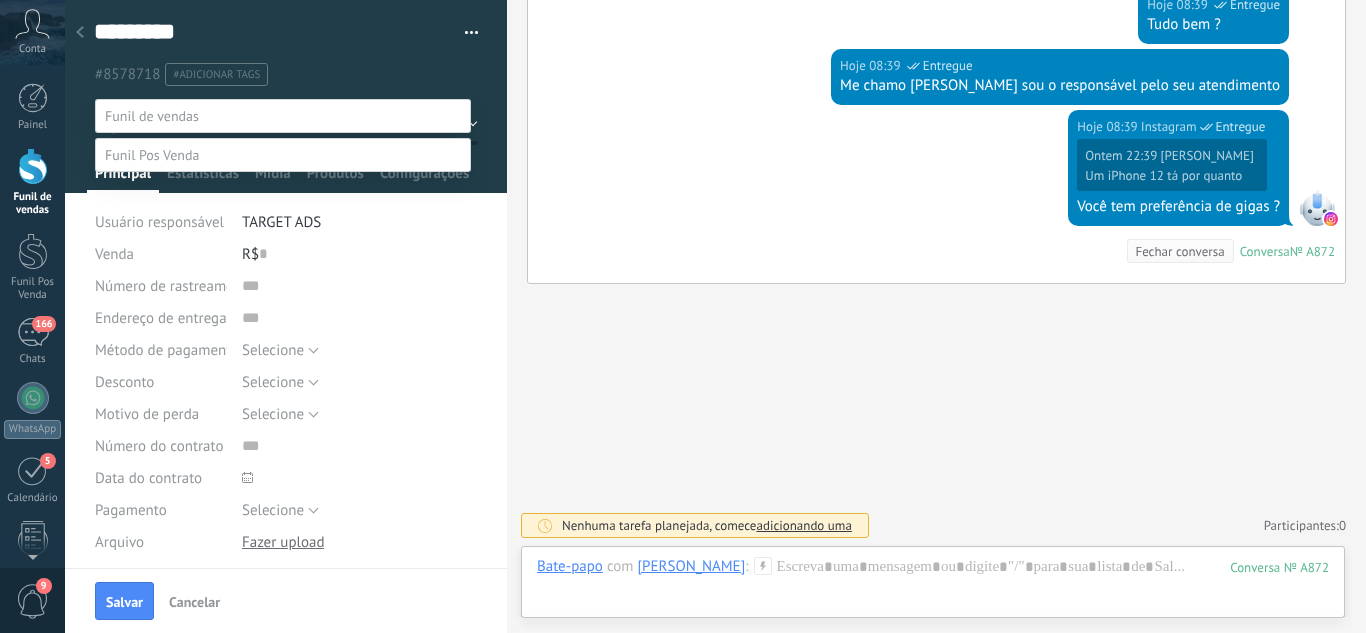 drag, startPoint x: 243, startPoint y: 267, endPoint x: 205, endPoint y: 261, distance: 38.470768 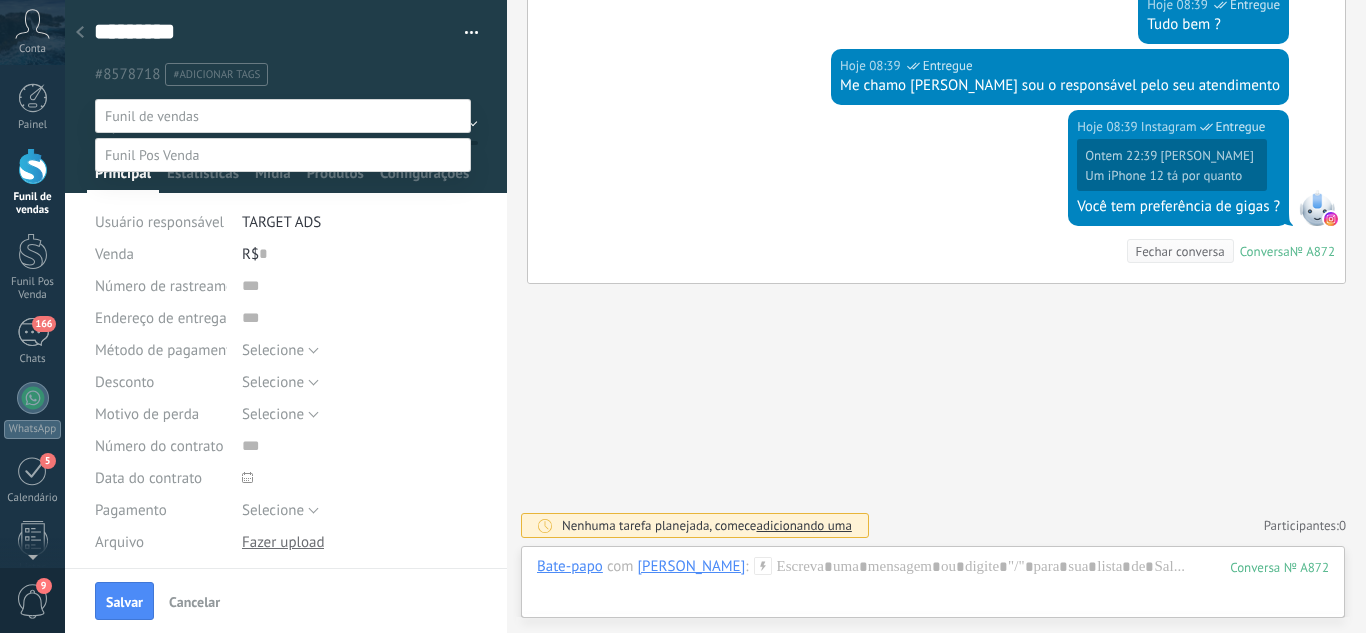 click on "Orçamento Responder" at bounding box center (0, 0) 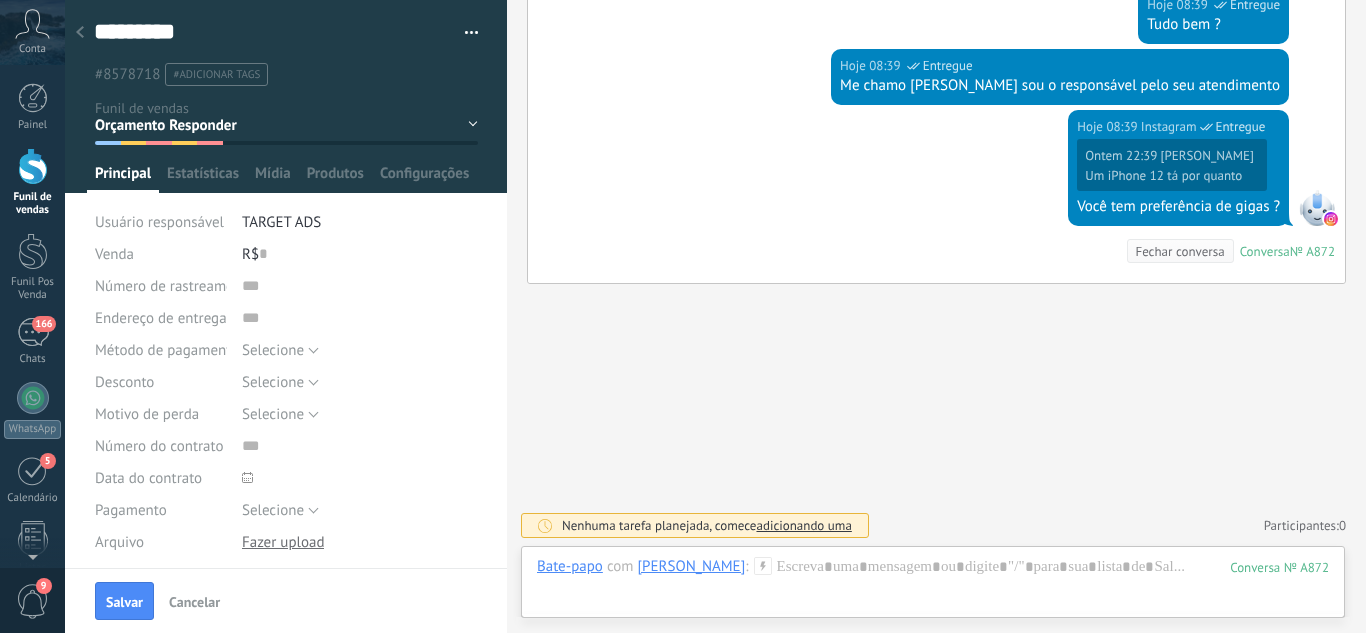 click on "Leads / Entrada
Atendimento
Atendimento Responder
Orçamento Enviado
Orçamento Responder
Negociação / Fechamento
-" at bounding box center (0, 0) 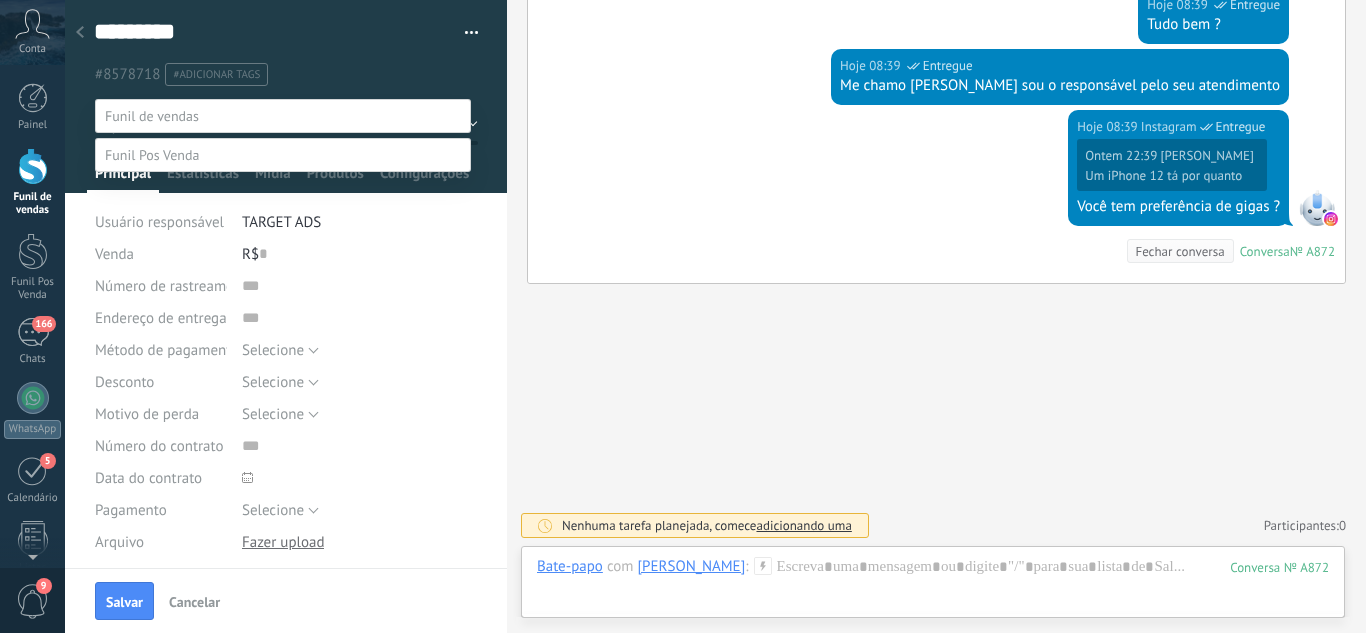 click on "Orçamento Enviado" at bounding box center (0, 0) 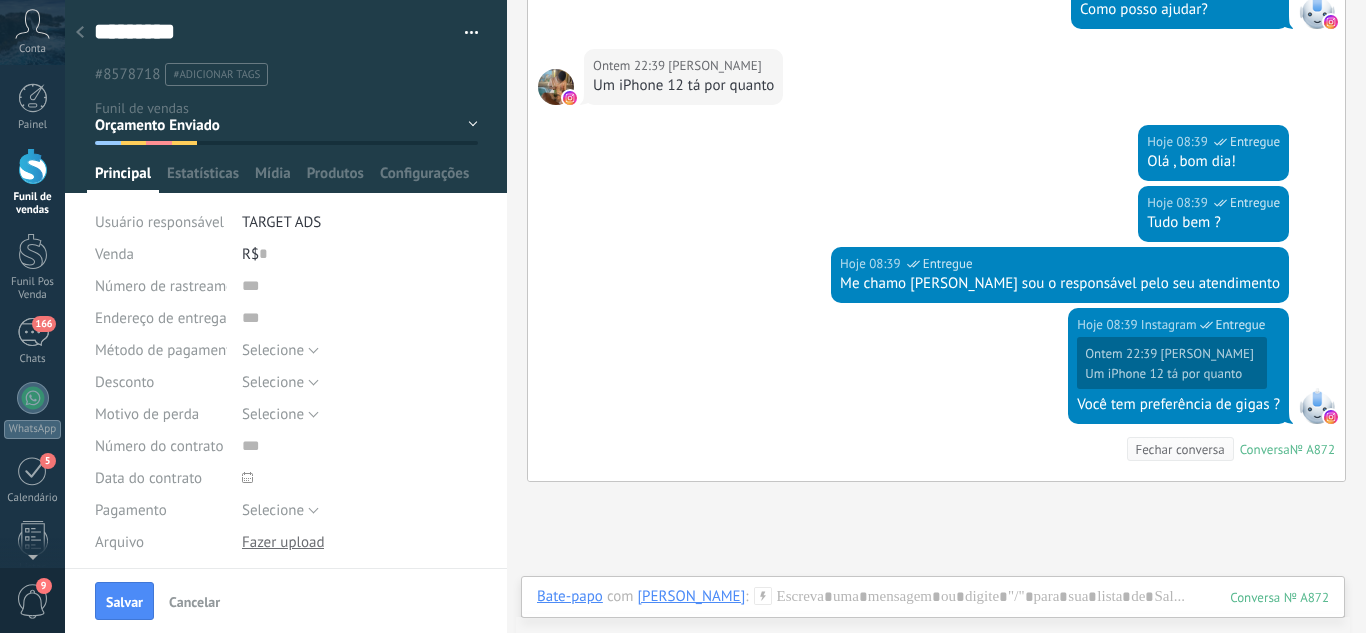 scroll, scrollTop: 450, scrollLeft: 0, axis: vertical 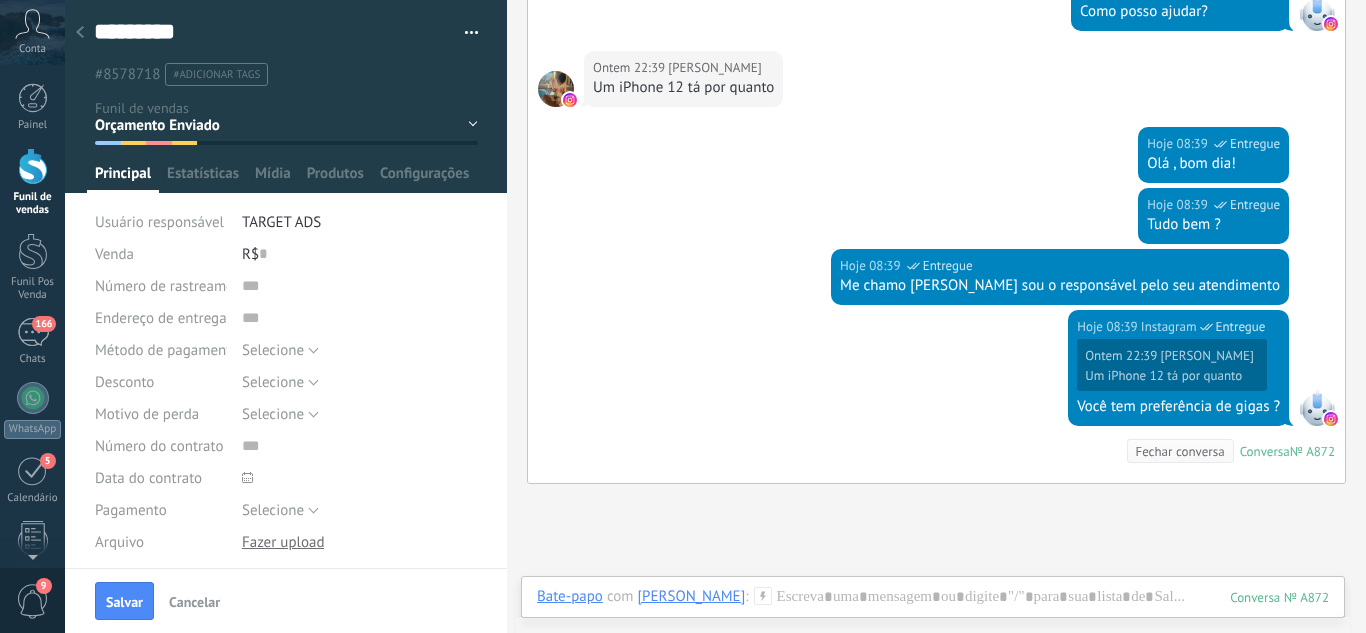 click on "Leads / Entrada
Atendimento
Atendimento Responder
Orçamento Enviado
Orçamento Responder
Negociação / Fechamento
-" at bounding box center [0, 0] 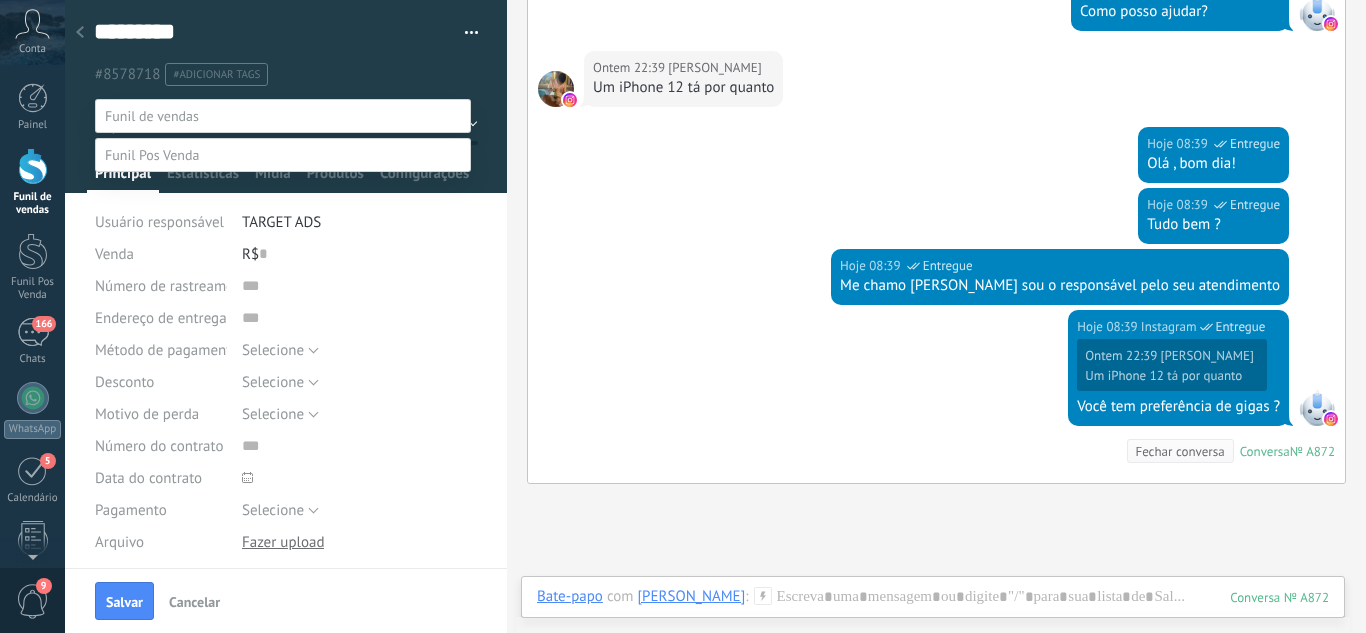 click on "Atendimento" at bounding box center (0, 0) 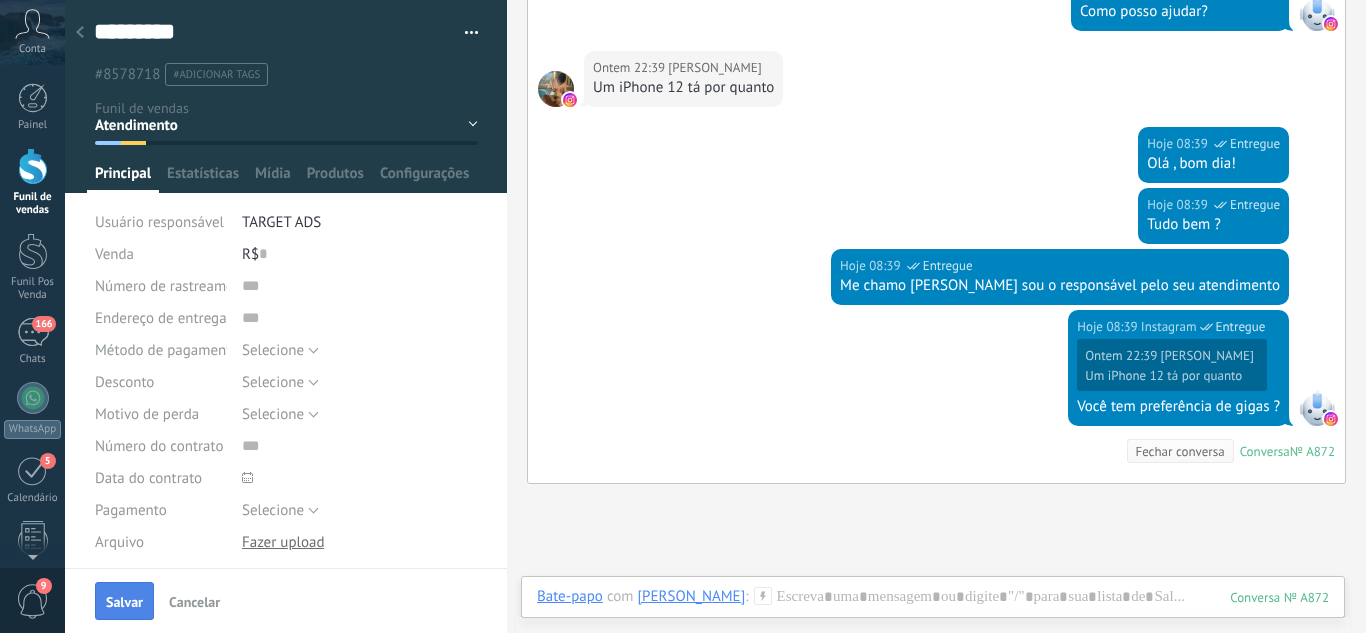 click on "Salvar" at bounding box center (124, 601) 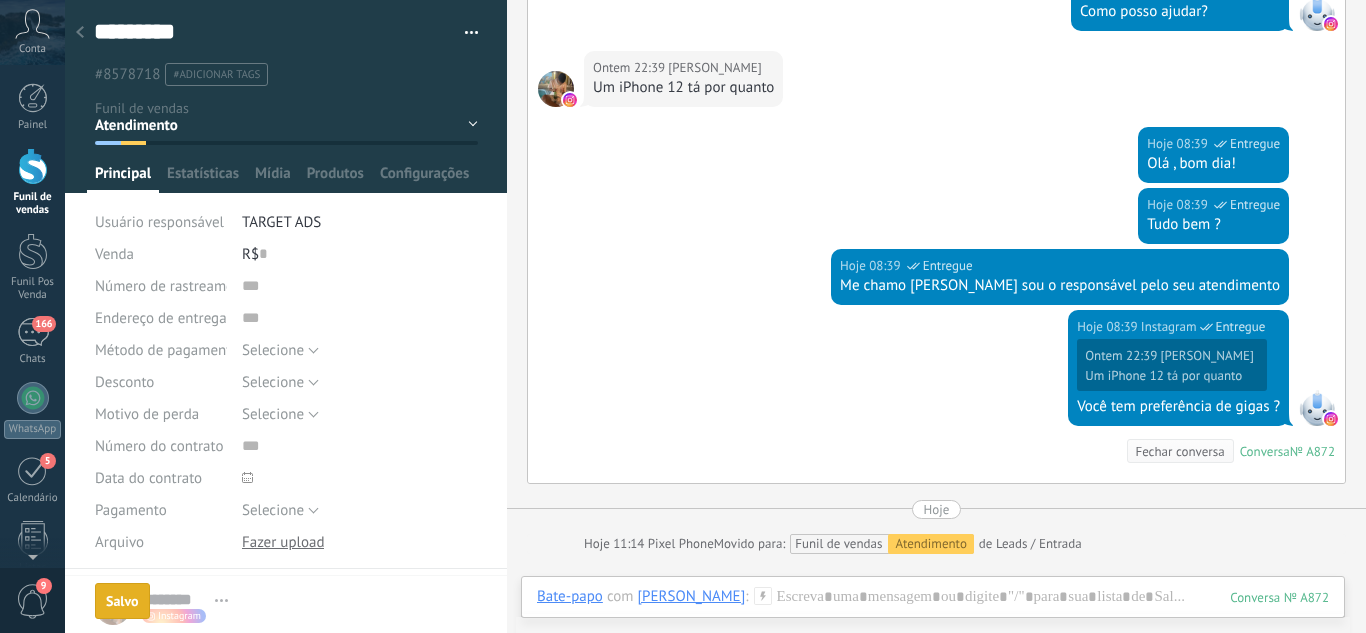 scroll, scrollTop: 520, scrollLeft: 0, axis: vertical 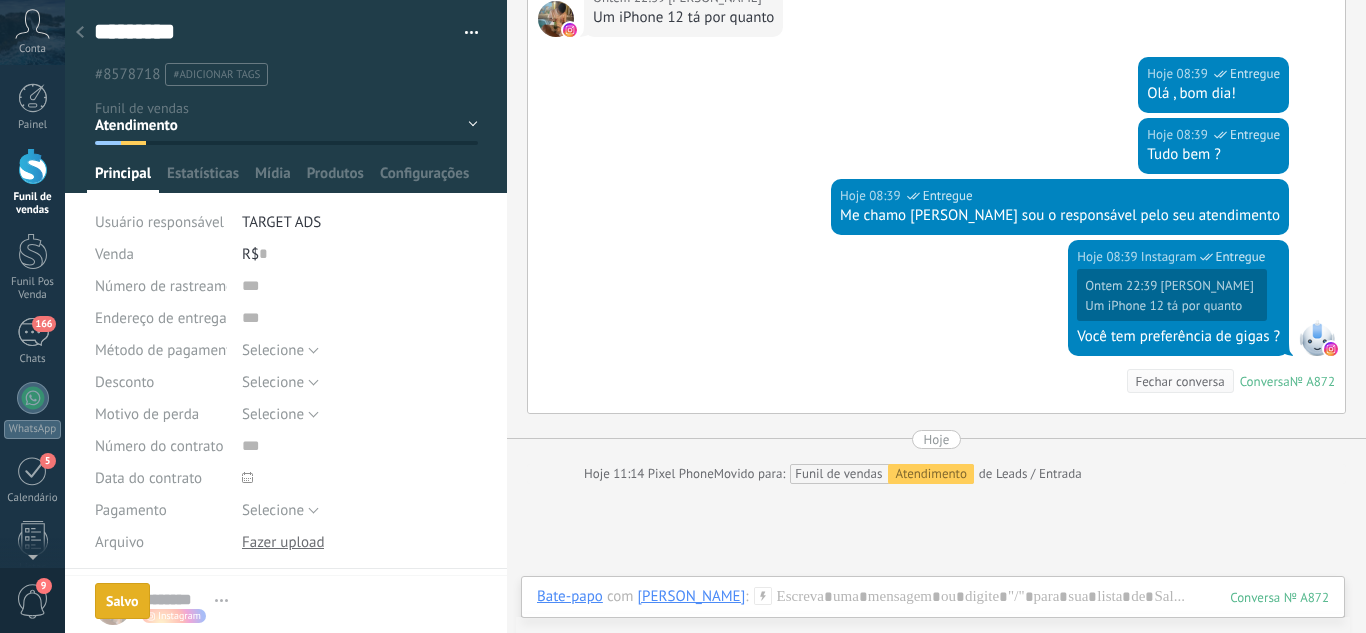 click at bounding box center (80, 33) 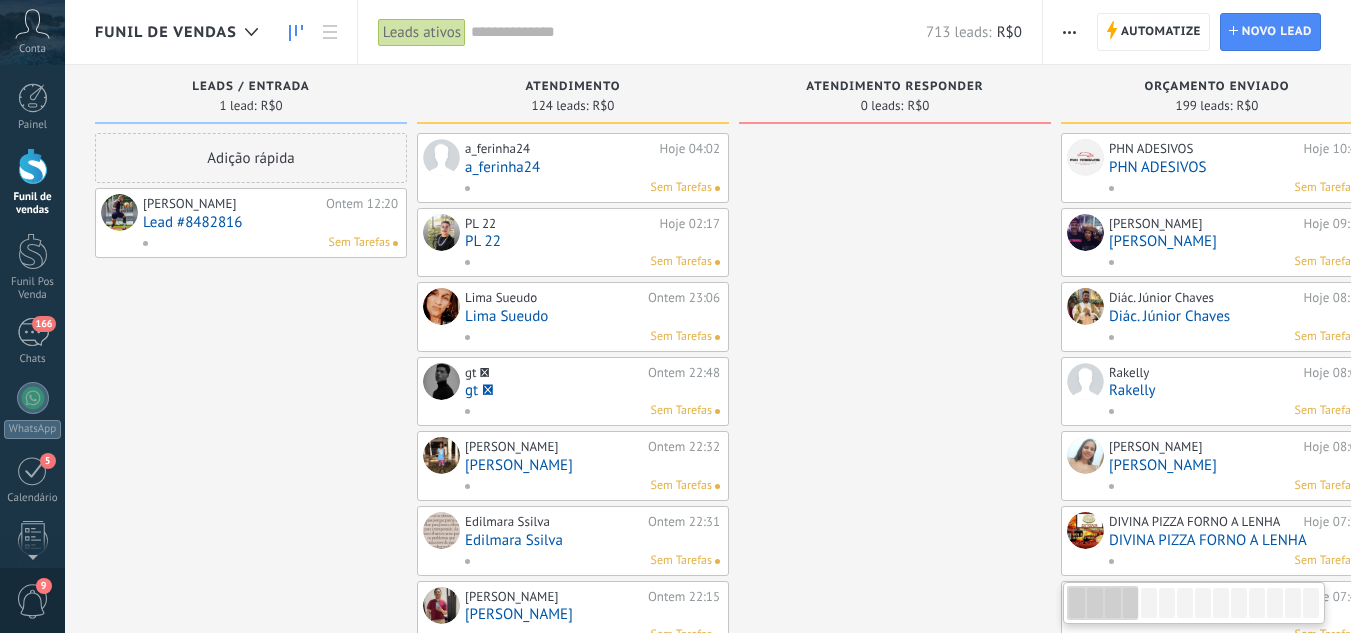 click on "Lead #8482816" at bounding box center (270, 222) 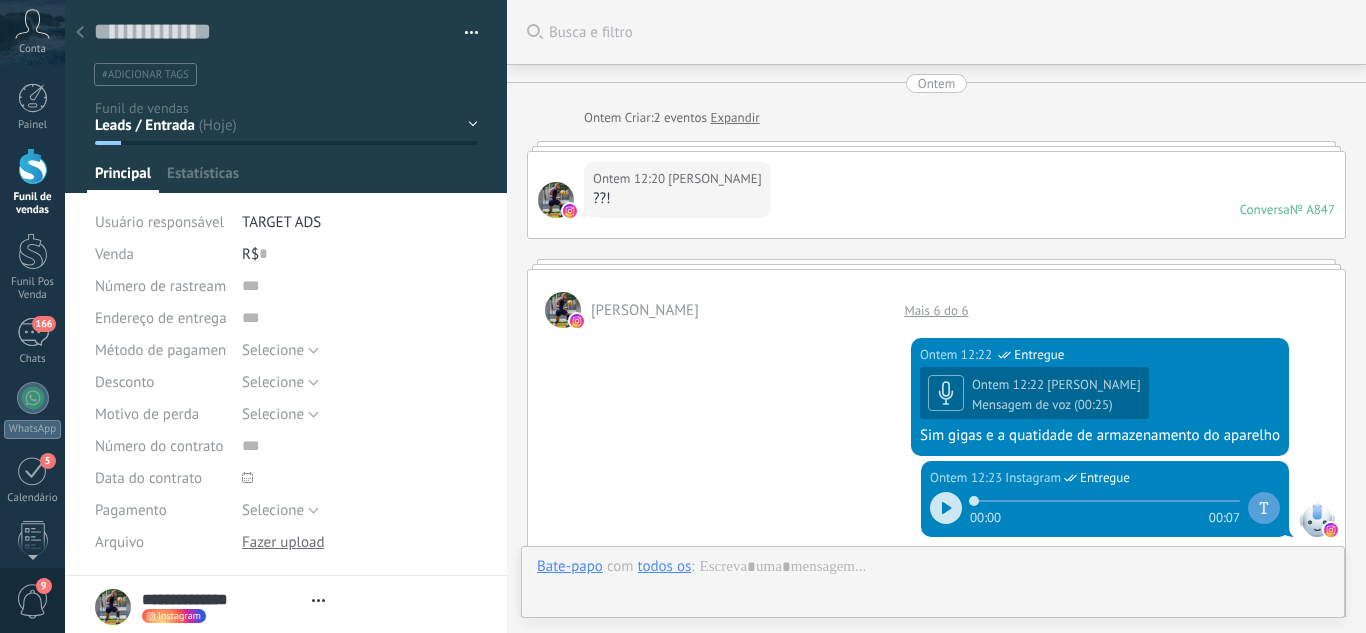 scroll, scrollTop: 30, scrollLeft: 0, axis: vertical 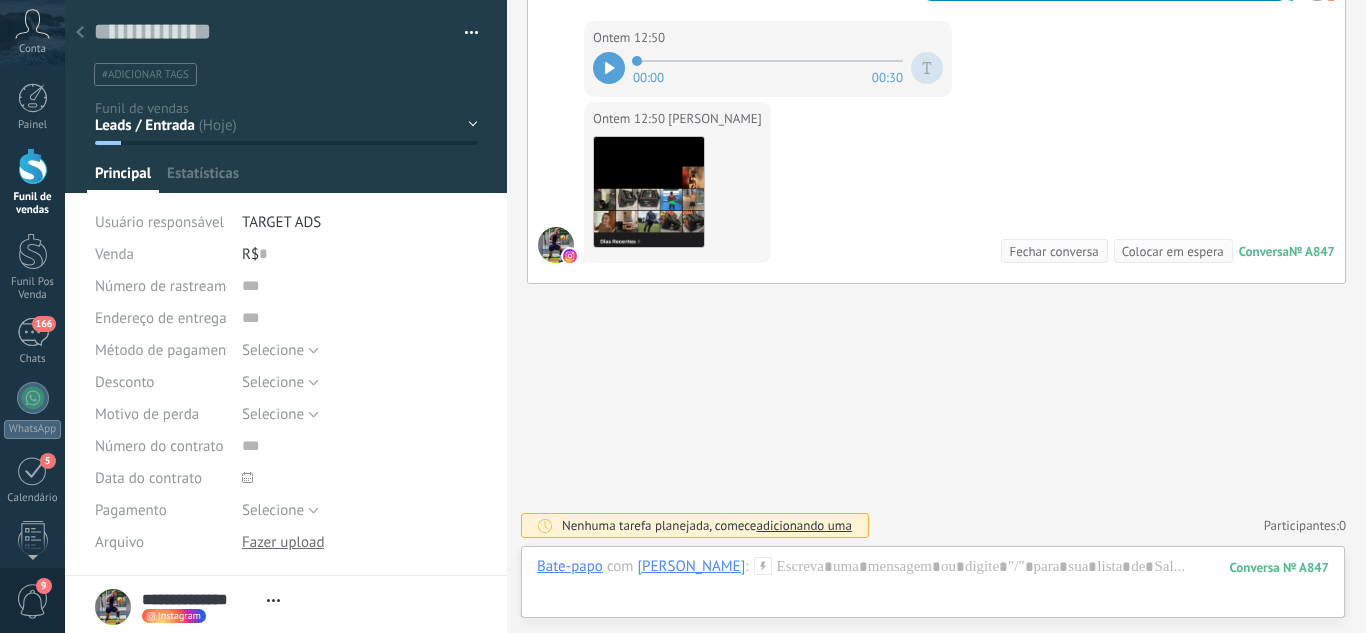 click on "Leads / Entrada
Atendimento
Atendimento Responder
Orçamento Enviado
Orçamento Responder
Negociação / Fechamento
-" at bounding box center (0, 0) 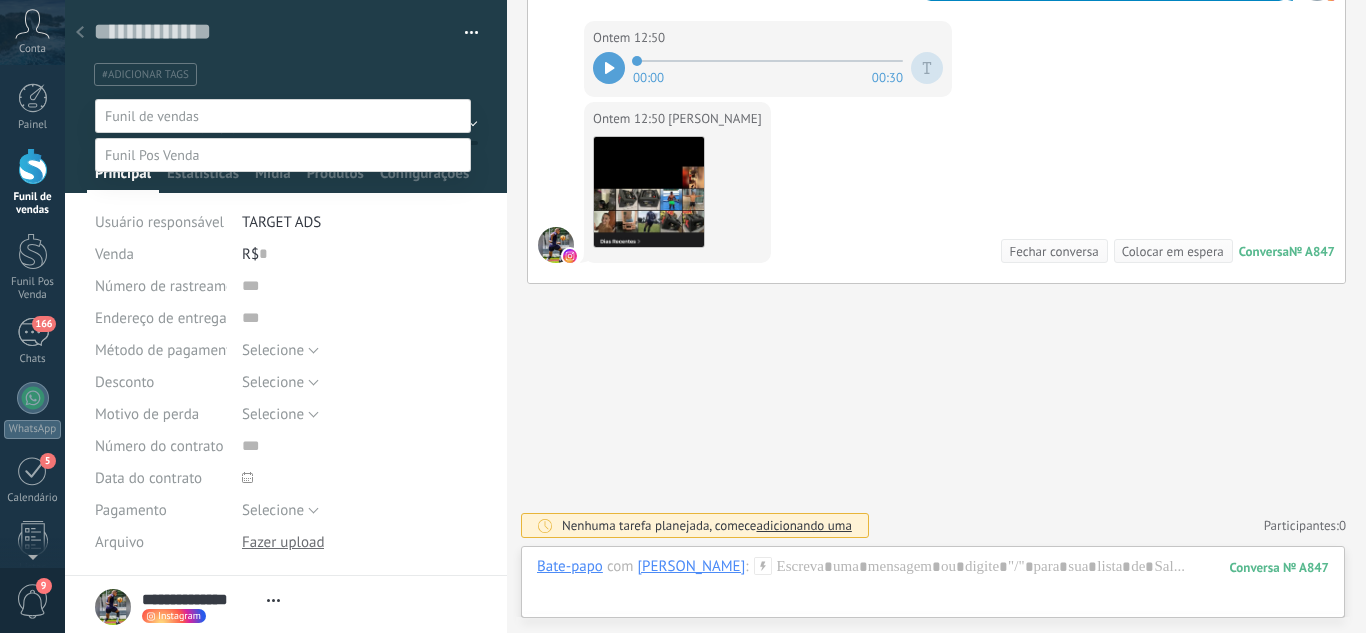 click on "Perdido / Desqualificado" at bounding box center (0, 0) 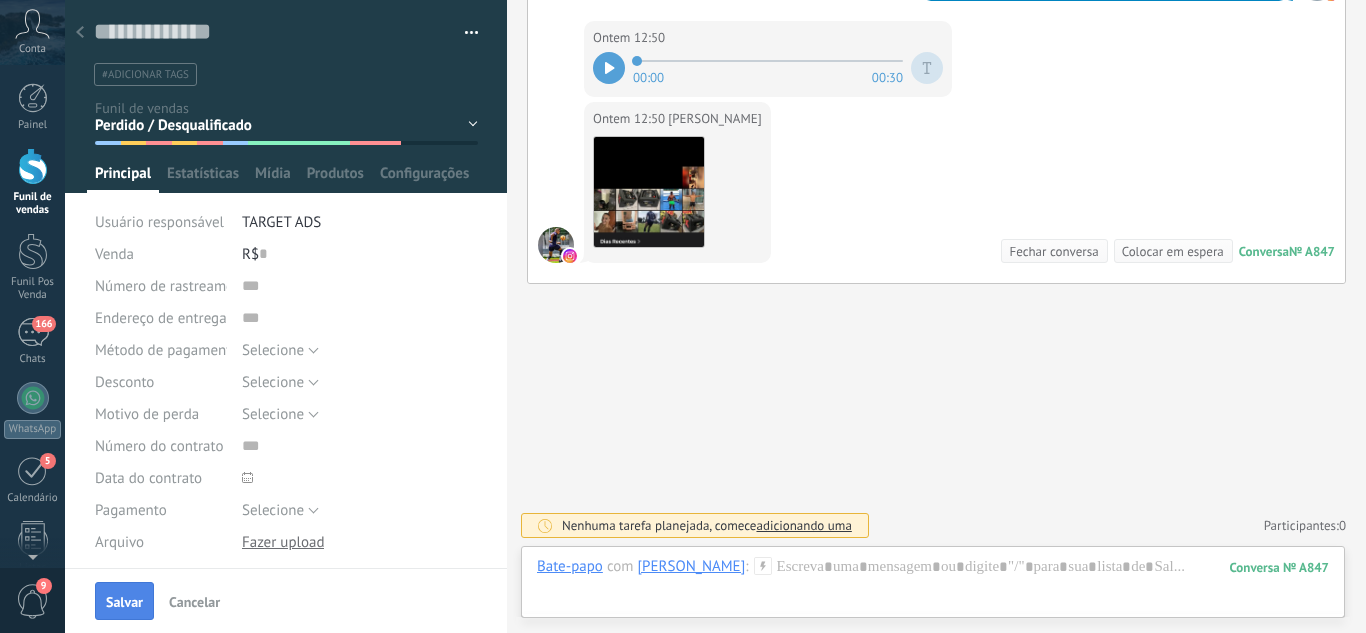 click on "Salvar" at bounding box center [124, 602] 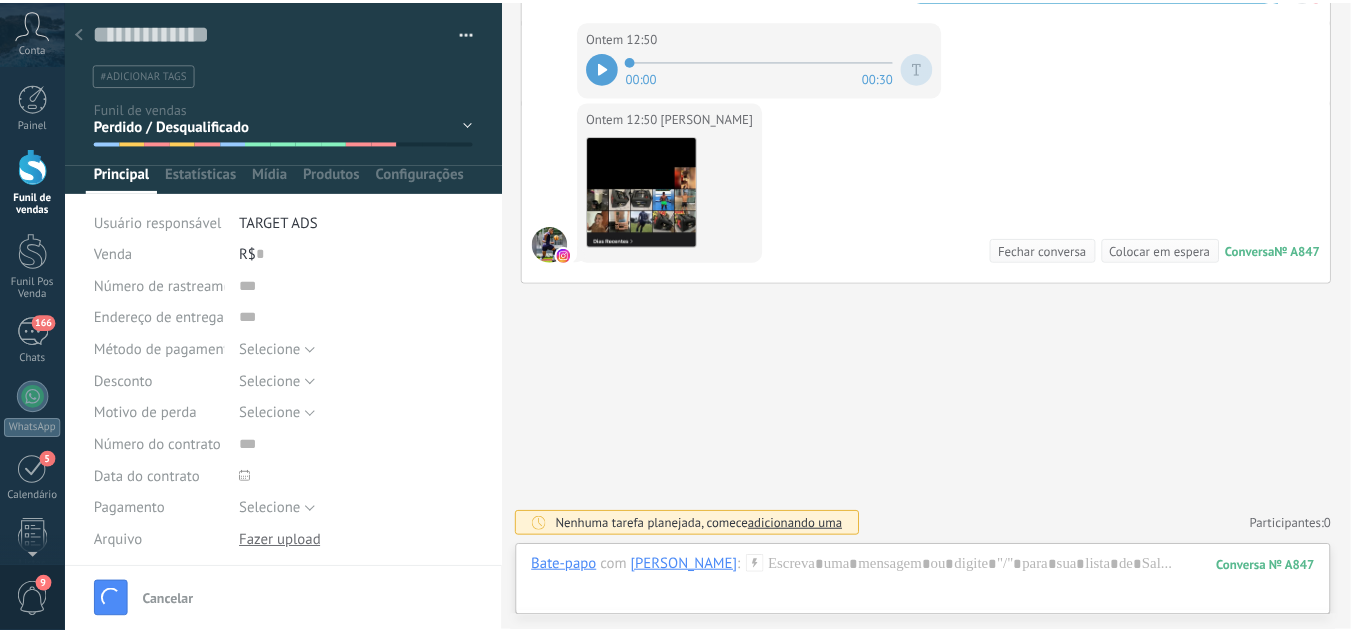scroll, scrollTop: 1204, scrollLeft: 0, axis: vertical 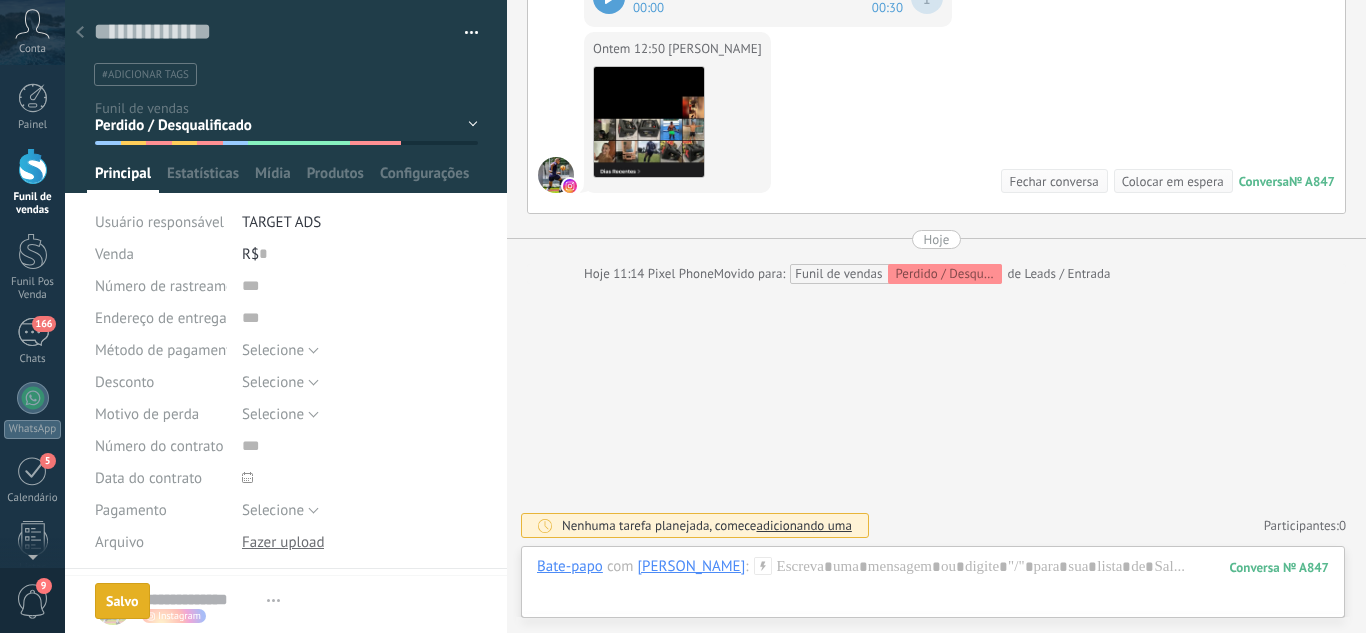 click at bounding box center (80, 33) 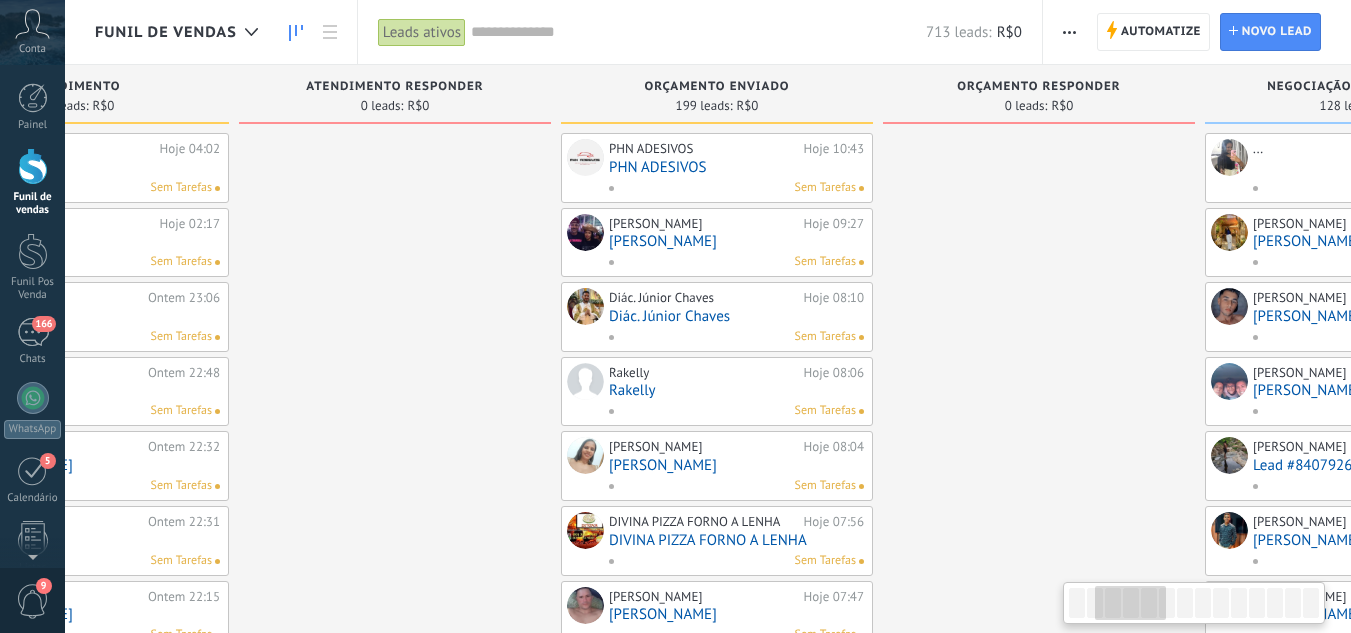 click at bounding box center (395, 892) 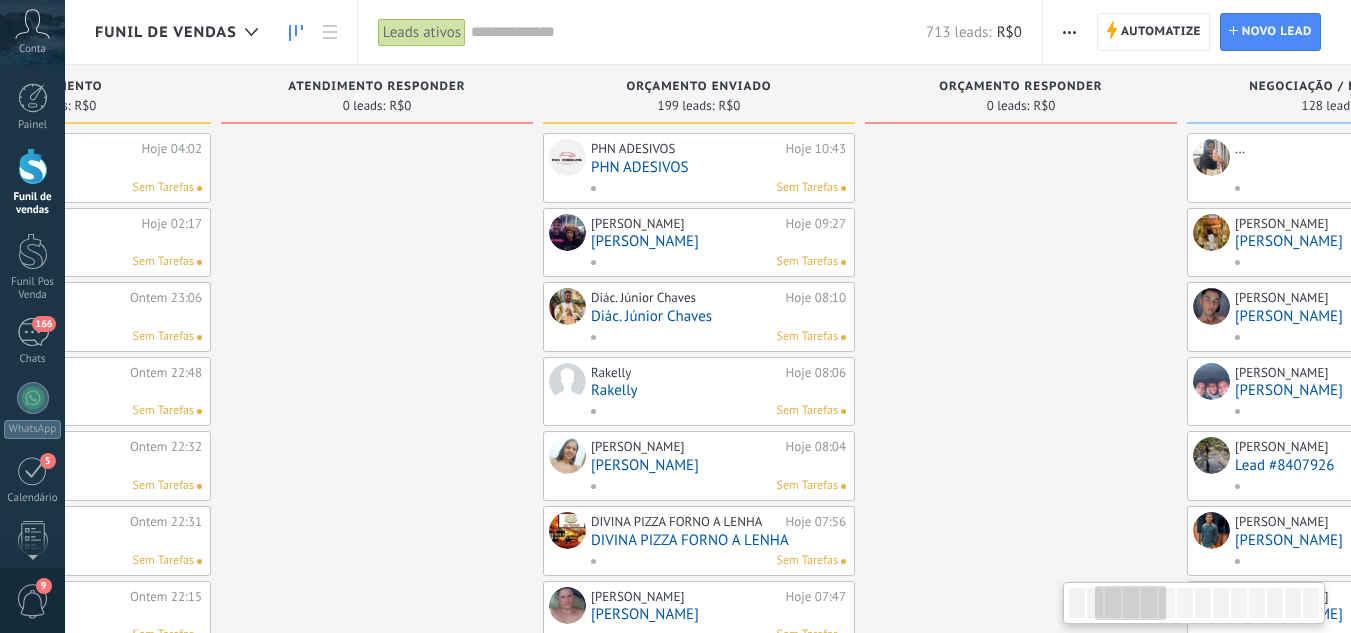 drag, startPoint x: 554, startPoint y: 277, endPoint x: 520, endPoint y: 285, distance: 34.928497 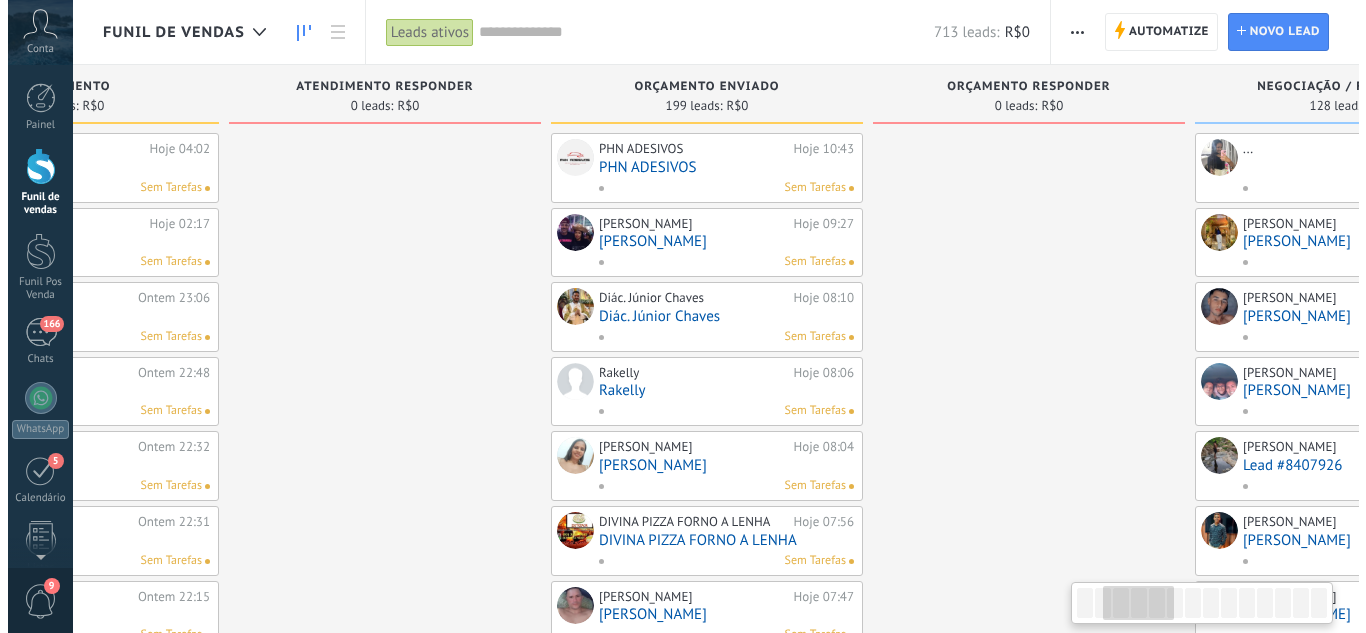 scroll, scrollTop: 0, scrollLeft: 1014, axis: horizontal 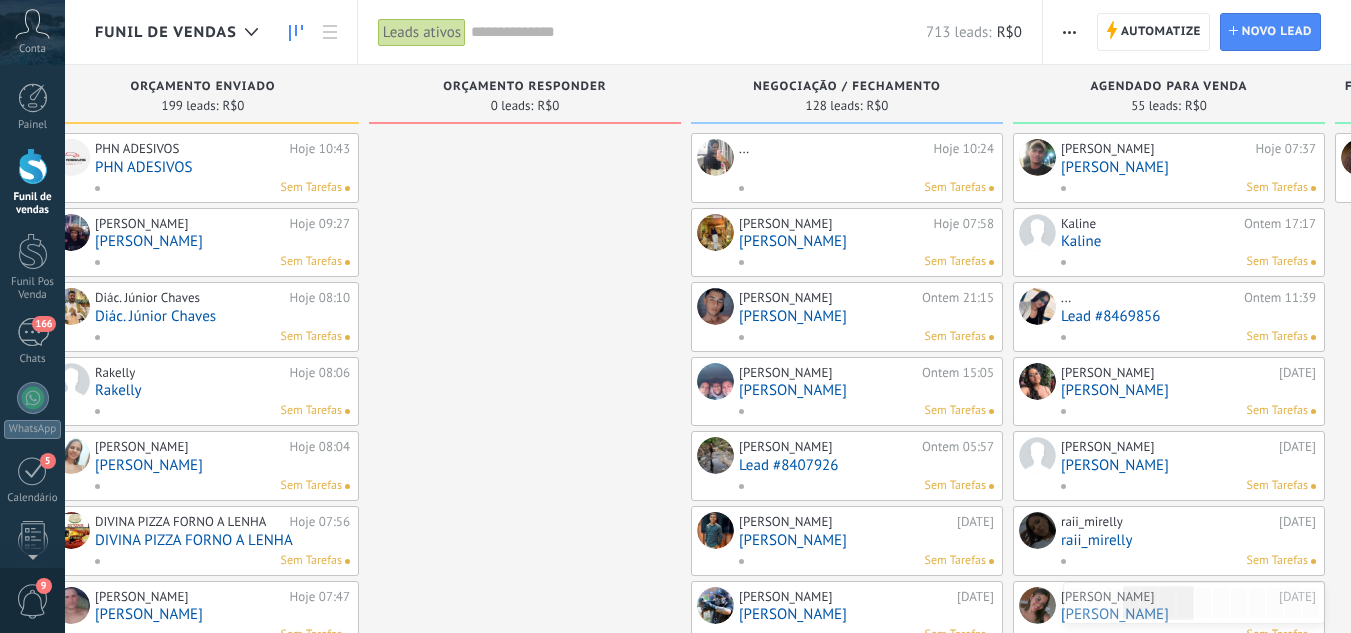 click at bounding box center (33, 166) 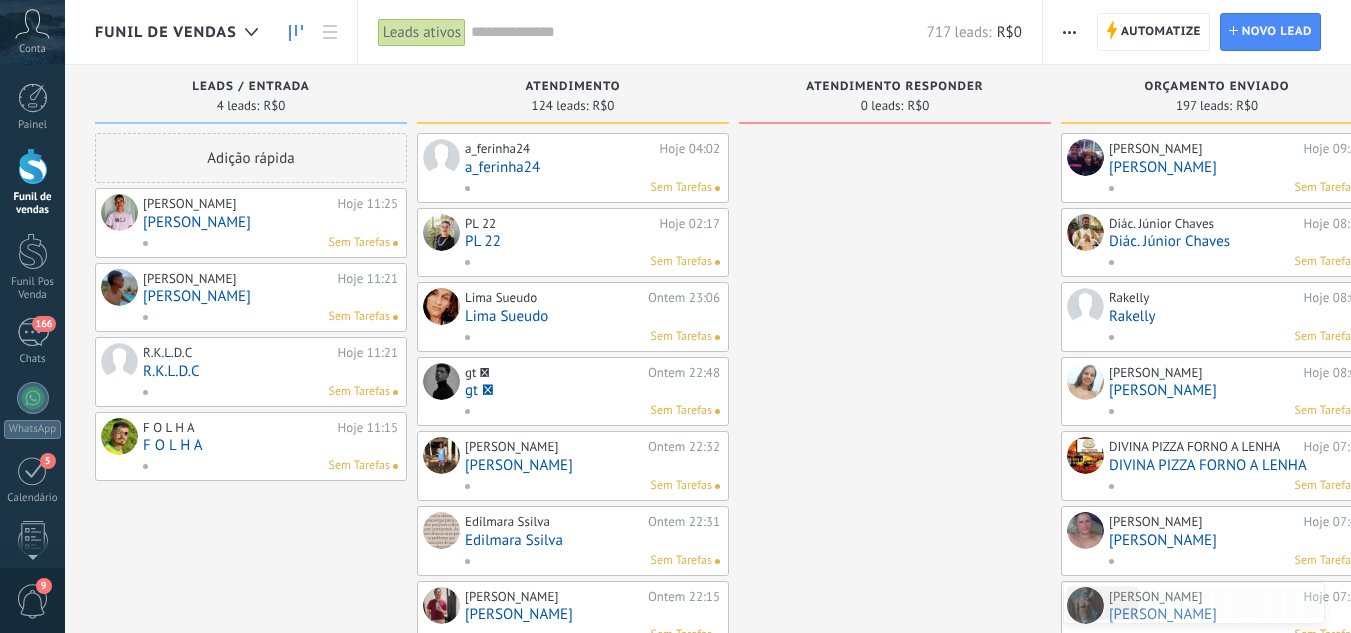 click on "[PERSON_NAME]" at bounding box center [270, 222] 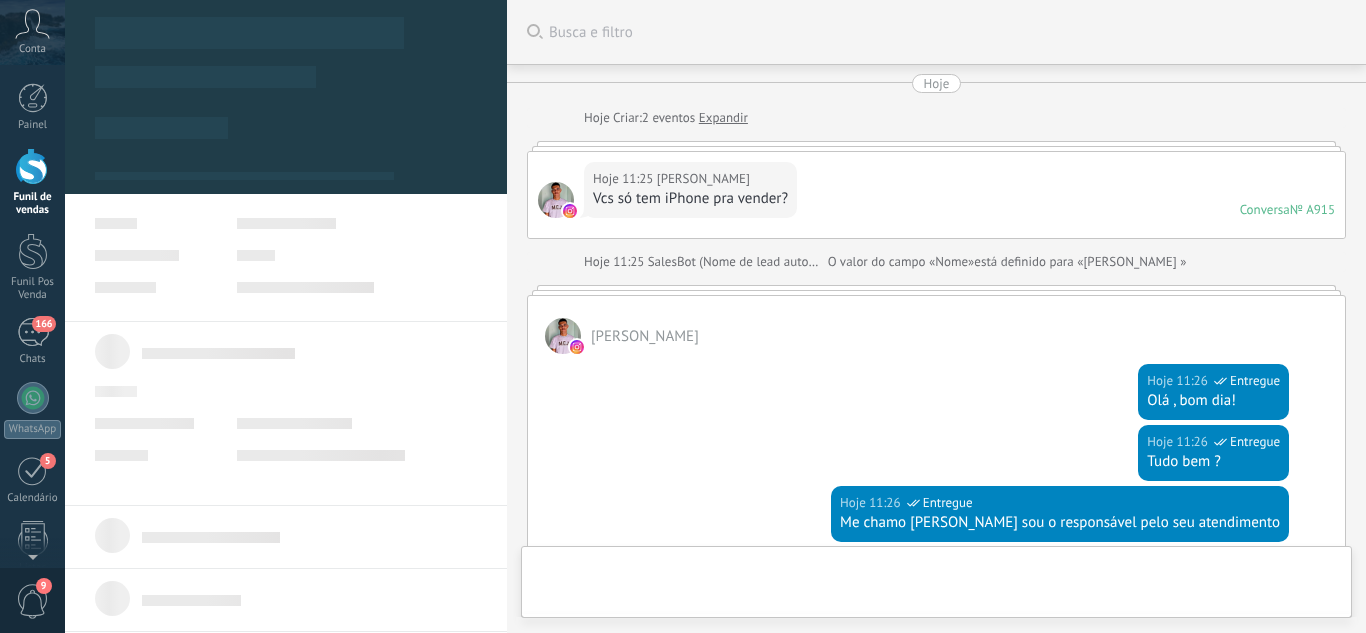 scroll, scrollTop: 559, scrollLeft: 0, axis: vertical 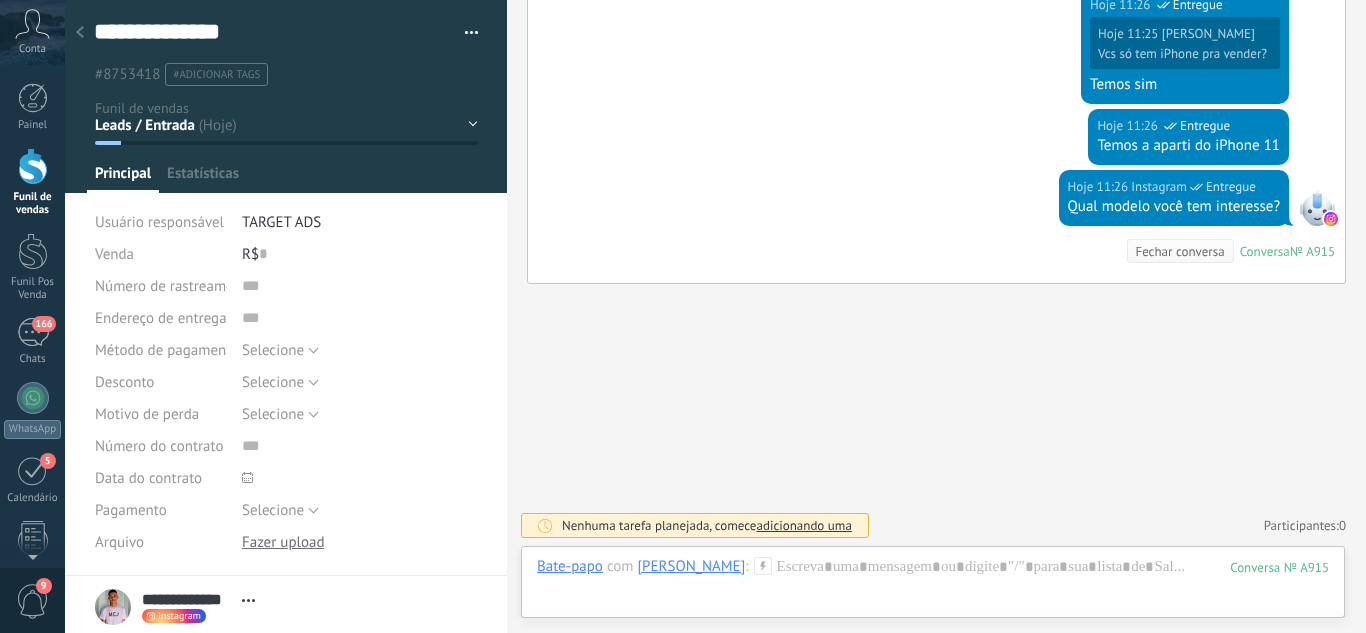 click at bounding box center (286, 96) 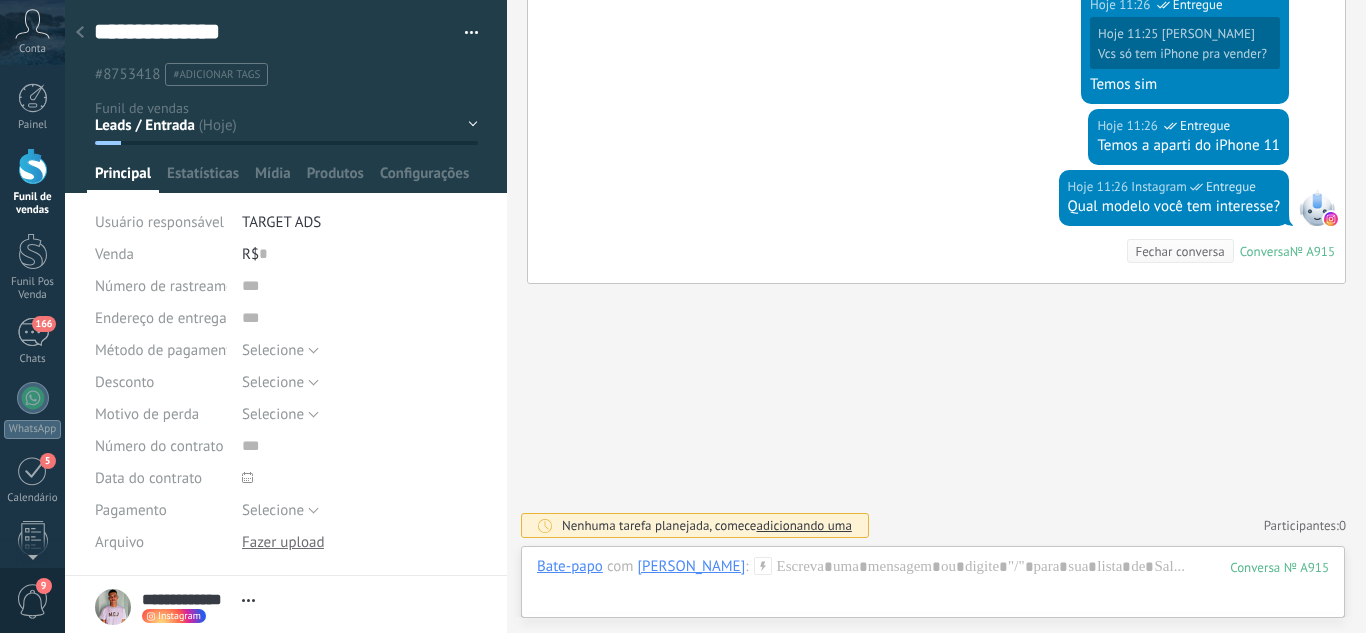 click on "Leads / Entrada
Atendimento
Atendimento Responder
Orçamento Enviado
Orçamento Responder
Negociação / Fechamento
-" at bounding box center (0, 0) 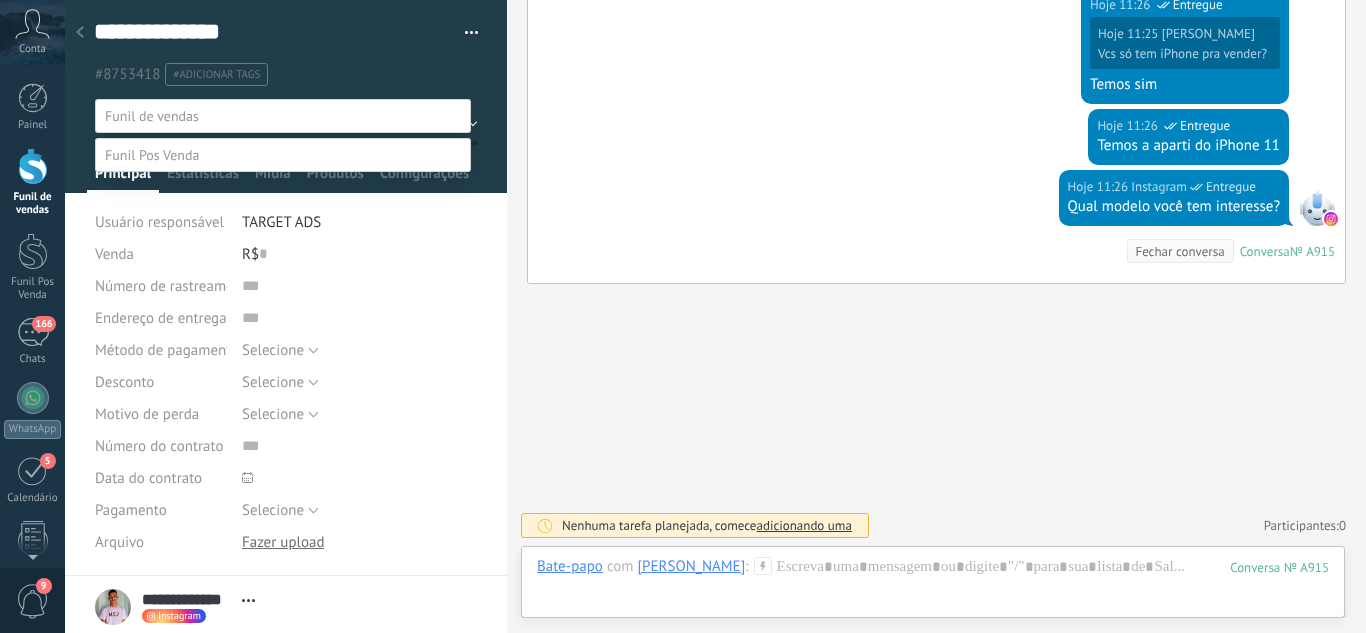 click on "Atendimento" at bounding box center (0, 0) 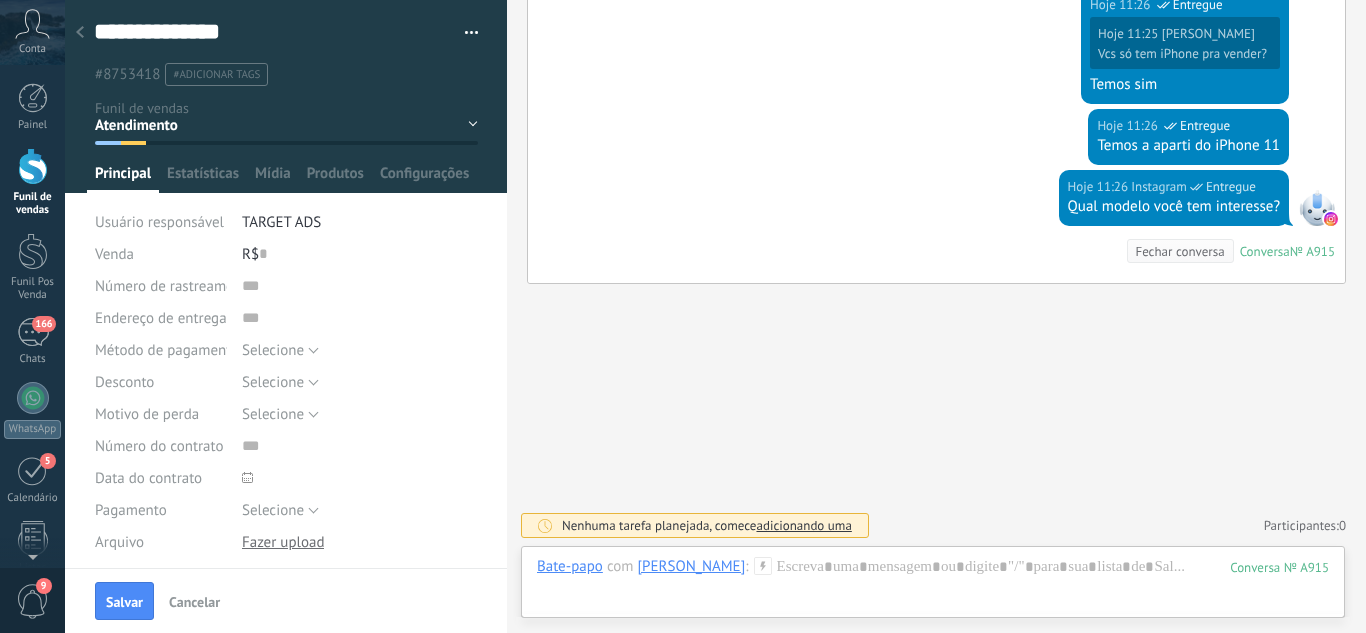 click on "Leads / Entrada
Atendimento
Atendimento Responder
Orçamento Enviado
Orçamento Responder
Negociação / Fechamento
-" at bounding box center [0, 0] 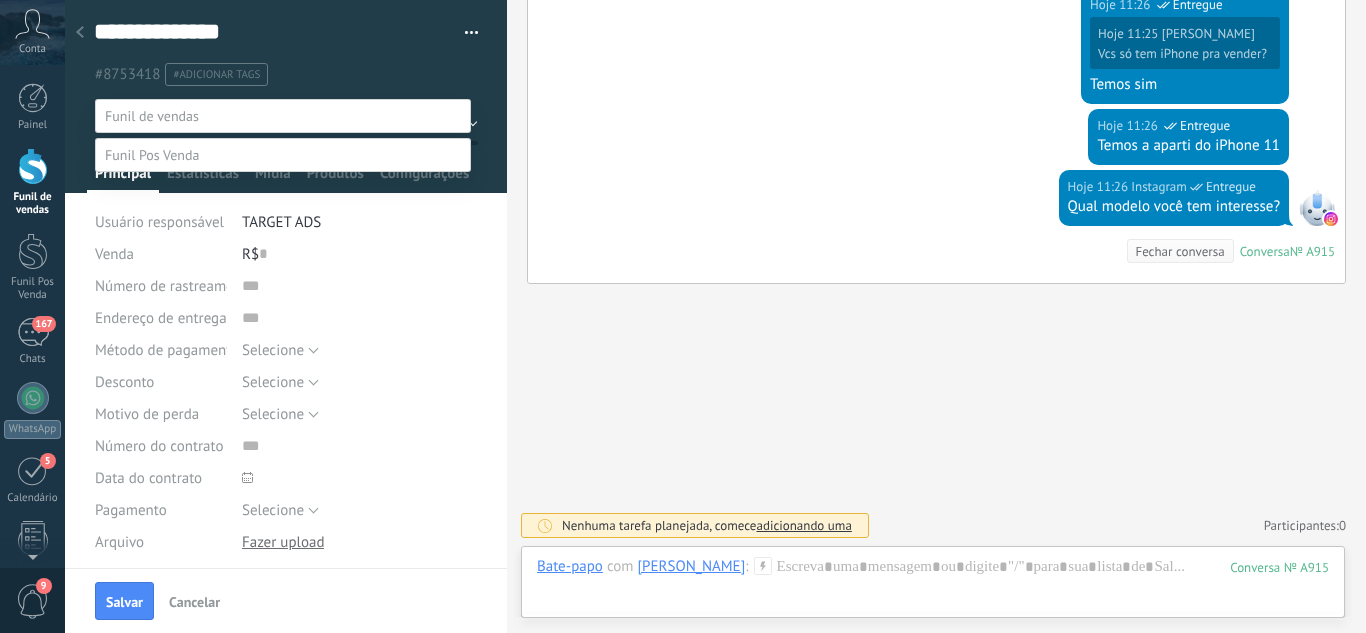 click on "Atendimento" at bounding box center (0, 0) 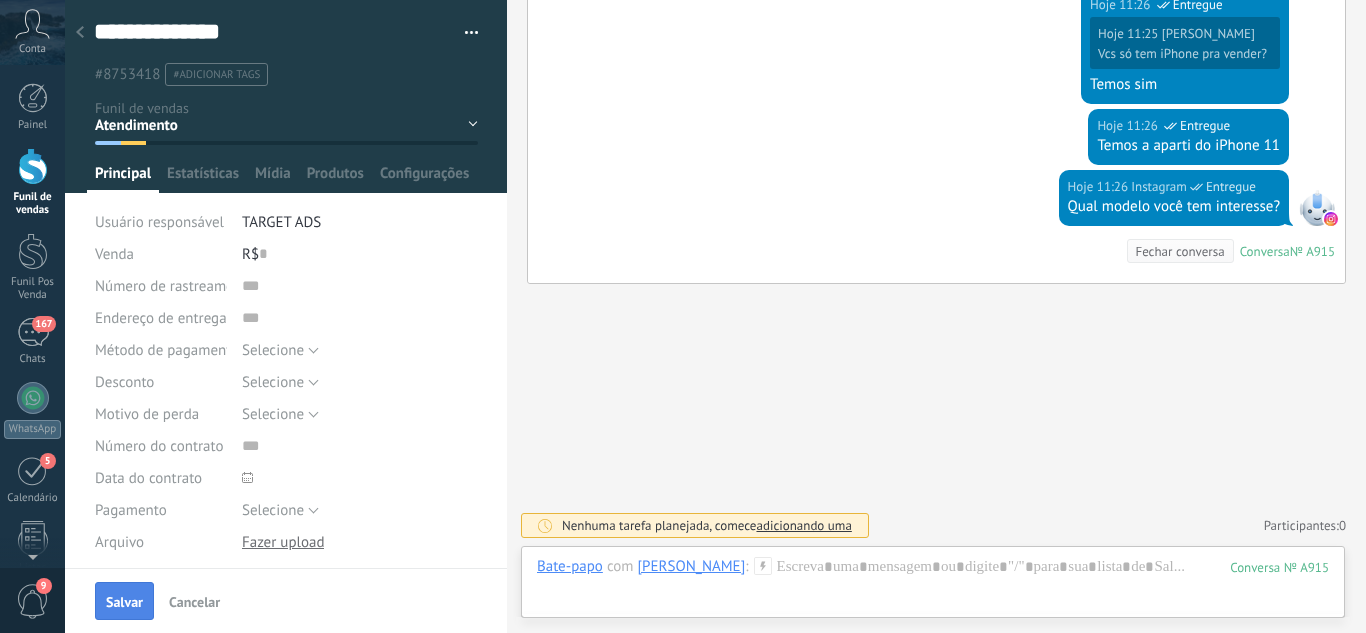 click on "Salvar" at bounding box center (124, 602) 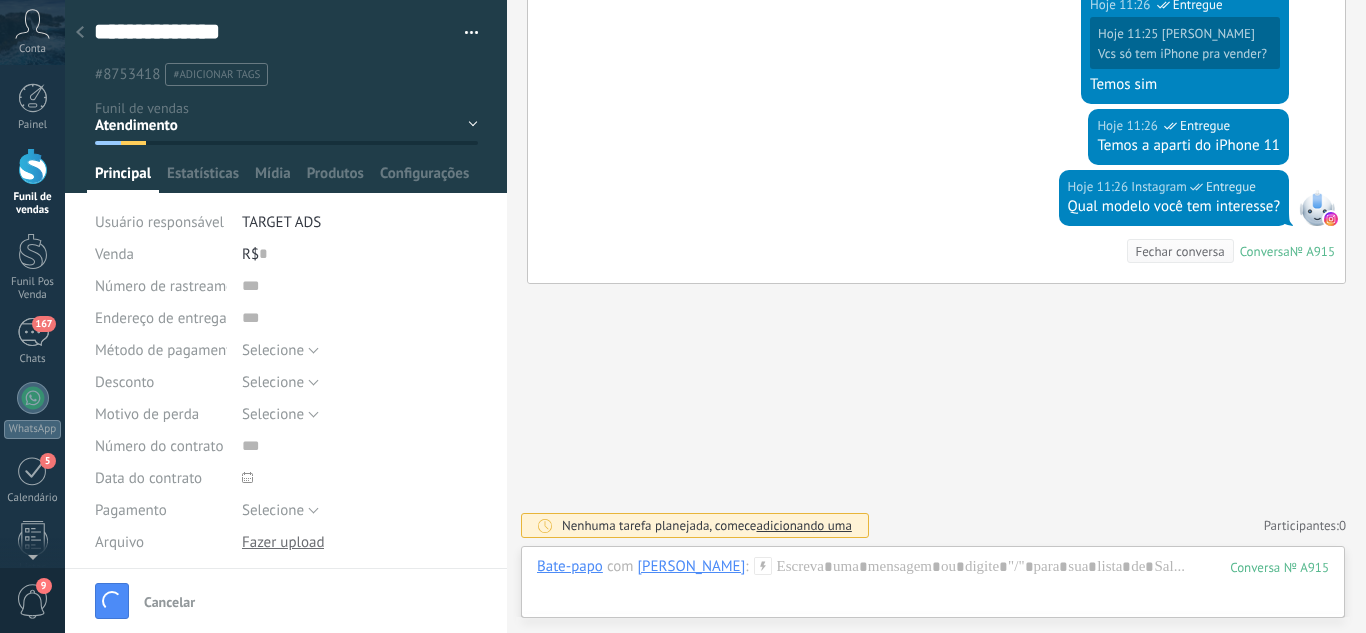 scroll, scrollTop: 592, scrollLeft: 0, axis: vertical 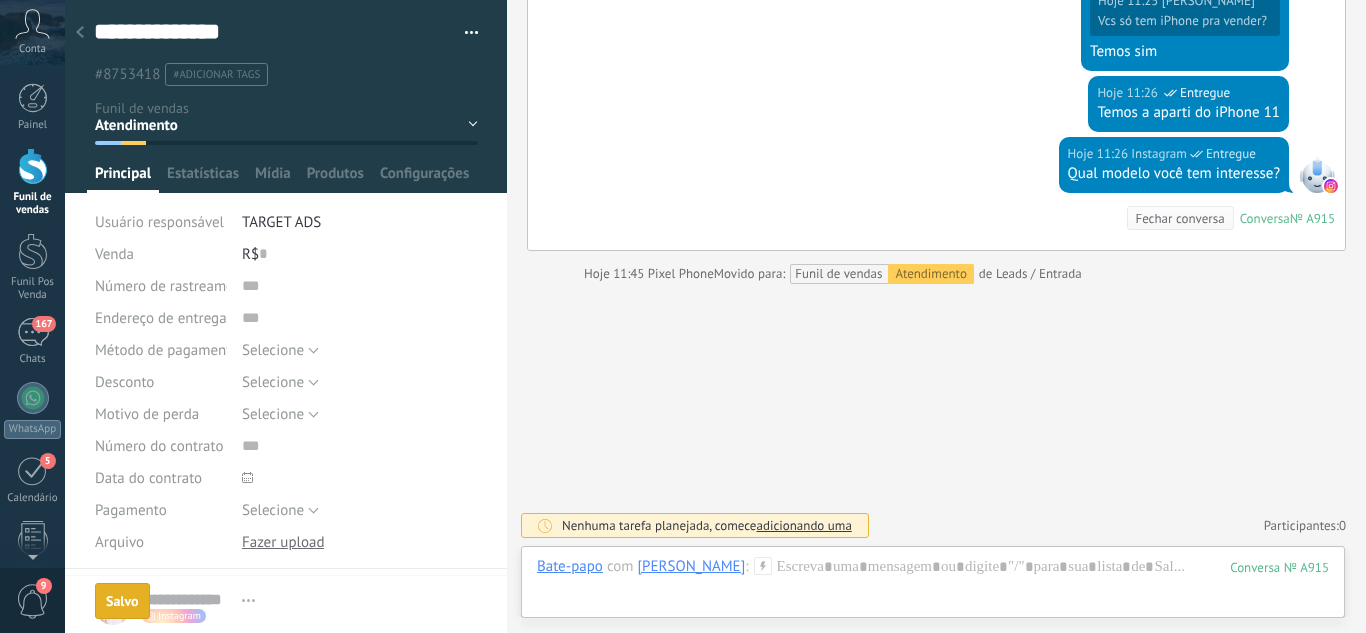 click at bounding box center [80, 33] 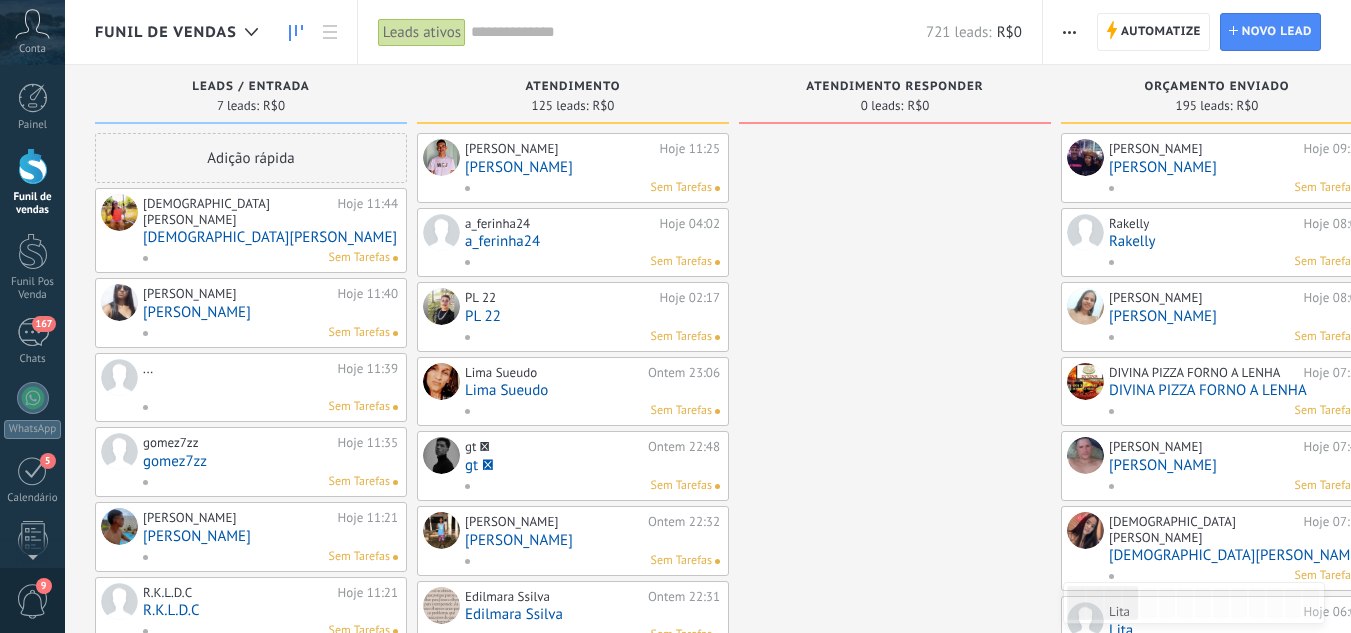 click on "[DEMOGRAPHIC_DATA][PERSON_NAME]" at bounding box center [270, 237] 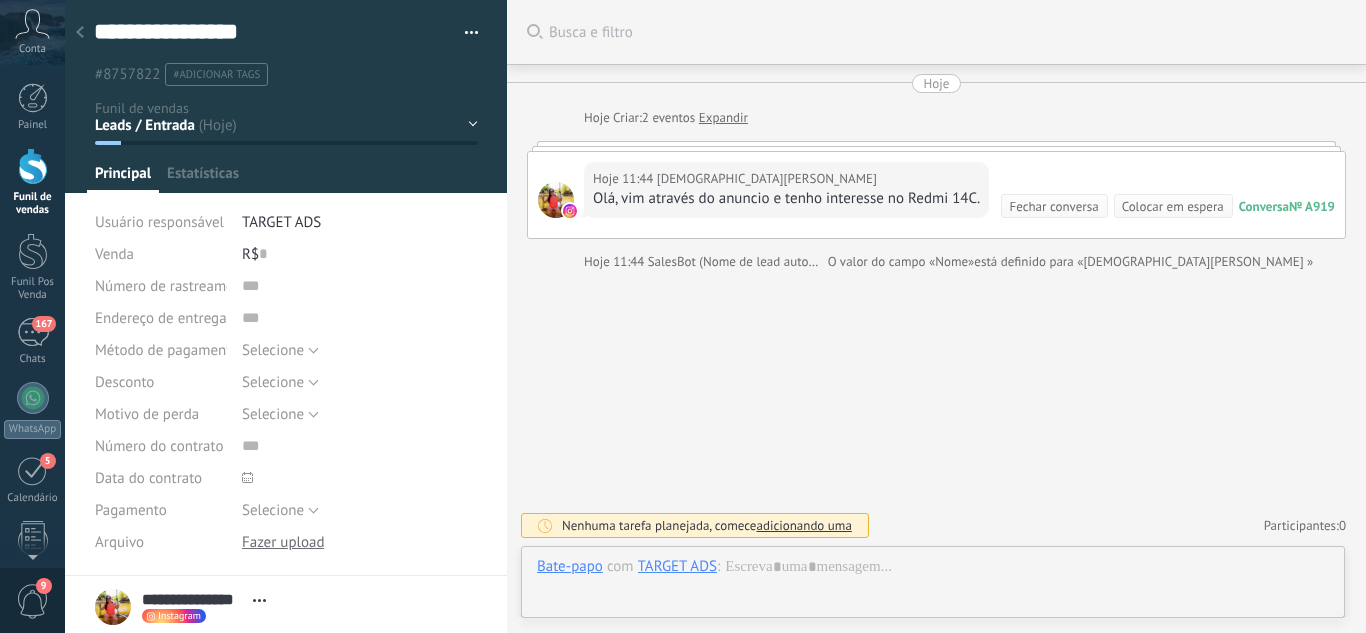 scroll, scrollTop: 30, scrollLeft: 0, axis: vertical 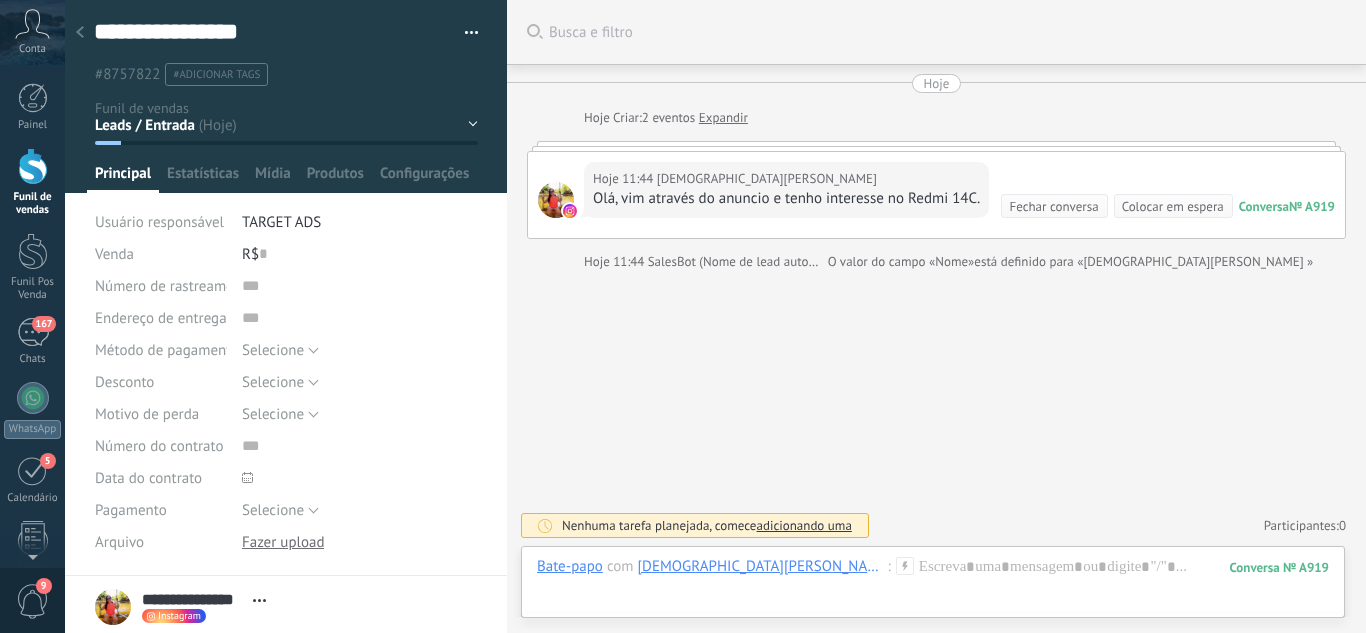 click 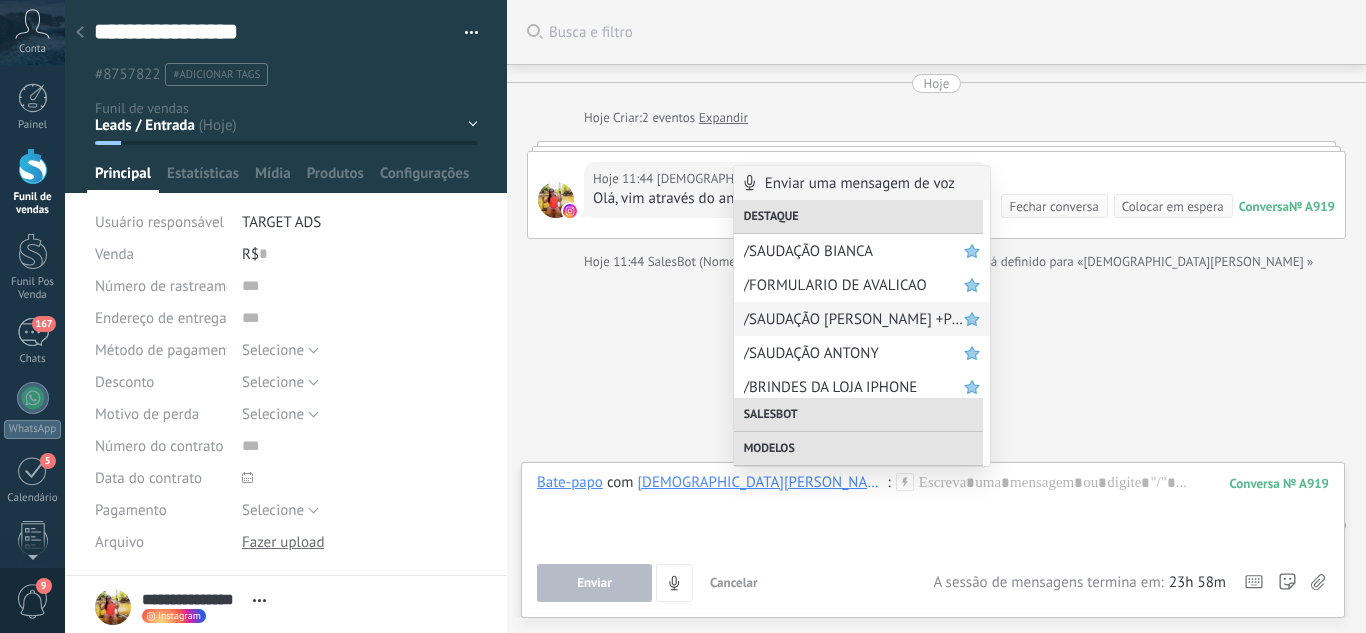 click on "/SAUDAÇÃO [PERSON_NAME] +PGT" at bounding box center (854, 319) 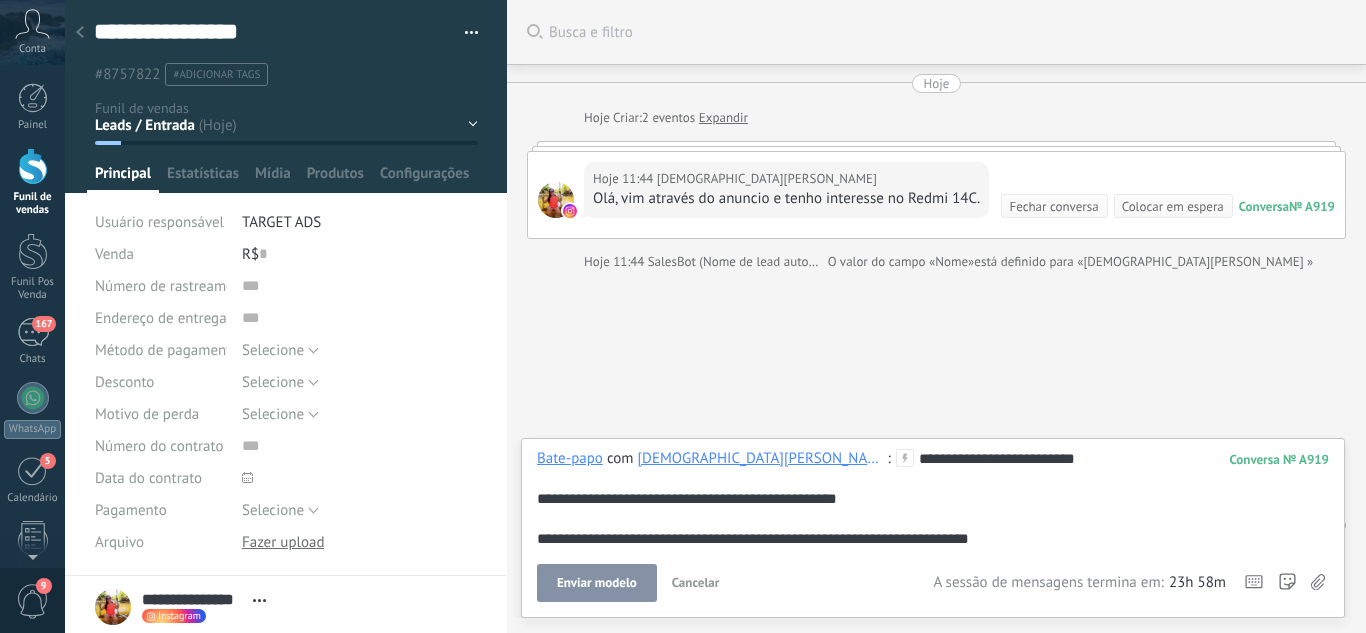 click on "Enviar modelo" at bounding box center (597, 583) 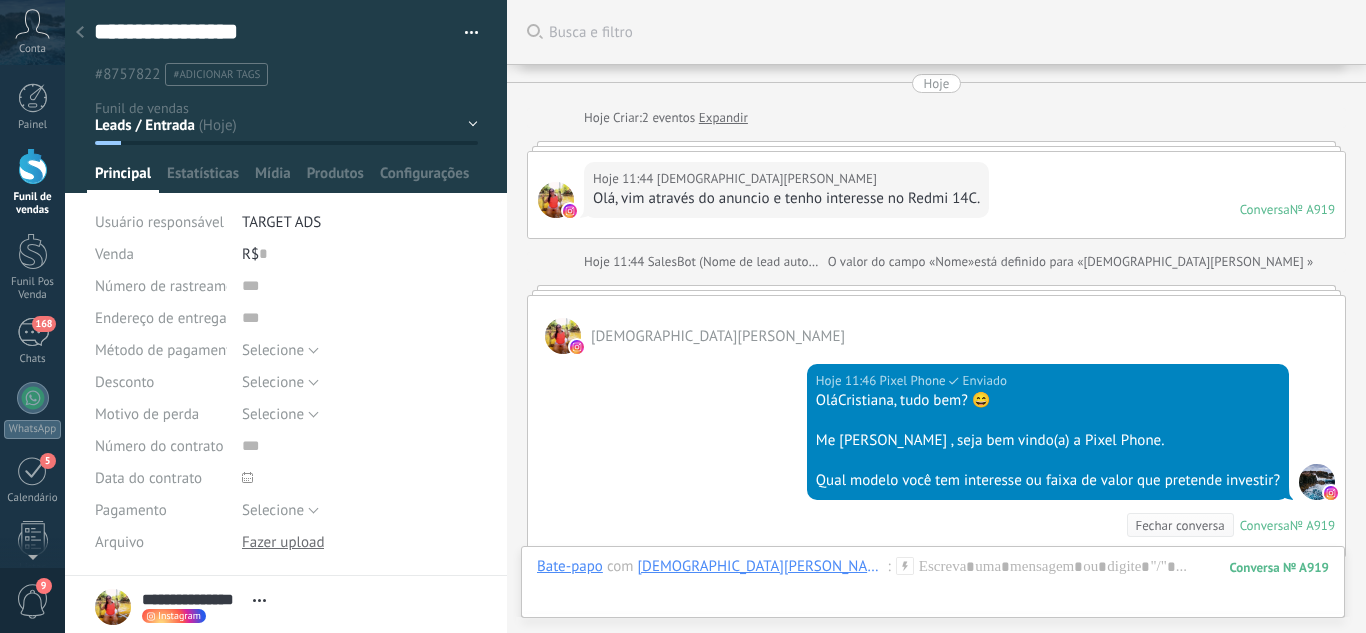scroll, scrollTop: 274, scrollLeft: 0, axis: vertical 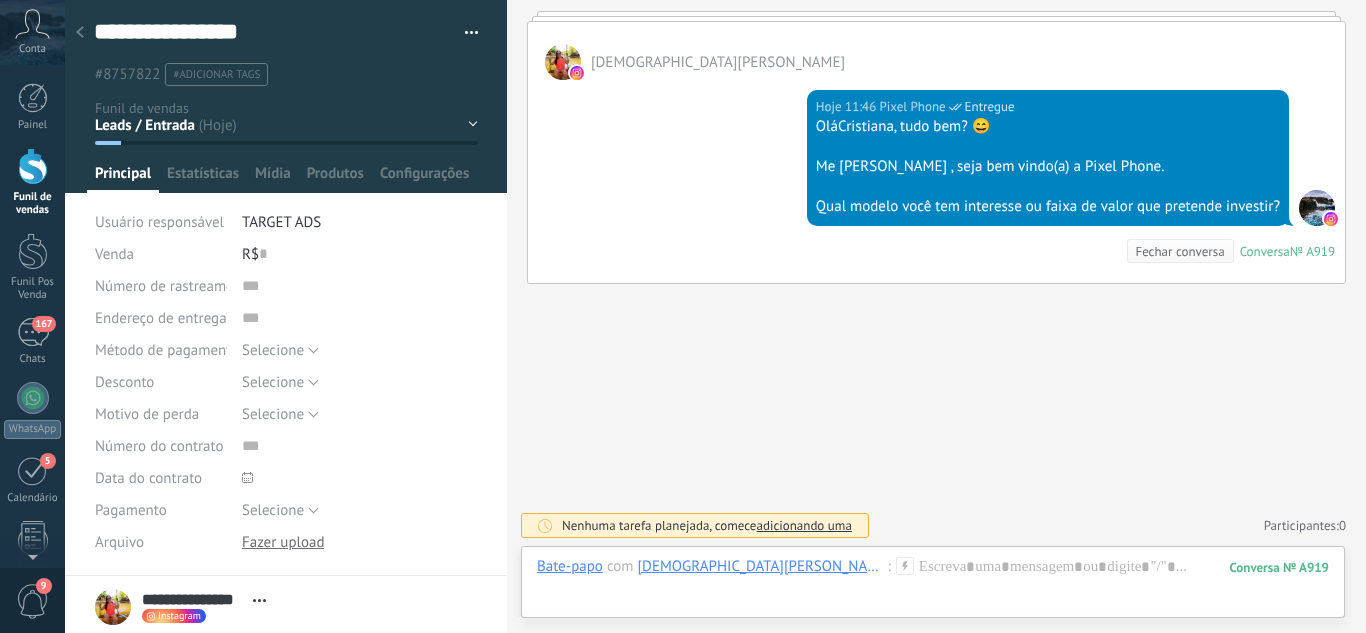 drag, startPoint x: 83, startPoint y: 20, endPoint x: 61, endPoint y: -19, distance: 44.777225 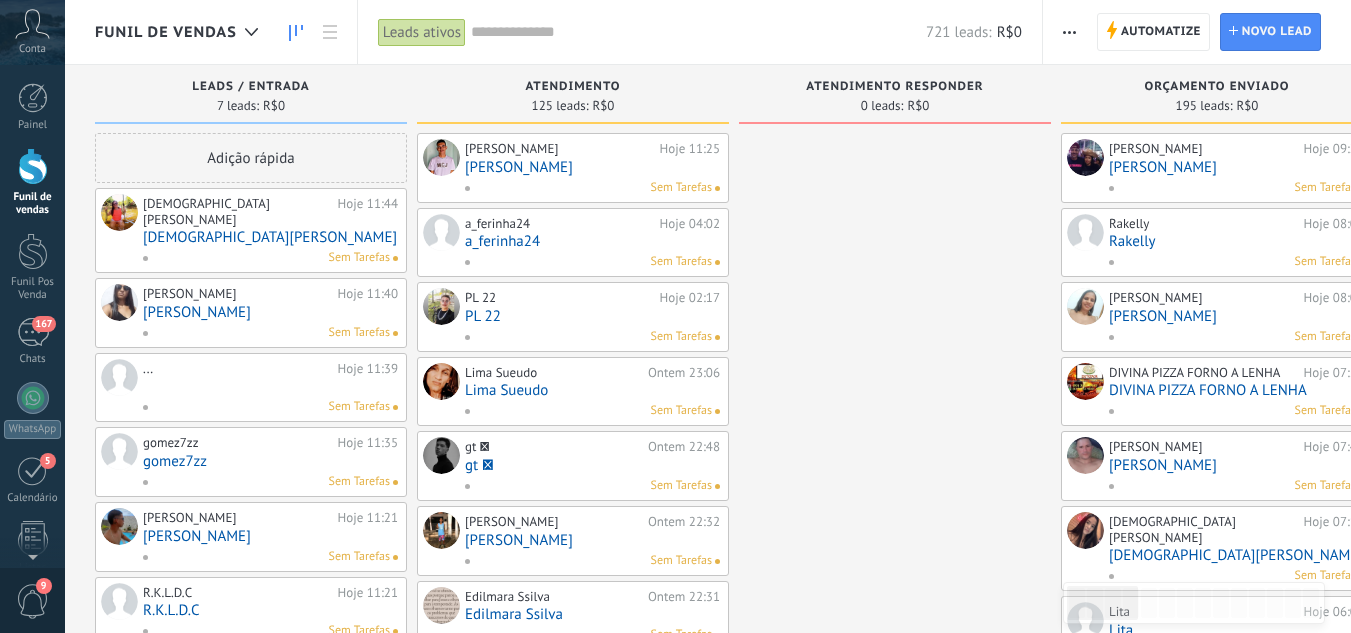 click on "[DEMOGRAPHIC_DATA][PERSON_NAME]" at bounding box center [270, 237] 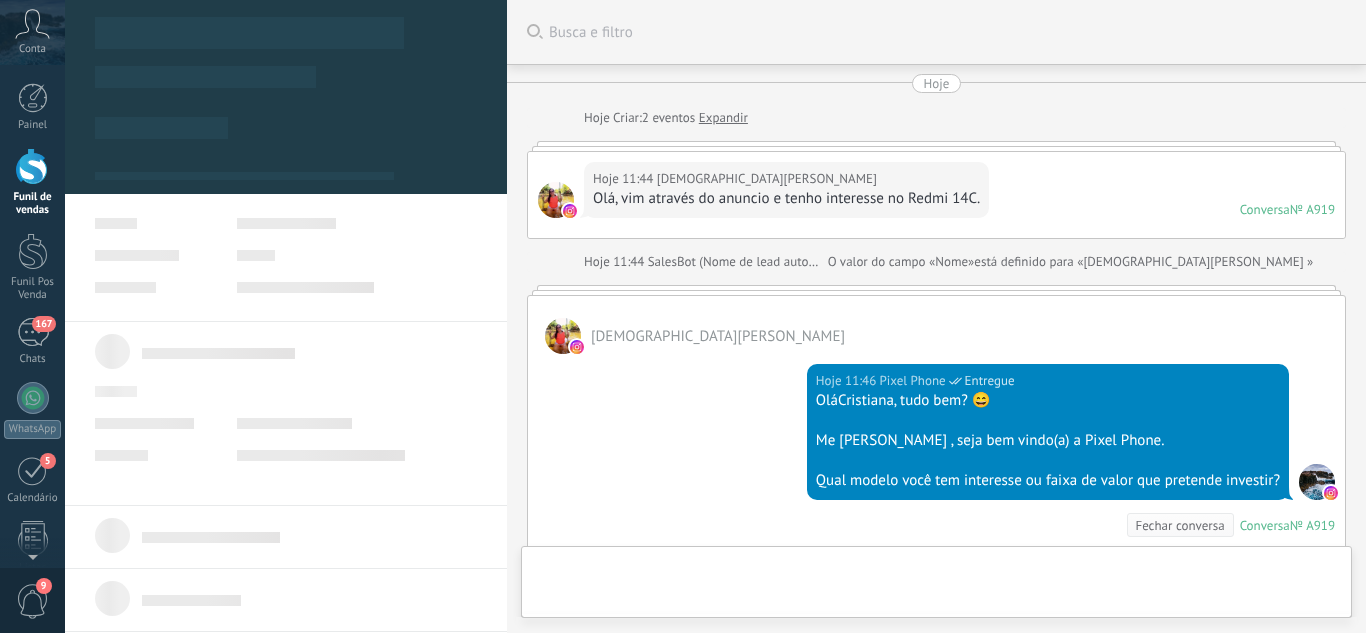 scroll, scrollTop: 274, scrollLeft: 0, axis: vertical 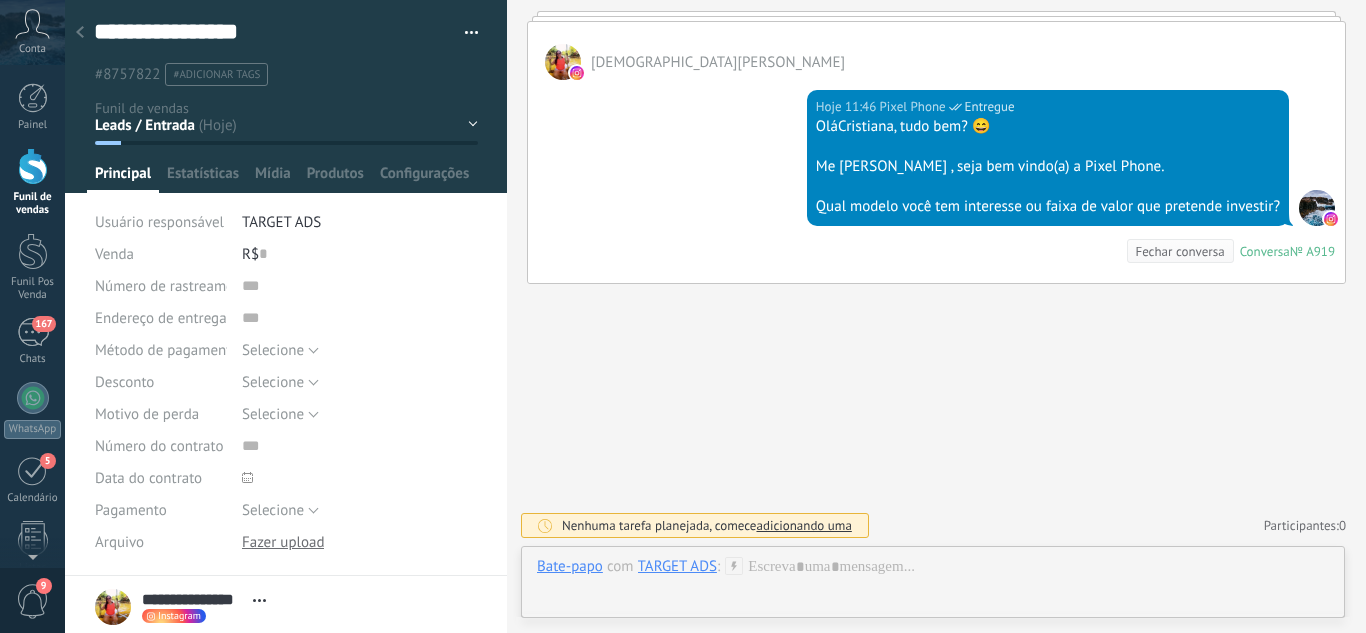 click on "Leads / Entrada
Atendimento
Atendimento Responder
Orçamento Enviado
Orçamento Responder
Negociação / Fechamento
-" at bounding box center [0, 0] 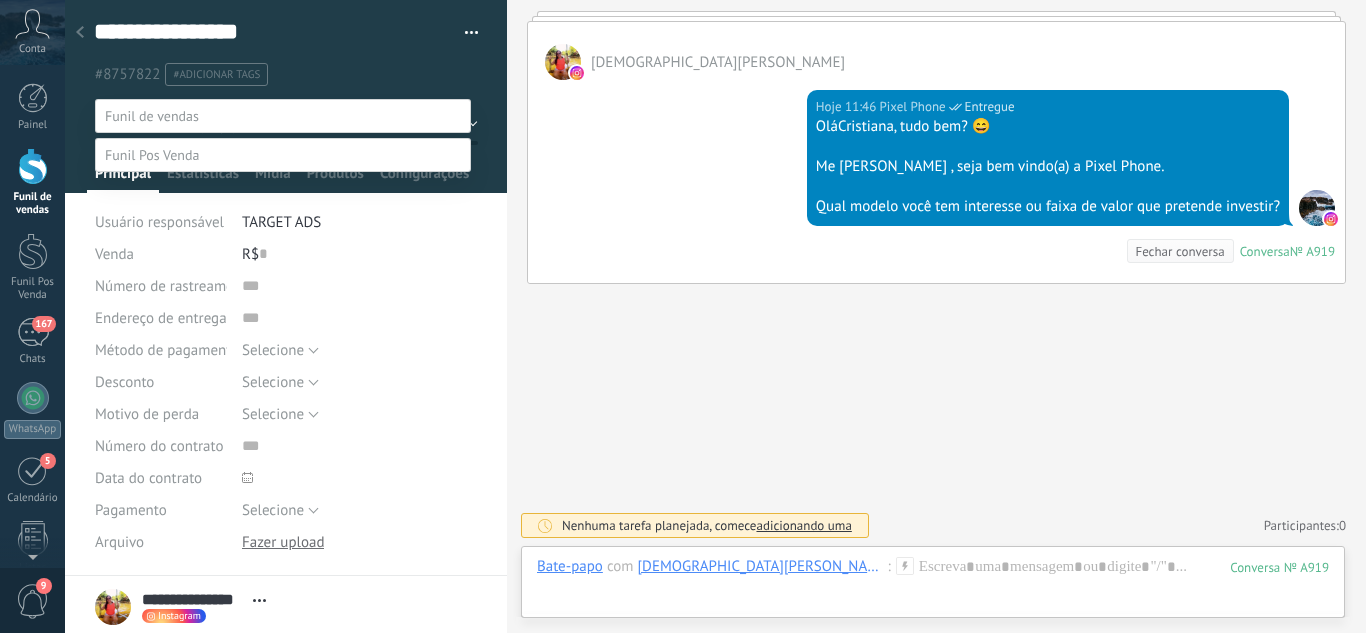 click on "Atendimento" at bounding box center (0, 0) 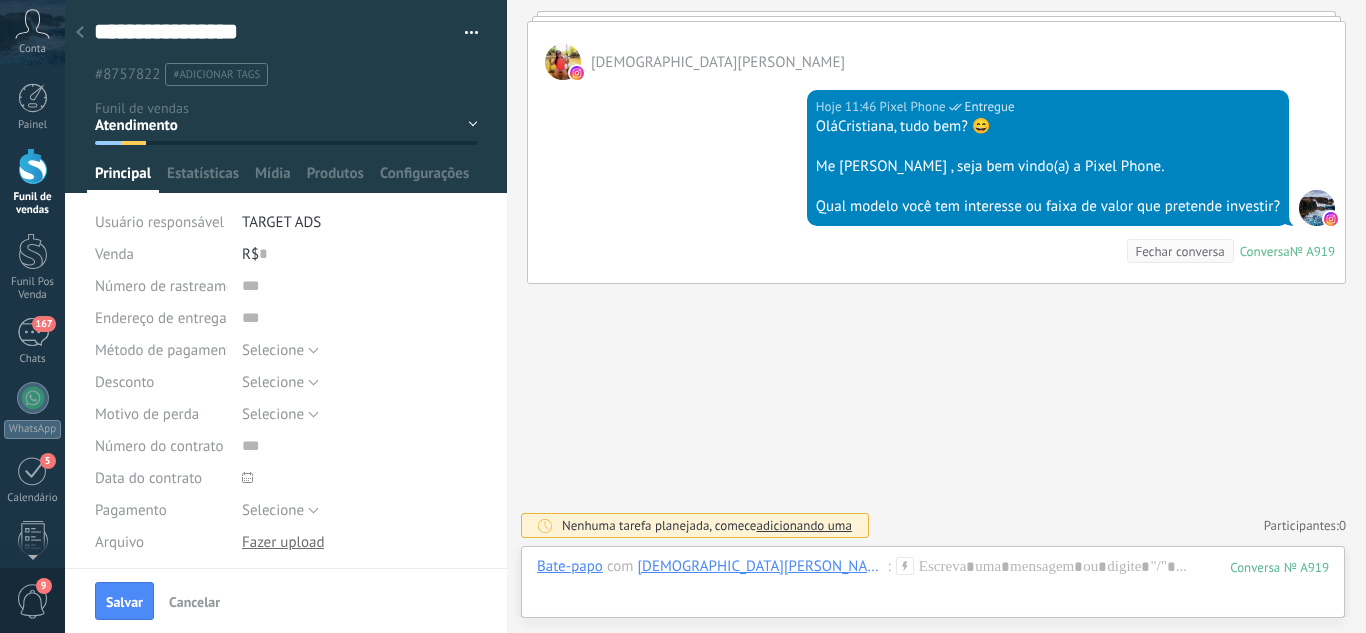drag, startPoint x: 124, startPoint y: 590, endPoint x: 131, endPoint y: 323, distance: 267.09174 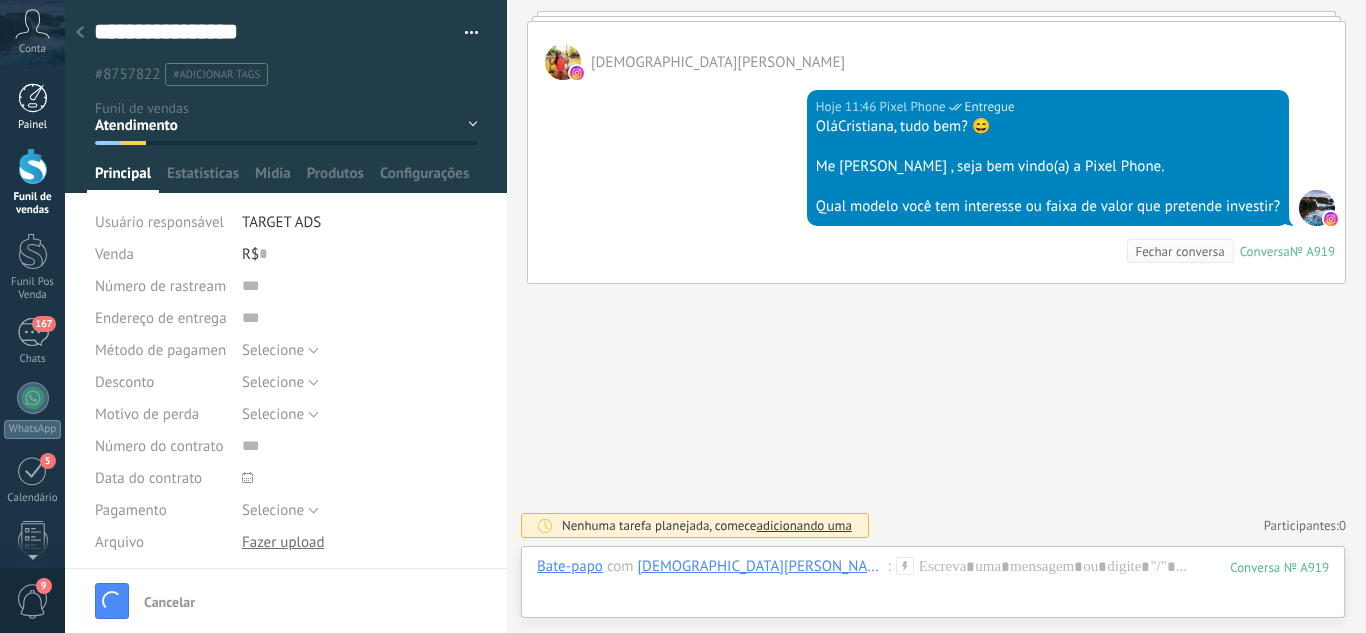 scroll, scrollTop: 307, scrollLeft: 0, axis: vertical 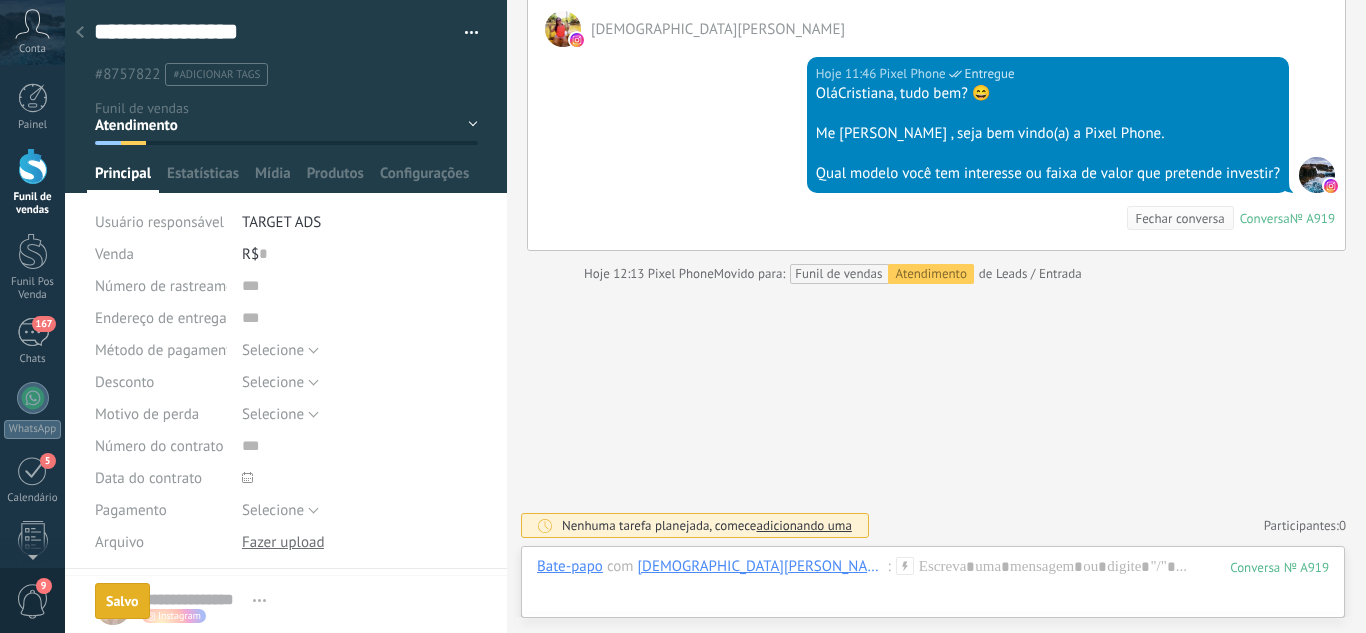 click at bounding box center (80, 33) 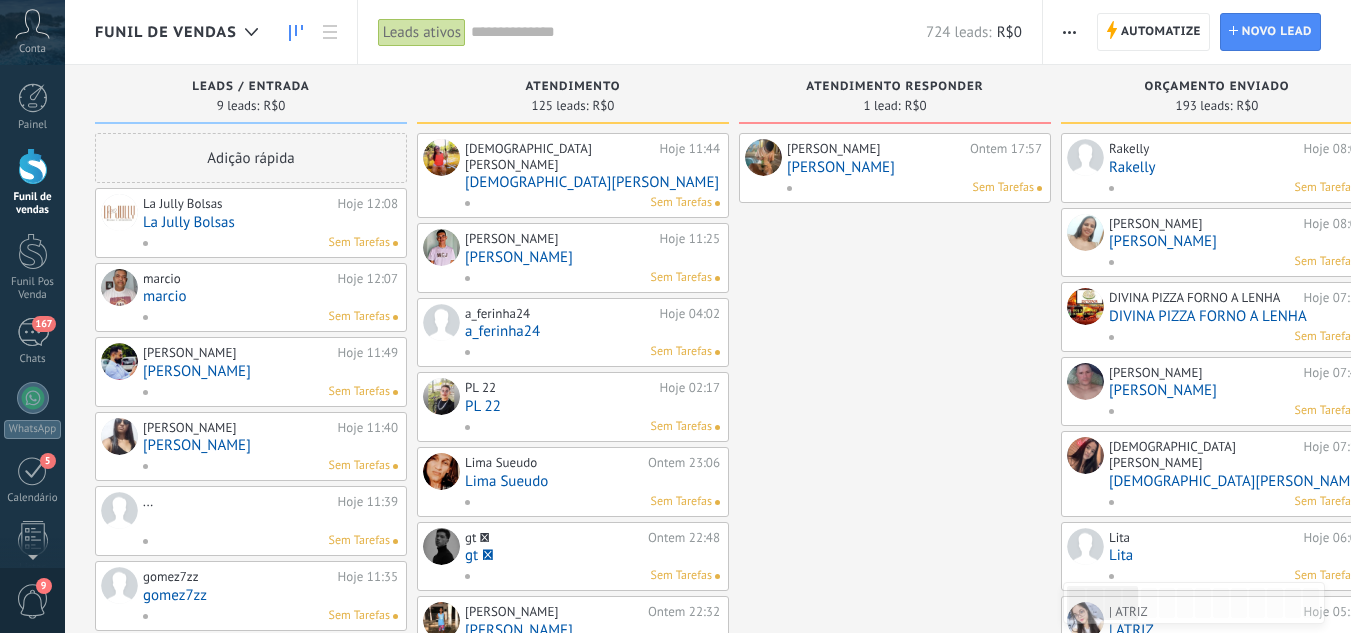 click on "La Jully Bolsas" at bounding box center [270, 222] 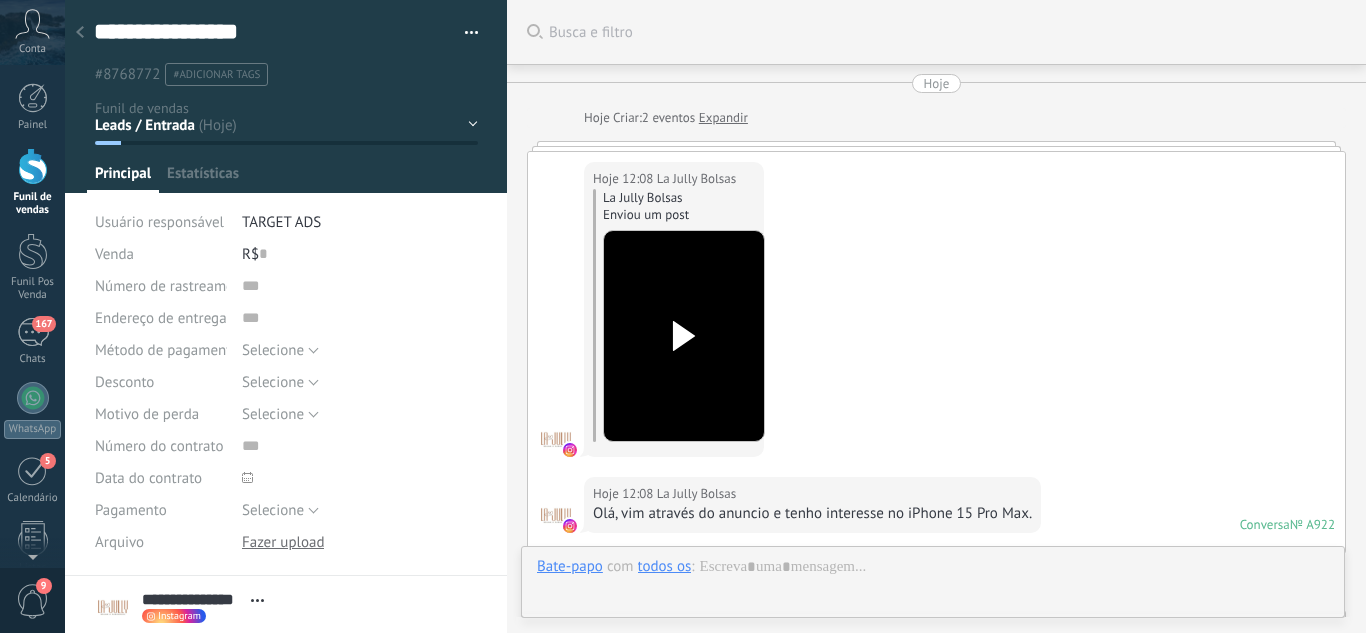 scroll, scrollTop: 30, scrollLeft: 0, axis: vertical 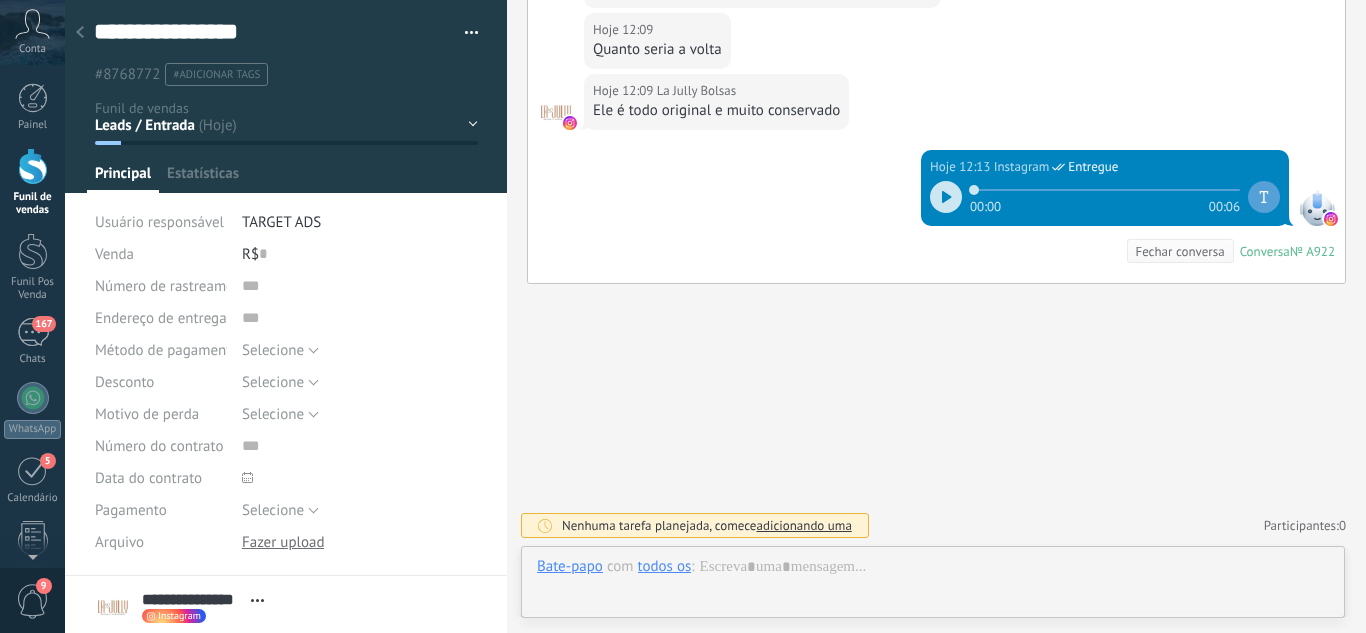 drag, startPoint x: 409, startPoint y: 147, endPoint x: 441, endPoint y: 139, distance: 32.984844 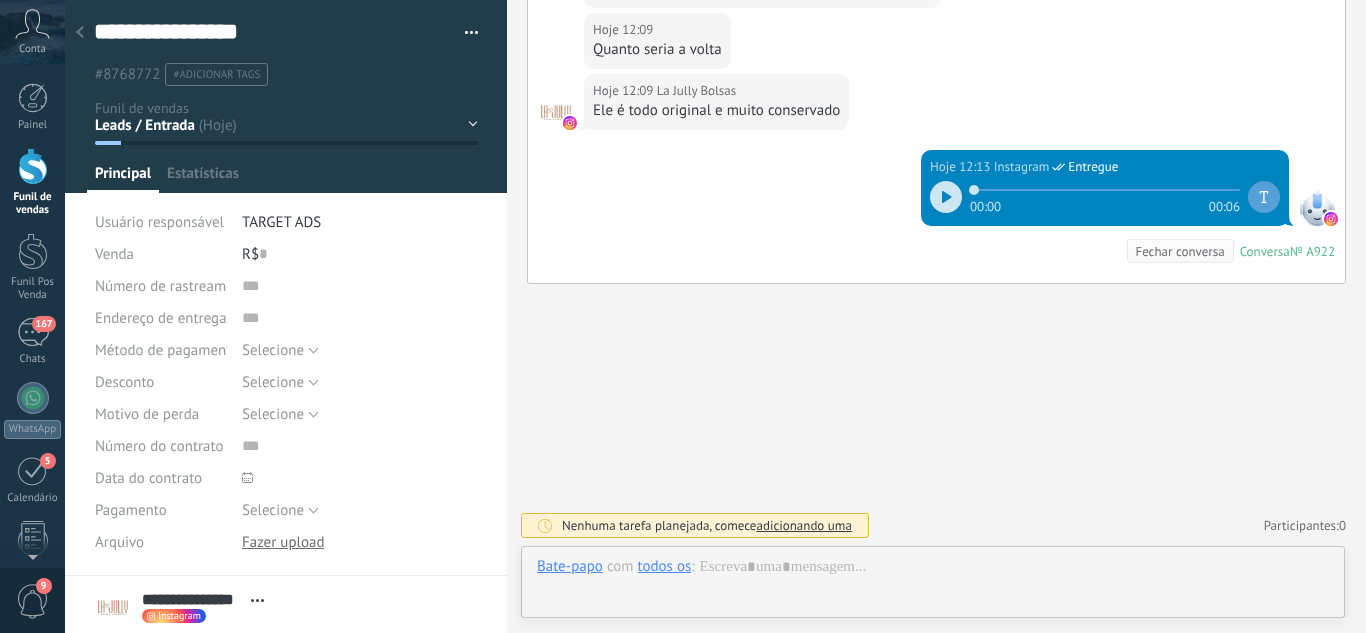 click on "Leads / Entrada
Atendimento
Atendimento Responder
Orçamento Enviado
Orçamento Responder
Negociação / Fechamento
-" at bounding box center (0, 0) 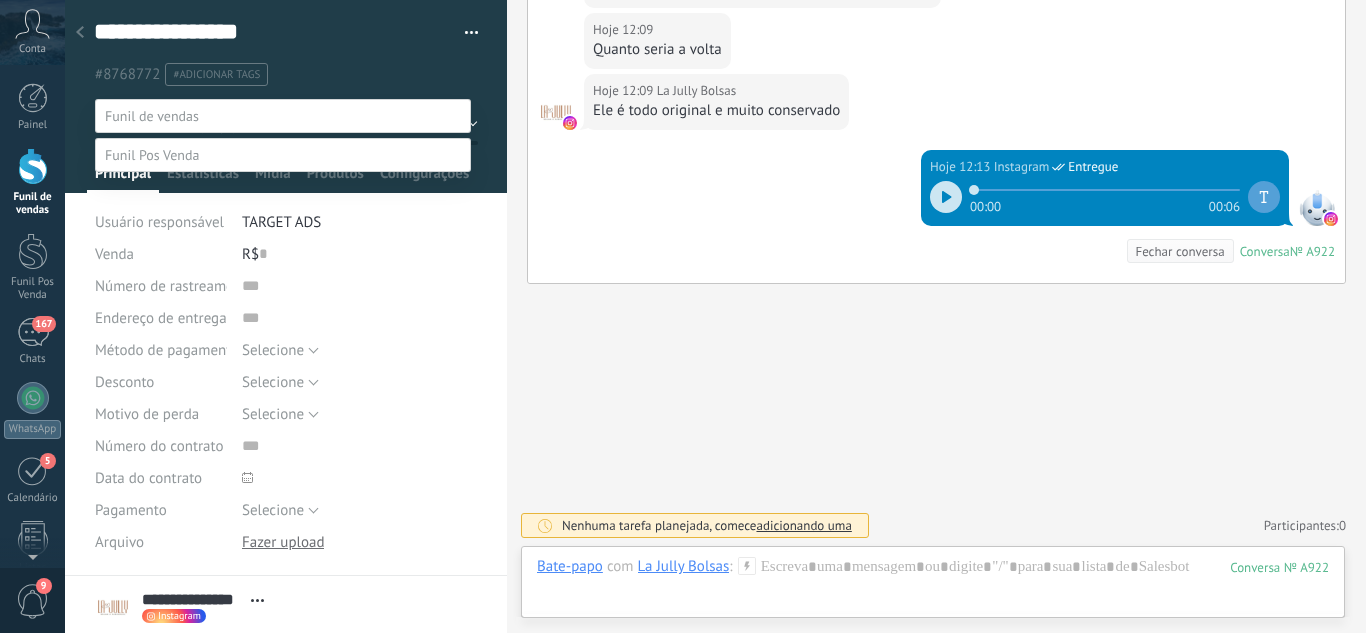 click on "Negociação / Fechamento" at bounding box center [0, 0] 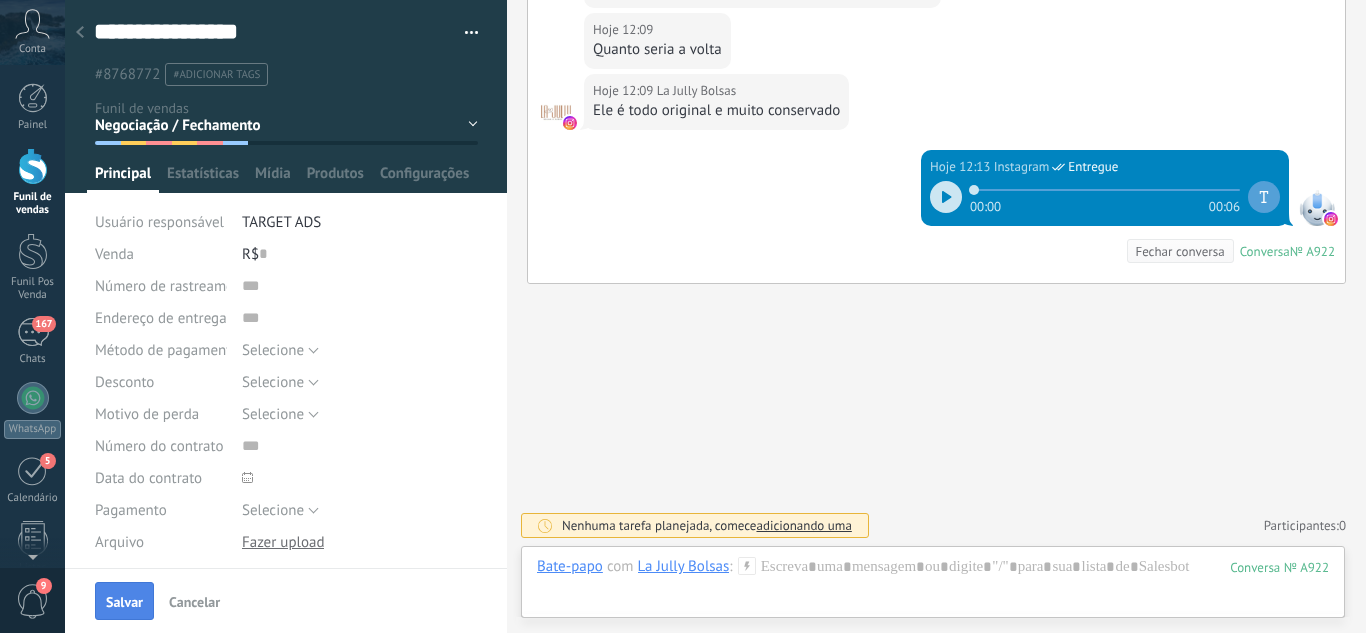 click on "Salvar" at bounding box center (124, 602) 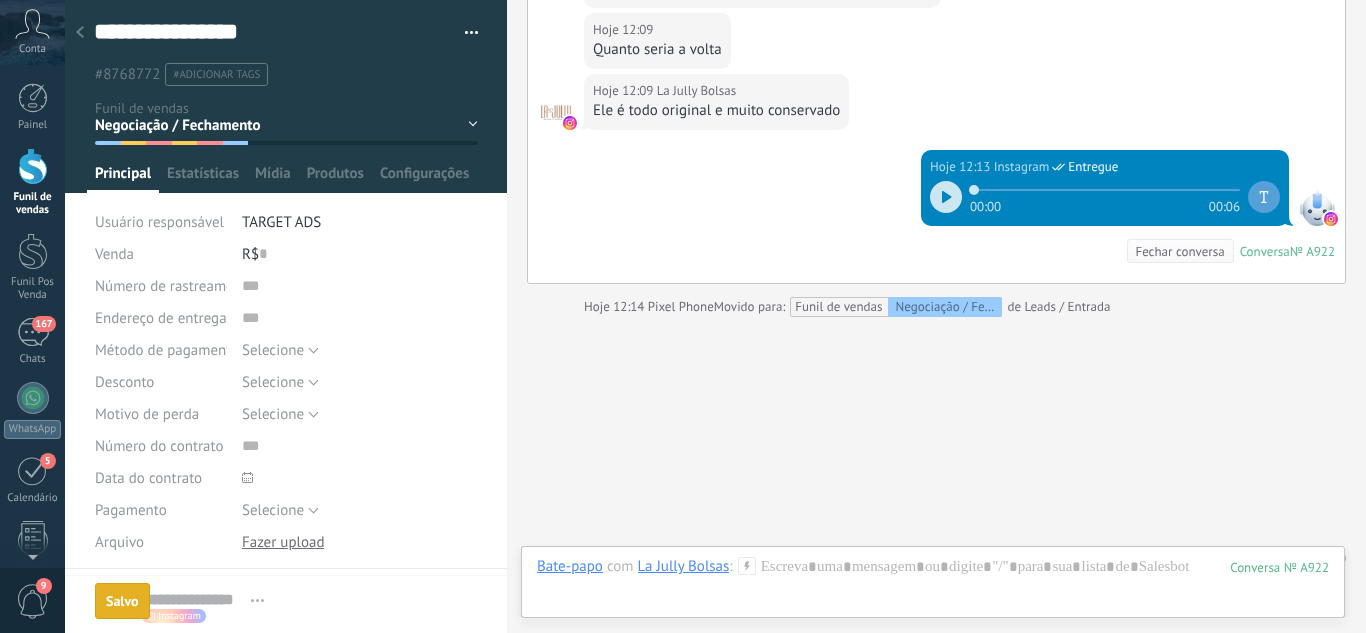 scroll, scrollTop: 1188, scrollLeft: 0, axis: vertical 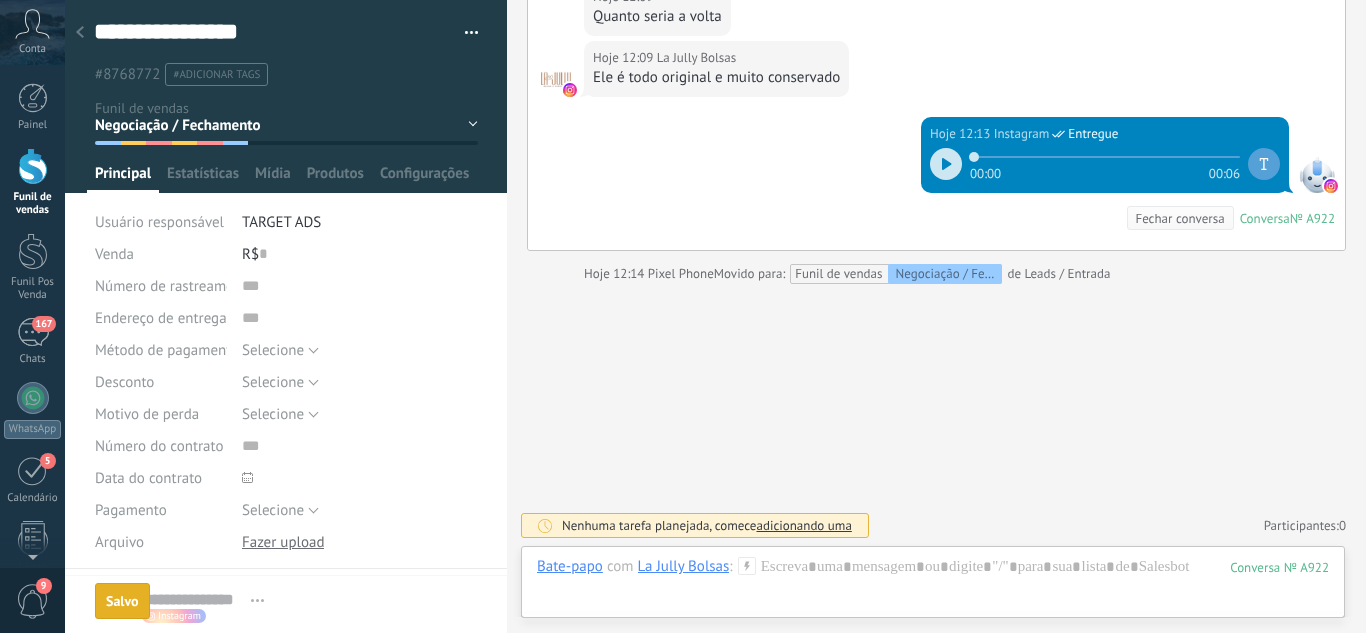click at bounding box center (80, 33) 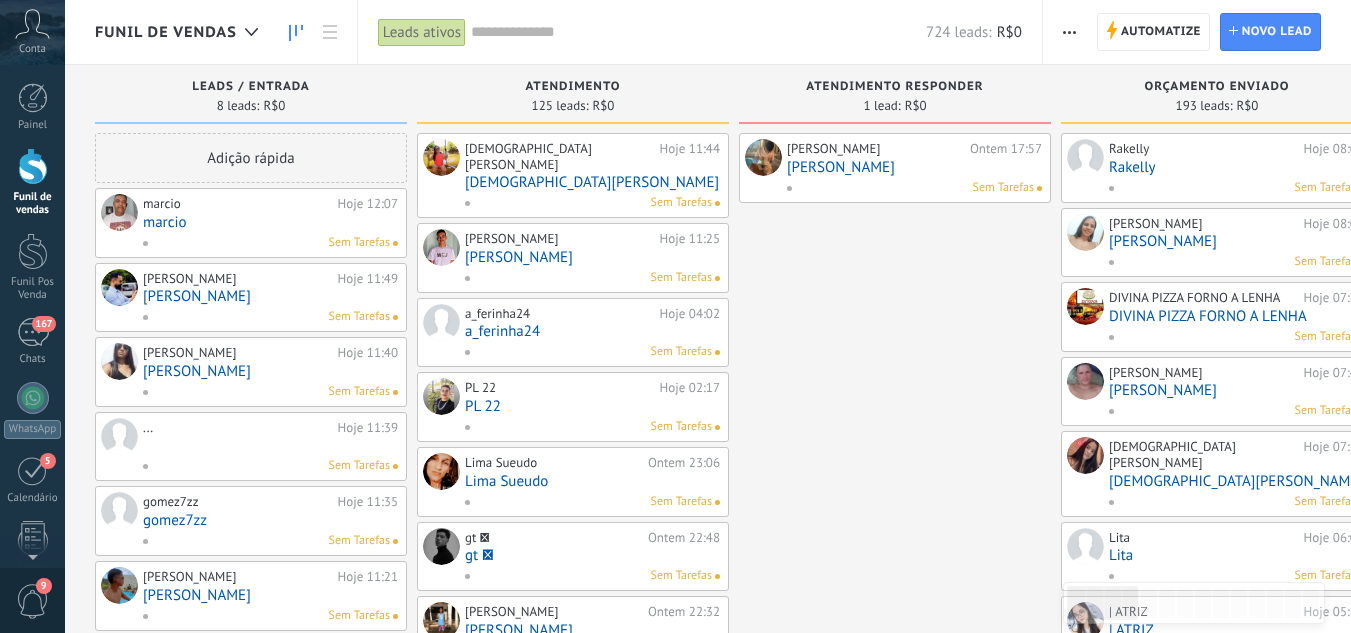 click on "[PERSON_NAME]" at bounding box center [914, 167] 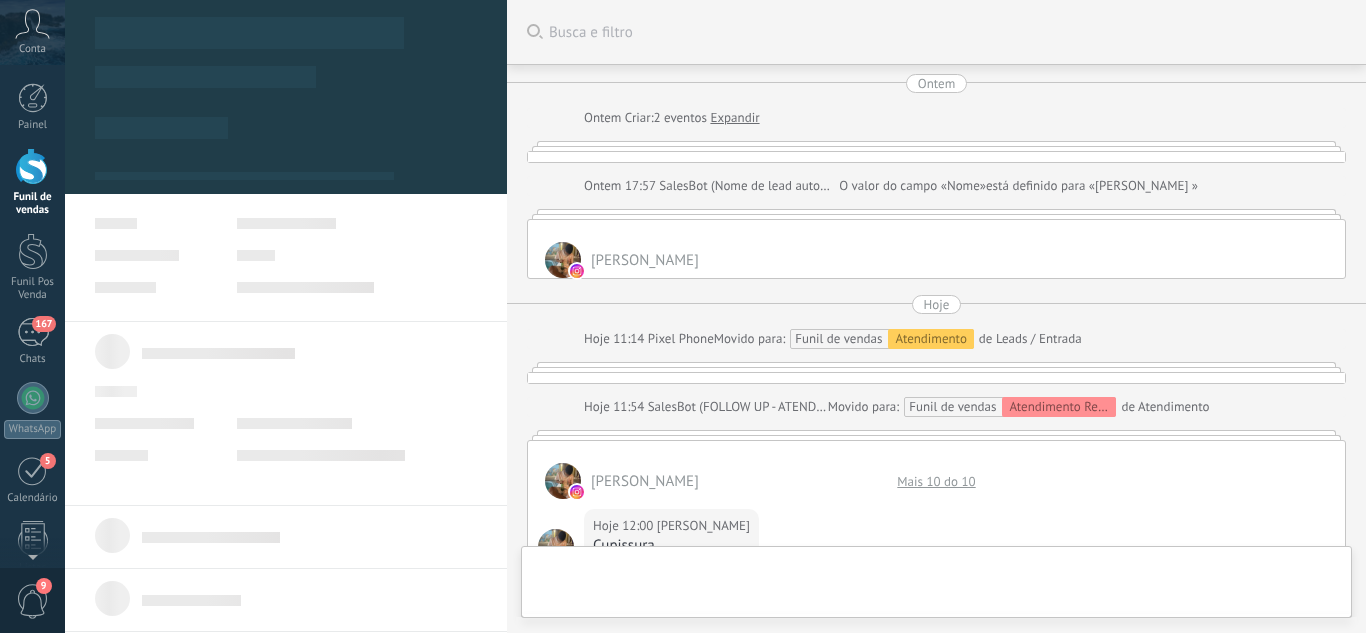 type on "********" 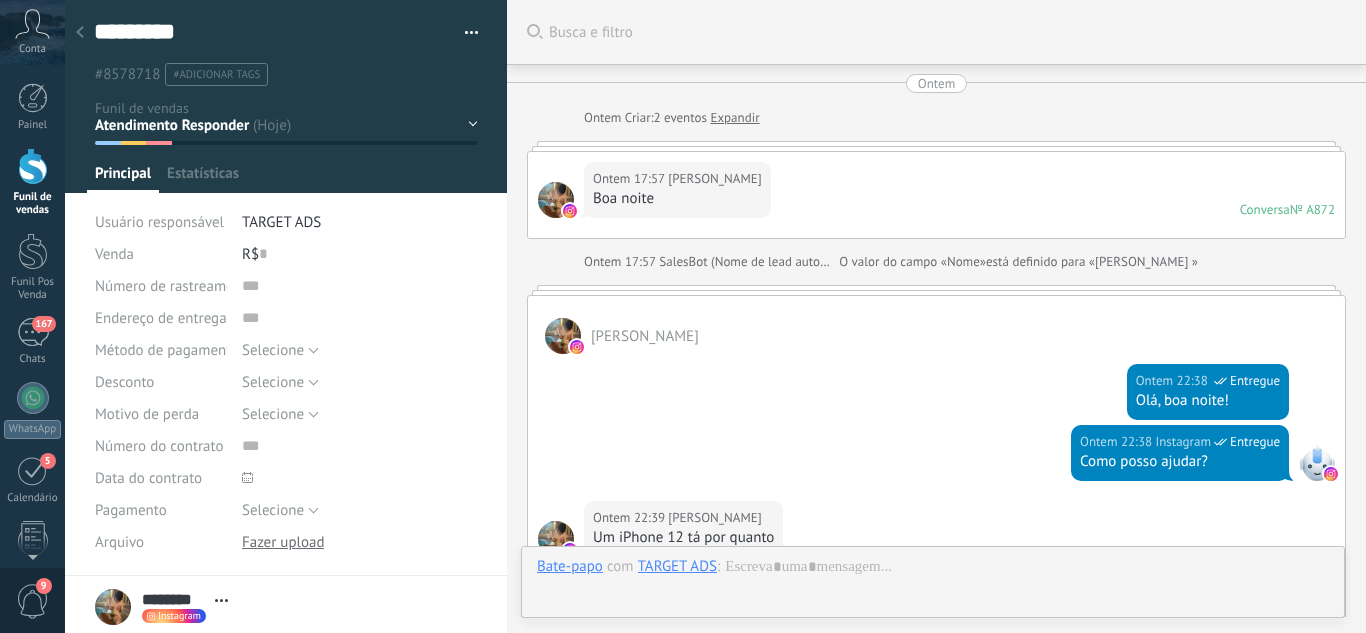 scroll, scrollTop: 1759, scrollLeft: 0, axis: vertical 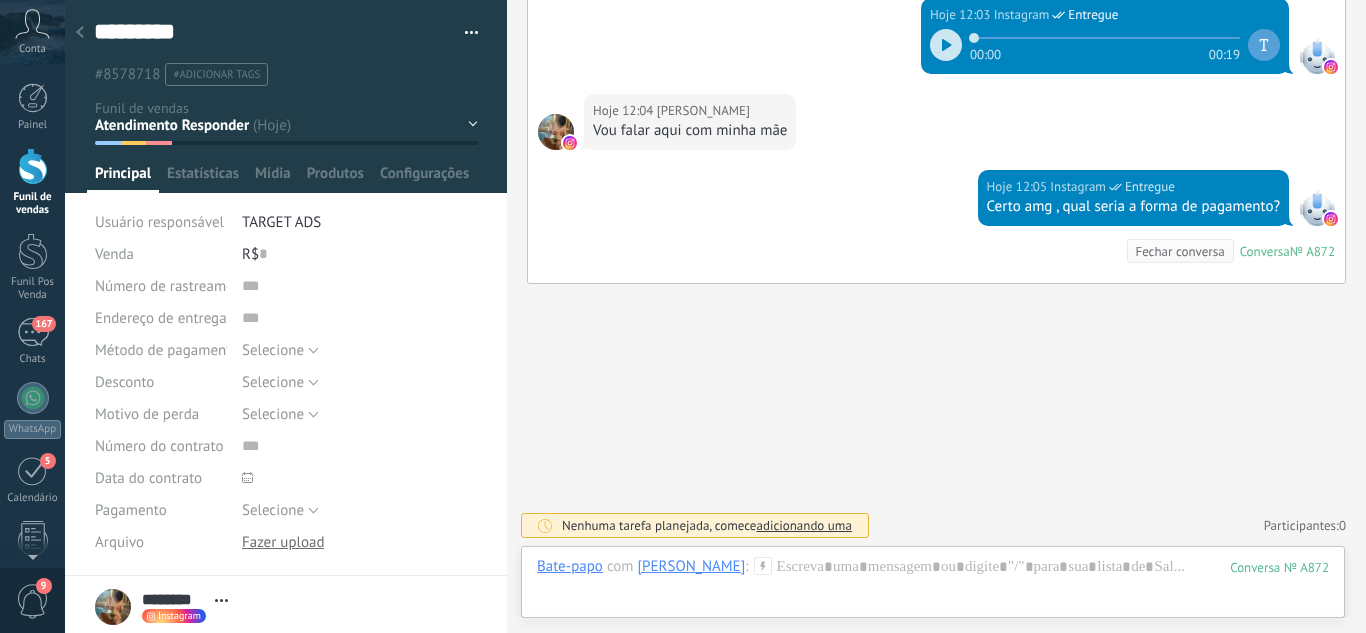 click on "Leads / Entrada
Atendimento
Atendimento Responder
Orçamento Enviado
Orçamento Responder
Negociação / Fechamento
-" at bounding box center [0, 0] 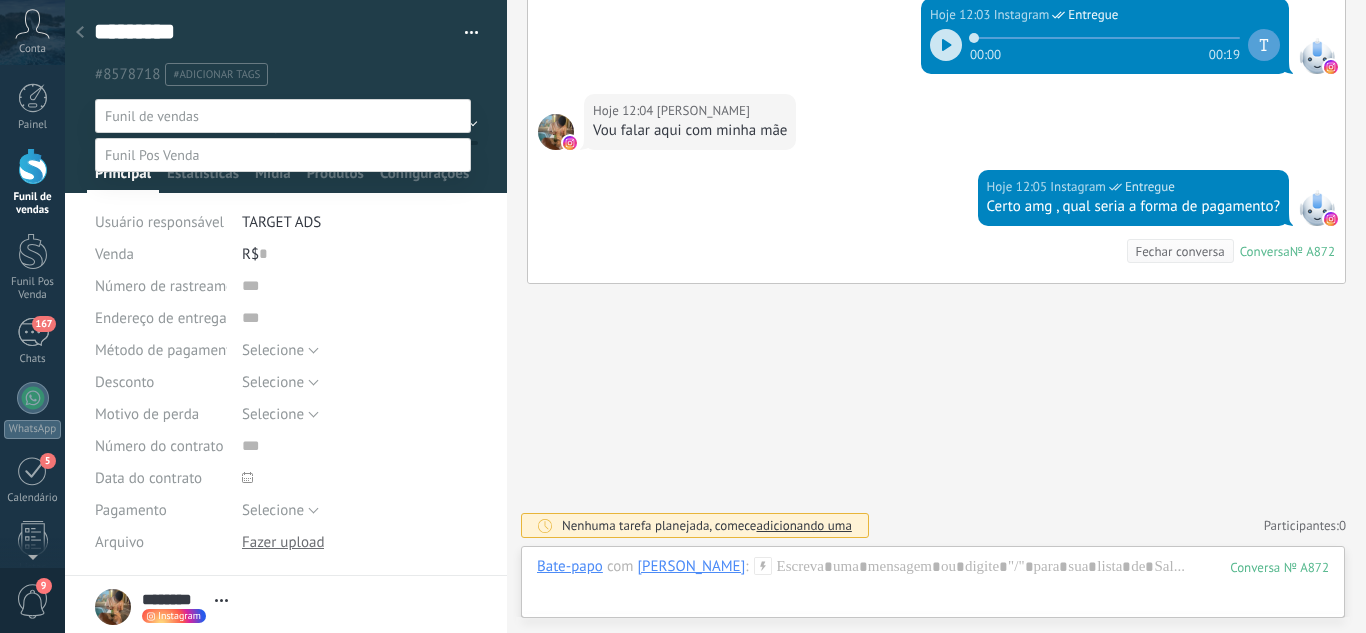 click on "Negociação / Fechamento" at bounding box center (0, 0) 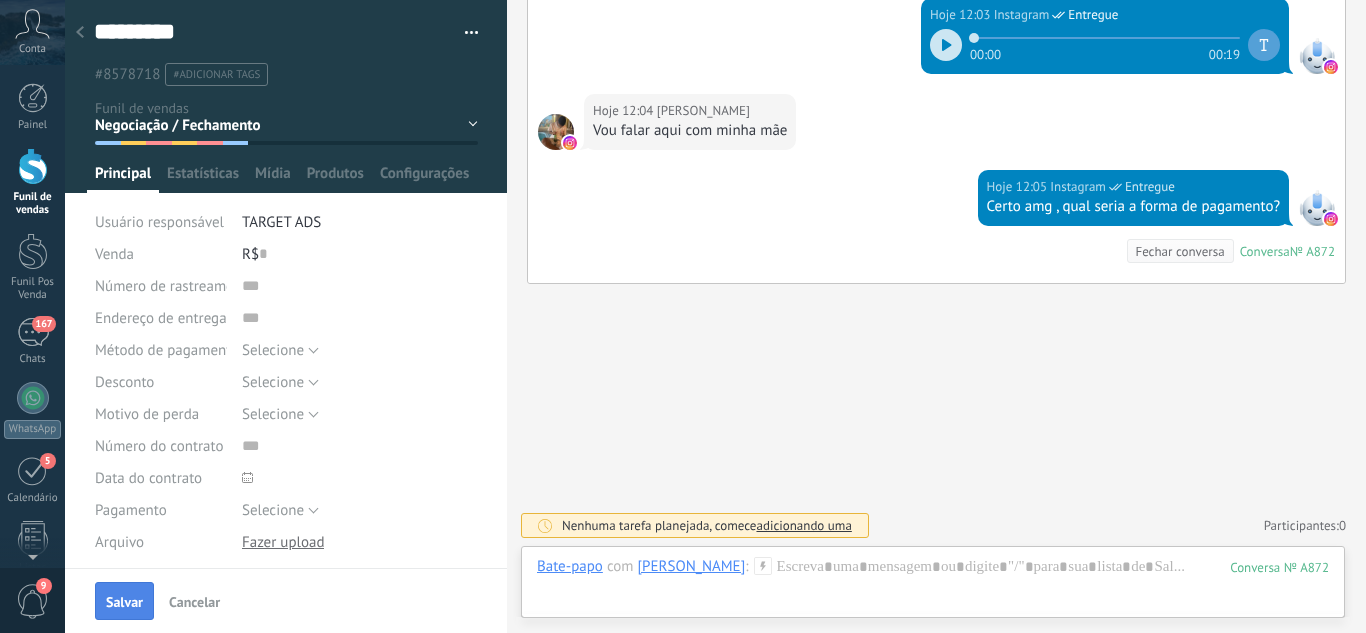click on "Salvar" at bounding box center [124, 601] 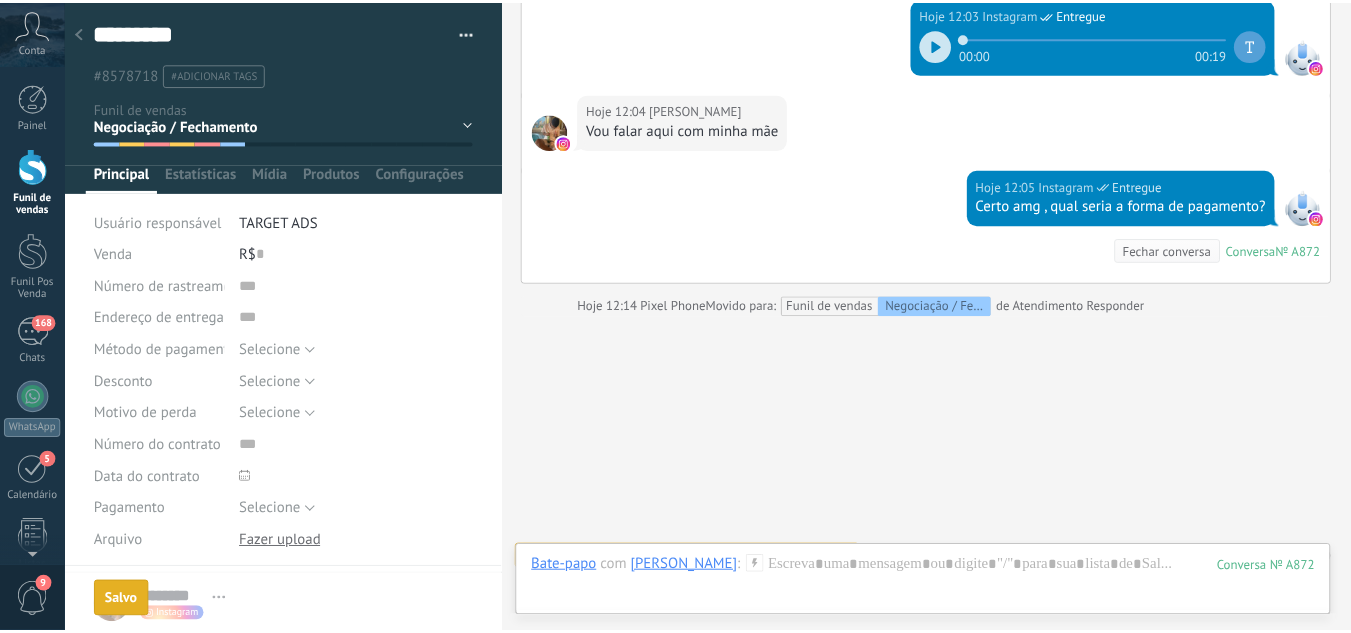 scroll, scrollTop: 1792, scrollLeft: 0, axis: vertical 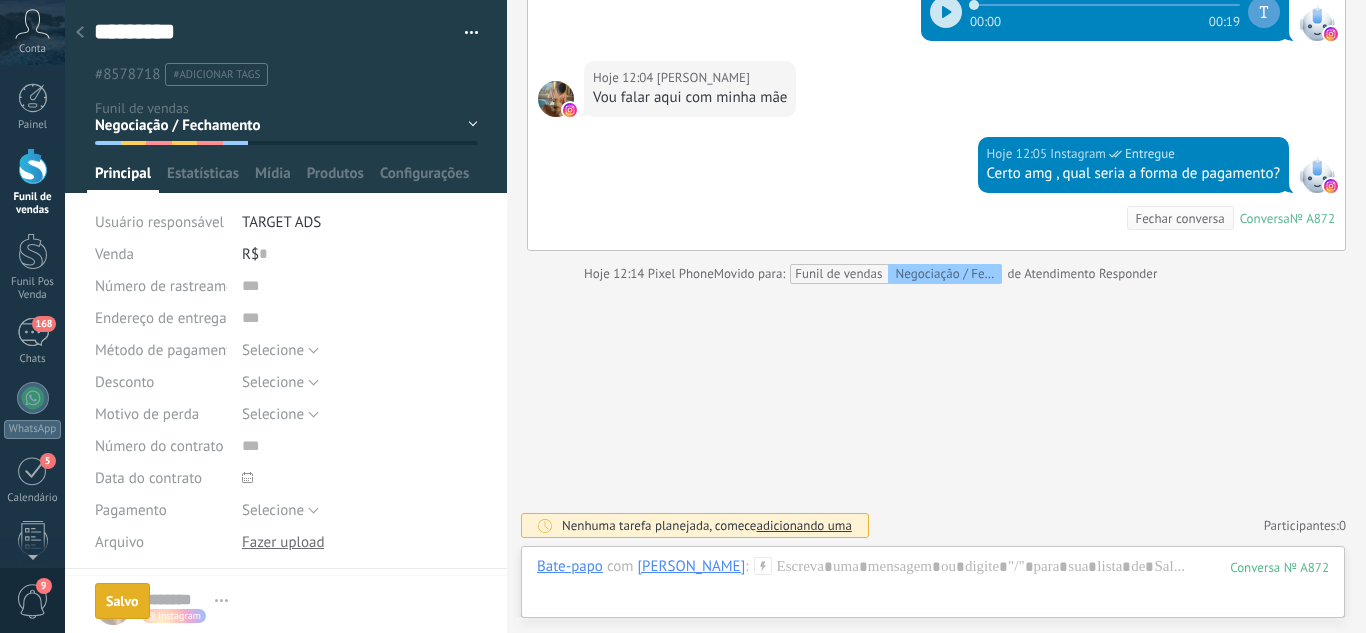 click at bounding box center [80, 33] 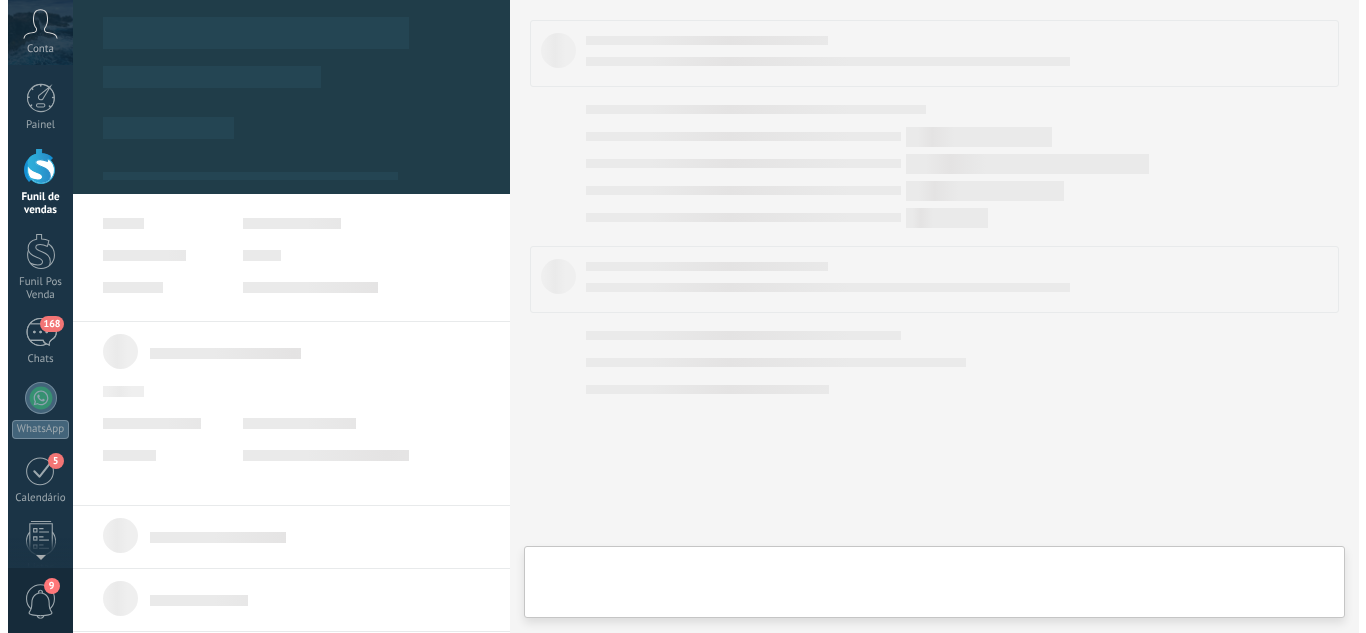 scroll, scrollTop: 0, scrollLeft: 0, axis: both 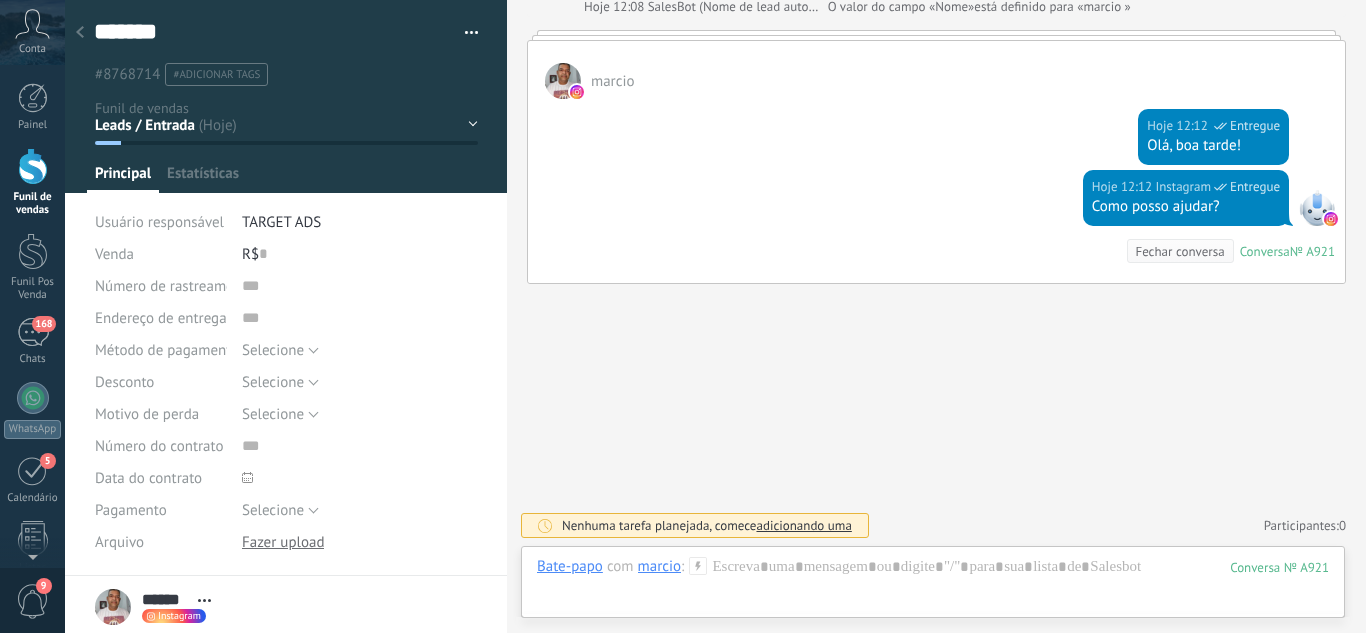 click on "Leads / Entrada
Atendimento
Atendimento Responder
Orçamento Enviado
Orçamento Responder
Negociação / Fechamento
-" at bounding box center [0, 0] 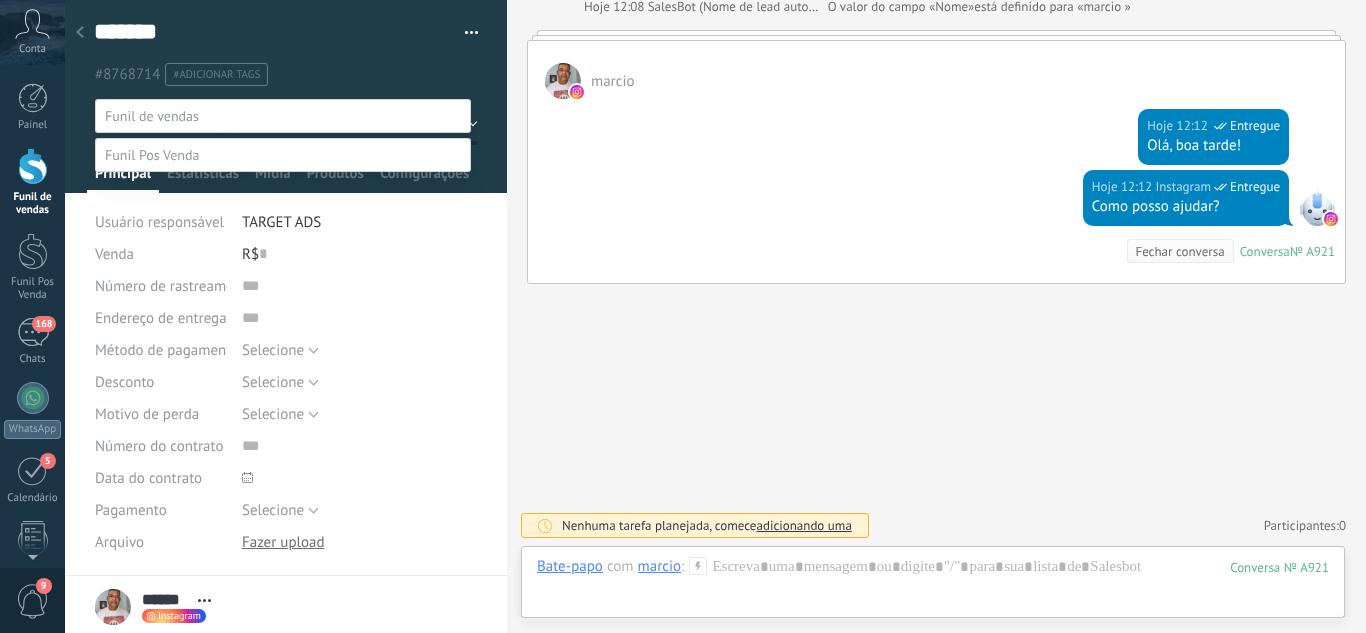 click on "Atendimento" at bounding box center [0, 0] 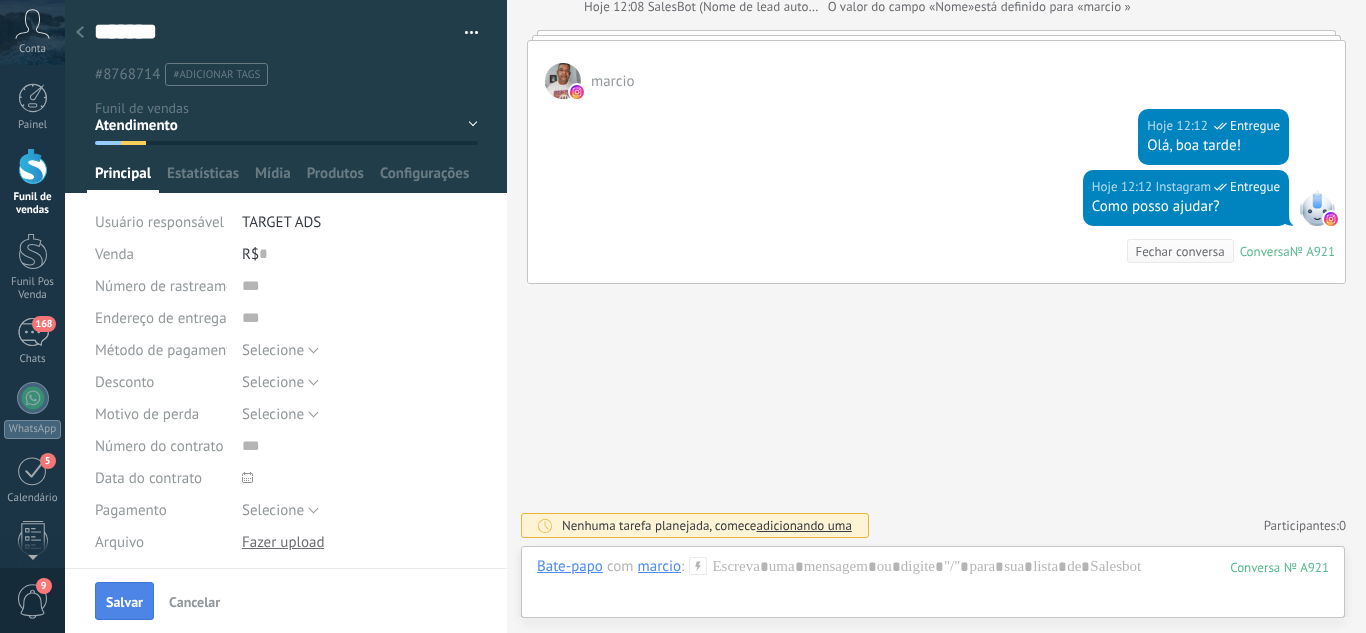 drag, startPoint x: 112, startPoint y: 597, endPoint x: 113, endPoint y: 587, distance: 10.049875 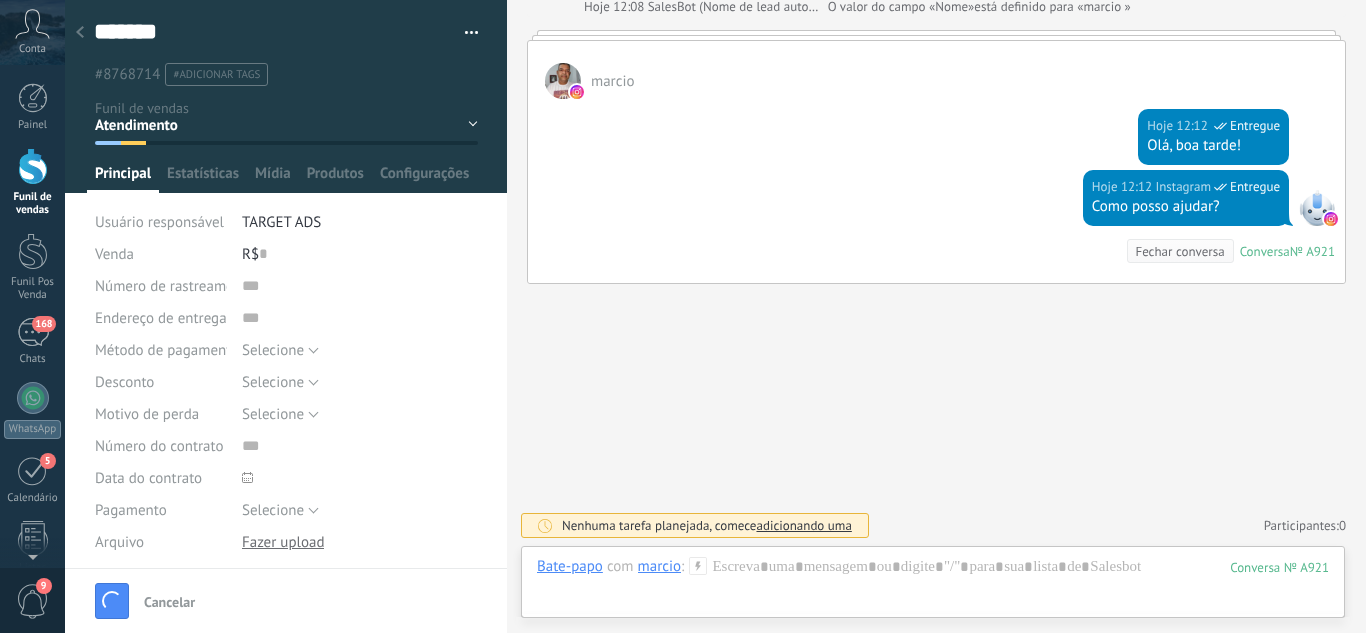 scroll, scrollTop: 288, scrollLeft: 0, axis: vertical 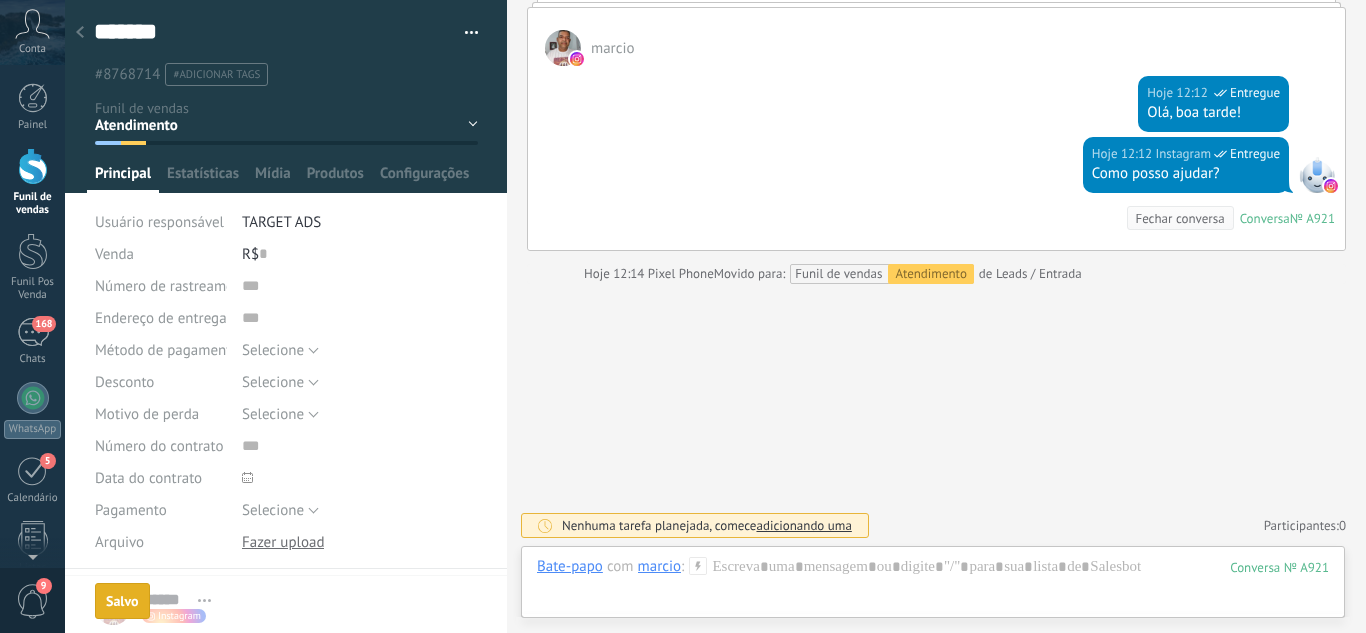 drag, startPoint x: 91, startPoint y: 24, endPoint x: 89, endPoint y: 44, distance: 20.09975 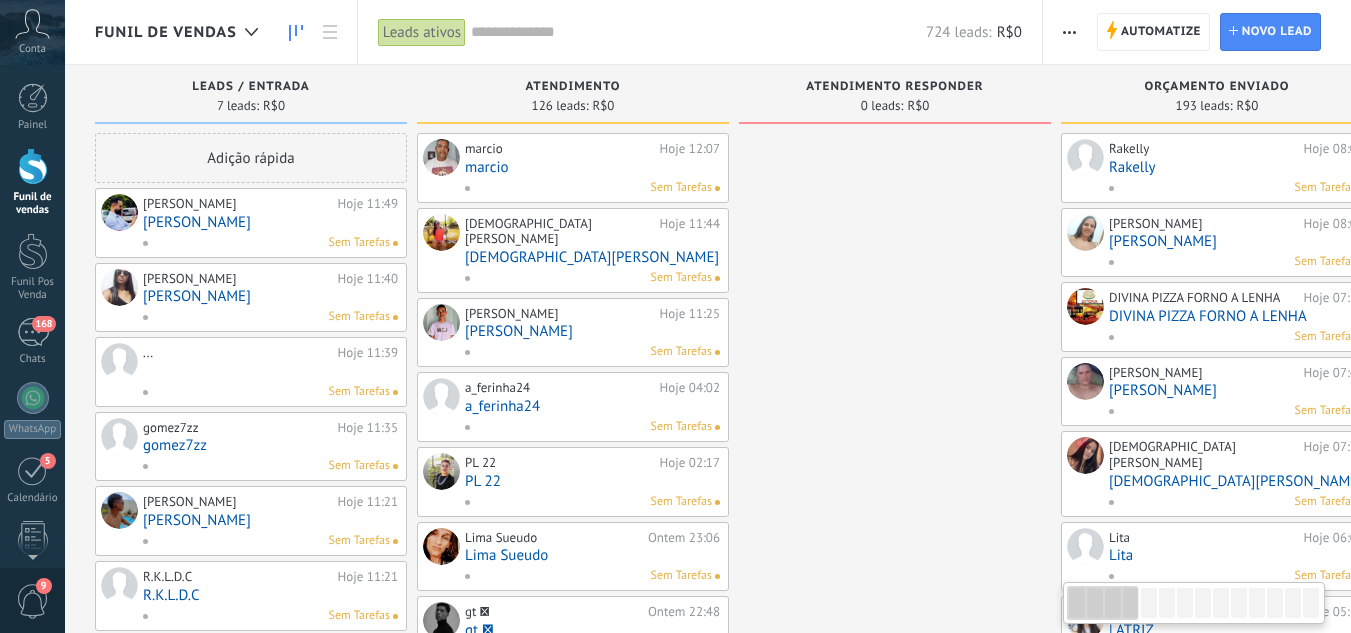click on "[PERSON_NAME]" at bounding box center (270, 222) 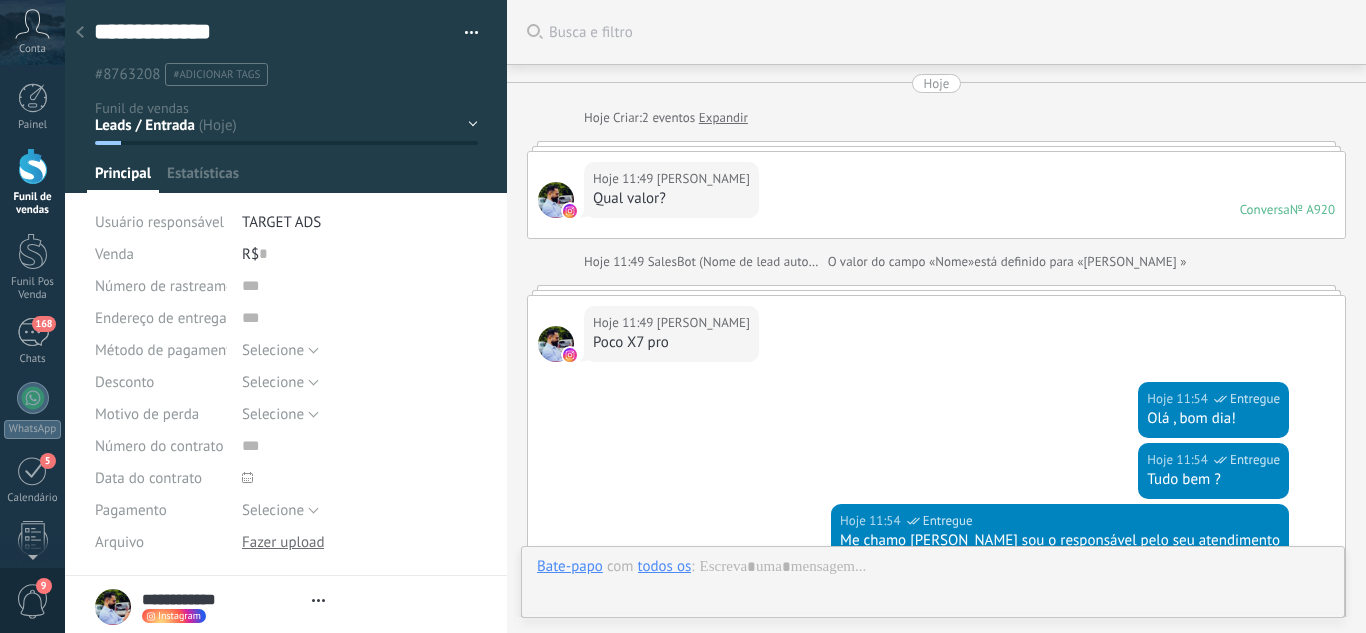 scroll, scrollTop: 30, scrollLeft: 0, axis: vertical 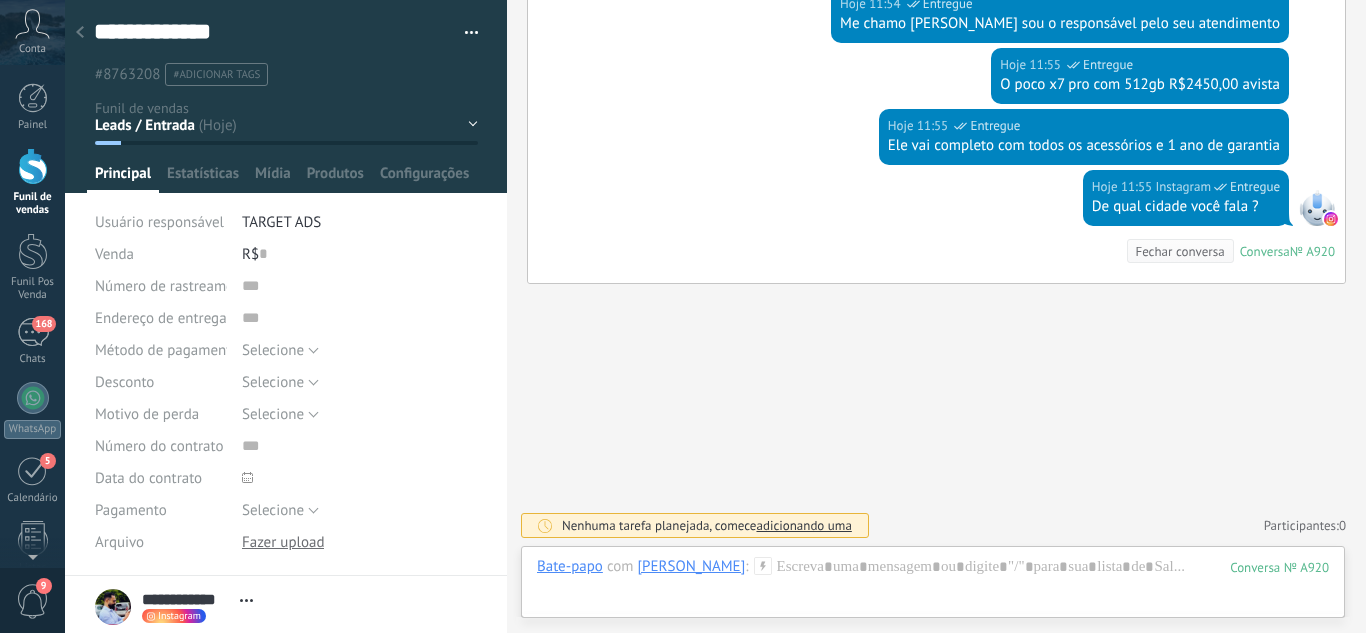 click on "Leads / Entrada
Atendimento
Atendimento Responder
Orçamento Enviado
Orçamento Responder
Negociação / Fechamento
-" at bounding box center [0, 0] 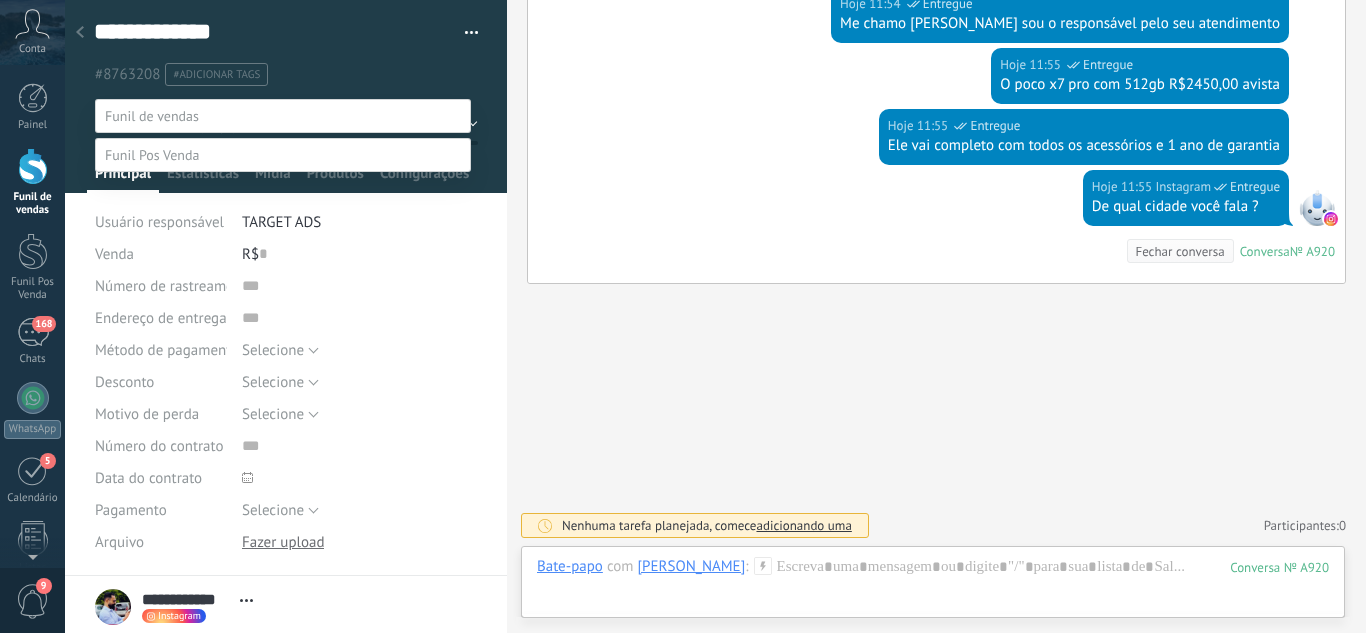 click on "Orçamento Enviado" at bounding box center (0, 0) 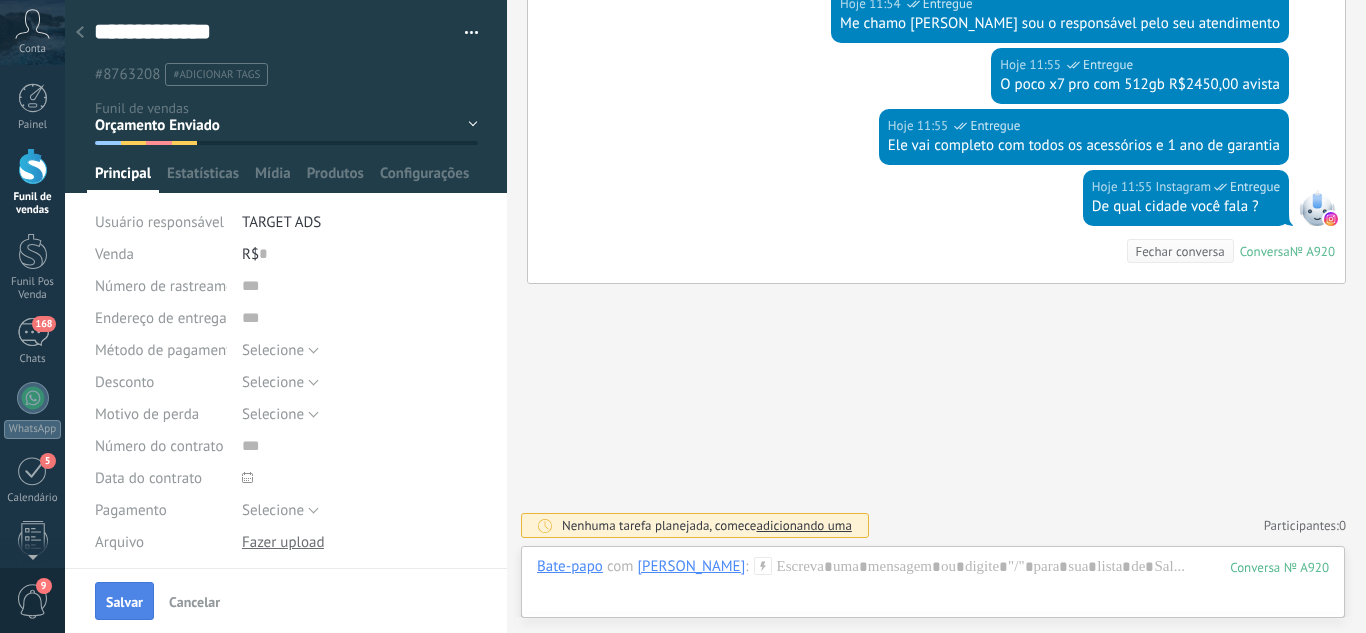 drag, startPoint x: 125, startPoint y: 597, endPoint x: 140, endPoint y: 402, distance: 195.57607 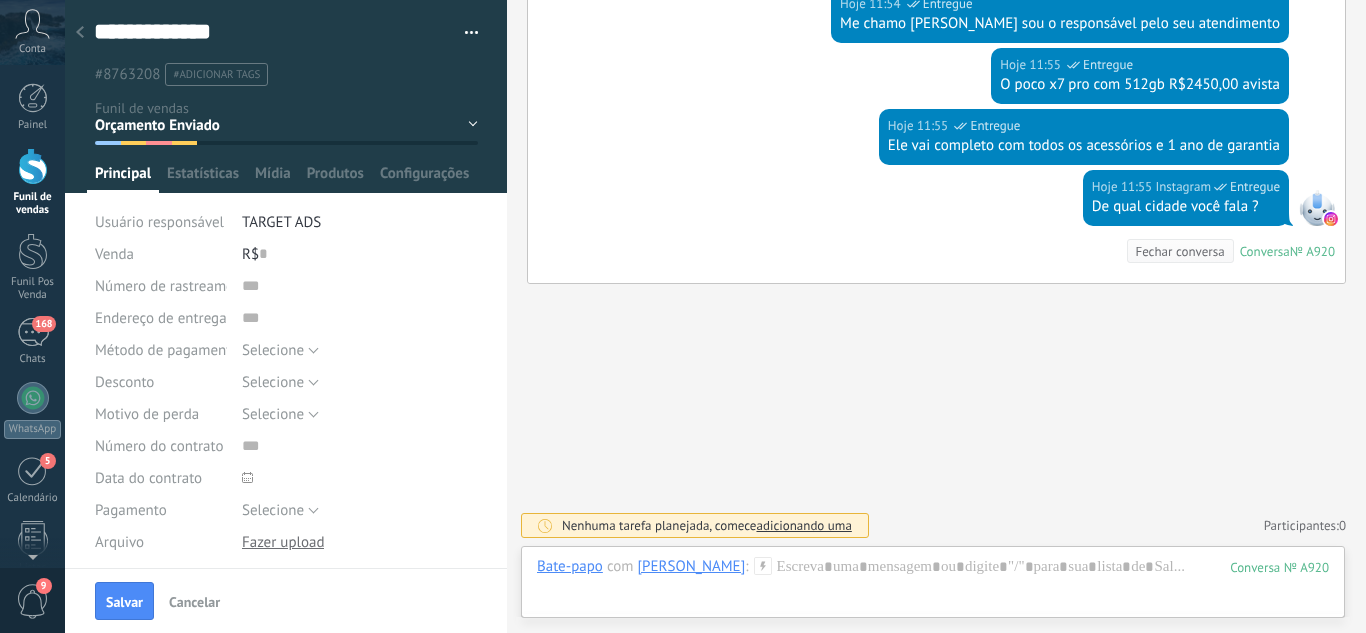 click on "Salvar" at bounding box center [124, 602] 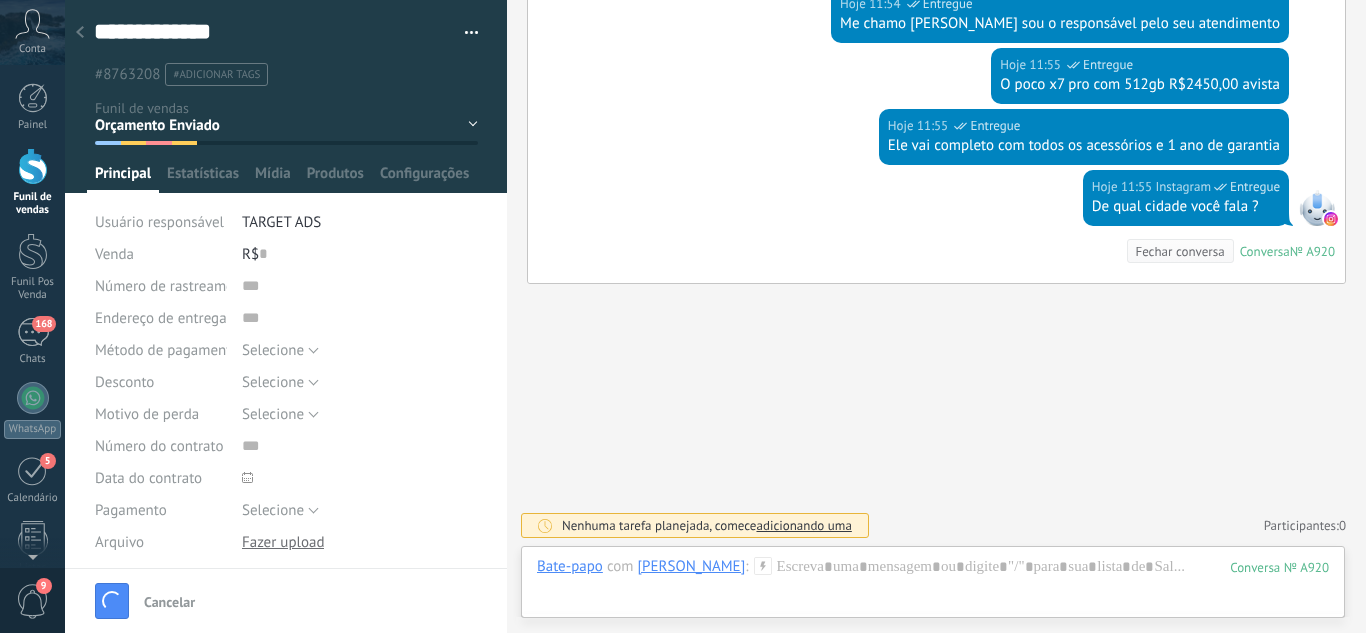 scroll, scrollTop: 550, scrollLeft: 0, axis: vertical 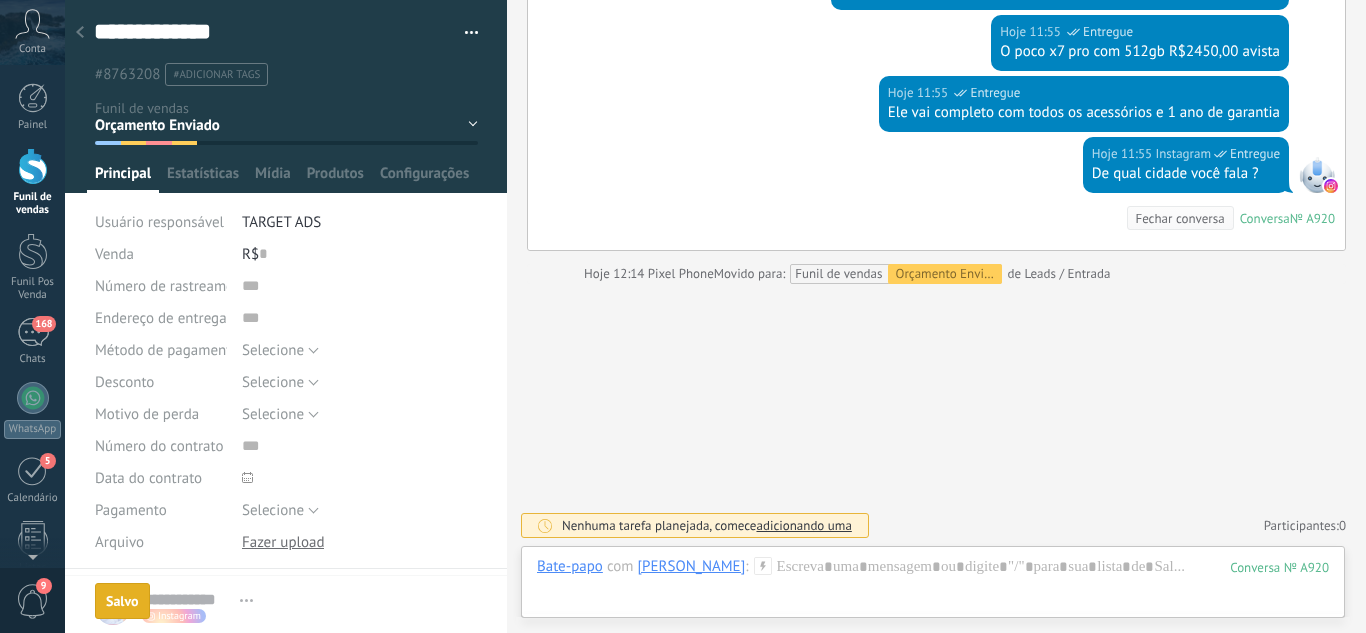 click at bounding box center [80, 33] 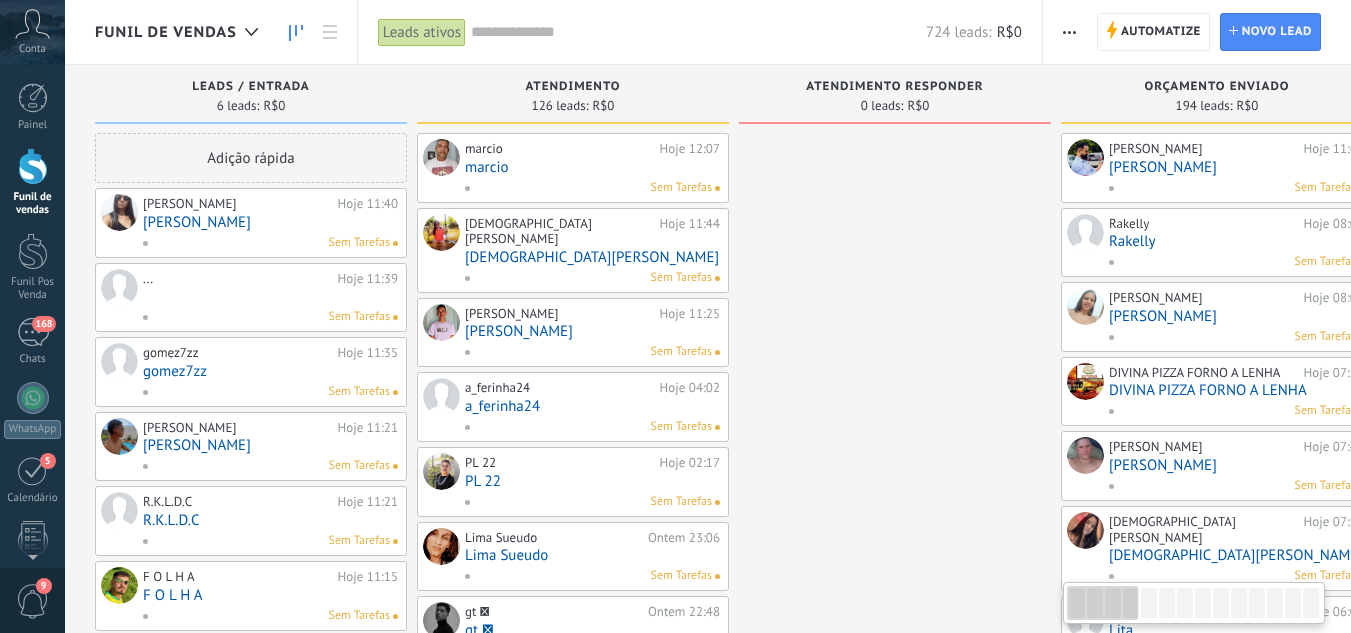 click on "[PERSON_NAME]" at bounding box center [270, 222] 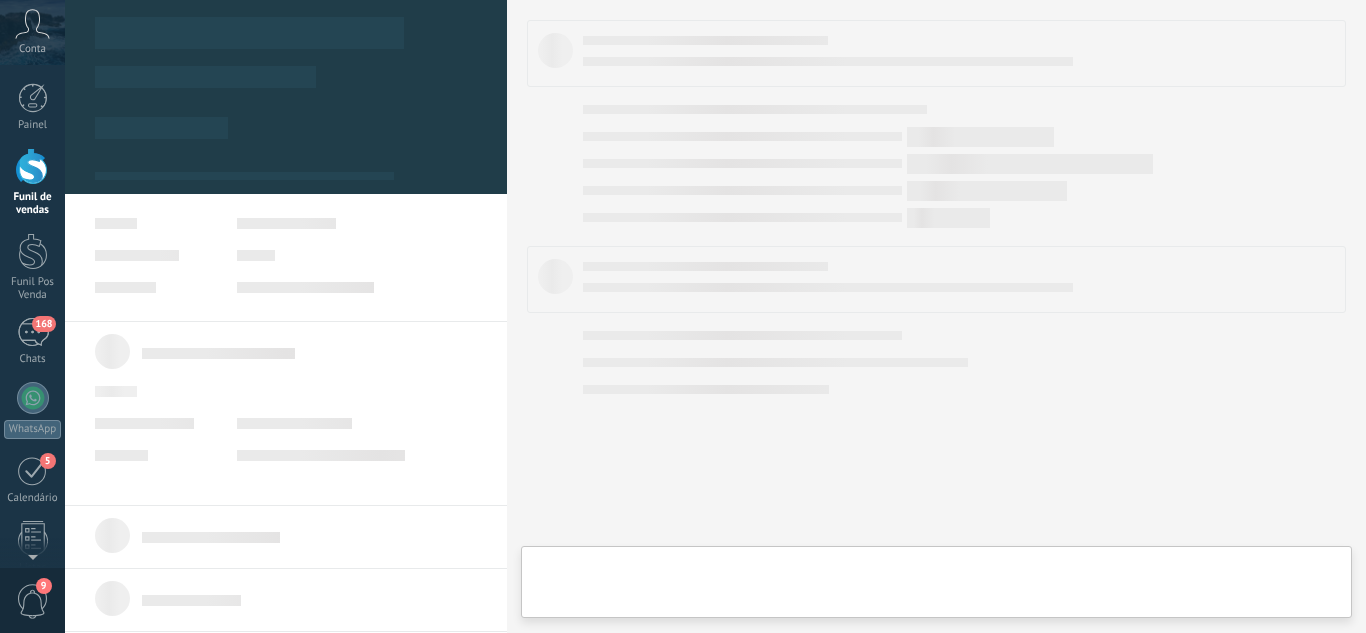 type on "**********" 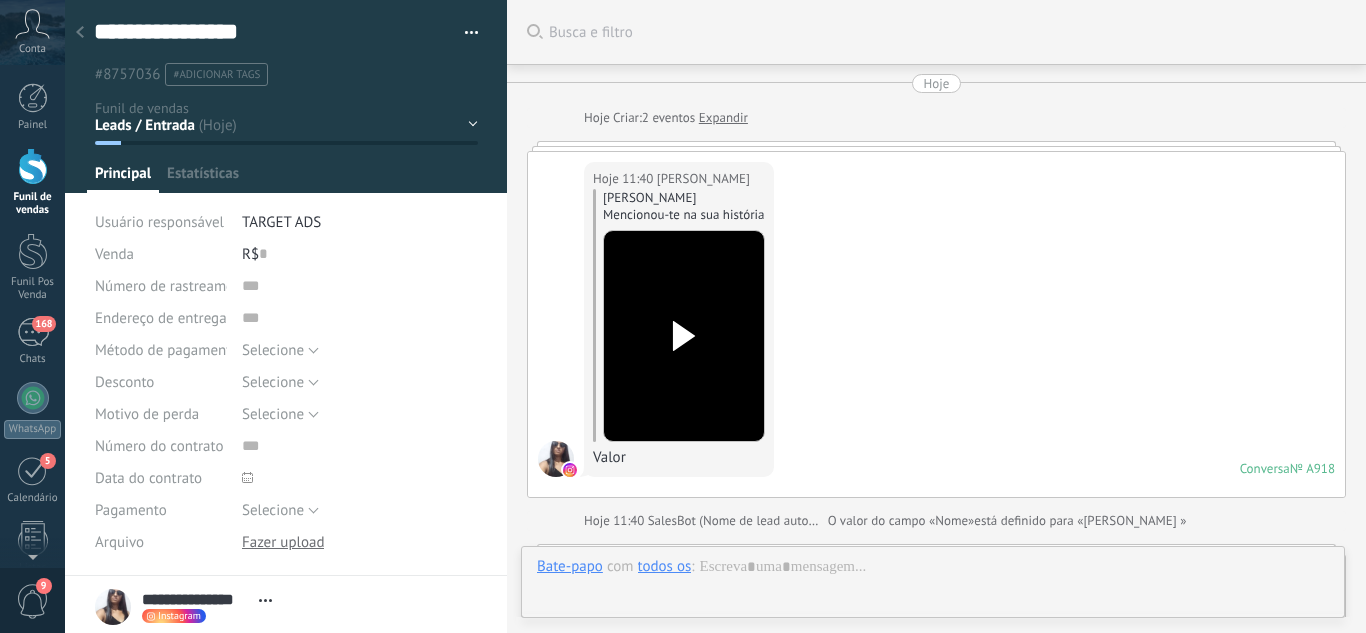 scroll, scrollTop: 30, scrollLeft: 0, axis: vertical 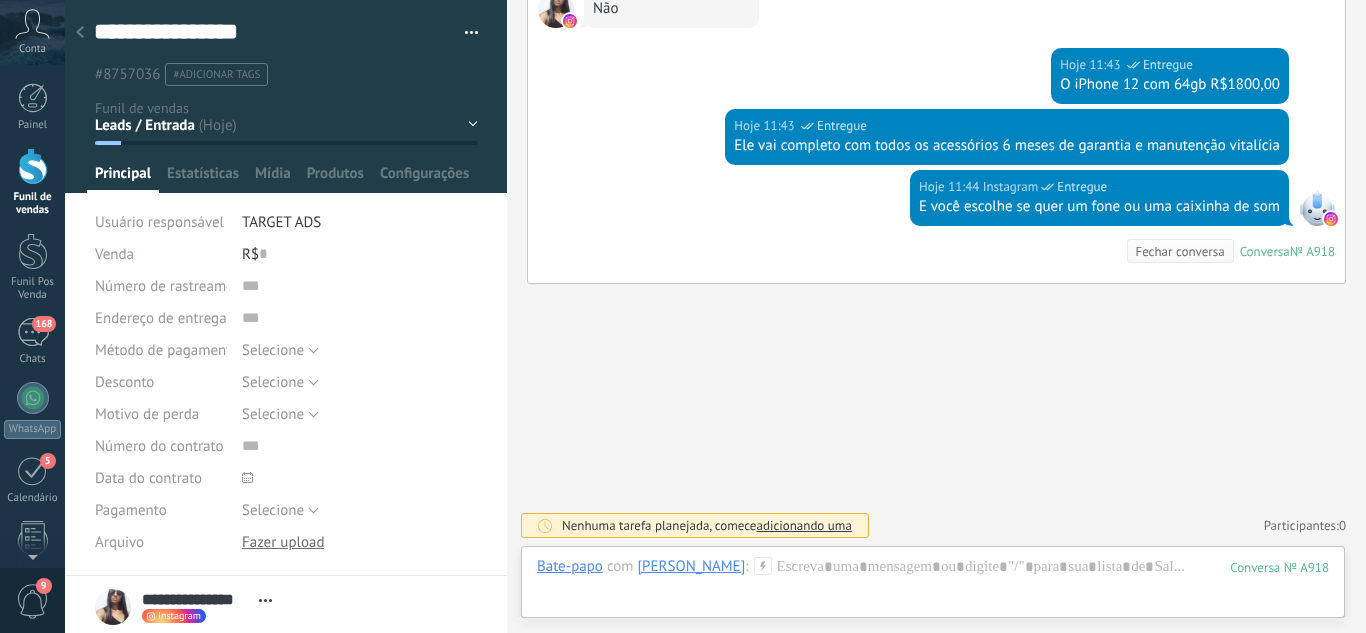 click on "Leads / Entrada
Atendimento
Atendimento Responder
Orçamento Enviado
Orçamento Responder
Negociação / Fechamento
-" at bounding box center [0, 0] 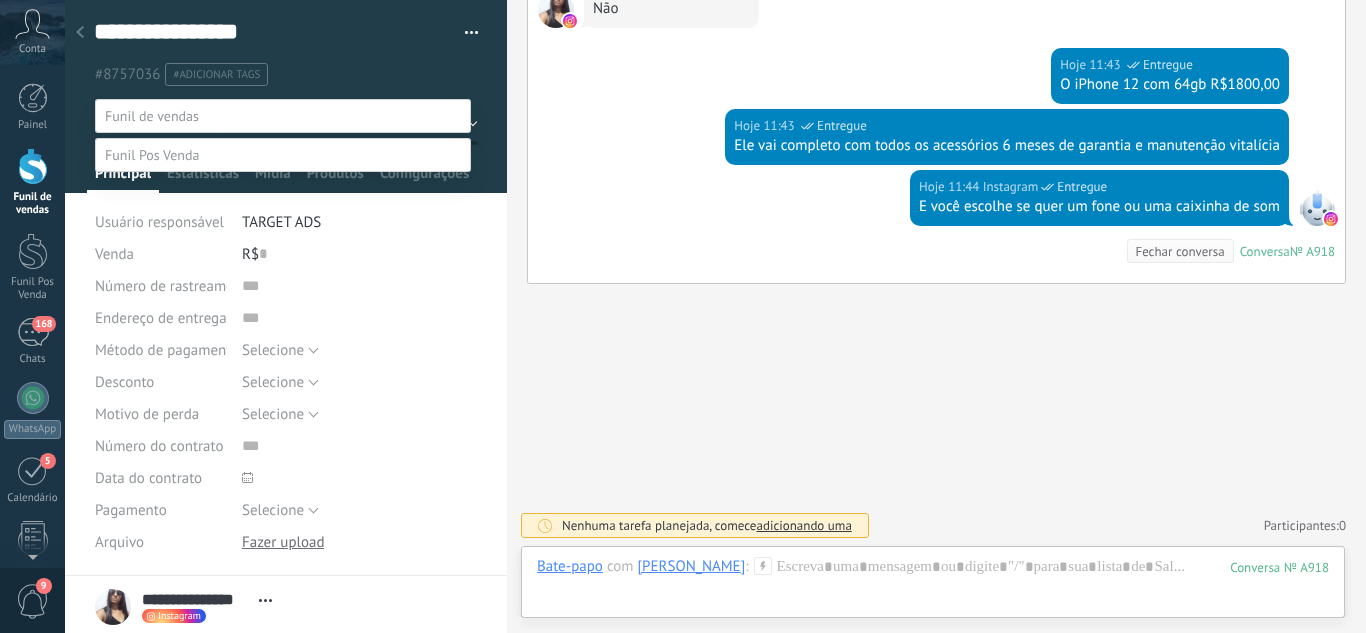 click on "Orçamento Enviado" at bounding box center (0, 0) 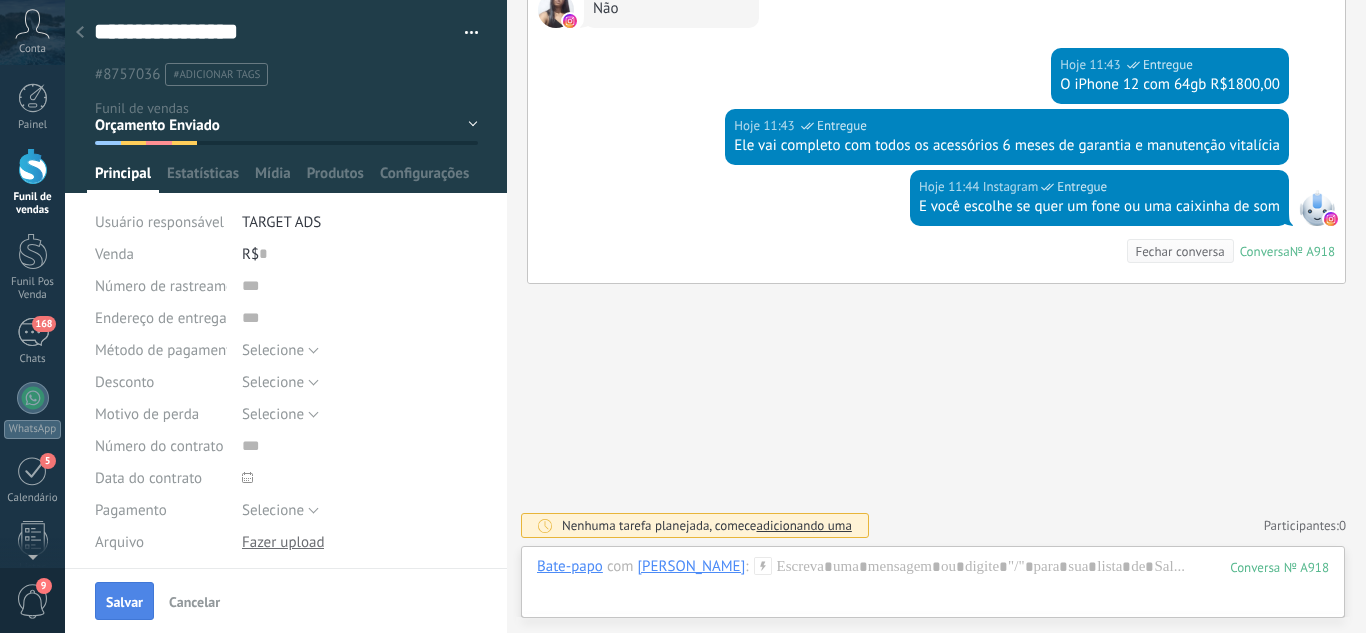 click on "Salvar" at bounding box center (124, 602) 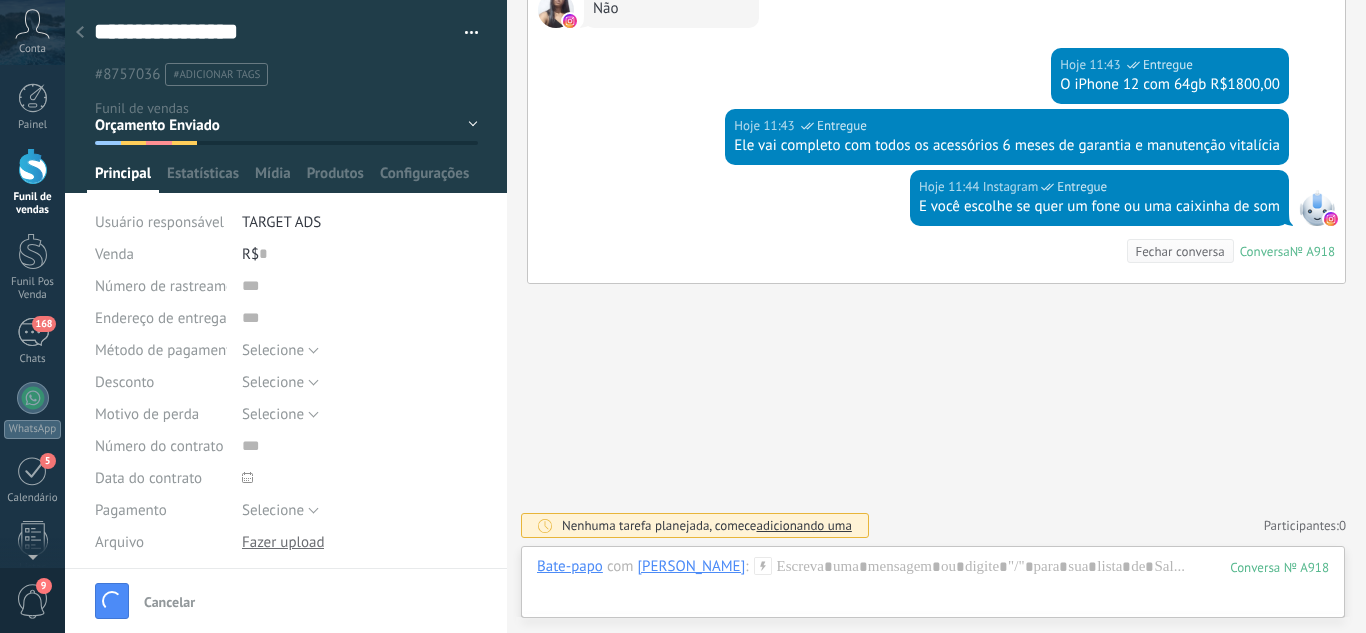 scroll, scrollTop: 1003, scrollLeft: 0, axis: vertical 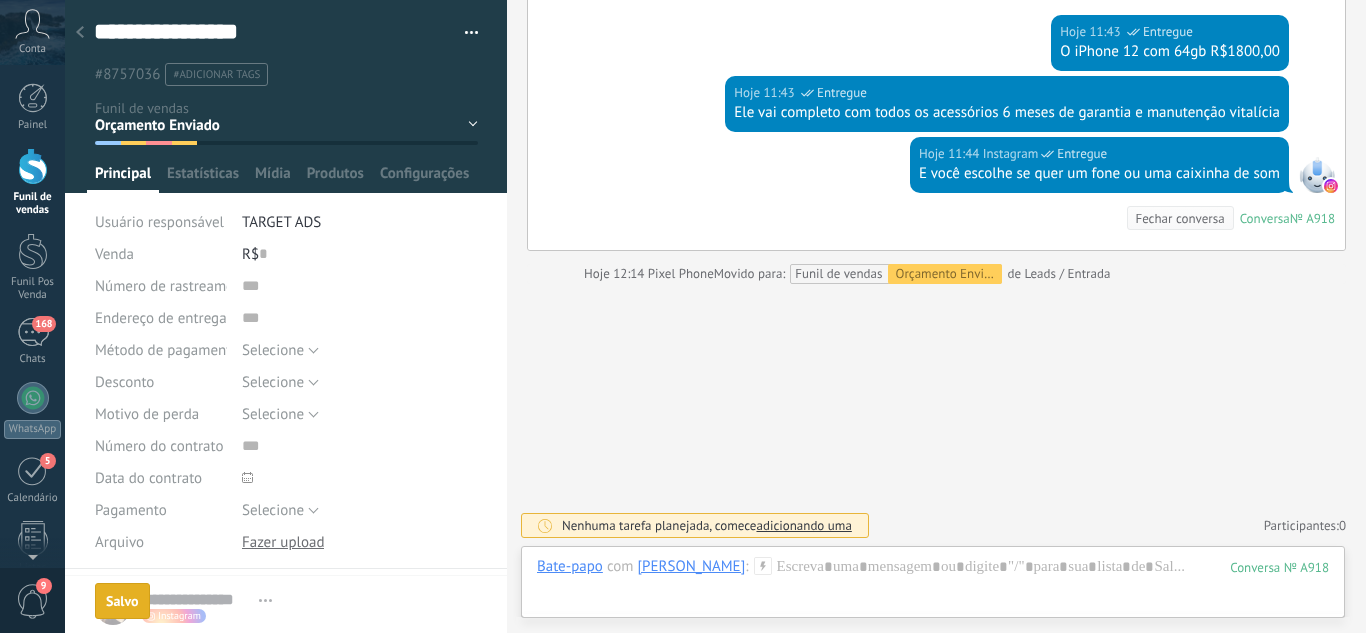 click at bounding box center (80, 33) 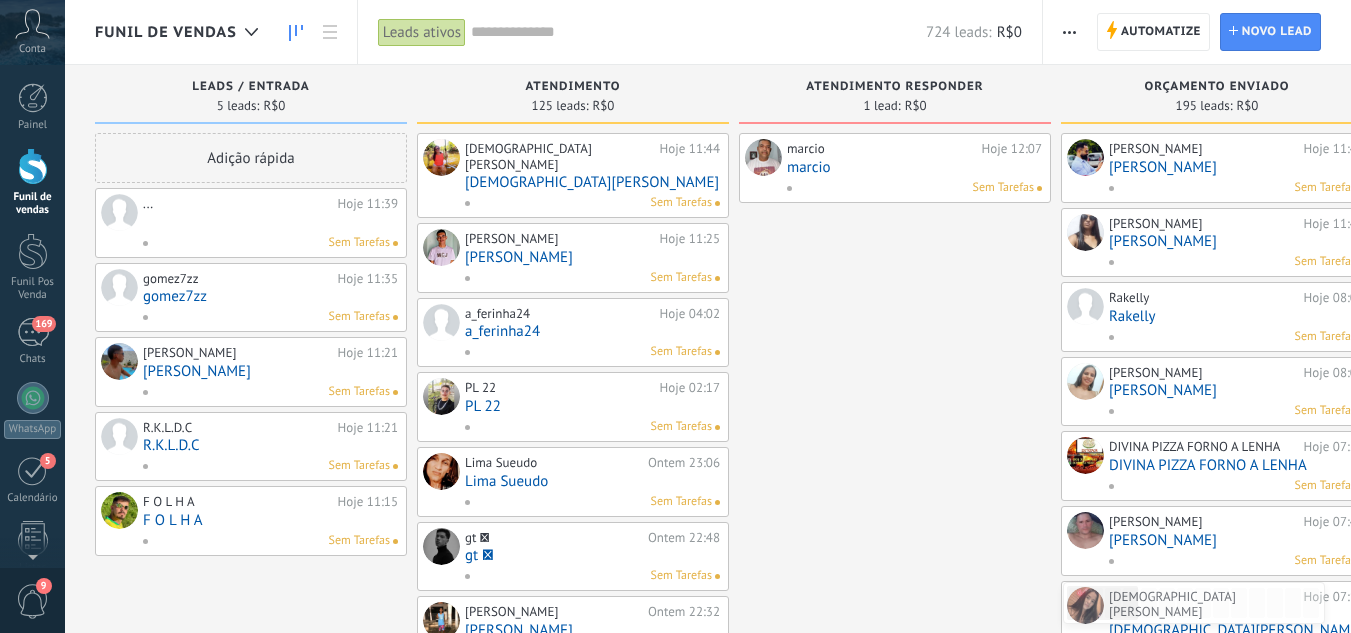 click at bounding box center (270, 222) 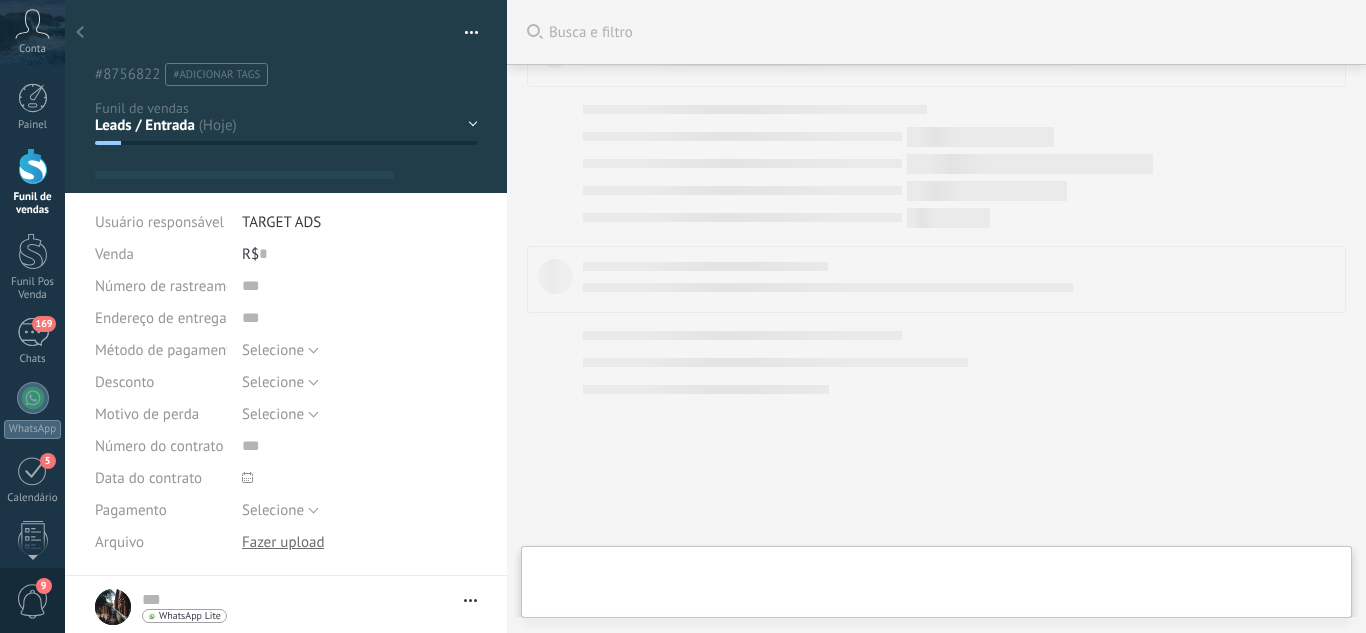 scroll, scrollTop: 830, scrollLeft: 0, axis: vertical 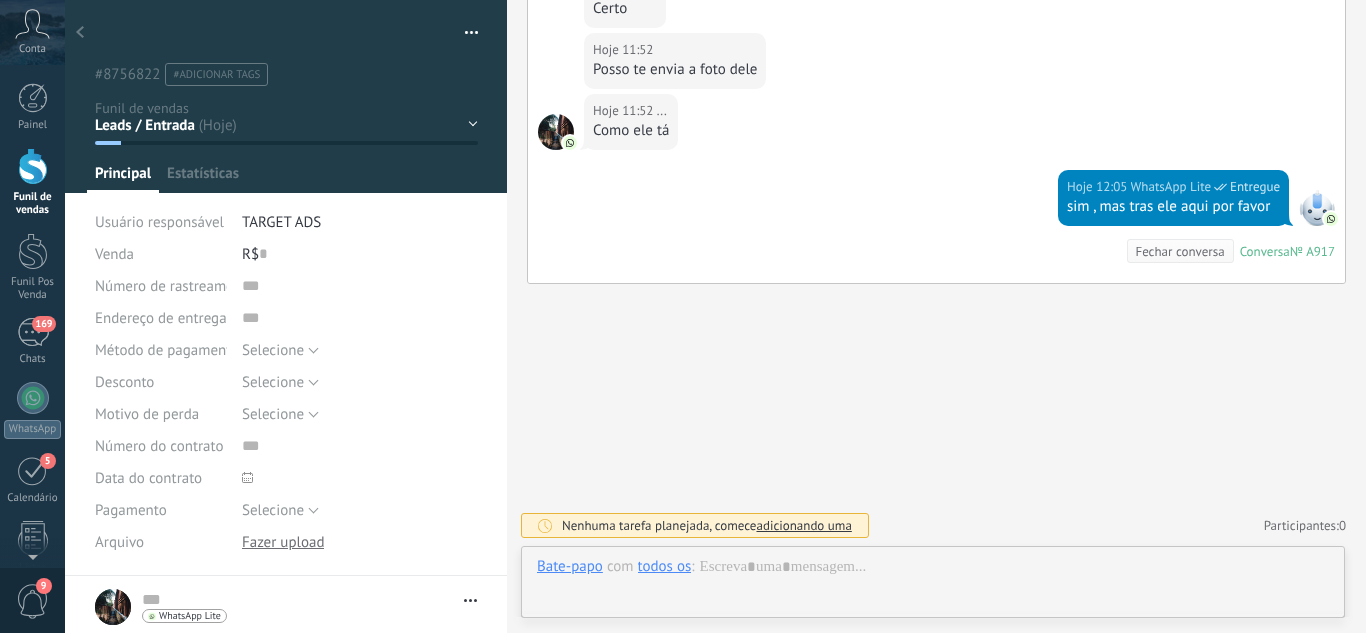 click on "Leads / Entrada
Atendimento
Atendimento Responder
Orçamento Enviado
Orçamento Responder
Negociação / Fechamento
-" at bounding box center [0, 0] 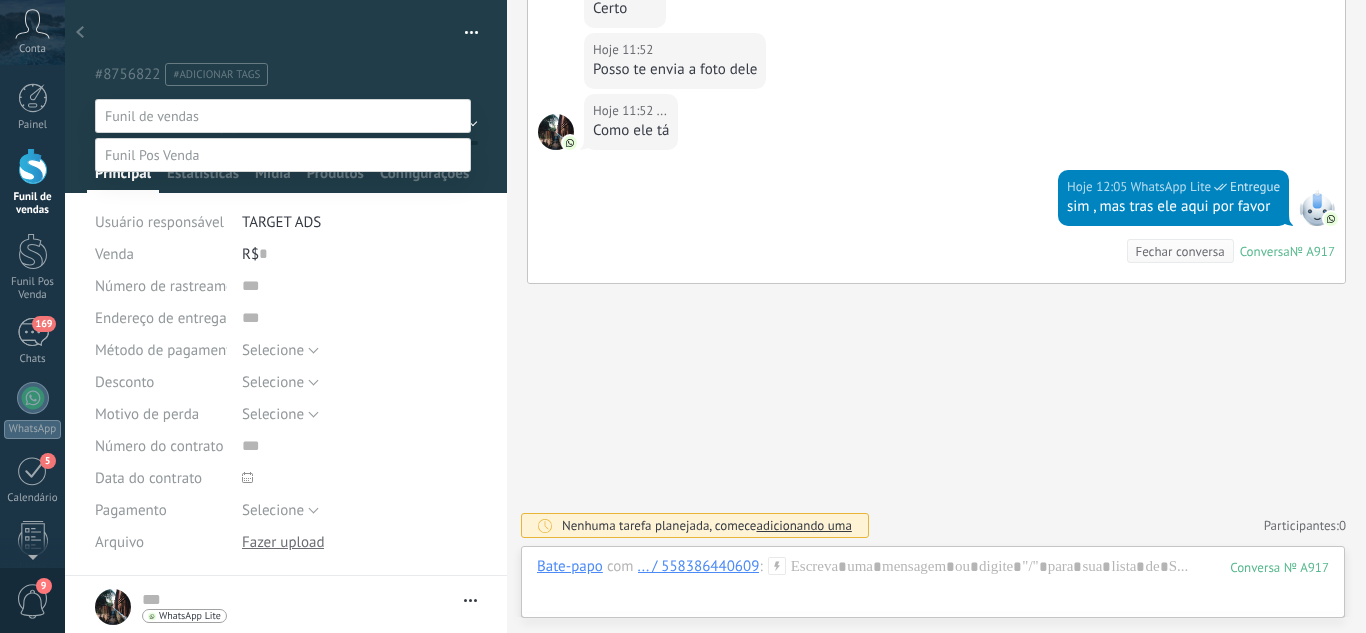 click on "Retorno" at bounding box center [0, 0] 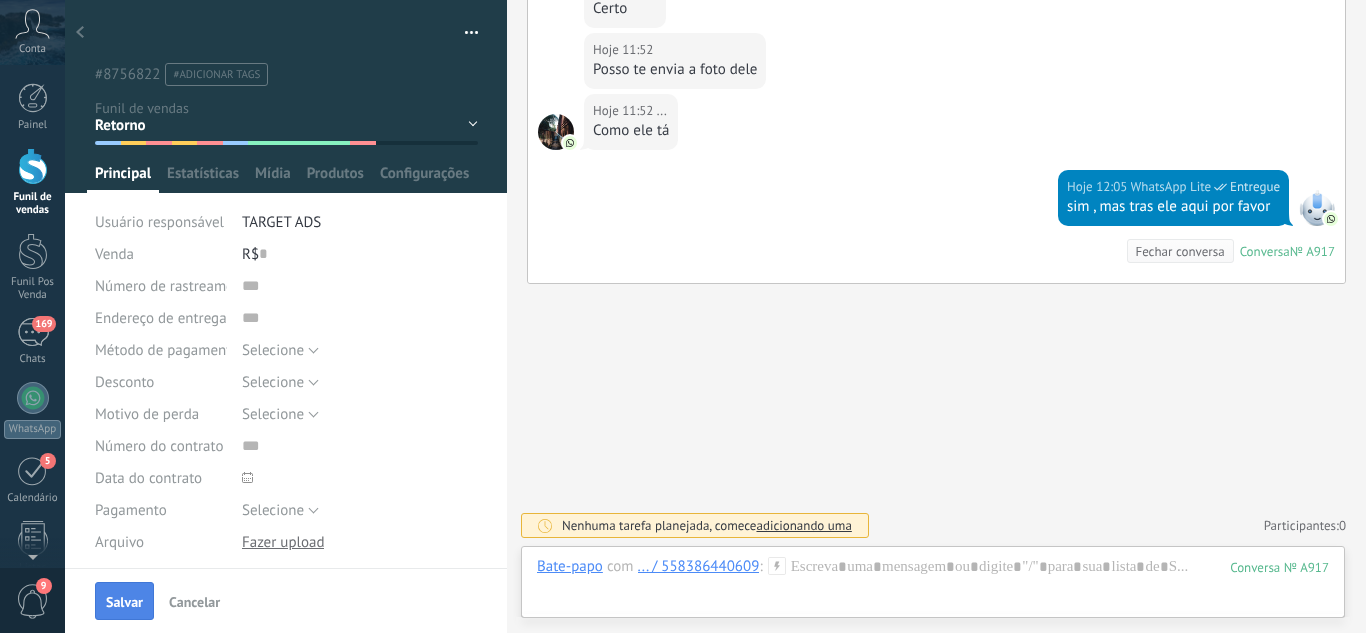 click on "Salvar" at bounding box center [124, 602] 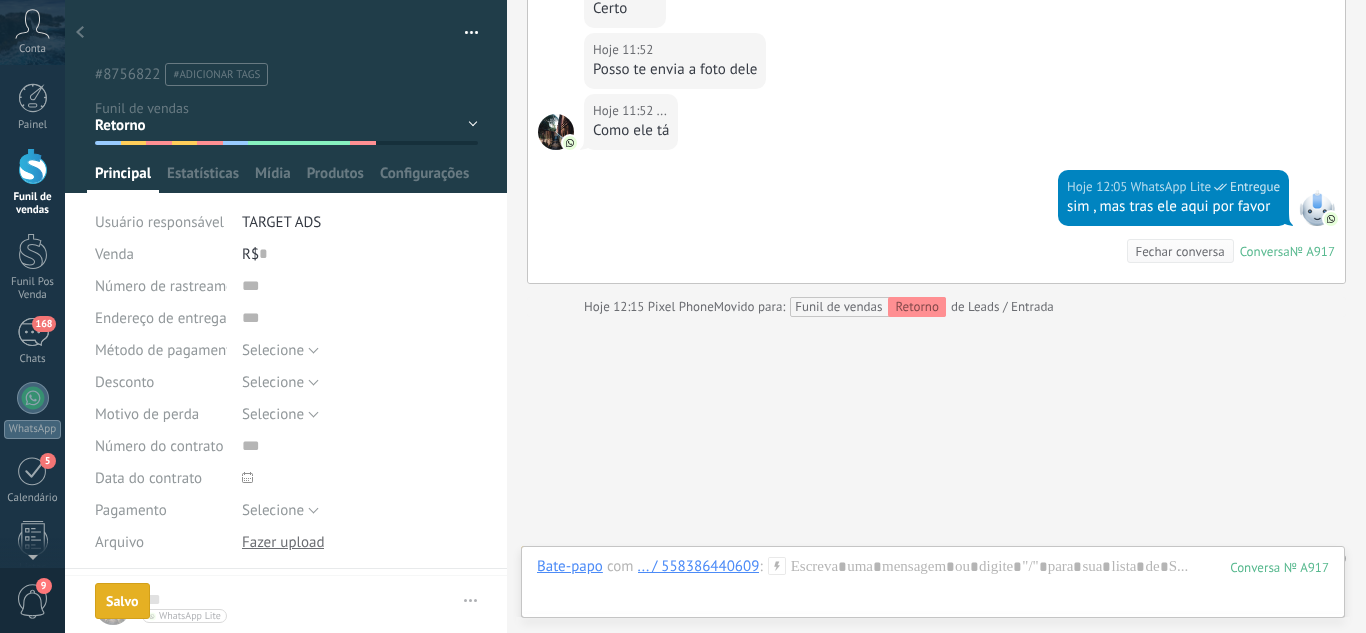 scroll, scrollTop: 863, scrollLeft: 0, axis: vertical 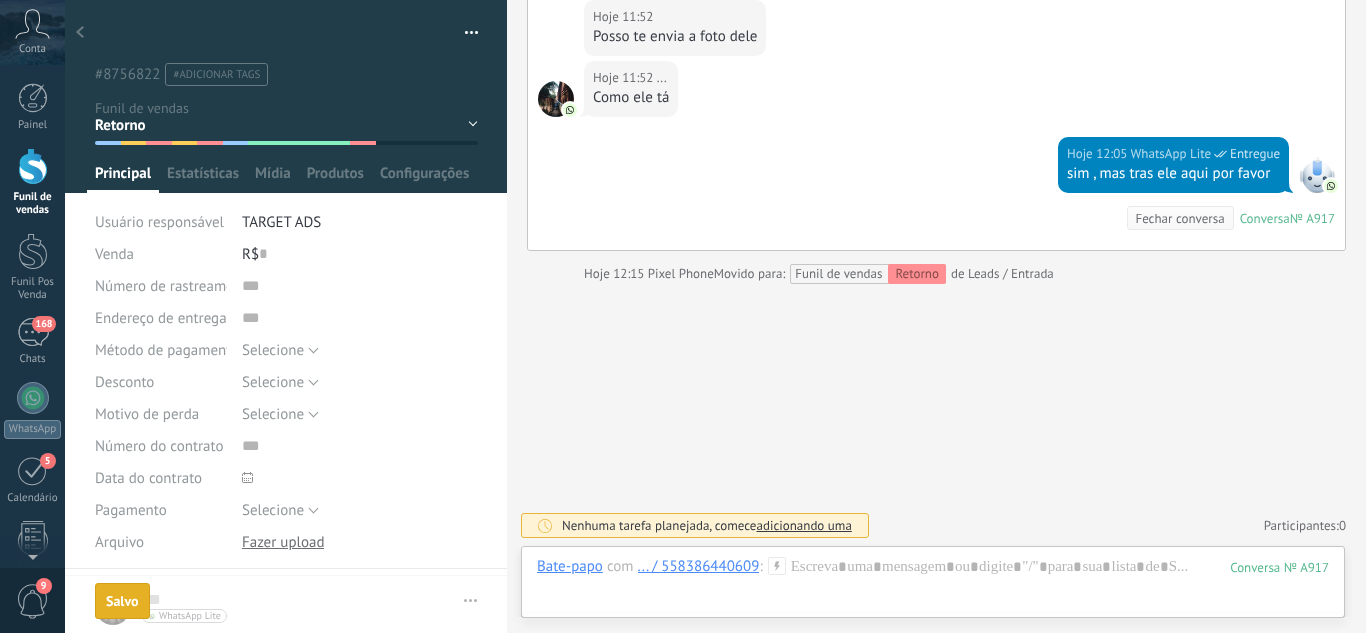 click at bounding box center [80, 33] 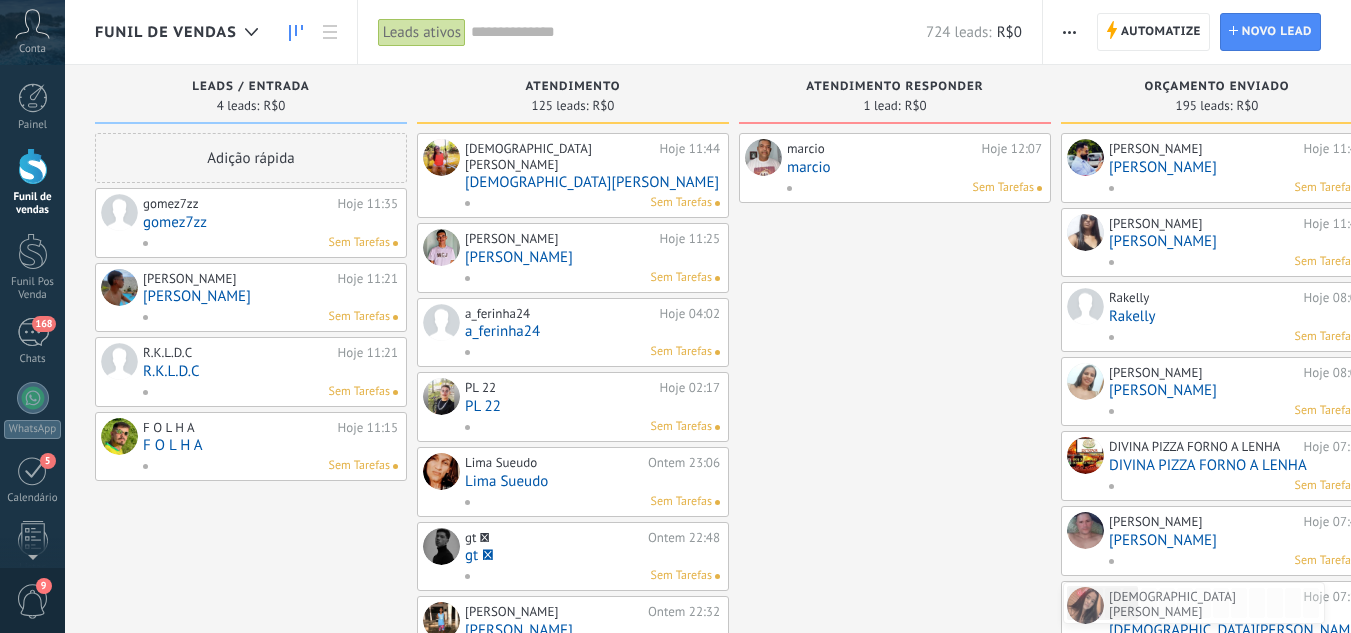 click on "marcio" at bounding box center (914, 167) 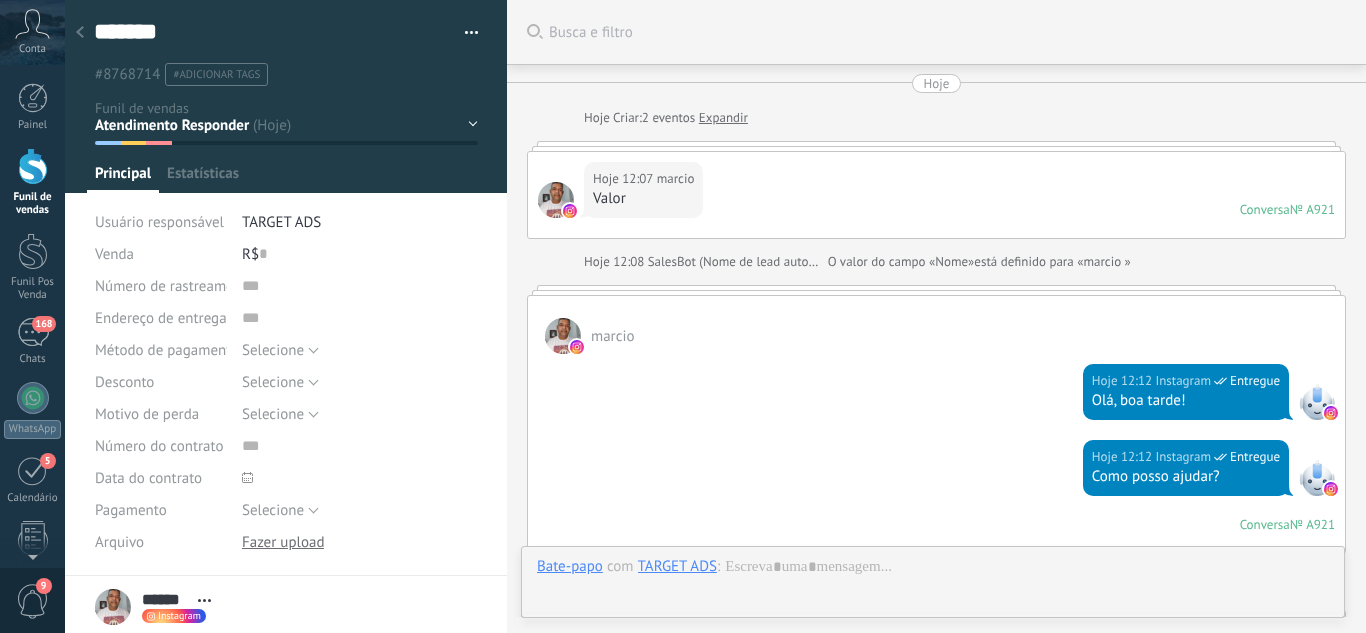 scroll, scrollTop: 30, scrollLeft: 0, axis: vertical 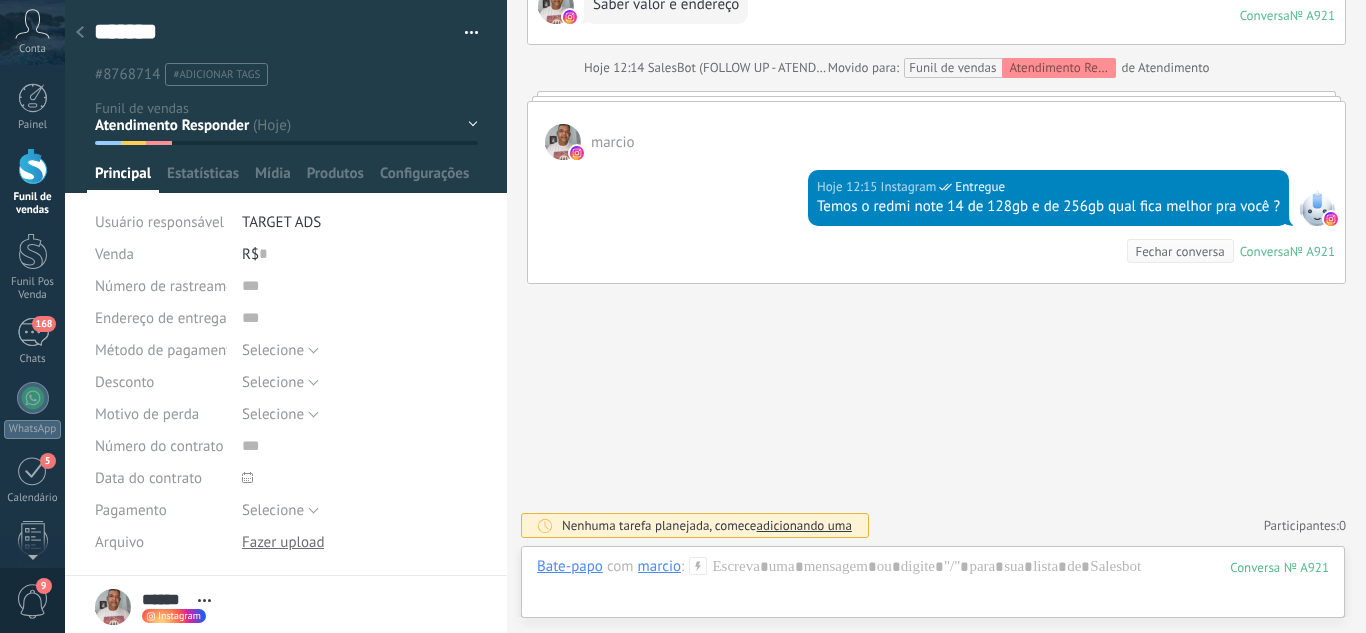 click 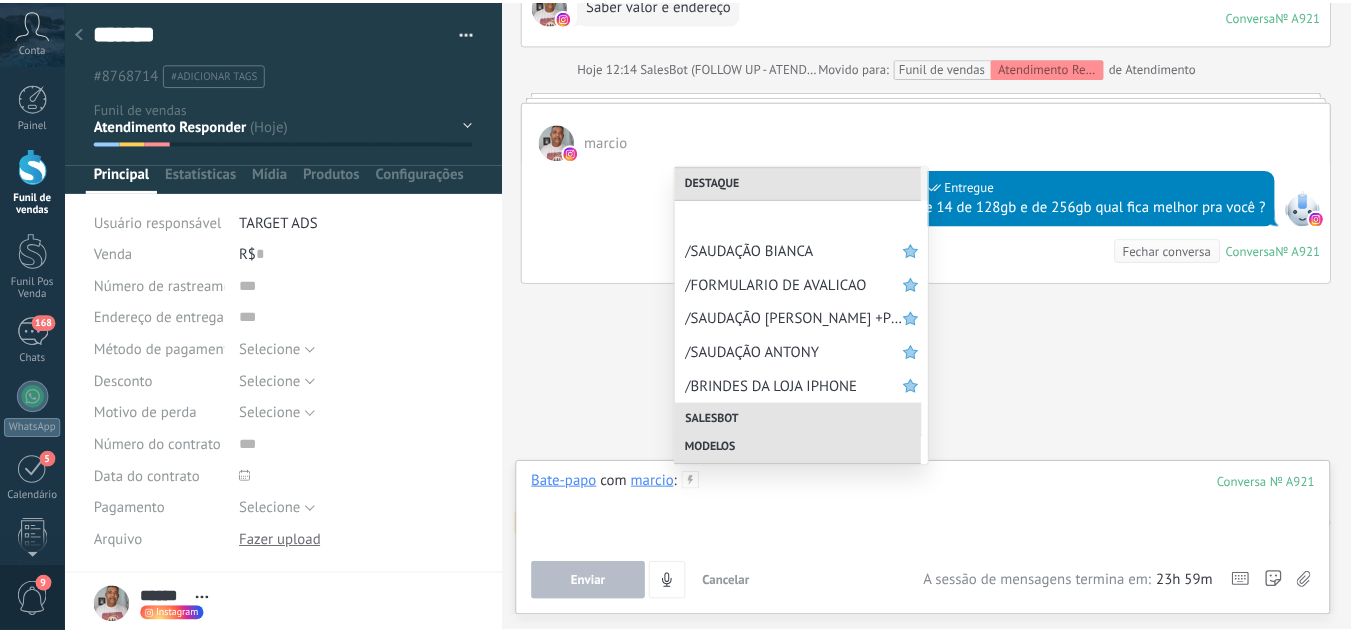 scroll, scrollTop: 788, scrollLeft: 0, axis: vertical 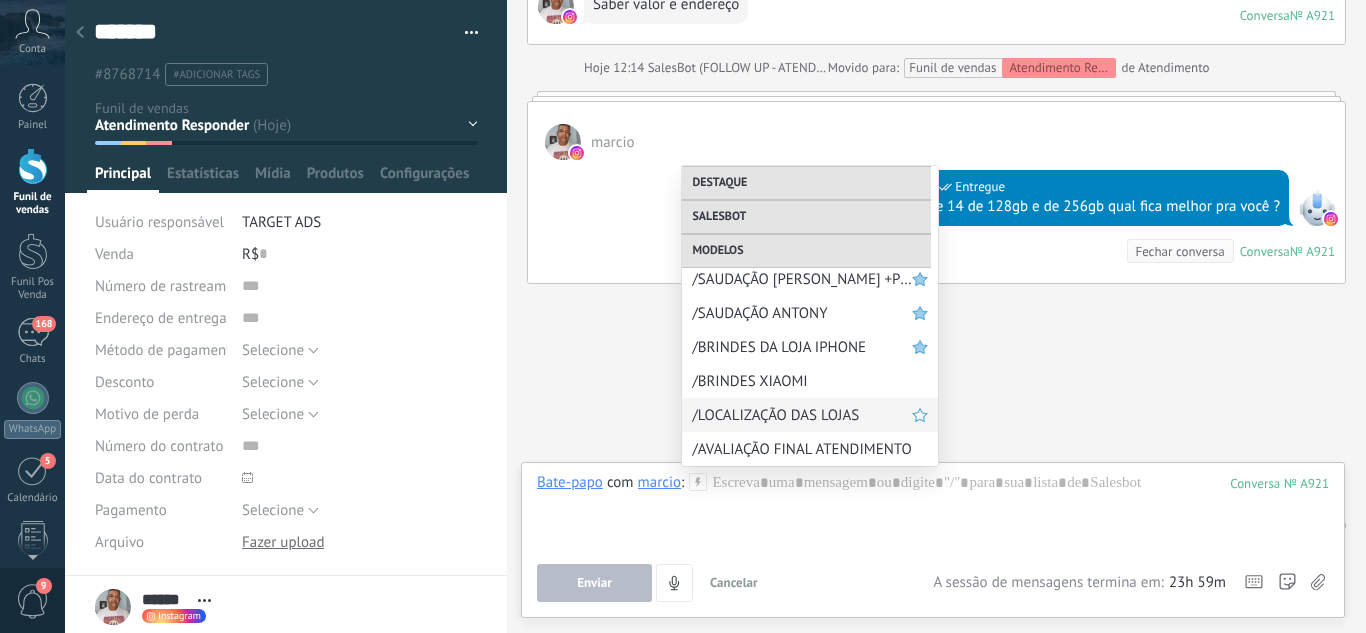 click on "/LOCALIZAÇÃO DAS LOJAS" at bounding box center [802, 415] 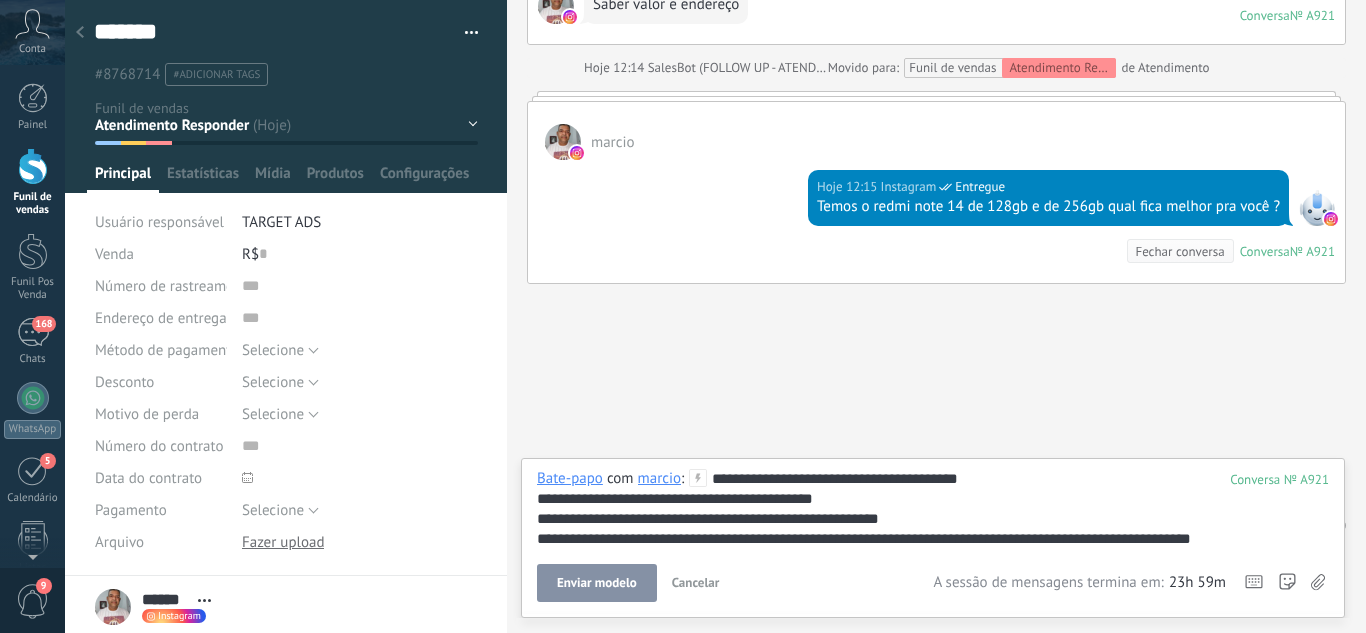 click on "Enviar modelo" at bounding box center (597, 583) 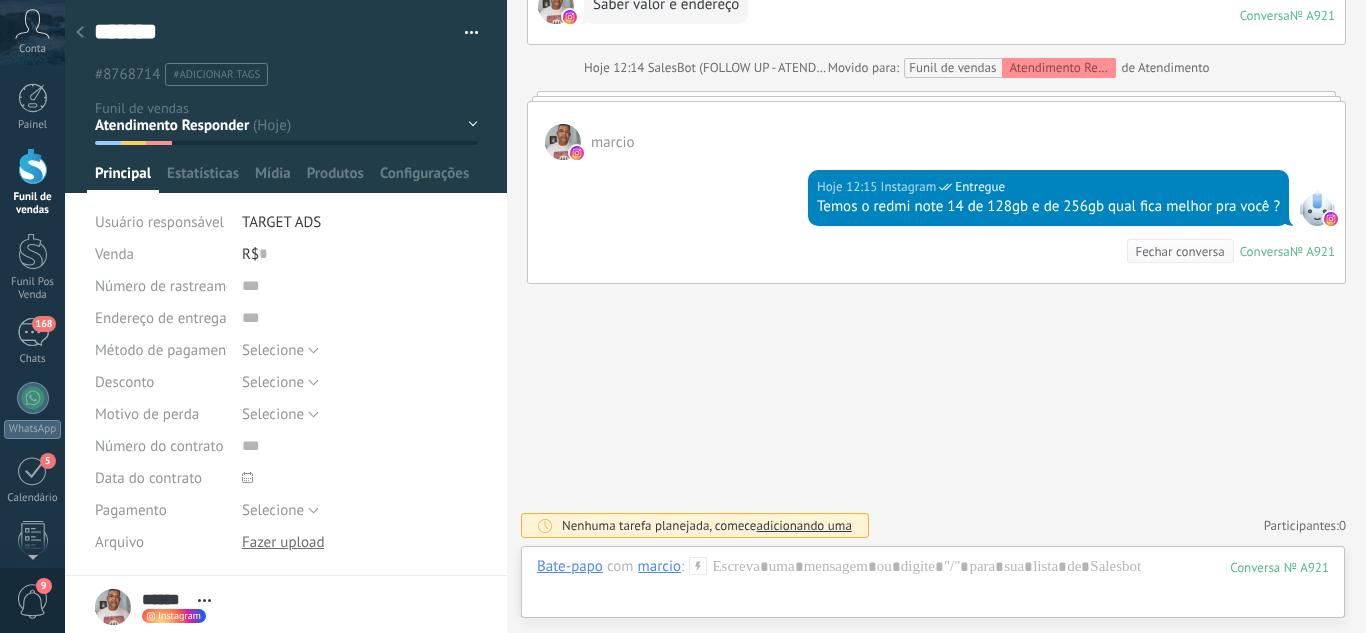 click at bounding box center (80, 33) 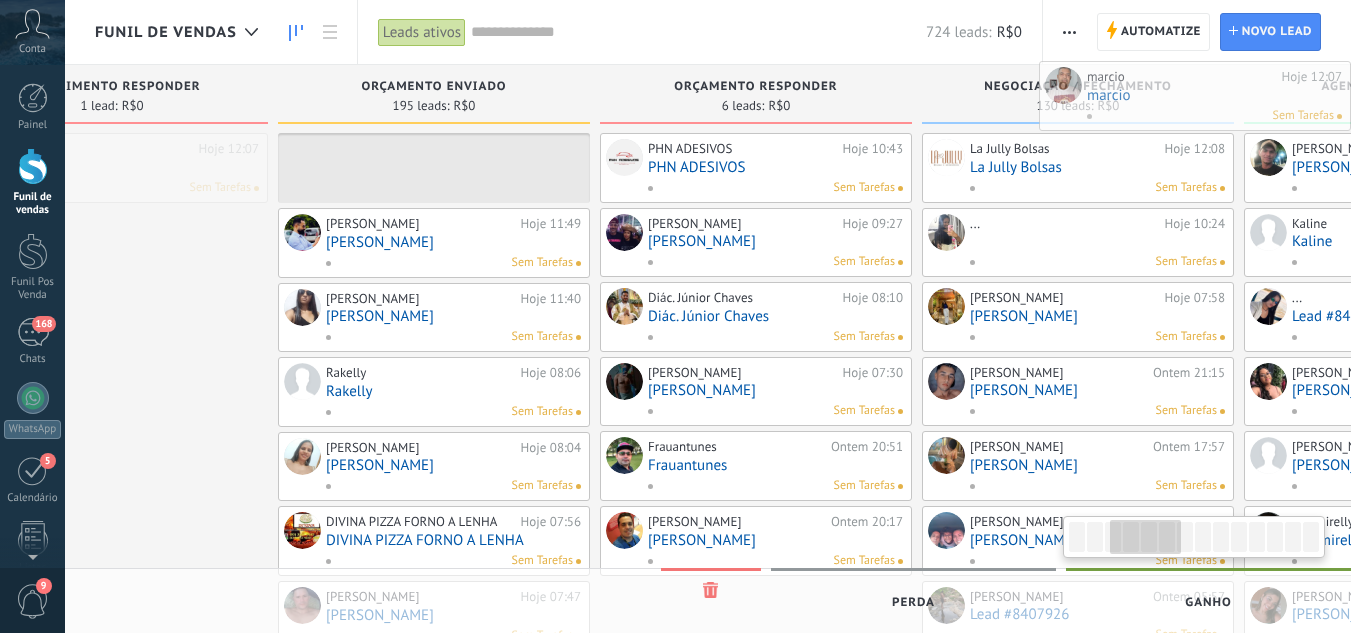 scroll, scrollTop: 0, scrollLeft: 829, axis: horizontal 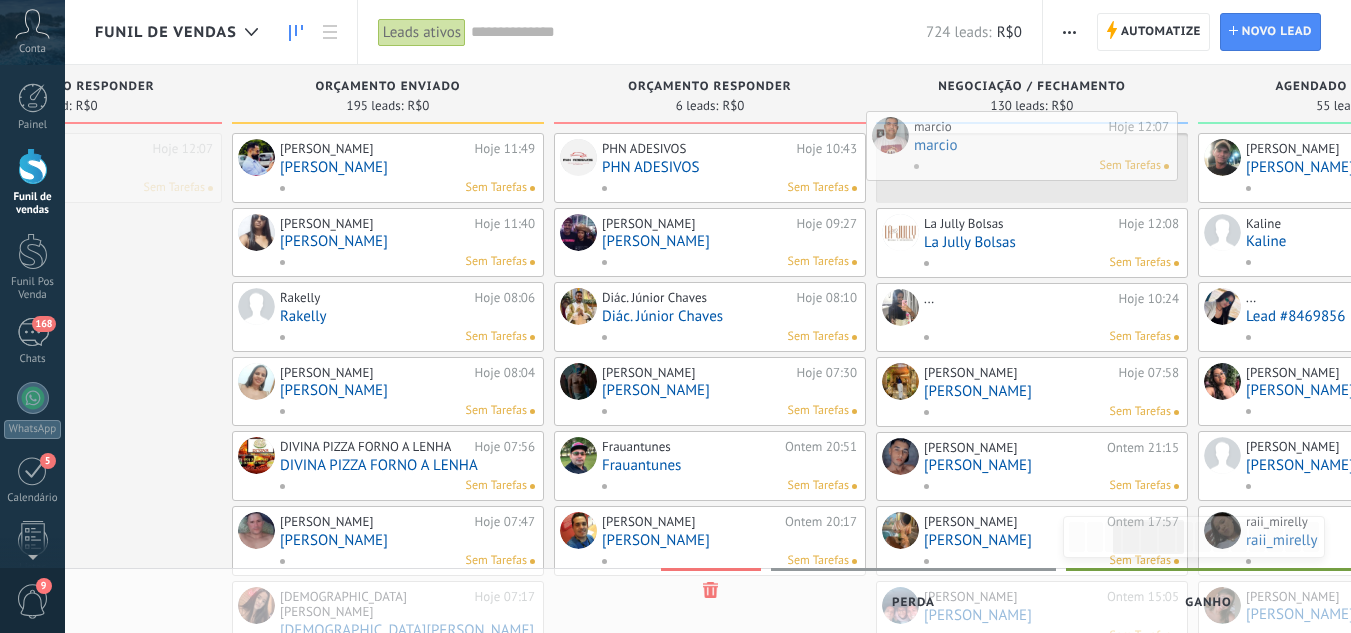 drag, startPoint x: 815, startPoint y: 175, endPoint x: 923, endPoint y: 153, distance: 110.217964 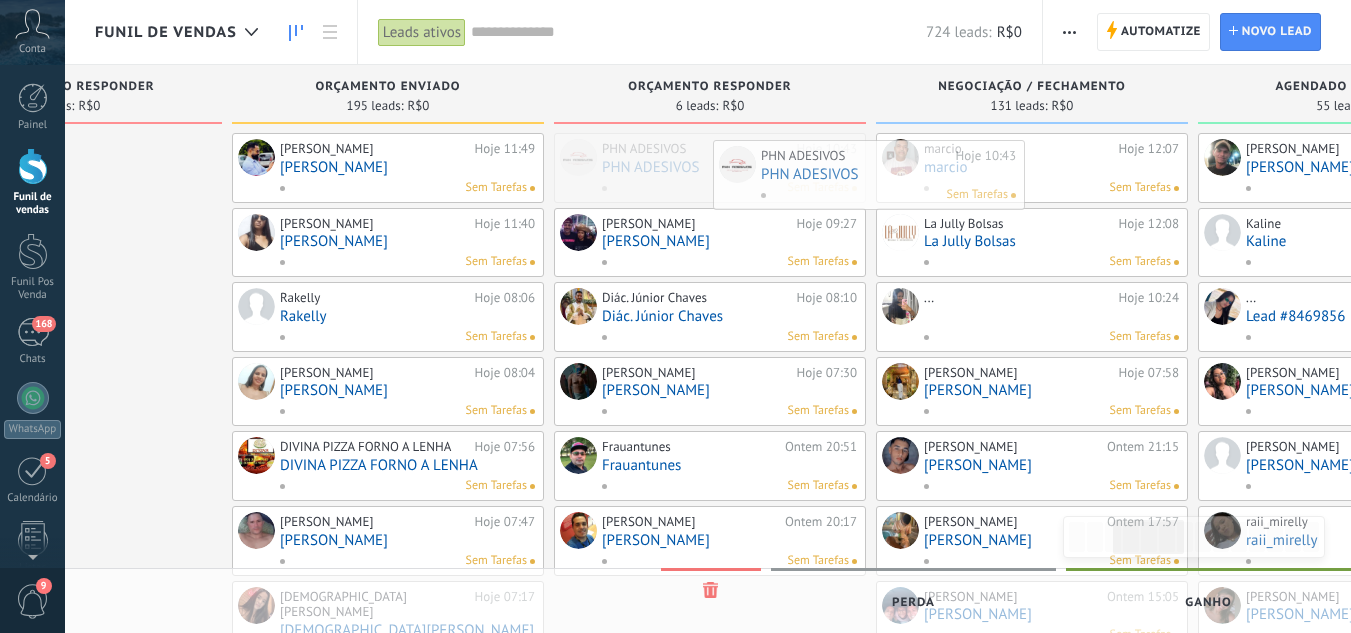 drag, startPoint x: 696, startPoint y: 163, endPoint x: 948, endPoint y: 167, distance: 252.03174 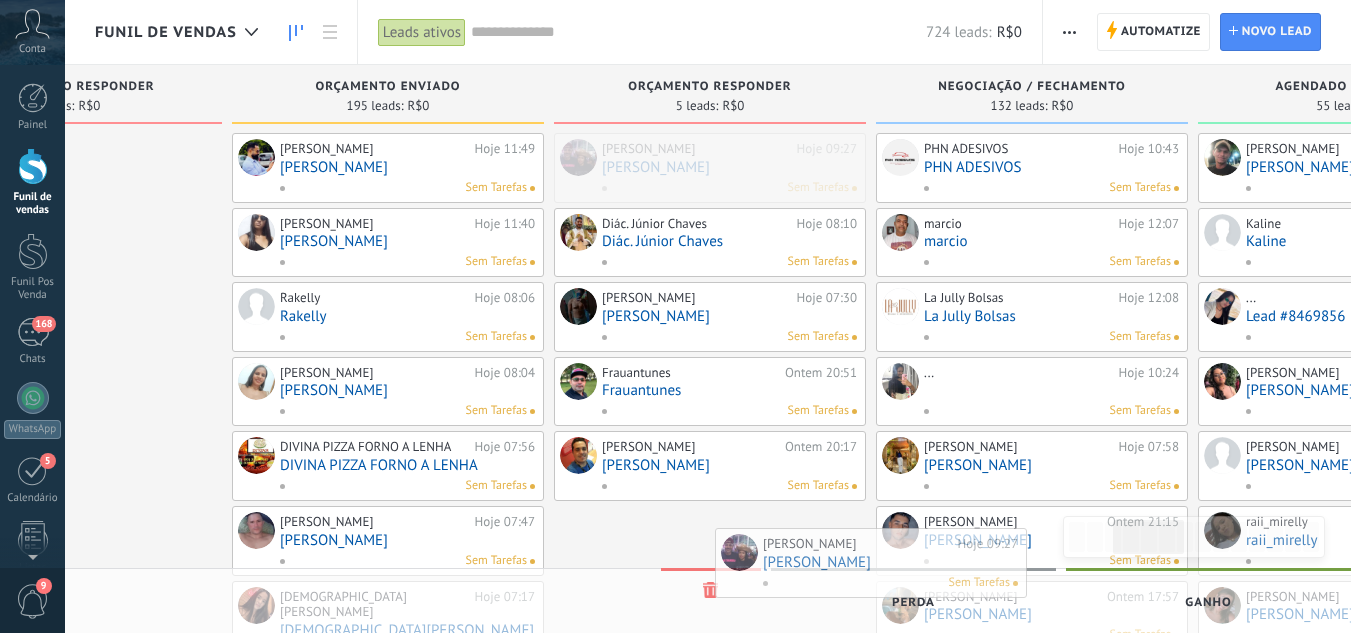 drag, startPoint x: 824, startPoint y: 565, endPoint x: 725, endPoint y: 149, distance: 427.61783 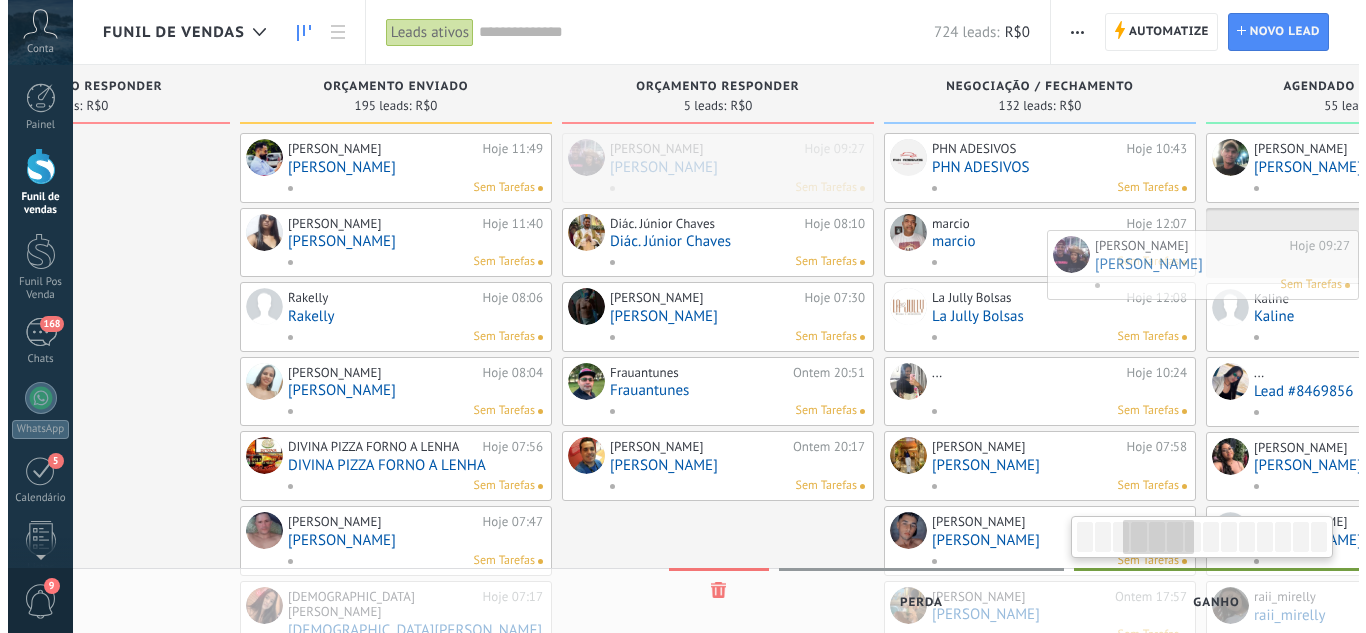scroll, scrollTop: 0, scrollLeft: 898, axis: horizontal 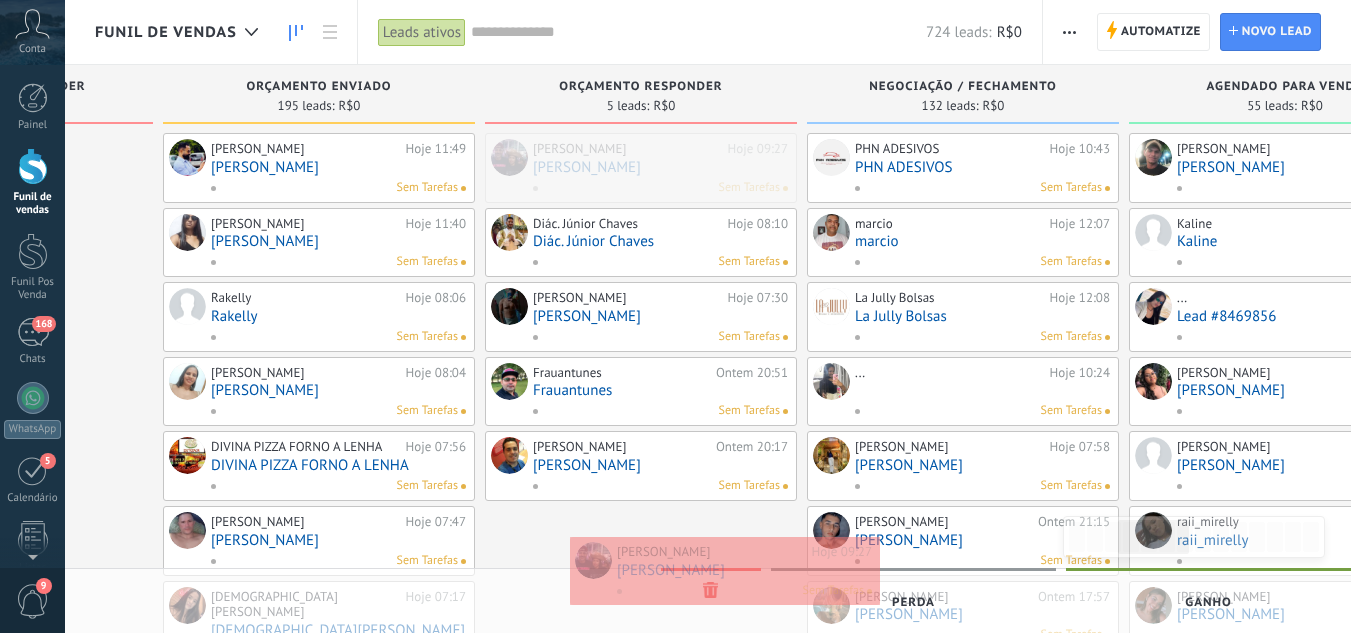 drag, startPoint x: 717, startPoint y: 154, endPoint x: 733, endPoint y: 556, distance: 402.31827 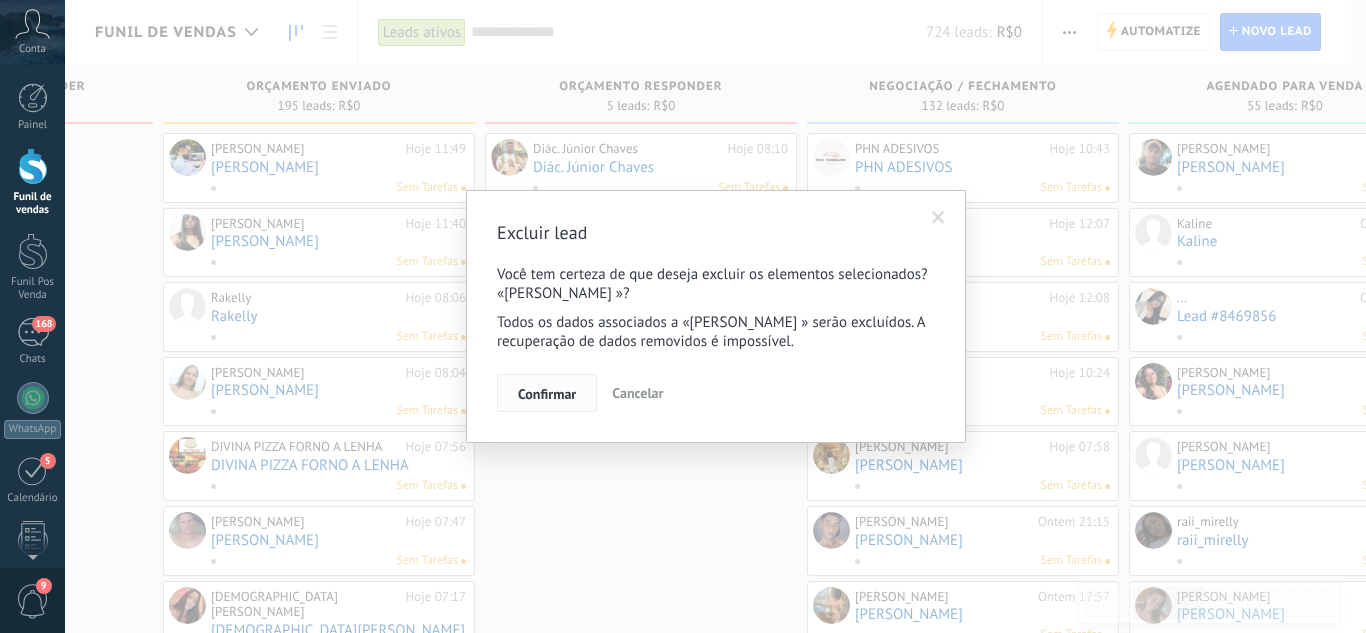 click on "Confirmar" at bounding box center [547, 394] 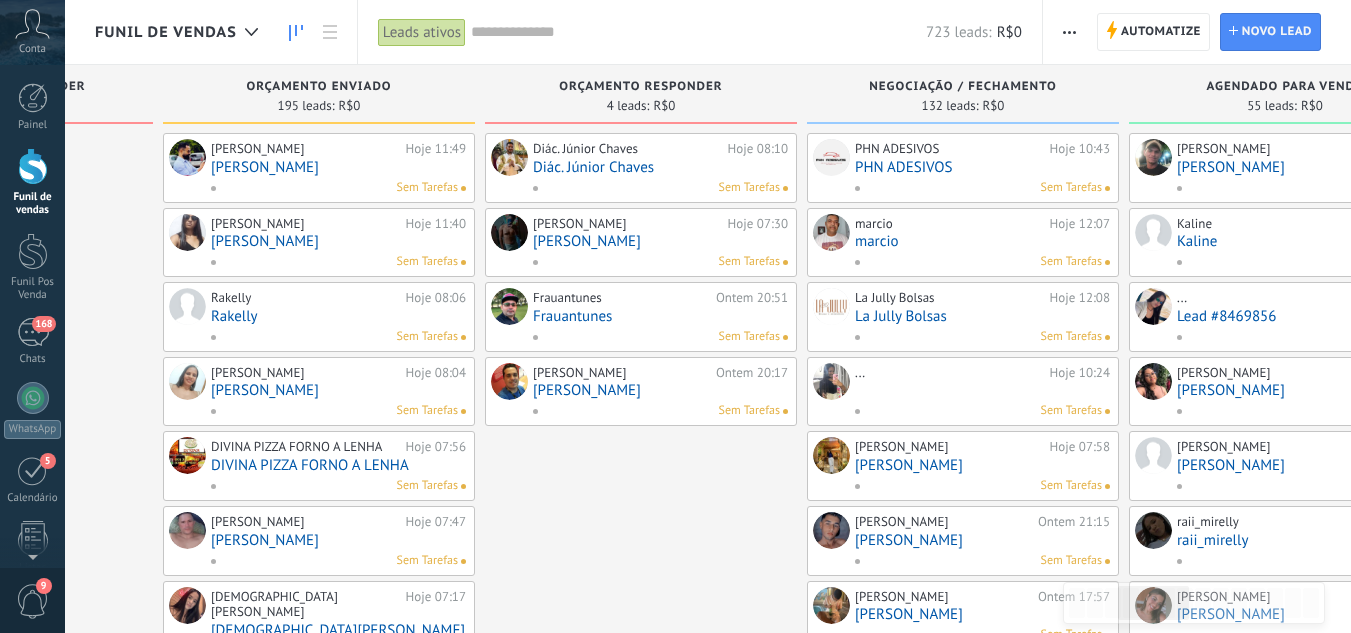 click on "Diác. [PERSON_NAME] Hoje 08:10 Diác. Júnior Chaves  Sem Tarefas" at bounding box center [660, 168] 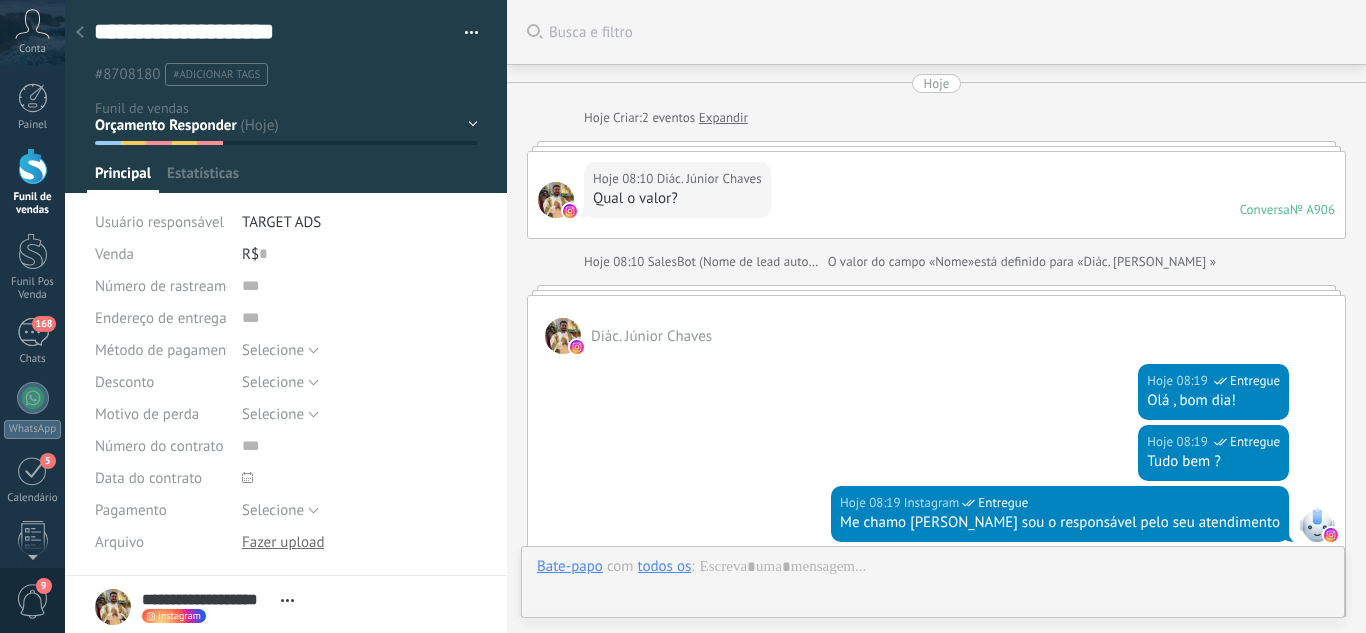 scroll, scrollTop: 949, scrollLeft: 0, axis: vertical 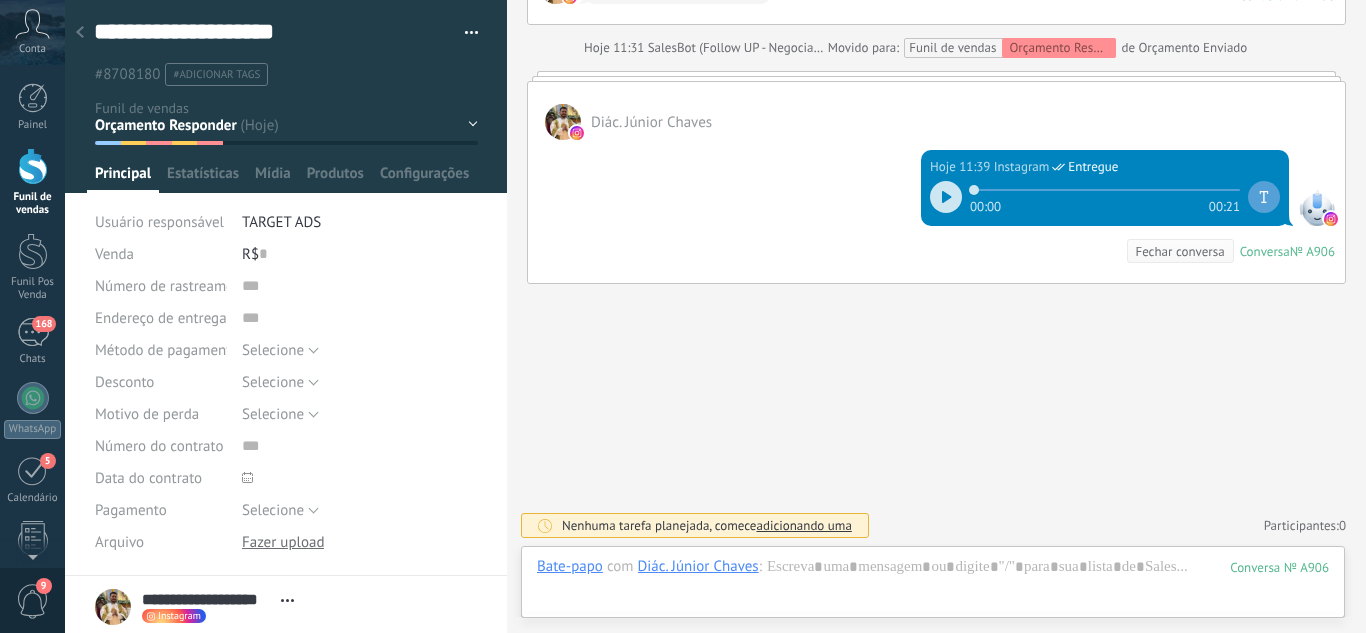 click on "Leads / Entrada
Atendimento
Atendimento Responder
Orçamento Enviado
Orçamento Responder
Negociação / Fechamento
-" at bounding box center [0, 0] 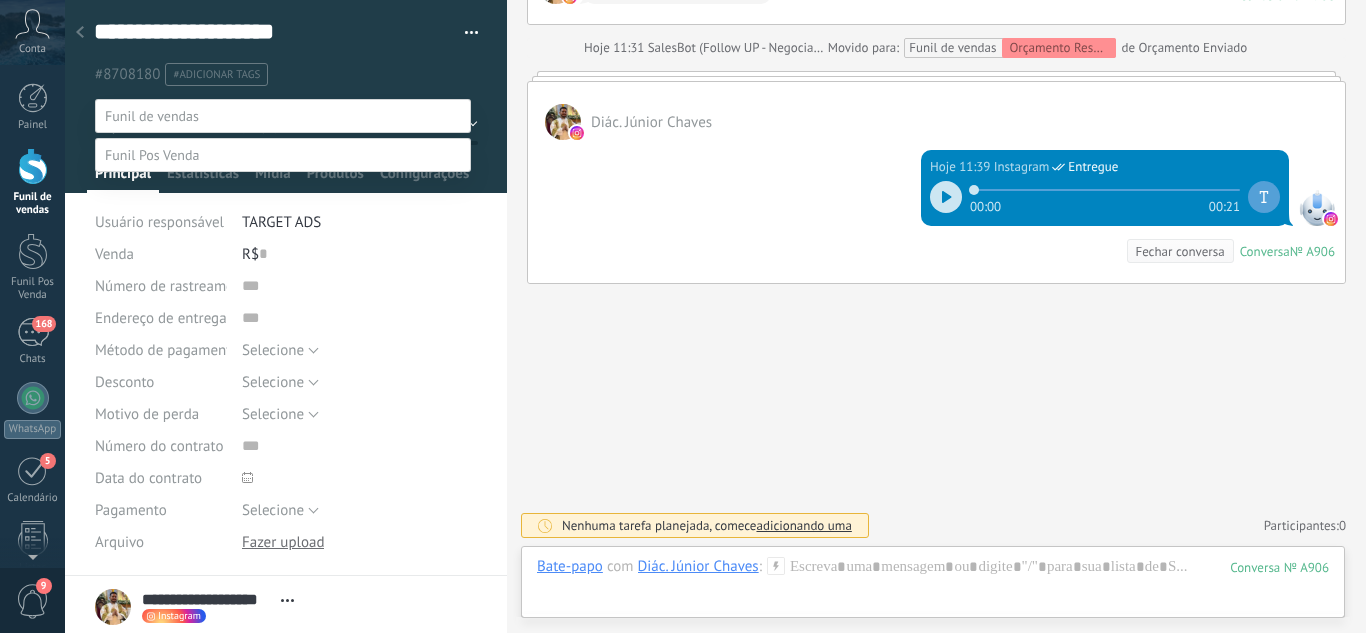 click at bounding box center (715, 316) 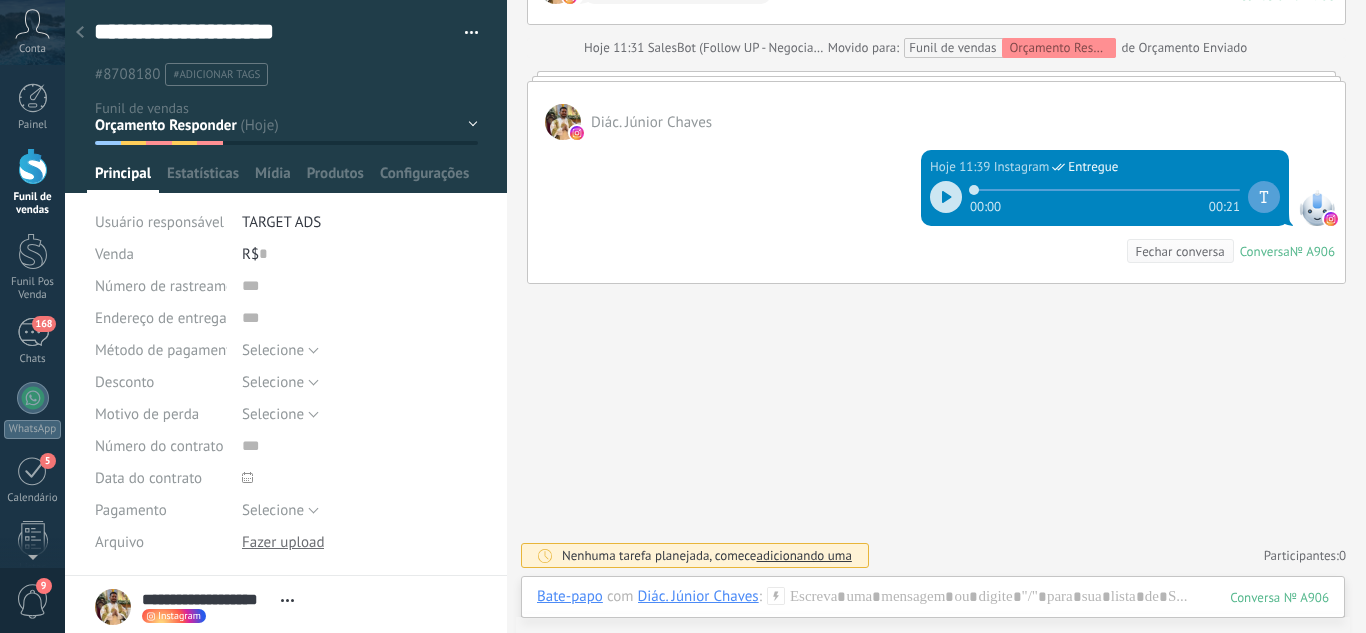 scroll, scrollTop: 749, scrollLeft: 0, axis: vertical 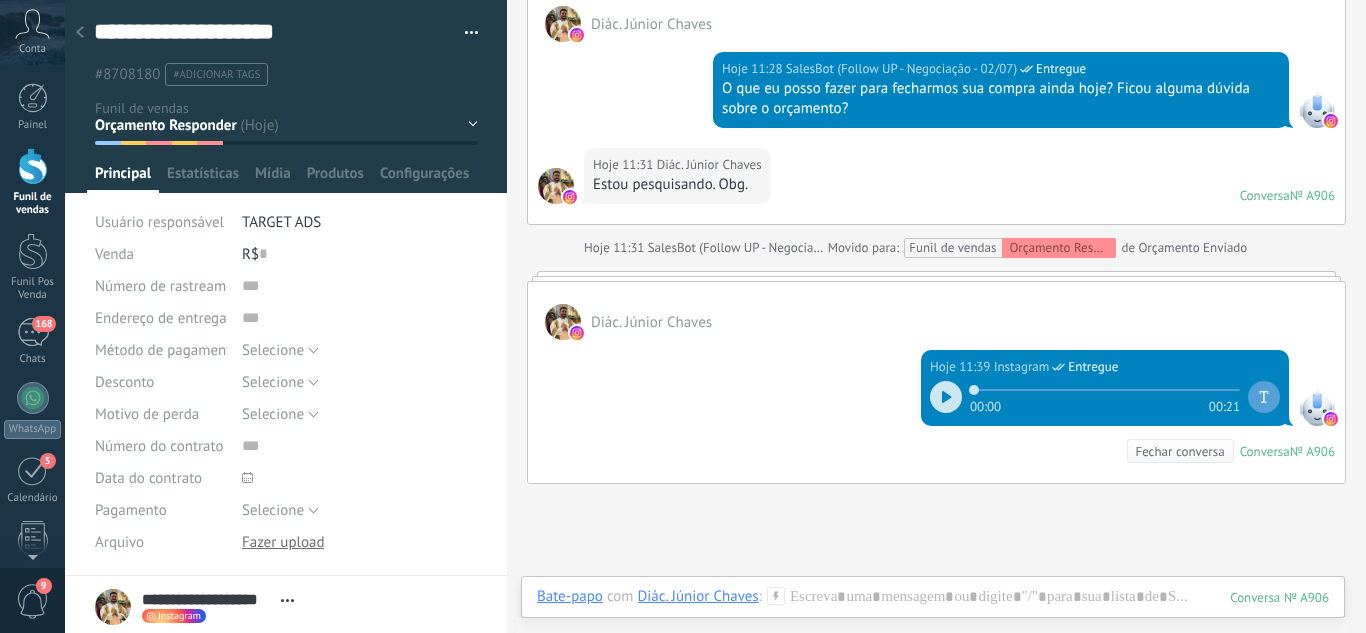 click on "Leads / Entrada
Atendimento
Atendimento Responder
Orçamento Enviado
Orçamento Responder
Negociação / Fechamento
-" at bounding box center [0, 0] 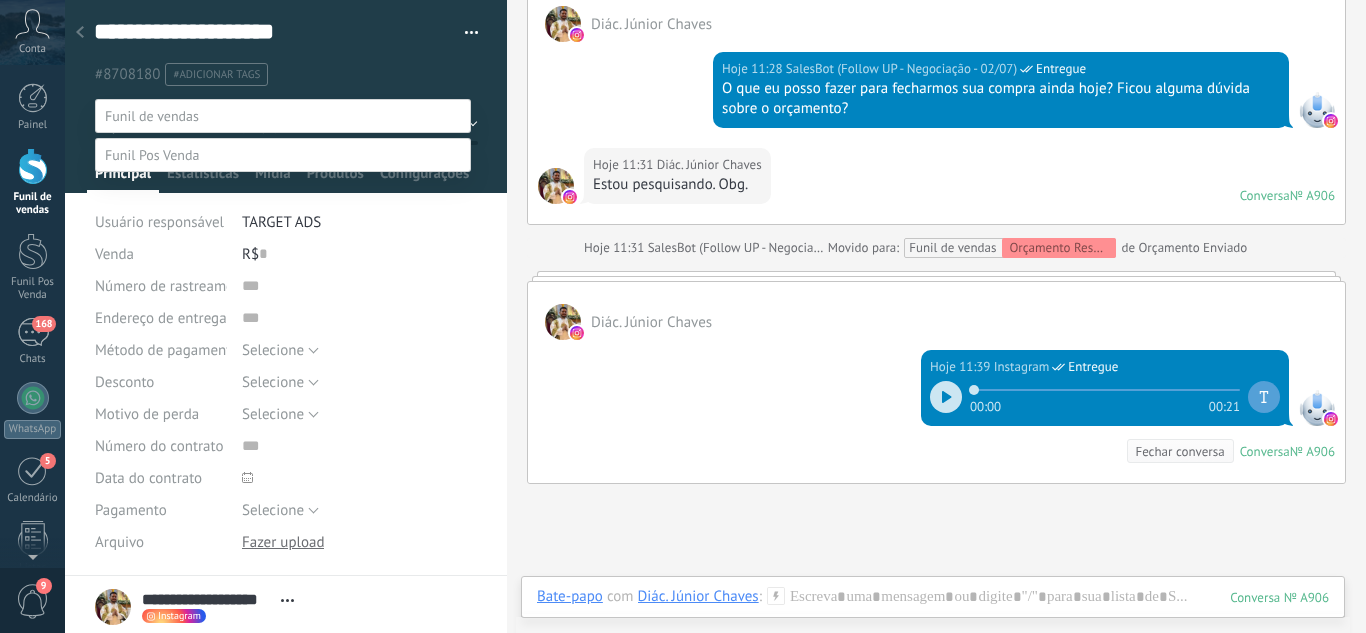 click on "Perdido / Desqualificado" at bounding box center [0, 0] 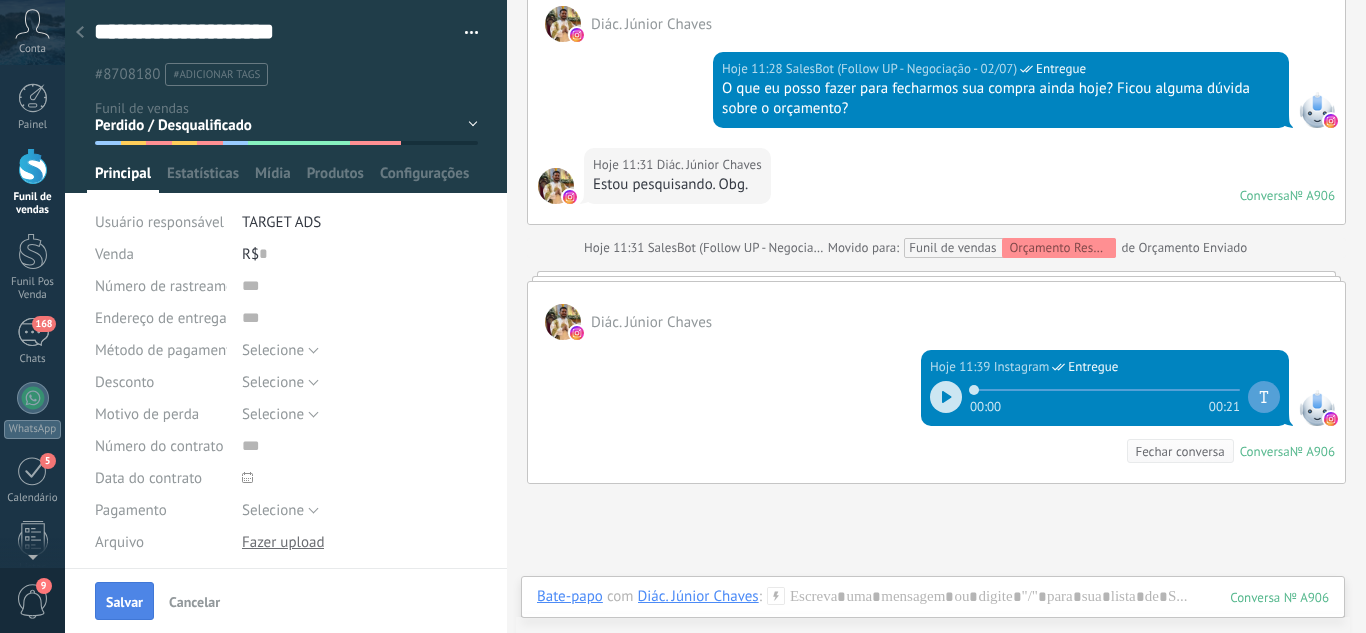 click on "Salvar" at bounding box center (124, 601) 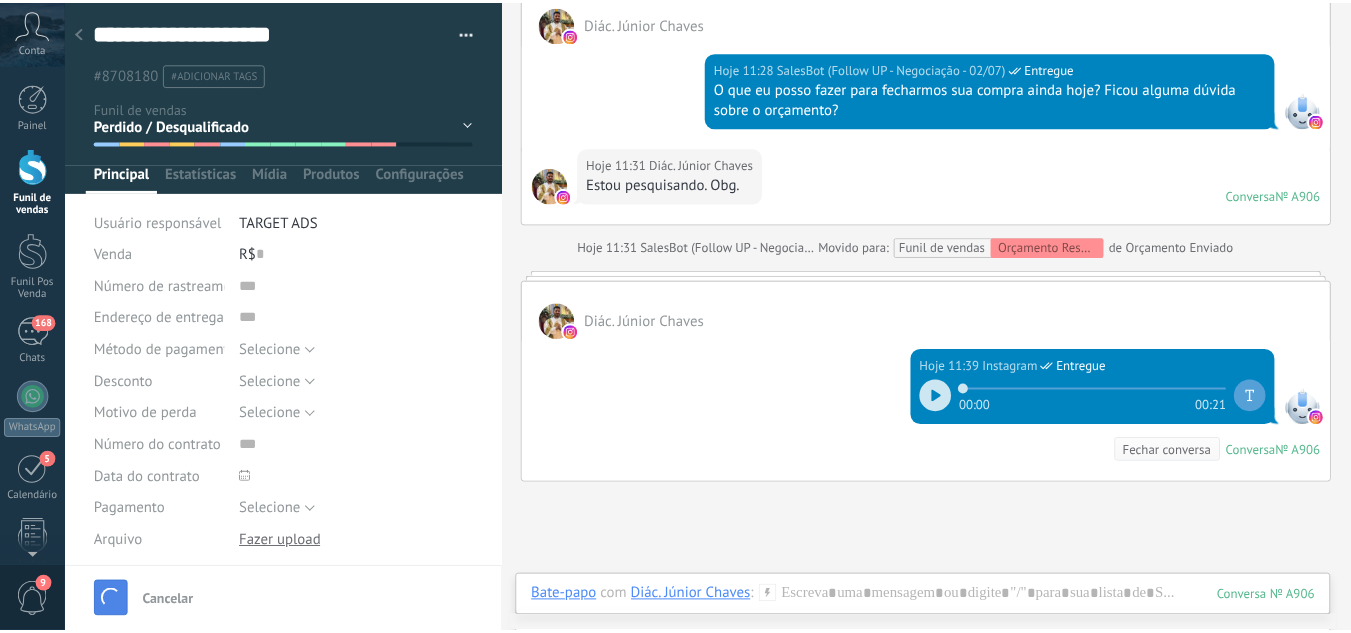 scroll, scrollTop: 782, scrollLeft: 0, axis: vertical 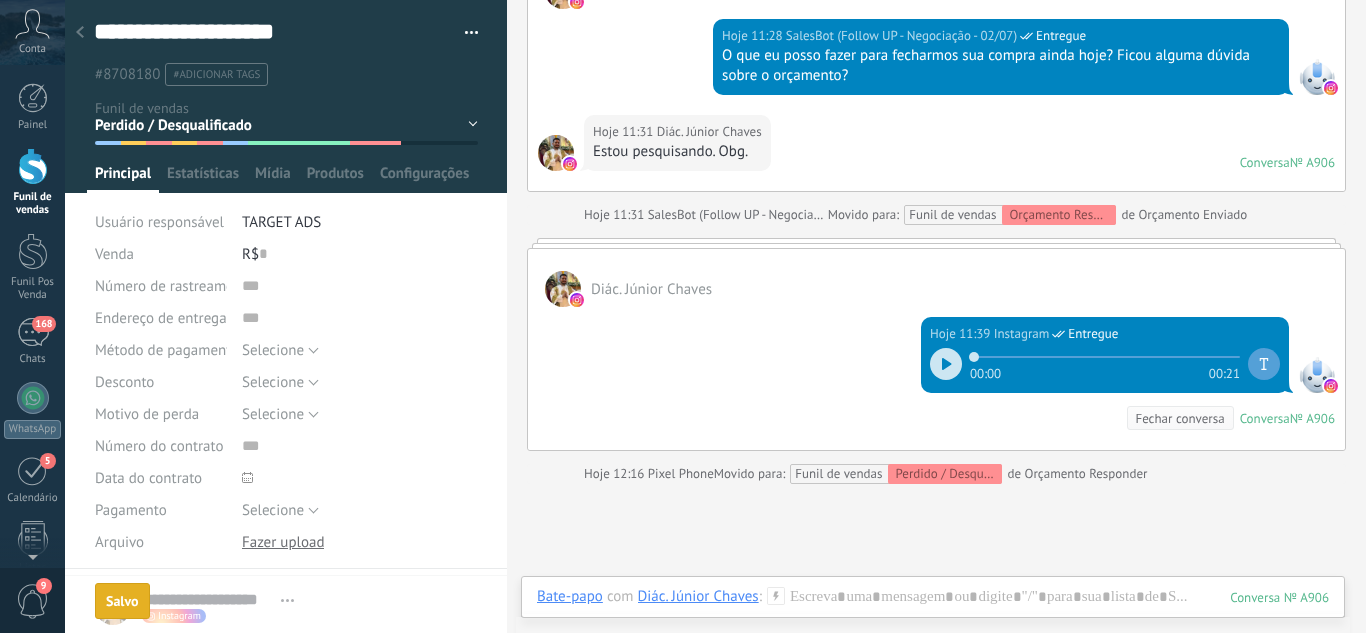 click at bounding box center (80, 33) 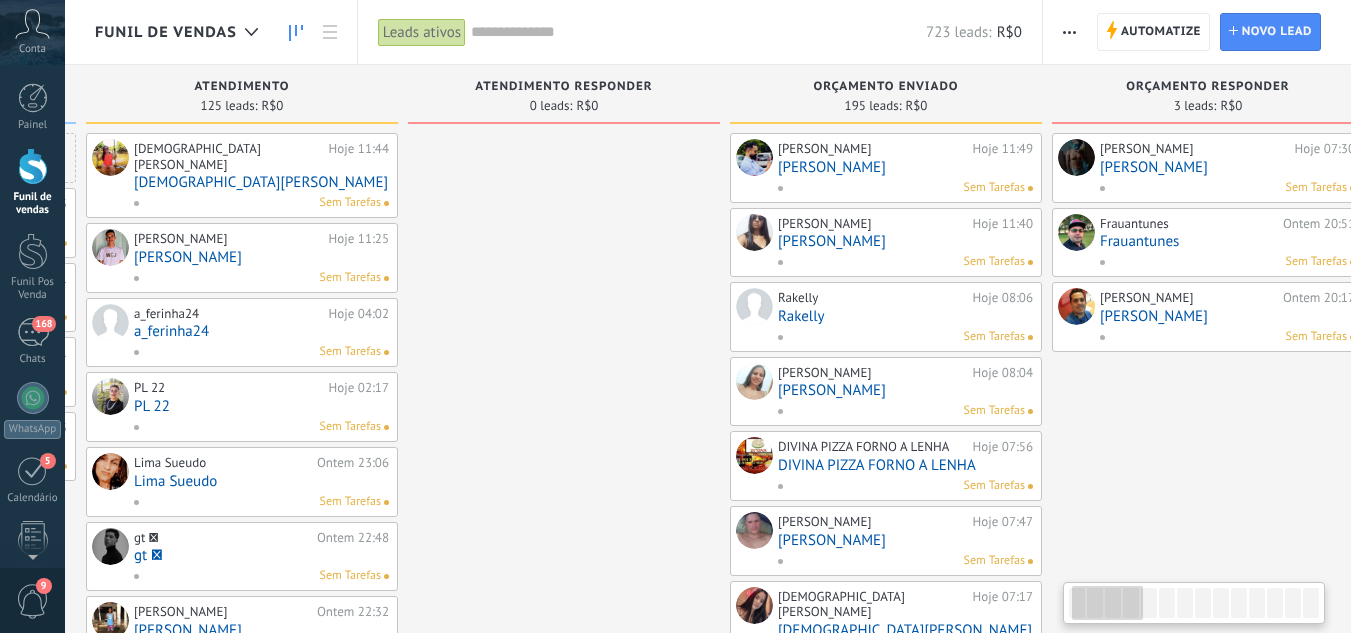 drag, startPoint x: 881, startPoint y: 251, endPoint x: 569, endPoint y: 202, distance: 315.8243 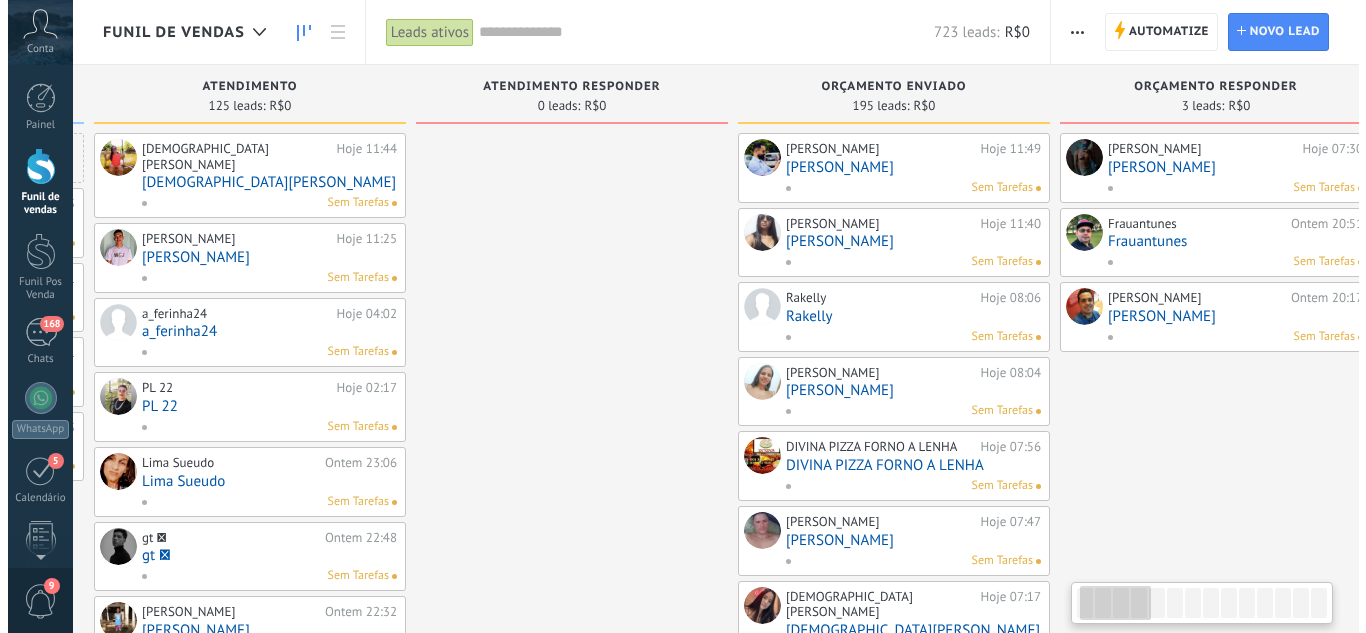 scroll, scrollTop: 0, scrollLeft: 407, axis: horizontal 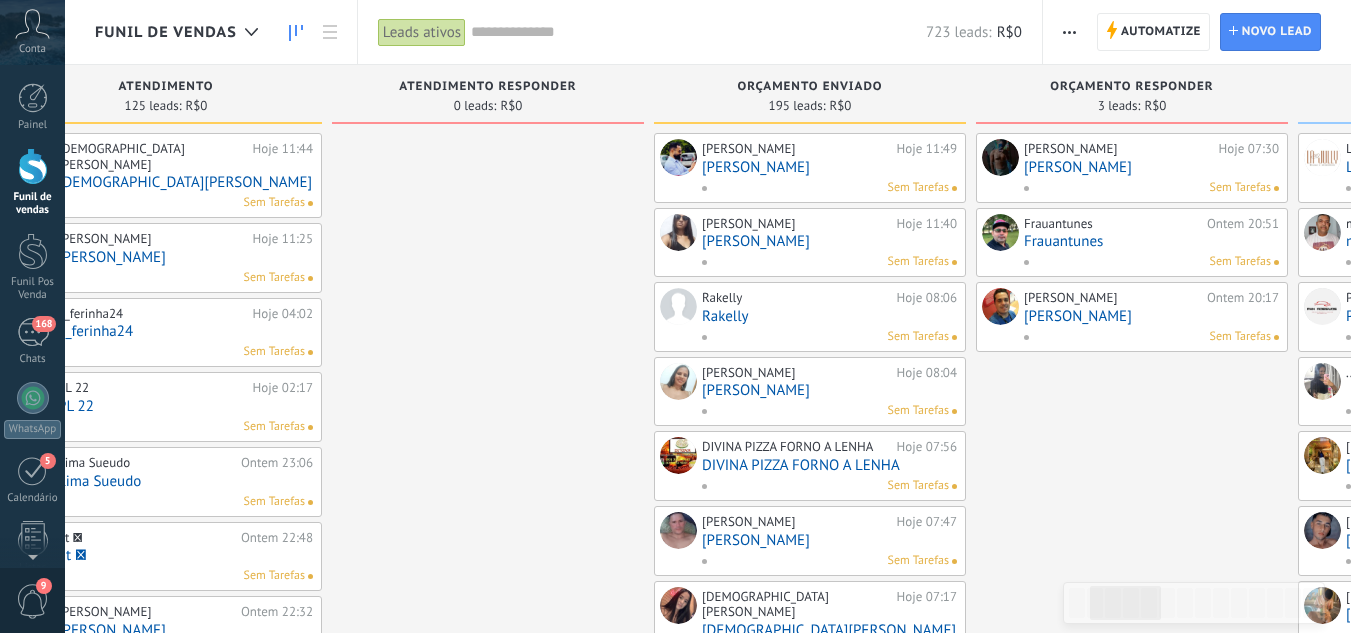 click on "[PERSON_NAME]" at bounding box center [1151, 167] 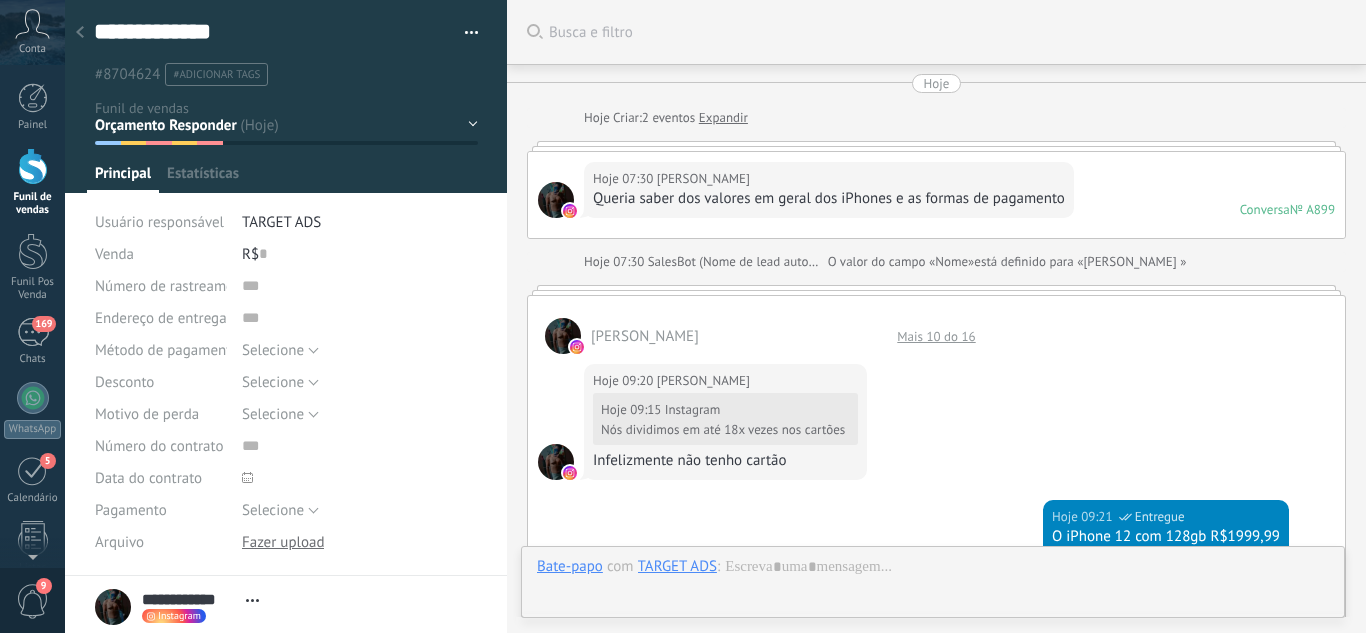 scroll, scrollTop: 30, scrollLeft: 0, axis: vertical 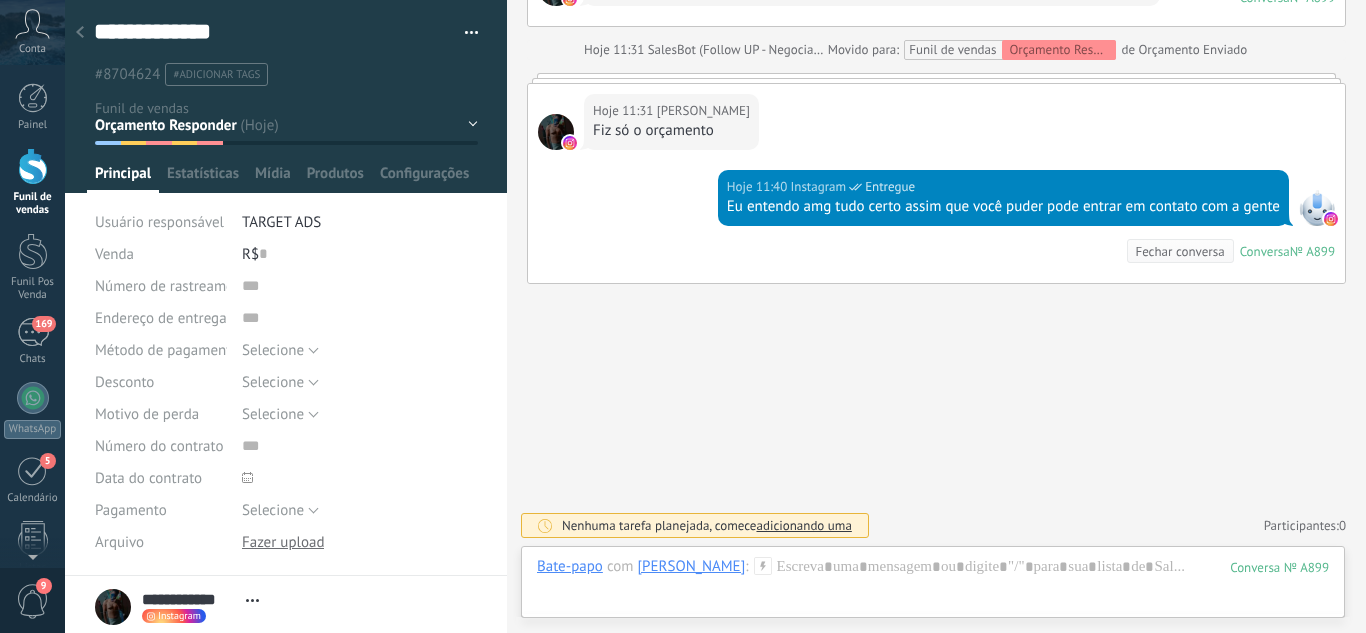 click on "Leads / Entrada
Atendimento
Atendimento Responder
Orçamento Enviado
Orçamento Responder
Negociação / Fechamento
-" at bounding box center (0, 0) 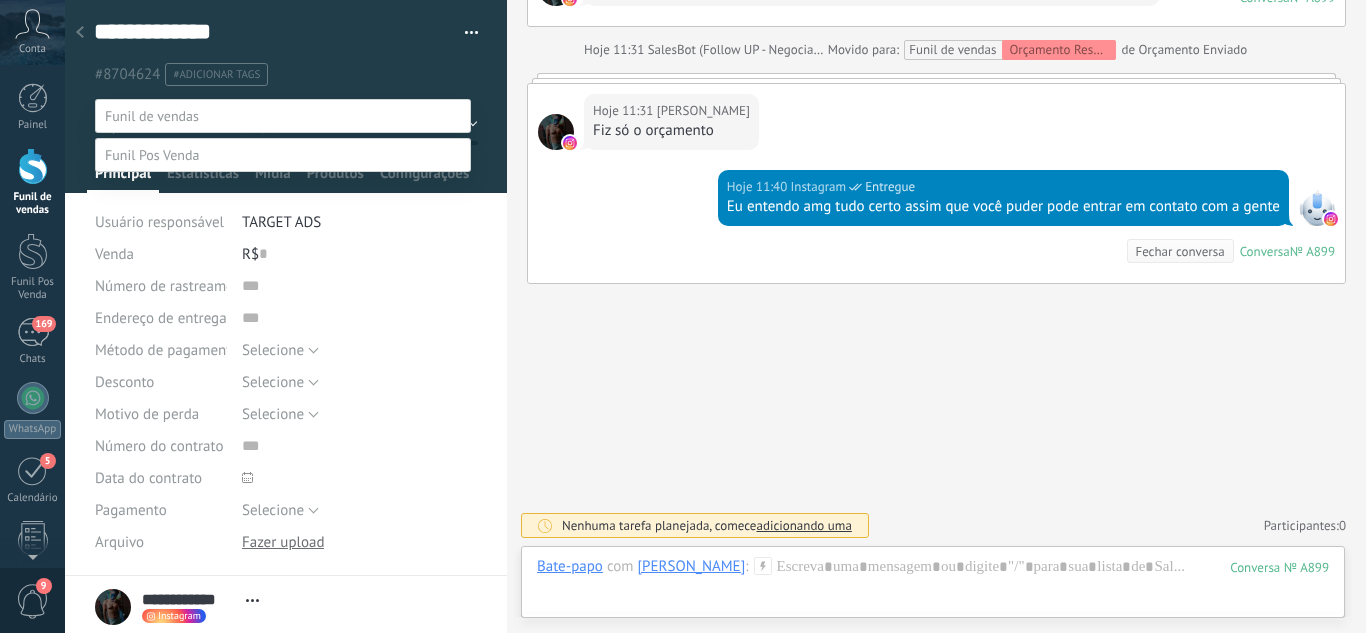 click on "Perdido / Desqualificado" at bounding box center (0, 0) 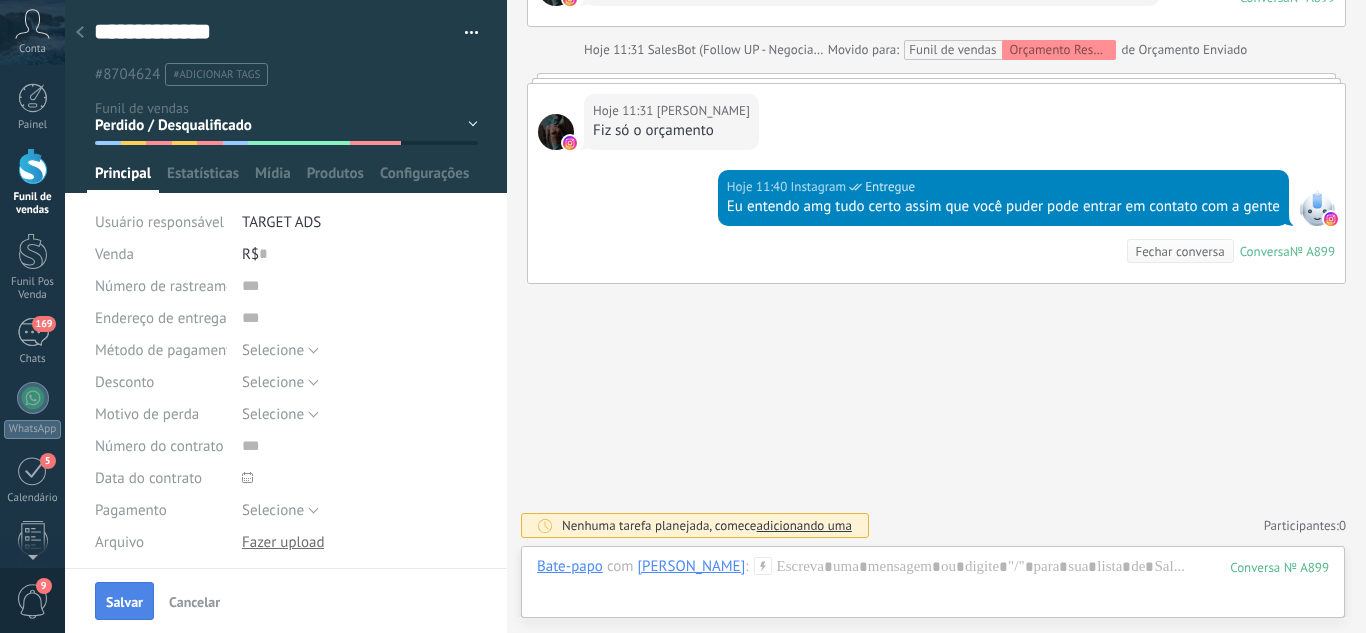 click on "Salvar" at bounding box center [124, 601] 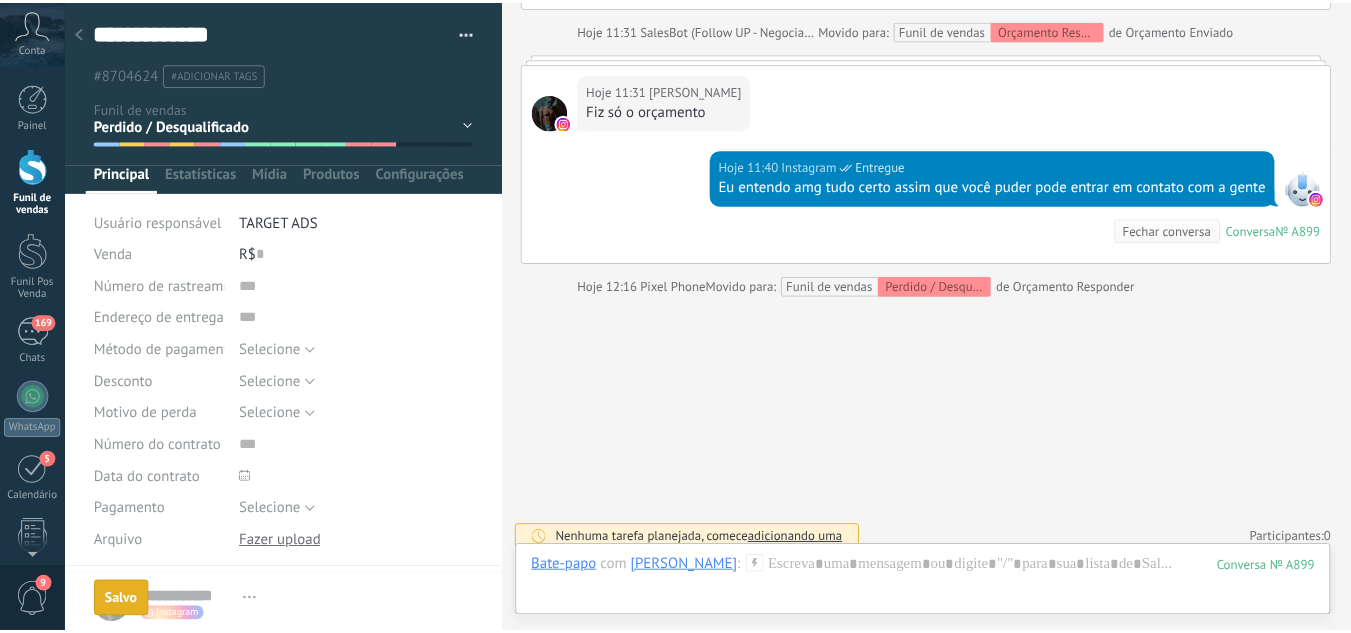 scroll, scrollTop: 1589, scrollLeft: 0, axis: vertical 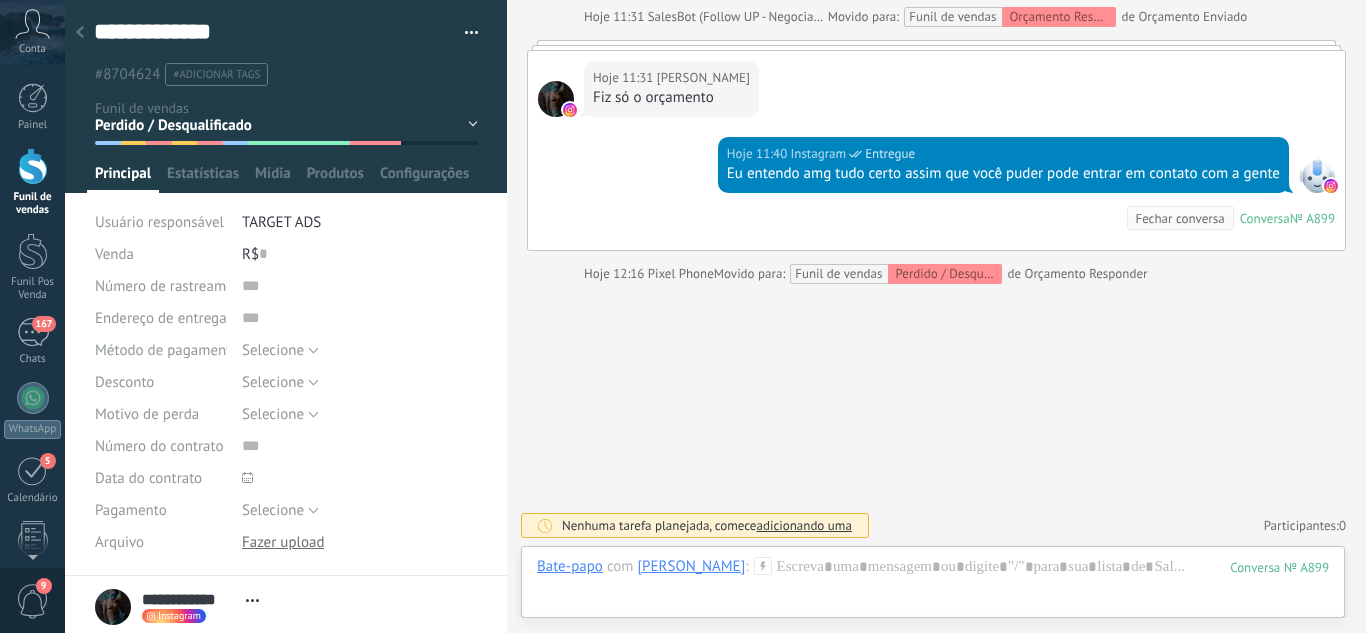click on "Leads / Entrada
Atendimento
Atendimento Responder
Orçamento Enviado
Orçamento Responder
Negociação / Fechamento
-" at bounding box center (0, 0) 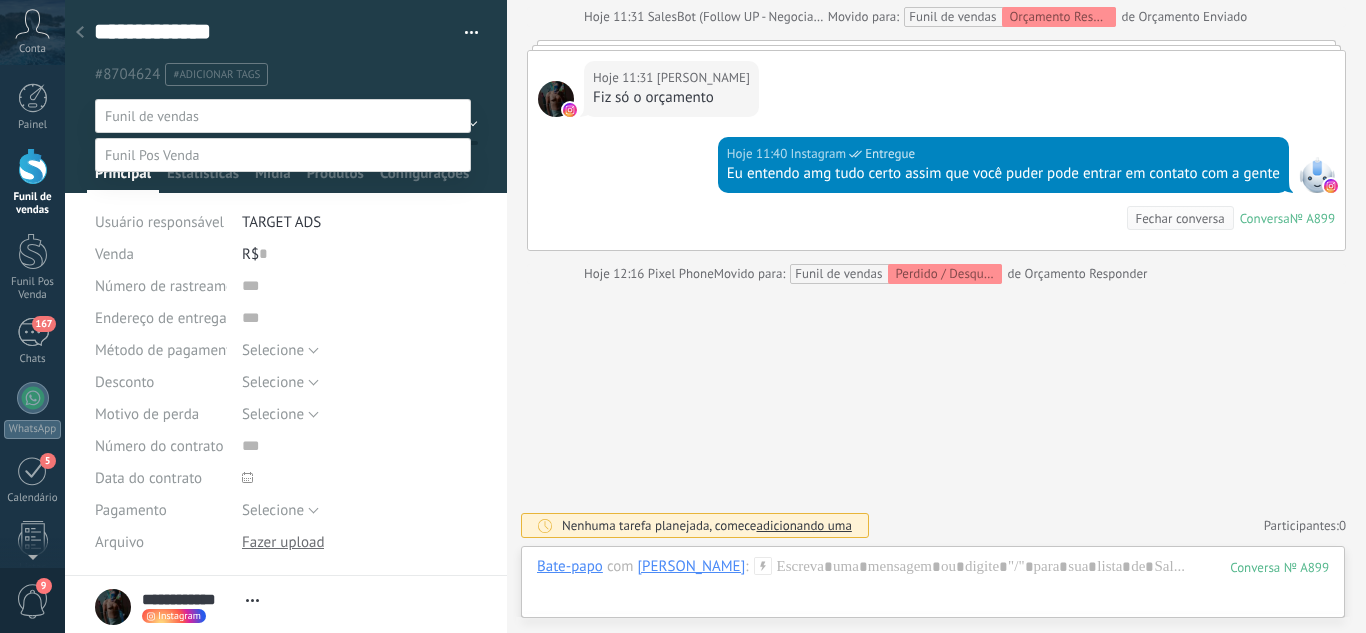 click on "Perdido / Desqualificado" at bounding box center (0, 0) 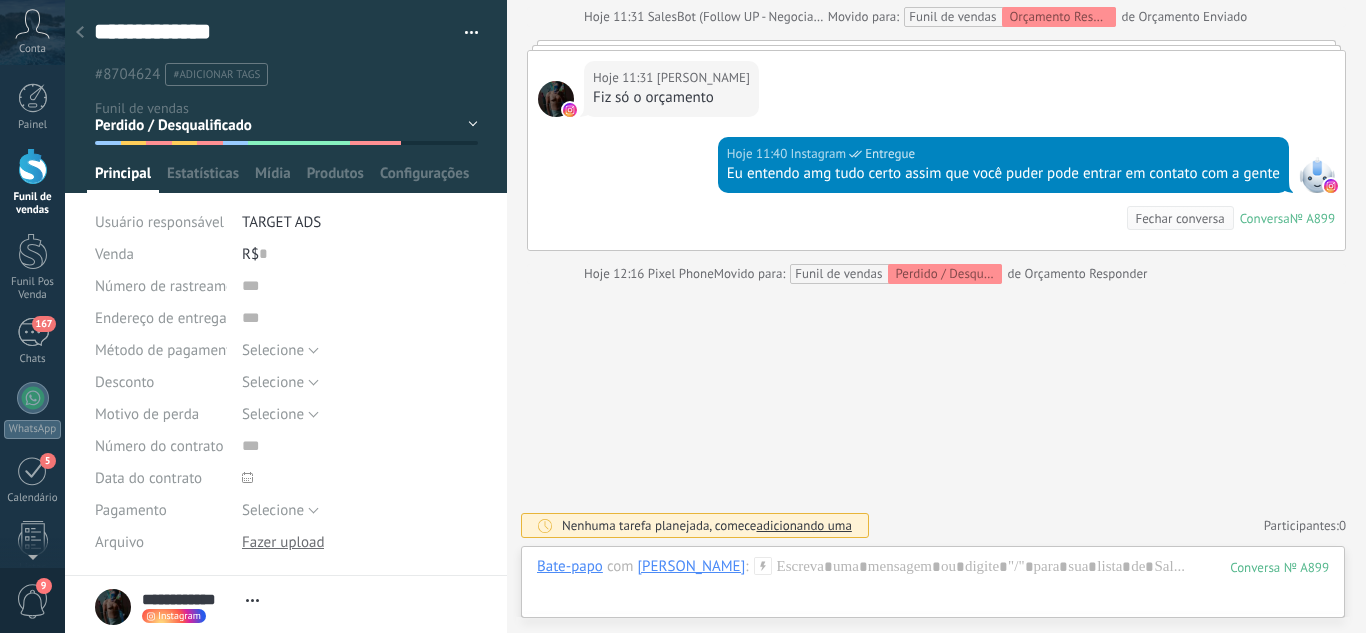 click at bounding box center (80, 33) 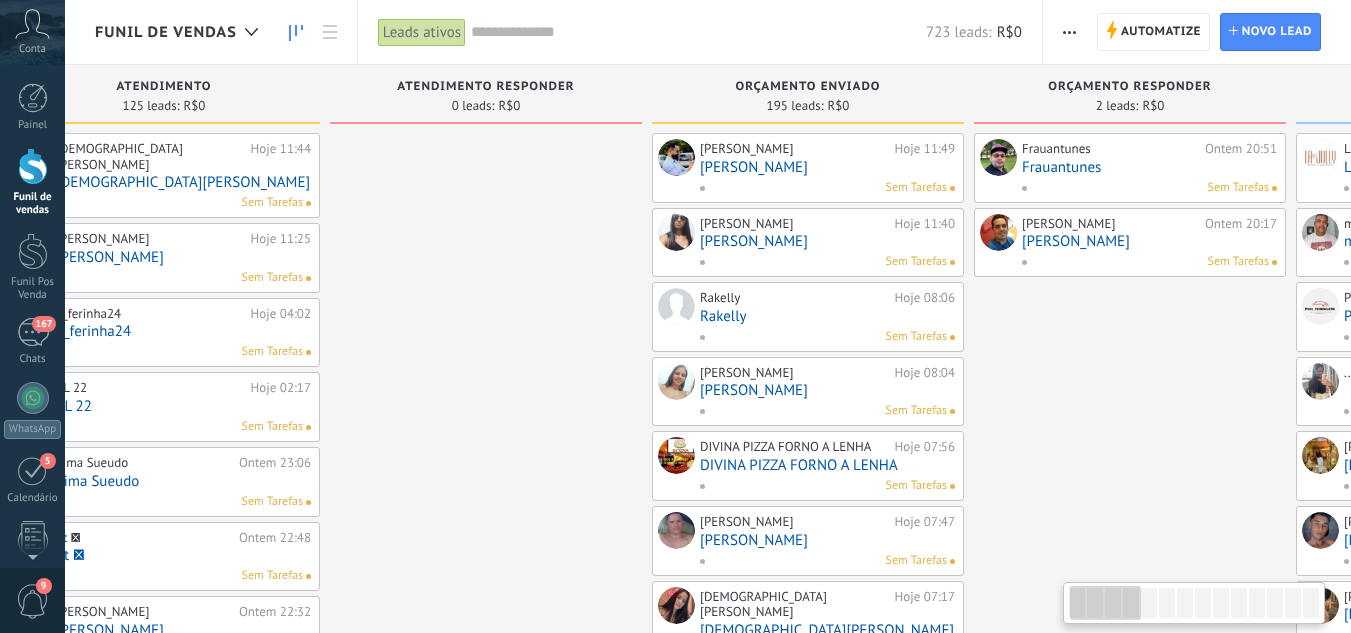 drag, startPoint x: 877, startPoint y: 248, endPoint x: 191, endPoint y: 166, distance: 690.8835 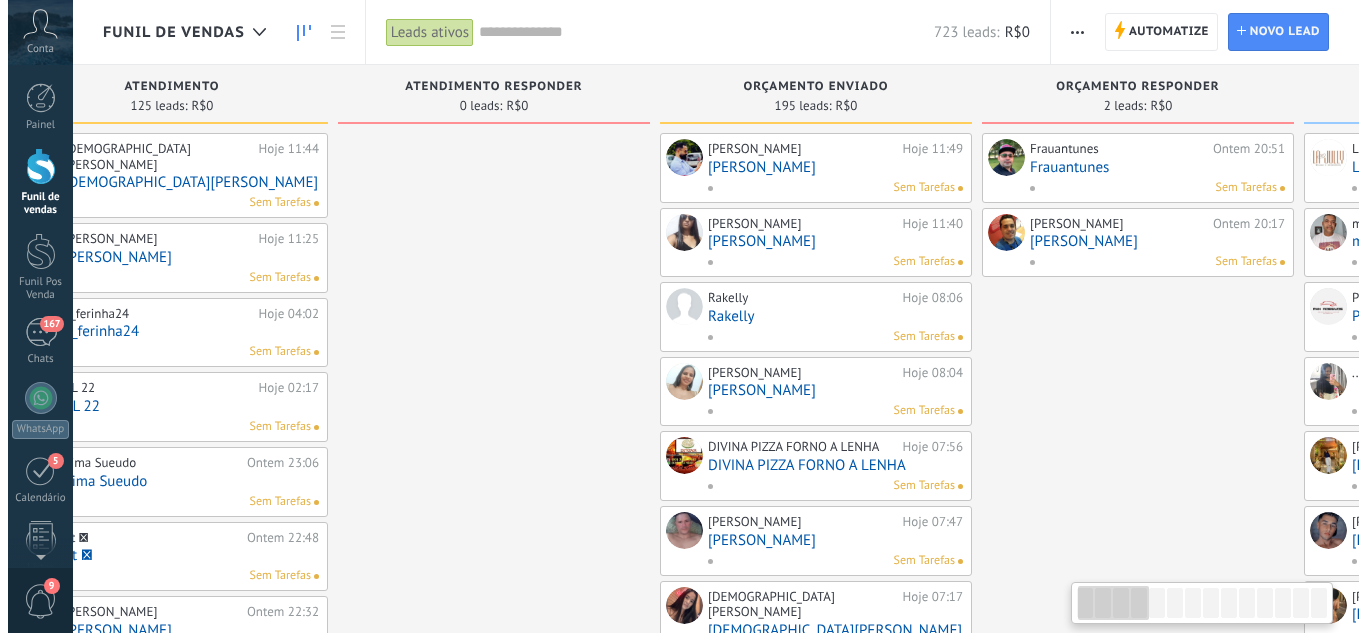 scroll, scrollTop: 0, scrollLeft: 698, axis: horizontal 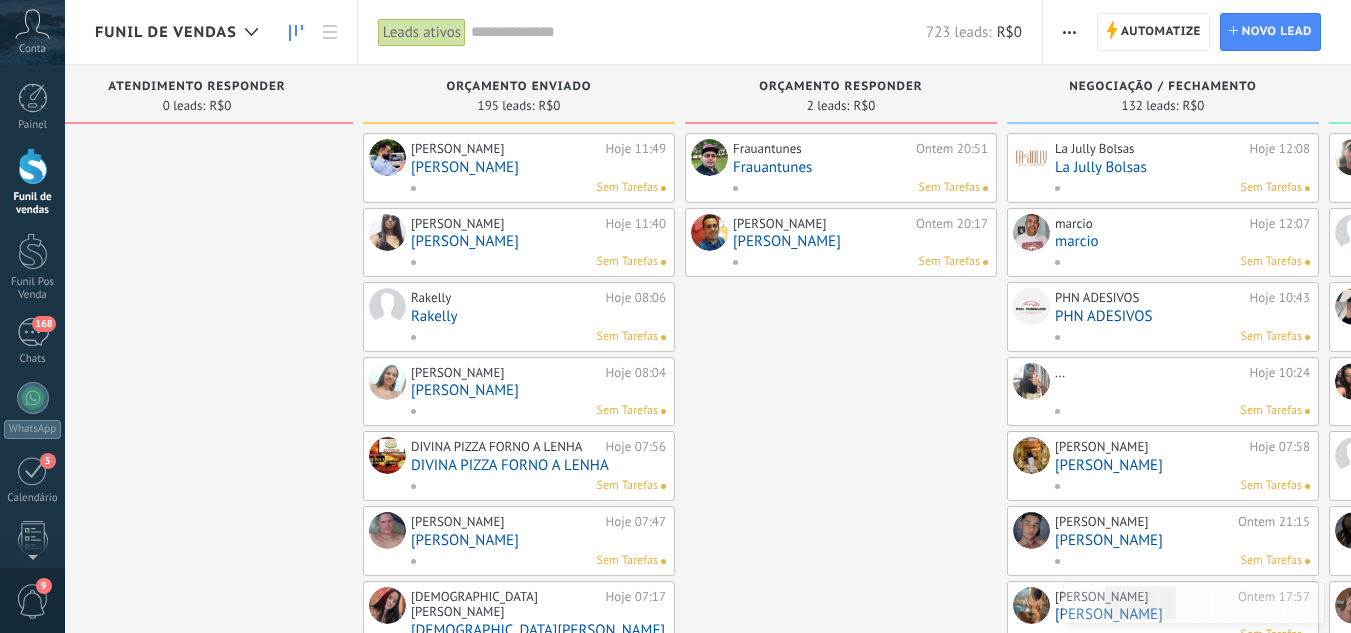 click on "[PERSON_NAME]" at bounding box center (860, 241) 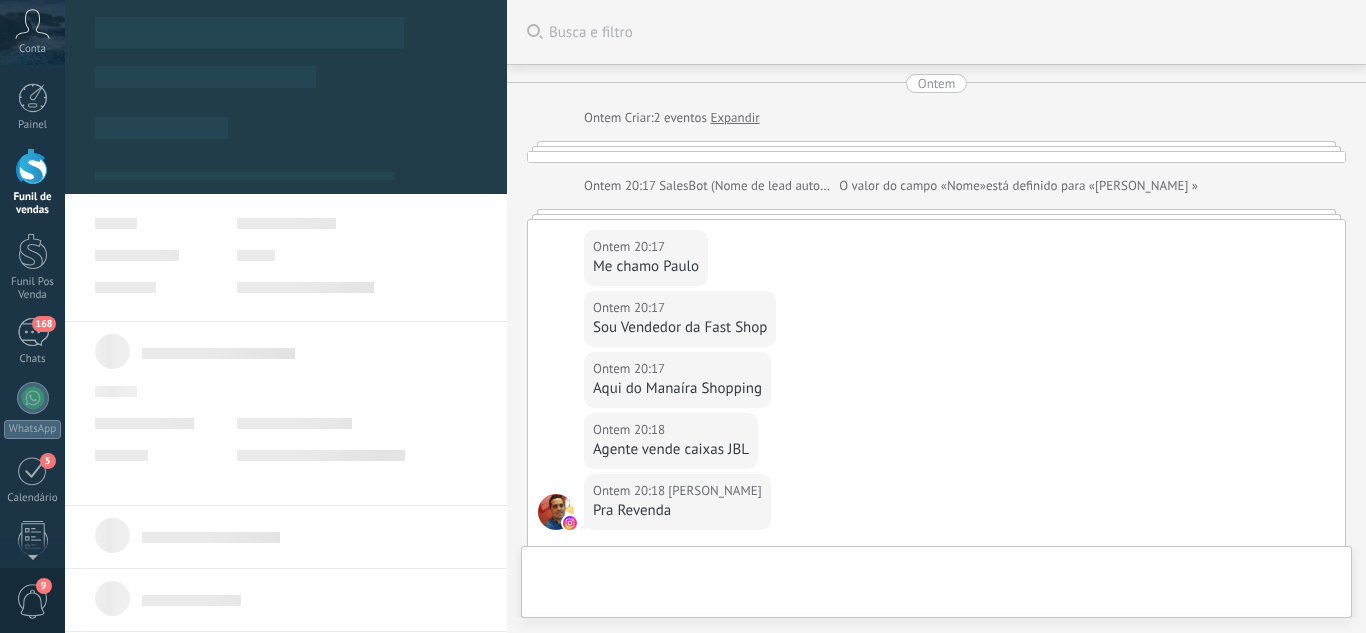 scroll, scrollTop: 1485, scrollLeft: 0, axis: vertical 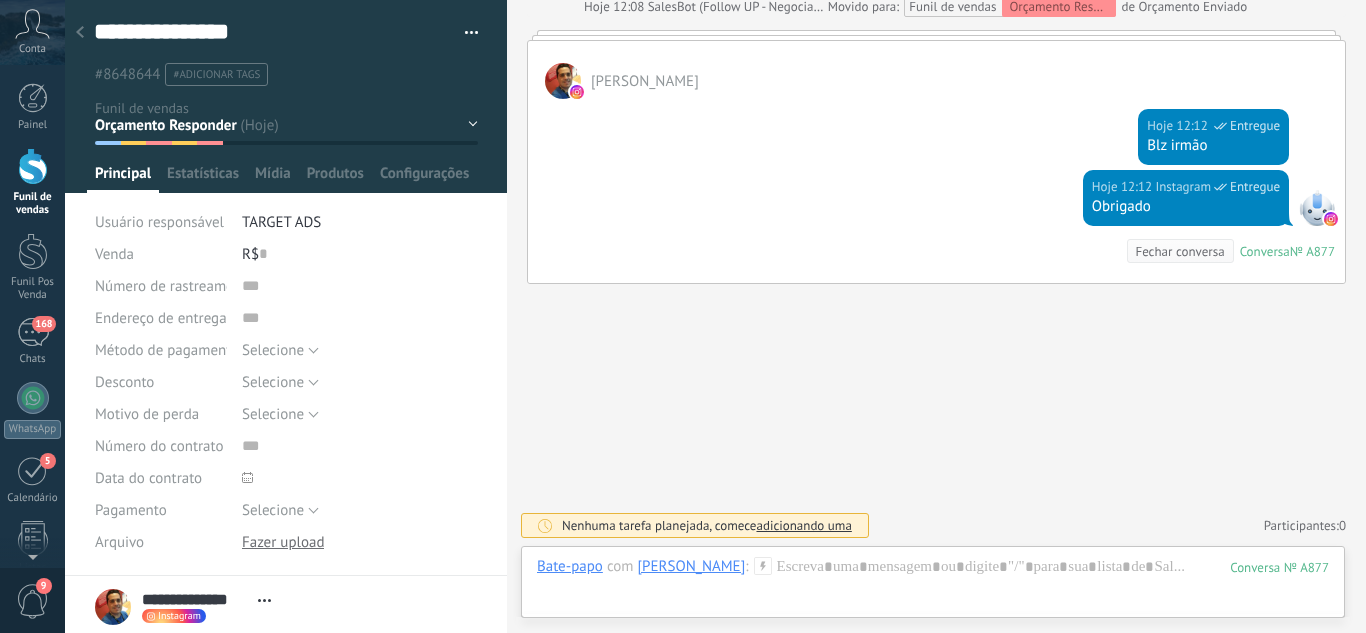 click on "Leads / Entrada
Atendimento
Atendimento Responder
Orçamento Enviado
Orçamento Responder
Negociação / Fechamento
-" at bounding box center [0, 0] 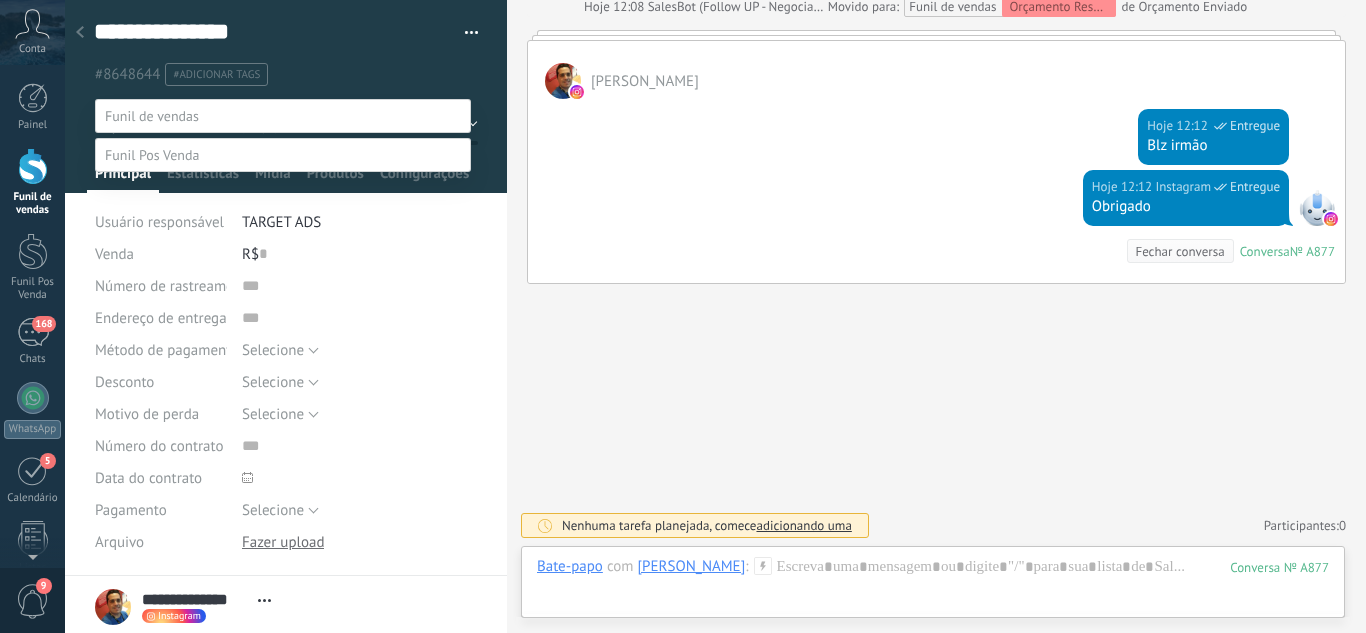 click on "Perdido / Desqualificado" at bounding box center (0, 0) 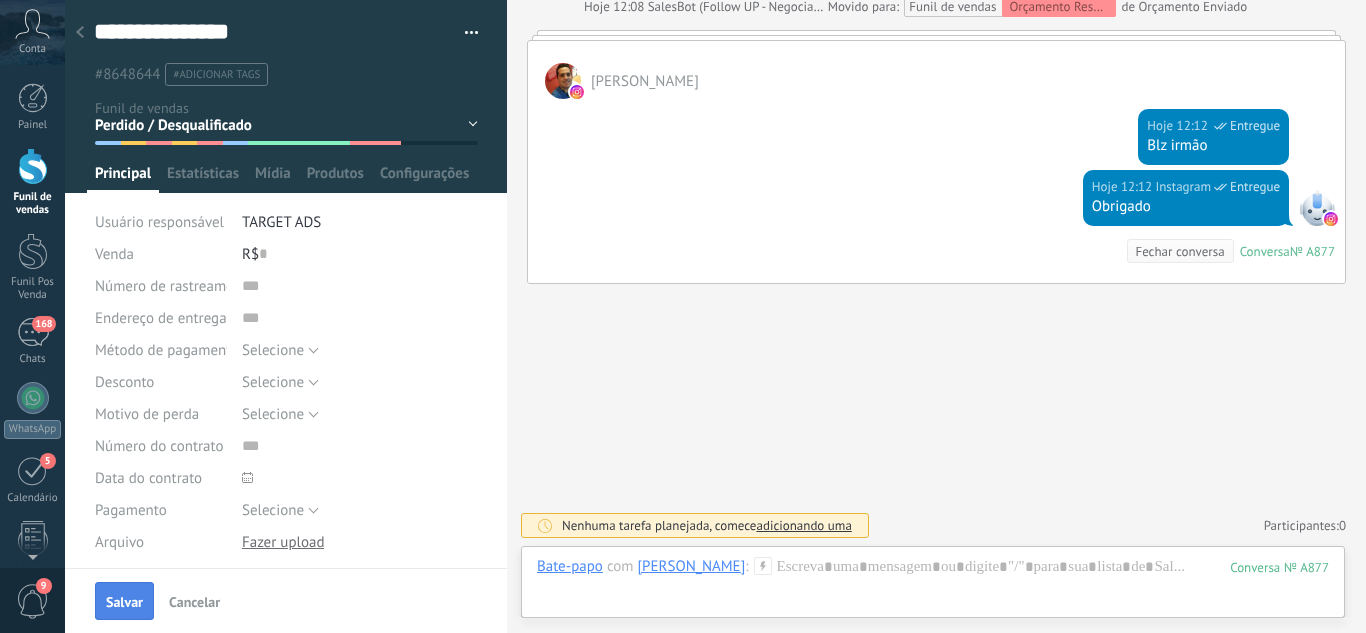 click on "Salvar" at bounding box center (124, 601) 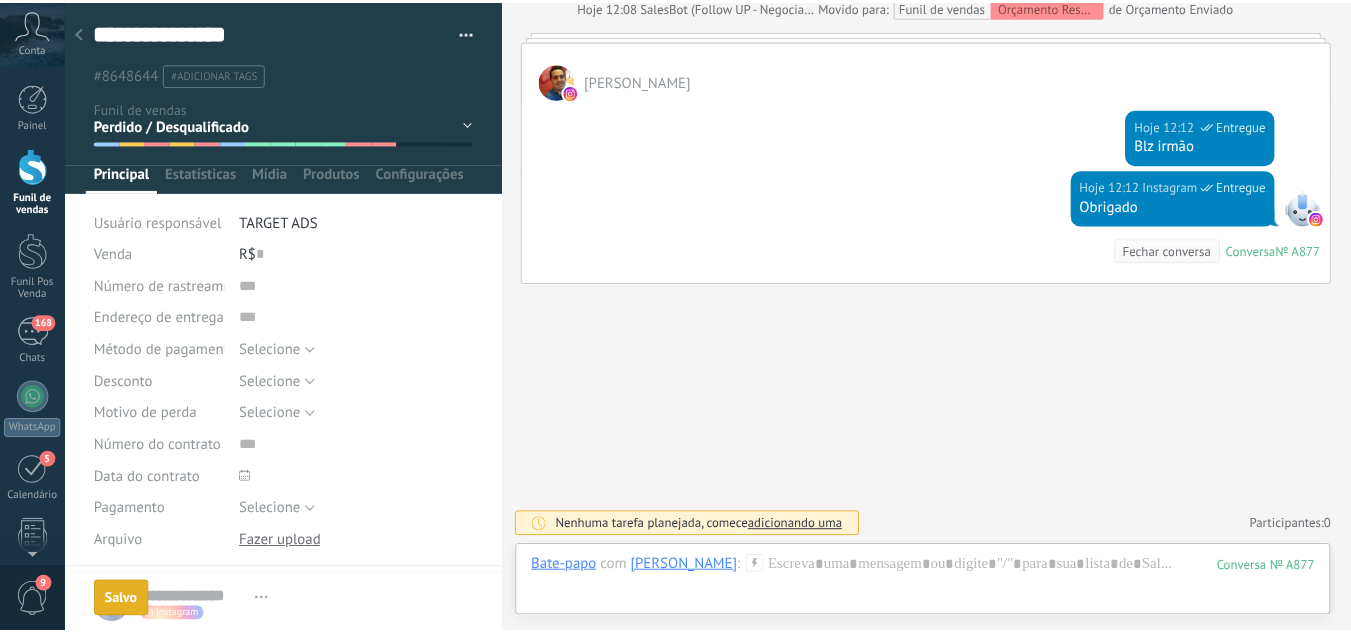 scroll, scrollTop: 1670, scrollLeft: 0, axis: vertical 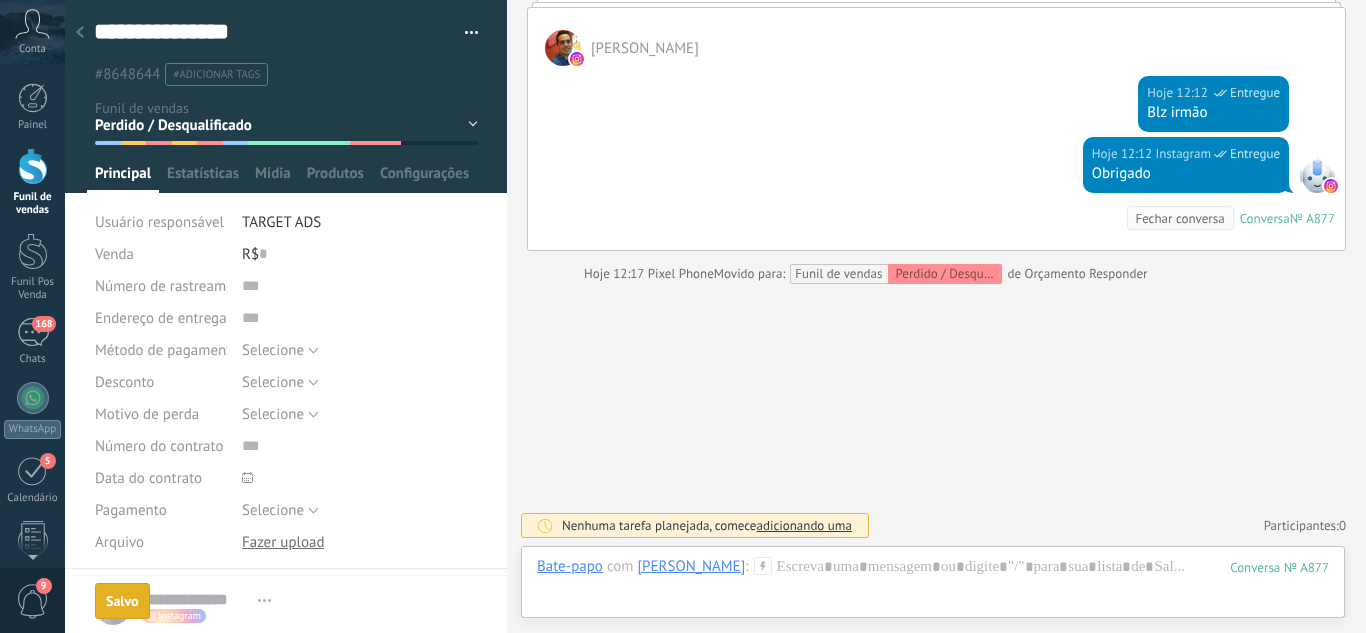 click at bounding box center (80, 33) 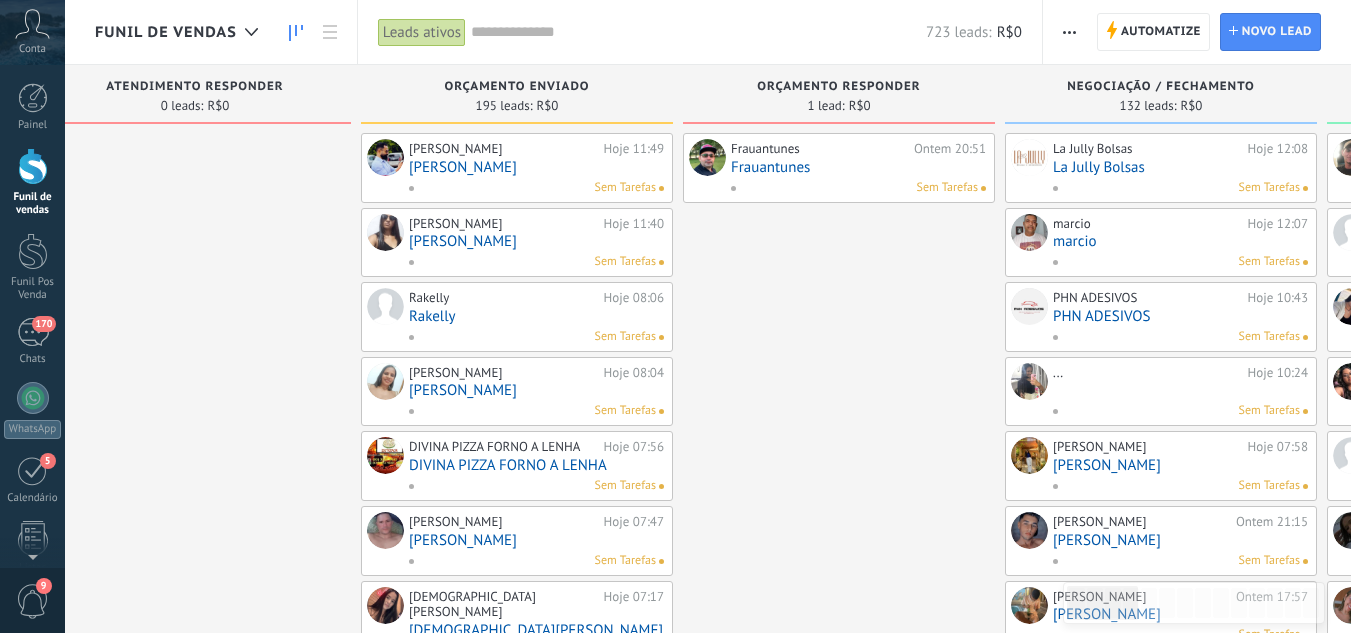 drag, startPoint x: 836, startPoint y: 196, endPoint x: 168, endPoint y: 280, distance: 673.26074 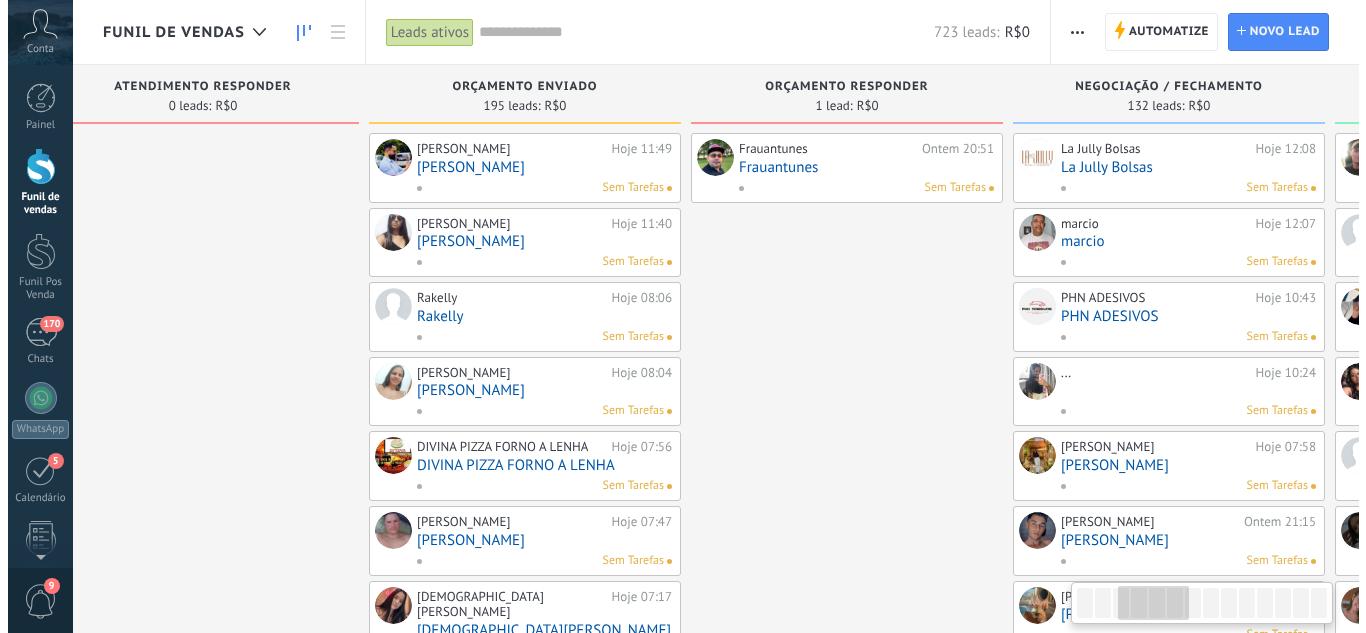scroll, scrollTop: 0, scrollLeft: 763, axis: horizontal 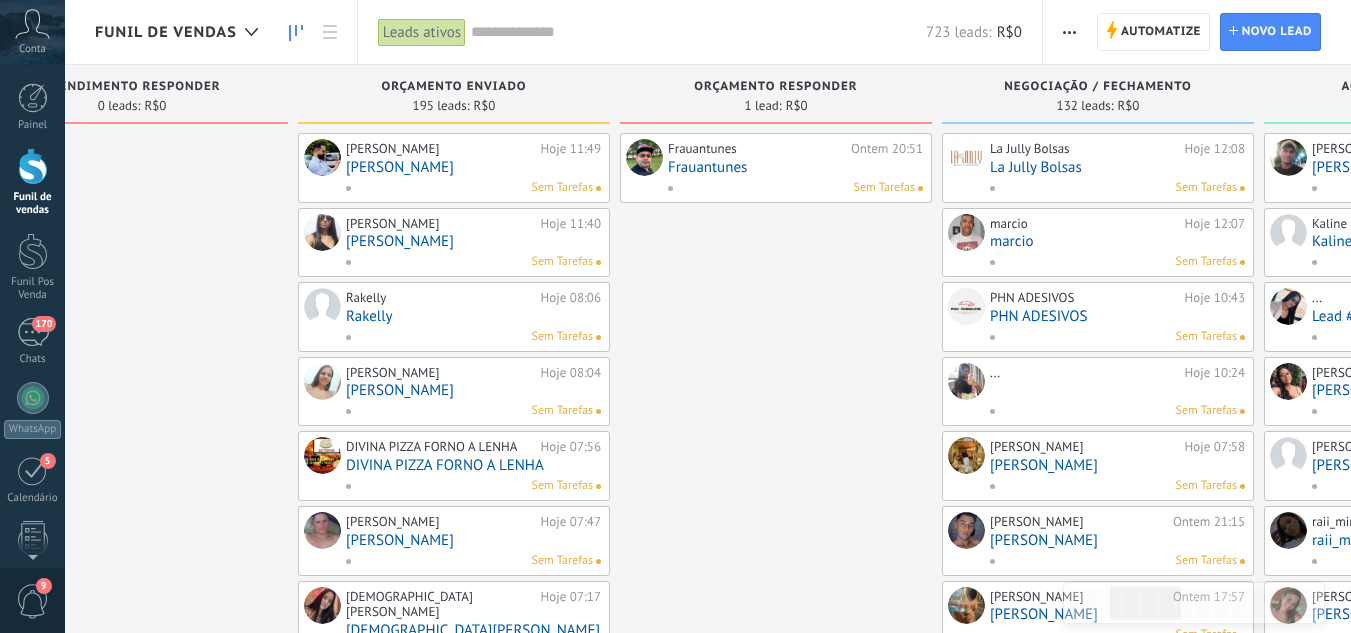click on "Frauantunes" at bounding box center (795, 167) 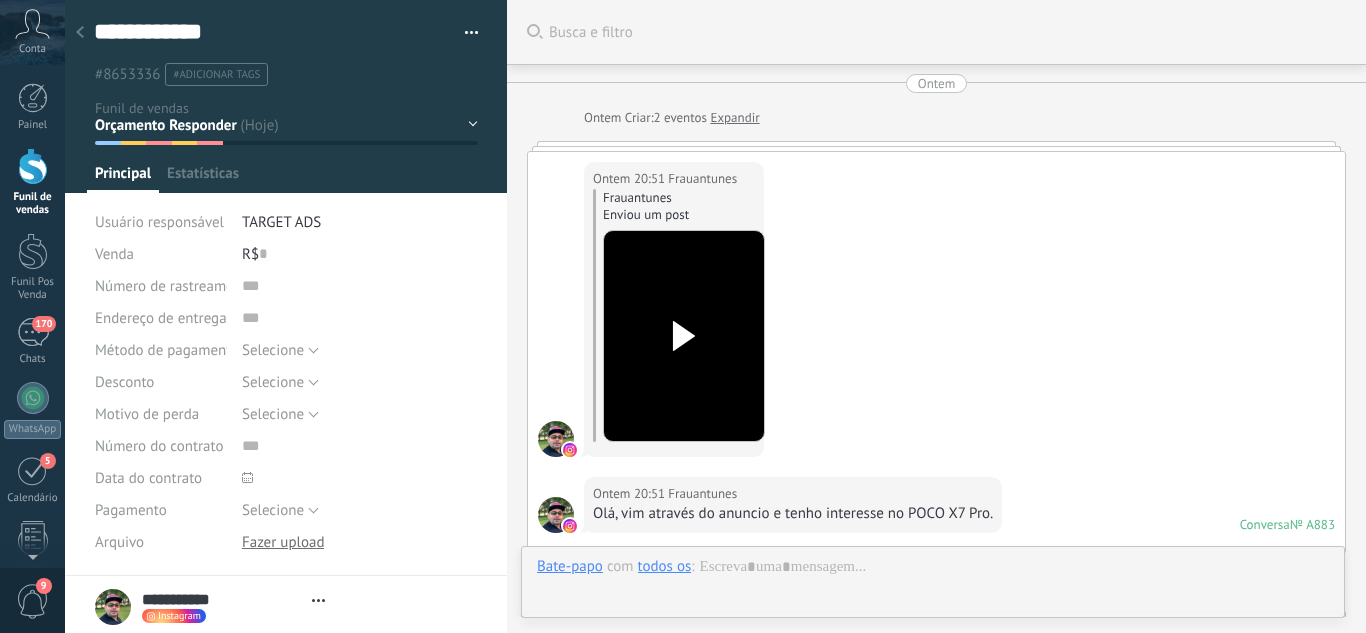 type on "**********" 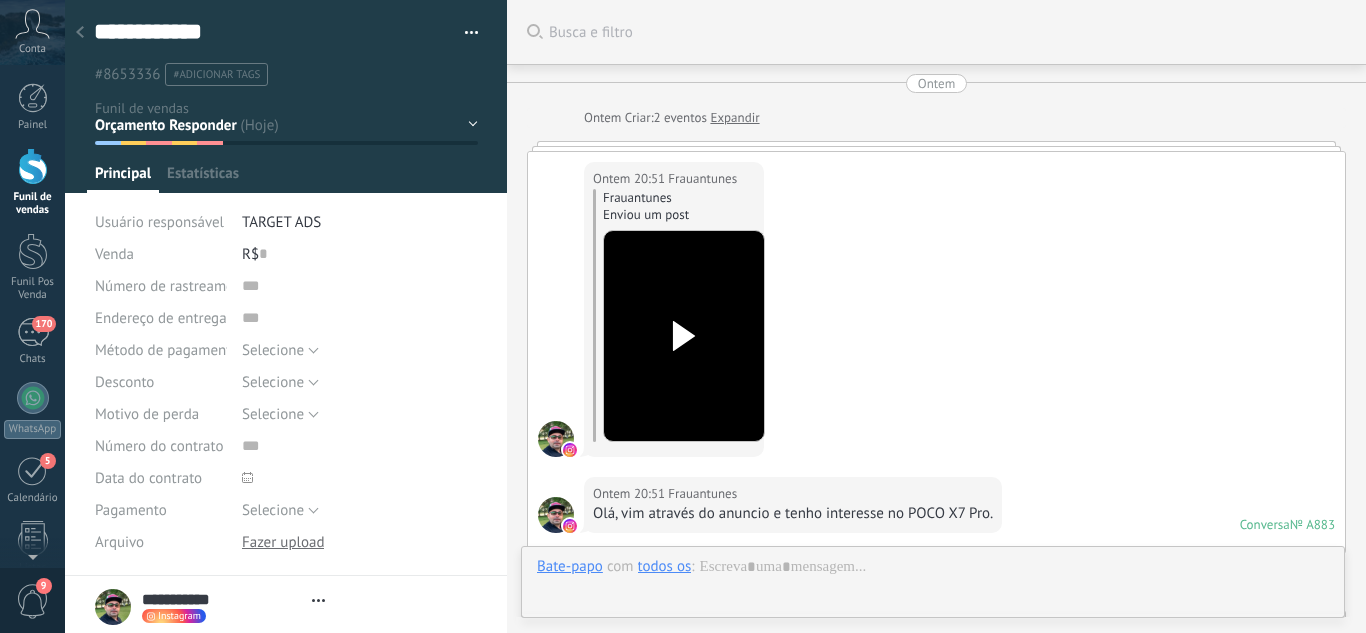 scroll, scrollTop: 30, scrollLeft: 0, axis: vertical 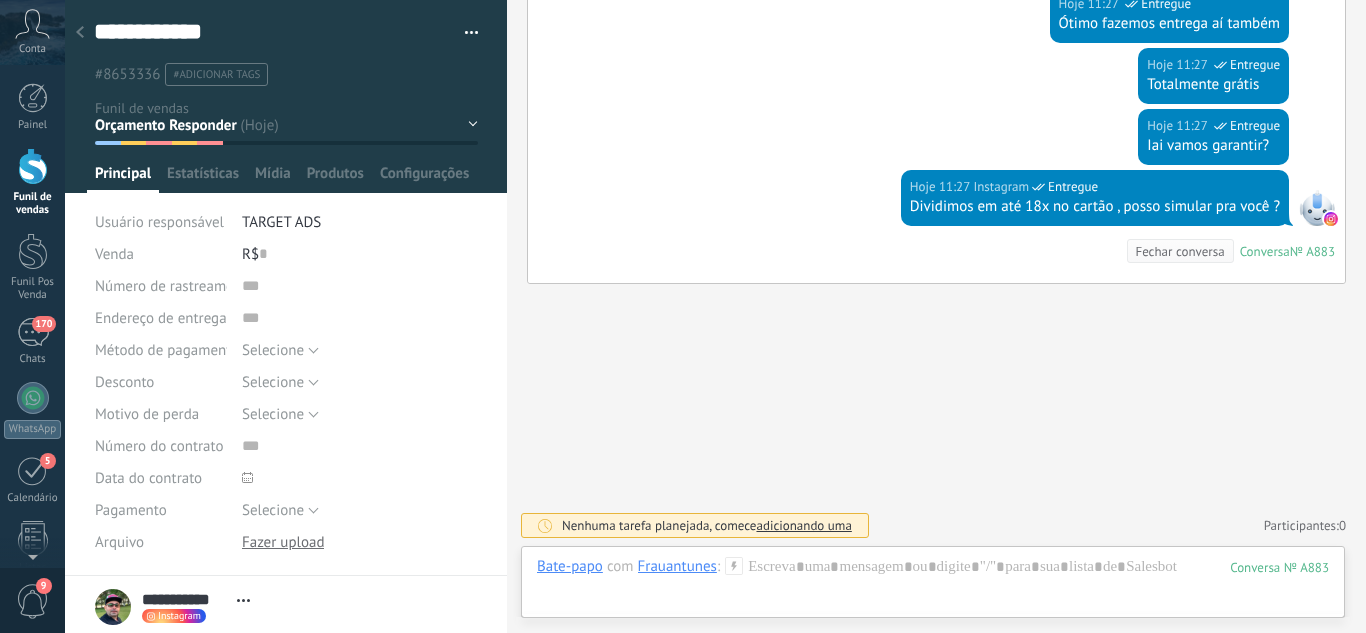 click on "Leads / Entrada
Atendimento
Atendimento Responder
Orçamento Enviado
Orçamento Responder
Negociação / Fechamento
-" at bounding box center [0, 0] 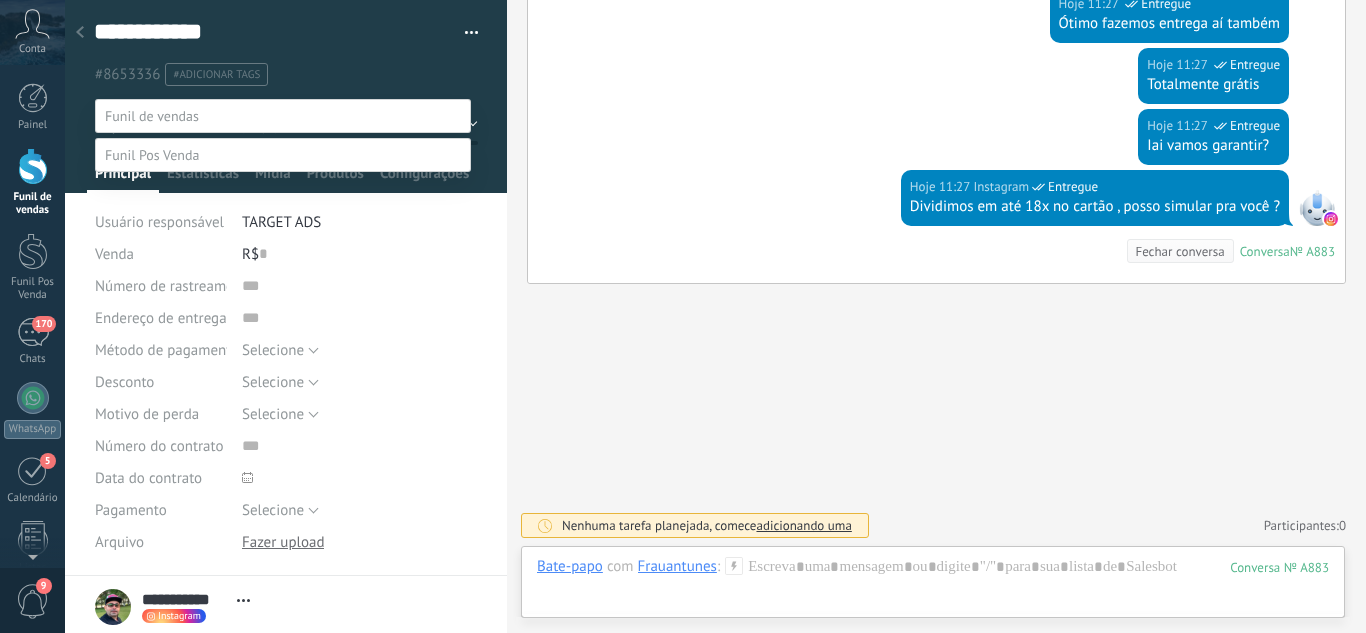 click on "Orçamento Enviado" at bounding box center (0, 0) 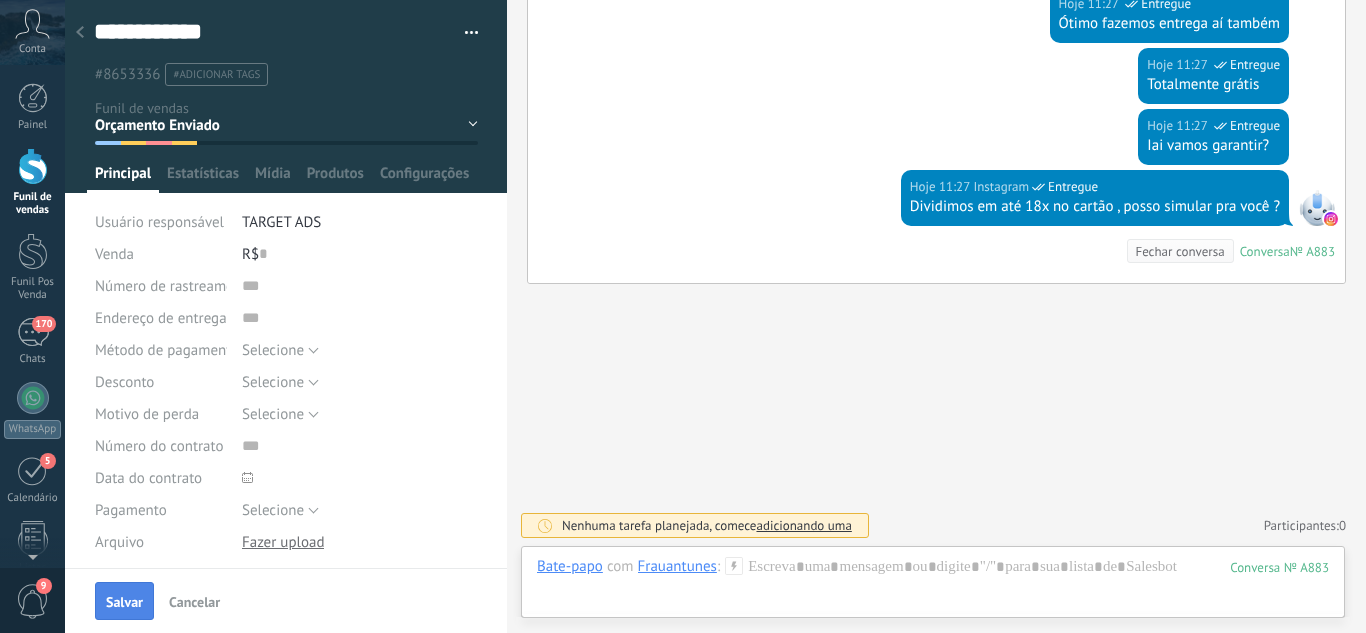 click on "Salvar" at bounding box center (124, 602) 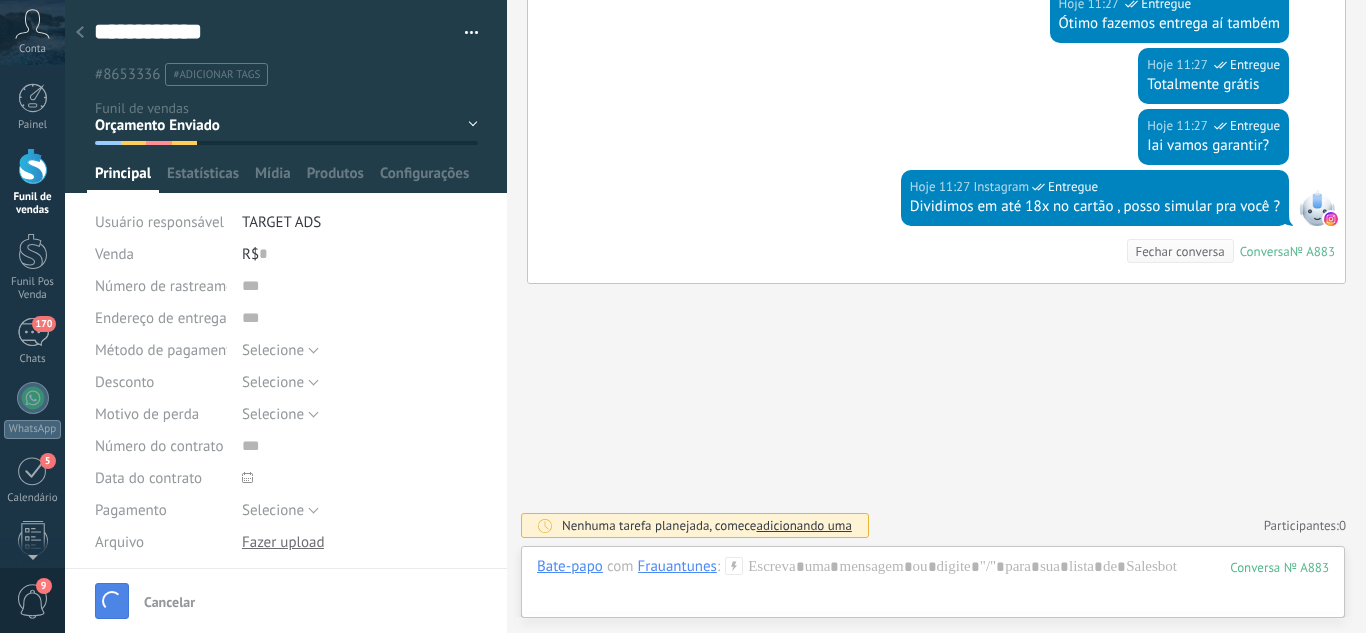 scroll, scrollTop: 1793, scrollLeft: 0, axis: vertical 